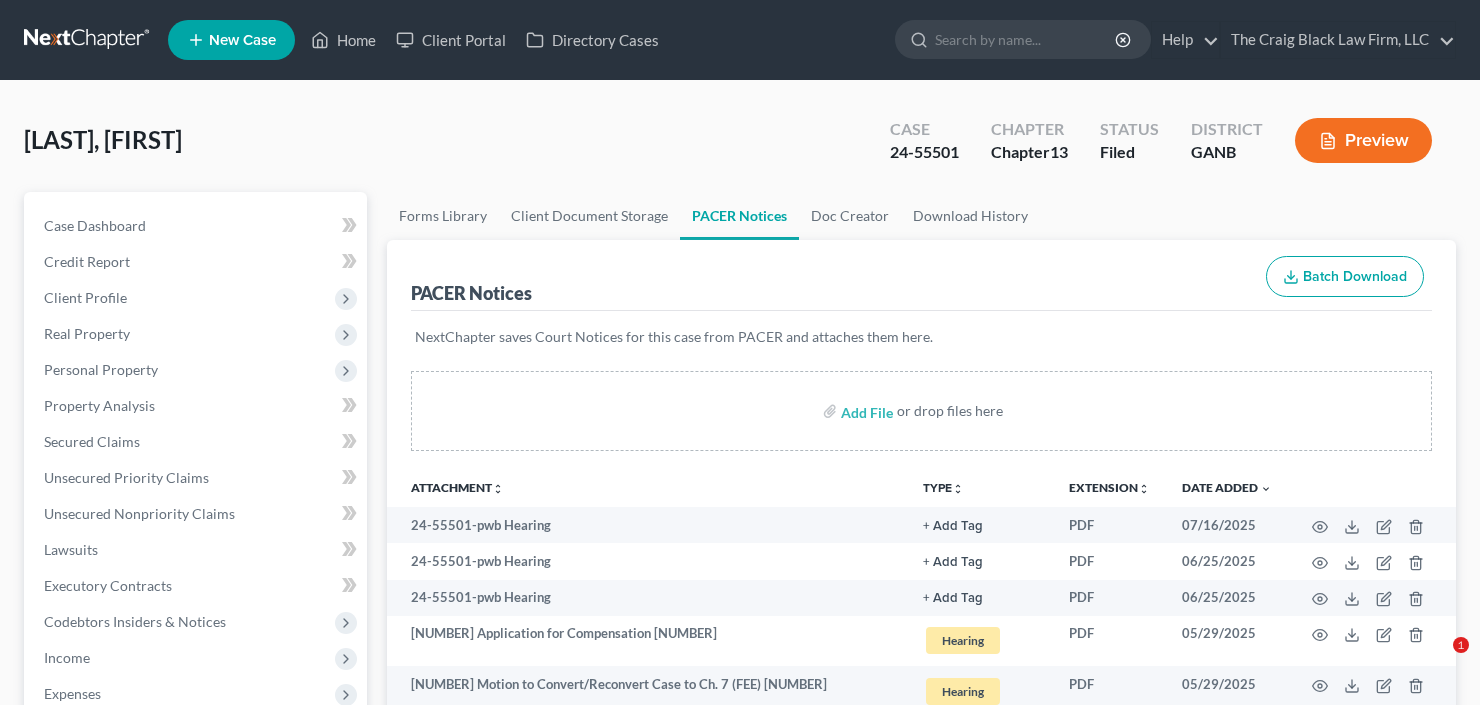 scroll, scrollTop: 0, scrollLeft: 0, axis: both 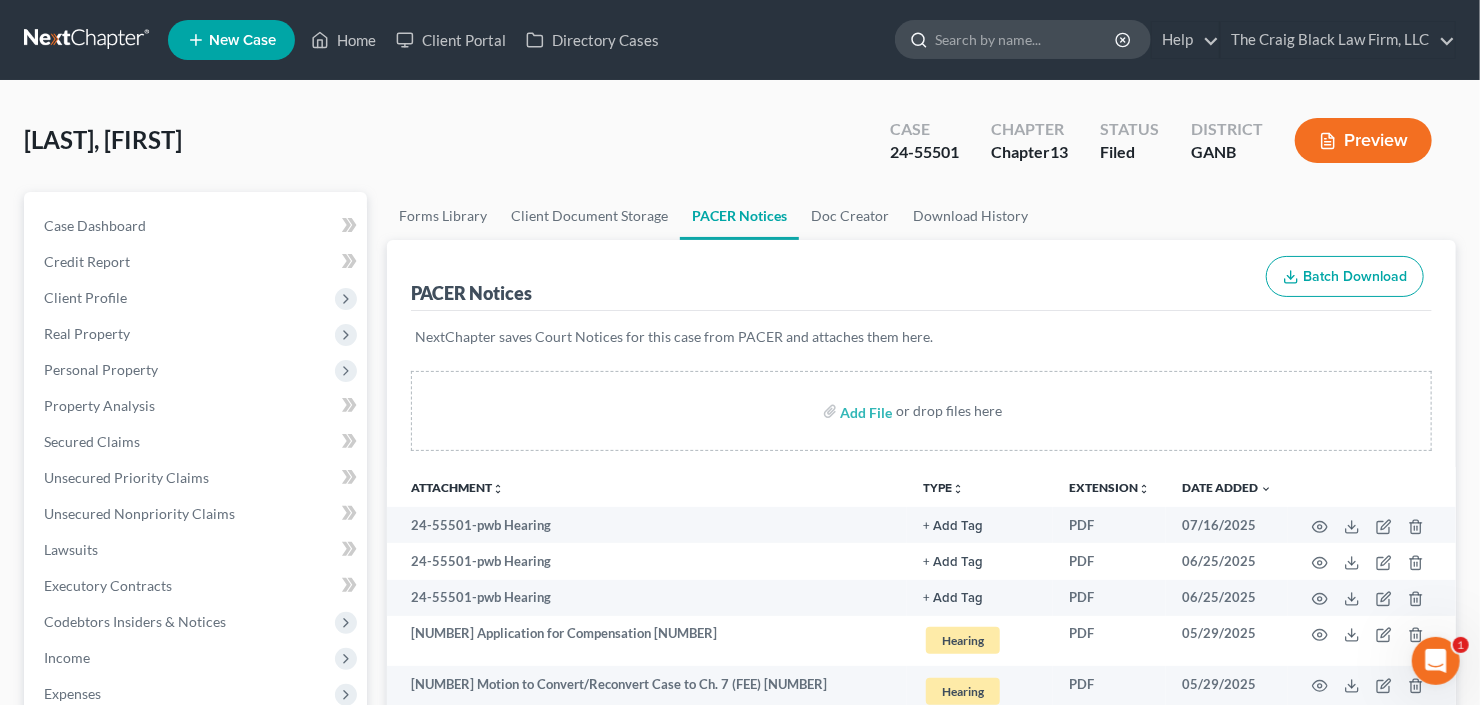 click at bounding box center (1026, 39) 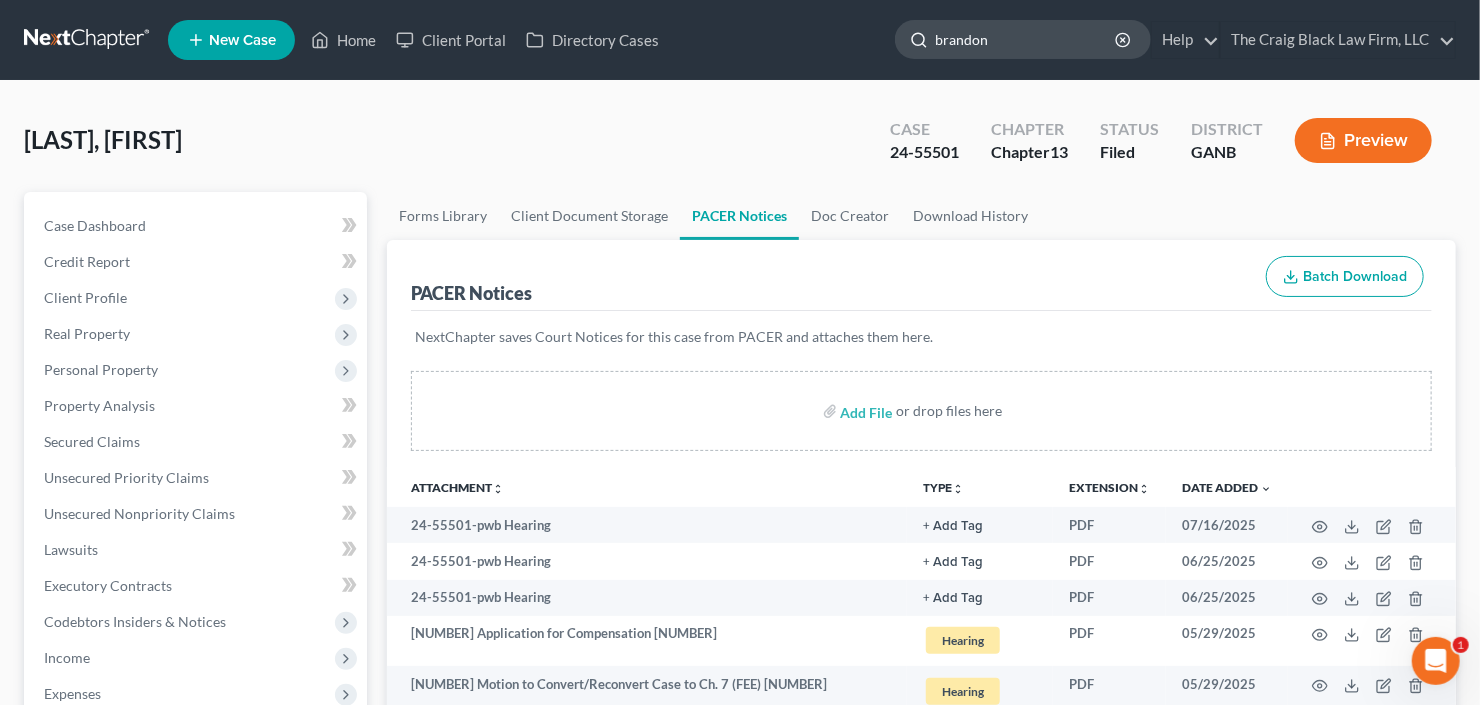 type on "brandon" 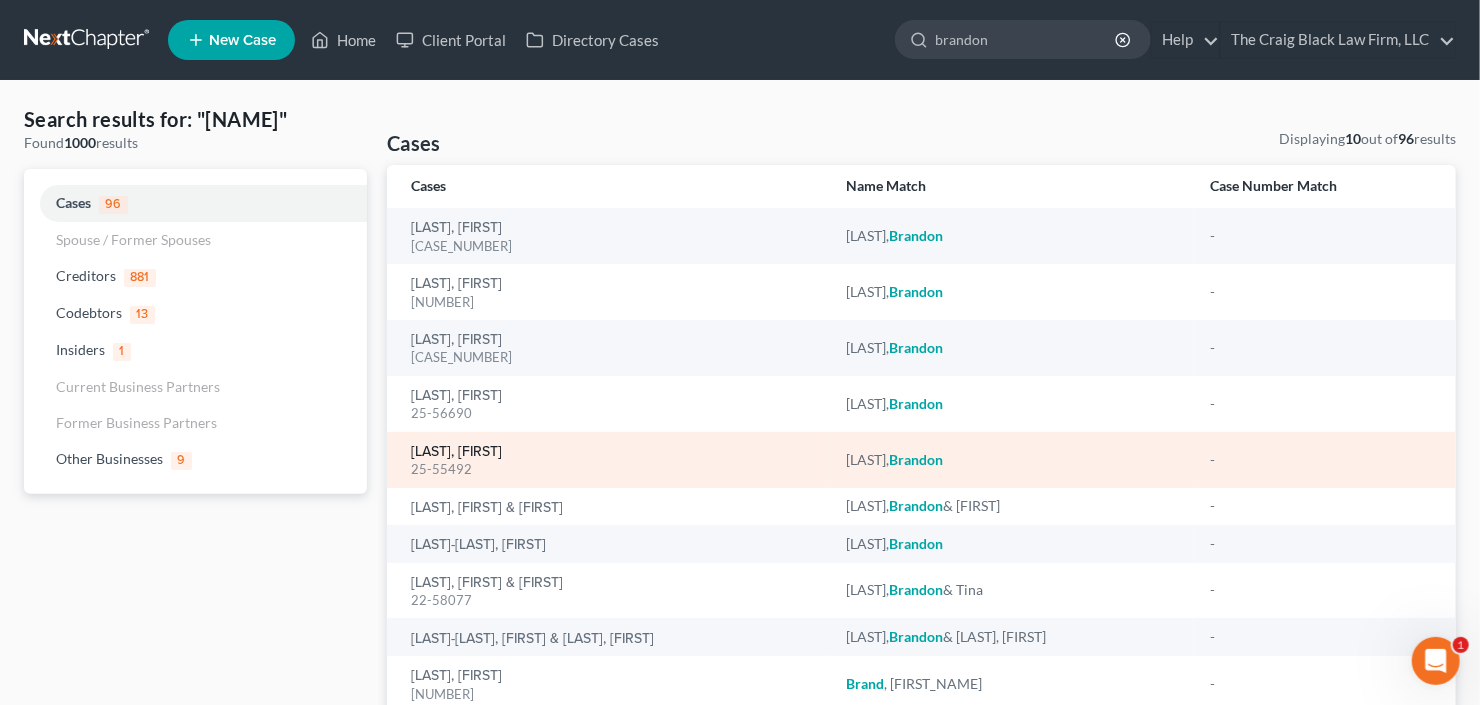click on "Ottley, Brandon" at bounding box center [456, 452] 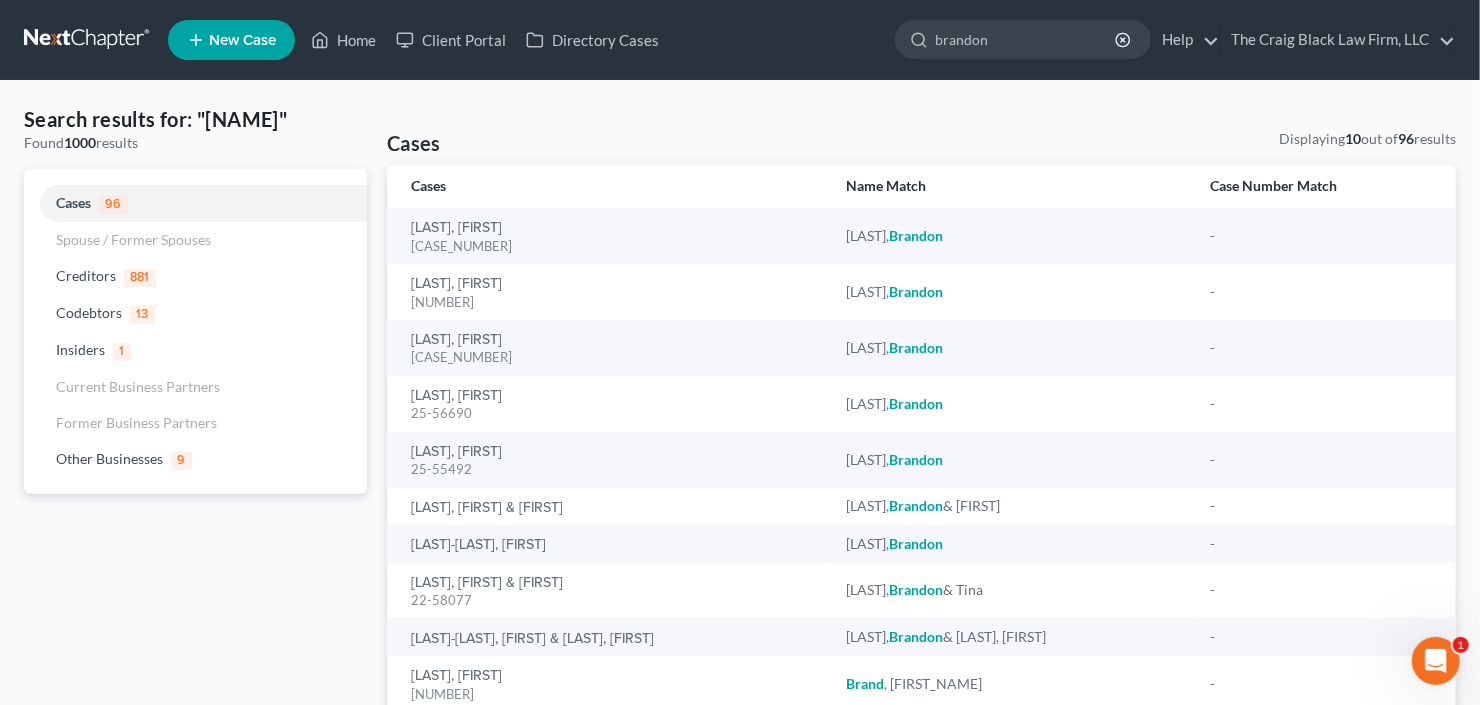 type 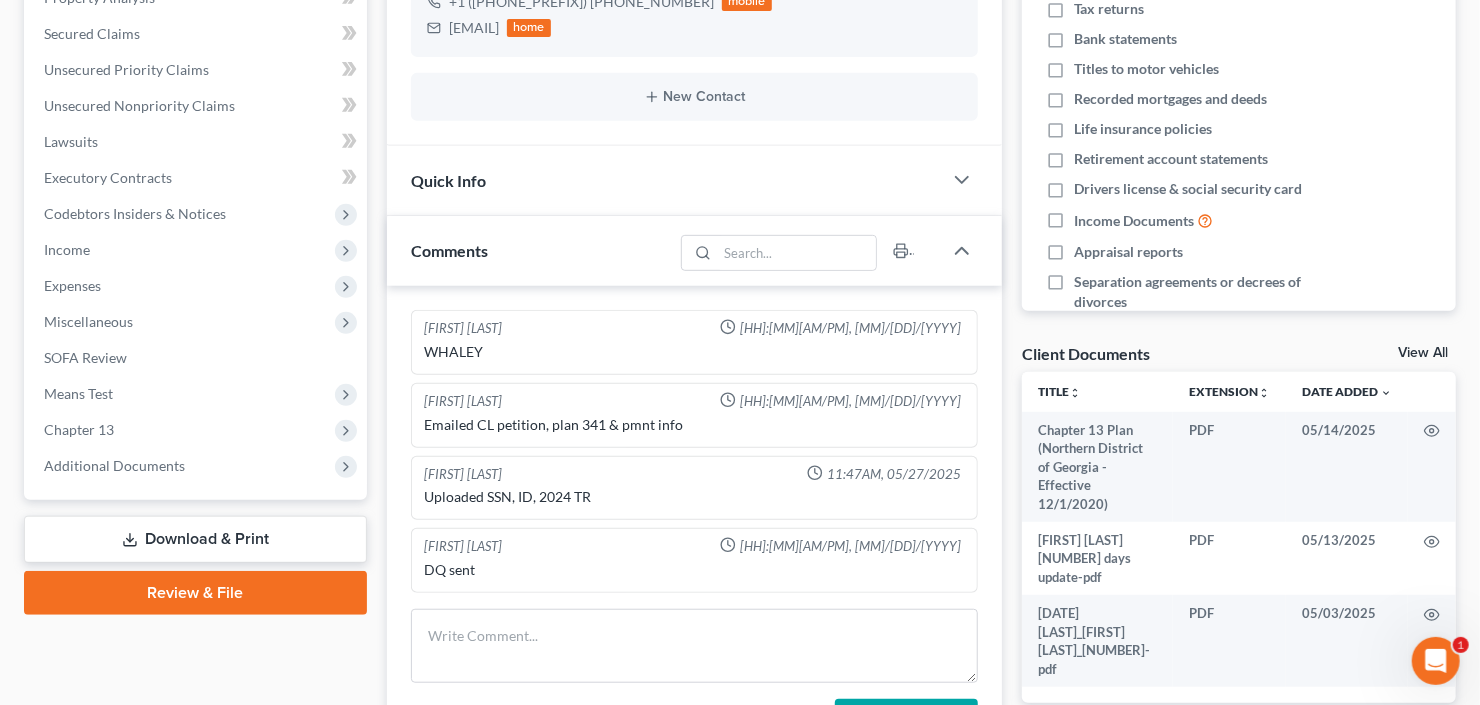 scroll, scrollTop: 640, scrollLeft: 0, axis: vertical 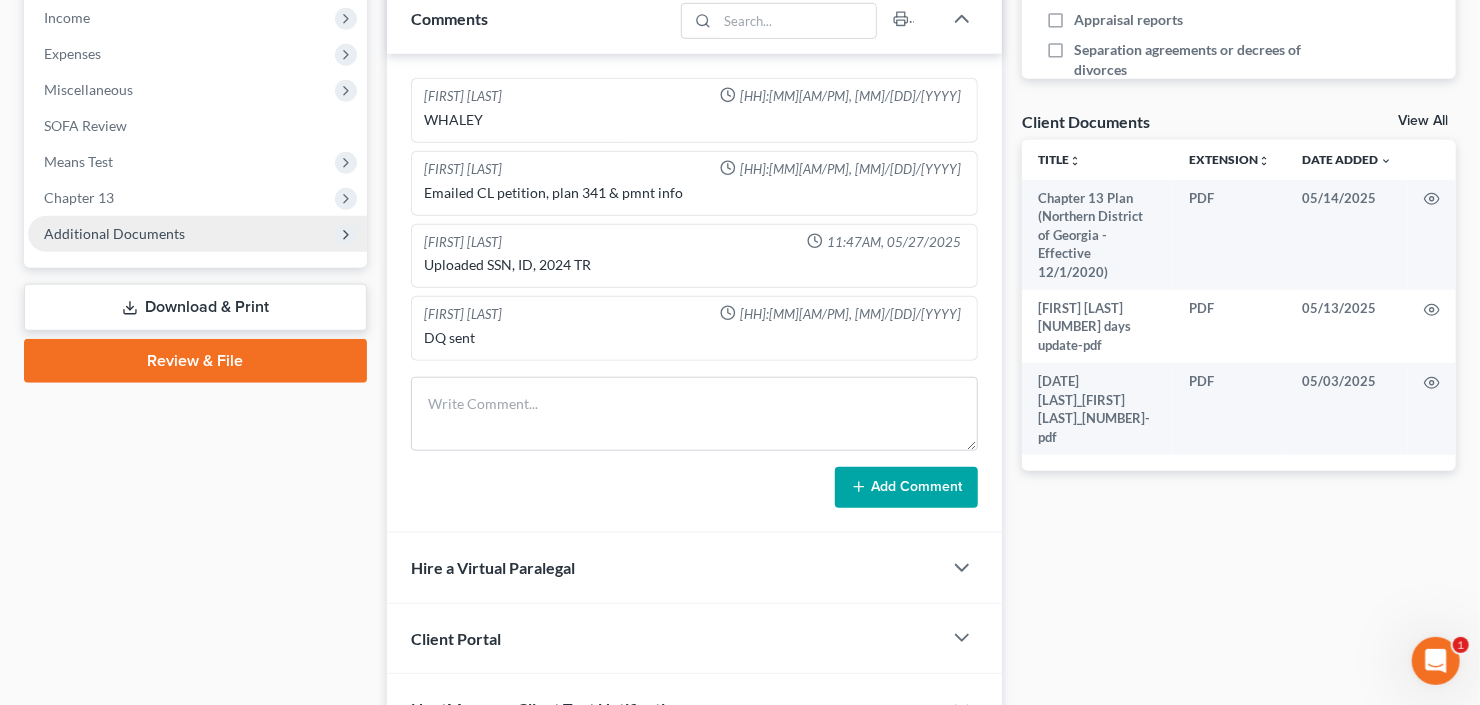 click on "Additional Documents" at bounding box center [114, 233] 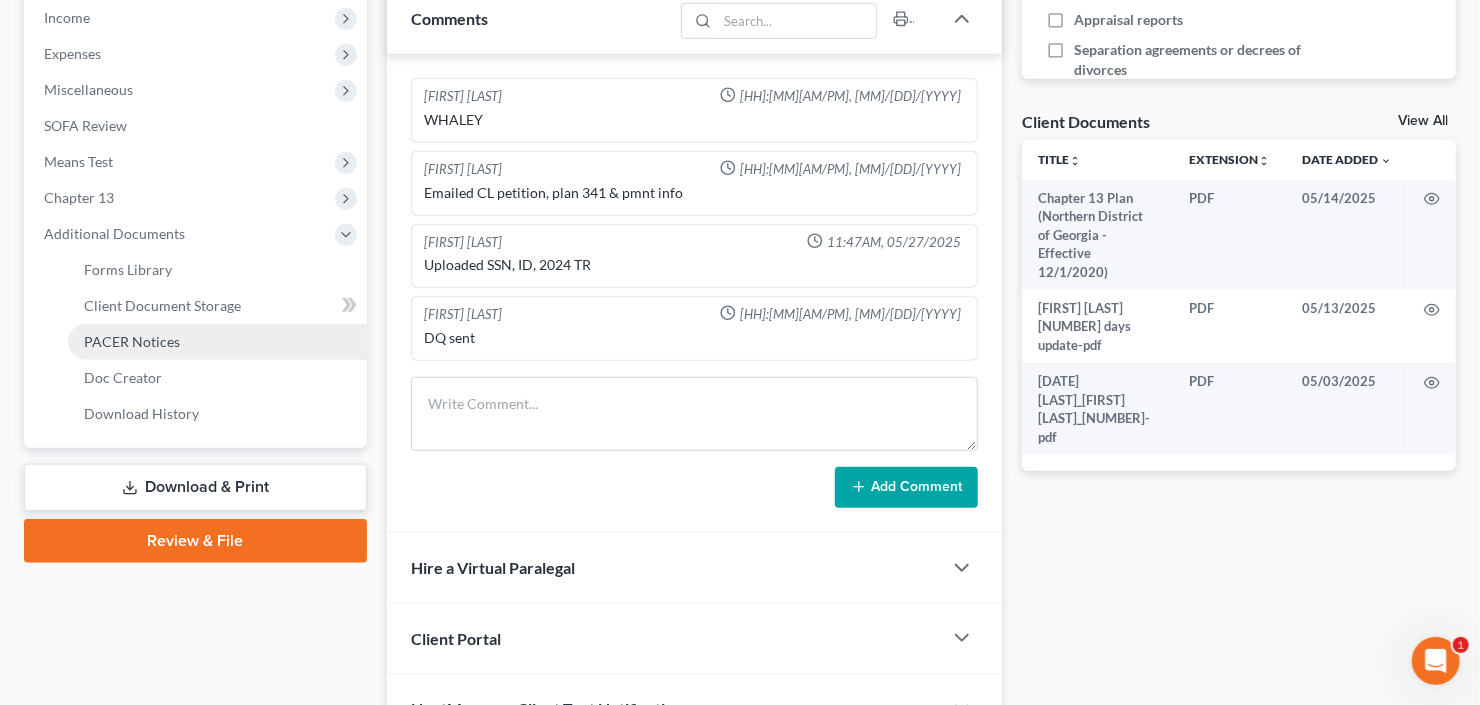 click on "PACER Notices" at bounding box center [132, 341] 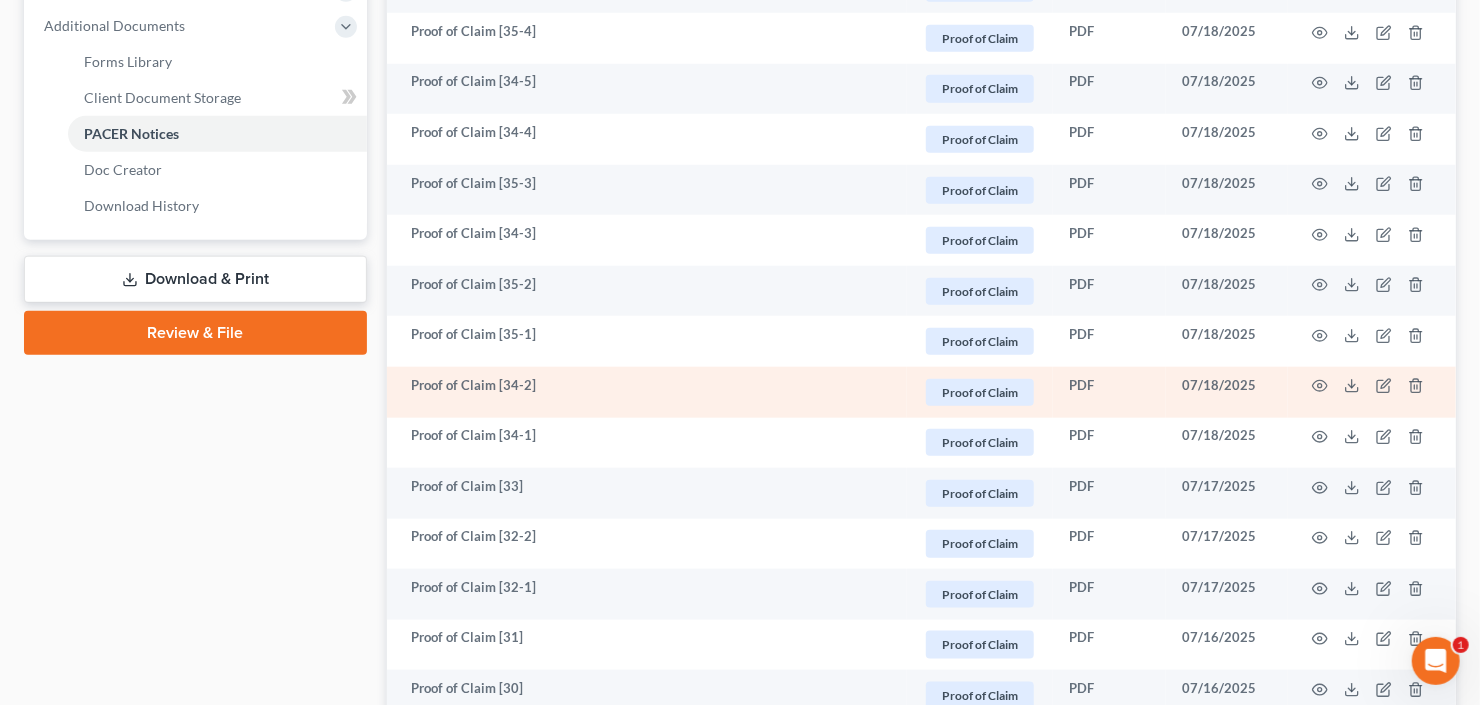 scroll, scrollTop: 880, scrollLeft: 0, axis: vertical 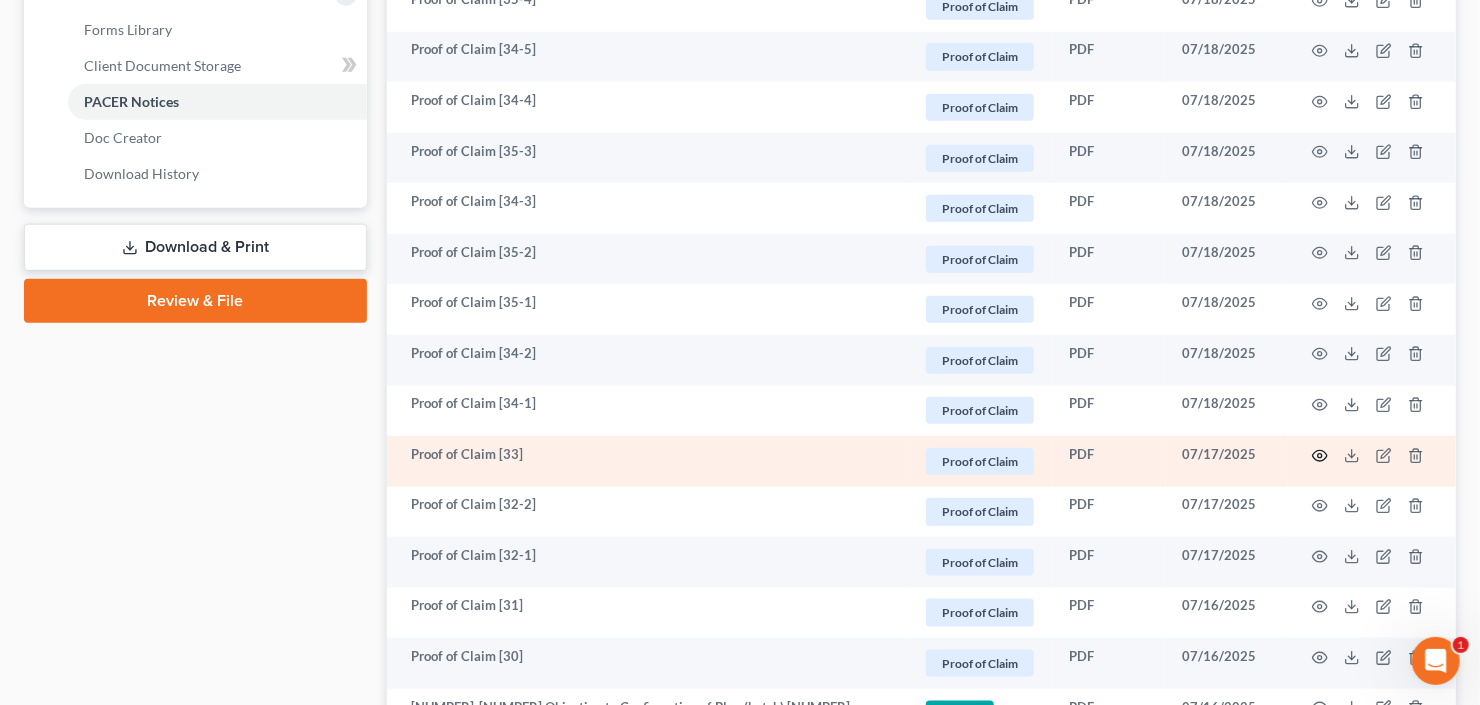 click 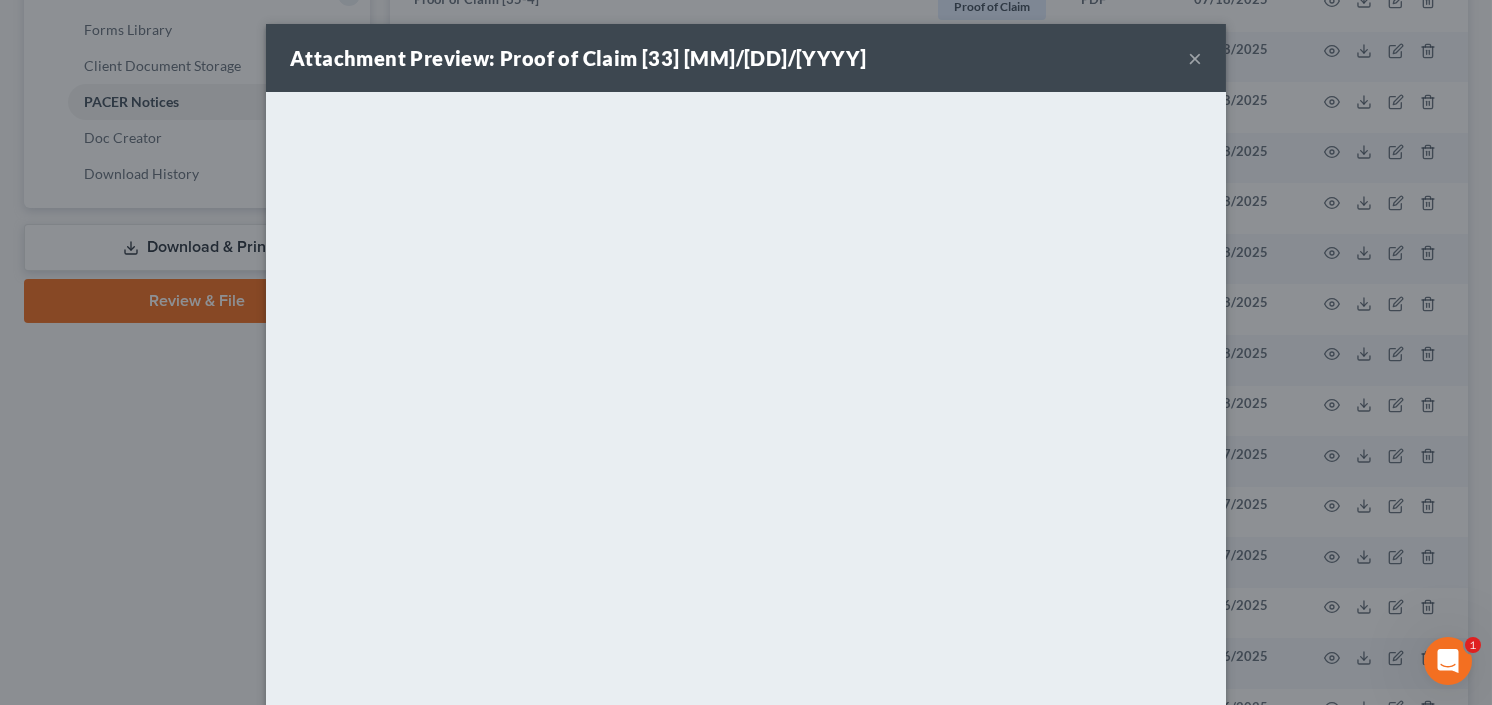 click on "Attachment Preview: Proof of Claim [33] 07/17/2025 ×" at bounding box center [746, 58] 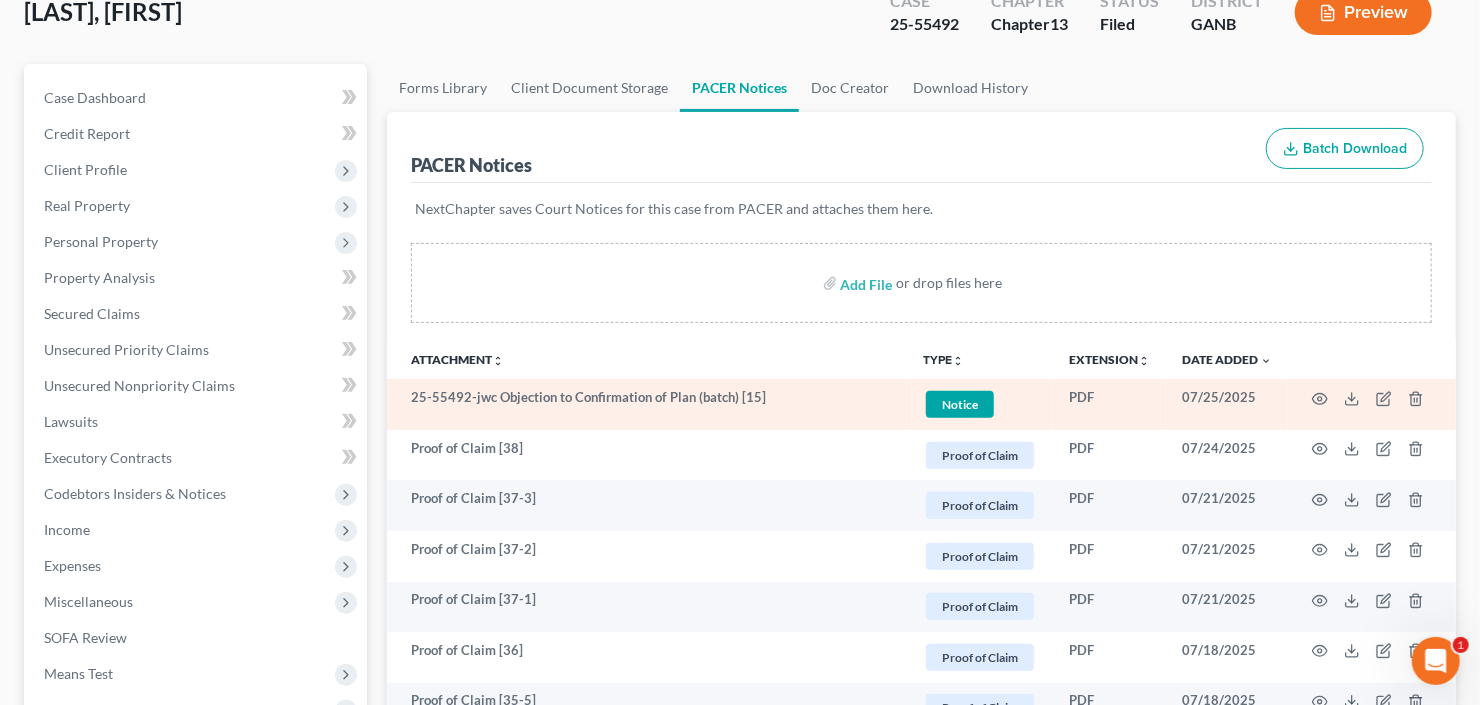 scroll, scrollTop: 240, scrollLeft: 0, axis: vertical 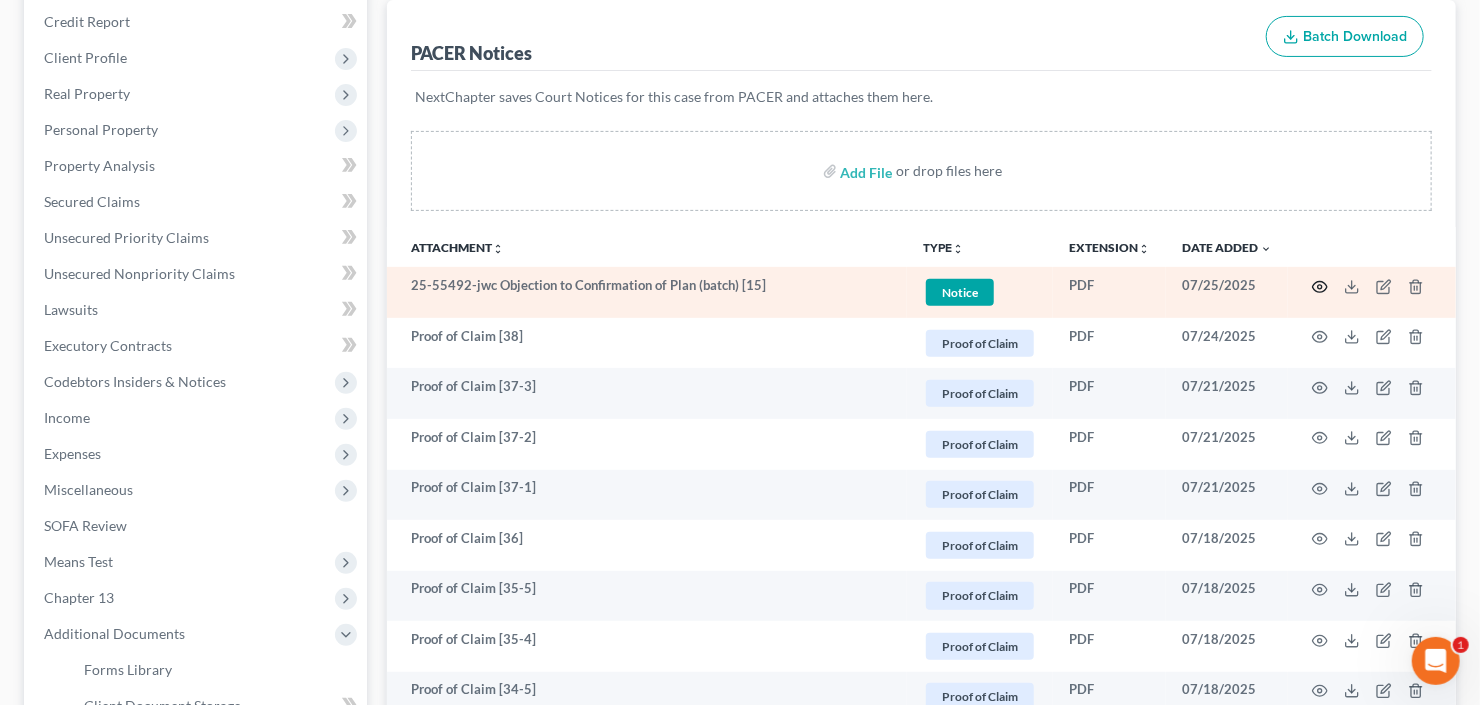 click 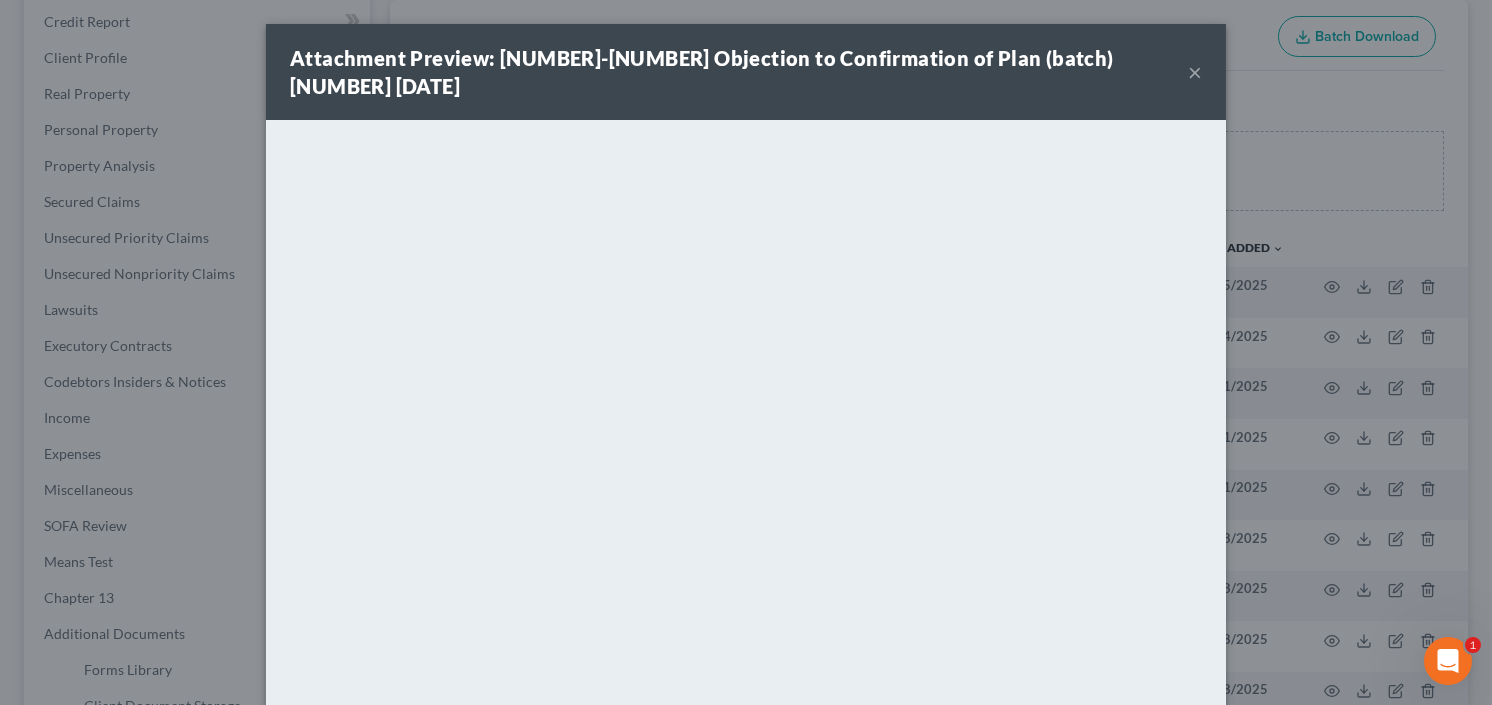 click on "×" at bounding box center [1195, 72] 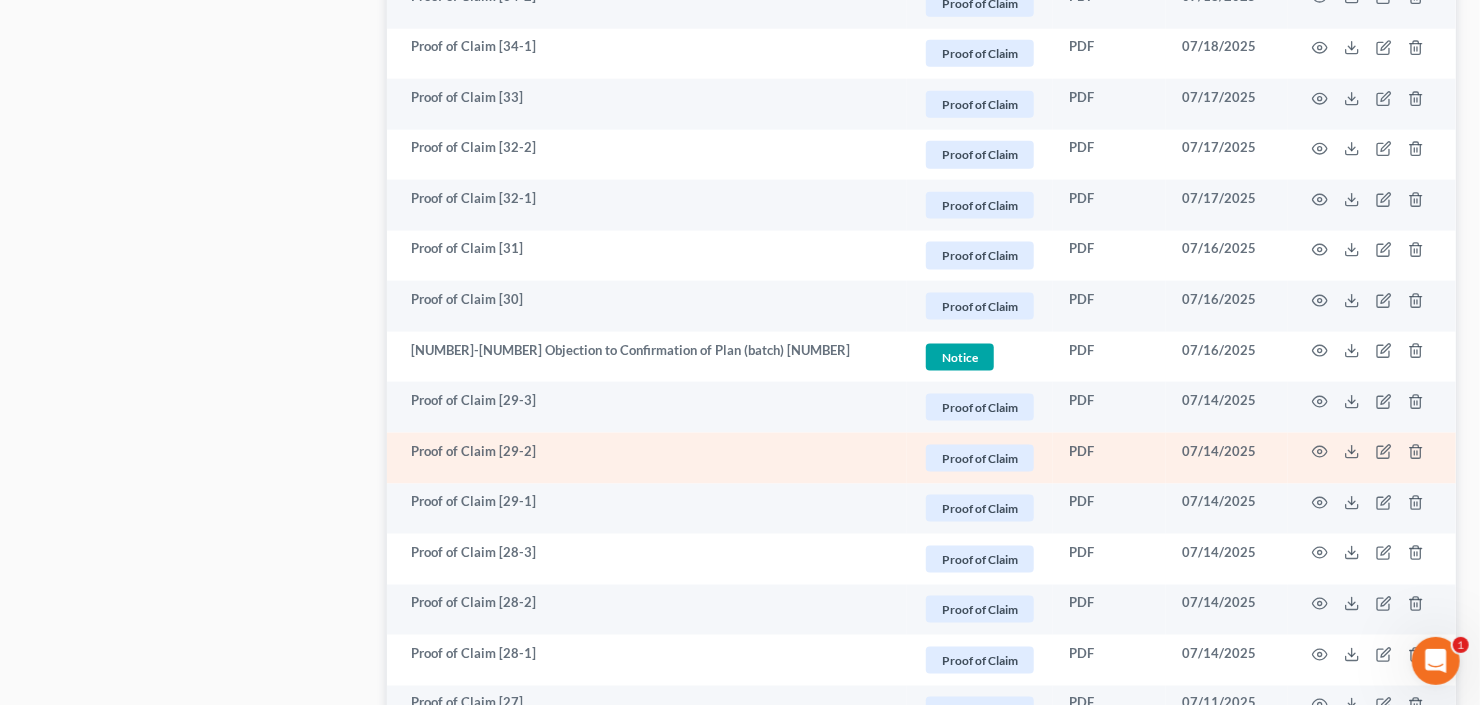 scroll, scrollTop: 1280, scrollLeft: 0, axis: vertical 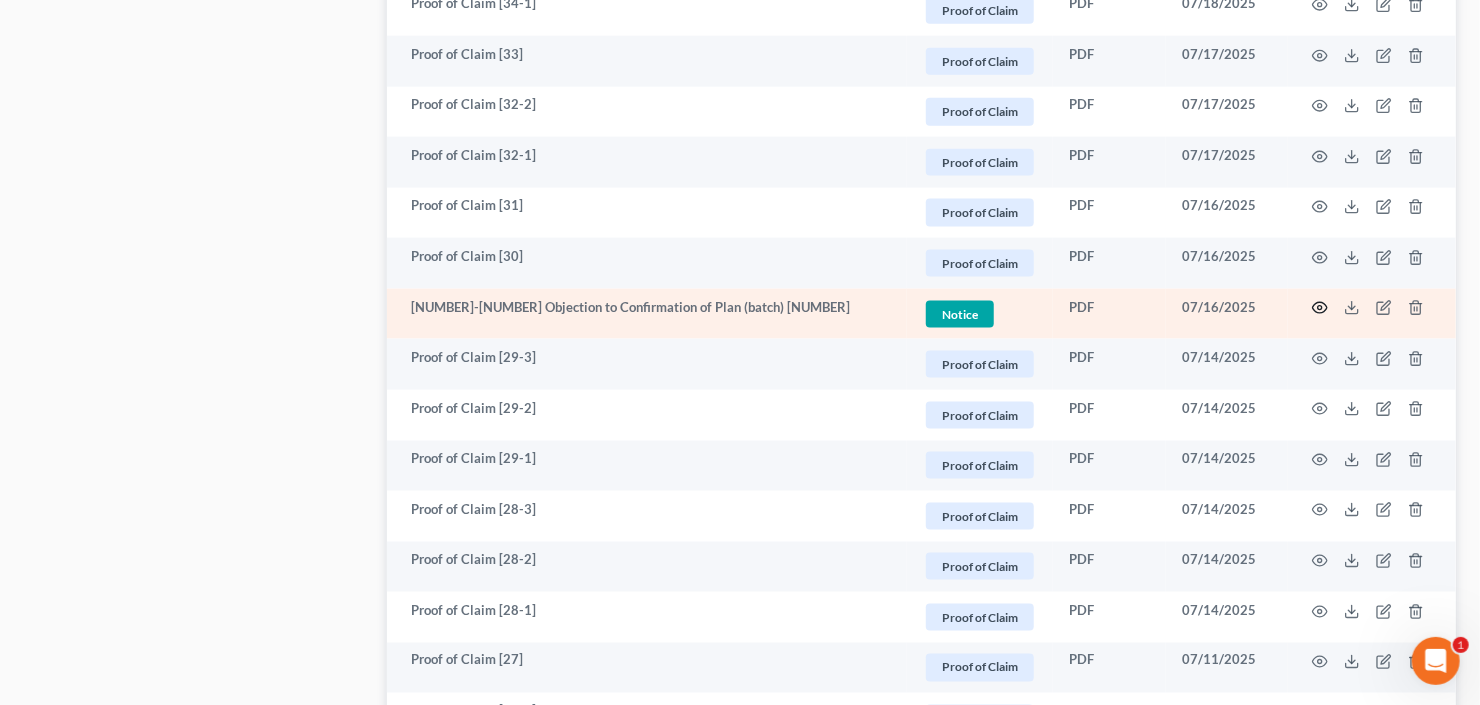 click 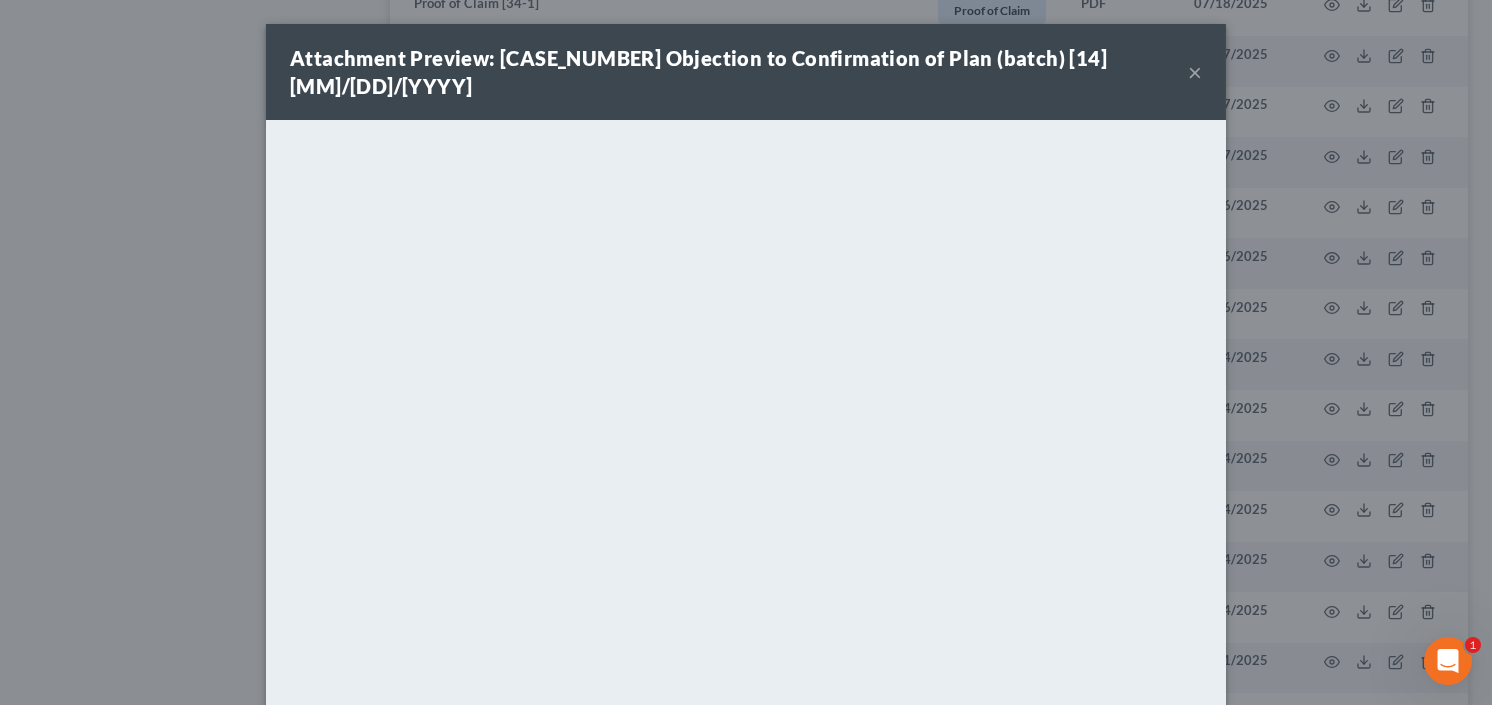 click on "×" at bounding box center [1195, 72] 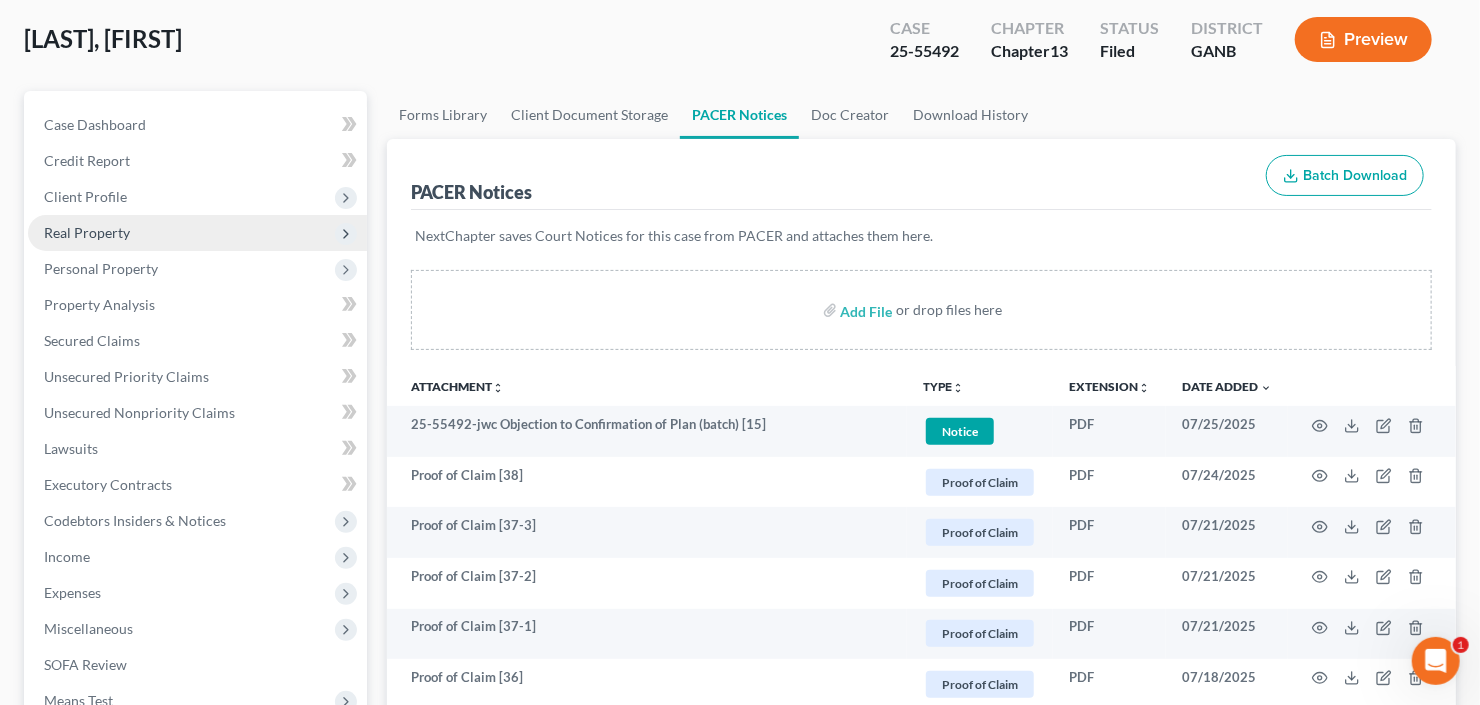 scroll, scrollTop: 0, scrollLeft: 0, axis: both 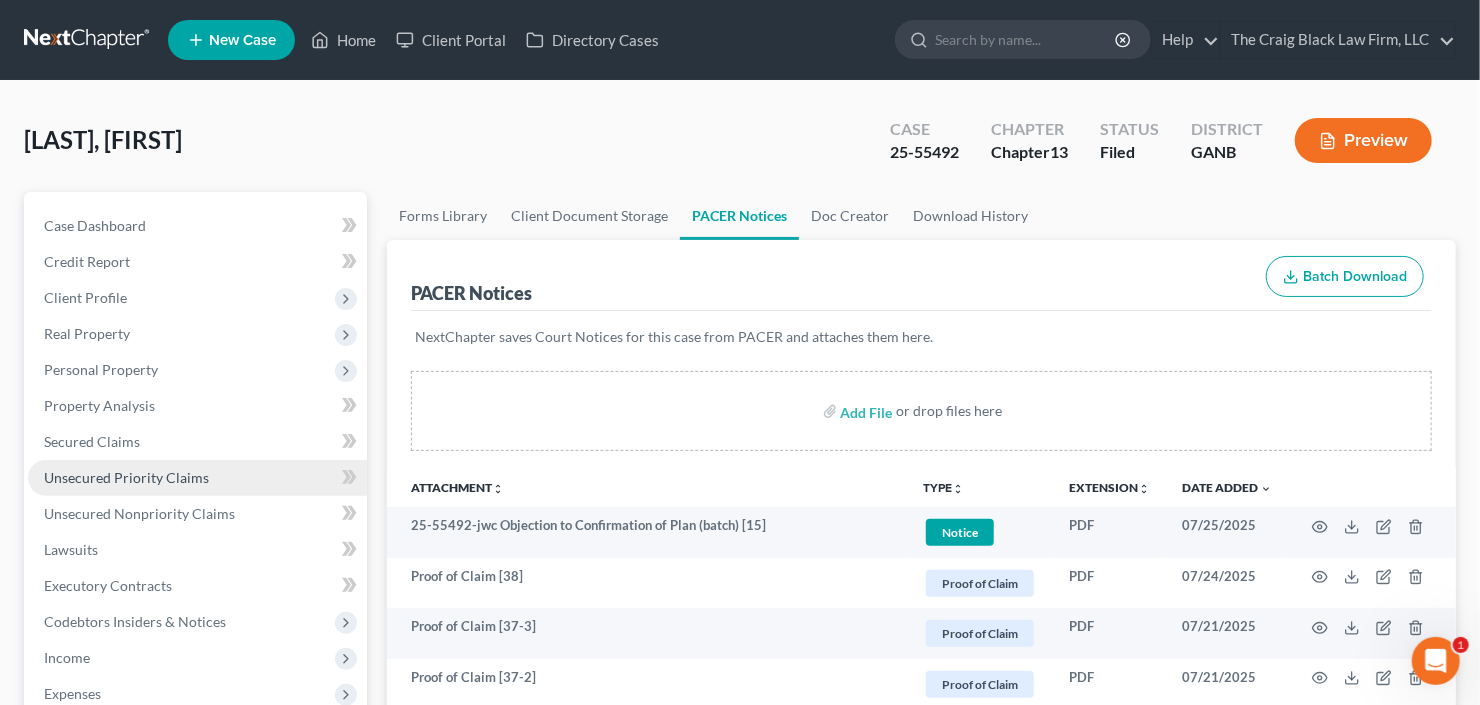 click on "Unsecured Priority Claims" at bounding box center (126, 477) 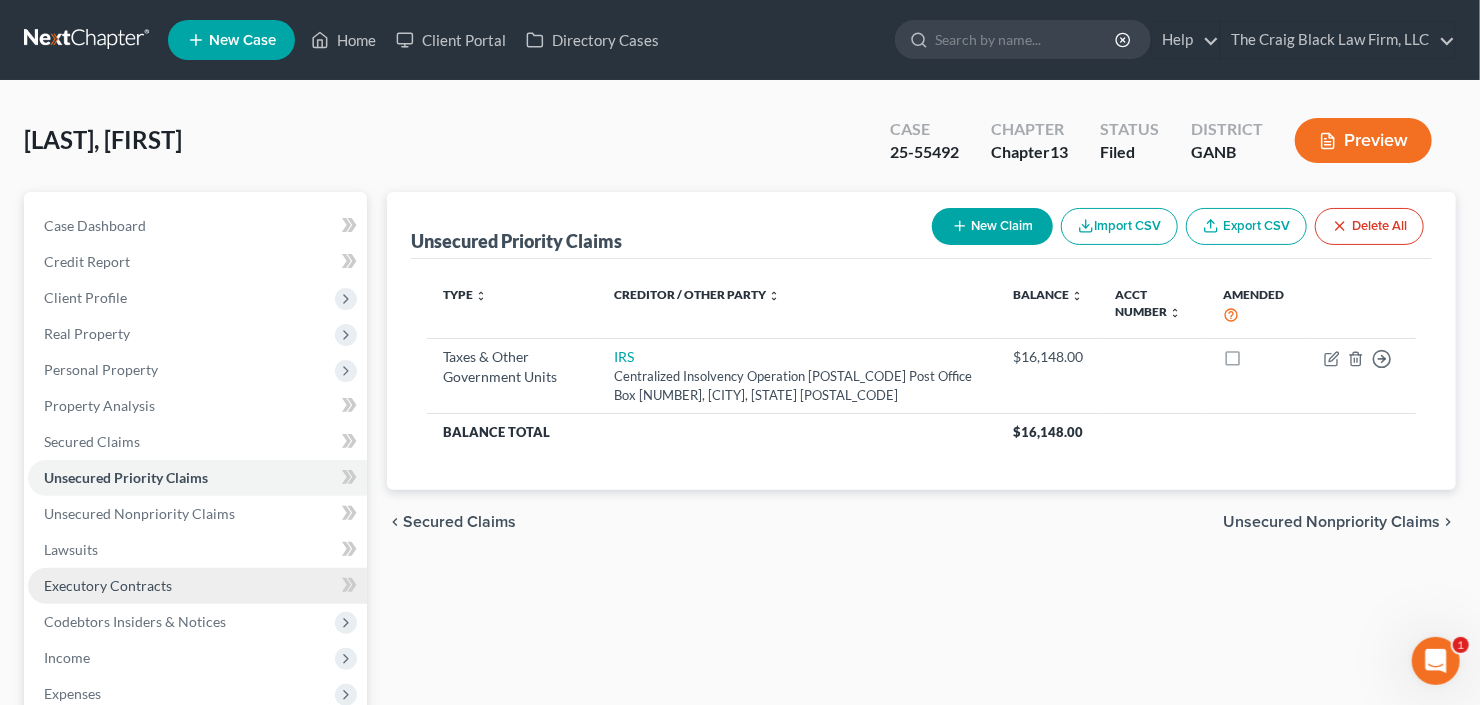 click on "Executory Contracts" at bounding box center (108, 585) 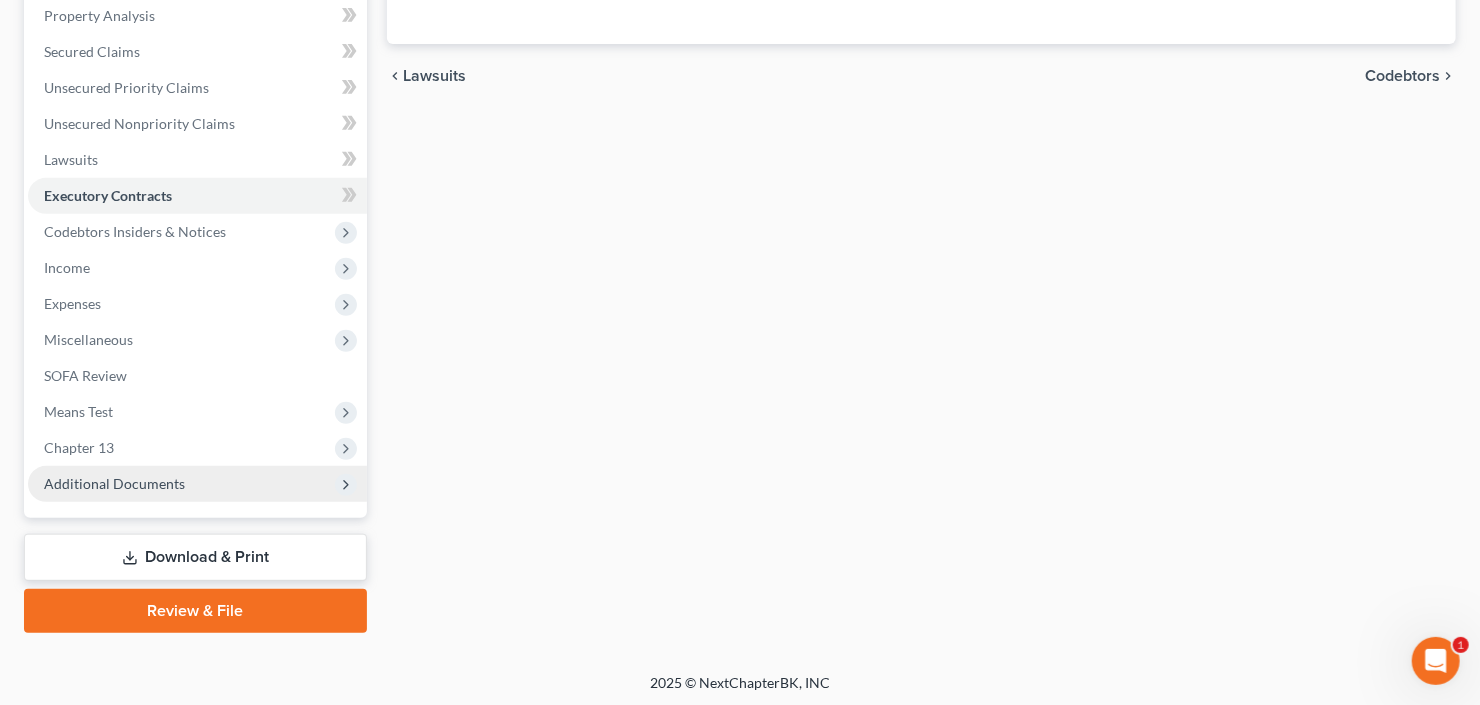 click on "Additional Documents" at bounding box center [197, 484] 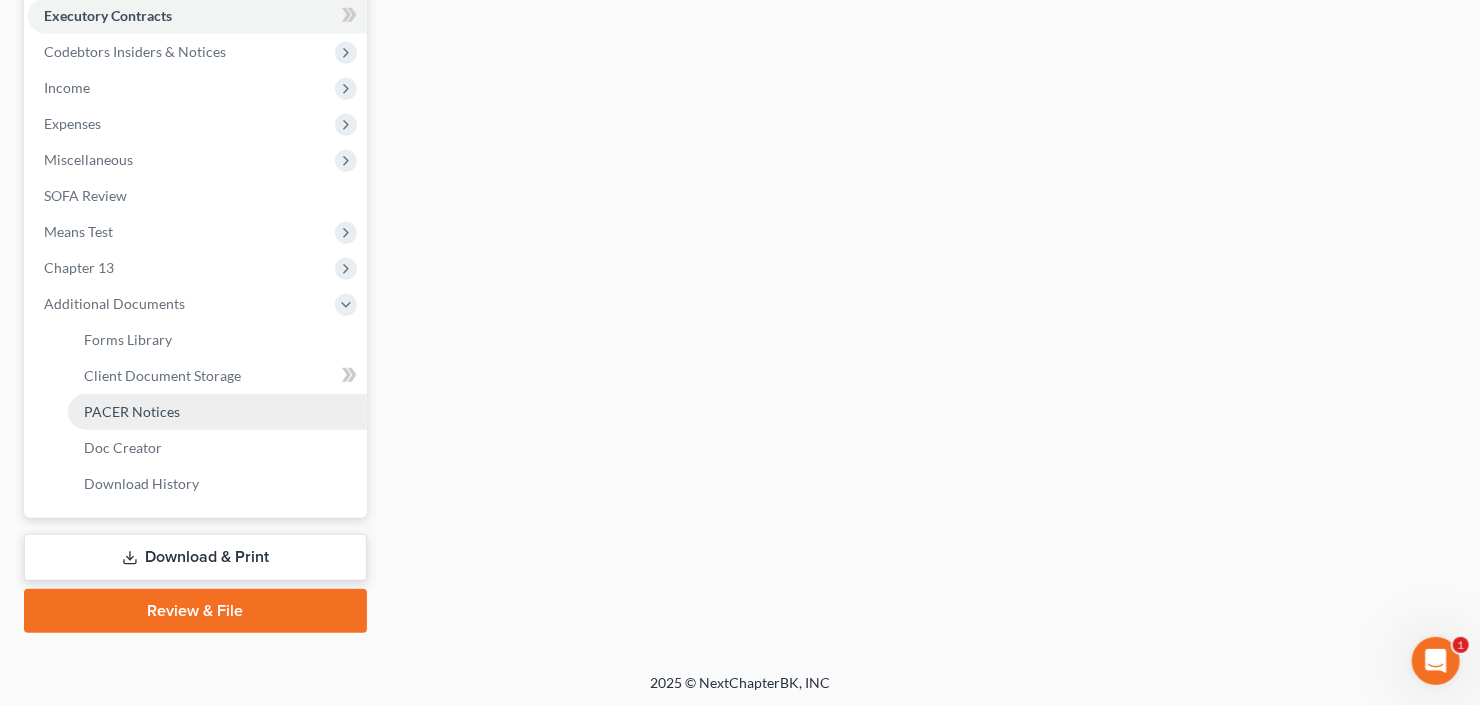 click on "PACER Notices" at bounding box center [132, 411] 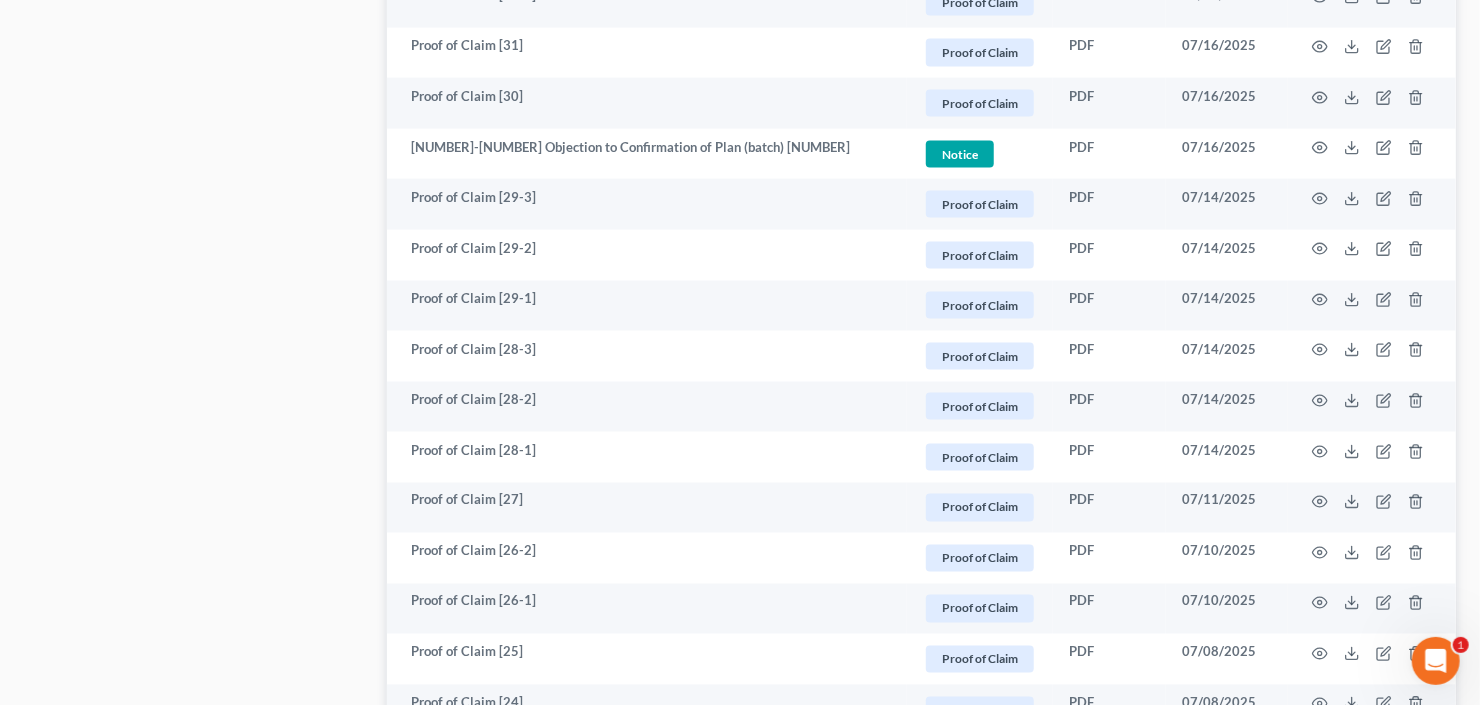 scroll, scrollTop: 1200, scrollLeft: 0, axis: vertical 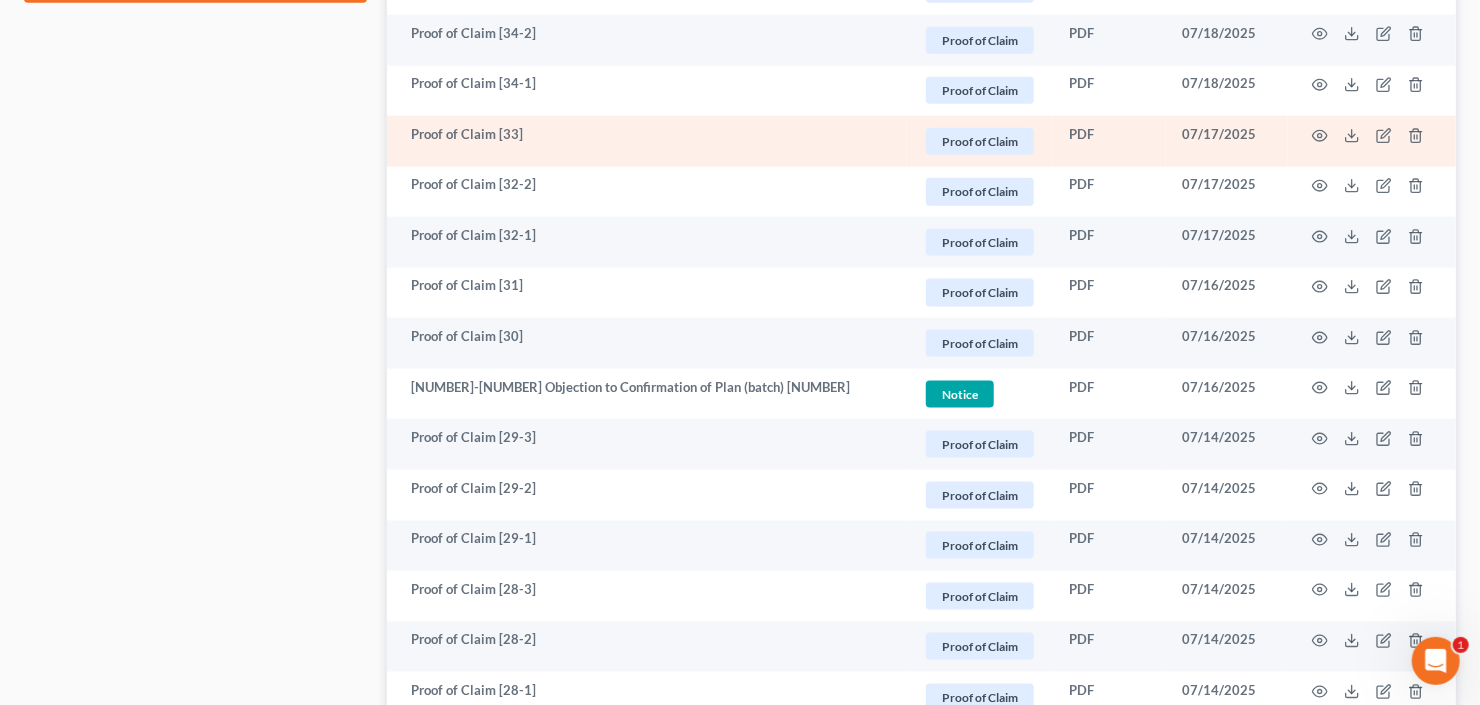 click at bounding box center (1372, 141) 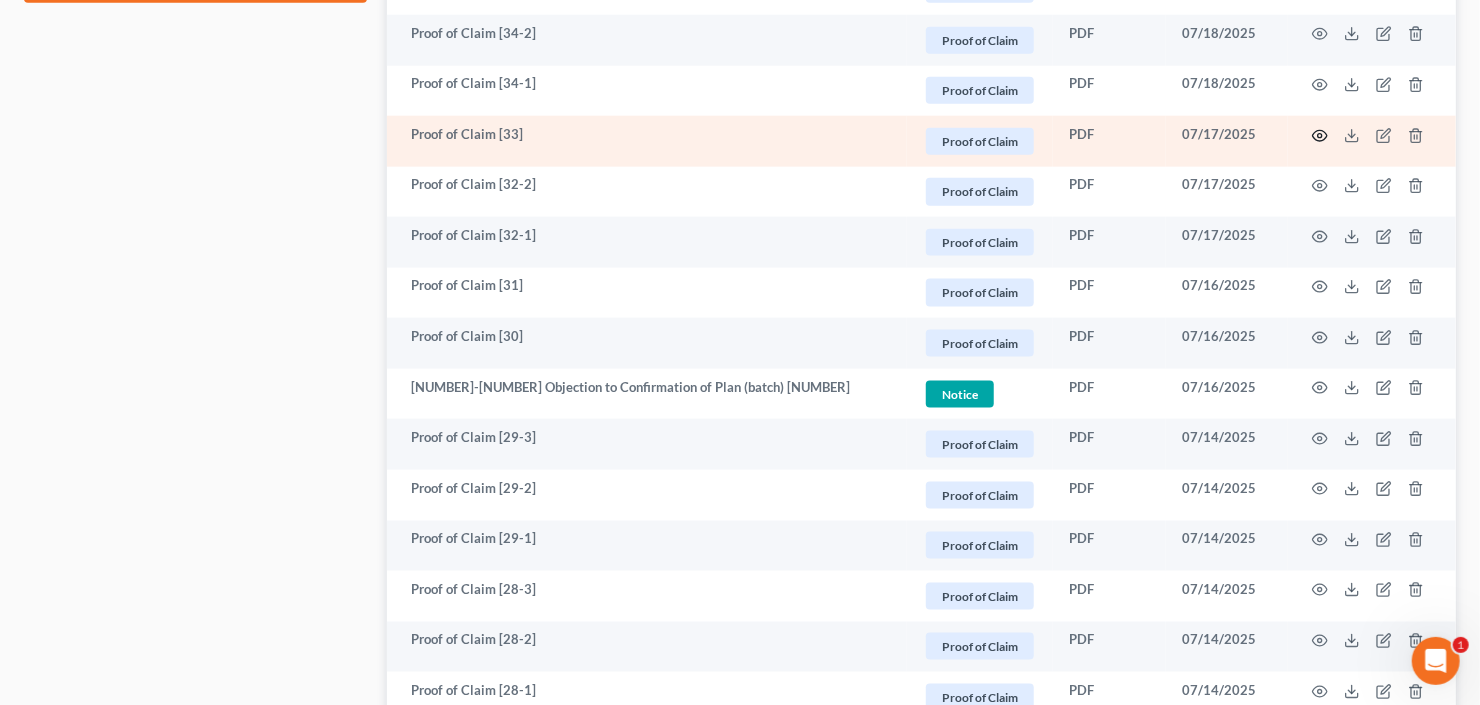 click 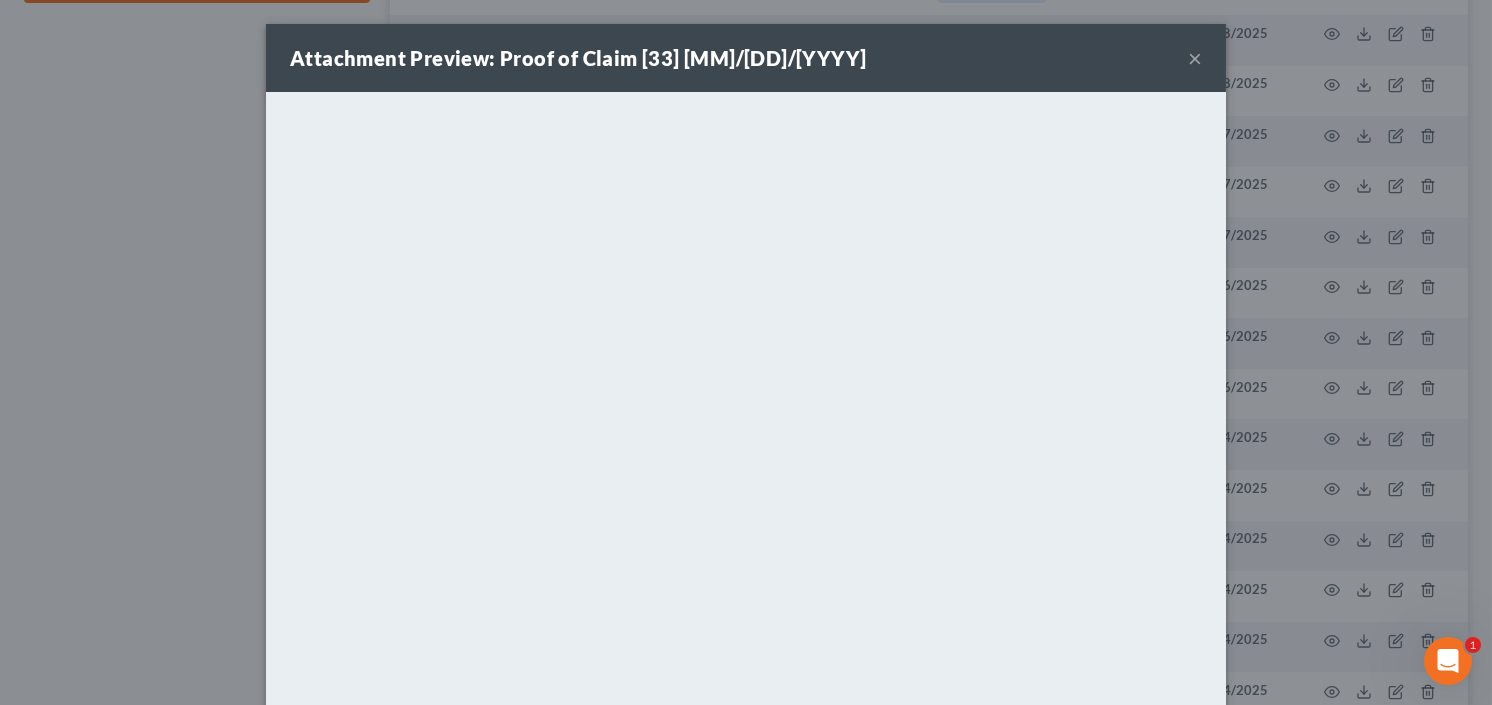 click on "×" at bounding box center (1195, 58) 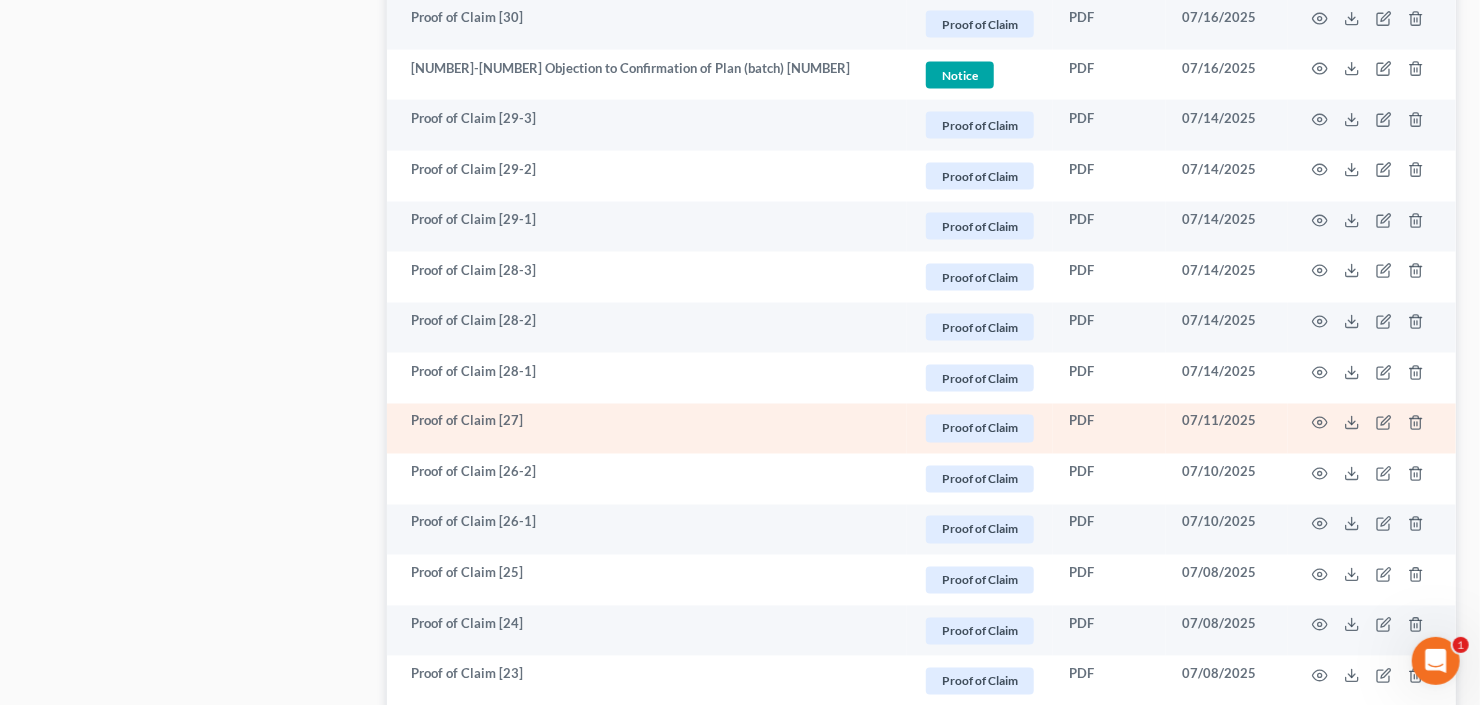 scroll, scrollTop: 1520, scrollLeft: 0, axis: vertical 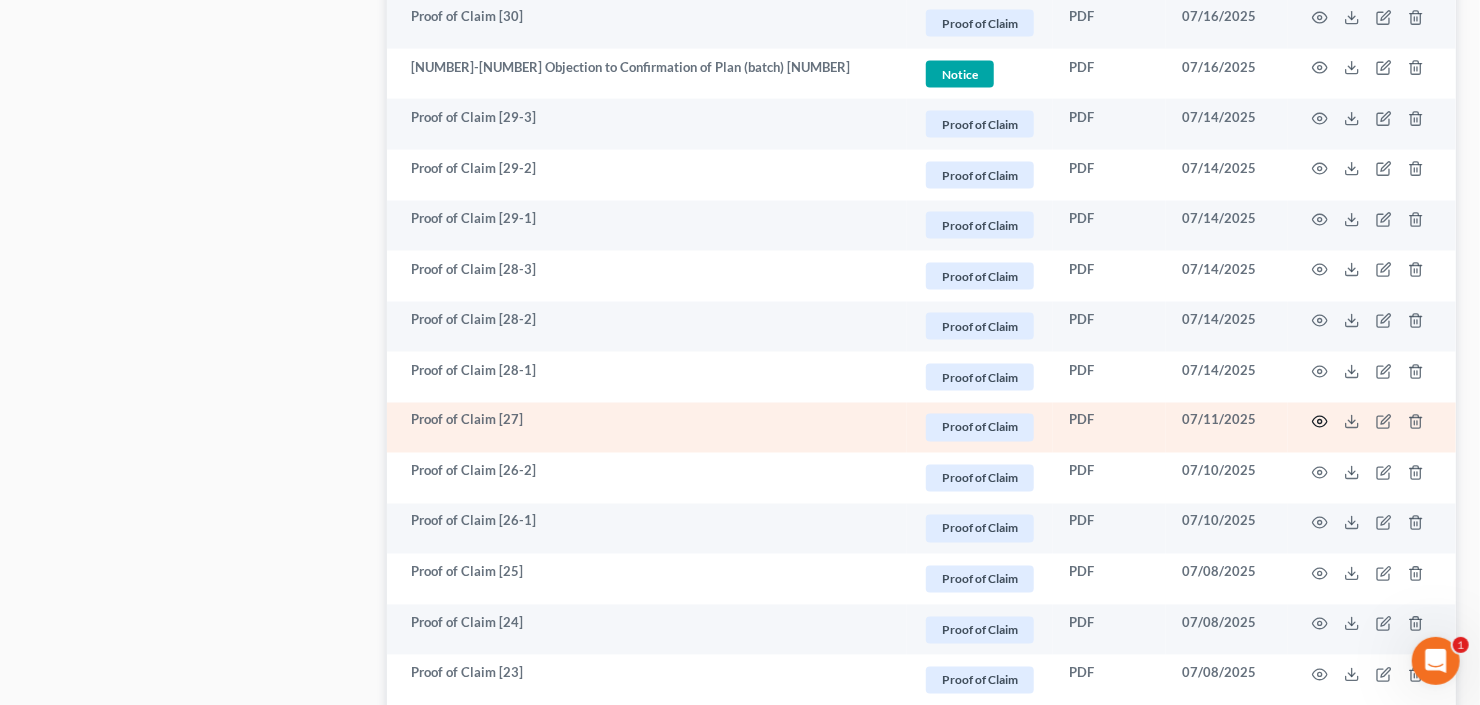click 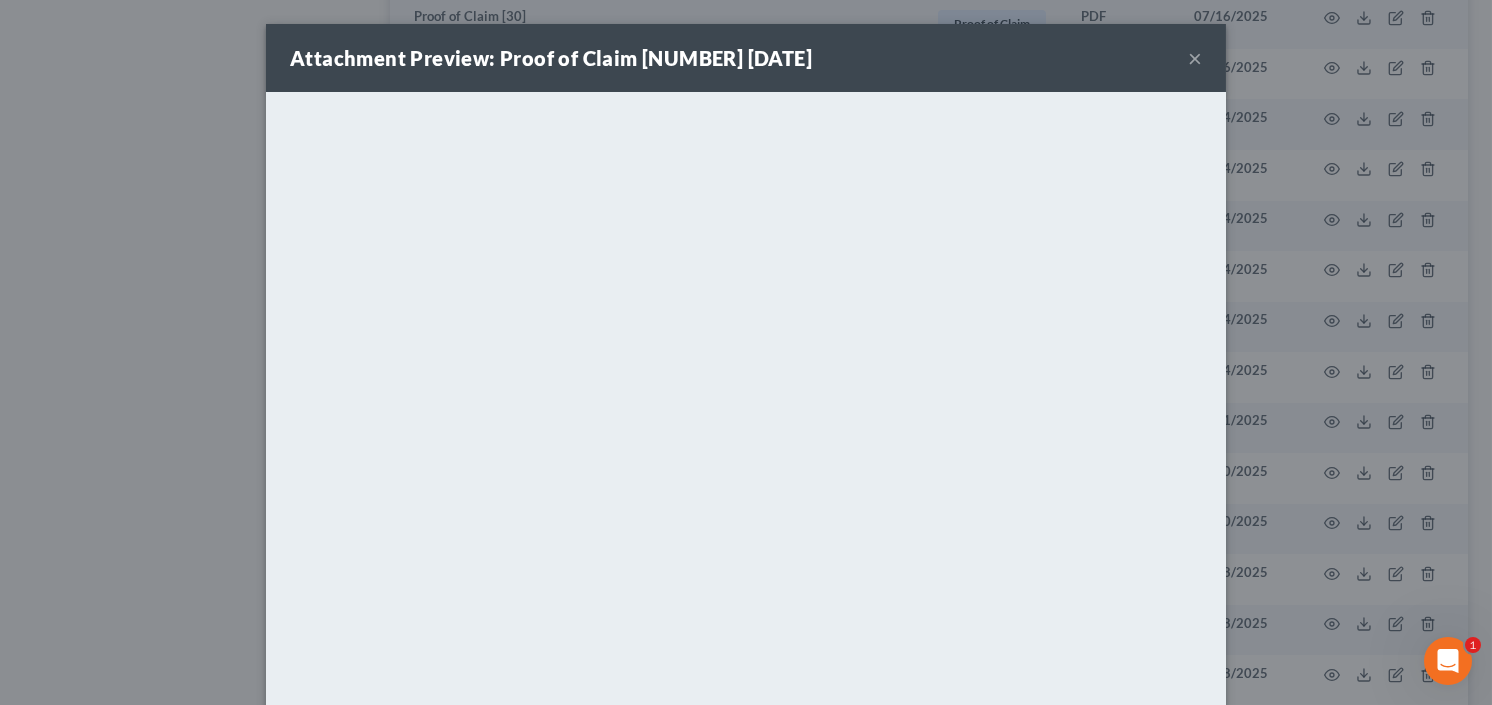 click on "×" at bounding box center [1195, 58] 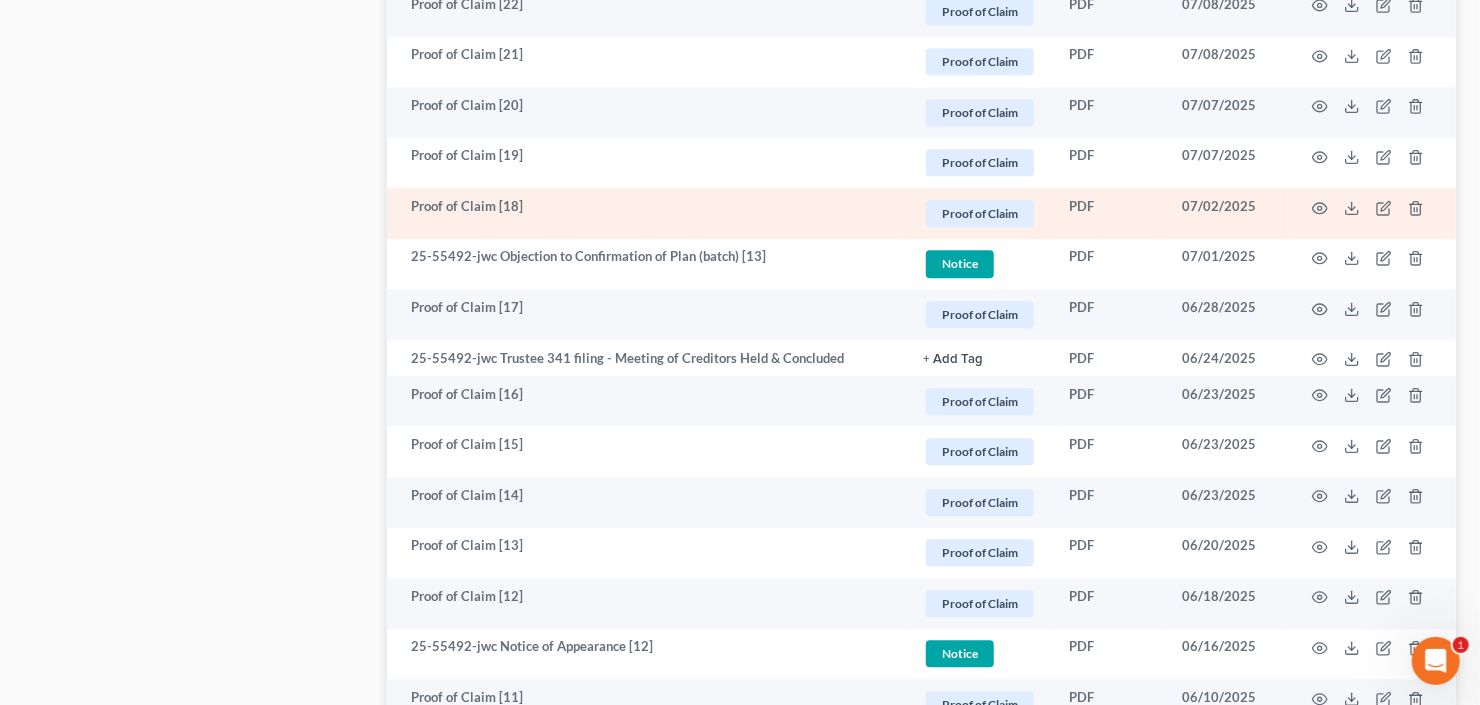 scroll, scrollTop: 2320, scrollLeft: 0, axis: vertical 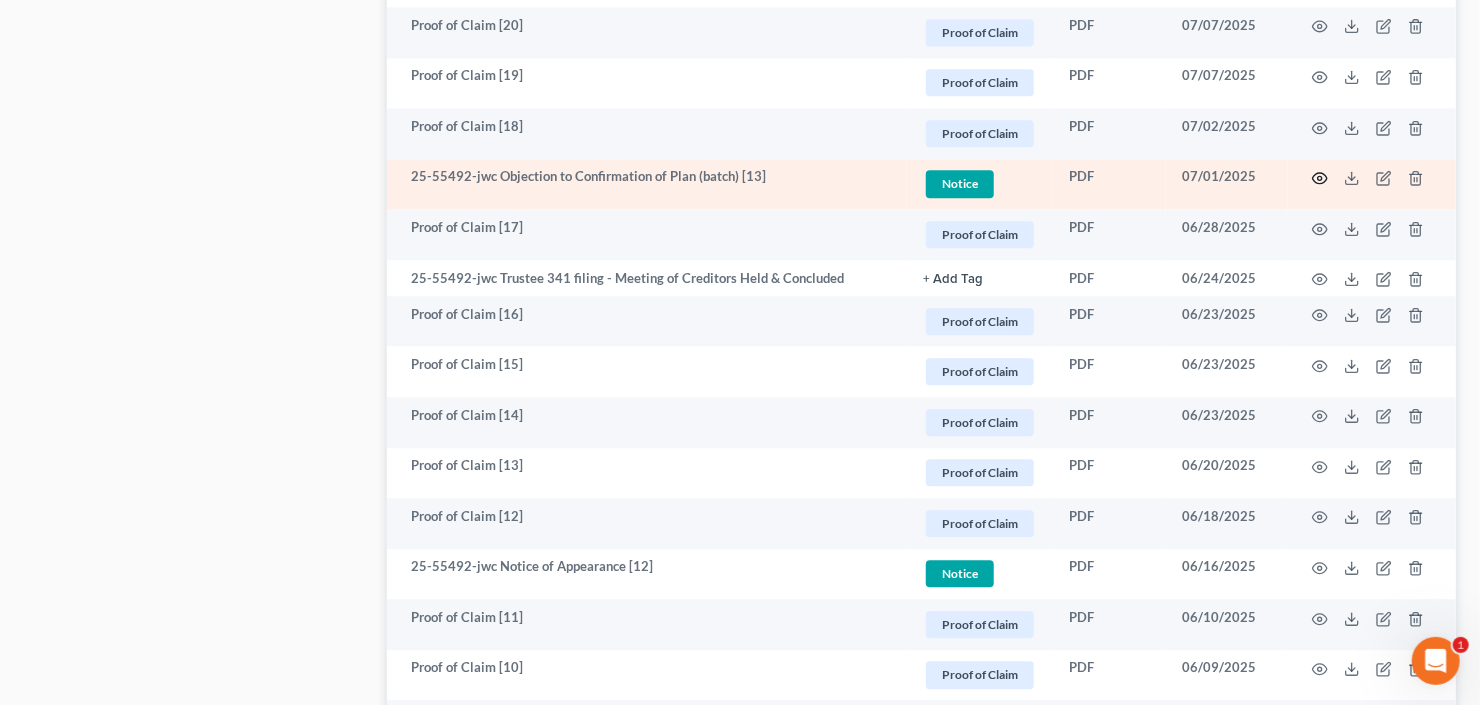 click 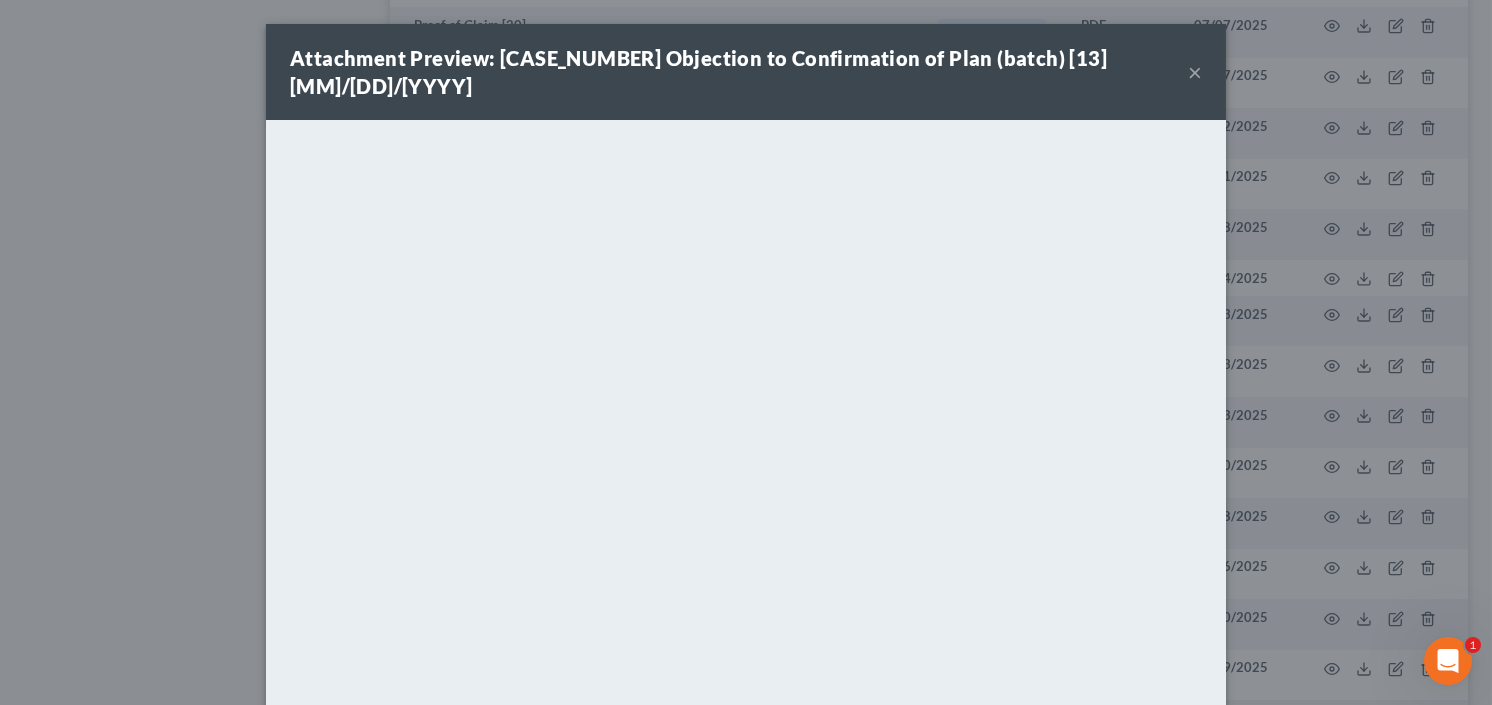 click on "×" at bounding box center (1195, 72) 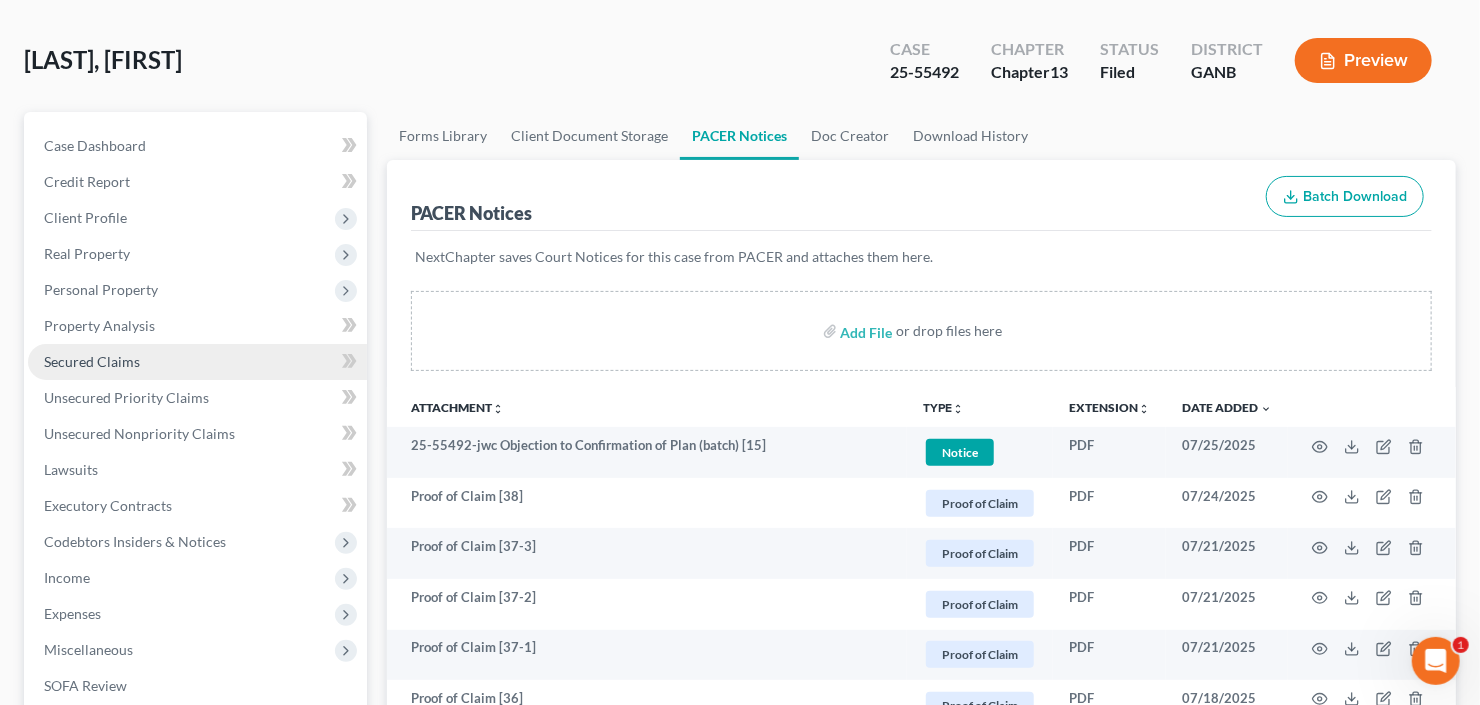 click on "Secured Claims" at bounding box center (92, 361) 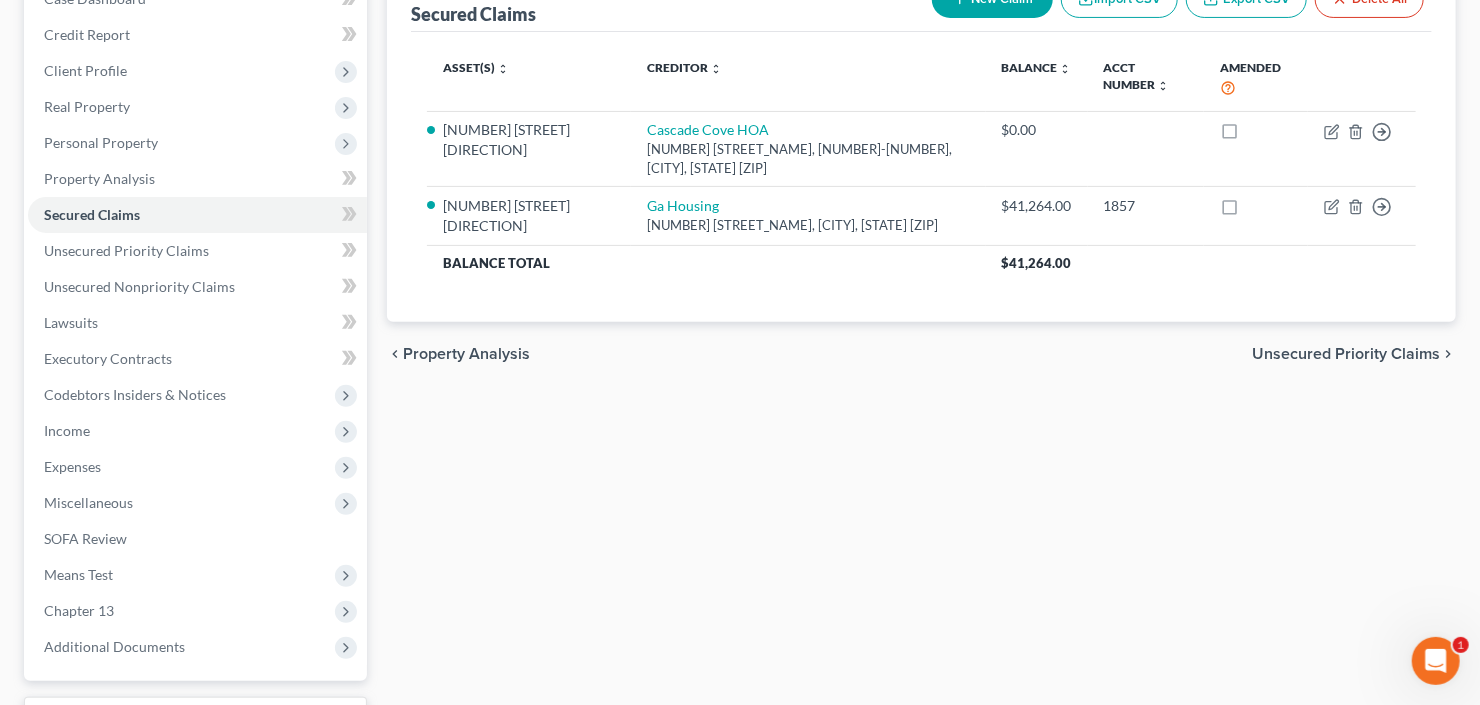scroll, scrollTop: 320, scrollLeft: 0, axis: vertical 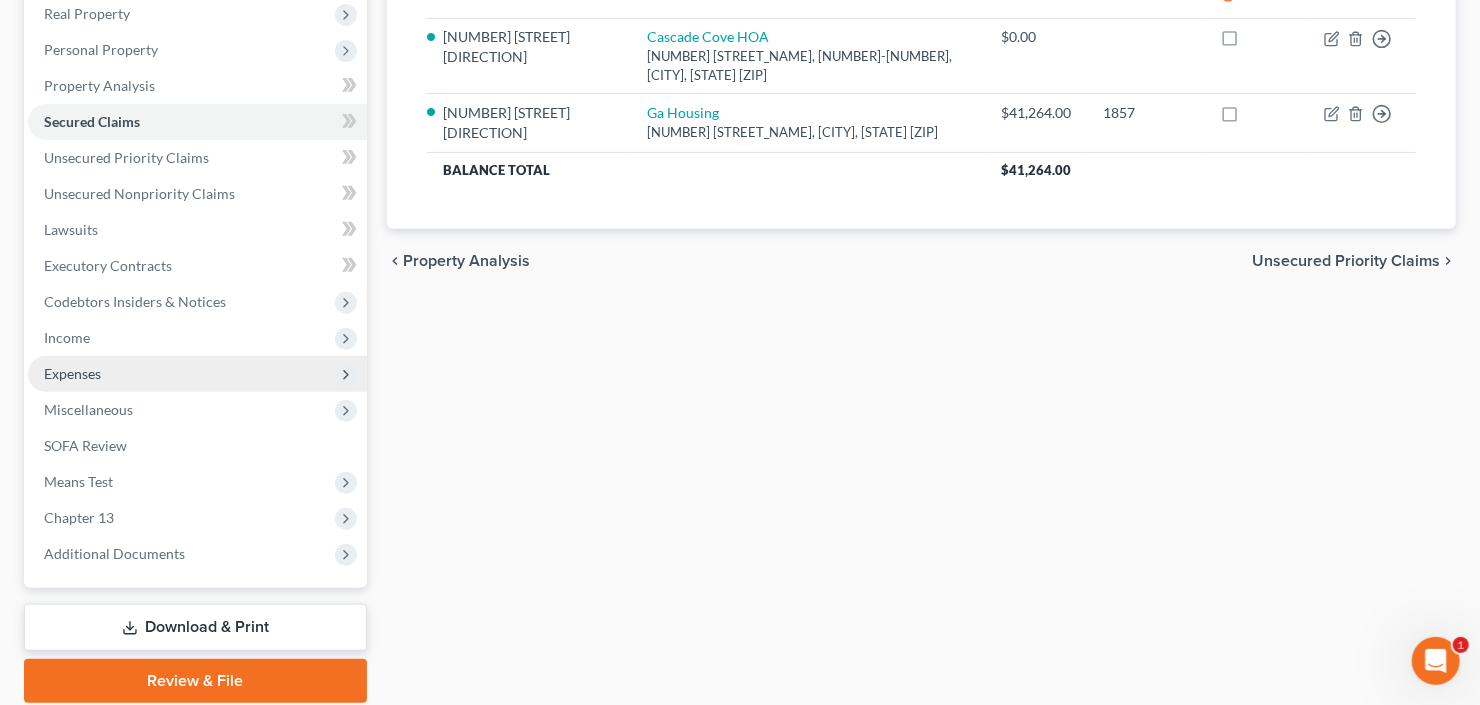 click on "Expenses" at bounding box center (197, 374) 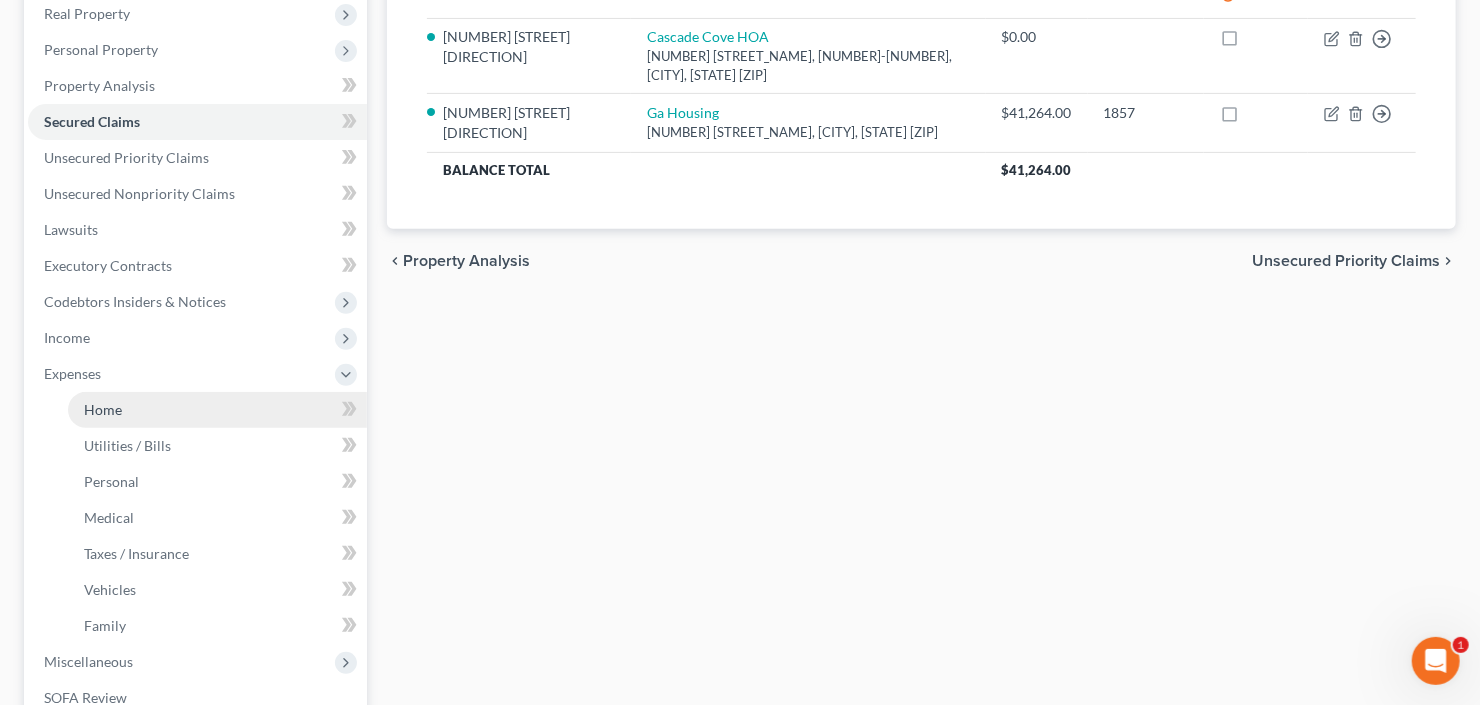 click on "Home" at bounding box center [217, 410] 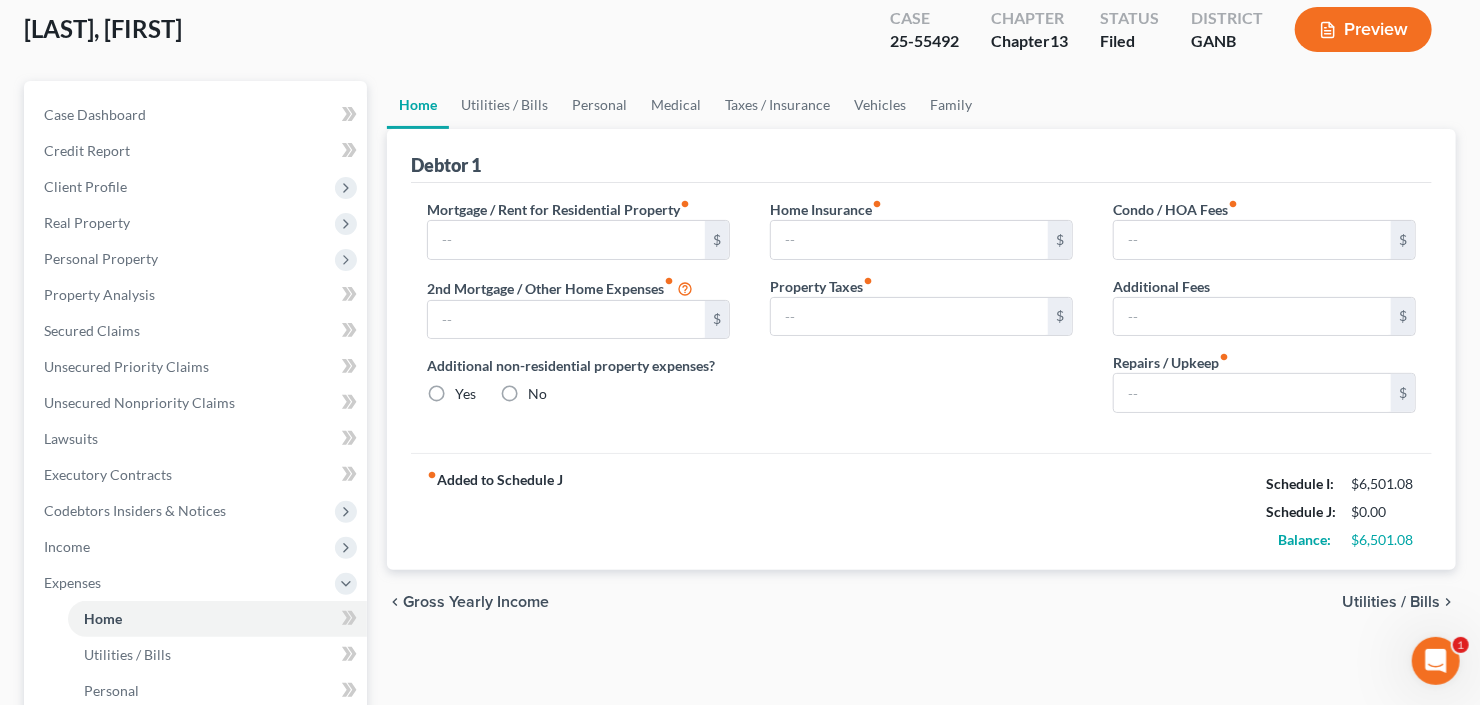 scroll, scrollTop: 0, scrollLeft: 0, axis: both 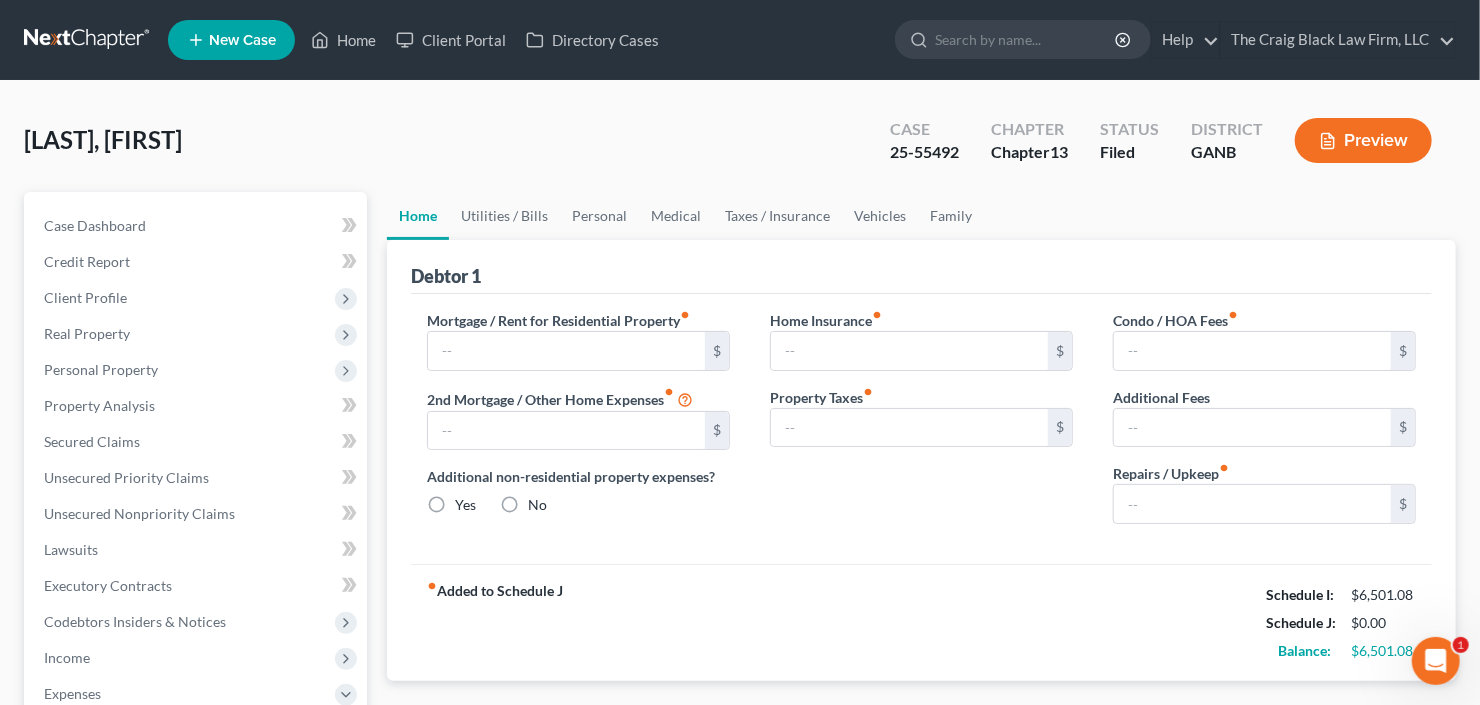 type on "565.00" 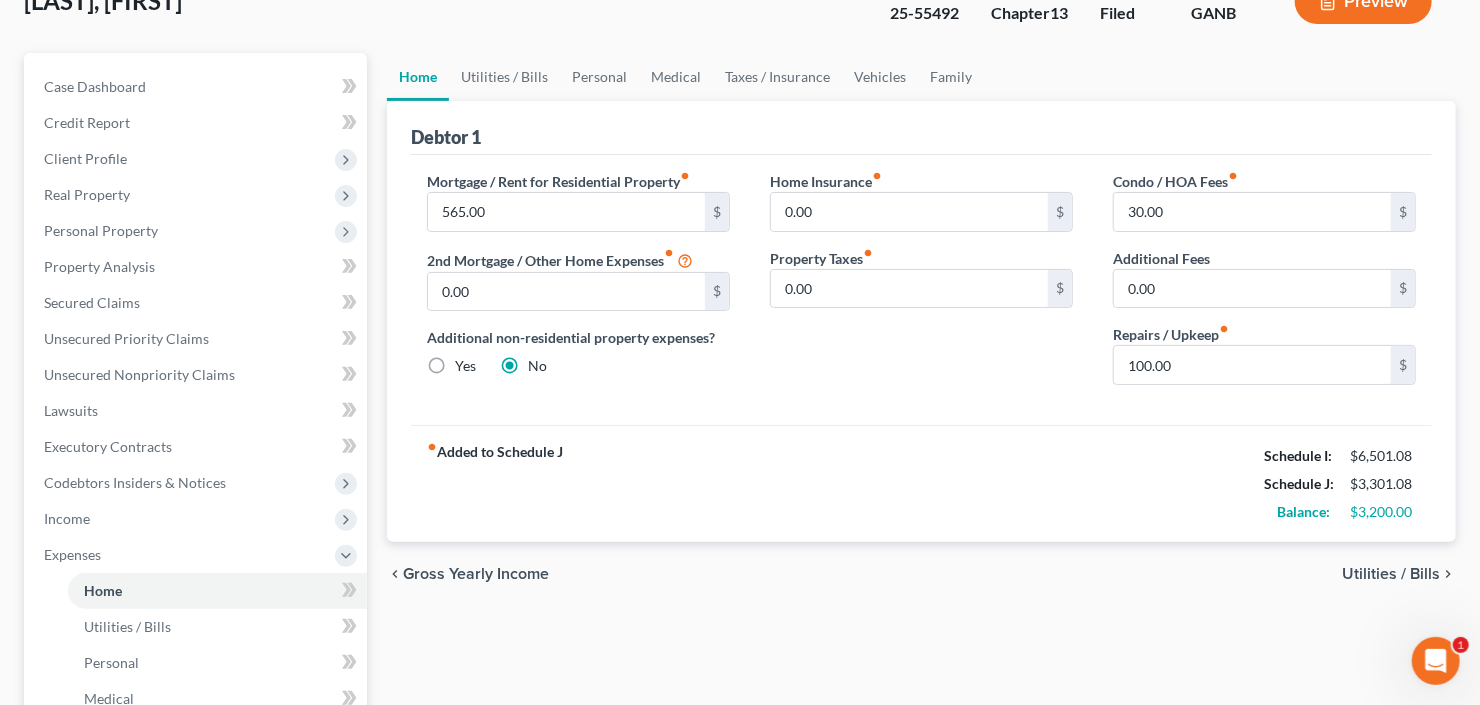 scroll, scrollTop: 80, scrollLeft: 0, axis: vertical 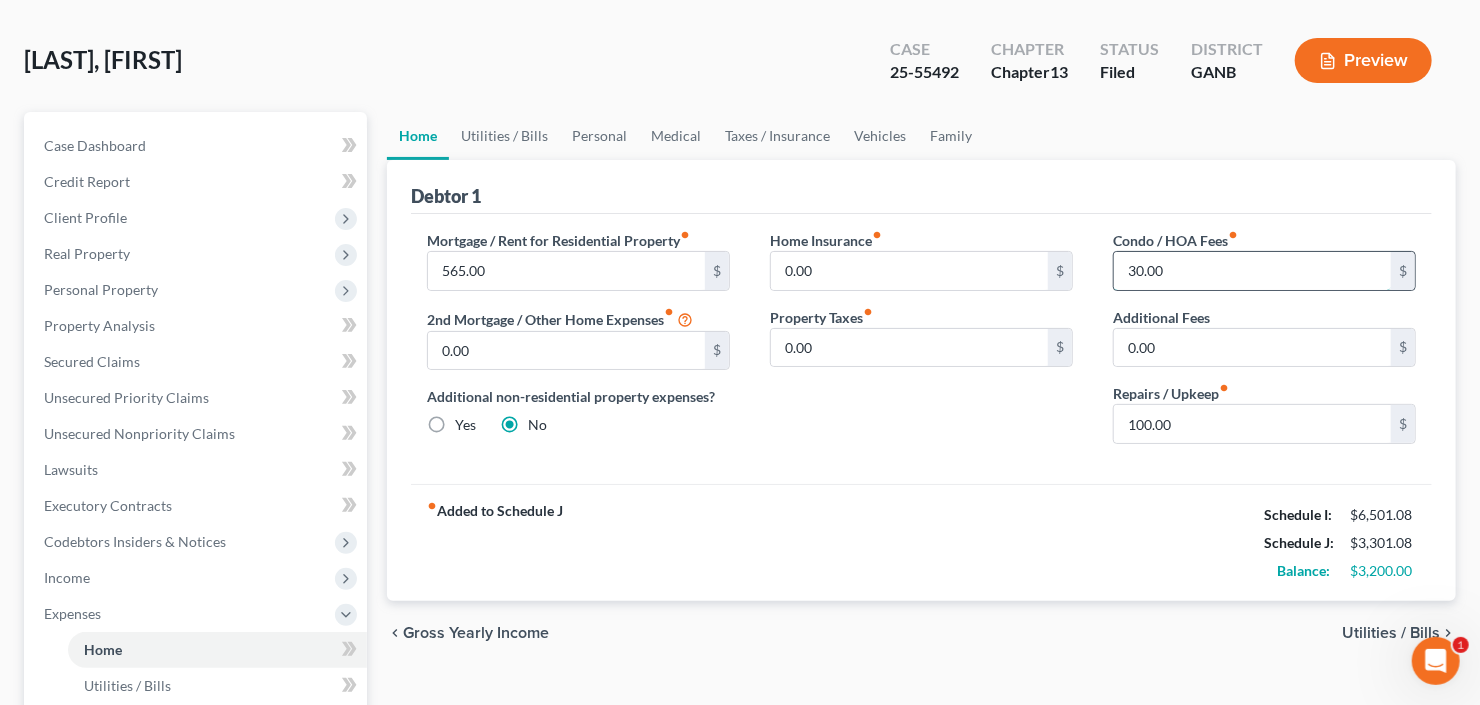 click on "30.00" at bounding box center (1252, 271) 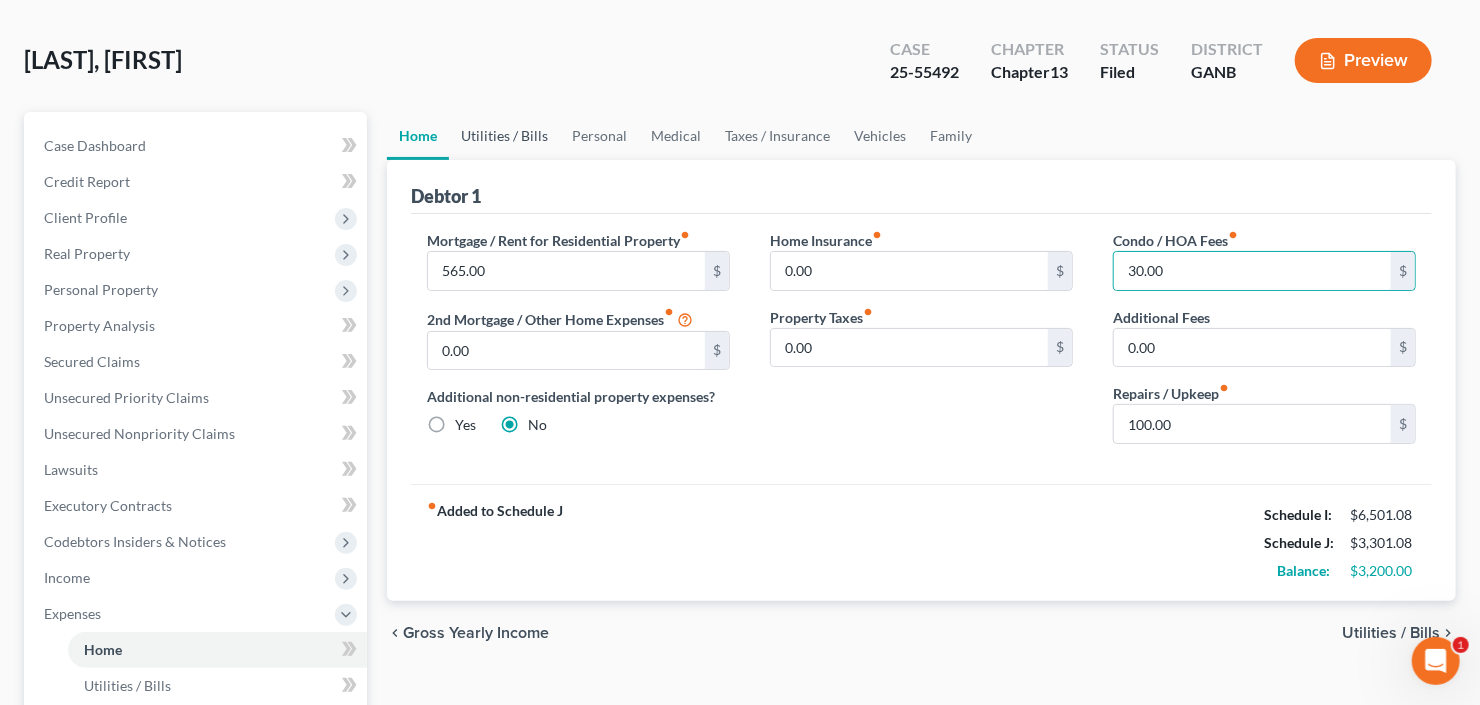 click on "Utilities / Bills" at bounding box center [504, 136] 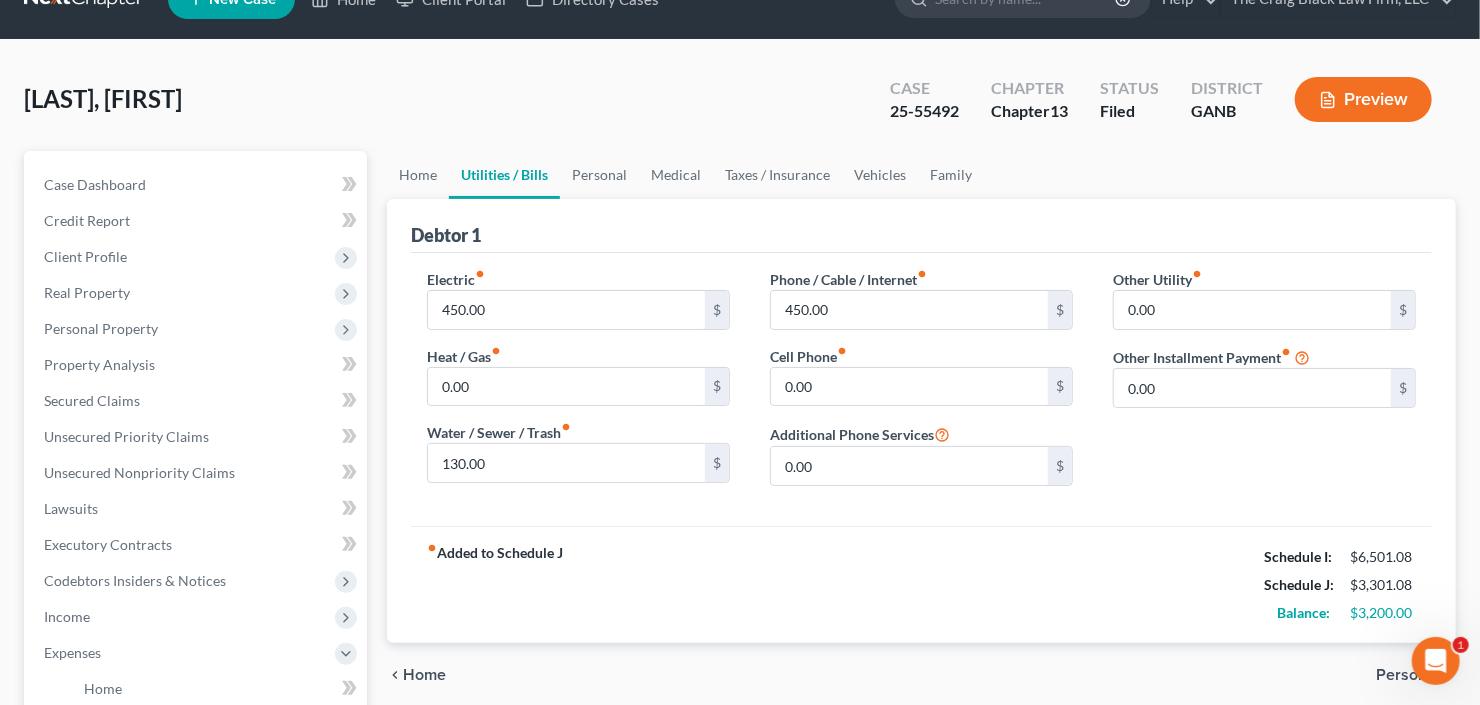 scroll, scrollTop: 0, scrollLeft: 0, axis: both 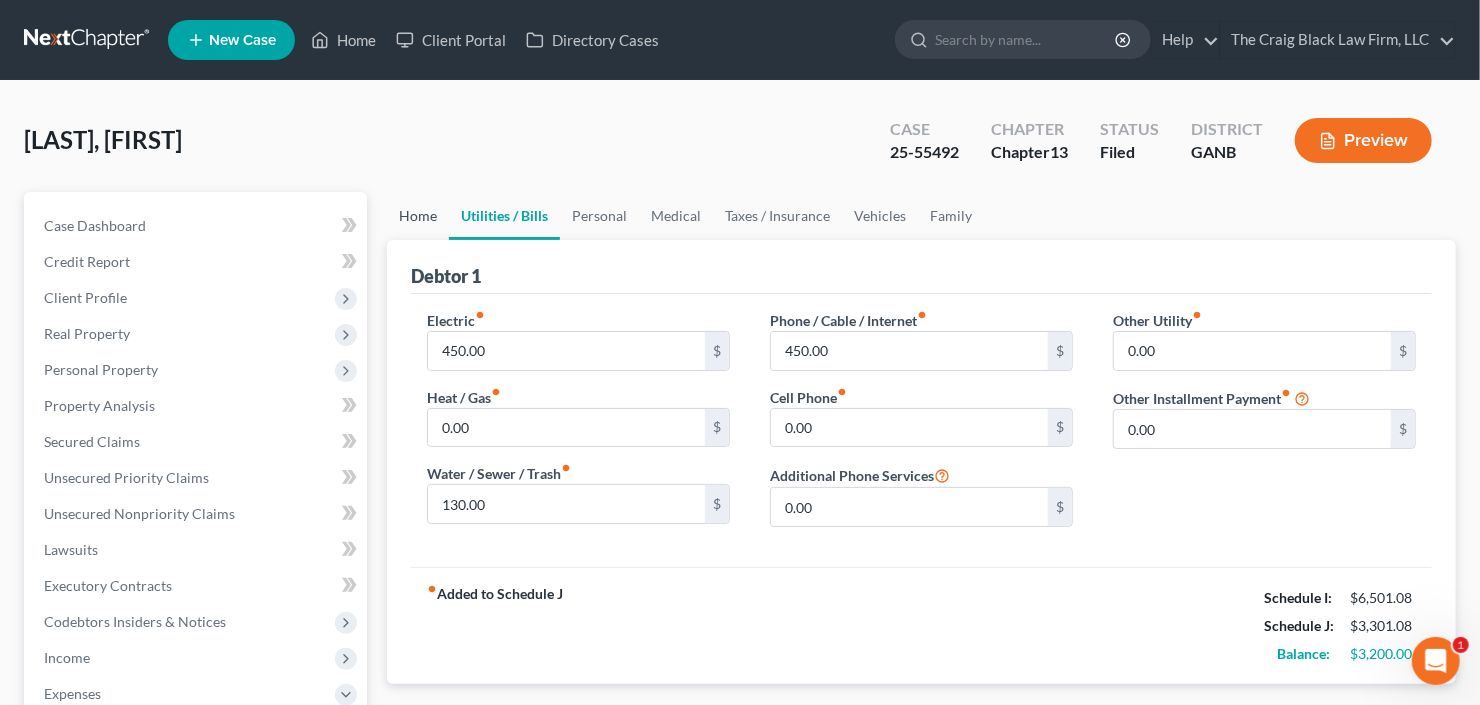 click on "Home" at bounding box center (418, 216) 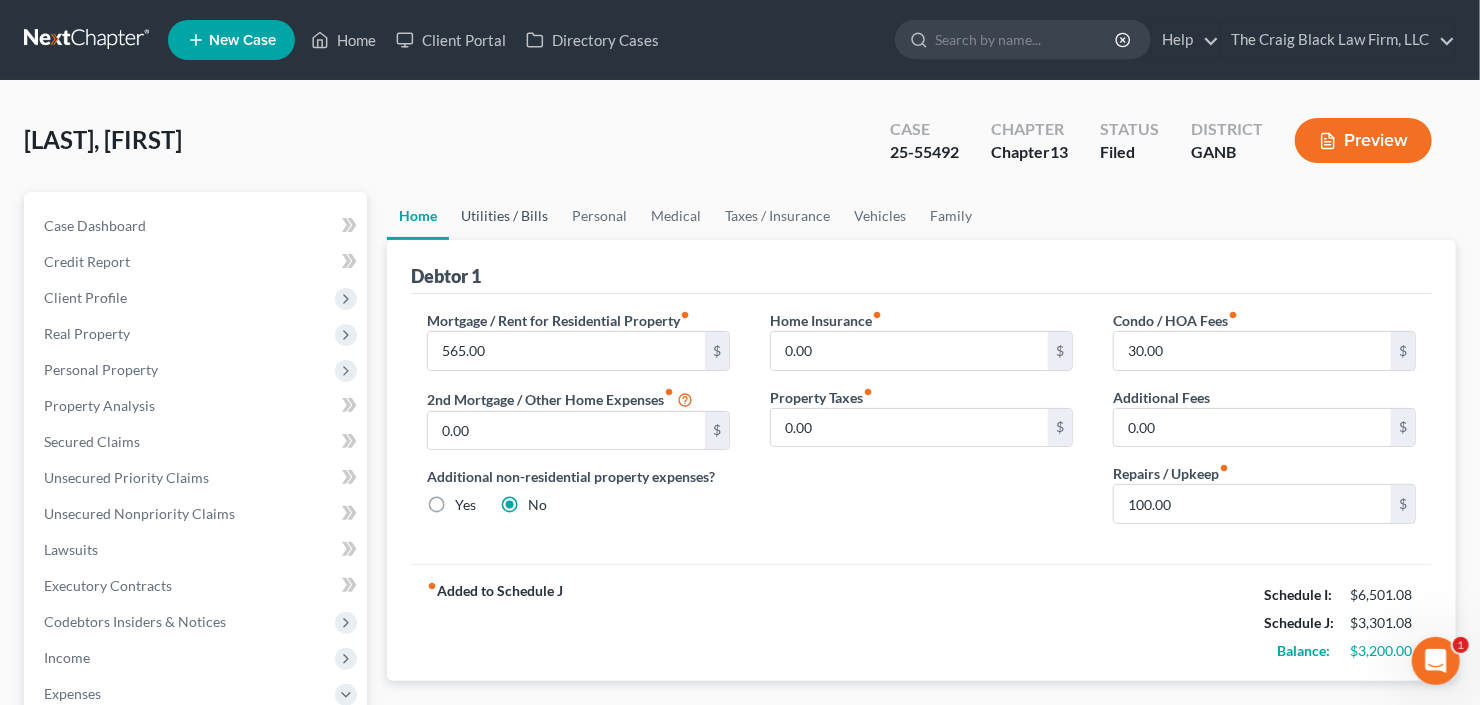 click on "Utilities / Bills" at bounding box center [504, 216] 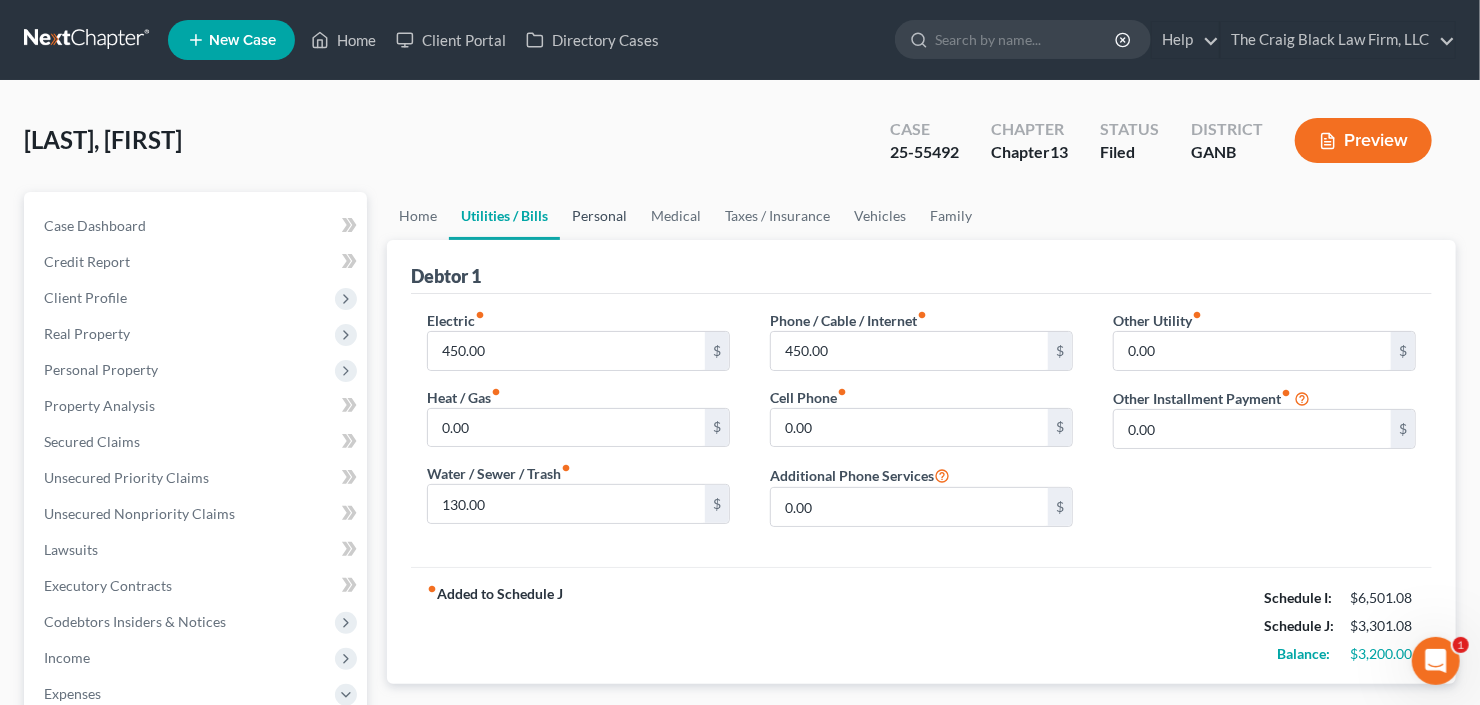 click on "Personal" at bounding box center (599, 216) 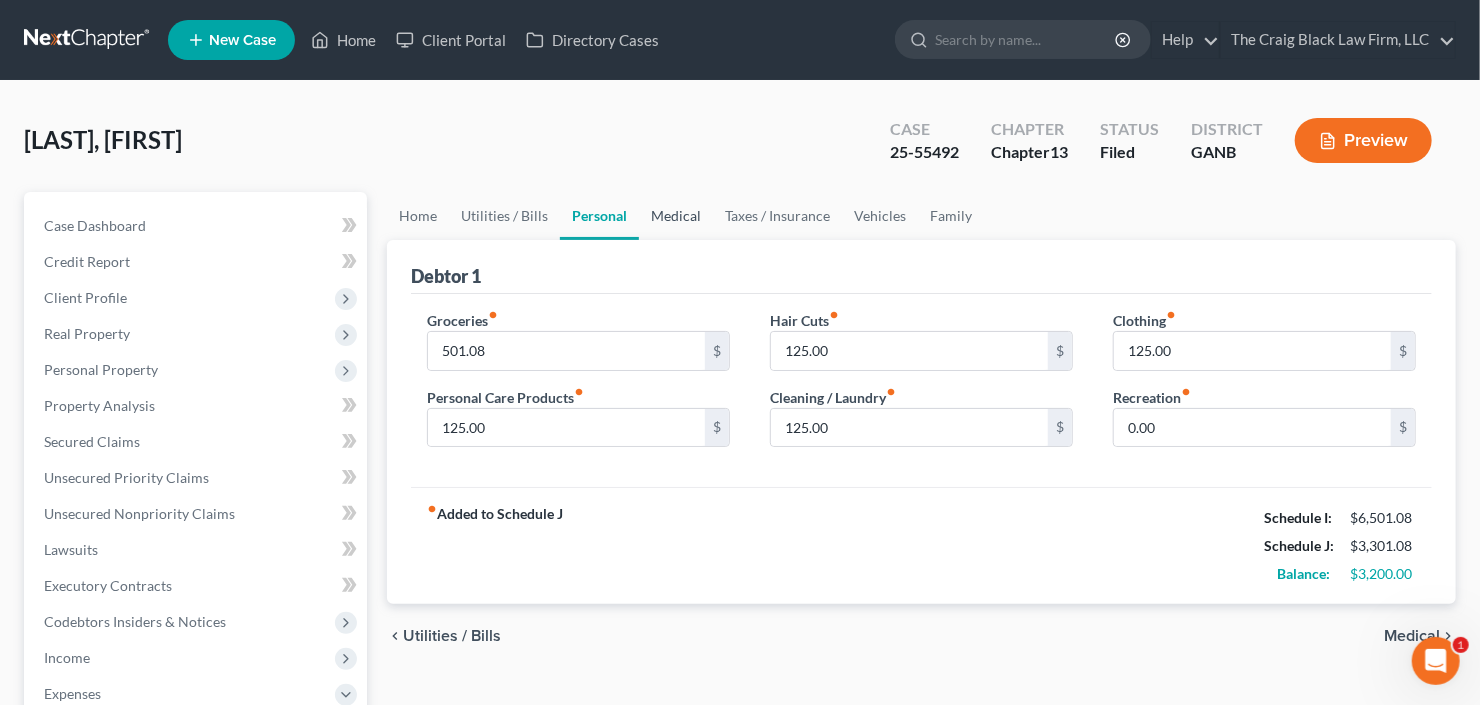 click on "Medical" at bounding box center (676, 216) 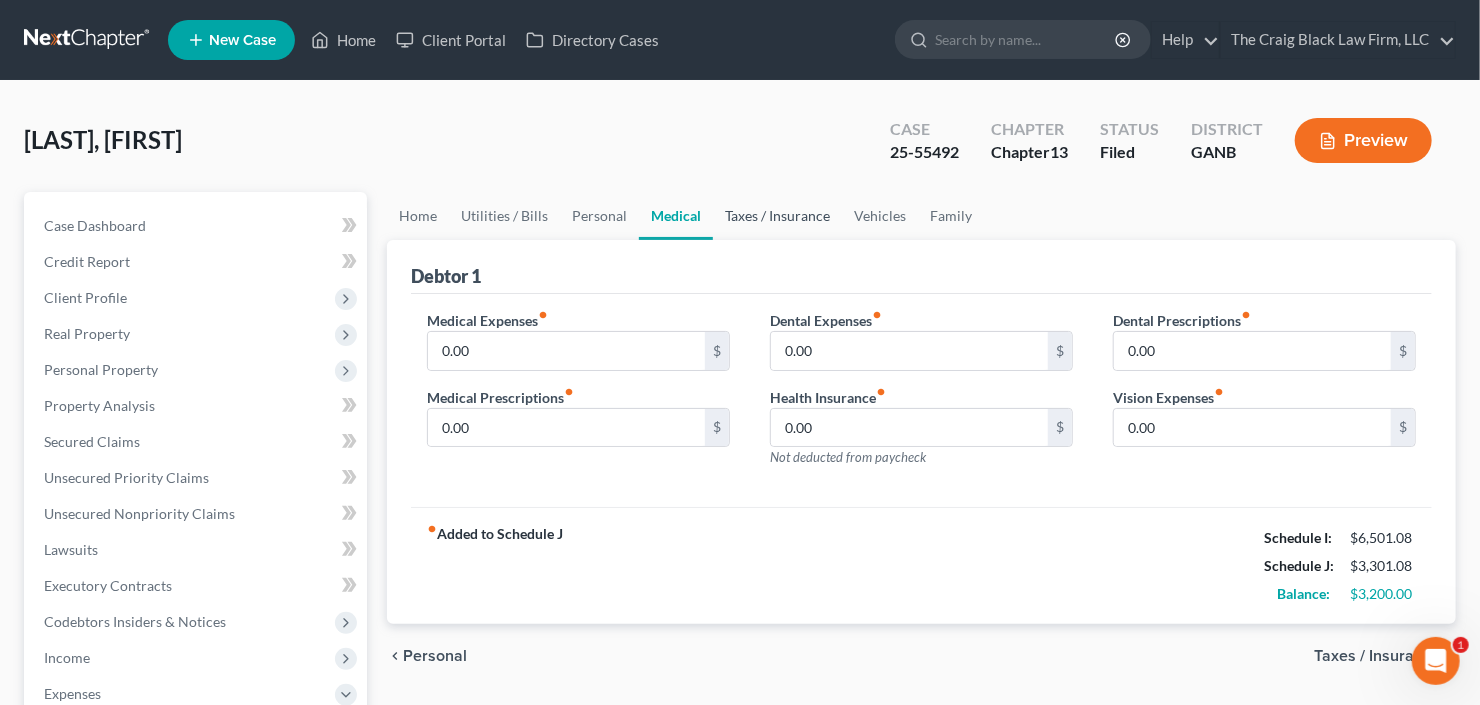 click on "Taxes / Insurance" at bounding box center (777, 216) 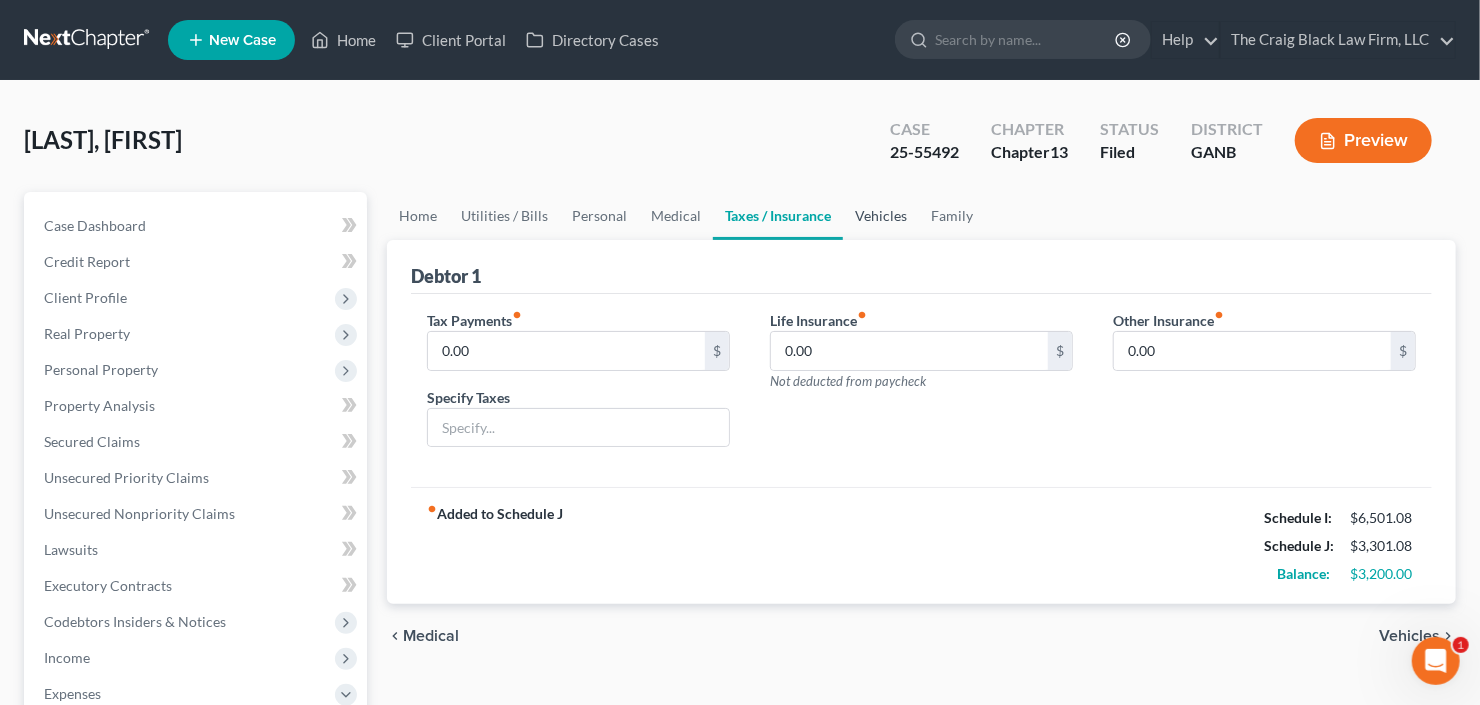 click on "Vehicles" at bounding box center (881, 216) 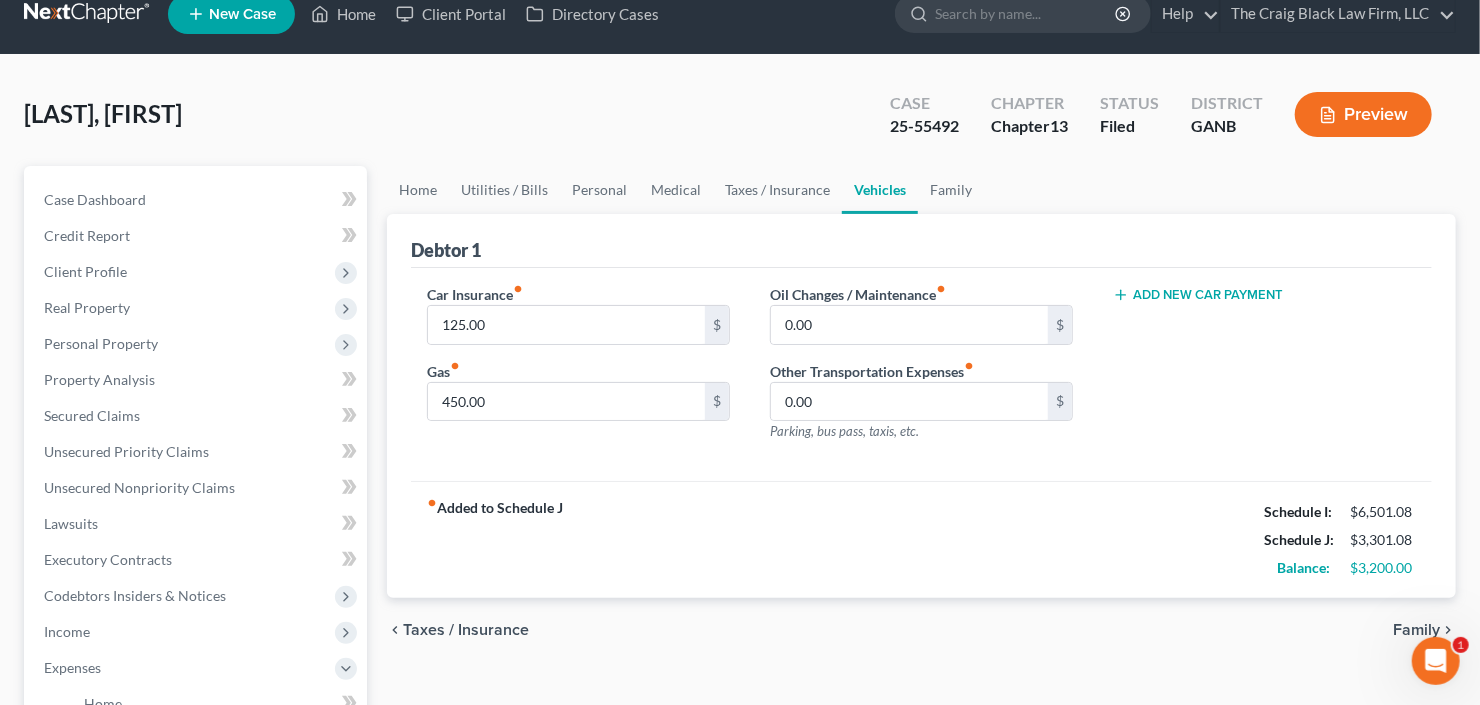 scroll, scrollTop: 80, scrollLeft: 0, axis: vertical 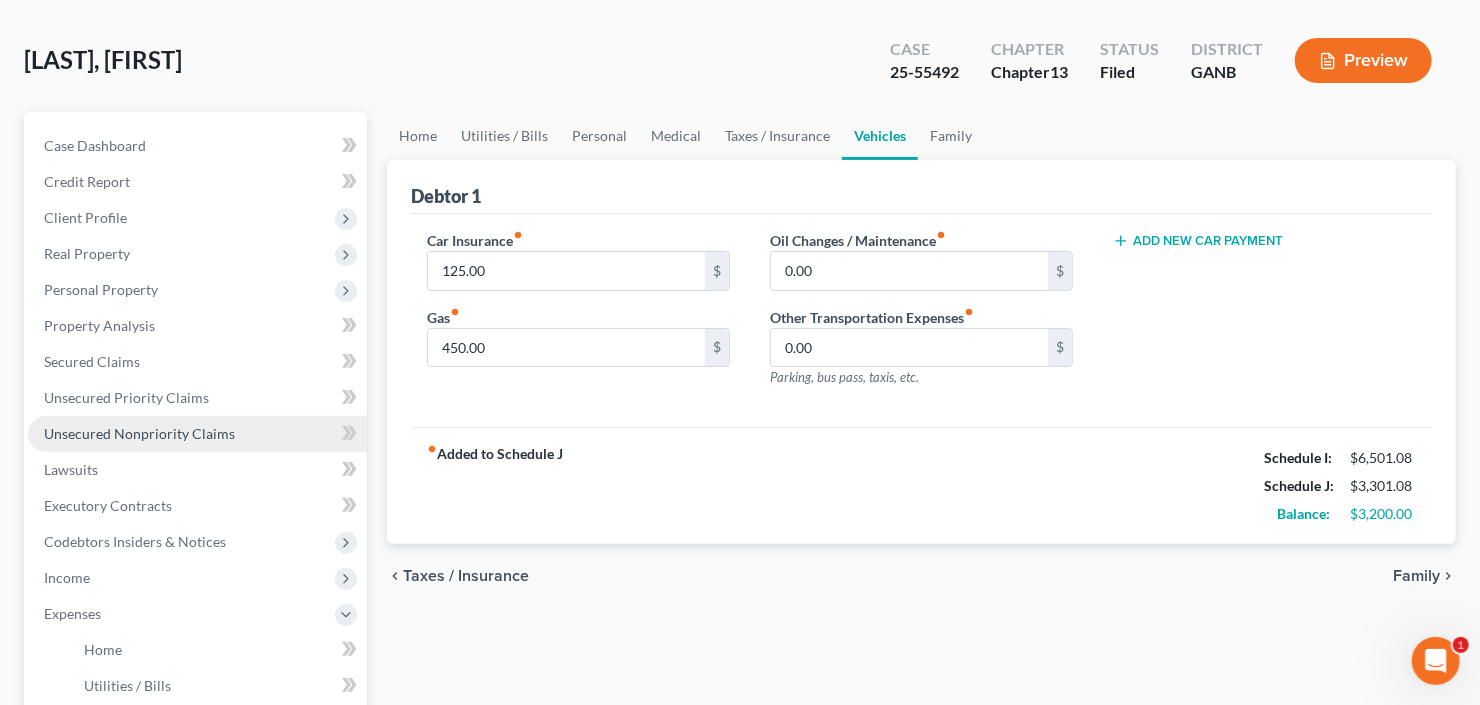 click on "Unsecured Nonpriority Claims" at bounding box center (139, 433) 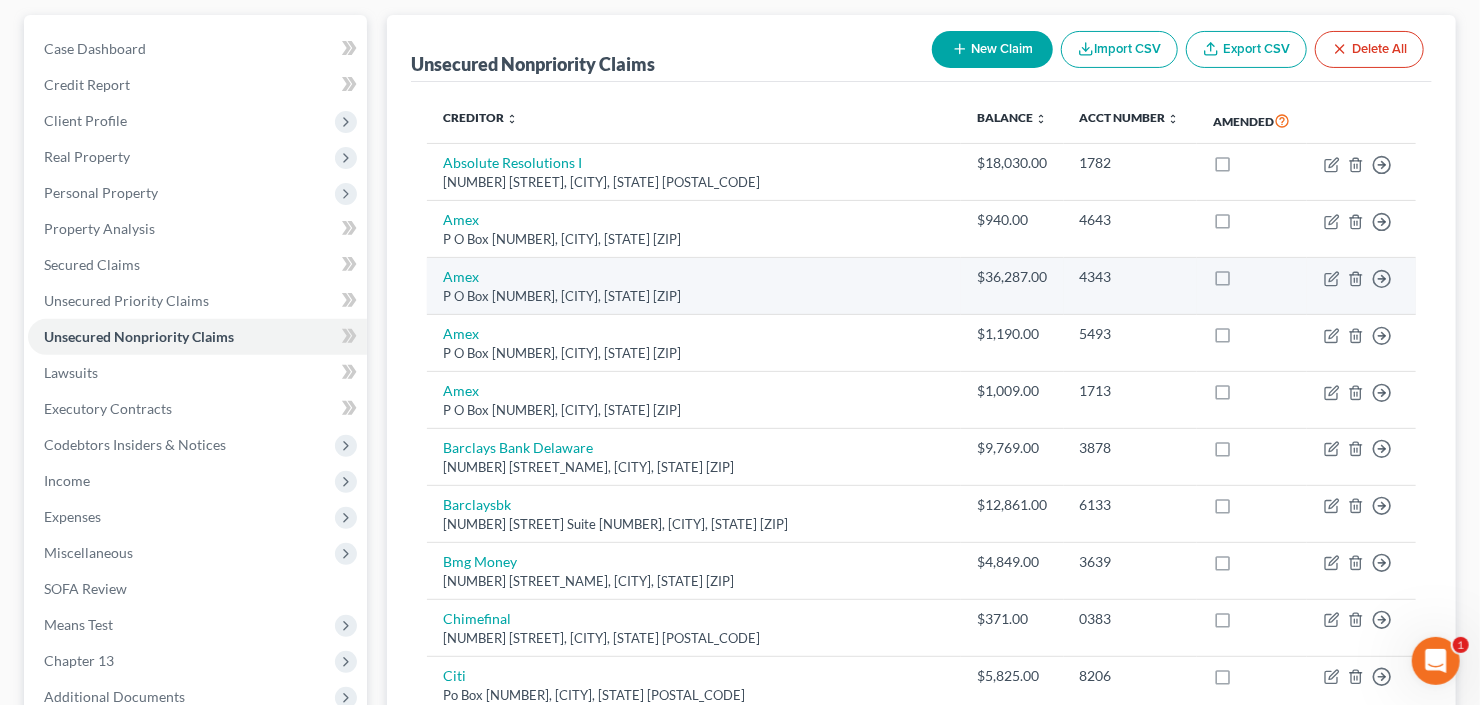 scroll, scrollTop: 240, scrollLeft: 0, axis: vertical 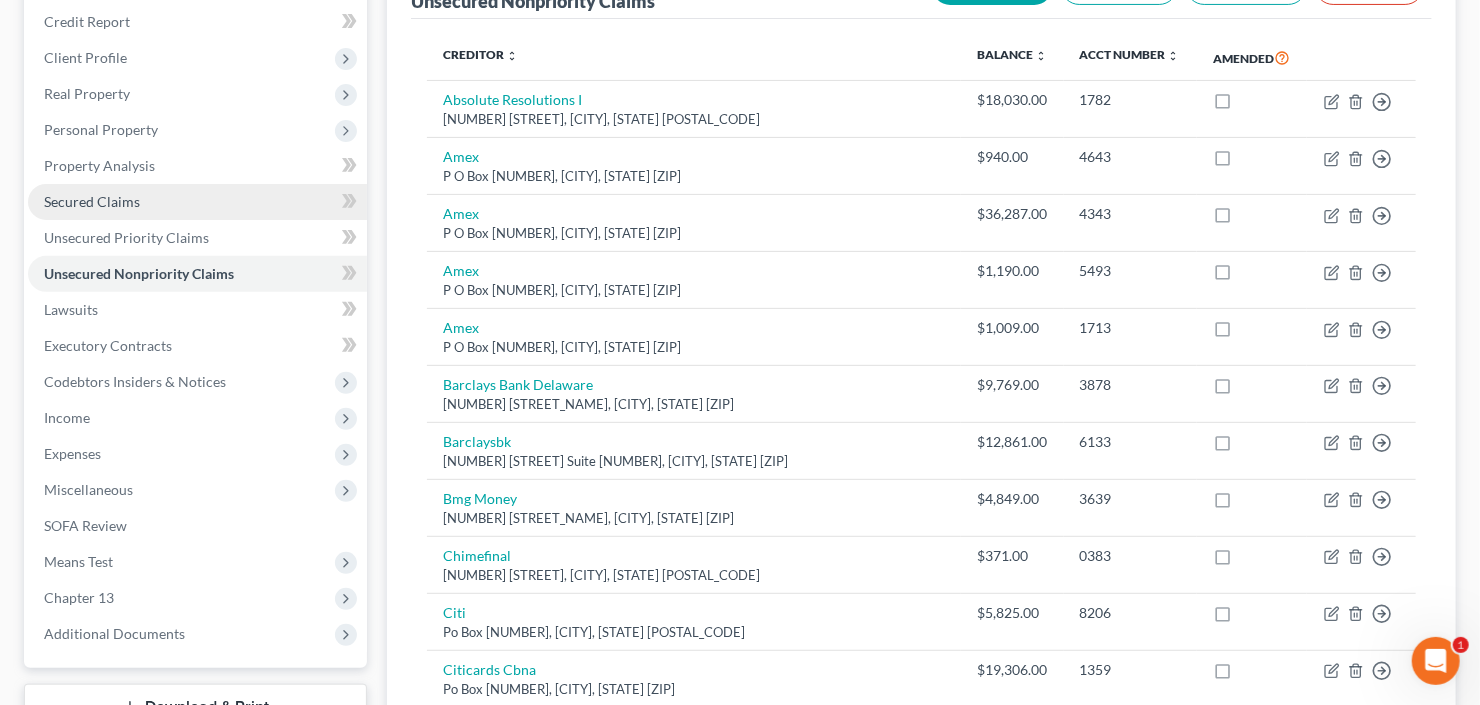drag, startPoint x: 107, startPoint y: 198, endPoint x: 132, endPoint y: 200, distance: 25.079872 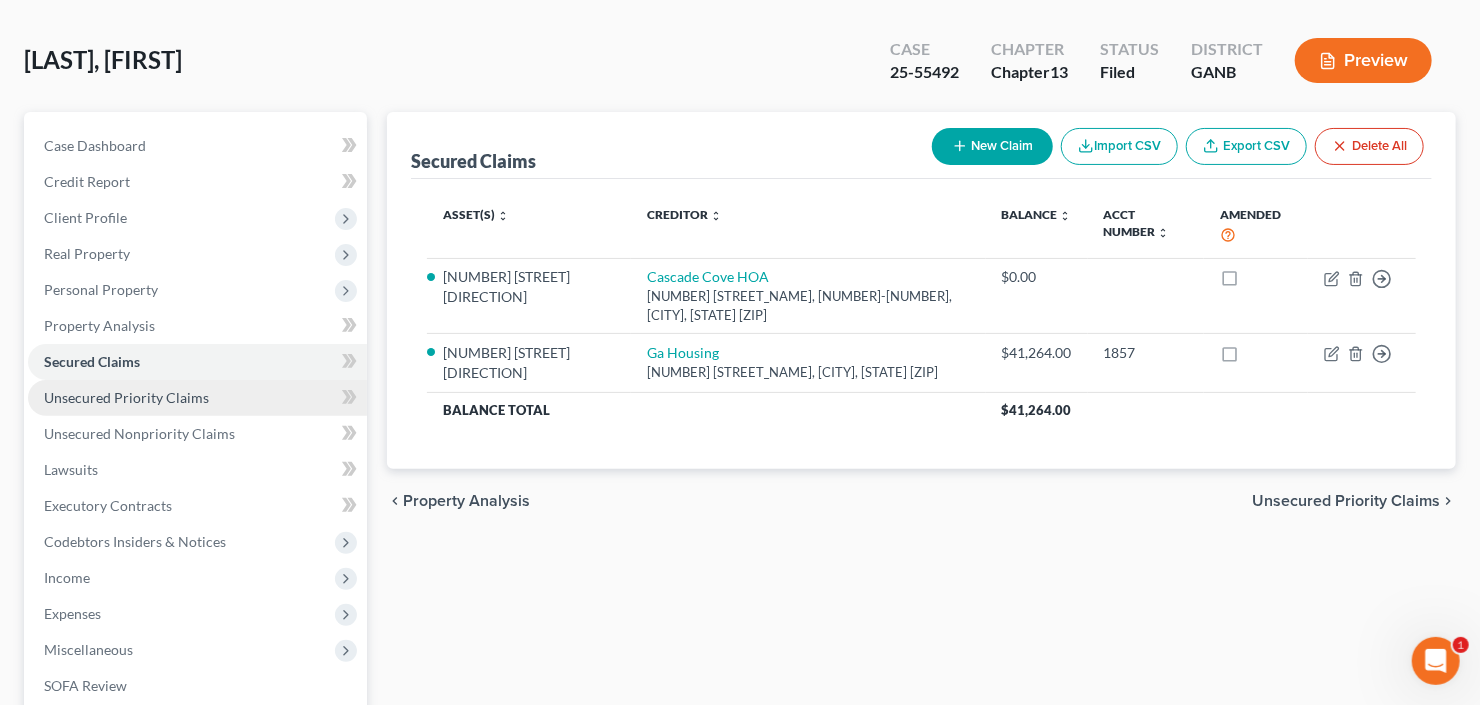 scroll, scrollTop: 240, scrollLeft: 0, axis: vertical 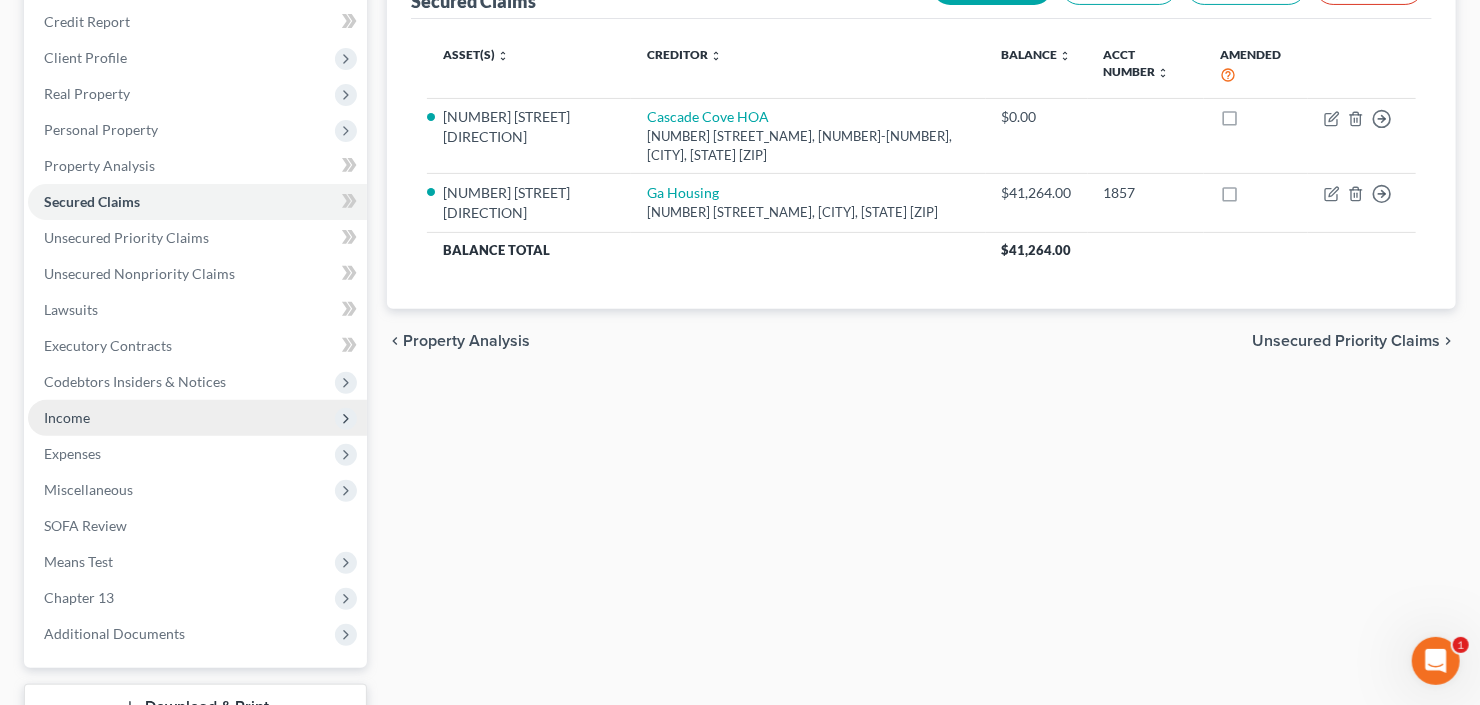 click on "Income" at bounding box center [197, 418] 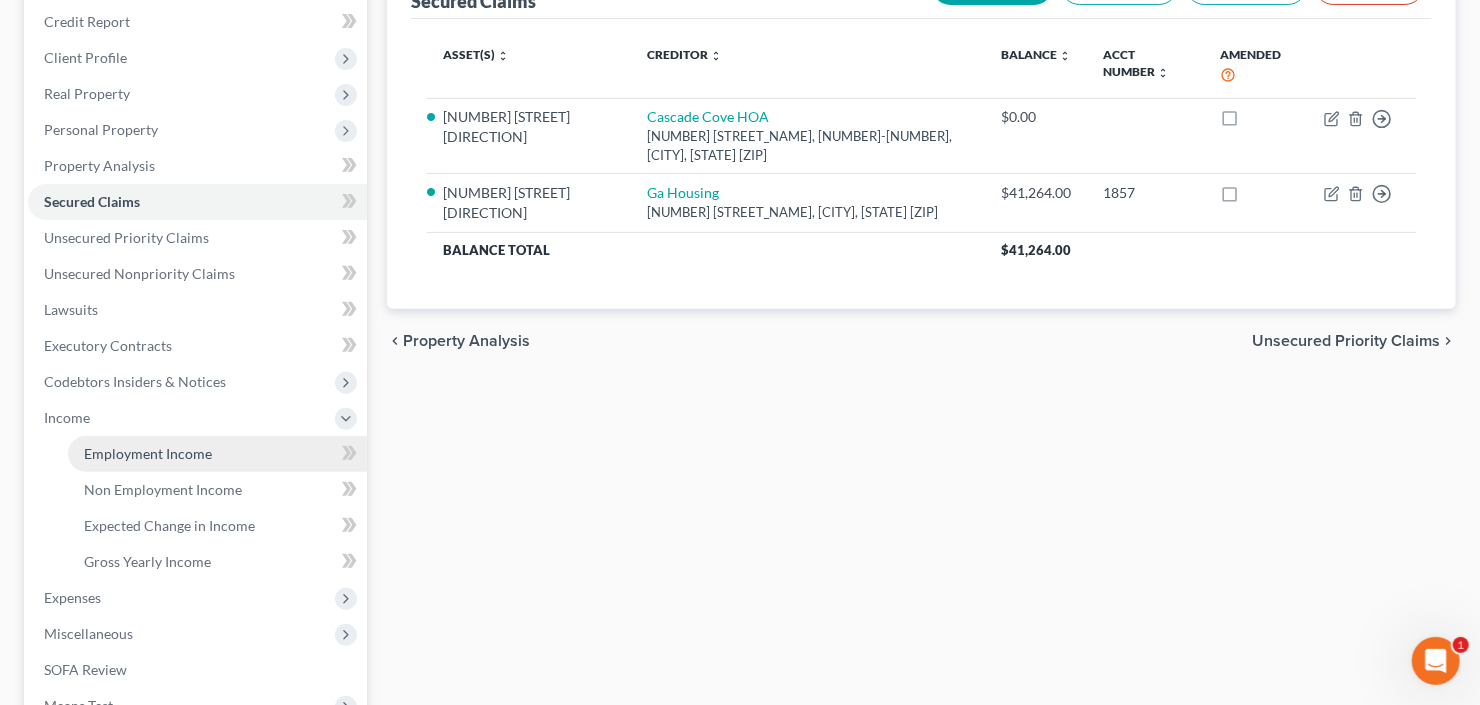 click on "Employment Income" at bounding box center [217, 454] 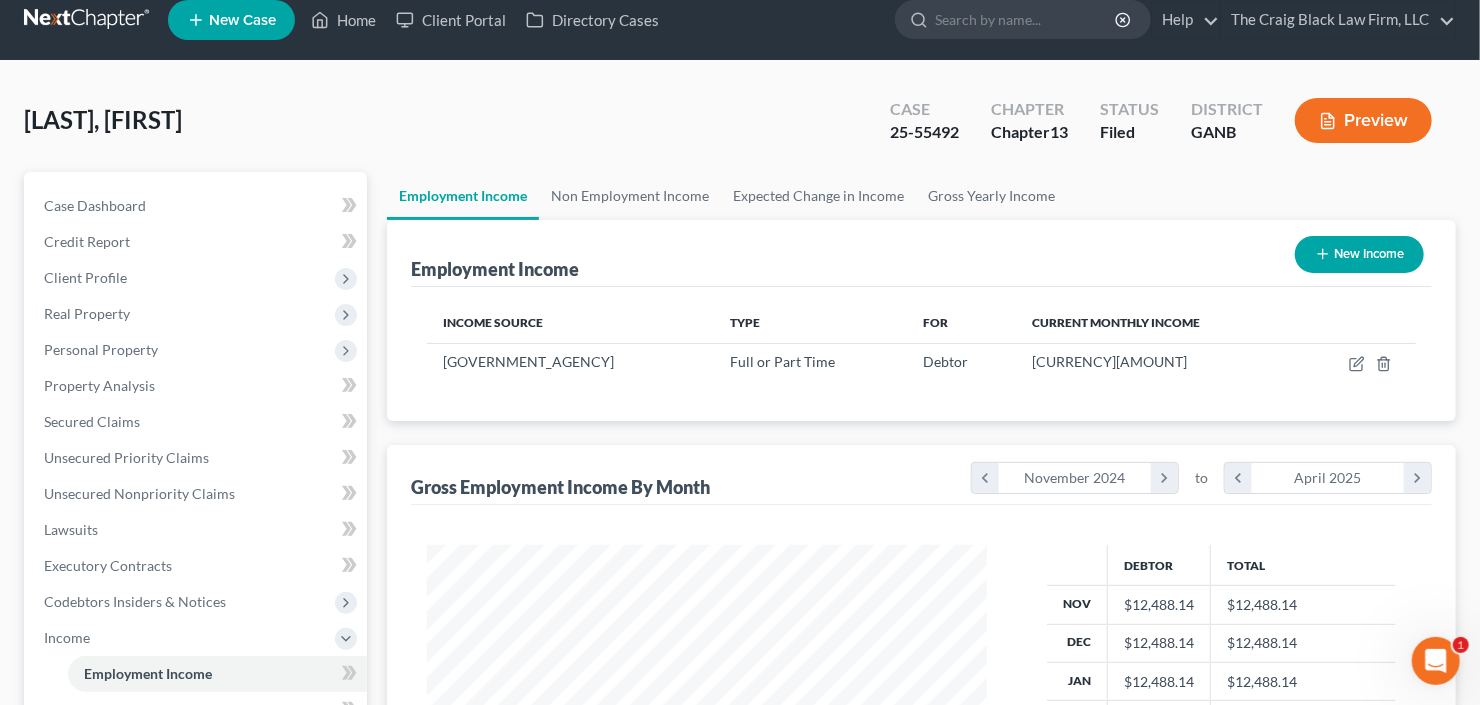 scroll, scrollTop: 0, scrollLeft: 0, axis: both 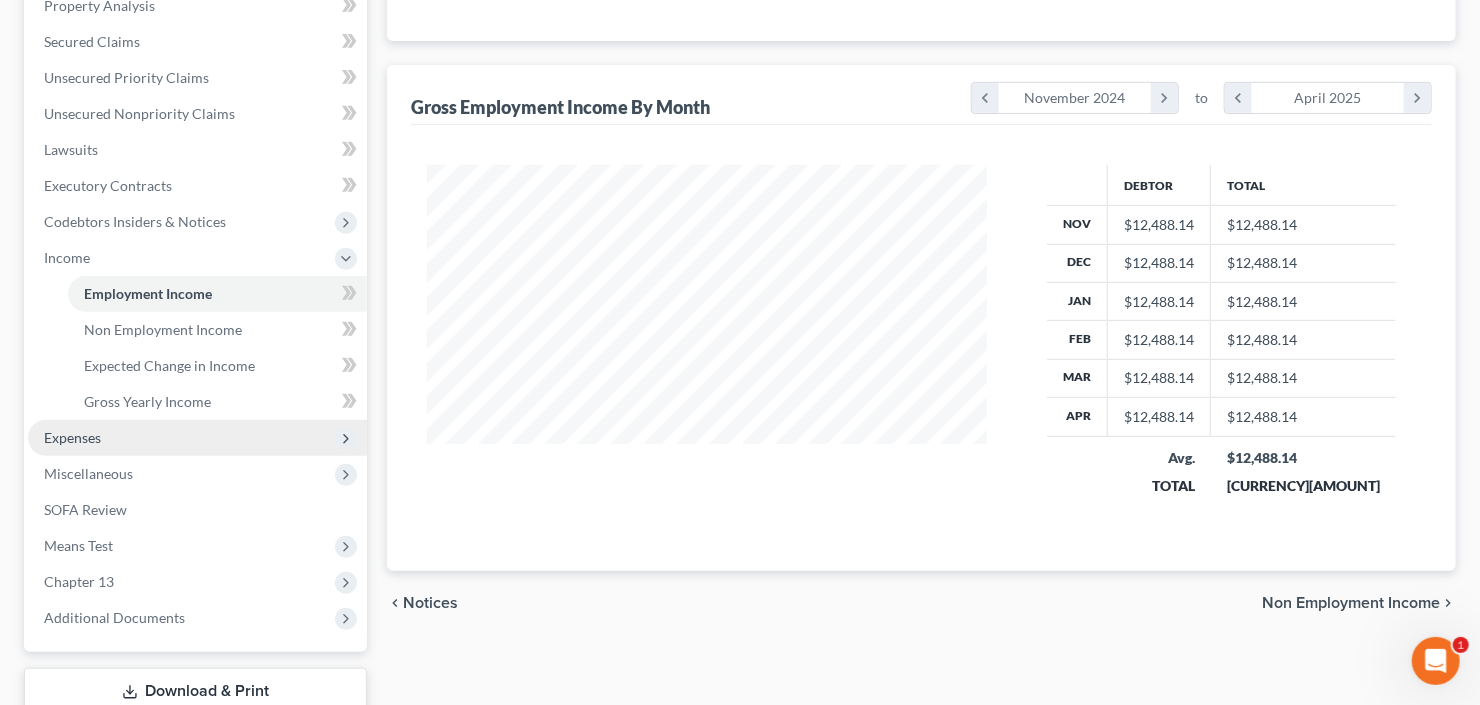 click on "Expenses" at bounding box center (72, 437) 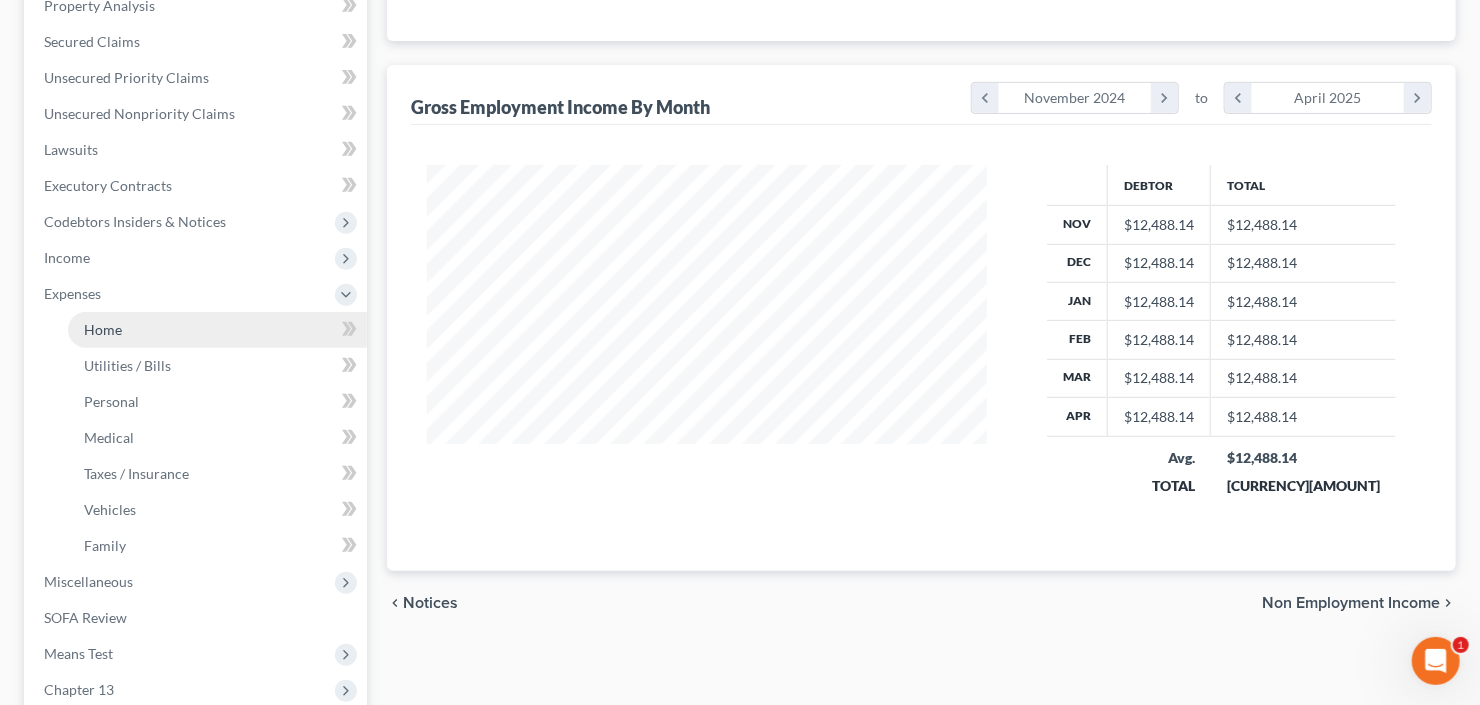 click on "Home" at bounding box center (217, 330) 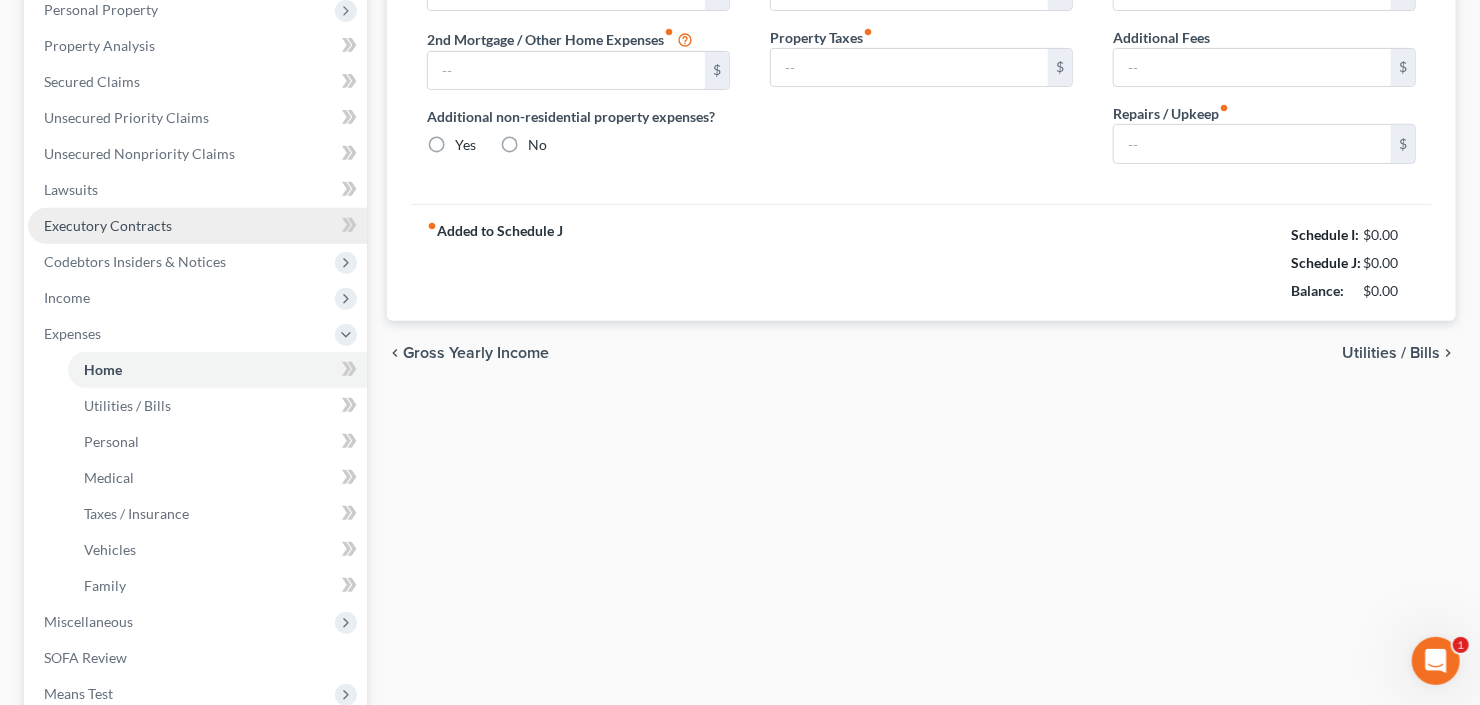 type on "565.00" 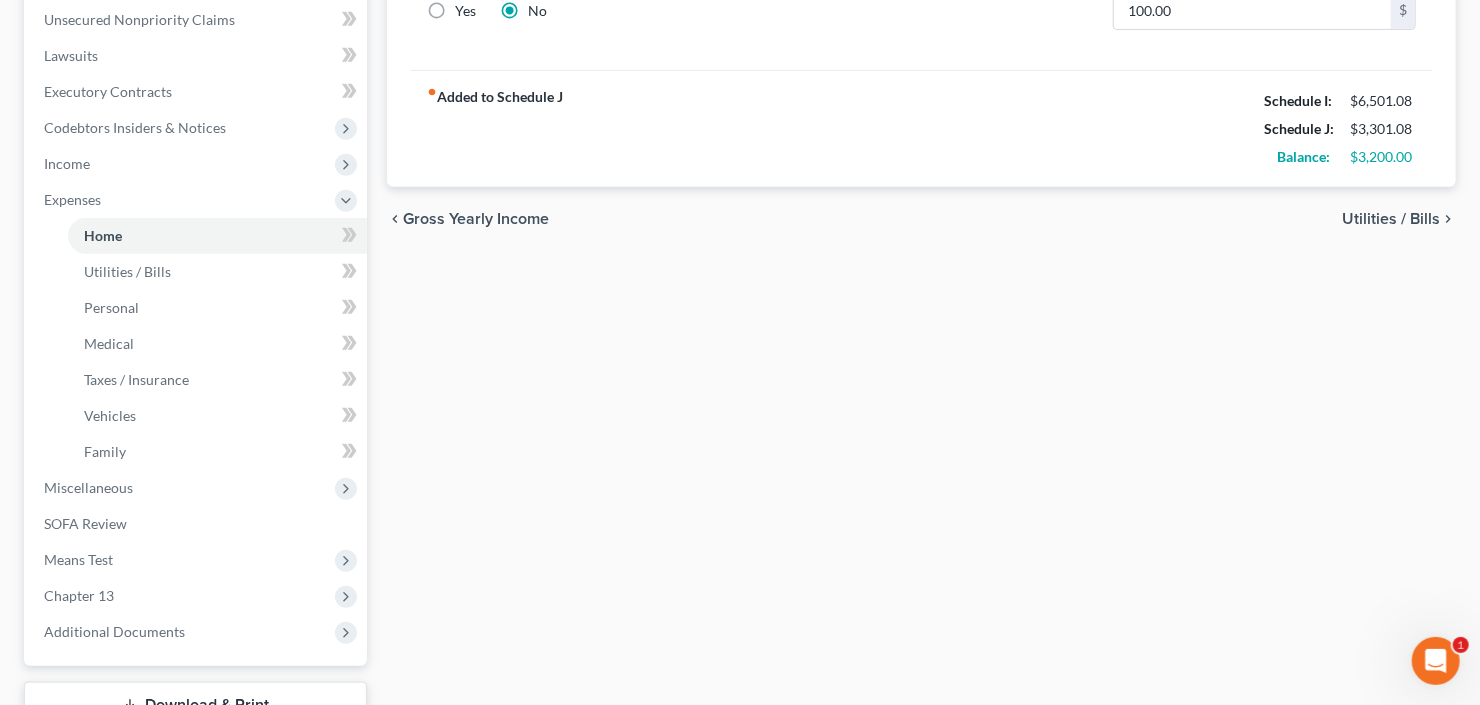 scroll, scrollTop: 640, scrollLeft: 0, axis: vertical 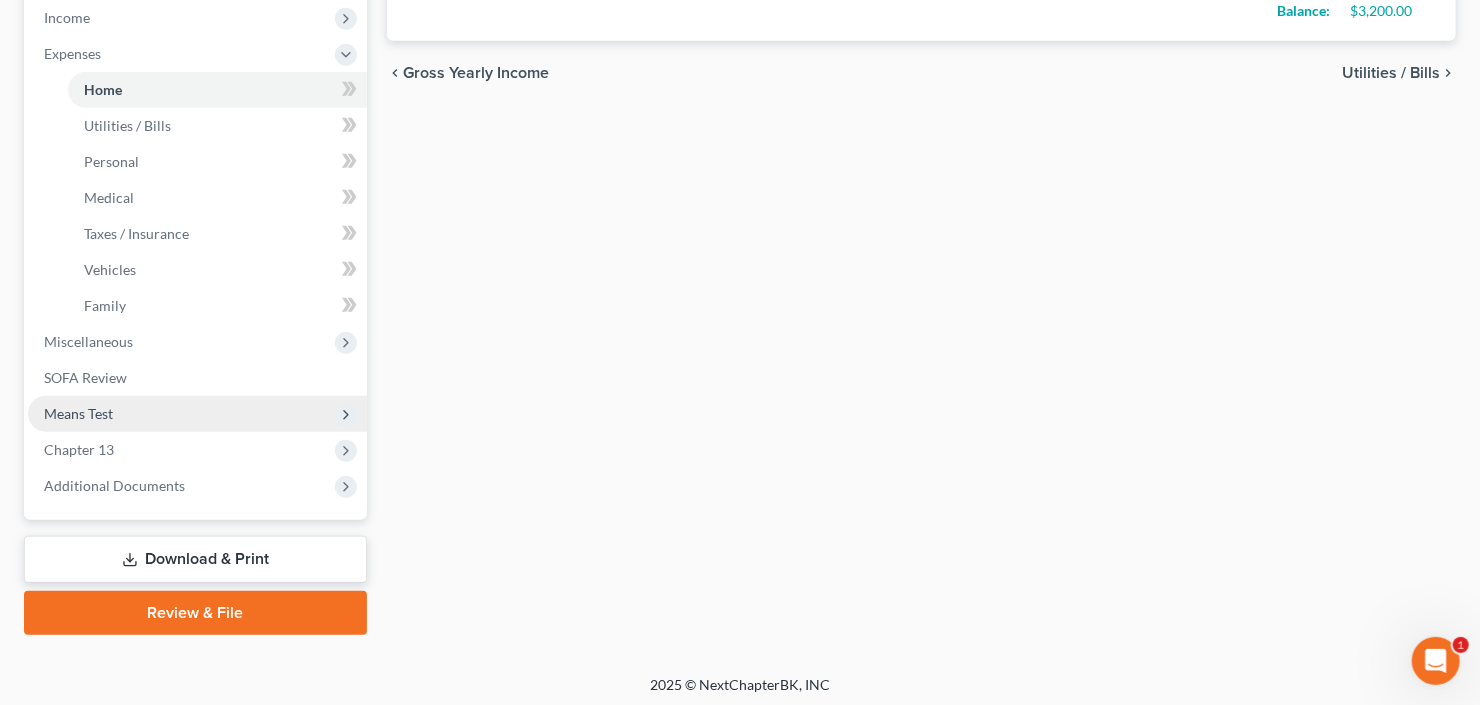 click on "Means Test" at bounding box center (197, 414) 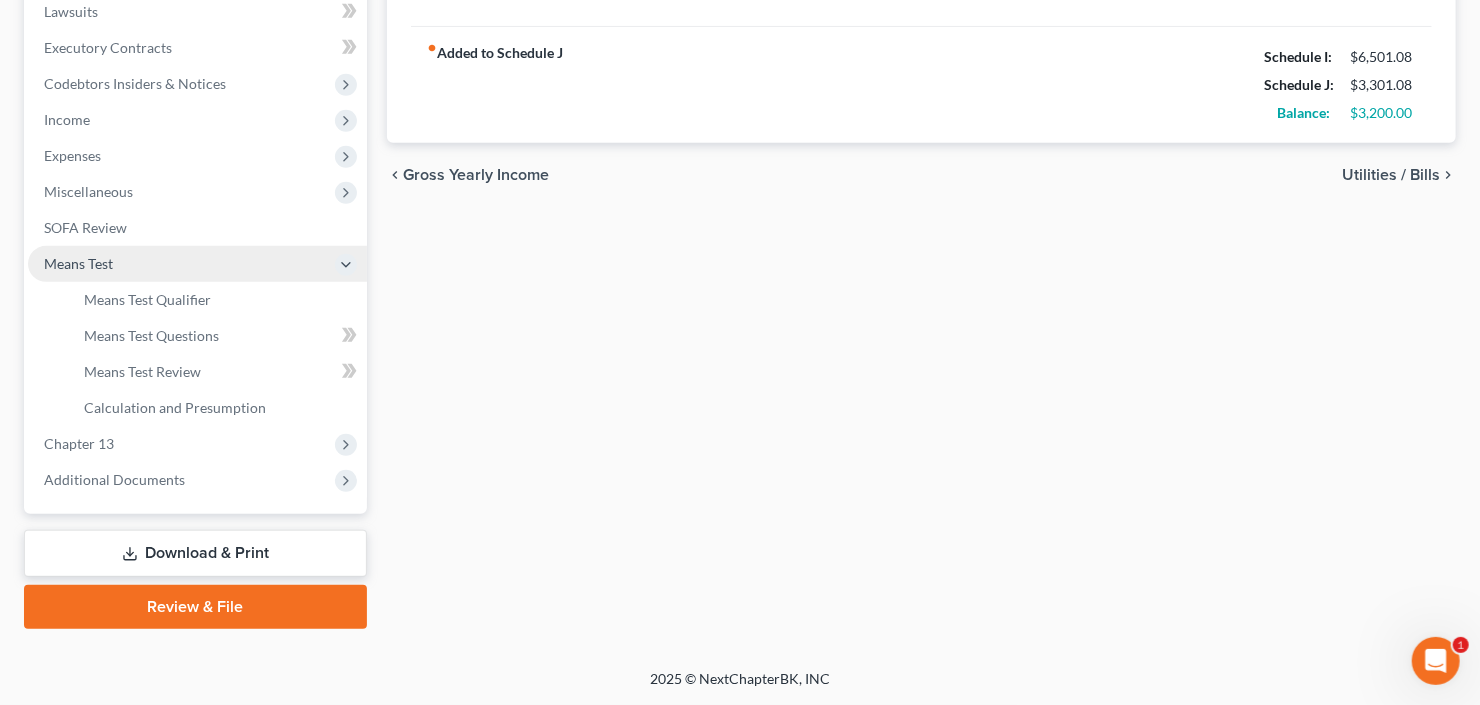 scroll, scrollTop: 535, scrollLeft: 0, axis: vertical 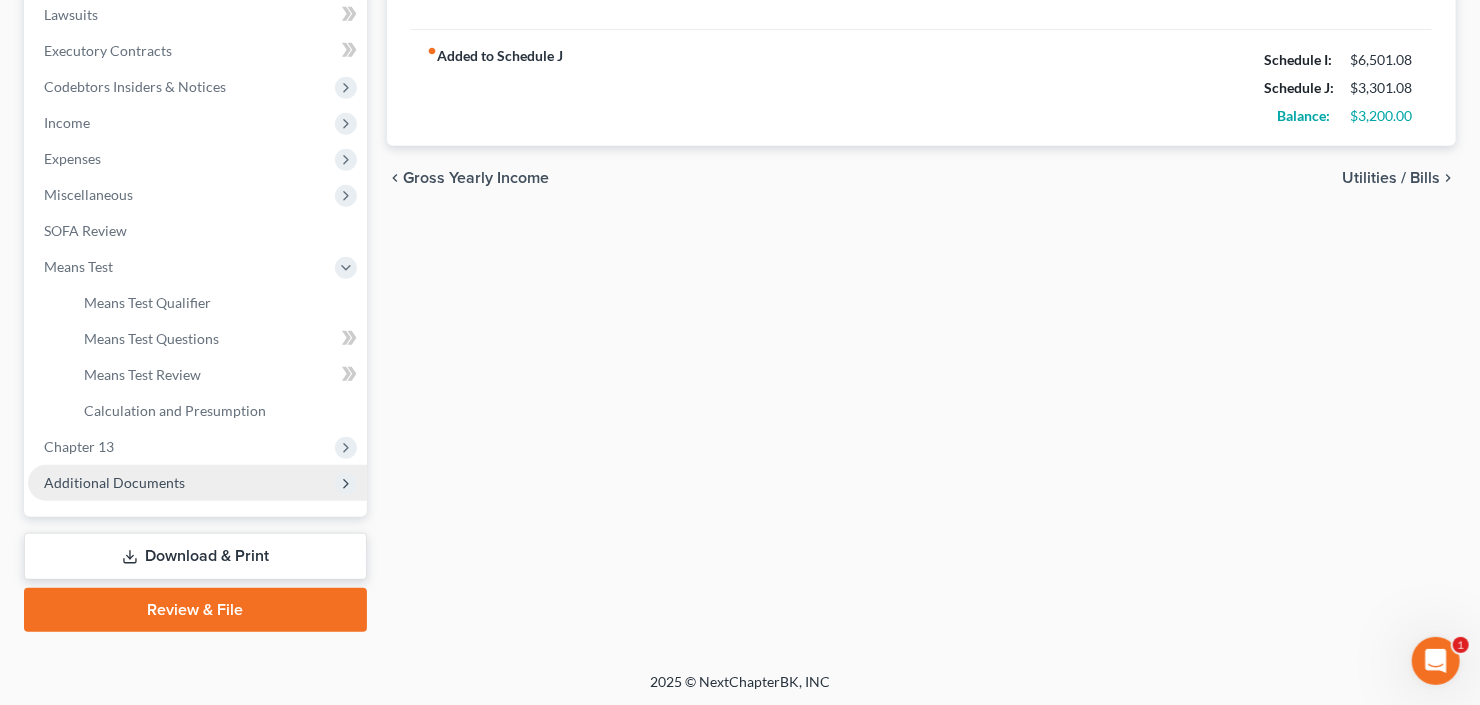 click on "Additional Documents" at bounding box center [114, 482] 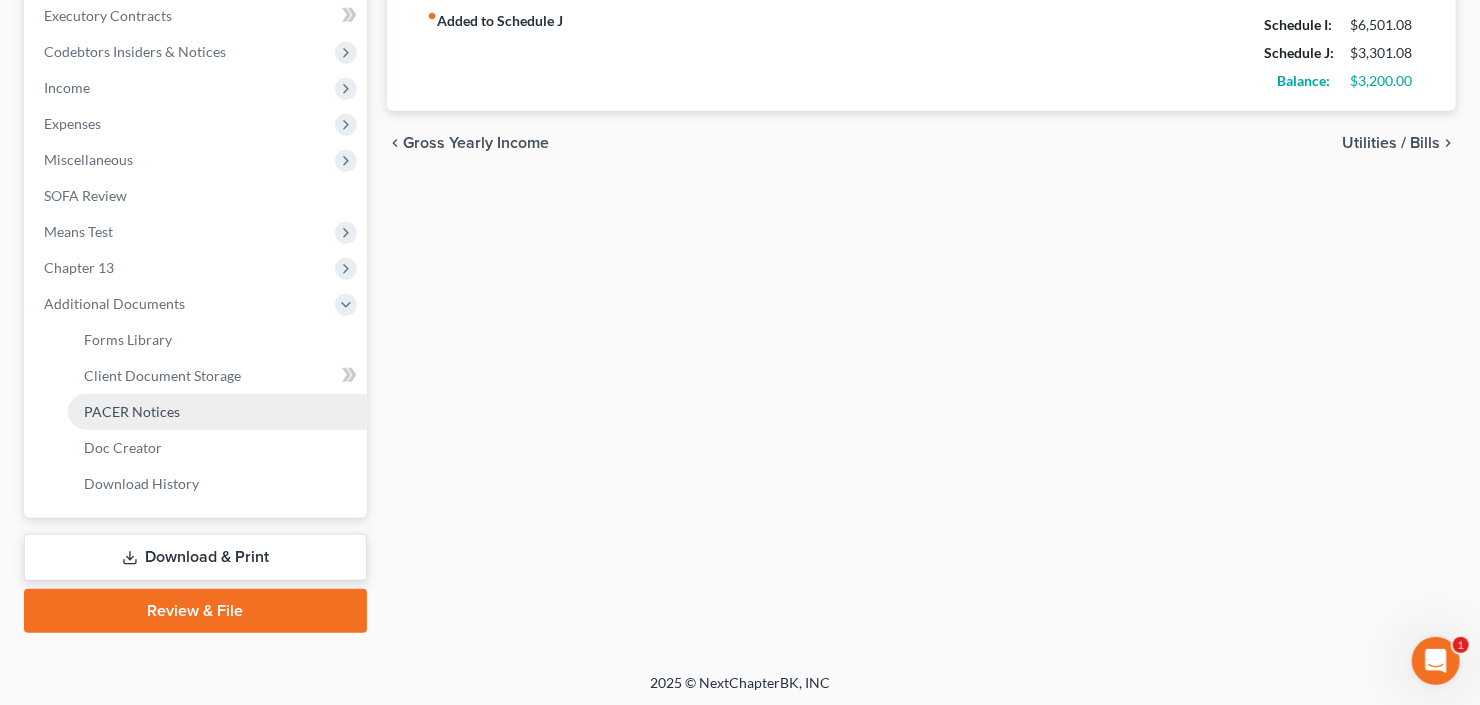 click on "PACER Notices" at bounding box center (132, 411) 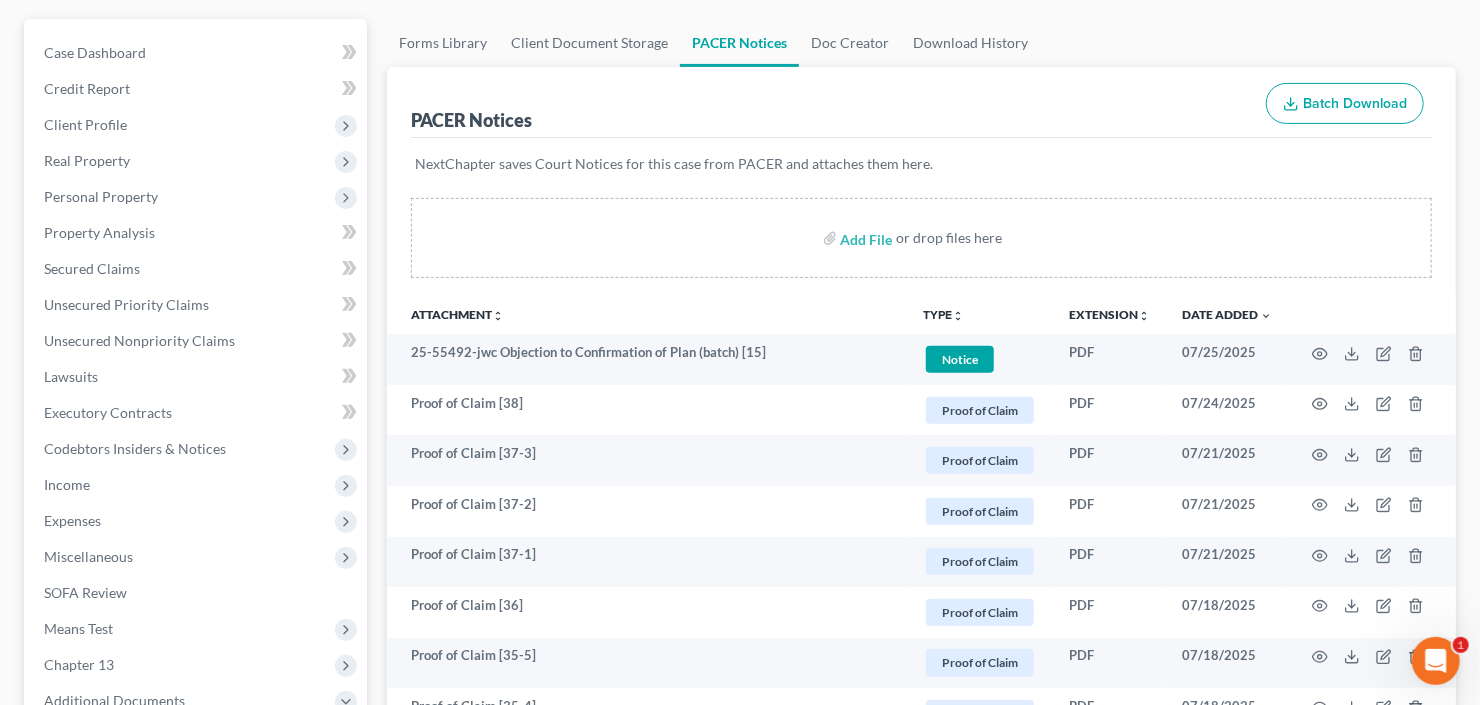 scroll, scrollTop: 720, scrollLeft: 0, axis: vertical 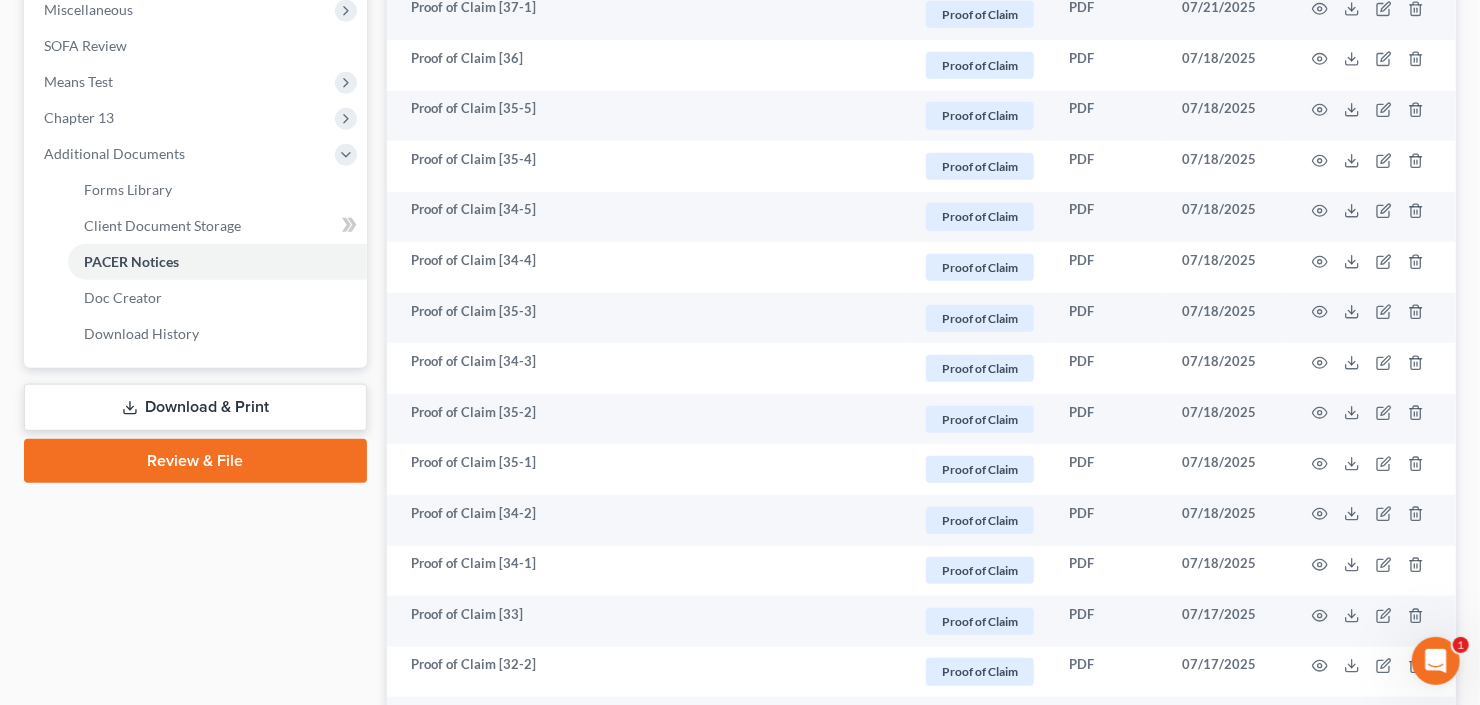 click on "PACER Notices" at bounding box center (217, 262) 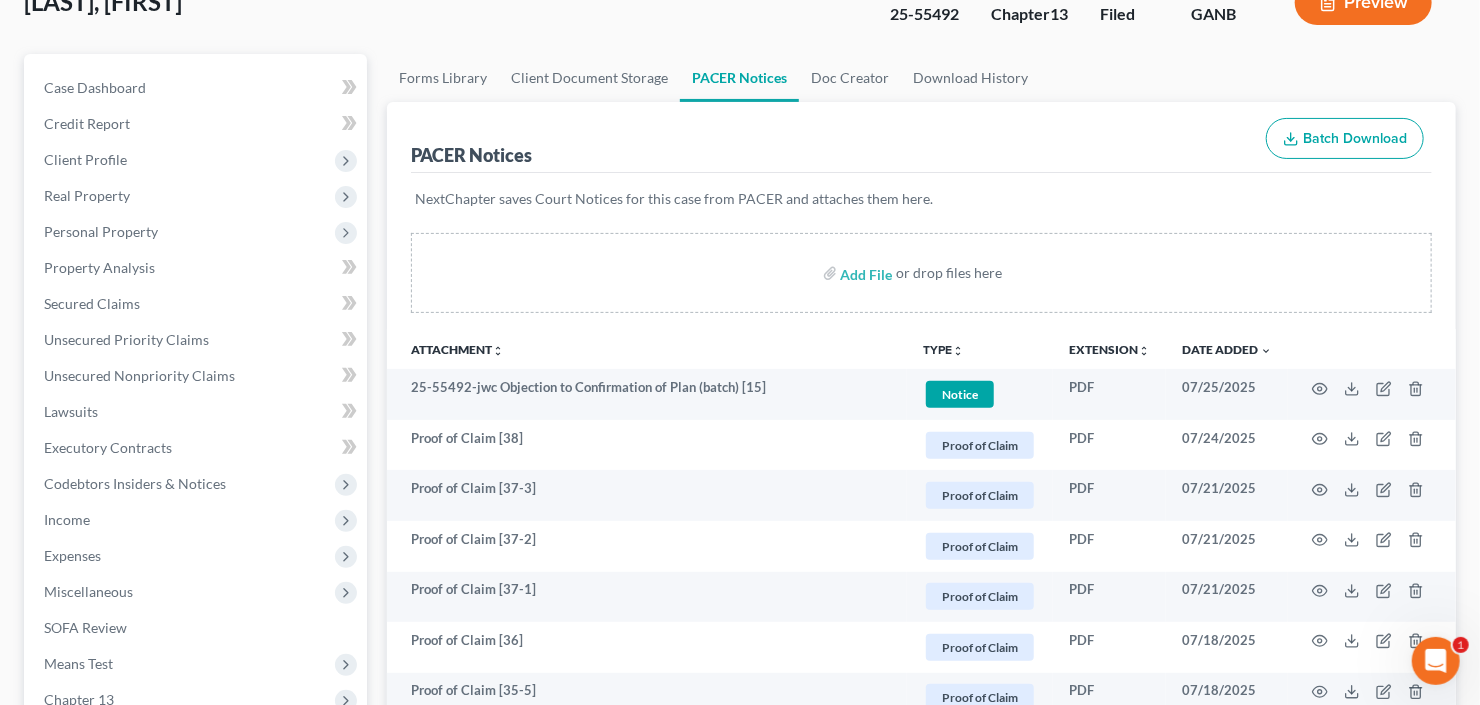 scroll, scrollTop: 0, scrollLeft: 0, axis: both 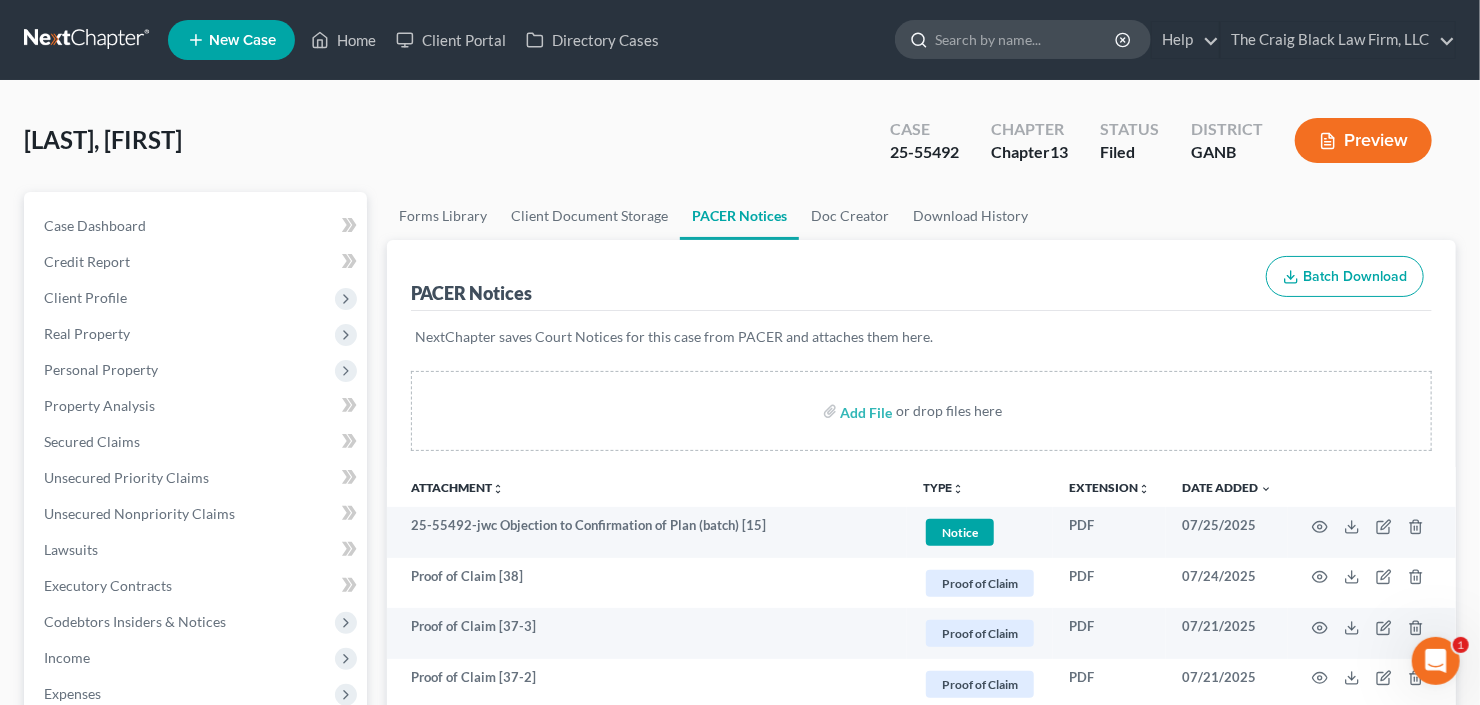 click at bounding box center (1026, 39) 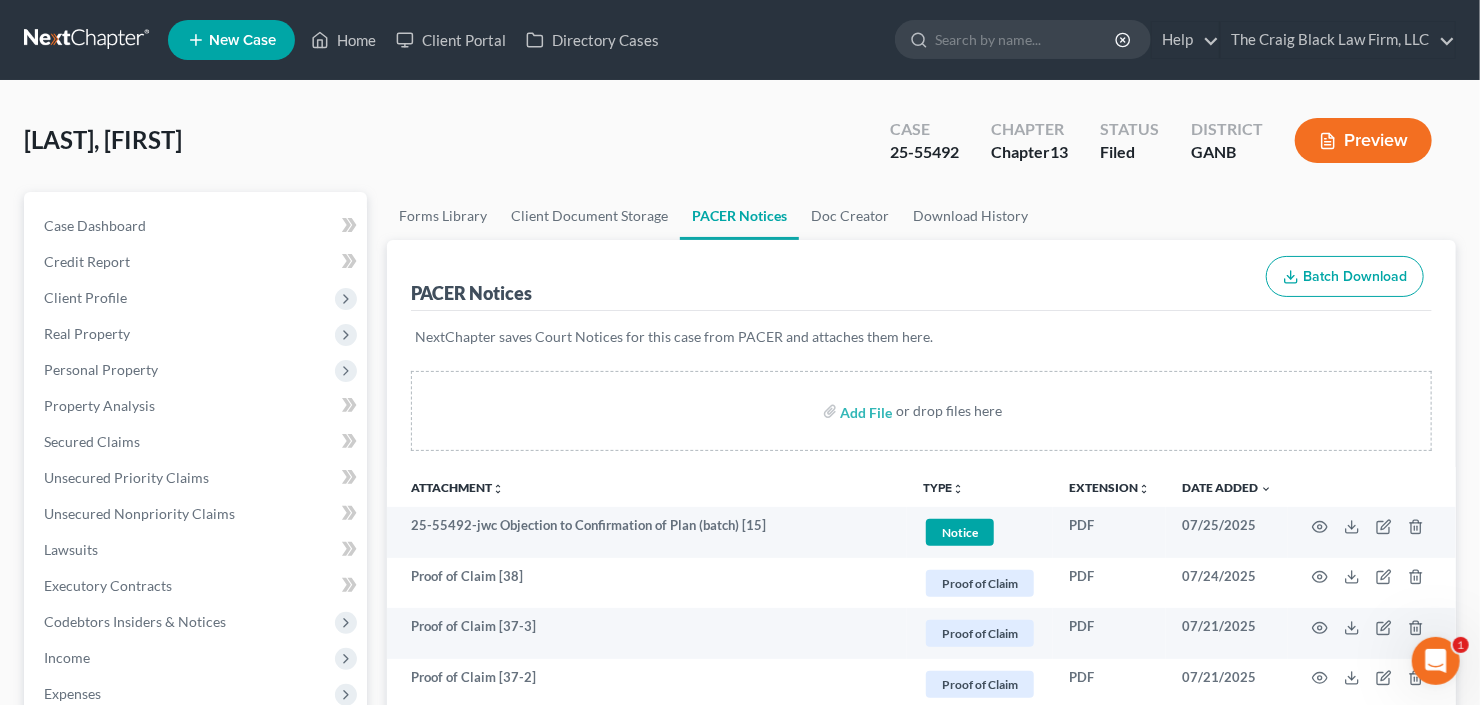 click on "New Case" at bounding box center (242, 40) 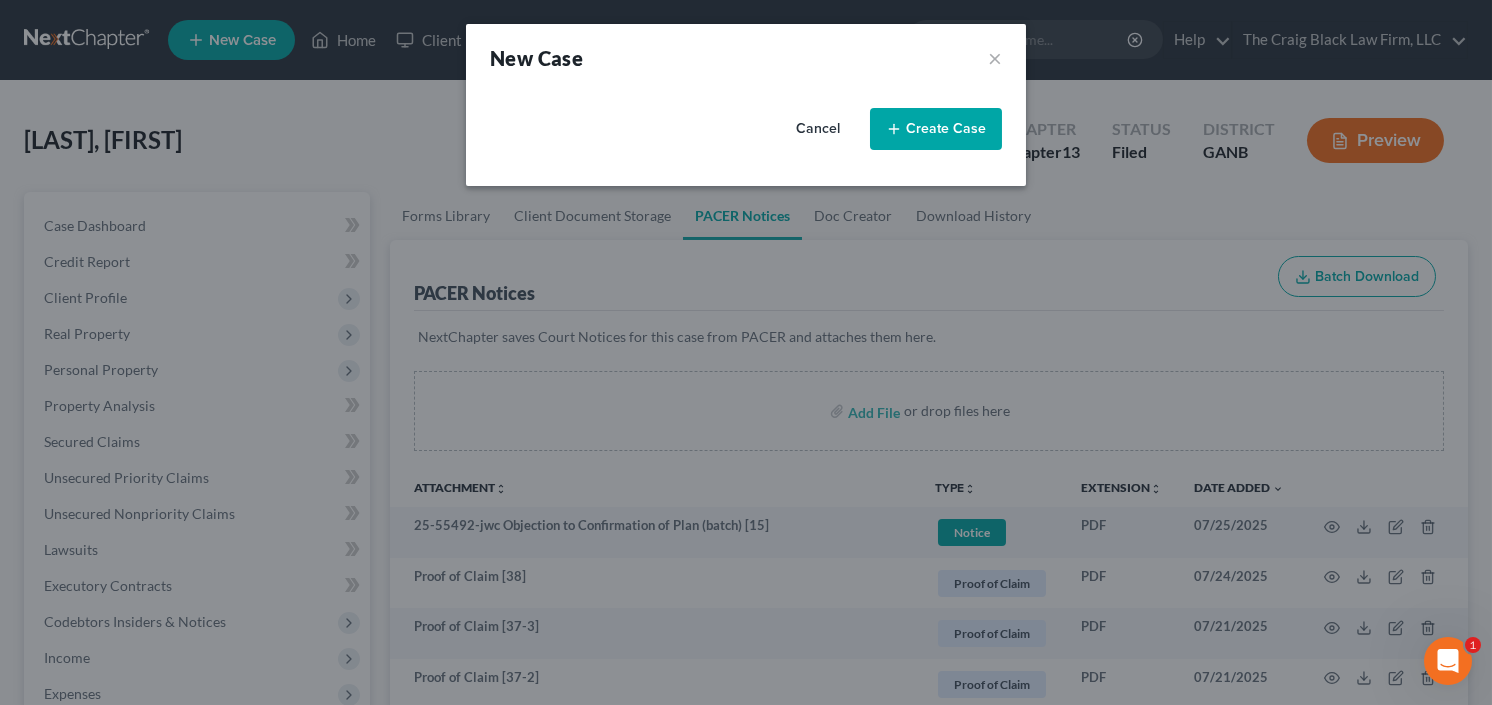 select on "19" 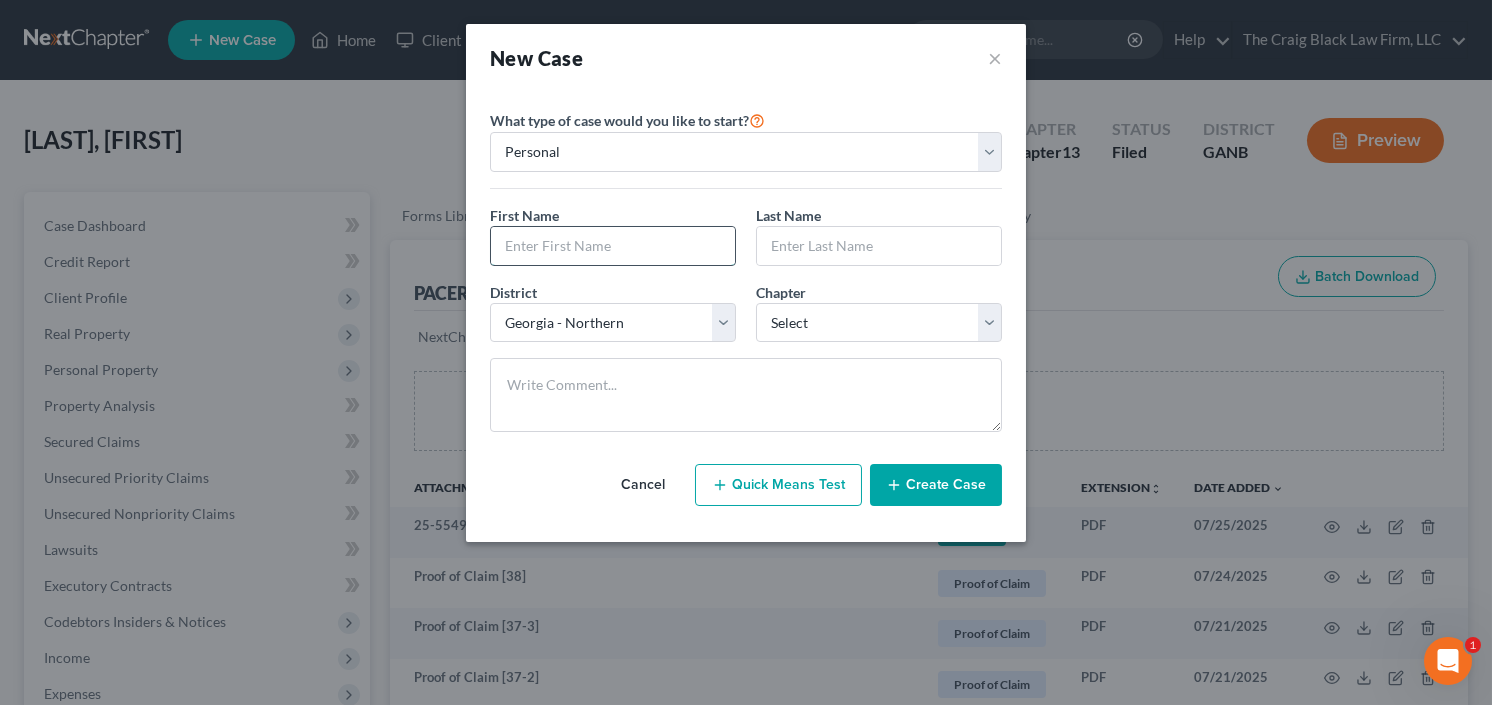 click at bounding box center (613, 246) 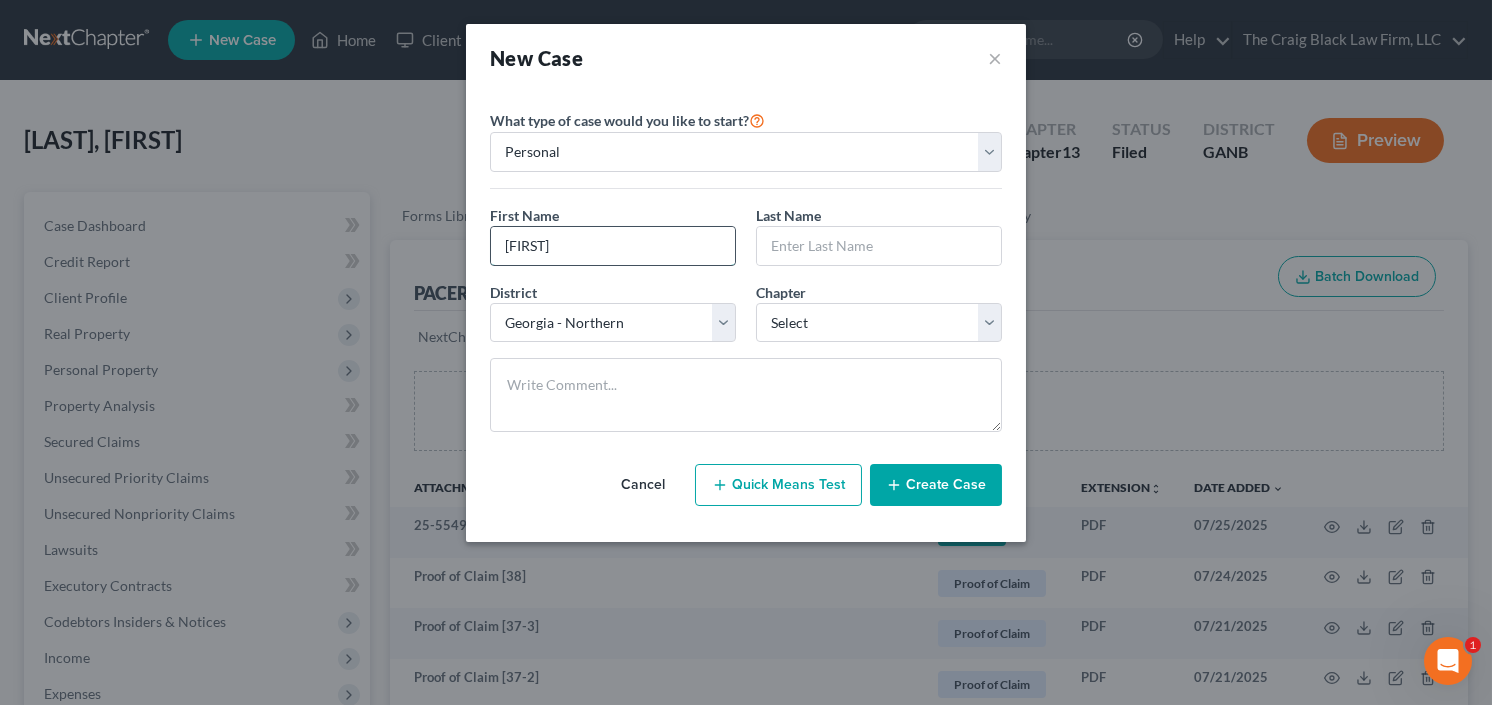 type on "Xavier" 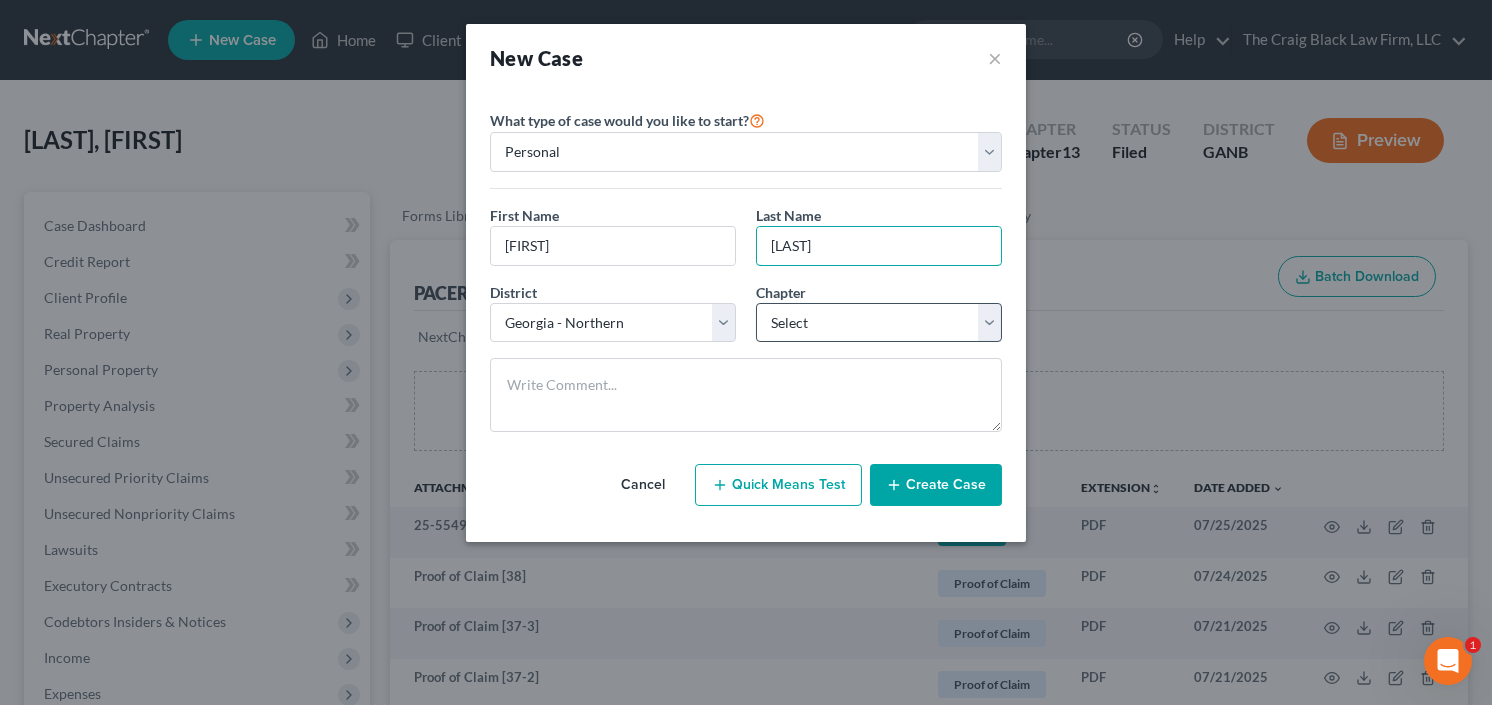 type on "JOnes" 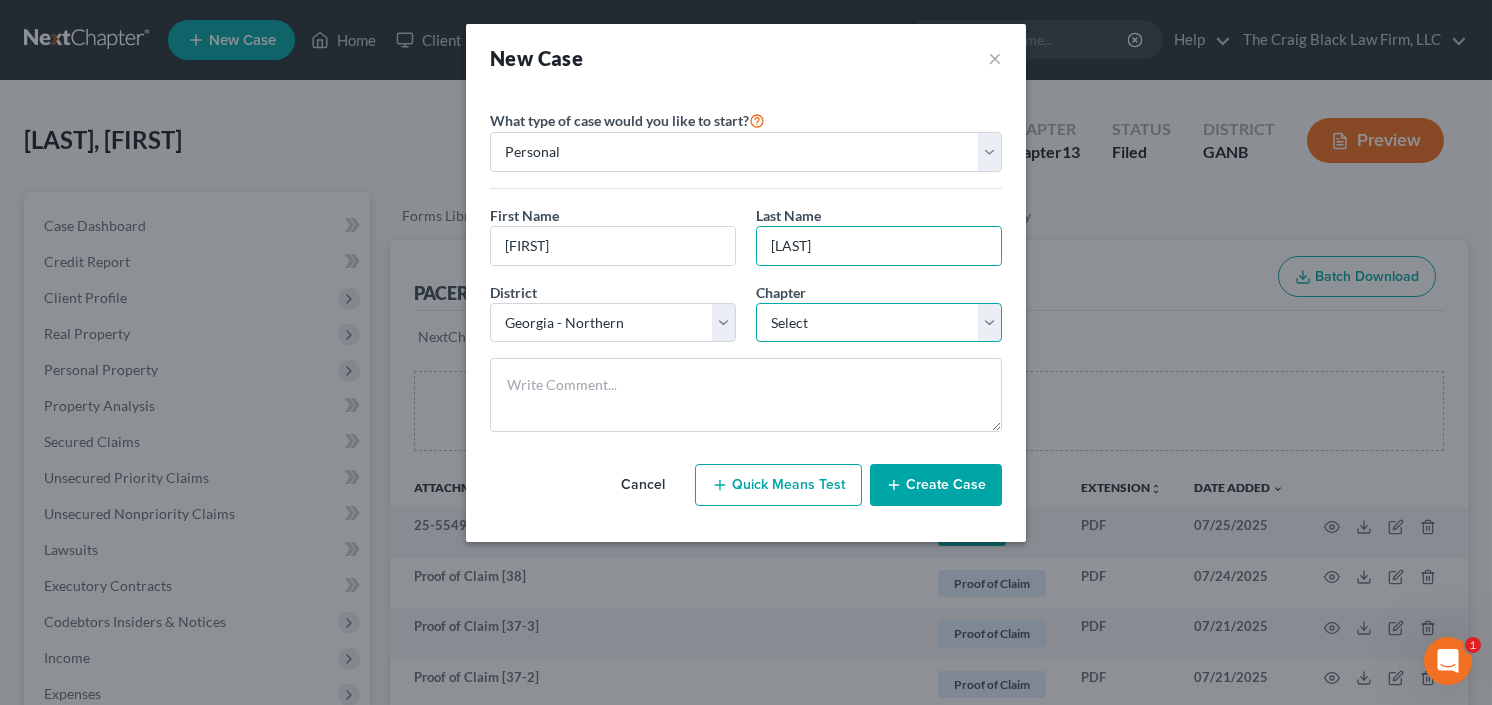 click on "Select 7 11 12 13" at bounding box center (879, 323) 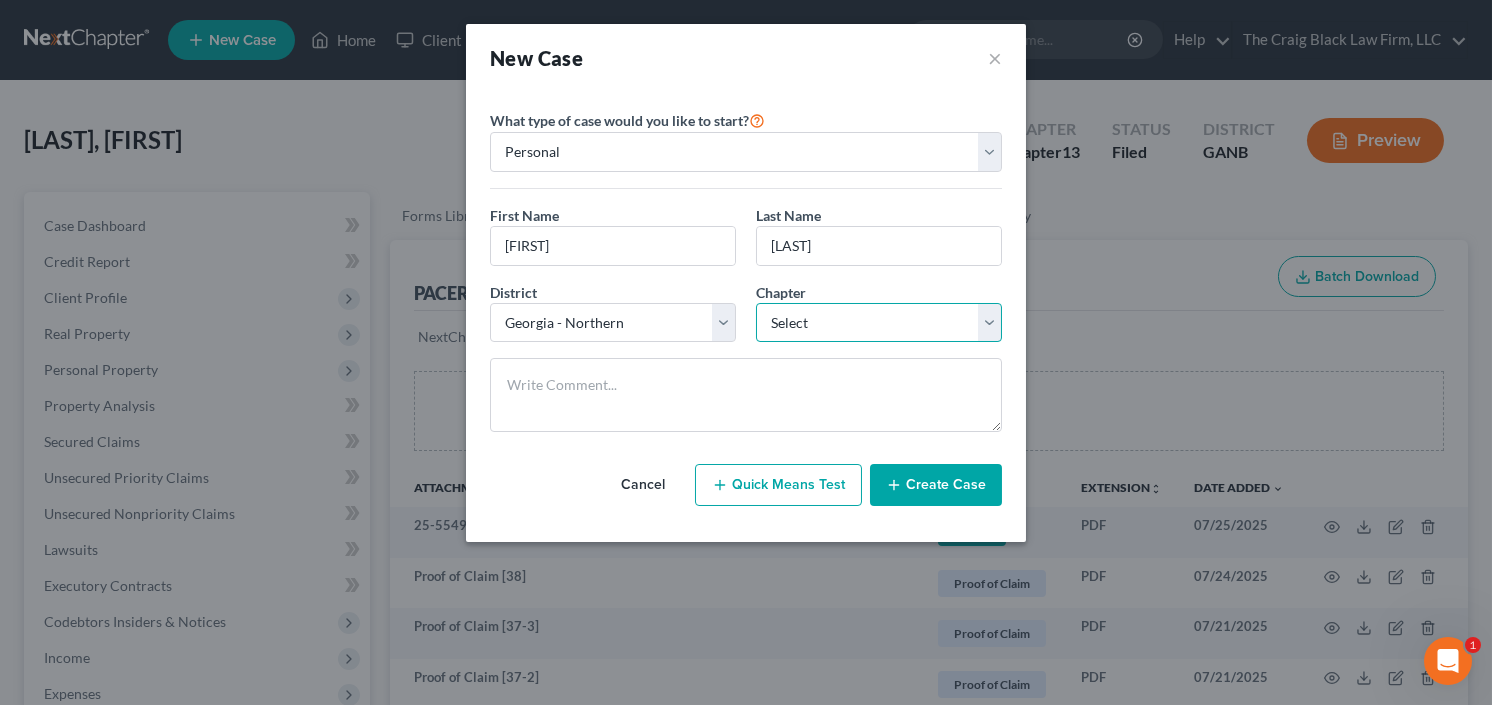 select on "3" 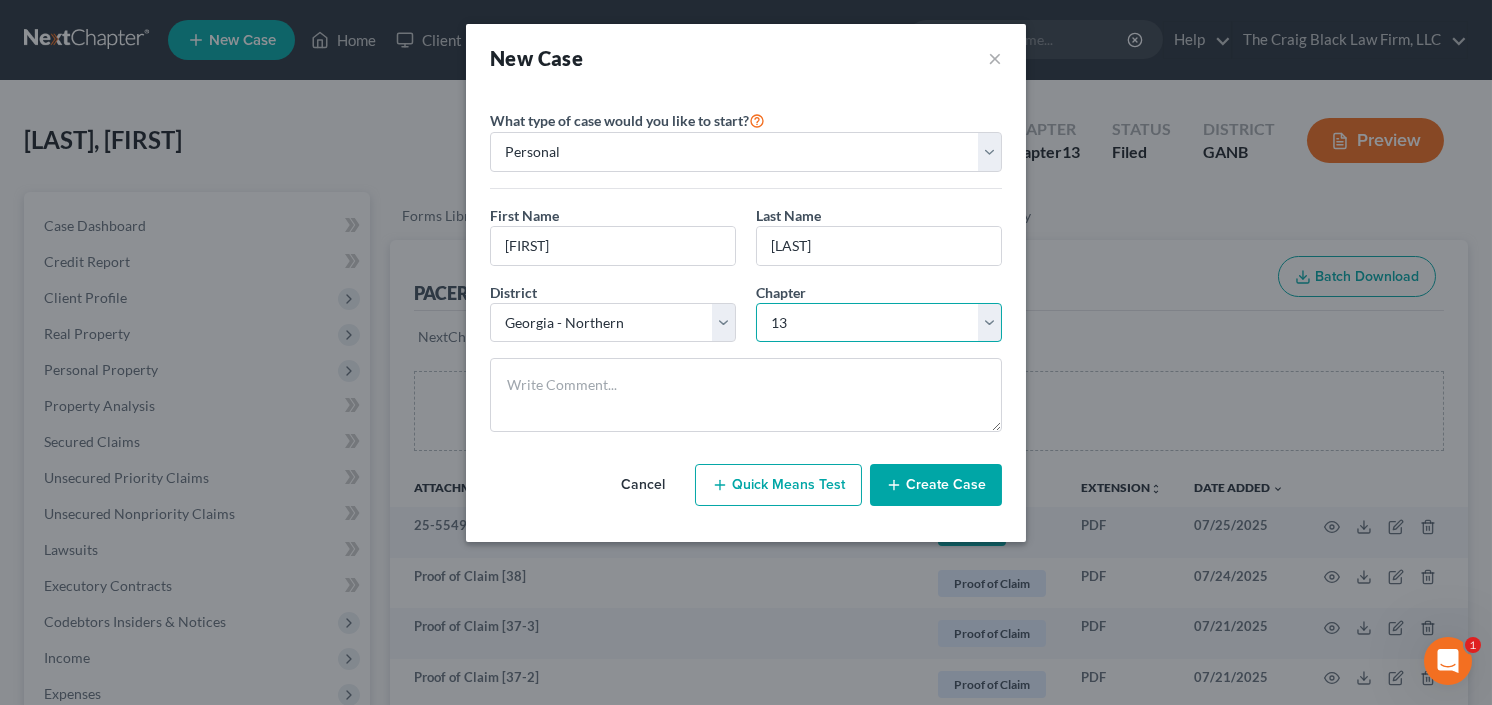 click on "Select 7 11 12 13" at bounding box center [879, 323] 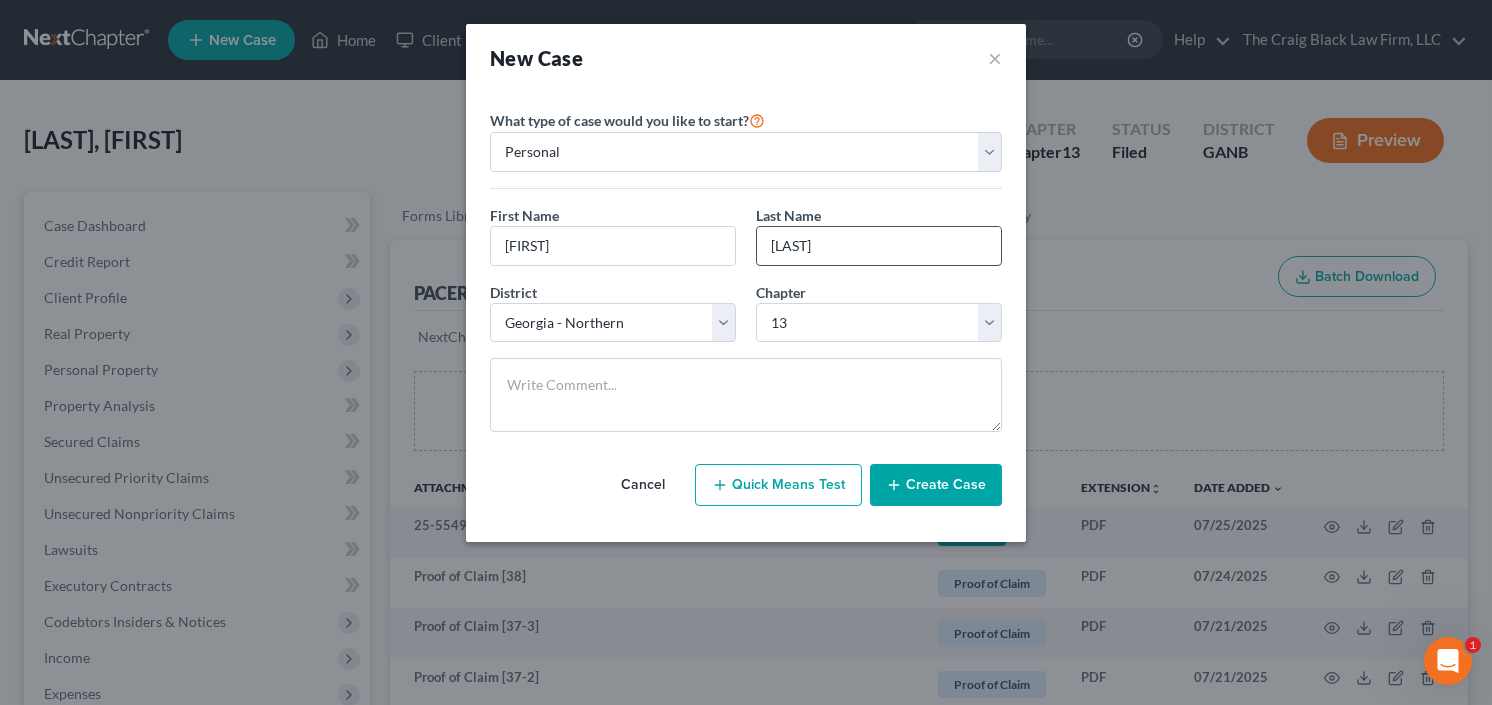 click on "JOnes" at bounding box center [879, 246] 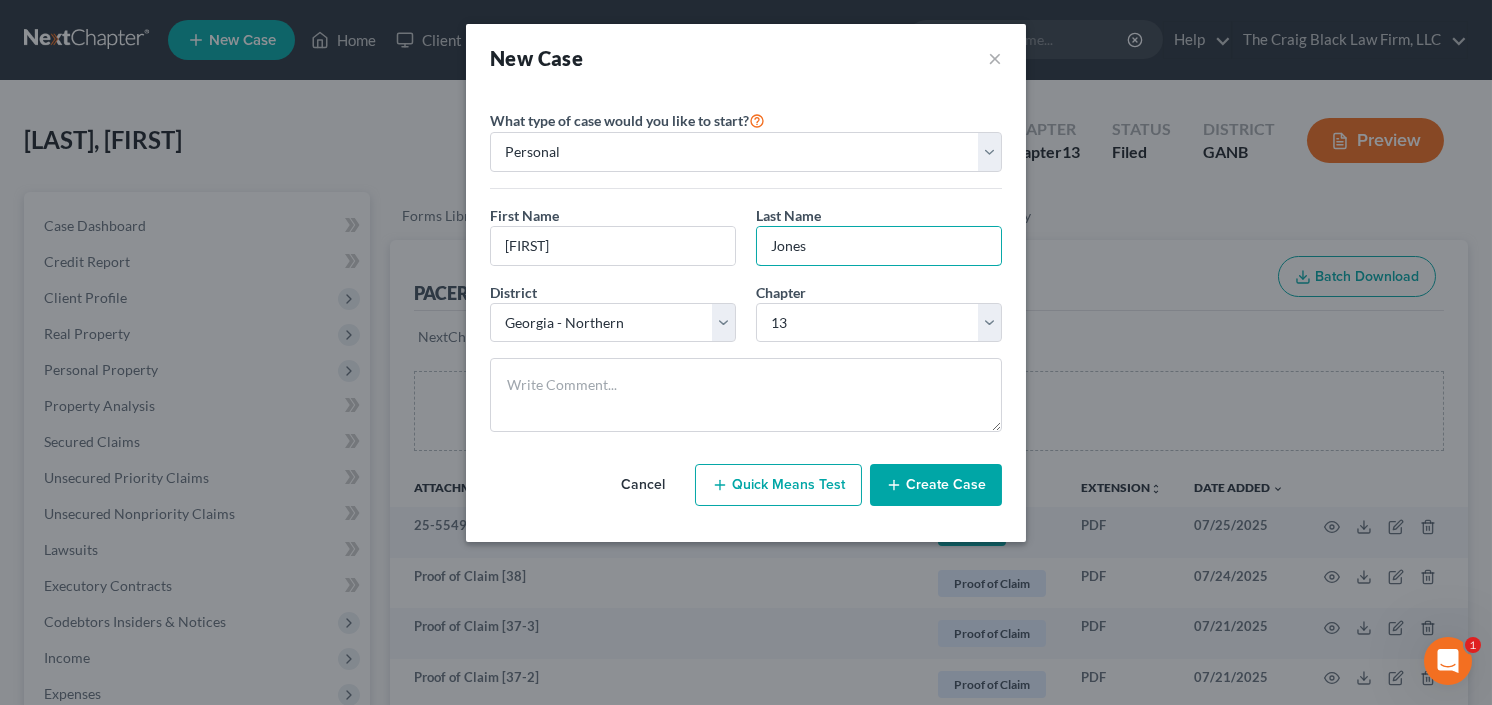 type on "Jones" 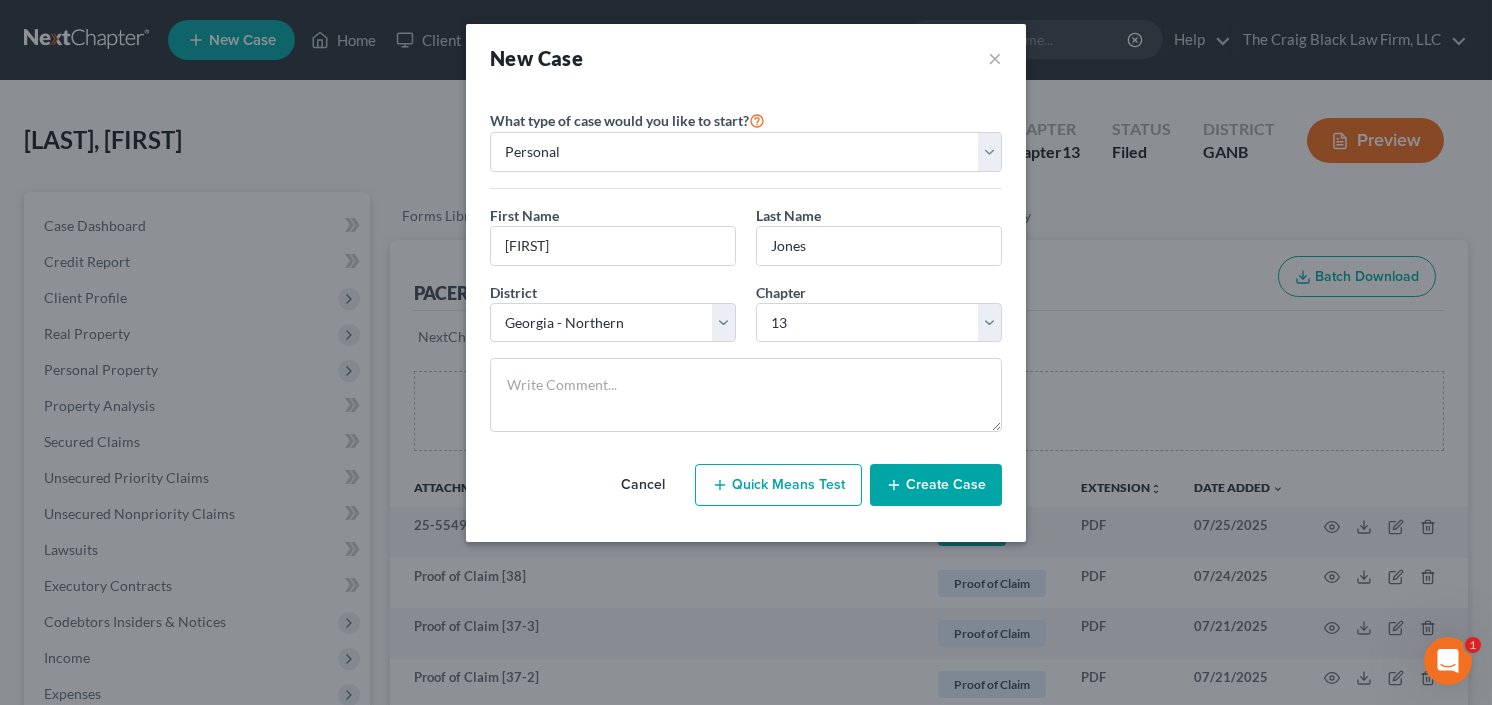 drag, startPoint x: 913, startPoint y: 456, endPoint x: 919, endPoint y: 466, distance: 11.661903 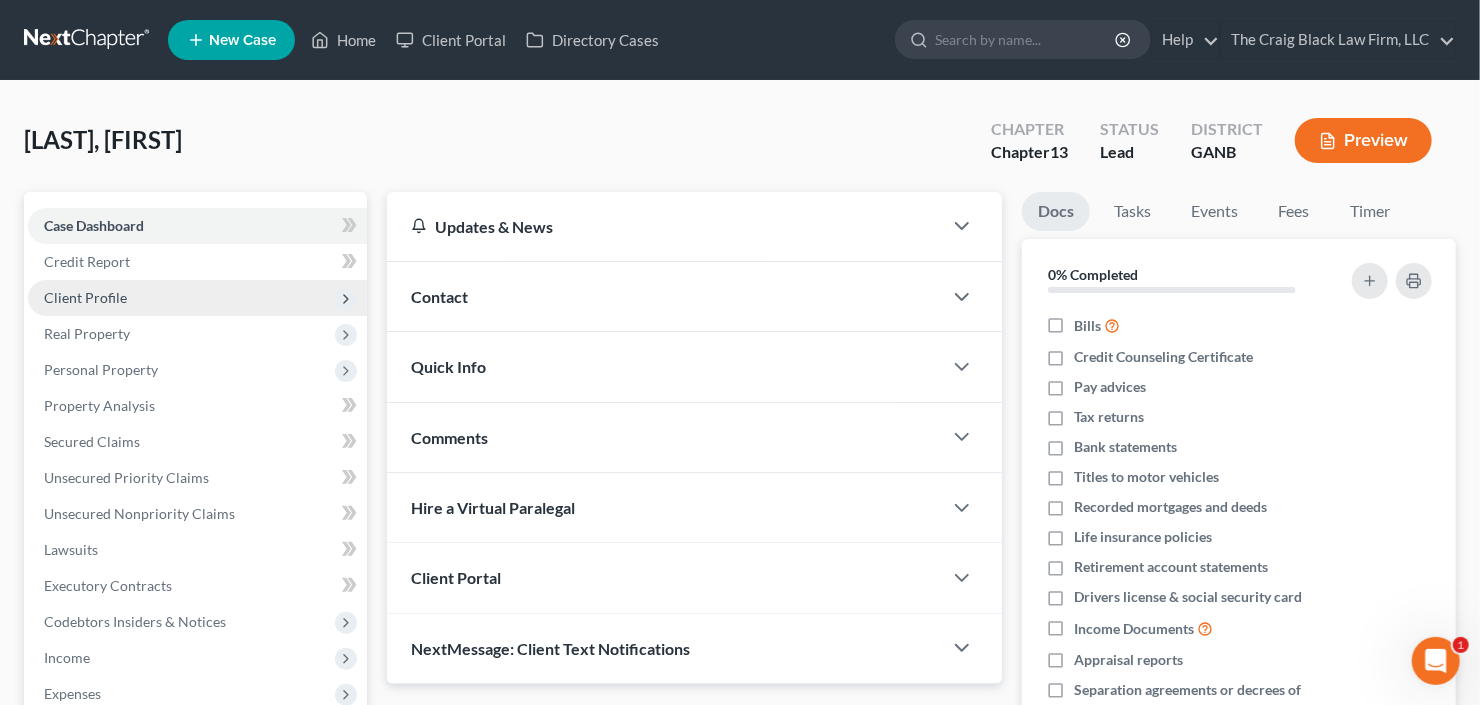click on "Client Profile" at bounding box center (197, 298) 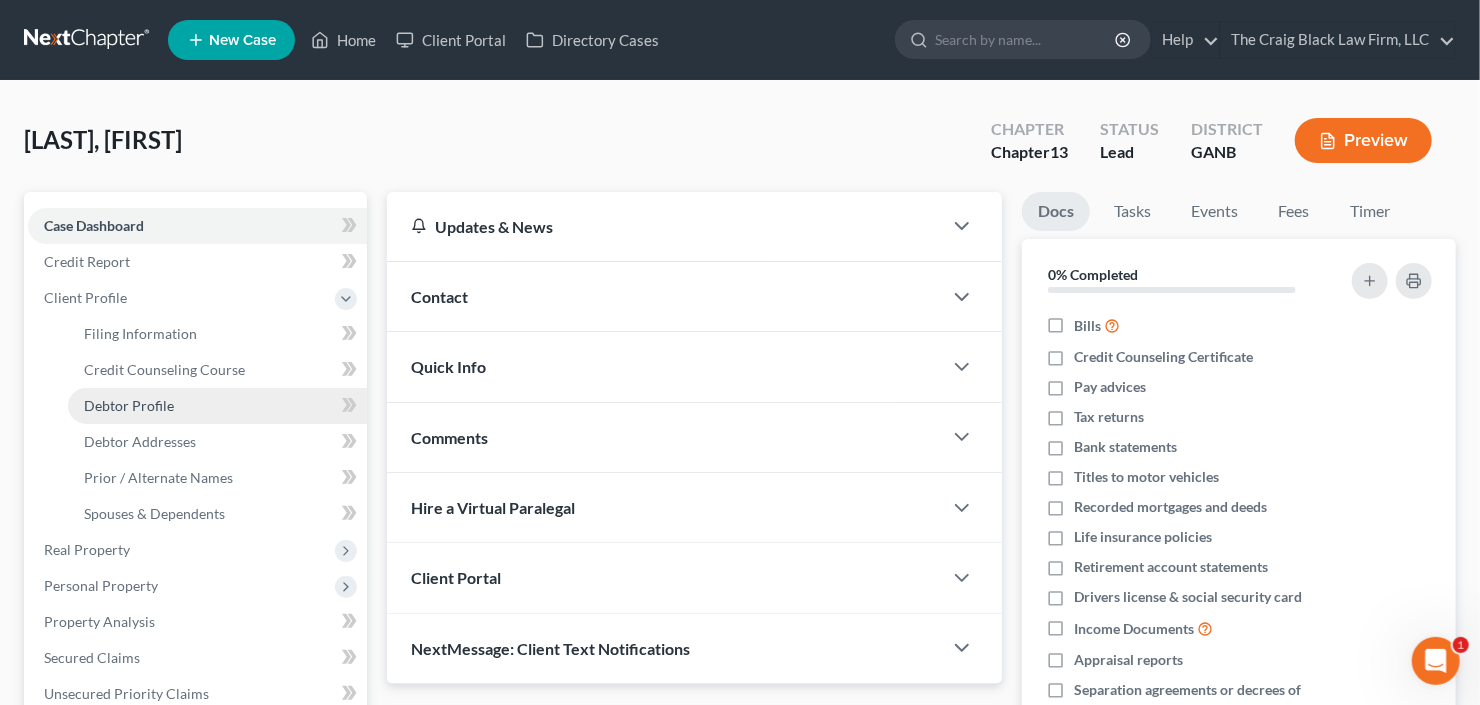 click on "Debtor Profile" at bounding box center [129, 405] 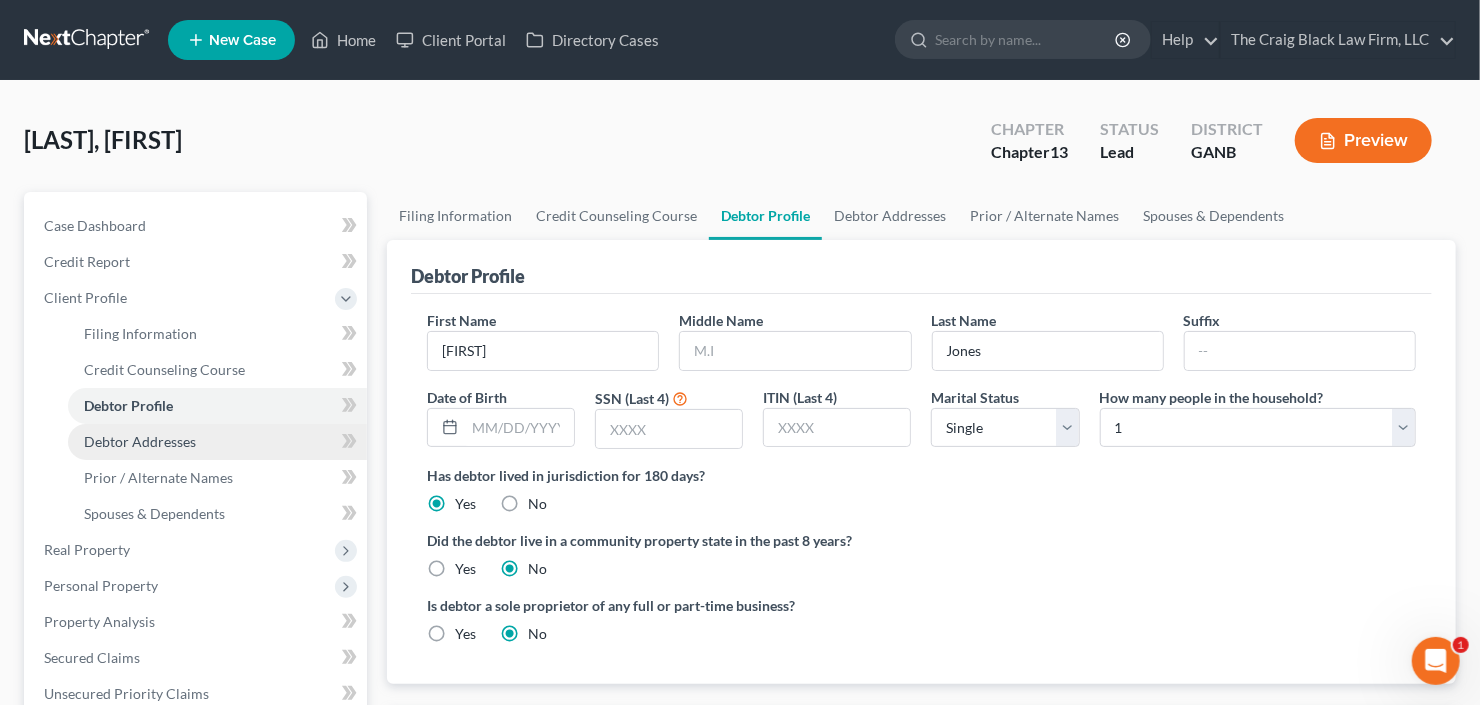 click on "Debtor Addresses" at bounding box center [140, 441] 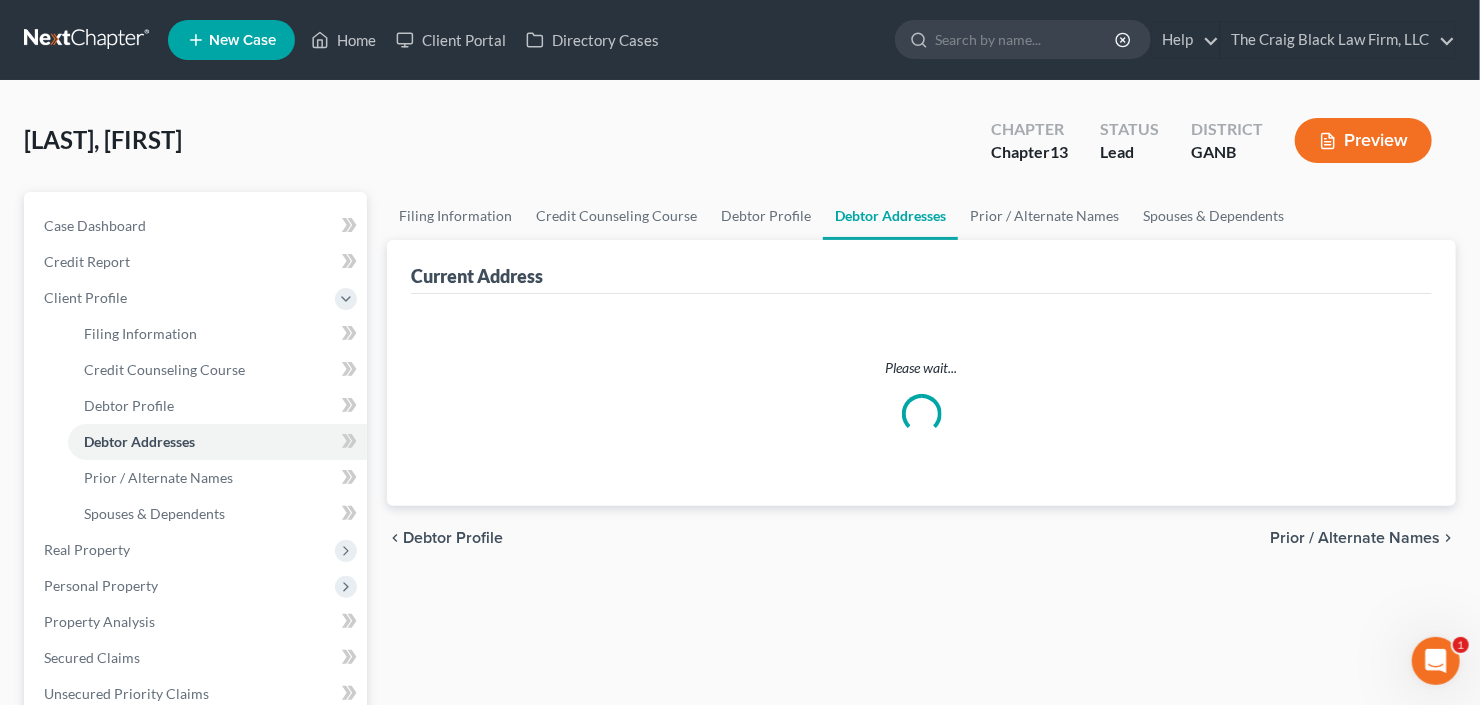 select on "0" 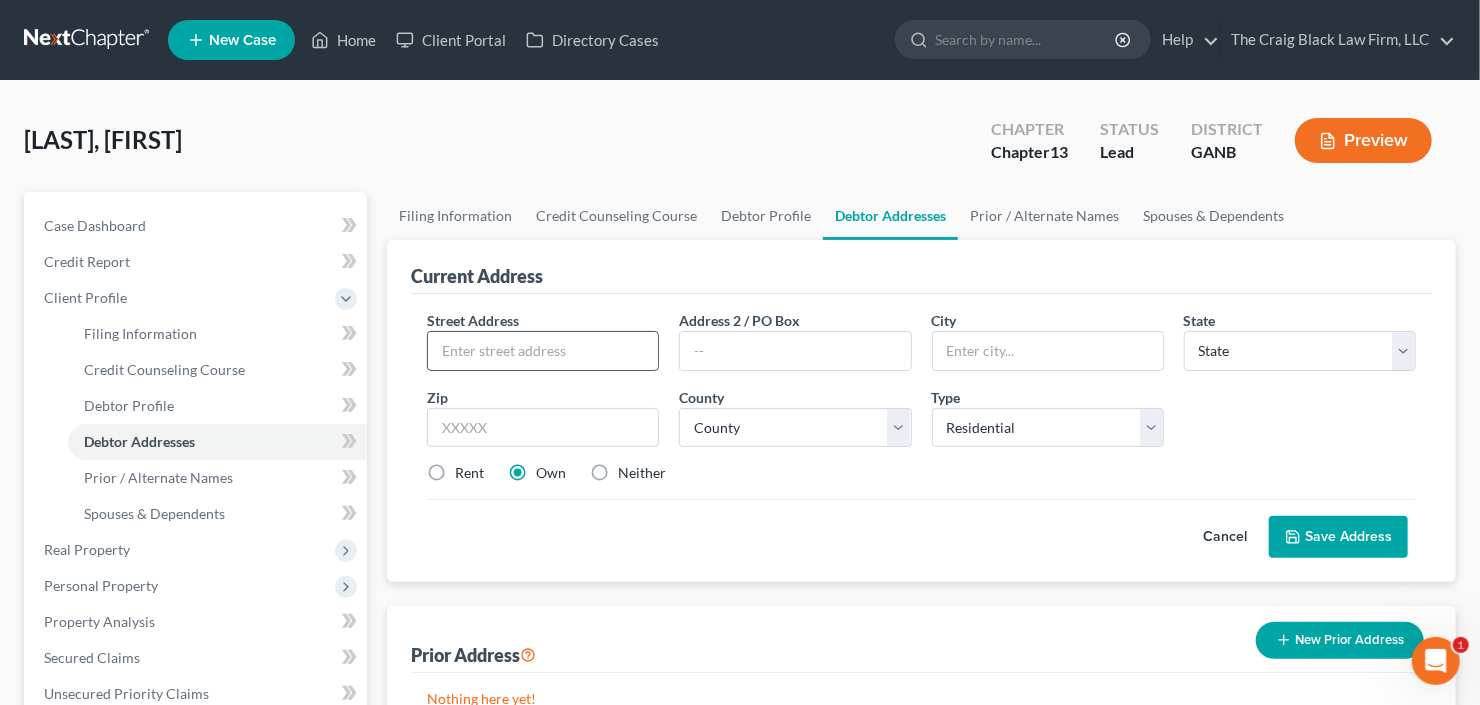 click at bounding box center [543, 351] 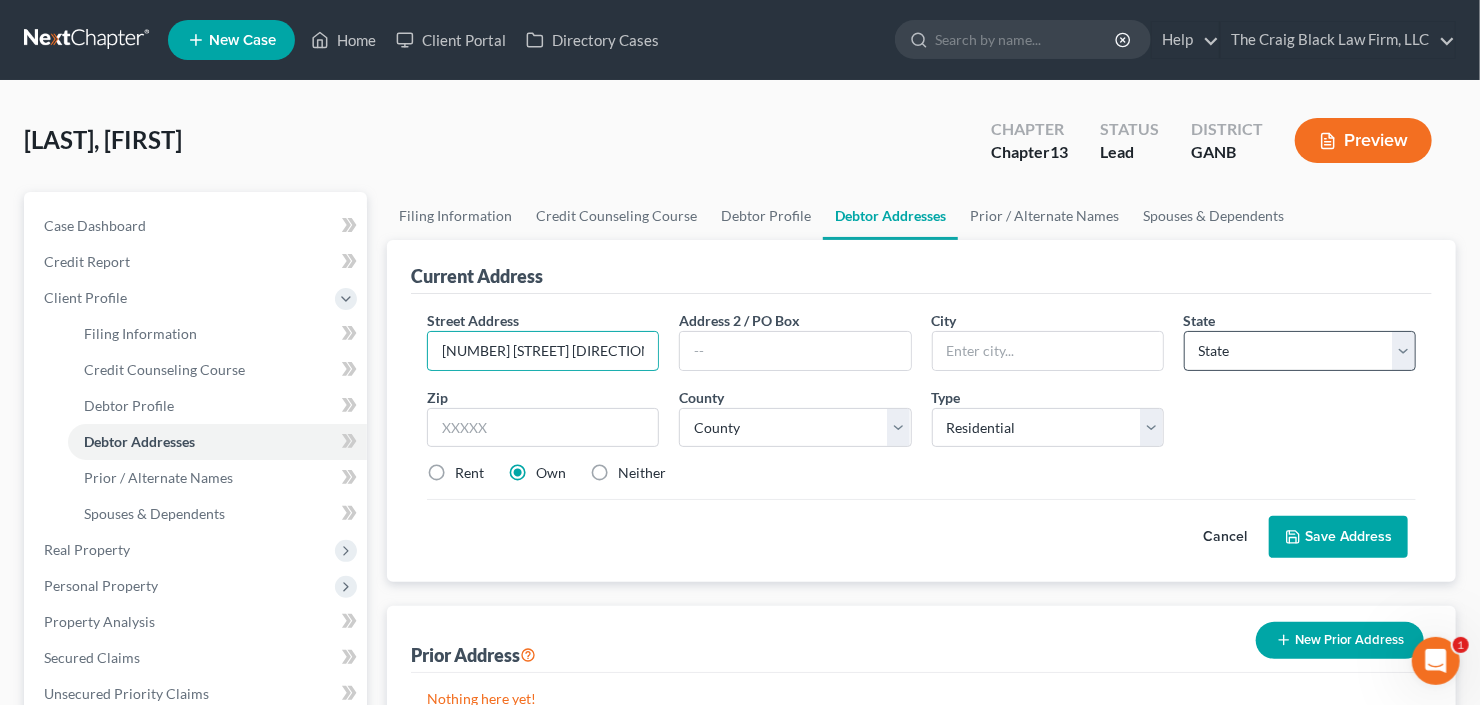 type on "1207 Gables Drive NE" 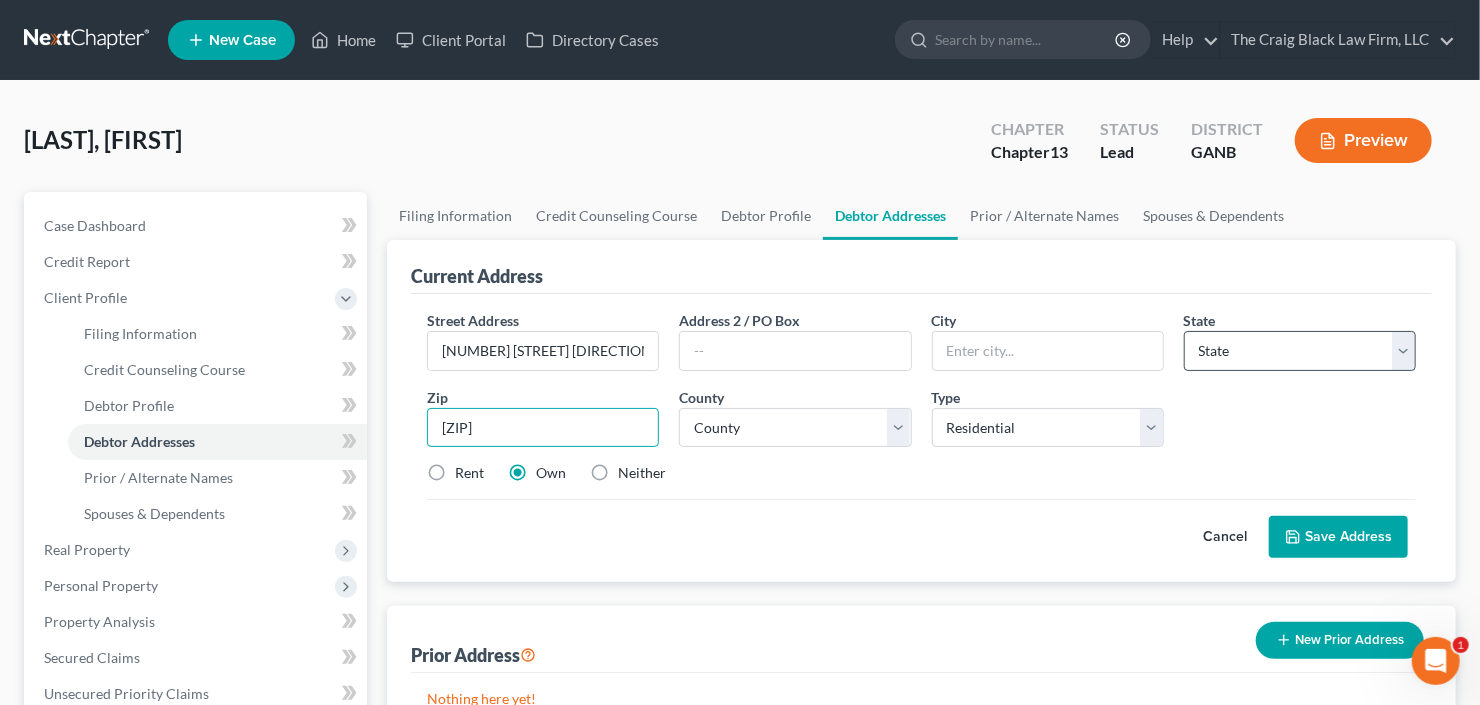 type on "30319" 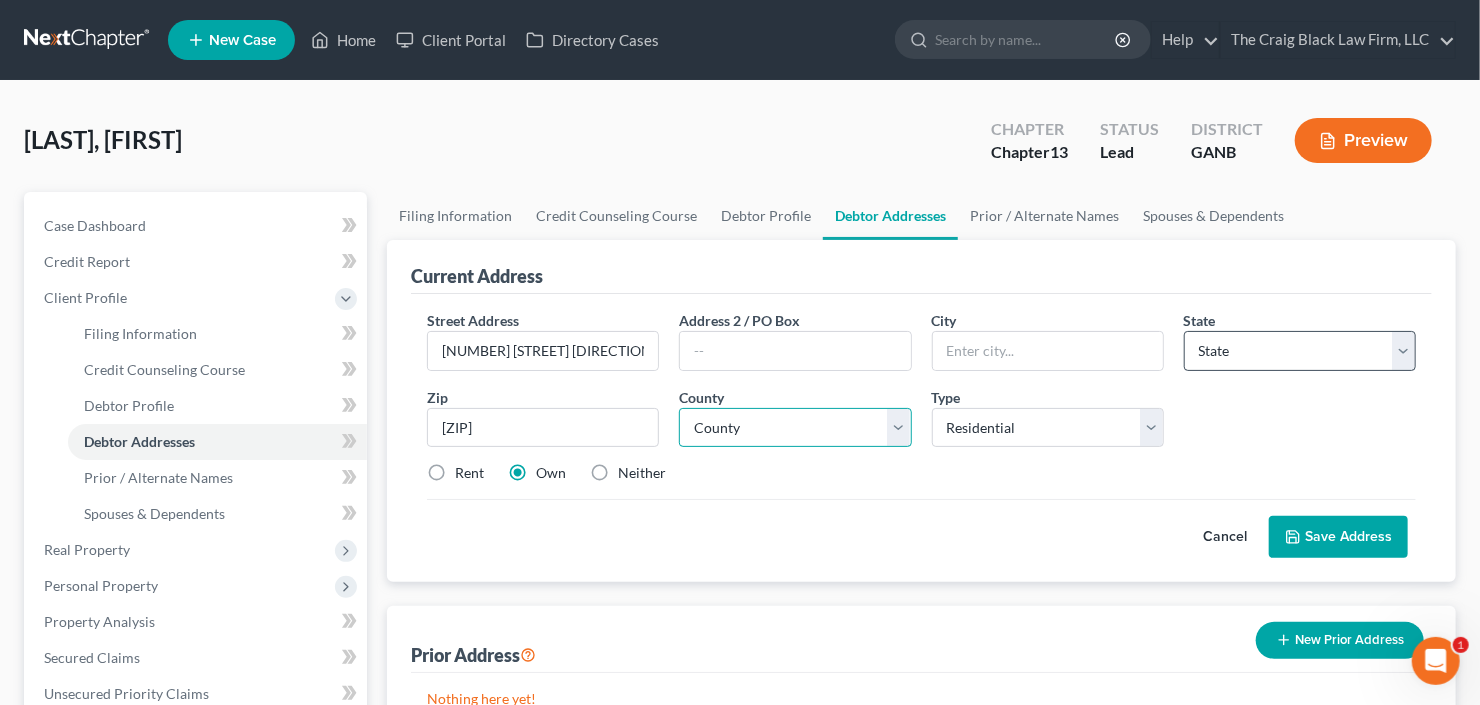 type on "Atlanta" 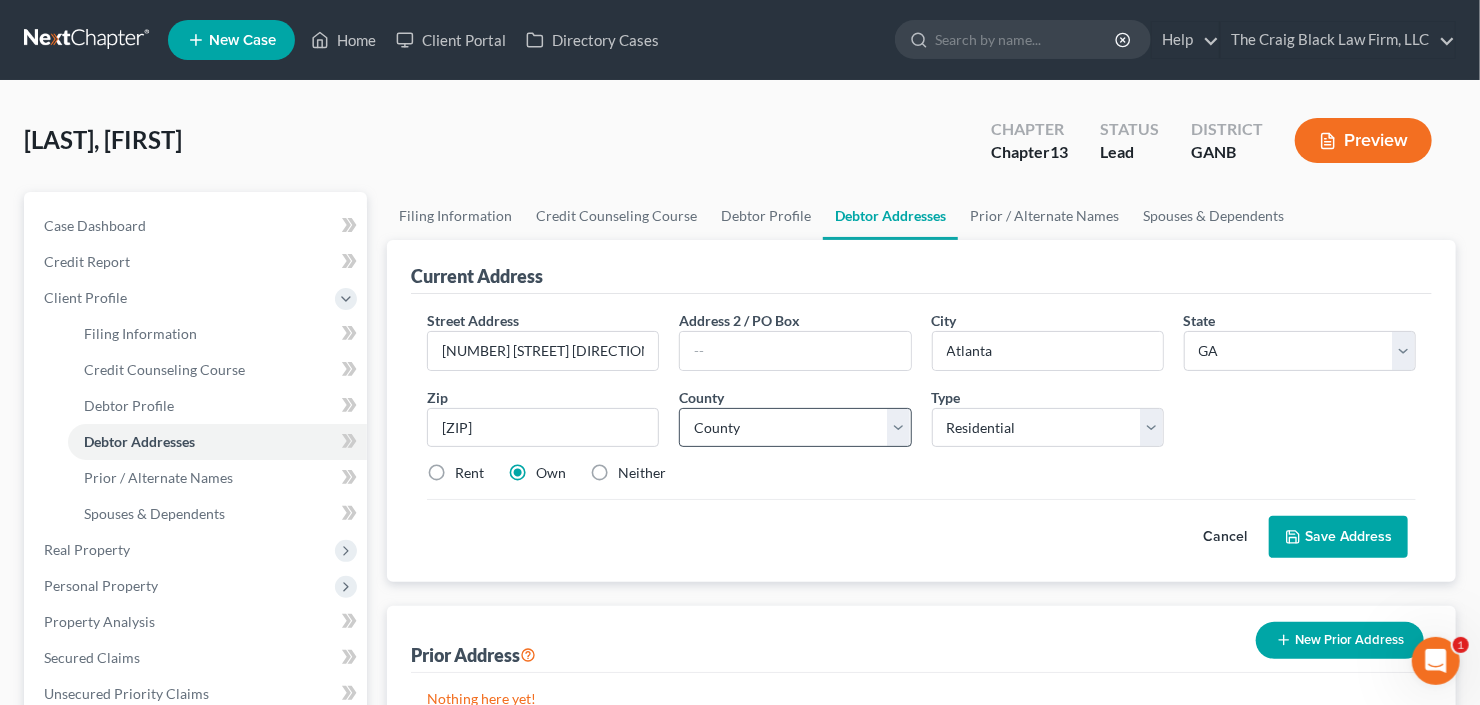 drag, startPoint x: 667, startPoint y: 404, endPoint x: 791, endPoint y: 427, distance: 126.11503 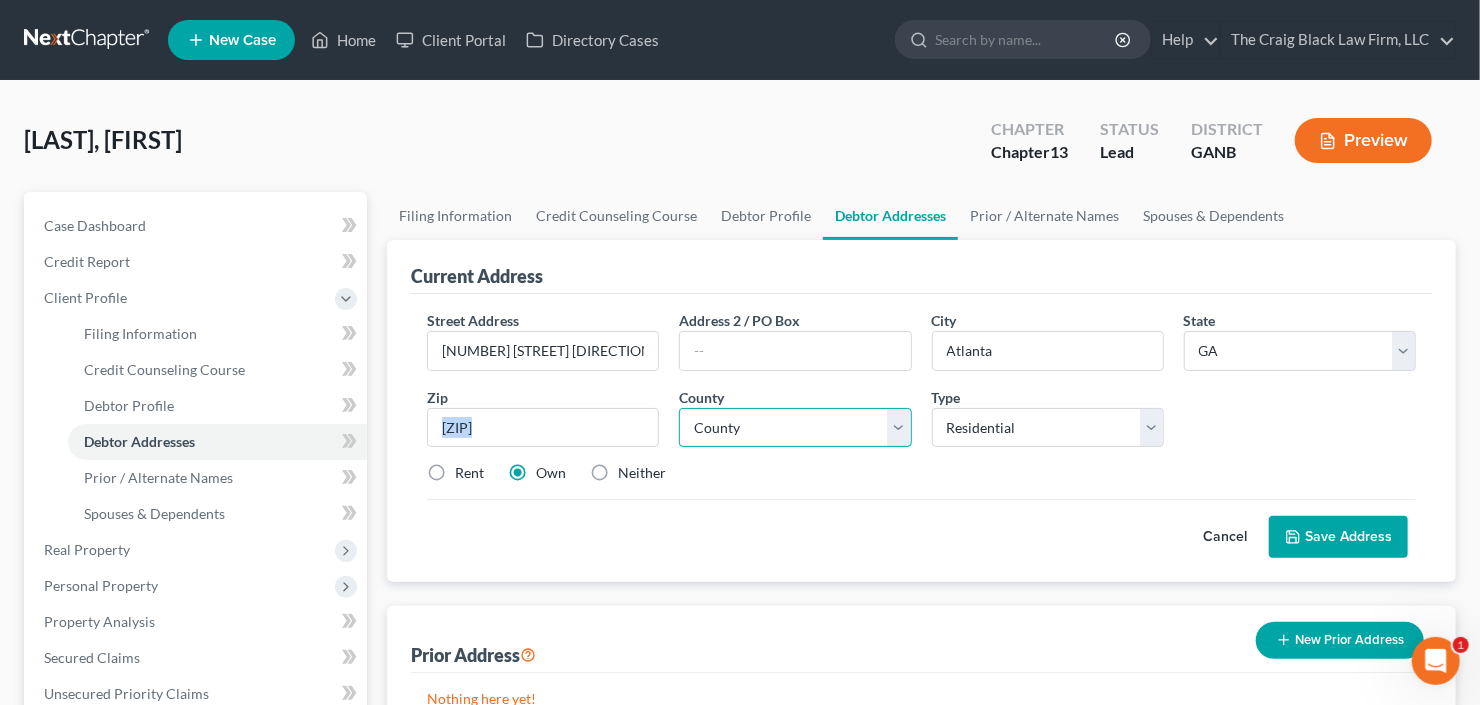 click on "County Appling County Atkinson County Bacon County Baker County Baldwin County Banks County Barrow County Bartow County Ben Hill County Berrien County Bibb County Bleckley County Brantley County Brooks County Bryan County Bulloch County Burke County Butts County Calhoun County Camden County Candler County Carroll County Catoosa County Charlton County Chatham County Chattahoochee County Chattooga County Cherokee County Clarke County Clay County Clayton County Clinch County Cobb County Coffee County Colquitt County Columbia County Cook County Coweta County Crawford County Crisp County Dade County Dawson County DeKalb County Decatur County Dodge County Dooly County Dougherty County Douglas County Early County Echols County Effingham County Elbert County Emanuel County Evans County Fannin County Fayette County Floyd County Forsyth County Franklin County Fulton County Gilmer County Glascock County Glynn County Gordon County Grady County Greene County Gwinnett County Habersham County Hall County Hancock County" at bounding box center [795, 428] 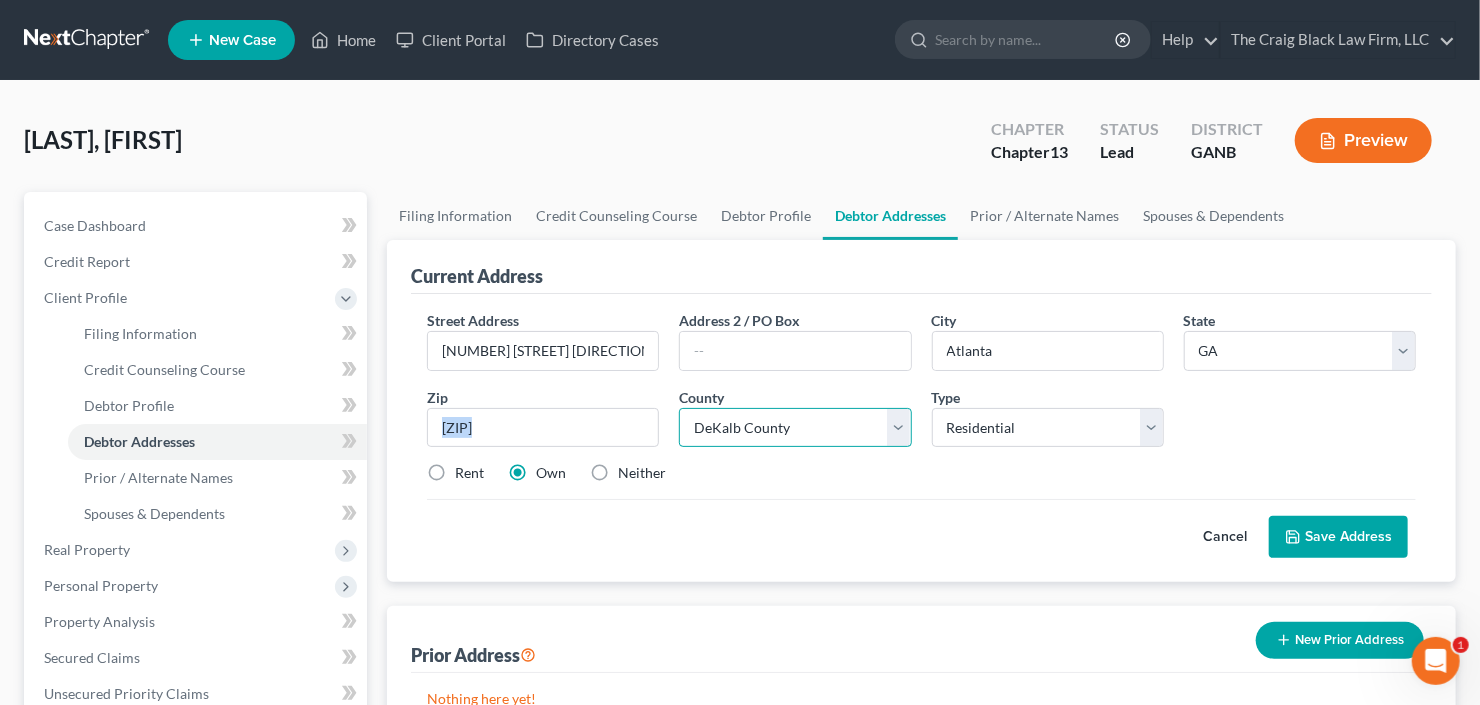 click on "County Appling County Atkinson County Bacon County Baker County Baldwin County Banks County Barrow County Bartow County Ben Hill County Berrien County Bibb County Bleckley County Brantley County Brooks County Bryan County Bulloch County Burke County Butts County Calhoun County Camden County Candler County Carroll County Catoosa County Charlton County Chatham County Chattahoochee County Chattooga County Cherokee County Clarke County Clay County Clayton County Clinch County Cobb County Coffee County Colquitt County Columbia County Cook County Coweta County Crawford County Crisp County Dade County Dawson County DeKalb County Decatur County Dodge County Dooly County Dougherty County Douglas County Early County Echols County Effingham County Elbert County Emanuel County Evans County Fannin County Fayette County Floyd County Forsyth County Franklin County Fulton County Gilmer County Glascock County Glynn County Gordon County Grady County Greene County Gwinnett County Habersham County Hall County Hancock County" at bounding box center [795, 428] 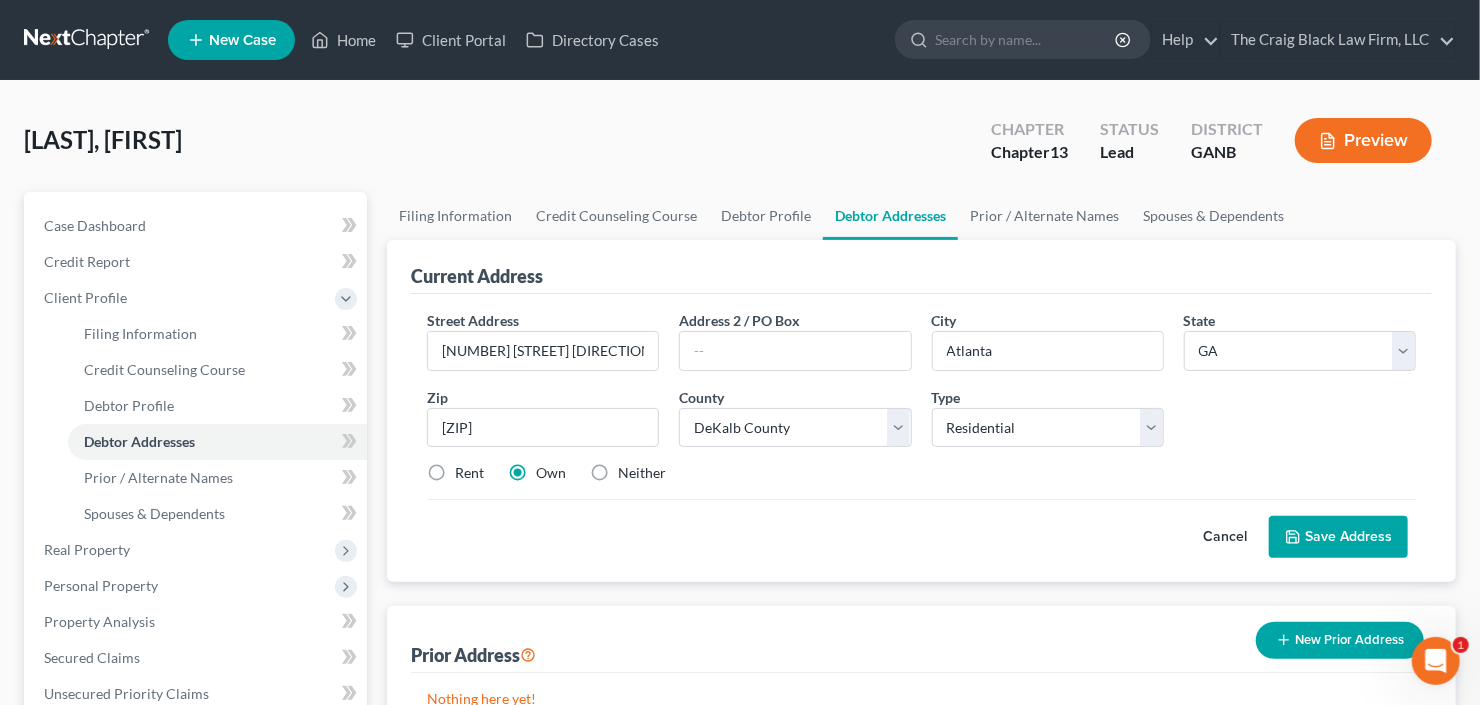 click on "Rent" at bounding box center (469, 473) 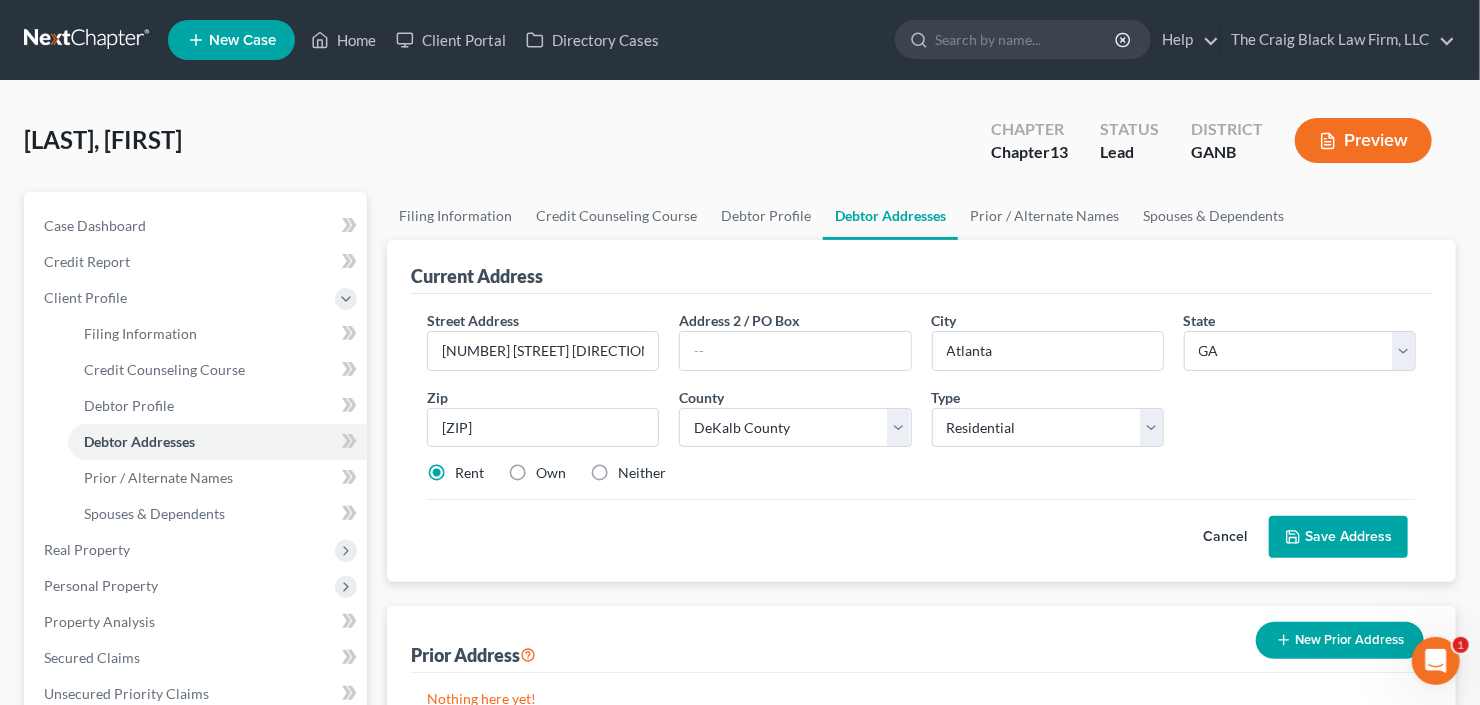 click on "Save Address" at bounding box center [1338, 537] 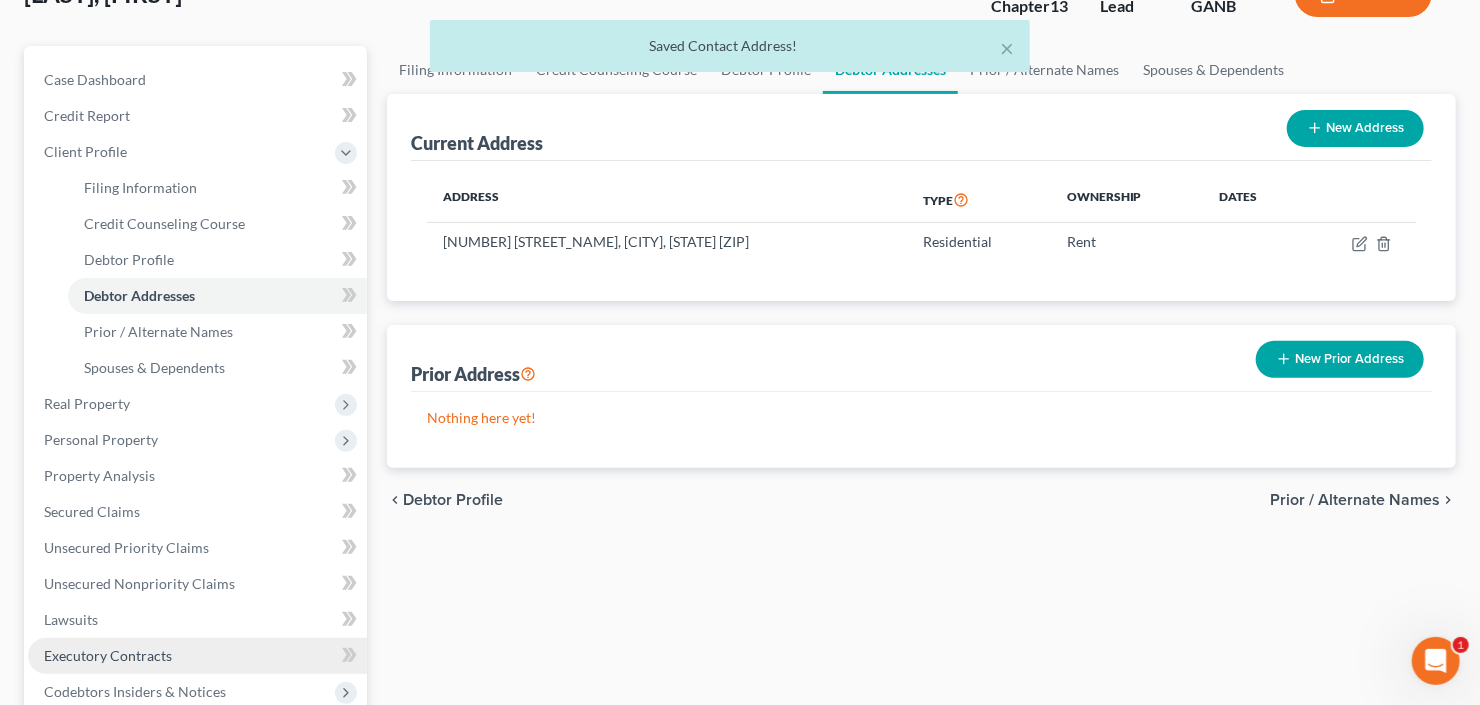 scroll, scrollTop: 320, scrollLeft: 0, axis: vertical 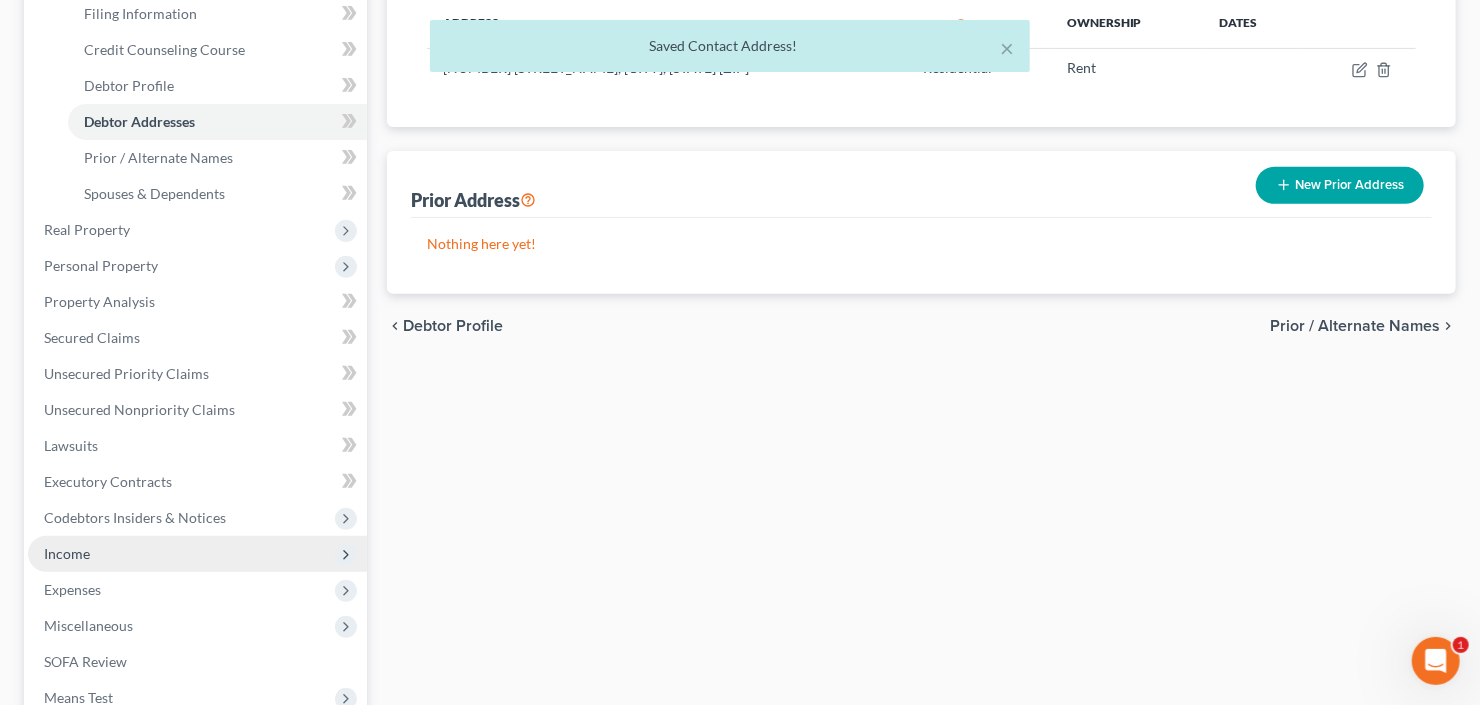 click on "Income" at bounding box center (197, 554) 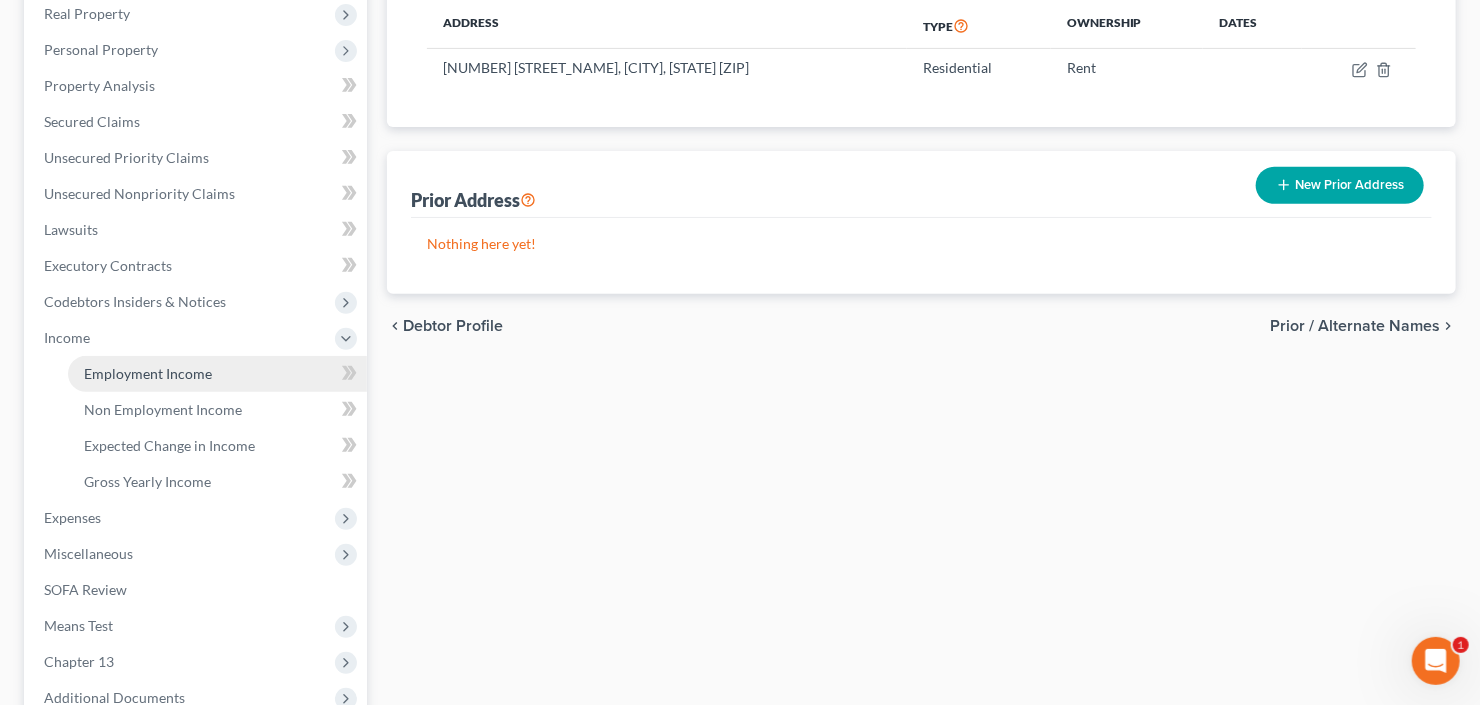 click on "Employment Income" at bounding box center (148, 373) 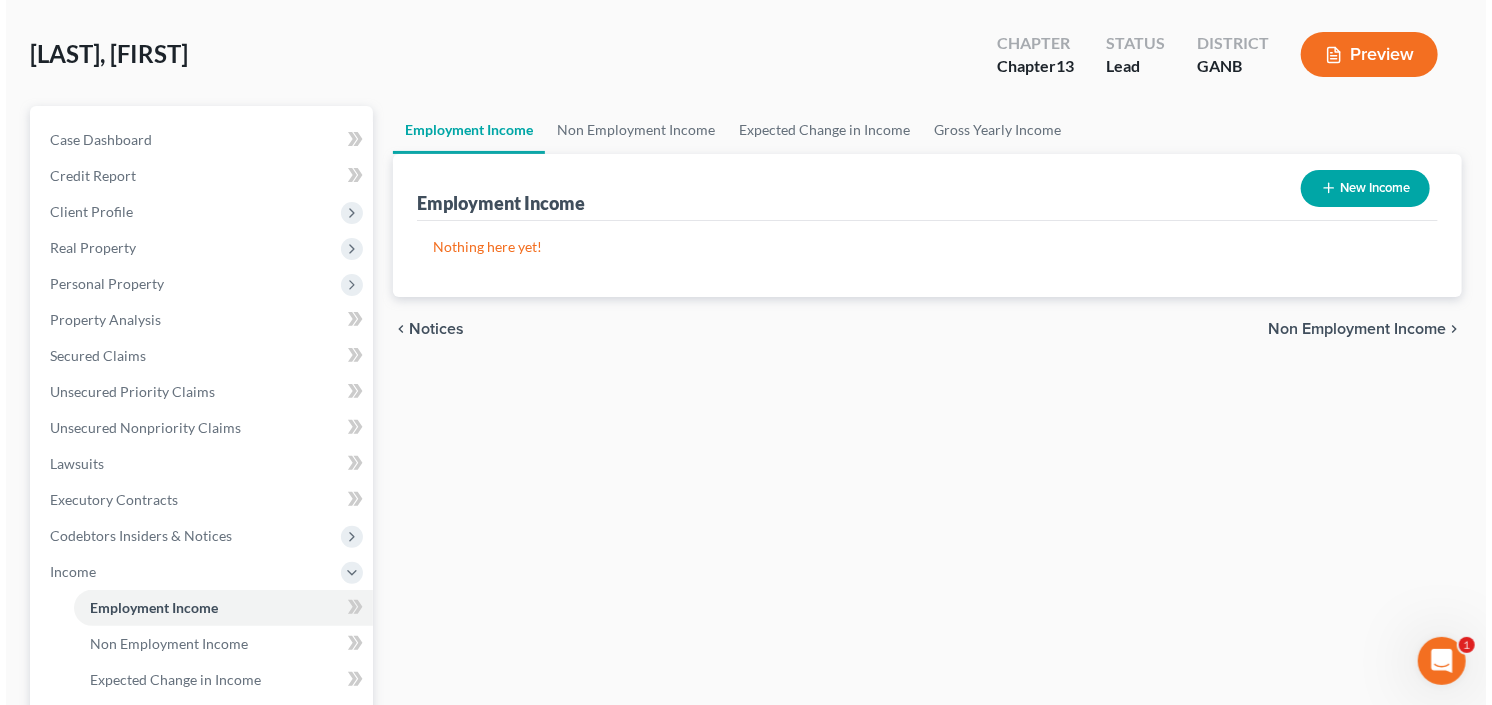 scroll, scrollTop: 0, scrollLeft: 0, axis: both 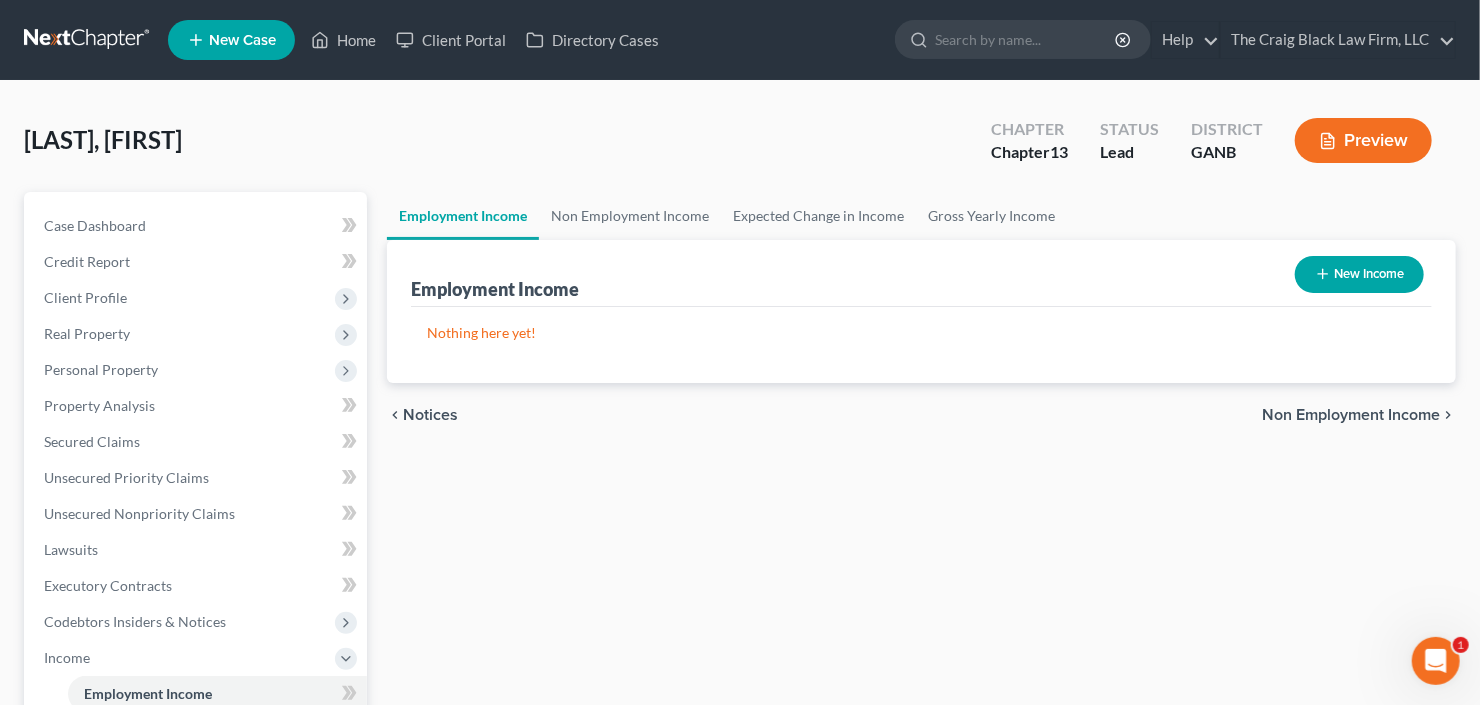 click on "New Income" at bounding box center (1359, 274) 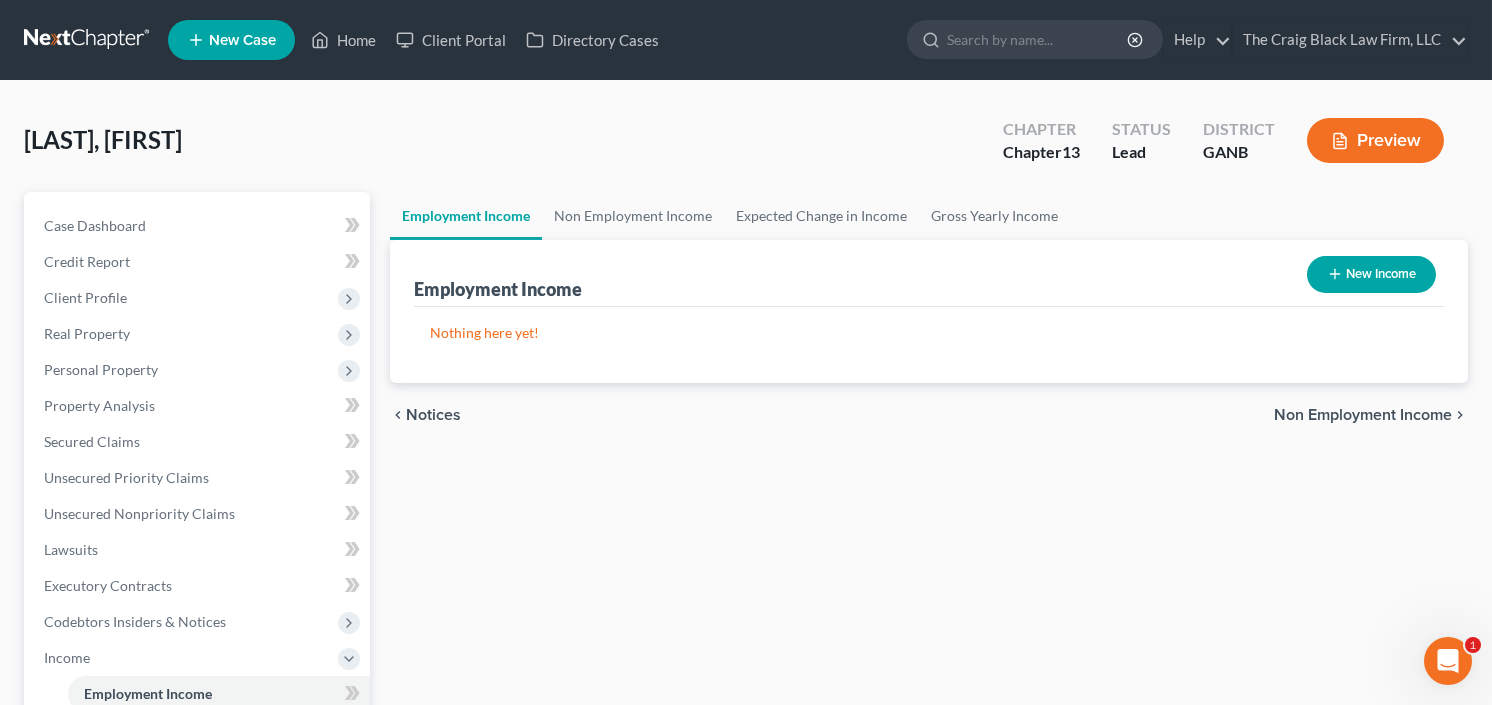 select on "0" 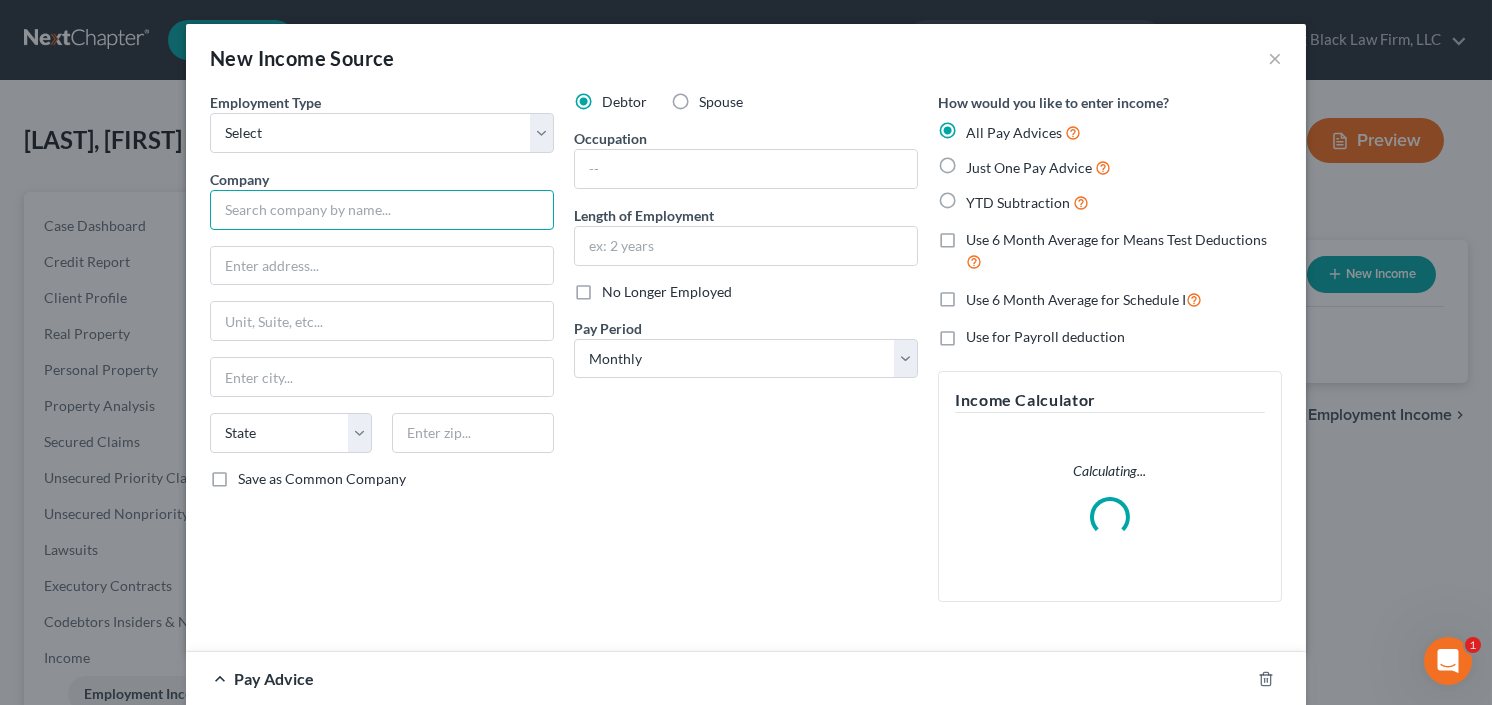 click at bounding box center [382, 210] 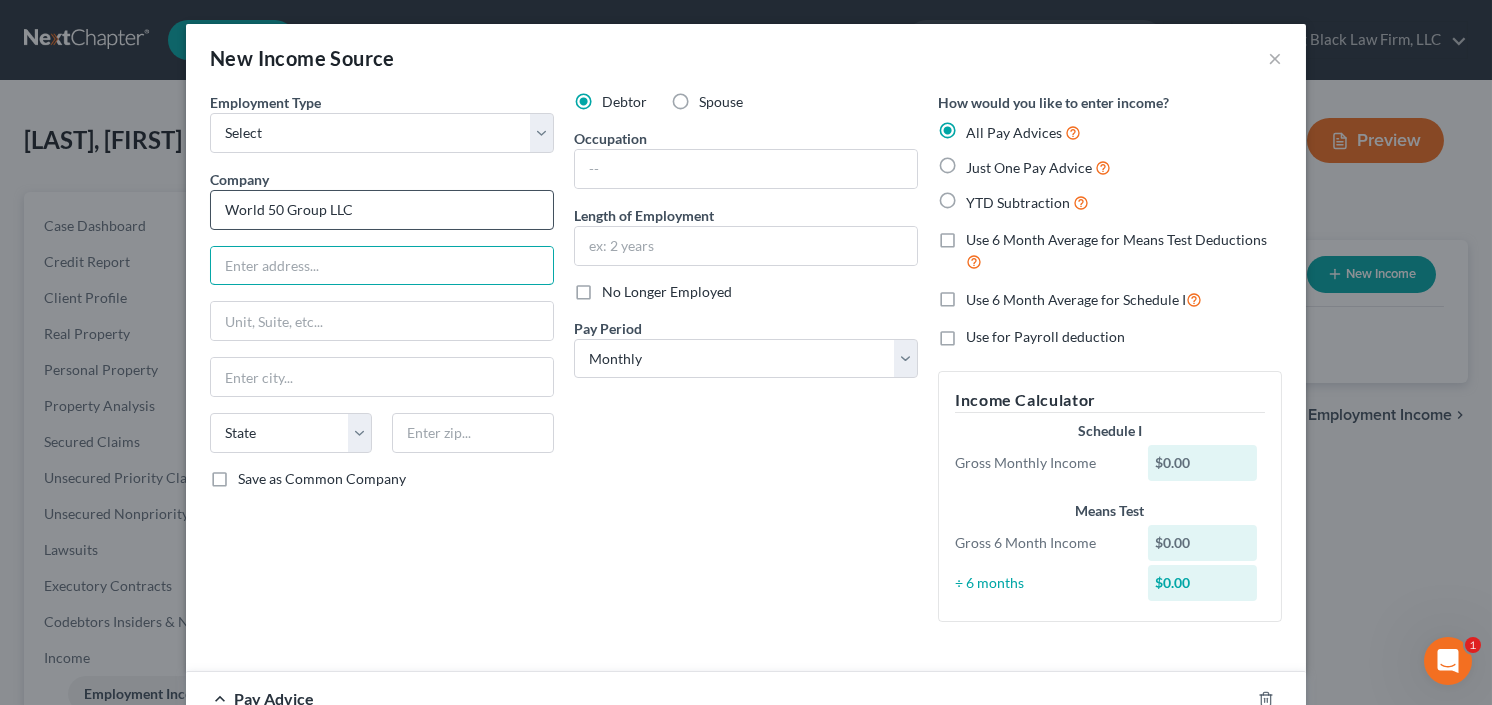 type on "World 50 Group LLC" 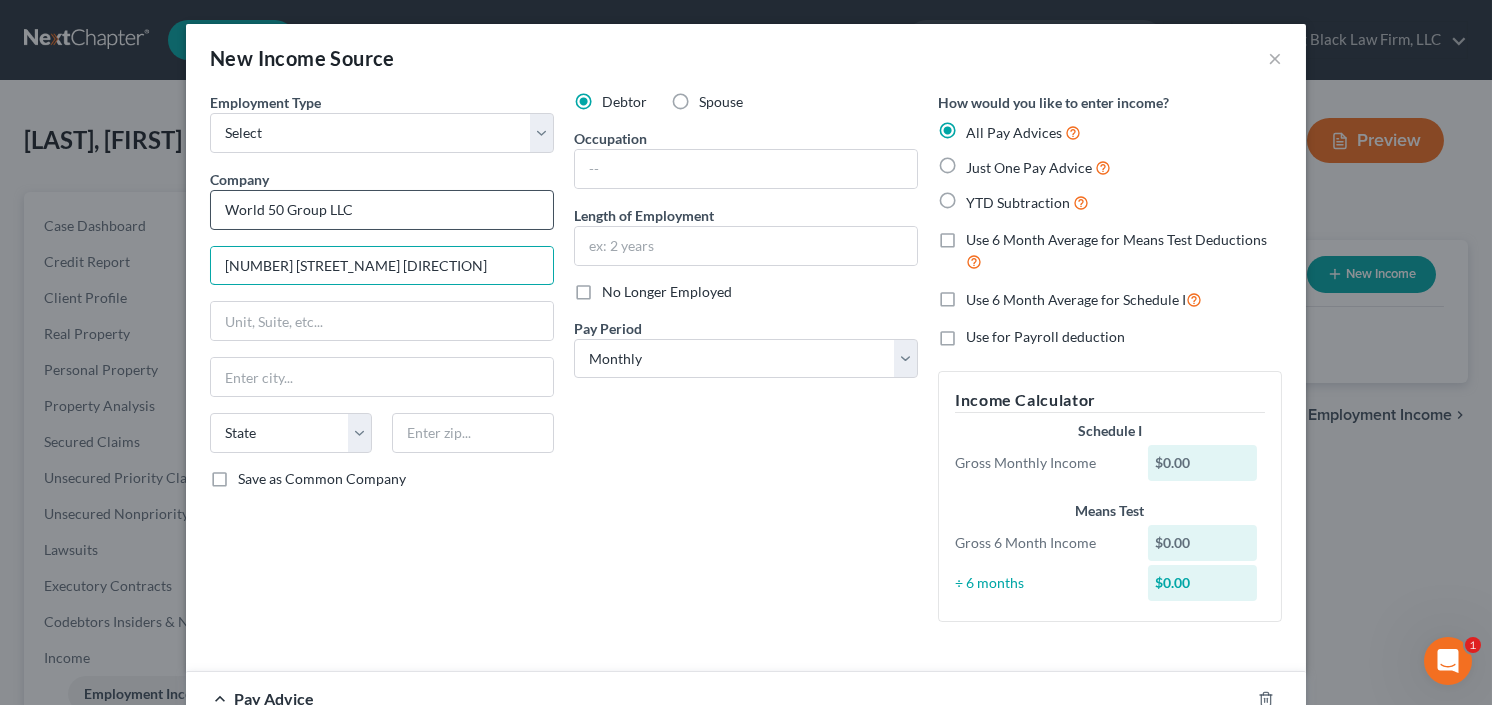 type on "3525 Piedmont Rd NE" 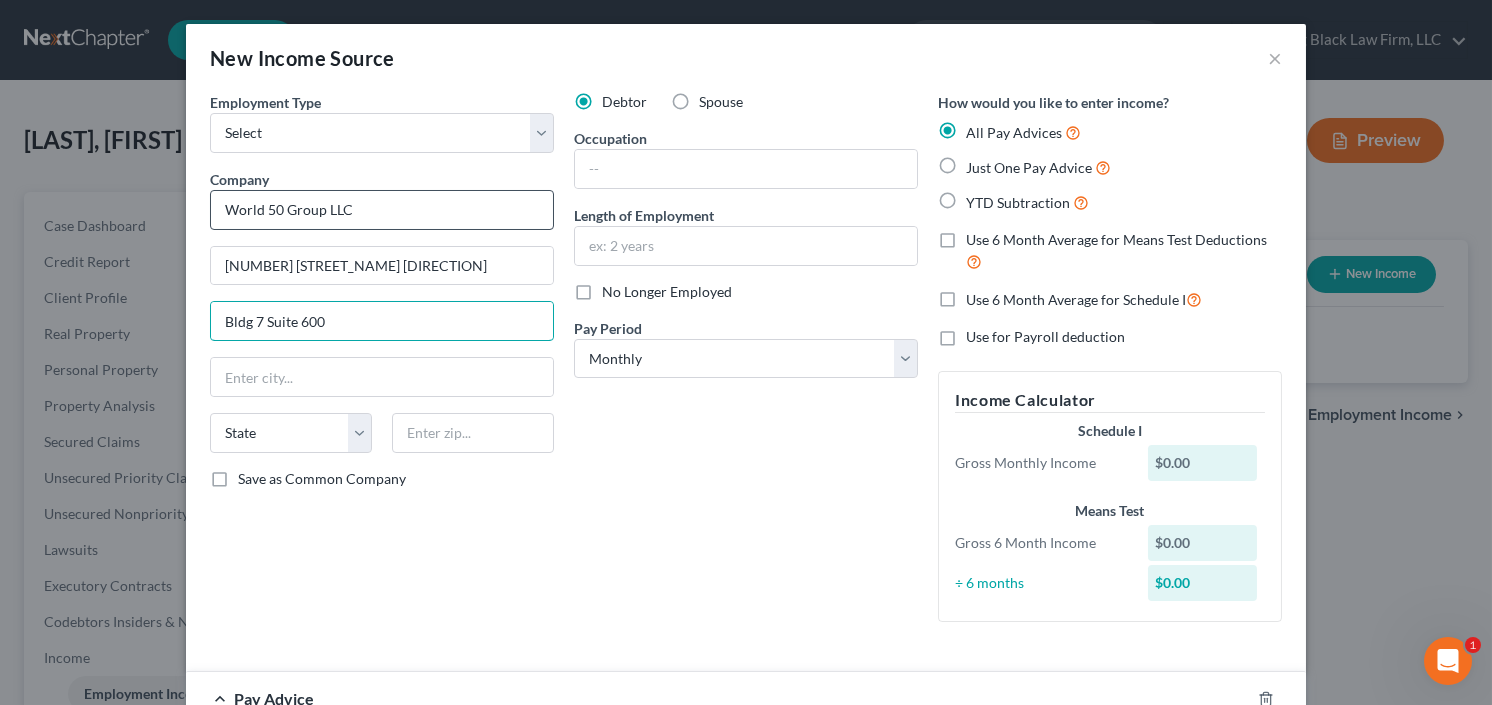 type on "Bldg 7 Suite 600" 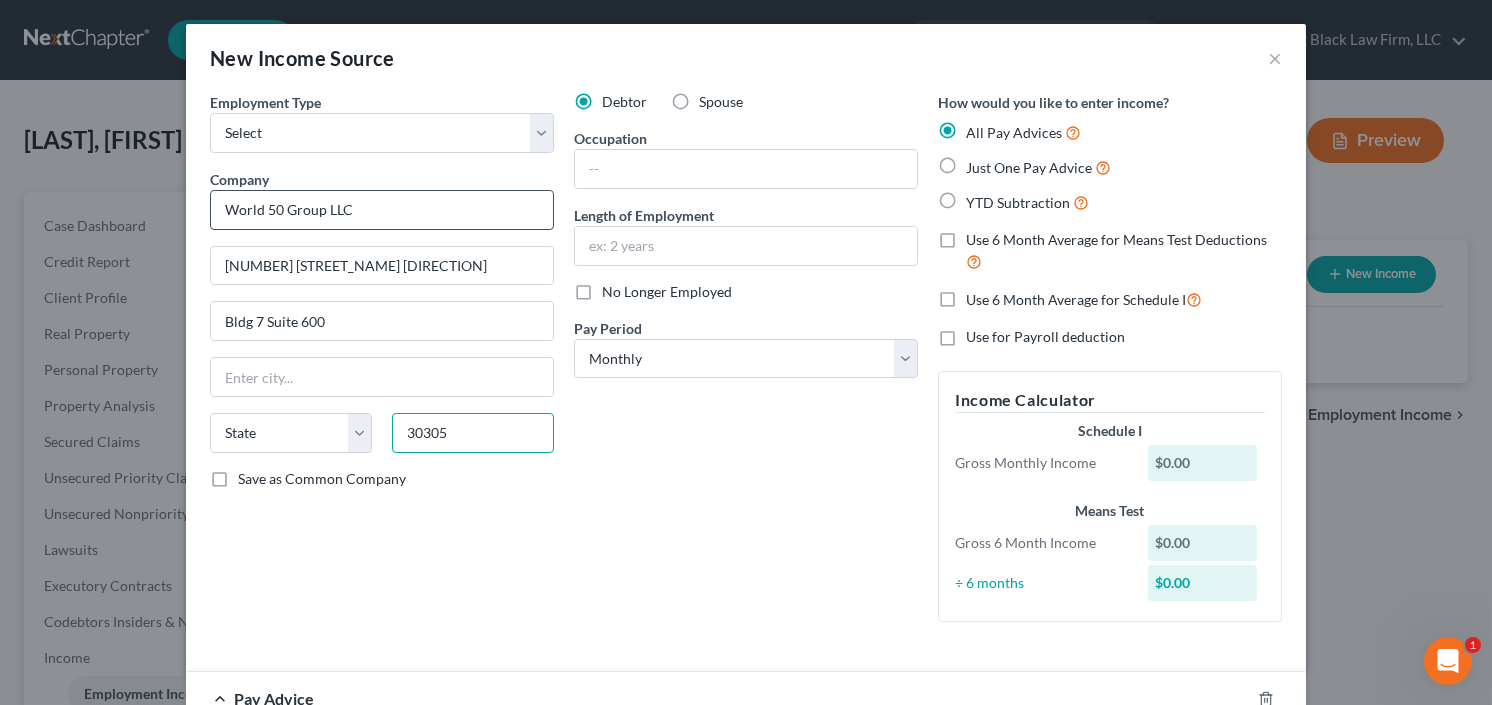 type on "30305" 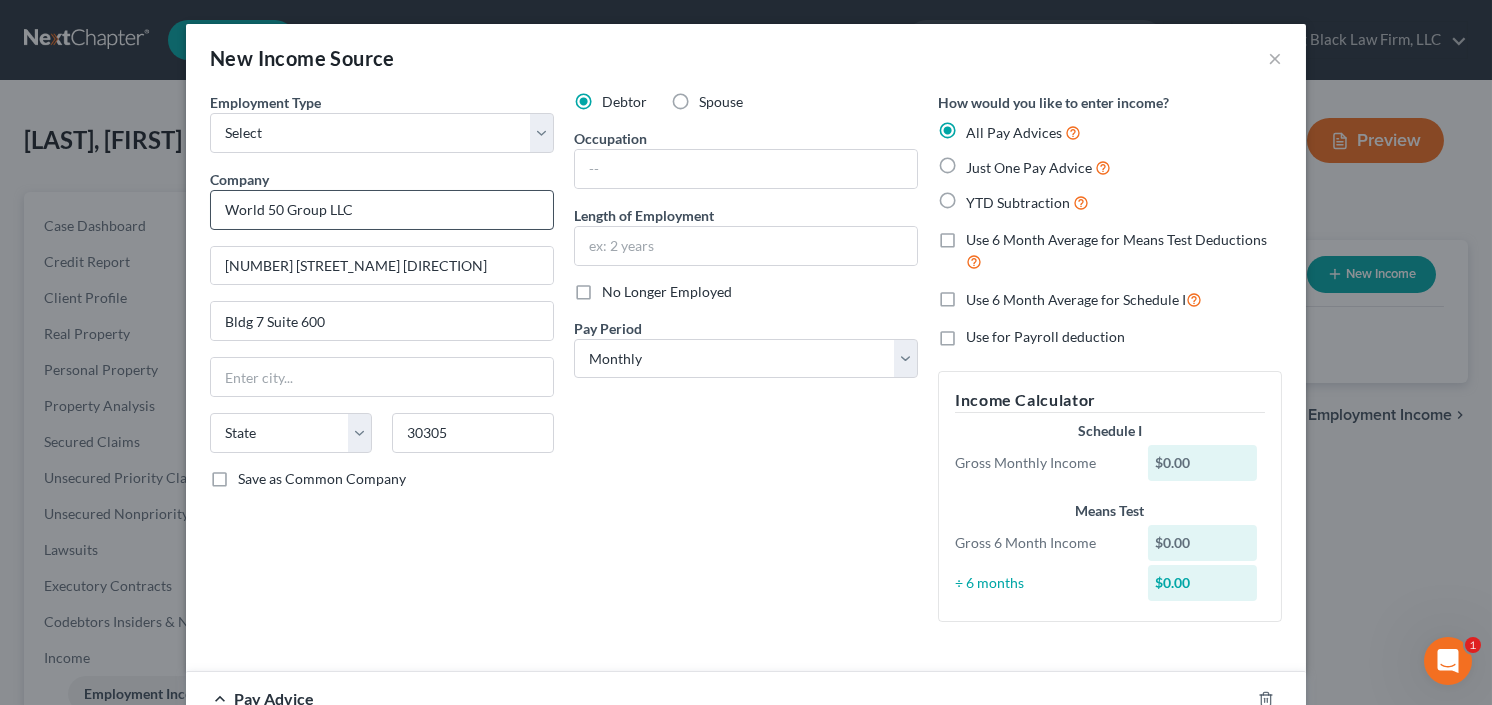 type on "Atlanta" 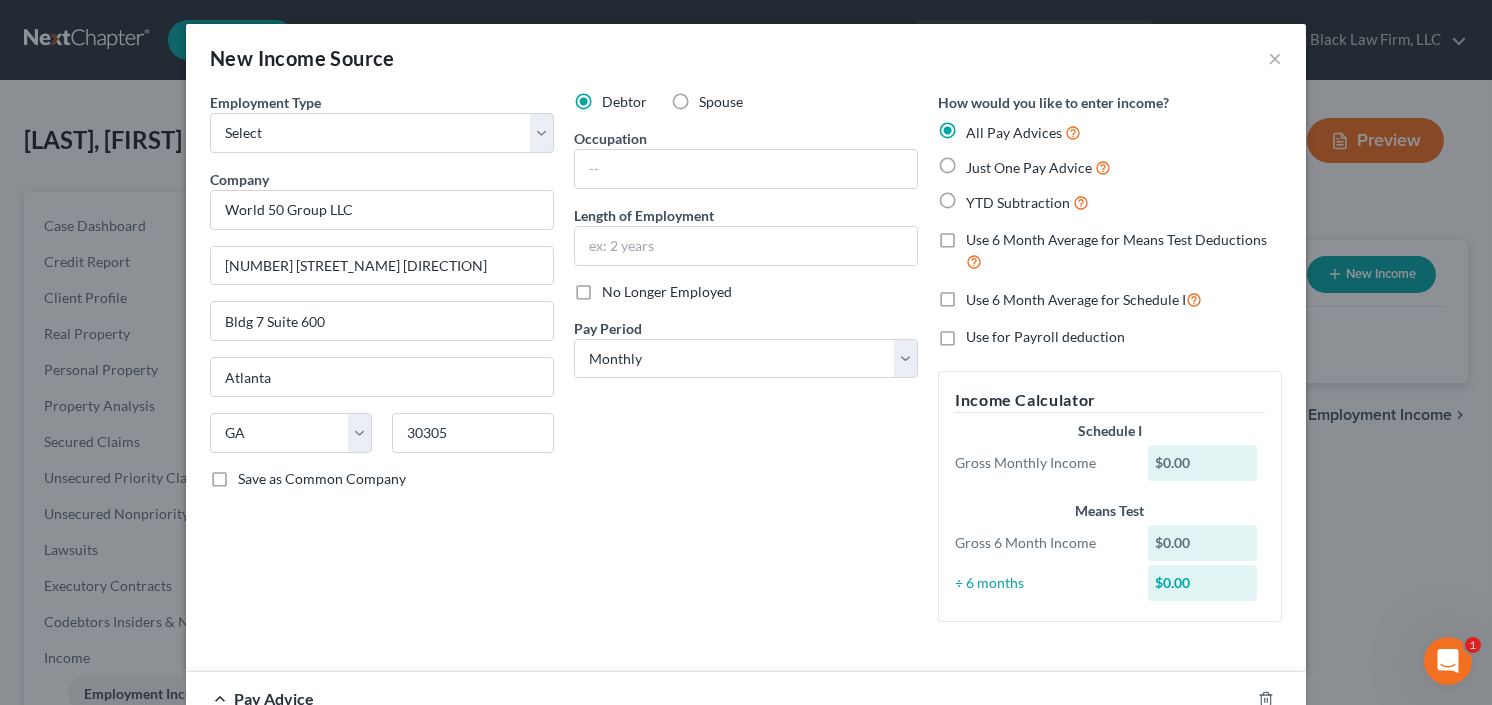click on "YTD Subtraction" at bounding box center (1027, 202) 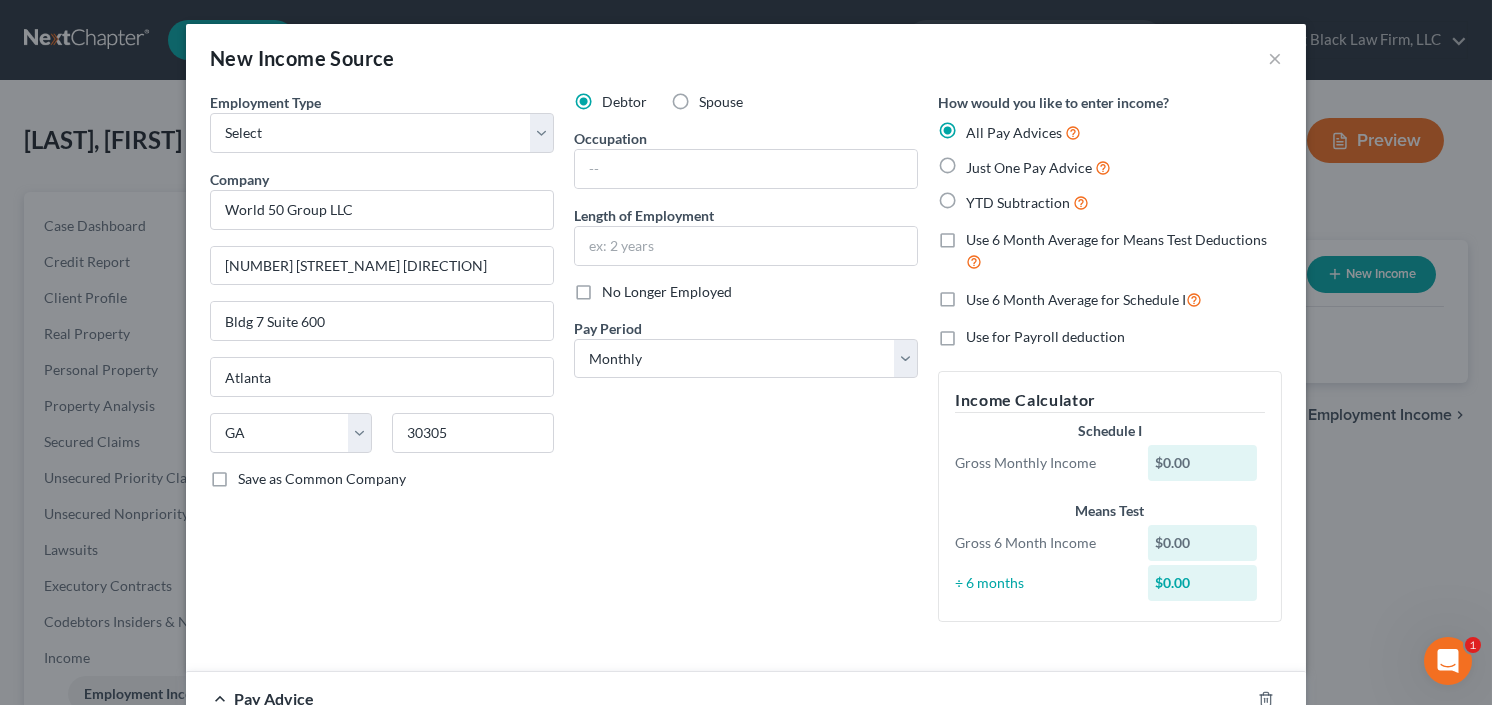 radio on "true" 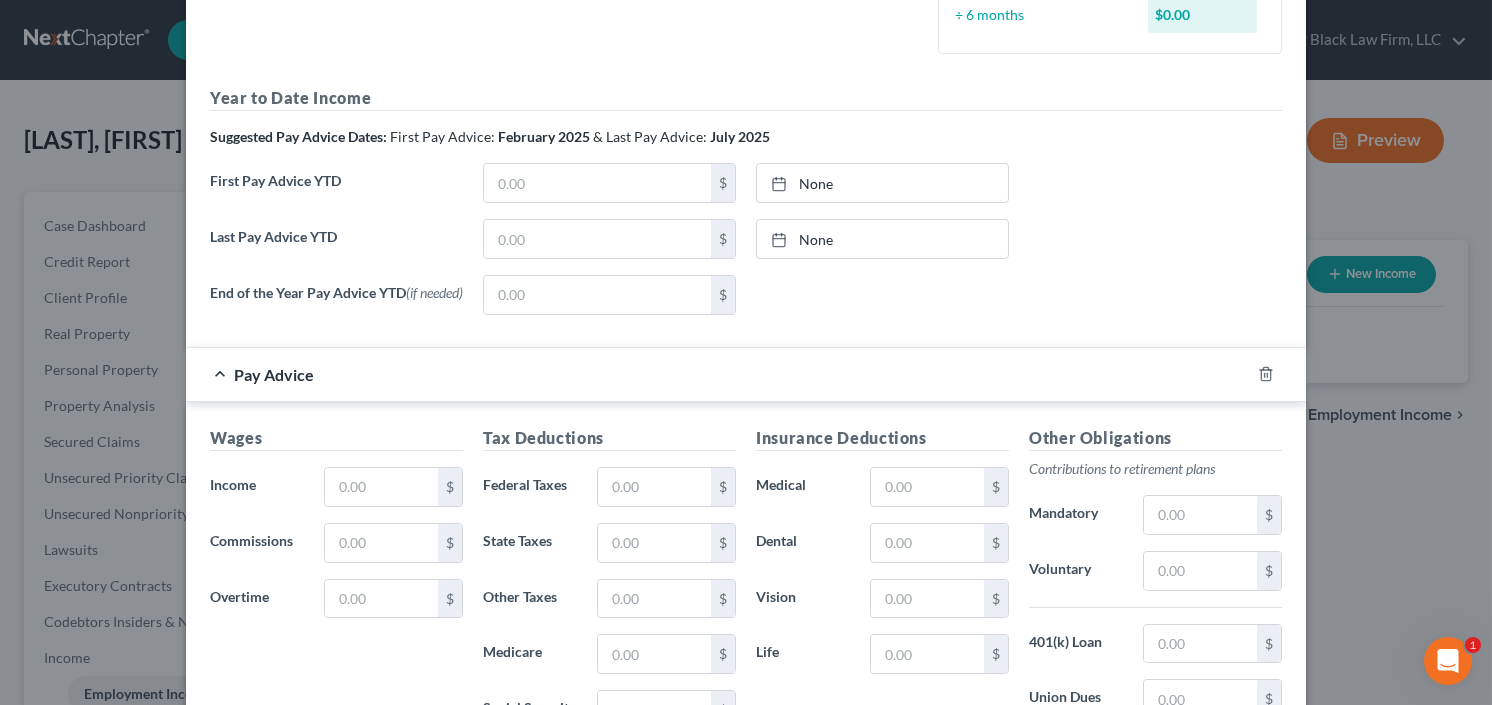 scroll, scrollTop: 422, scrollLeft: 0, axis: vertical 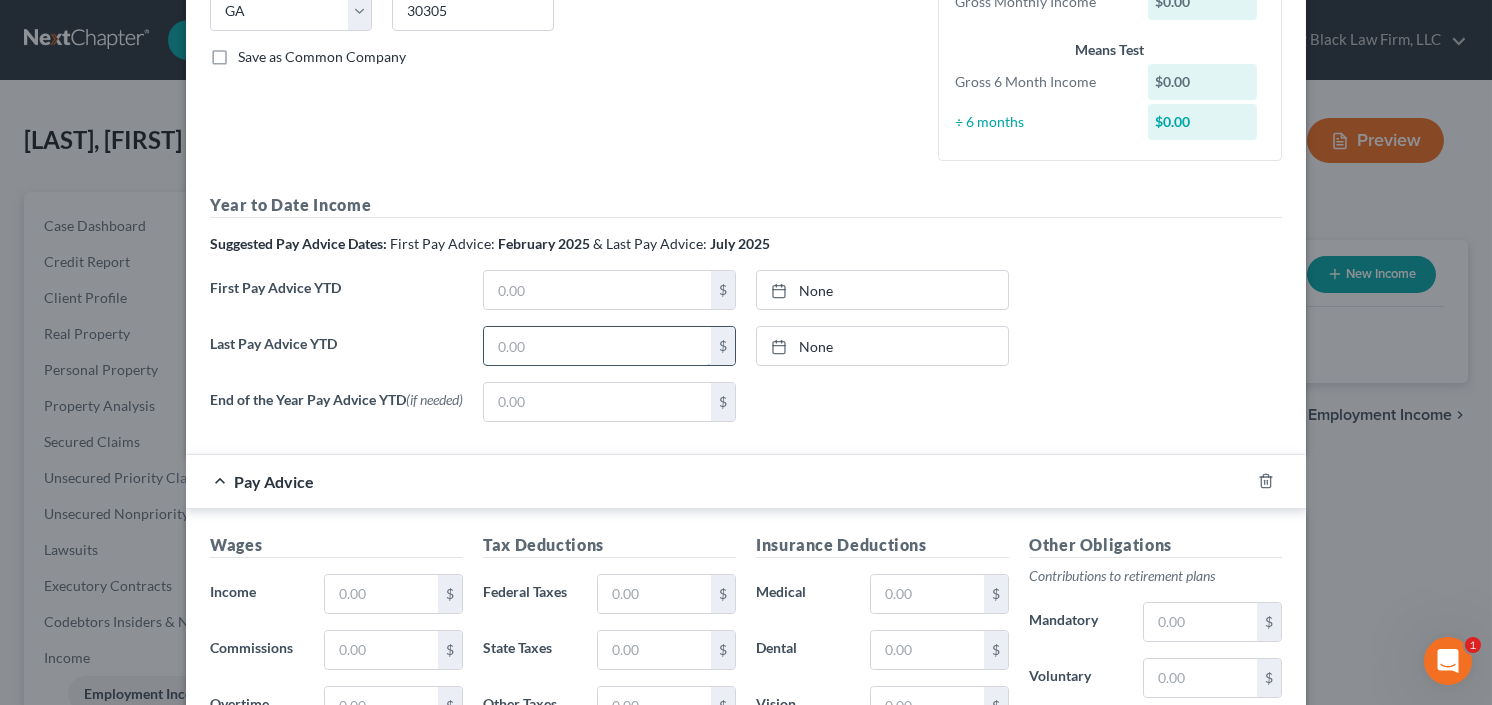 click at bounding box center [597, 346] 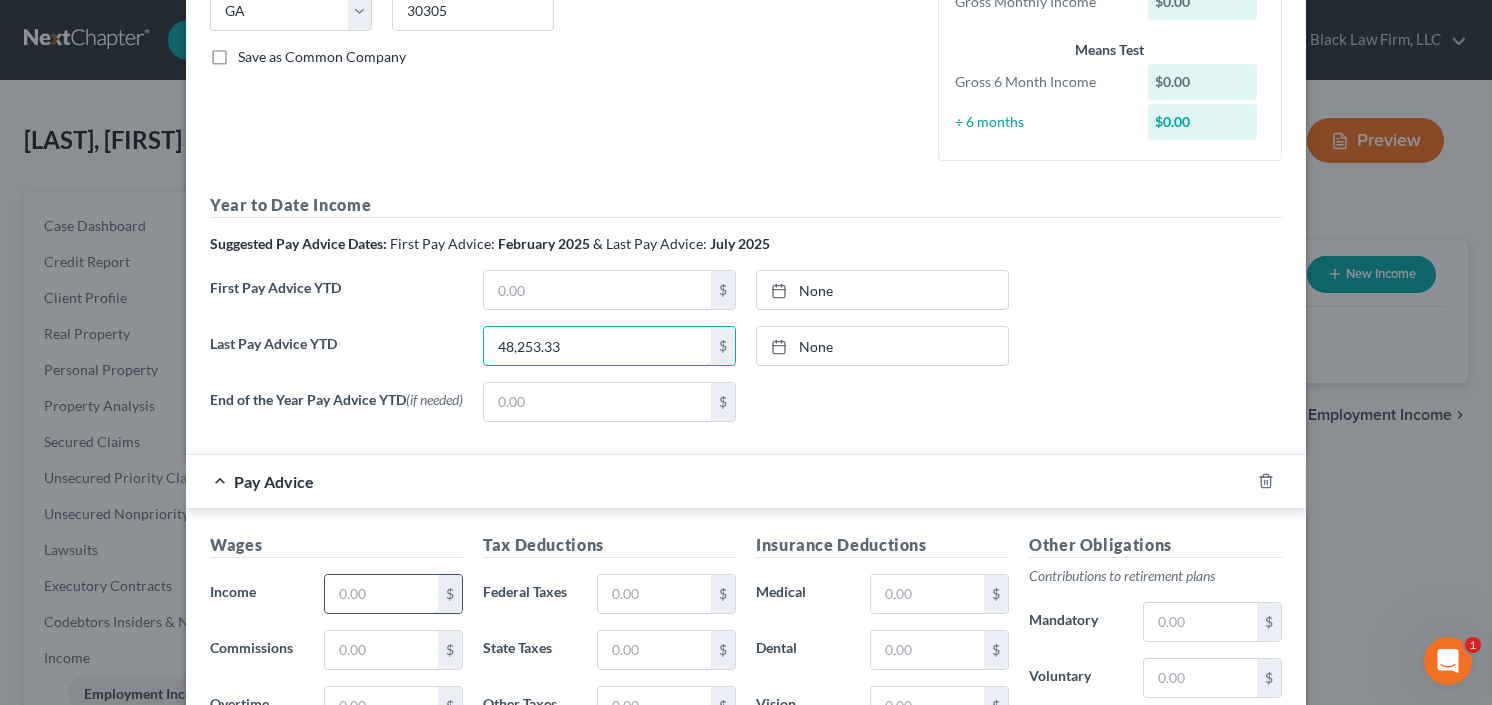 type on "48,253.33" 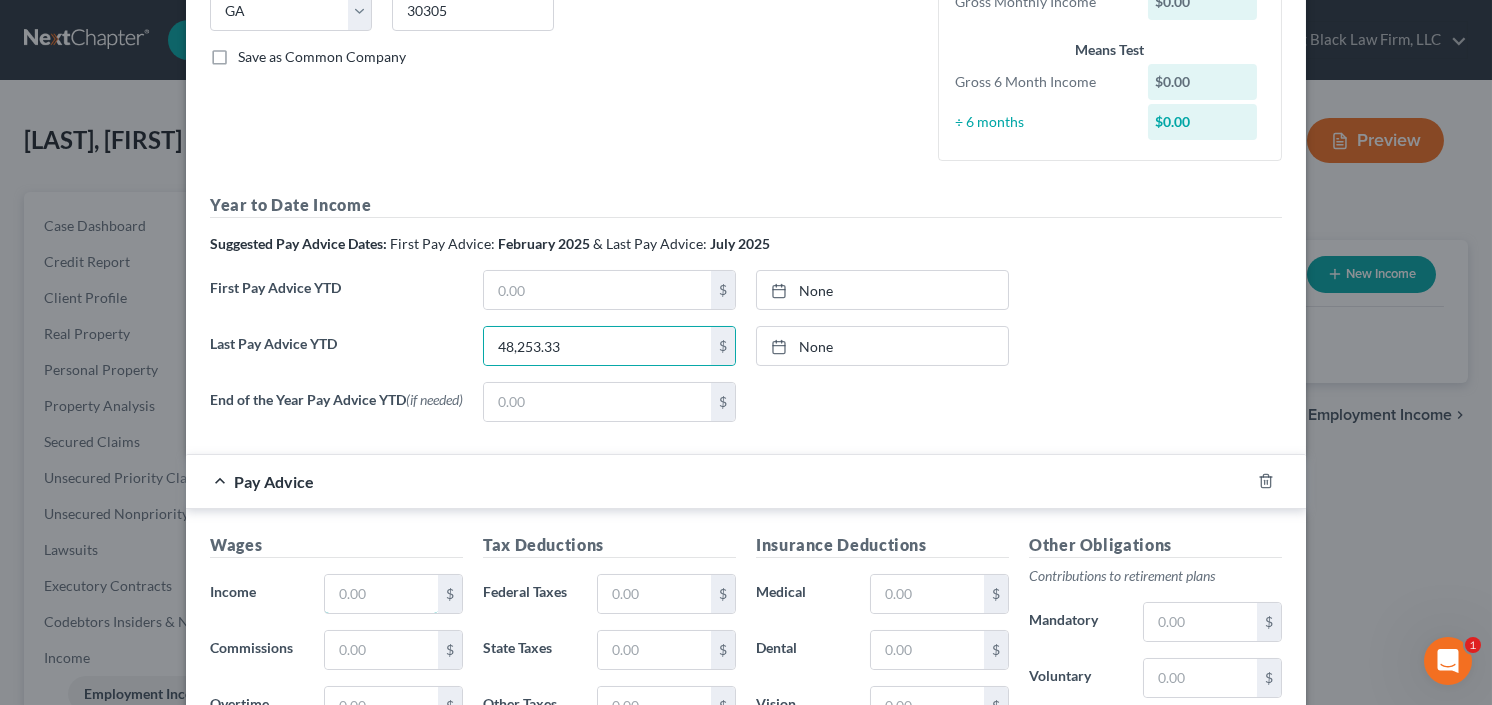 drag, startPoint x: 365, startPoint y: 582, endPoint x: 1198, endPoint y: 448, distance: 843.70905 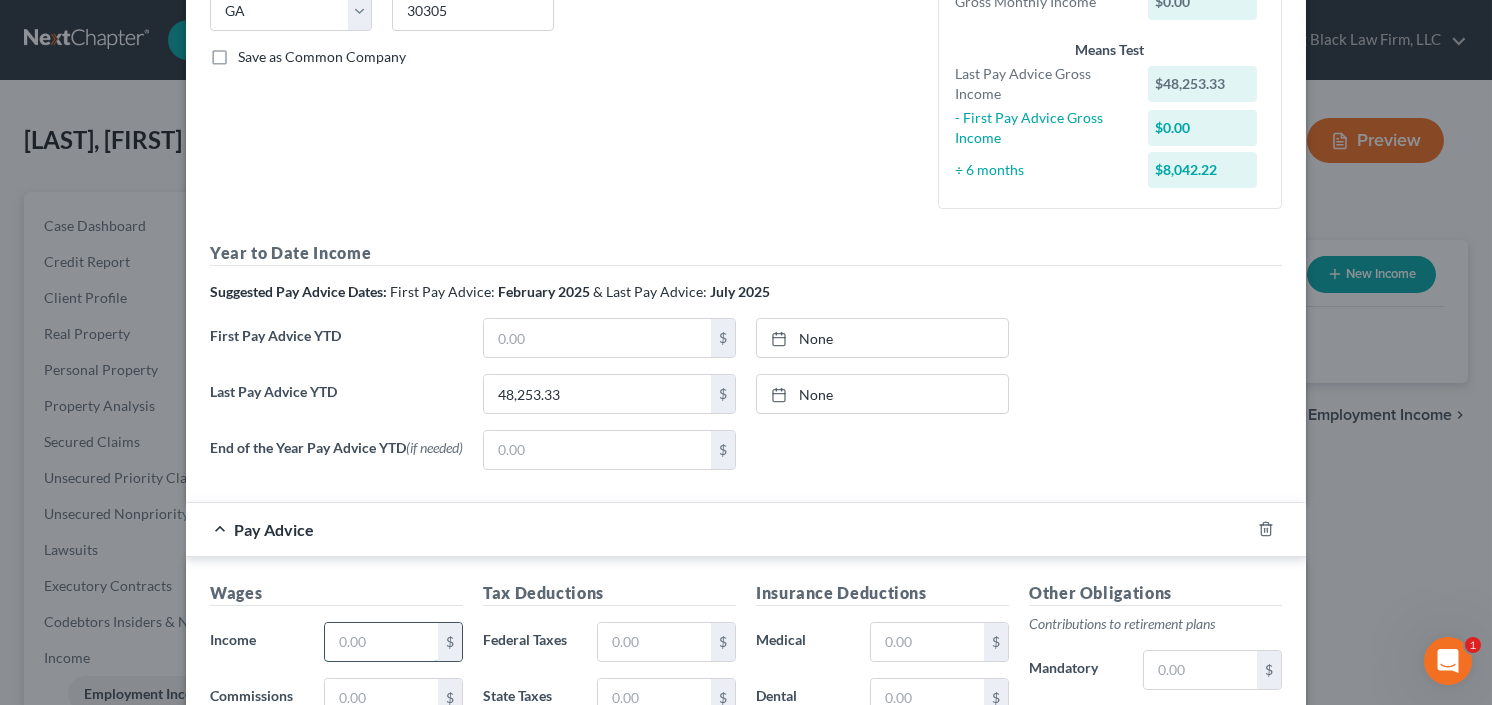 click at bounding box center [381, 642] 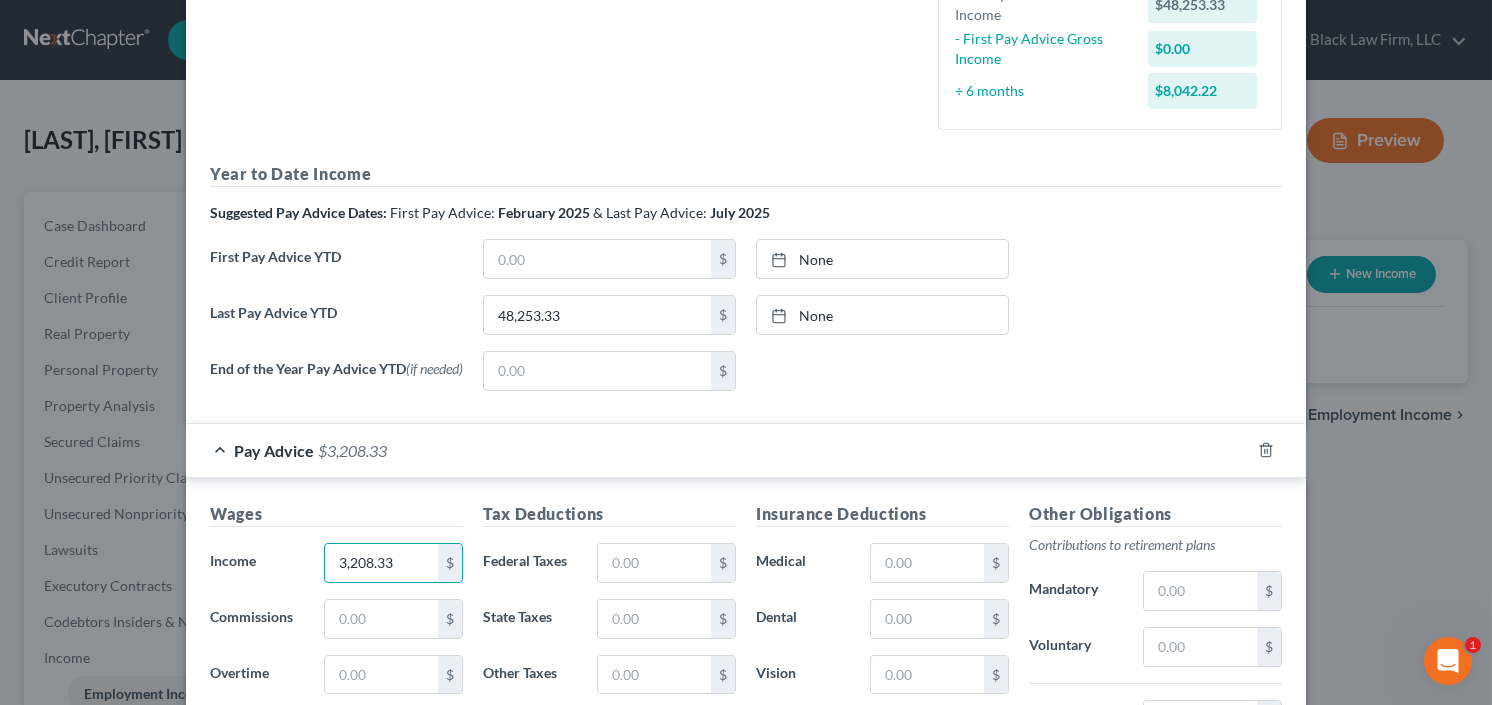 scroll, scrollTop: 582, scrollLeft: 0, axis: vertical 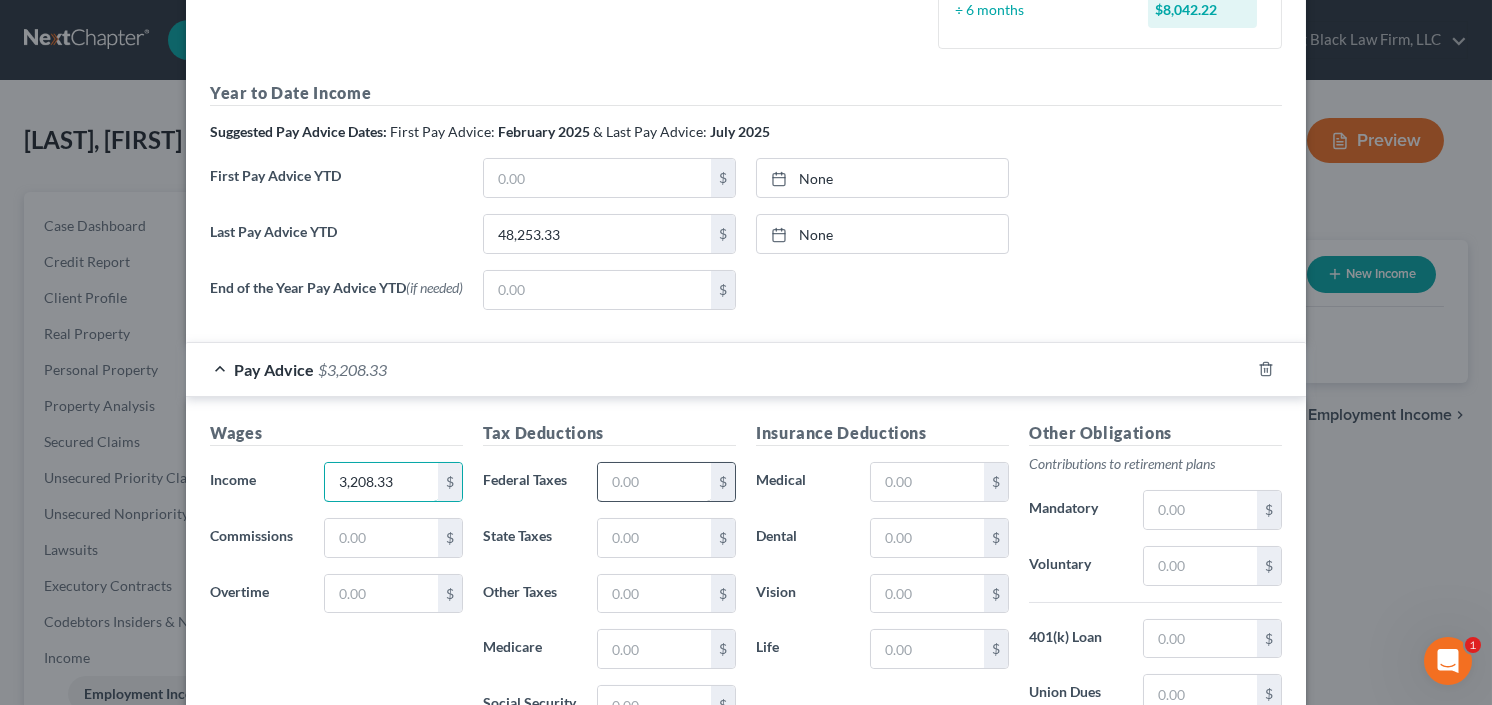 type on "3,208.33" 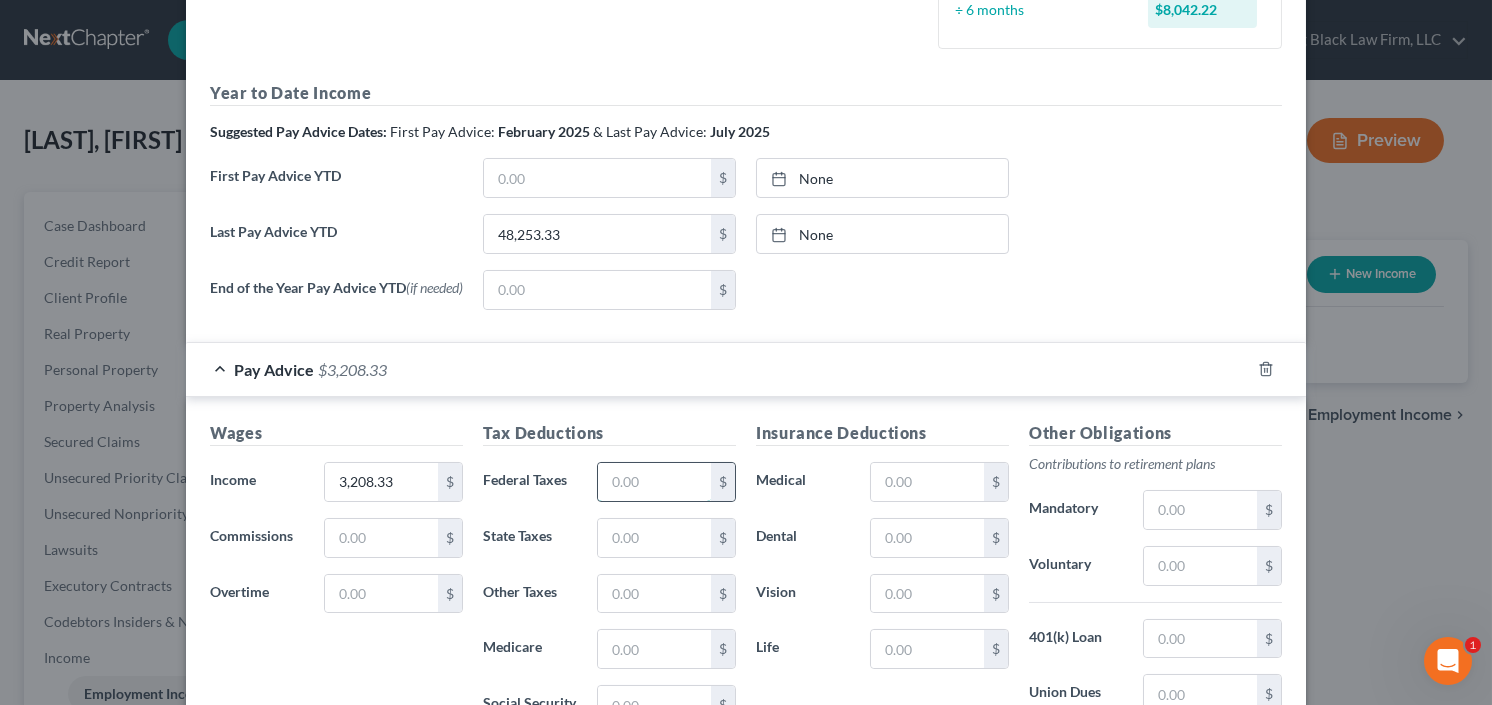 click at bounding box center [654, 482] 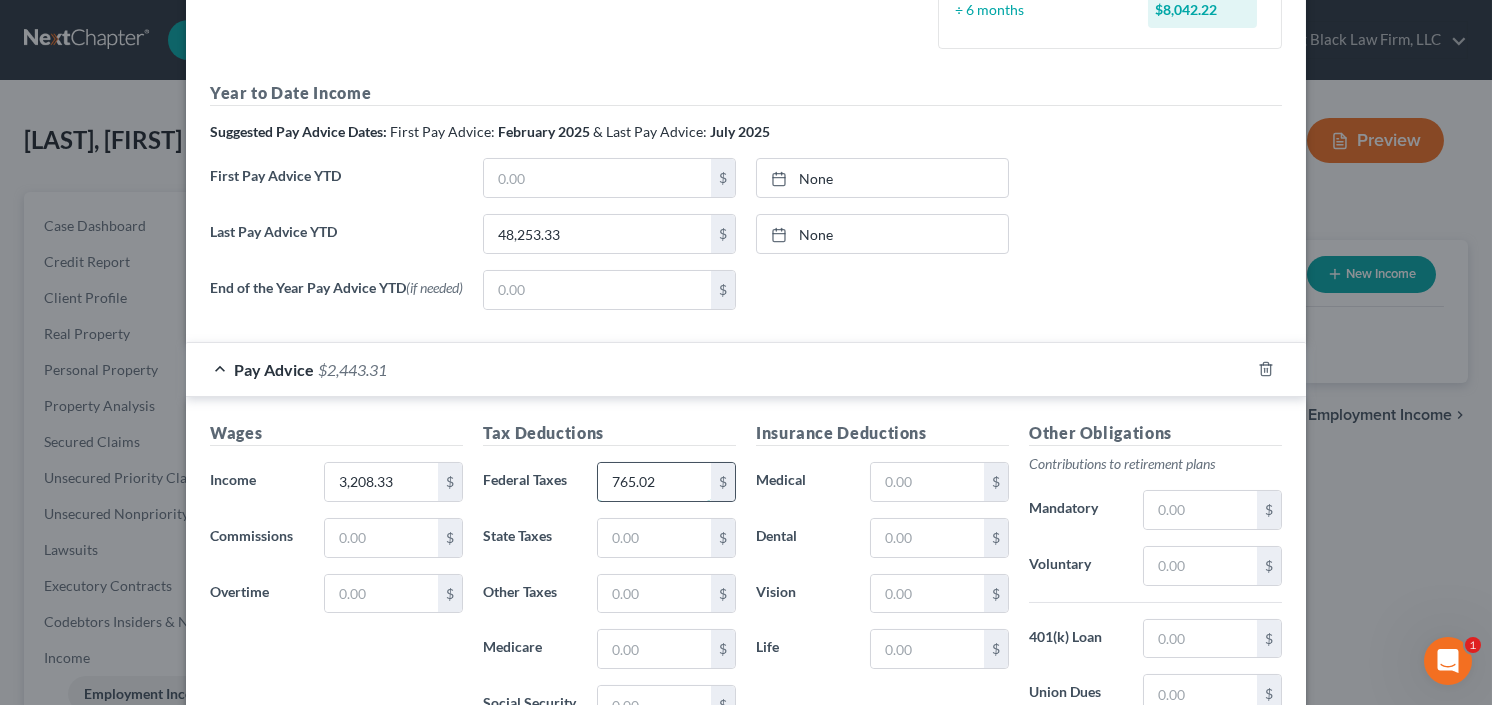type on "765.02" 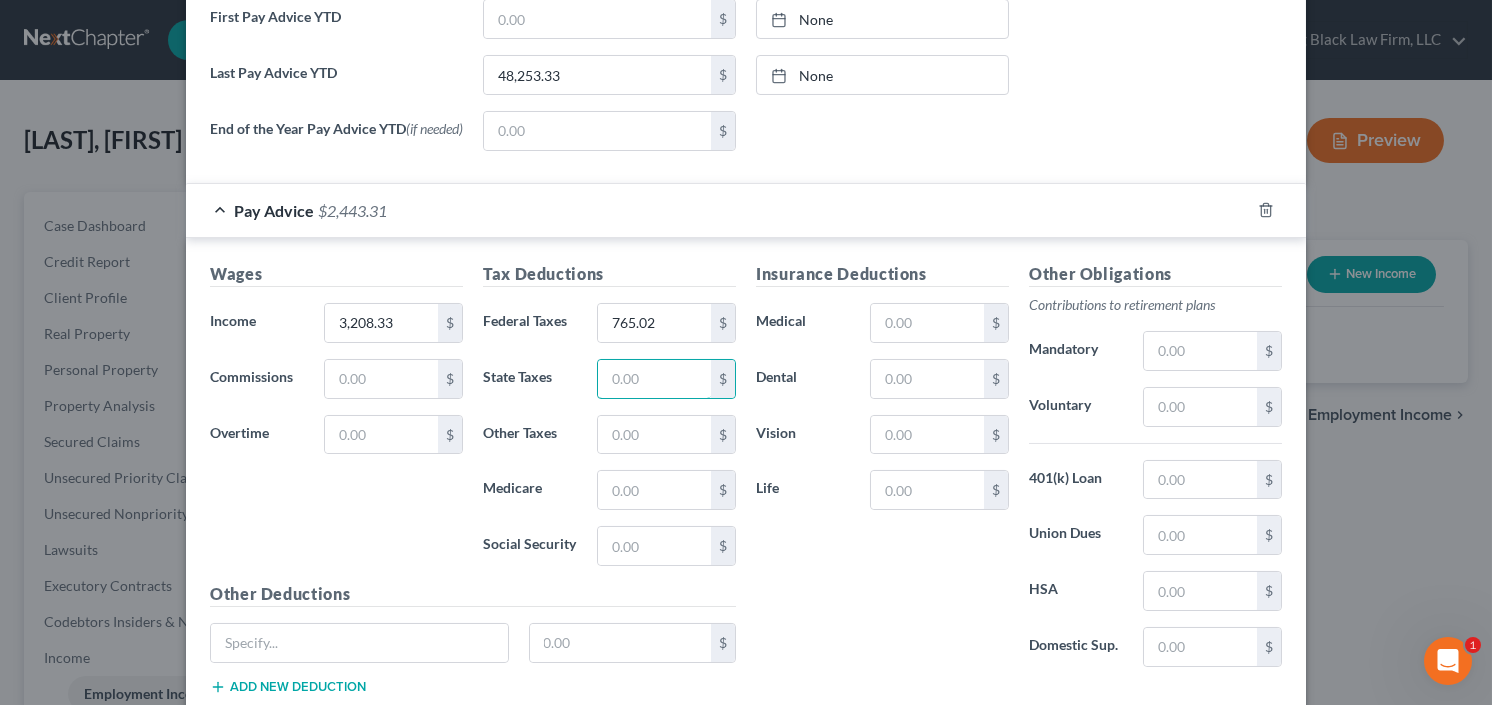 scroll, scrollTop: 742, scrollLeft: 0, axis: vertical 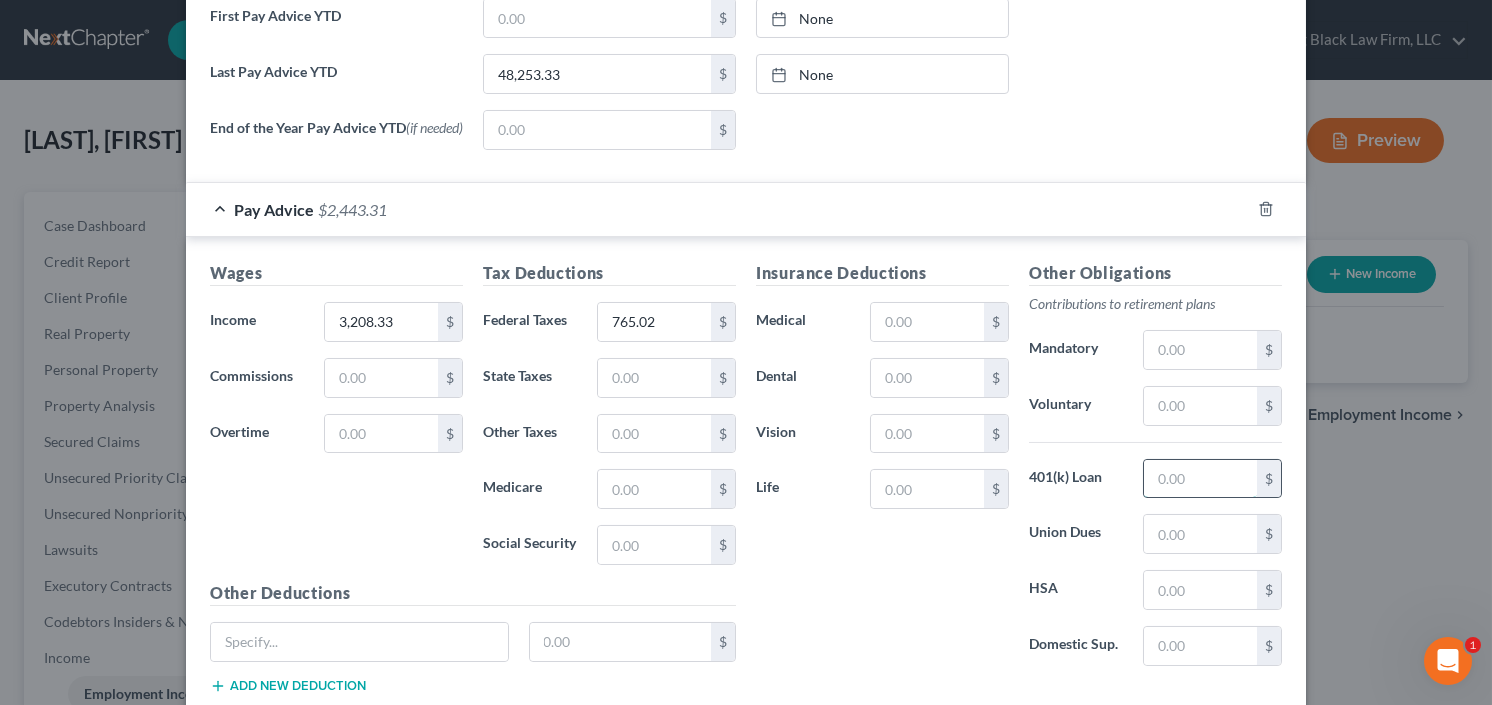click at bounding box center [1200, 479] 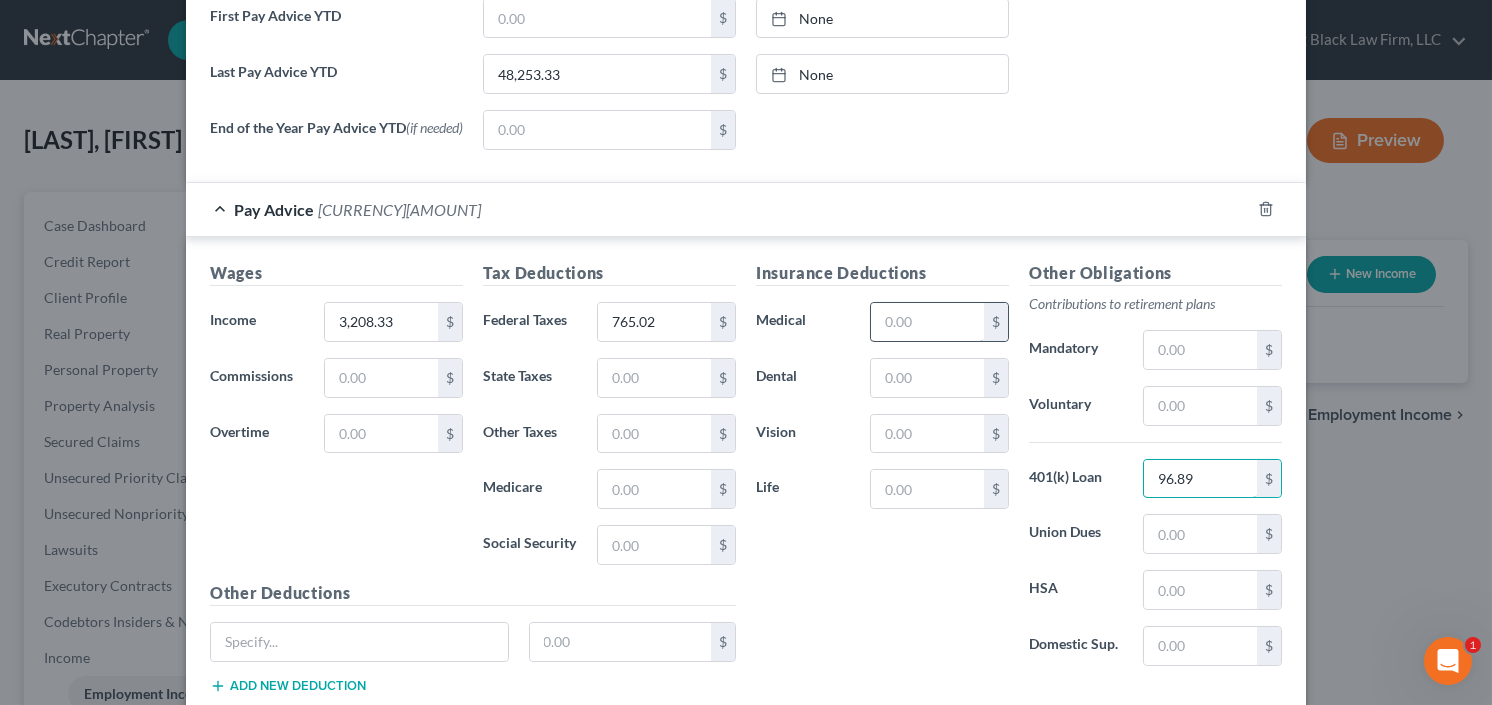 type on "96.89" 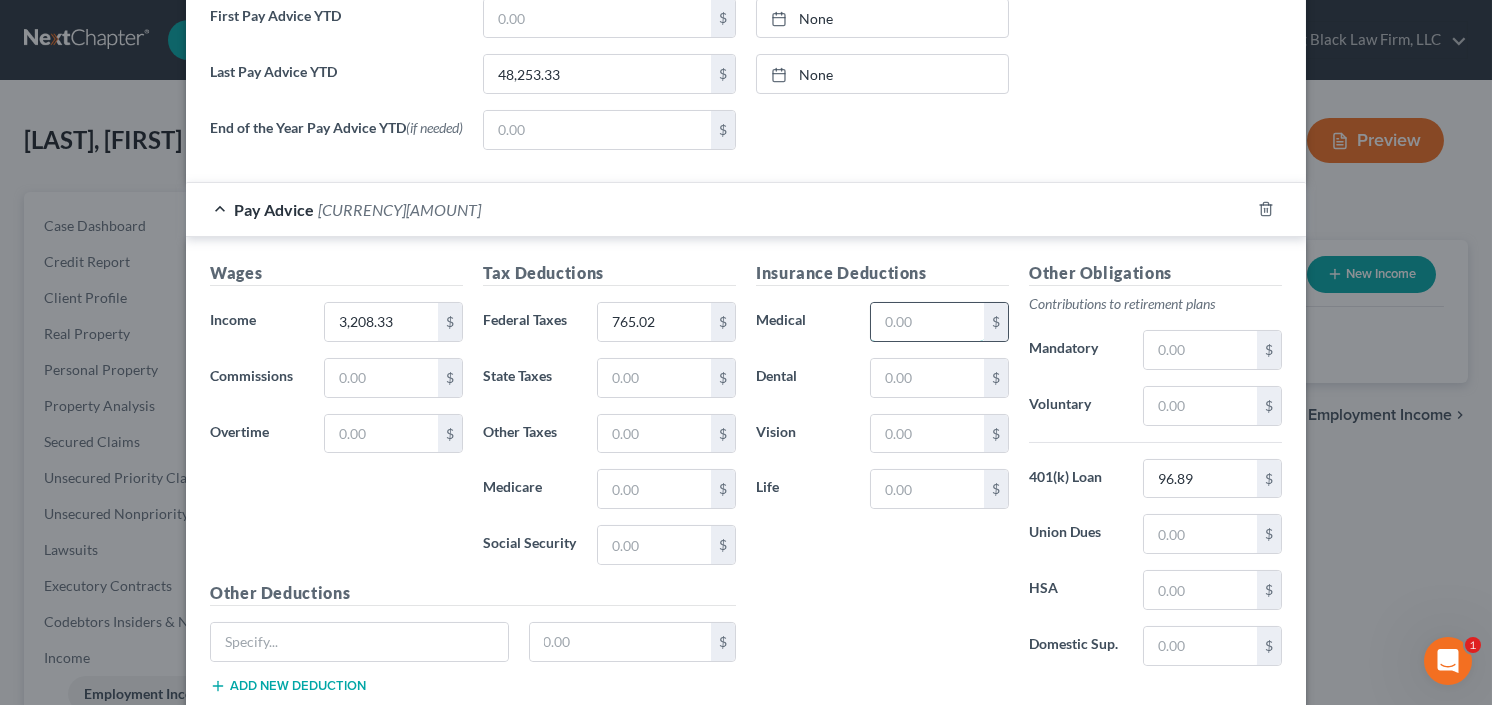 click at bounding box center [927, 322] 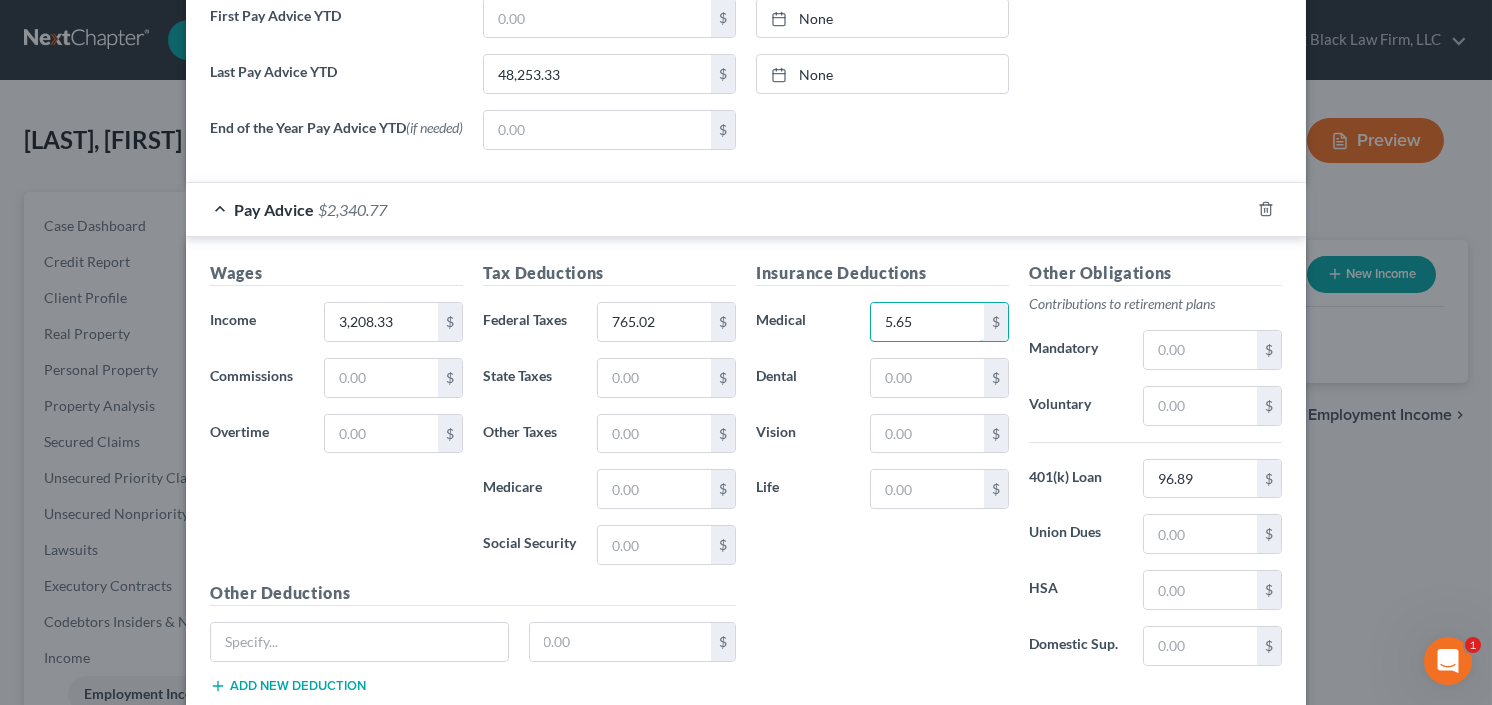 type on "5.65" 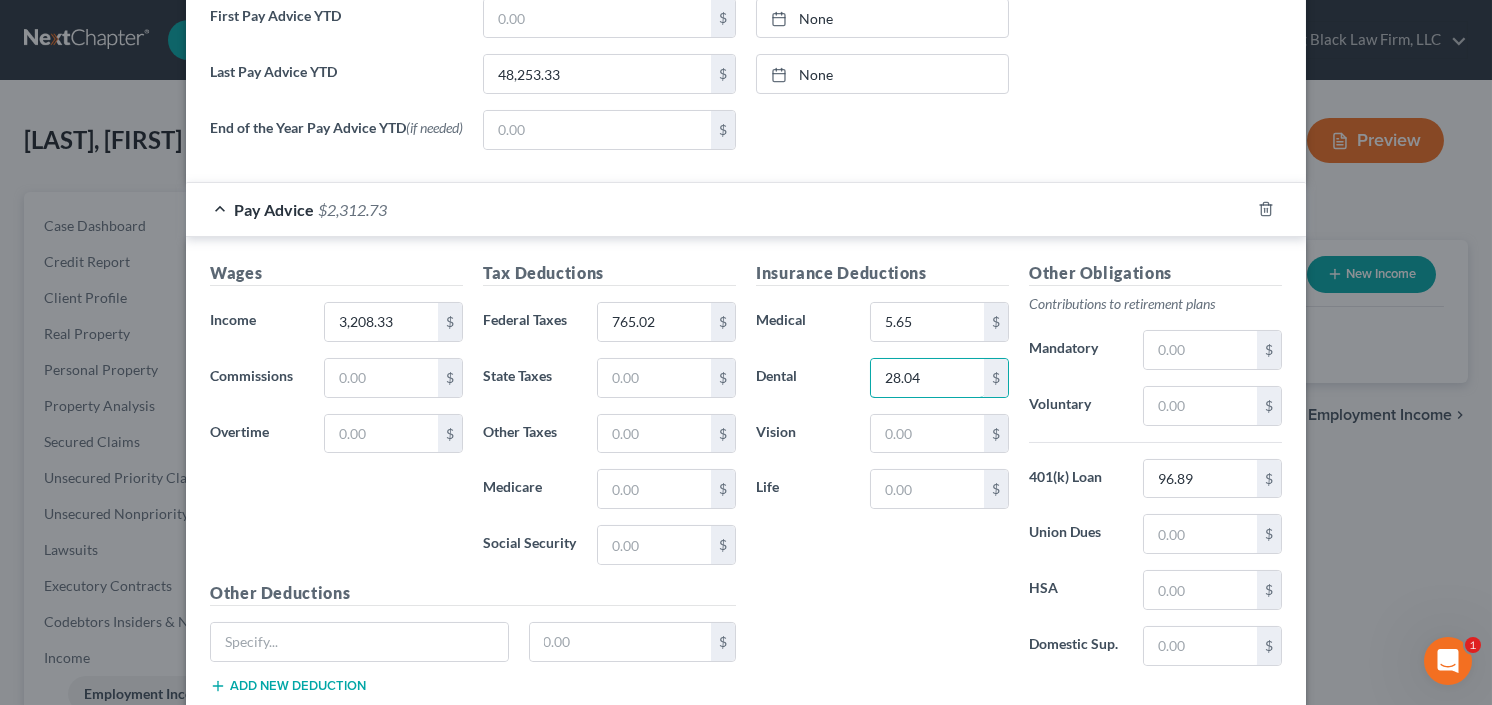 type on "28.04" 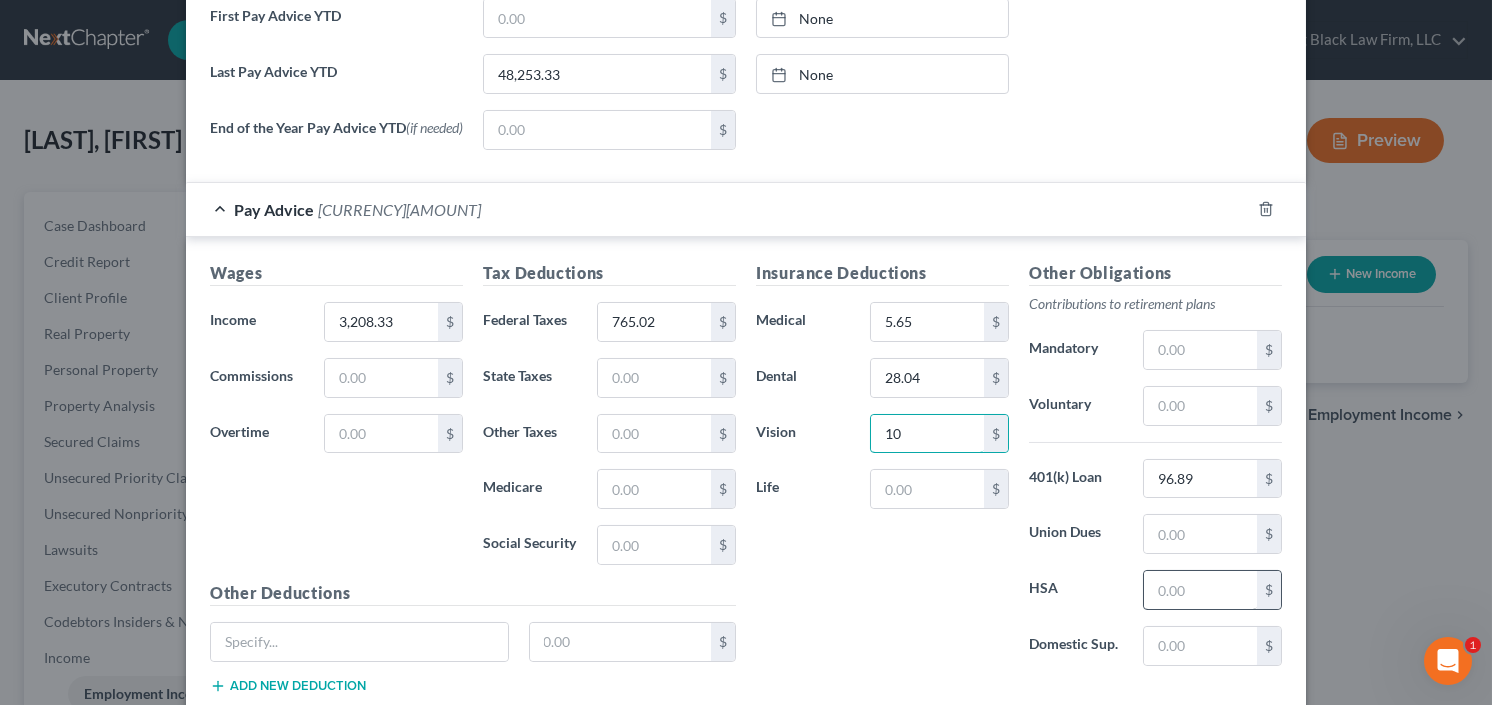 type on "10" 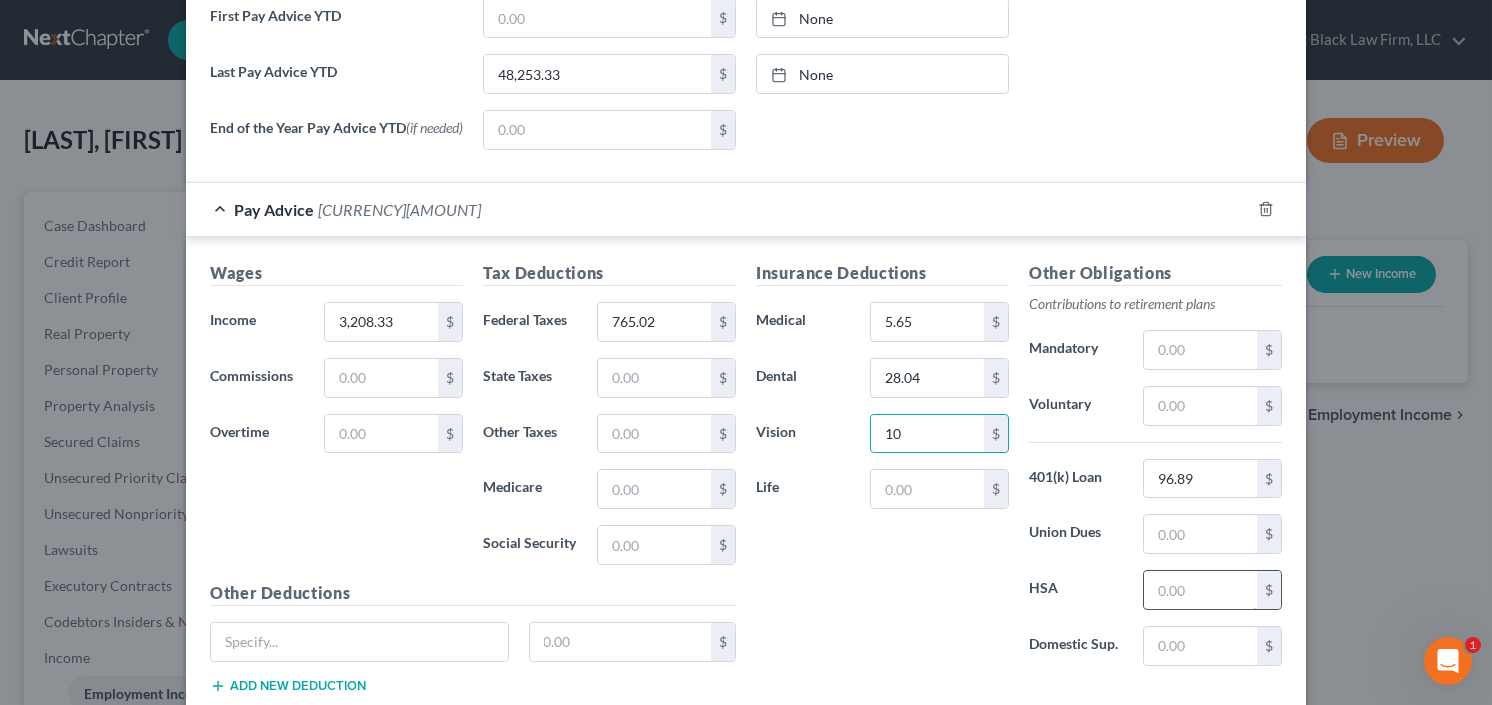 click at bounding box center [1200, 590] 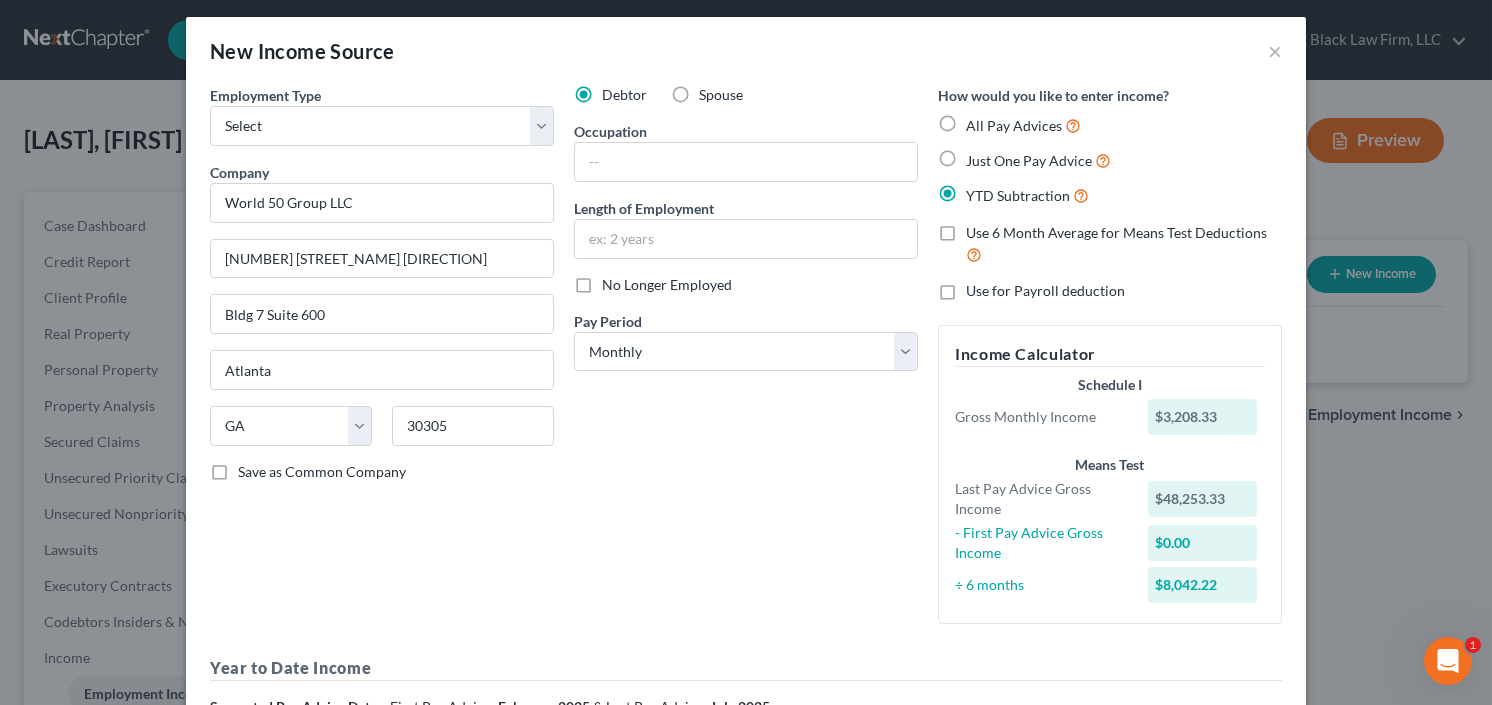 scroll, scrollTop: 0, scrollLeft: 0, axis: both 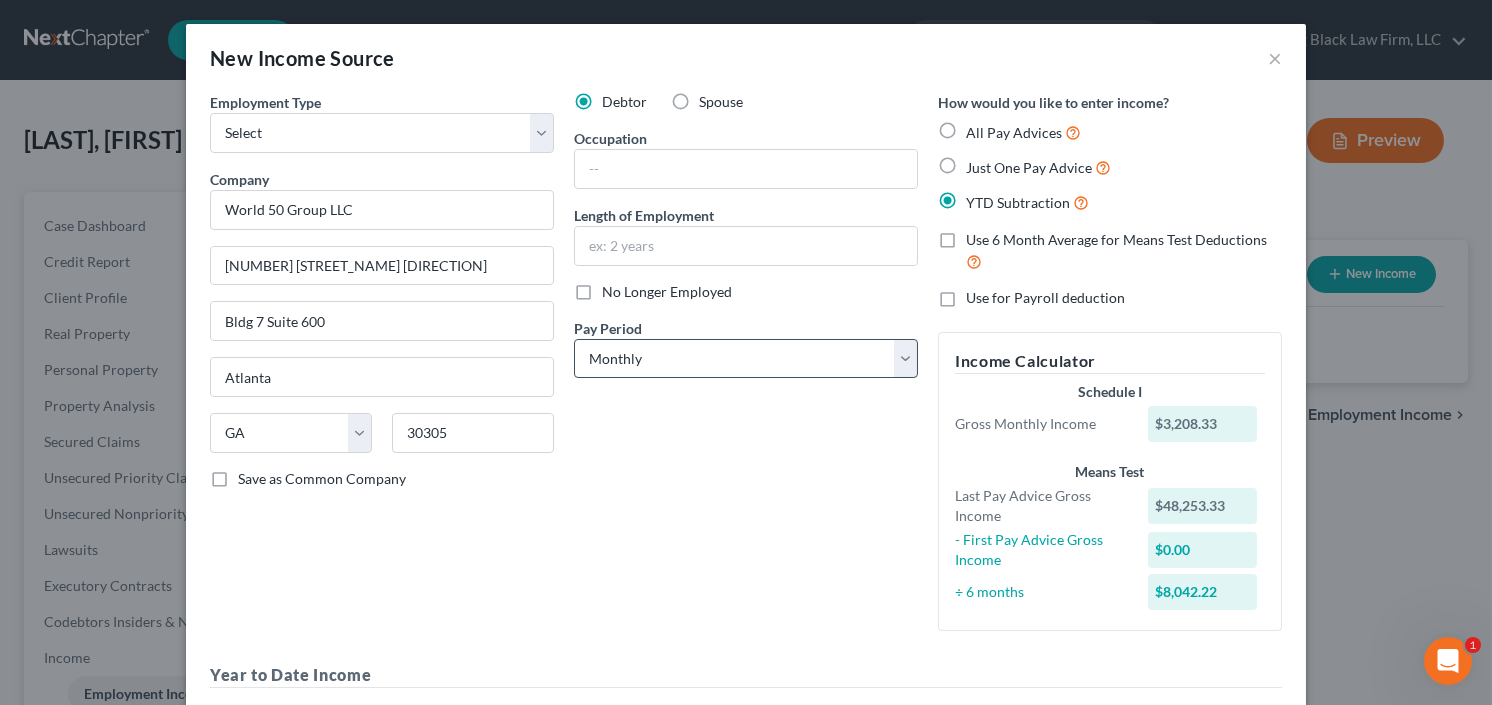 type on "25" 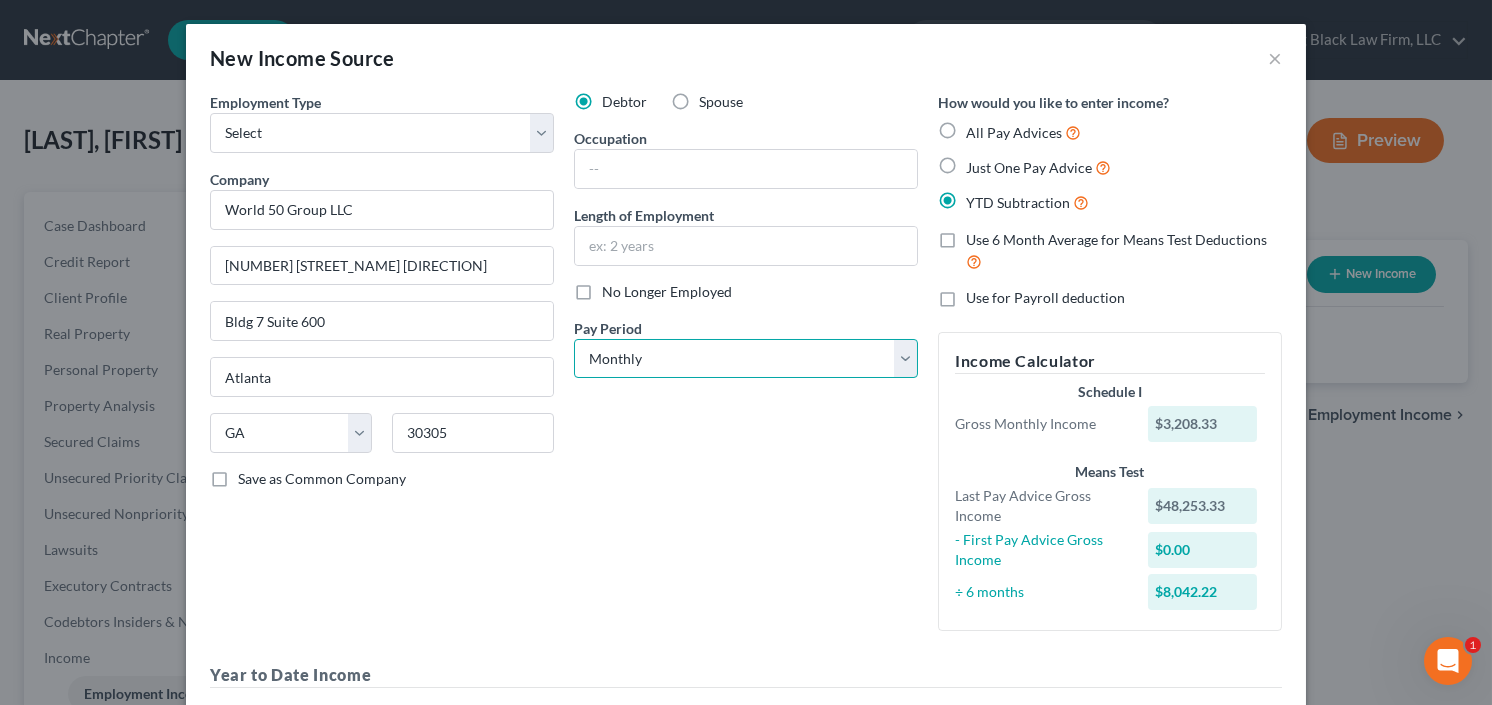 click on "Select Monthly Twice Monthly Every Other Week Weekly" at bounding box center [746, 359] 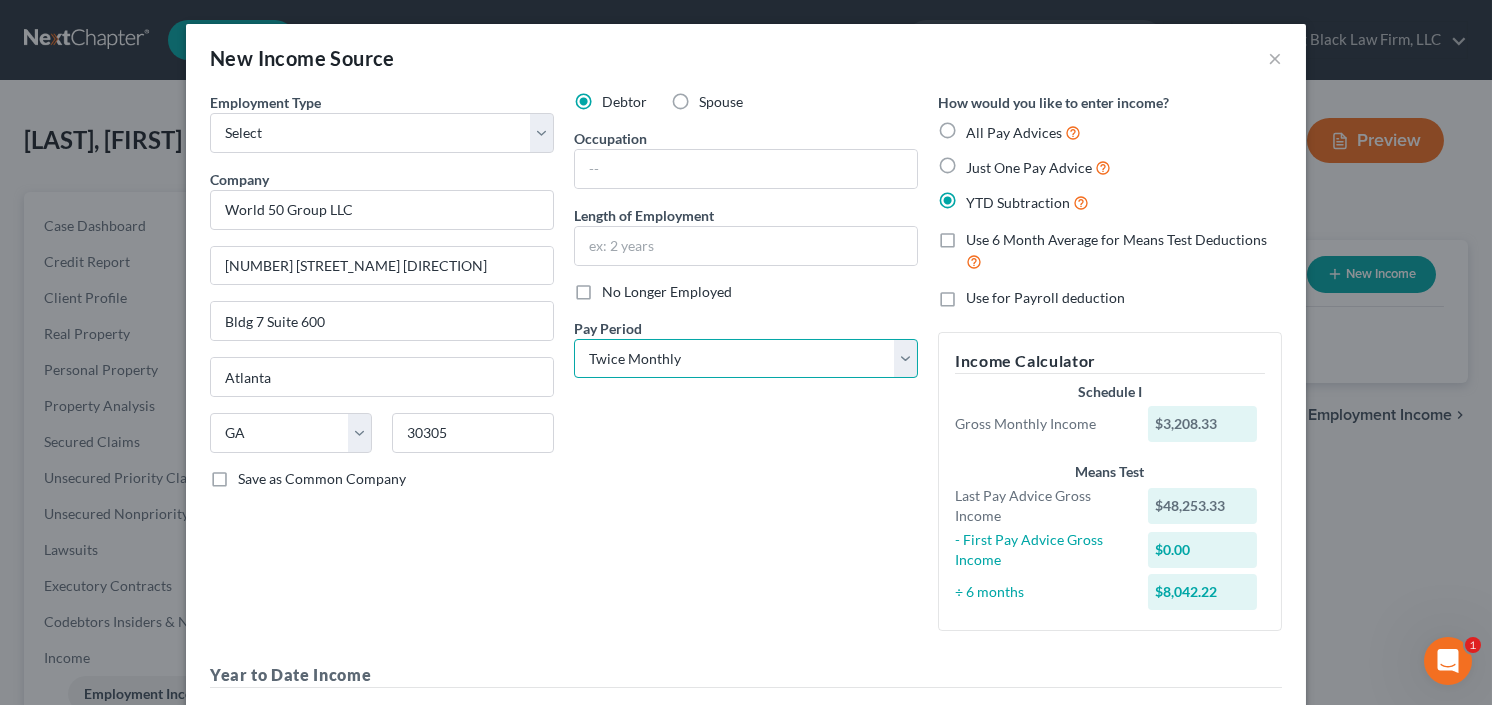 click on "Select Monthly Twice Monthly Every Other Week Weekly" at bounding box center [746, 359] 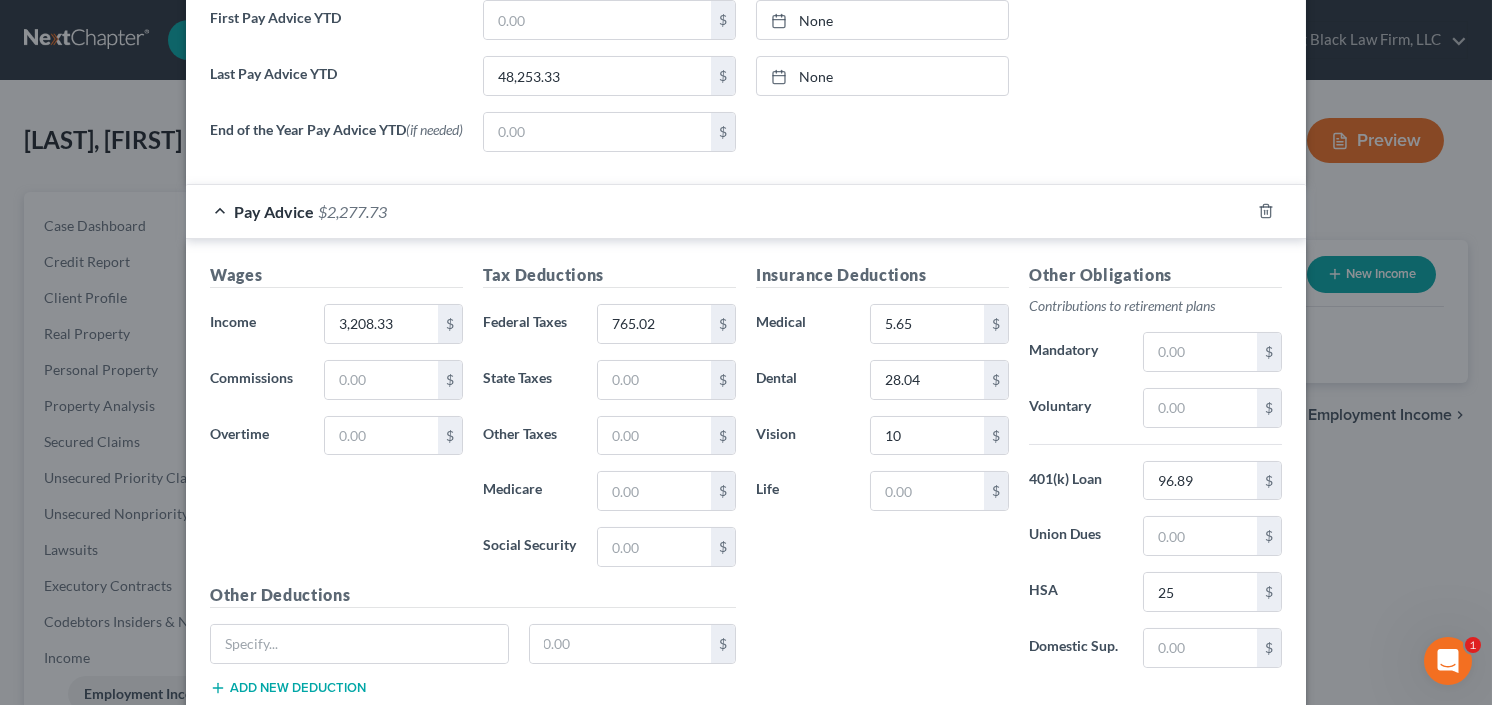 scroll, scrollTop: 870, scrollLeft: 0, axis: vertical 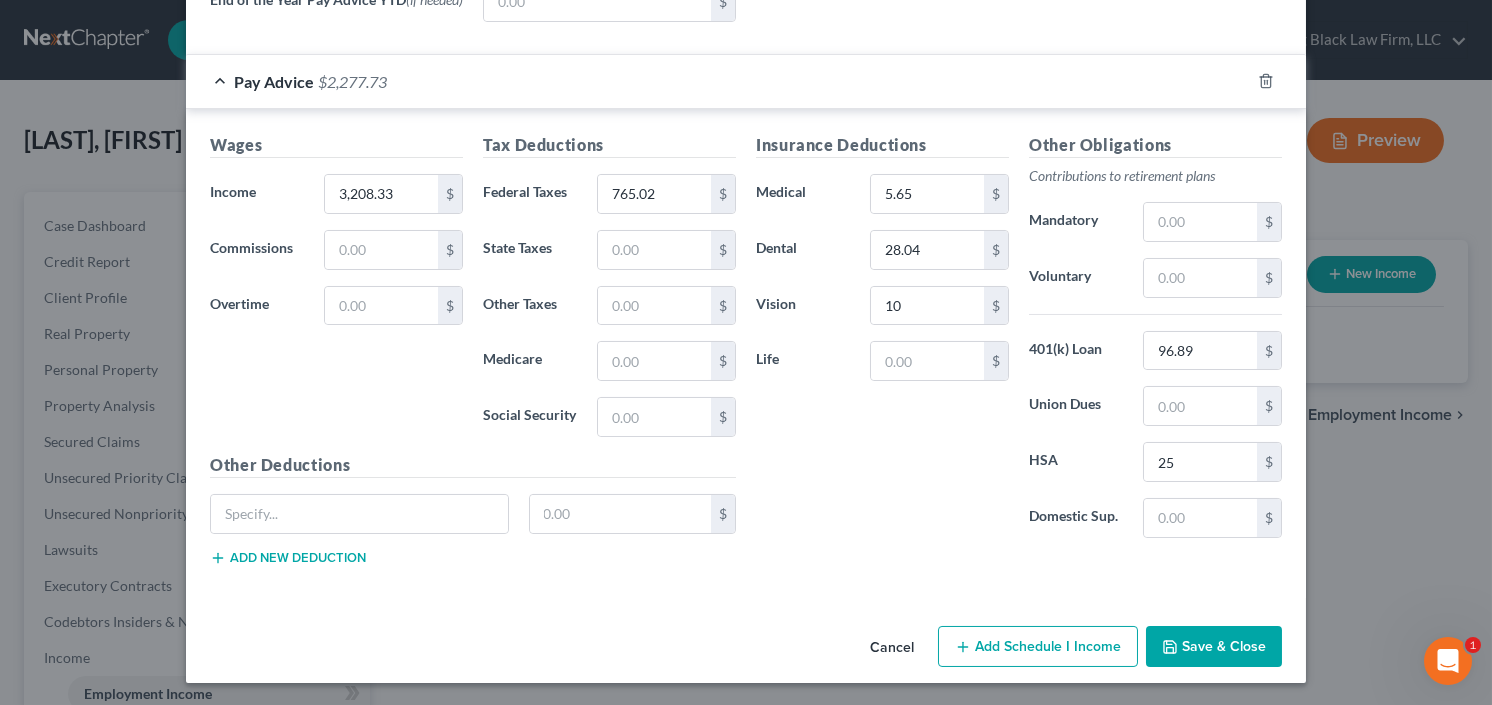 click on "Save & Close" at bounding box center [1214, 647] 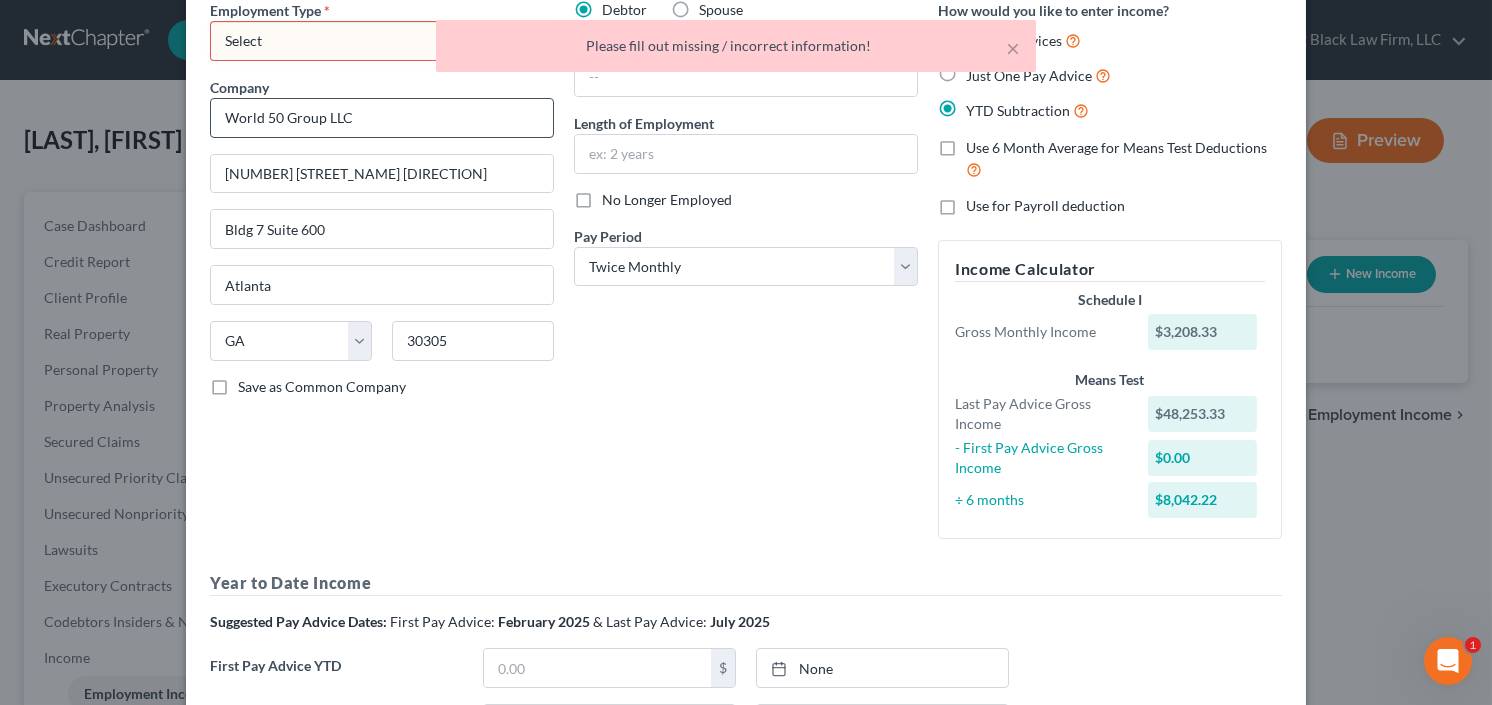 scroll, scrollTop: 0, scrollLeft: 0, axis: both 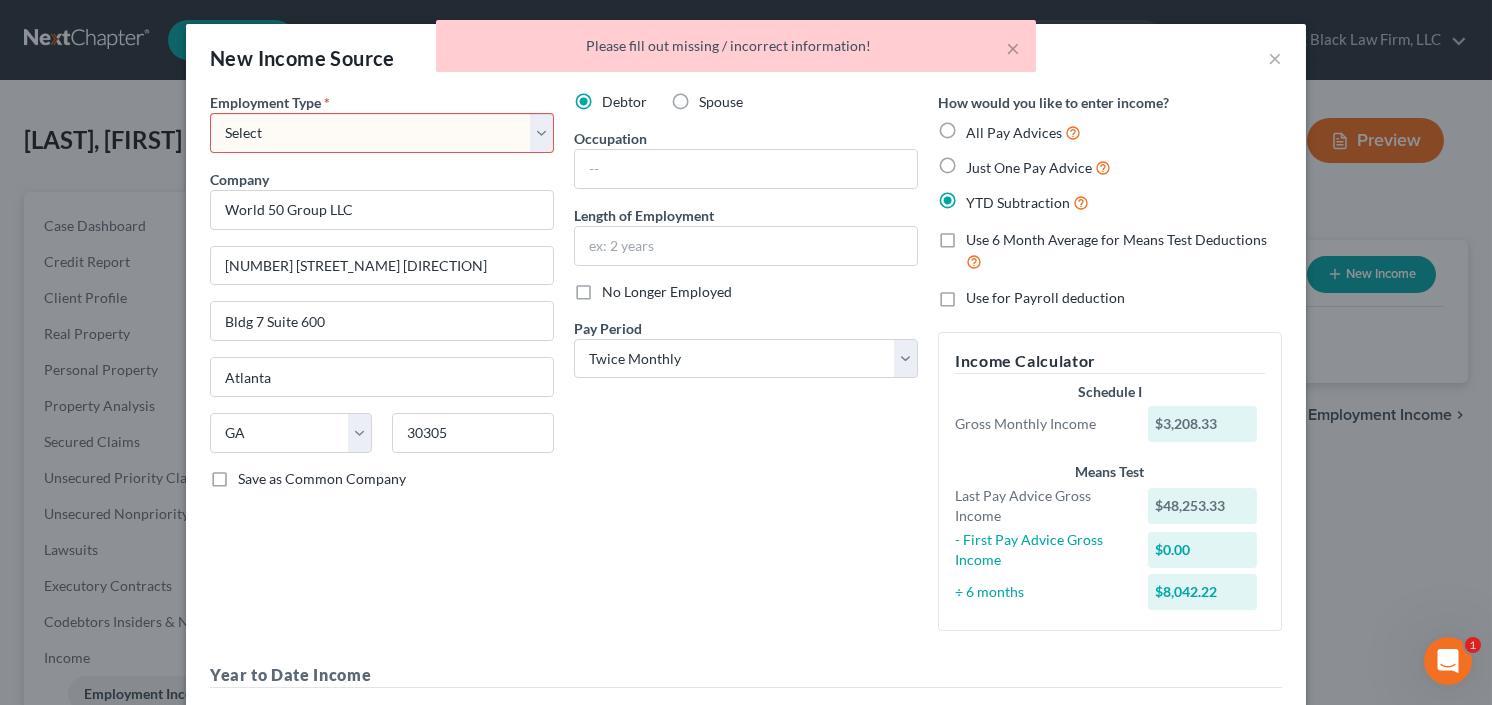 click on "Select Full or Part Time Employment Self Employment" at bounding box center [382, 133] 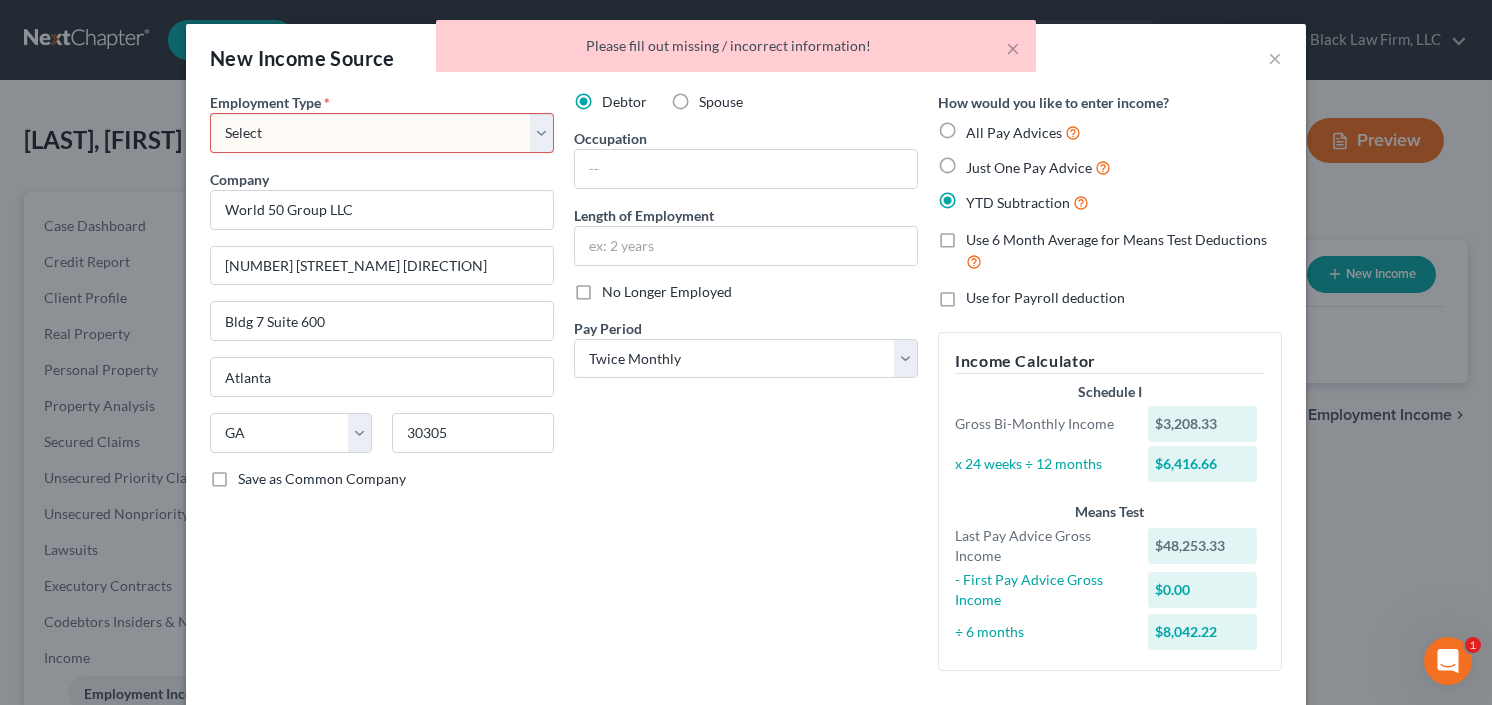 click on "Select Full or Part Time Employment Self Employment" at bounding box center [382, 133] 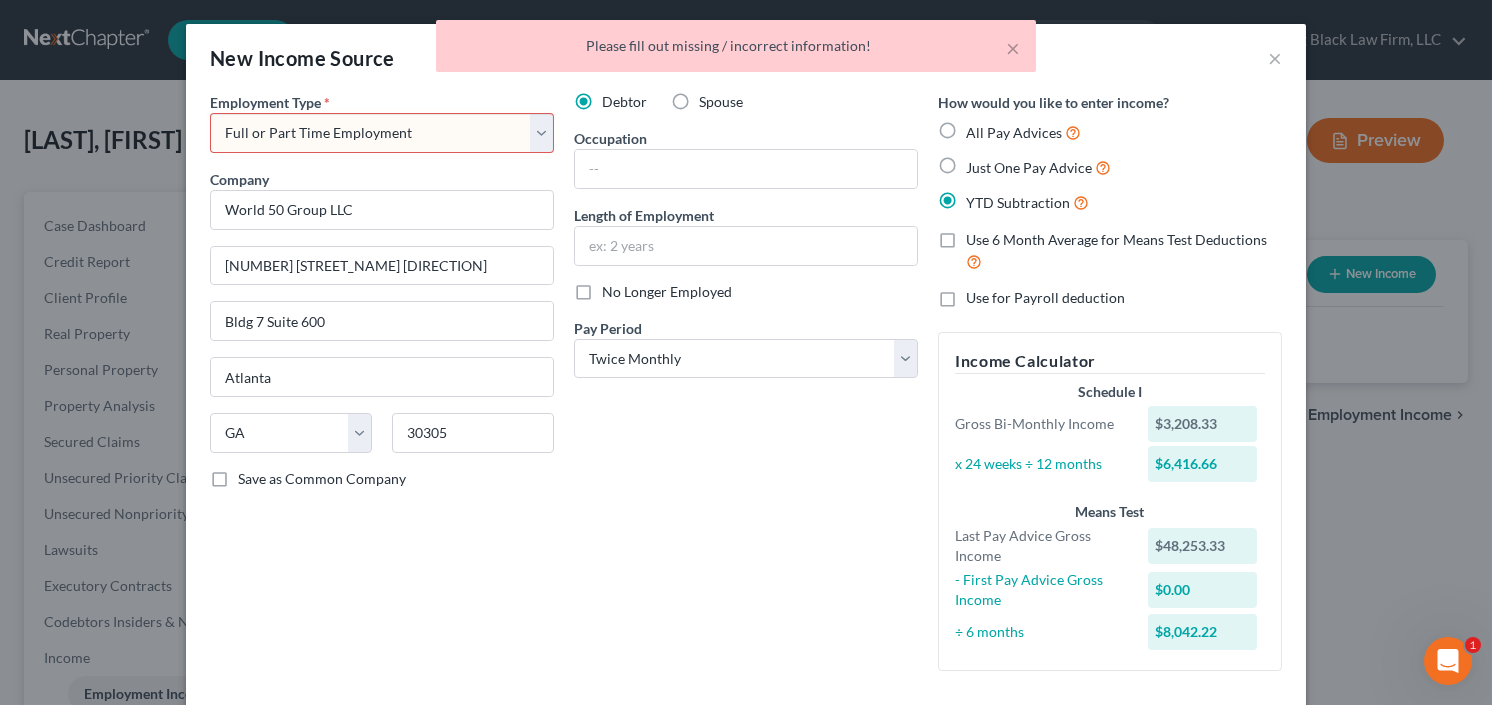 click on "Select Full or Part Time Employment Self Employment" at bounding box center (382, 133) 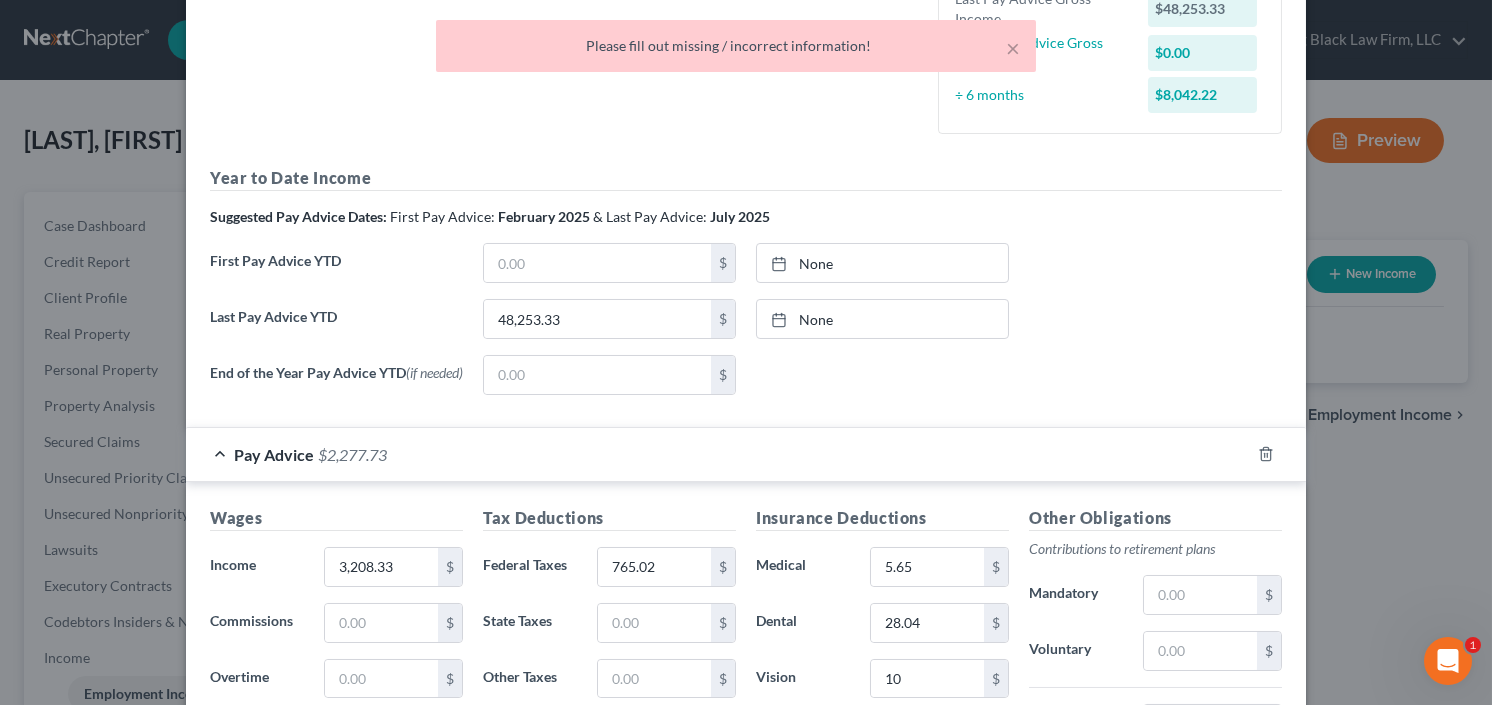 scroll, scrollTop: 910, scrollLeft: 0, axis: vertical 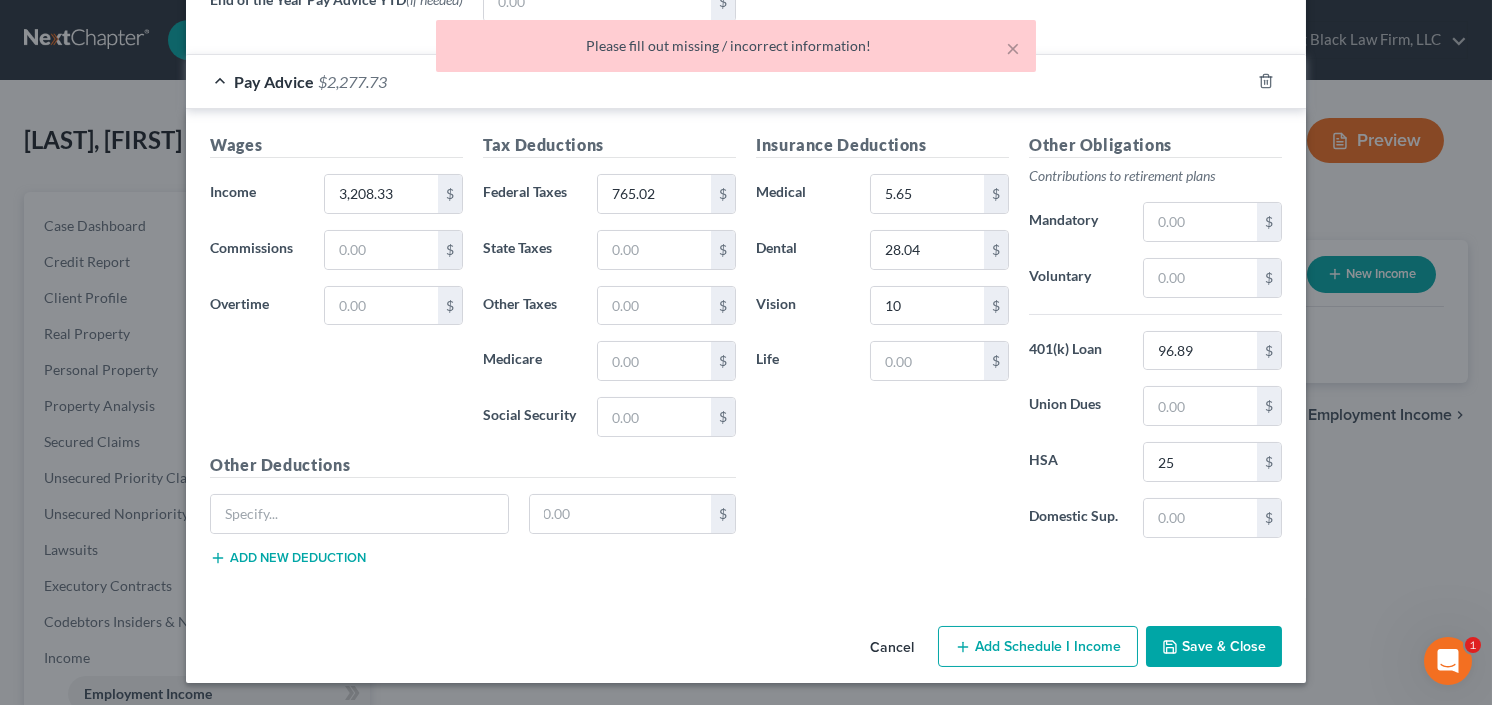 click on "Save & Close" at bounding box center (1214, 647) 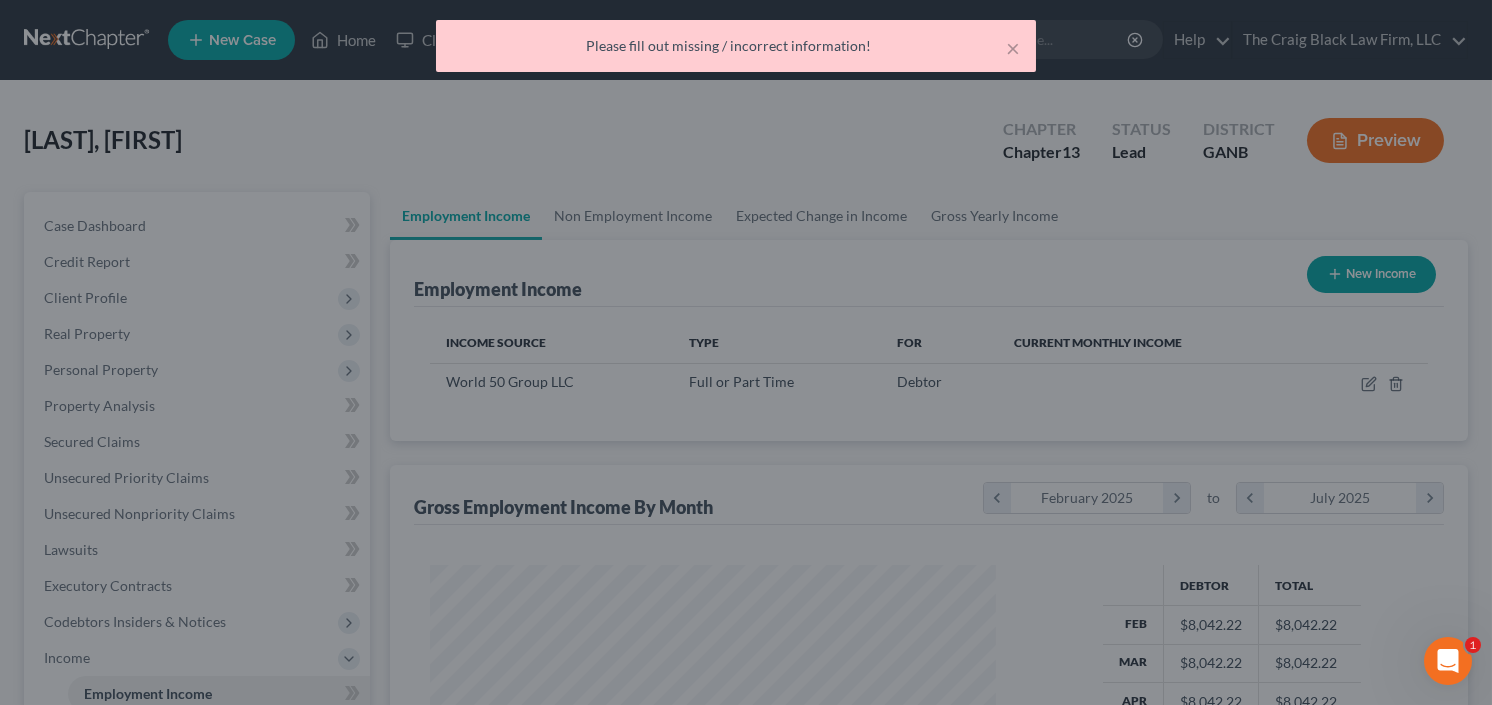 scroll, scrollTop: 999643, scrollLeft: 999394, axis: both 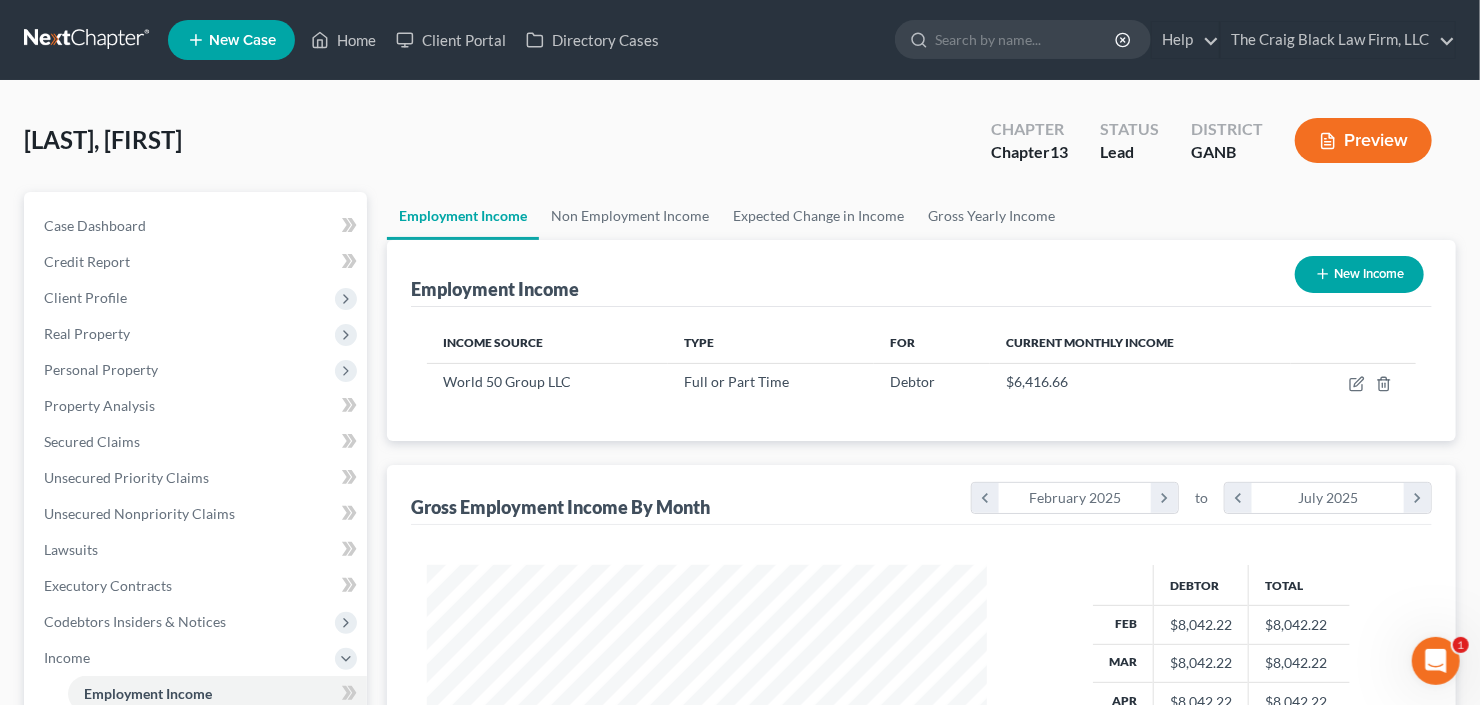click on "New Income" at bounding box center [1359, 274] 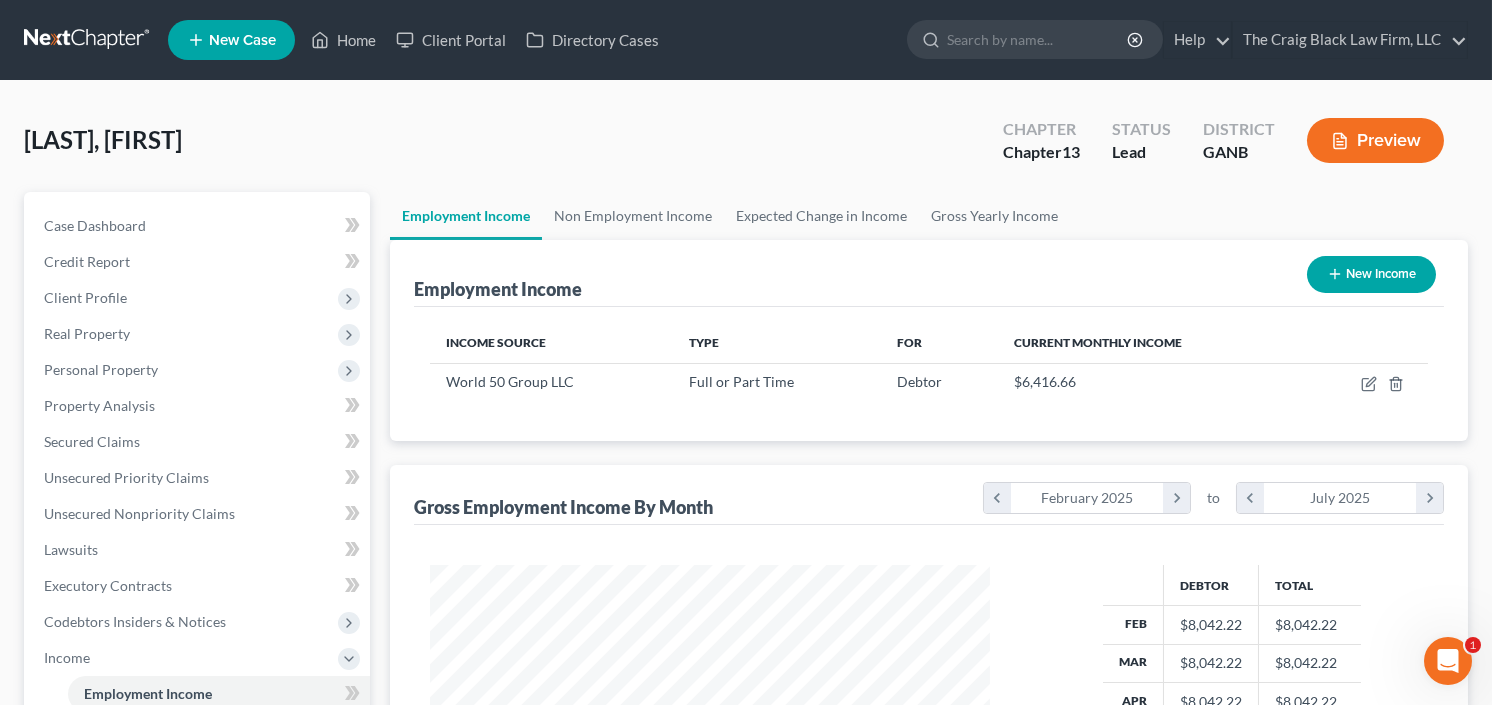 scroll, scrollTop: 999643, scrollLeft: 999394, axis: both 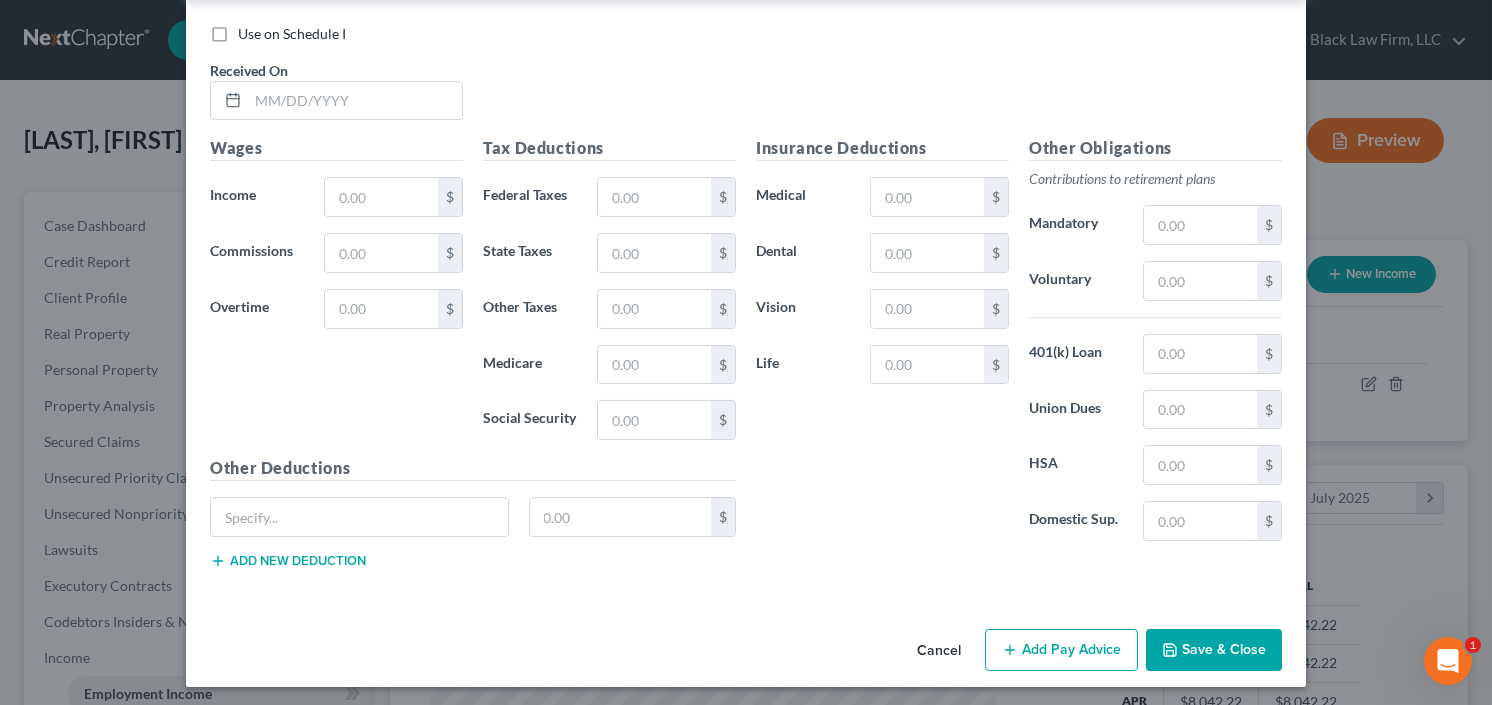 click on "Cancel" at bounding box center [939, 651] 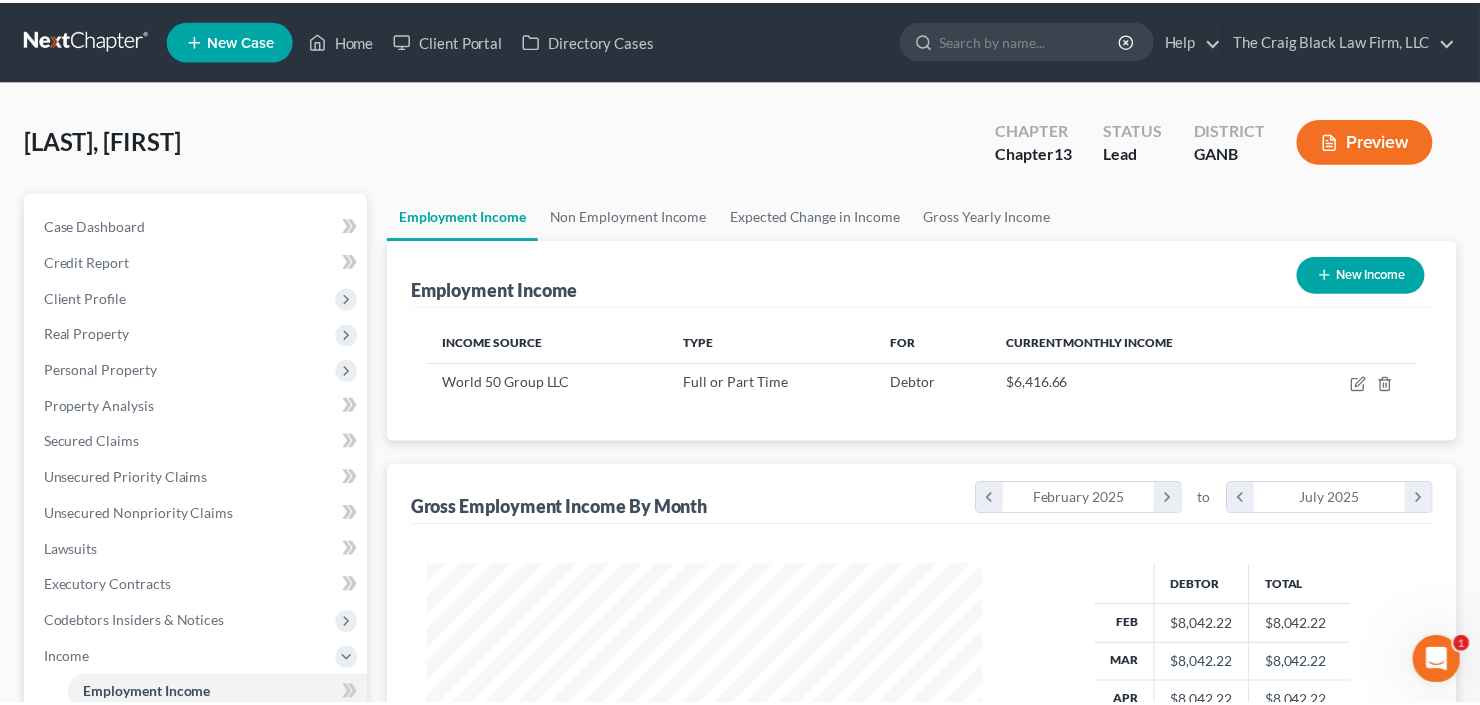 scroll, scrollTop: 357, scrollLeft: 600, axis: both 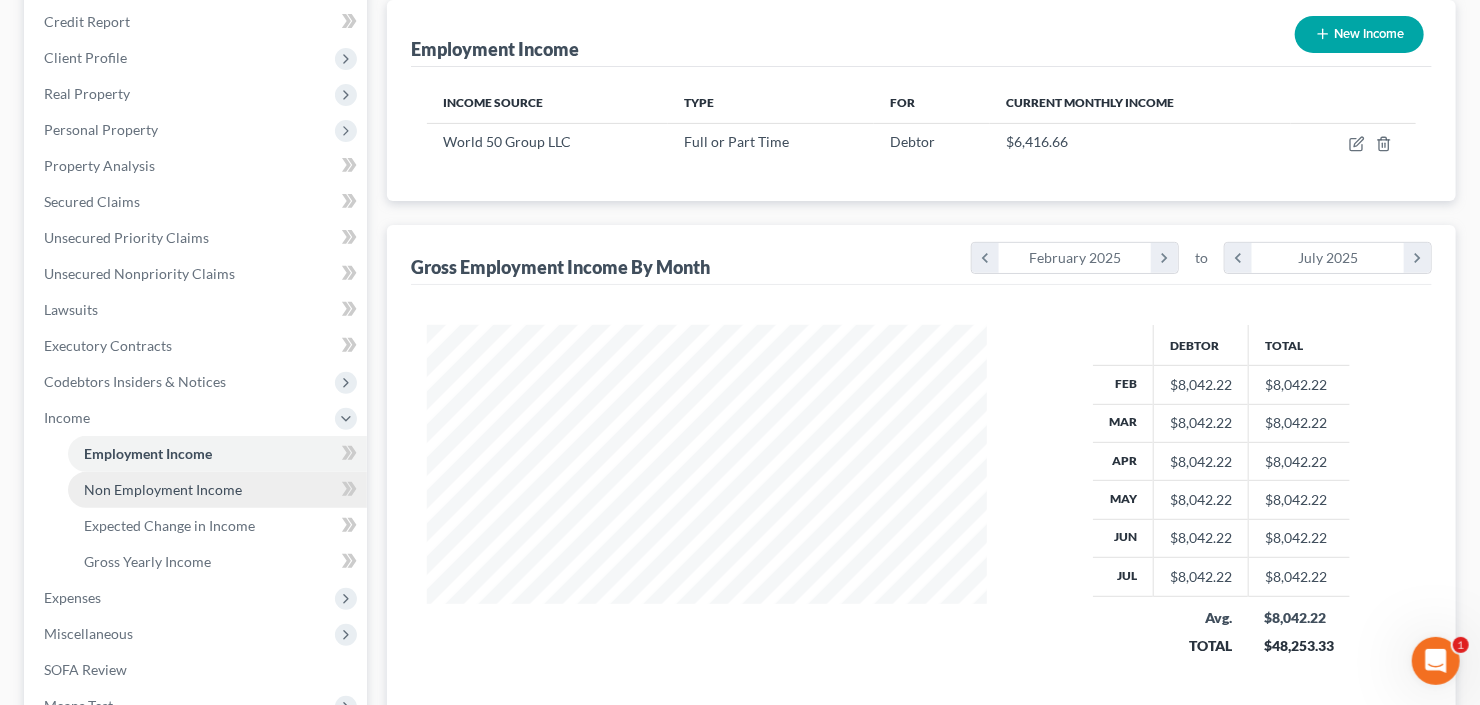 click on "Non Employment Income" at bounding box center [163, 489] 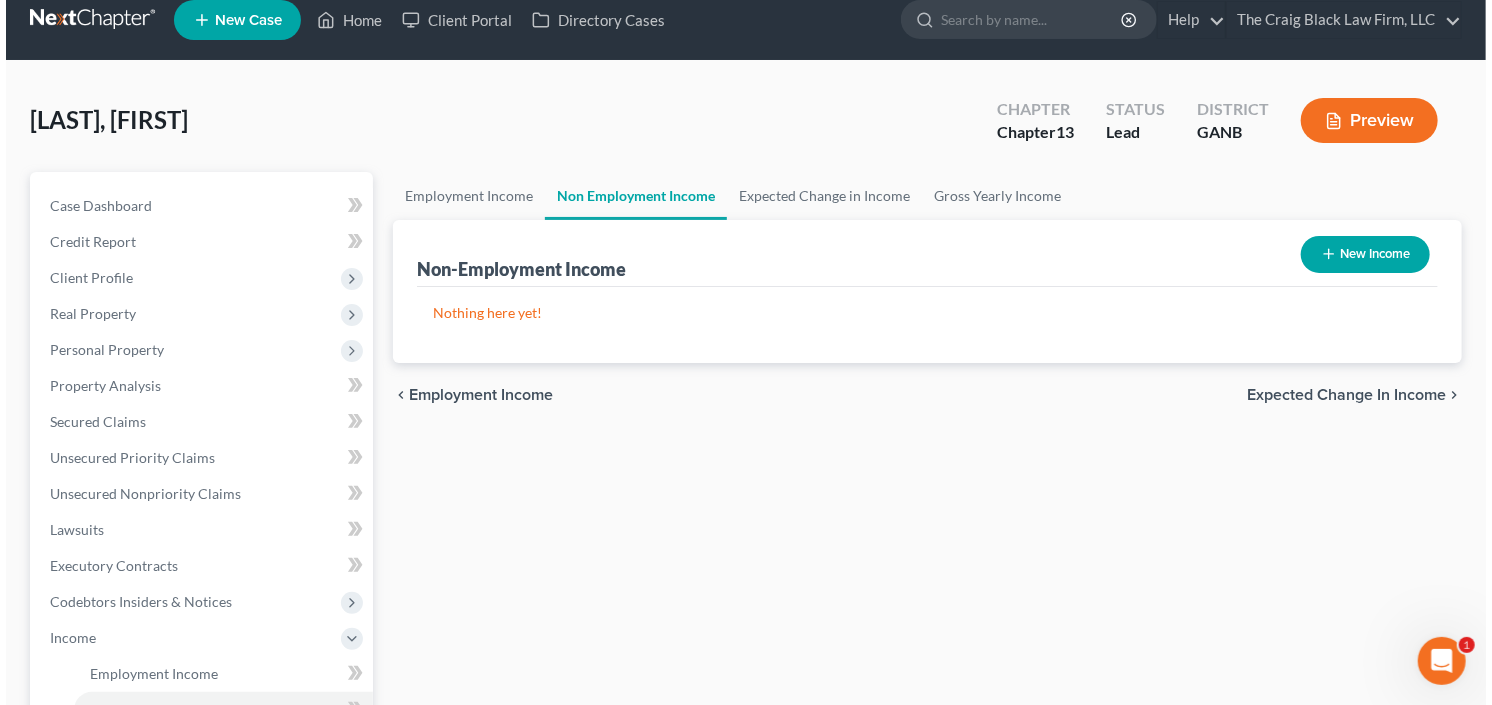 scroll, scrollTop: 0, scrollLeft: 0, axis: both 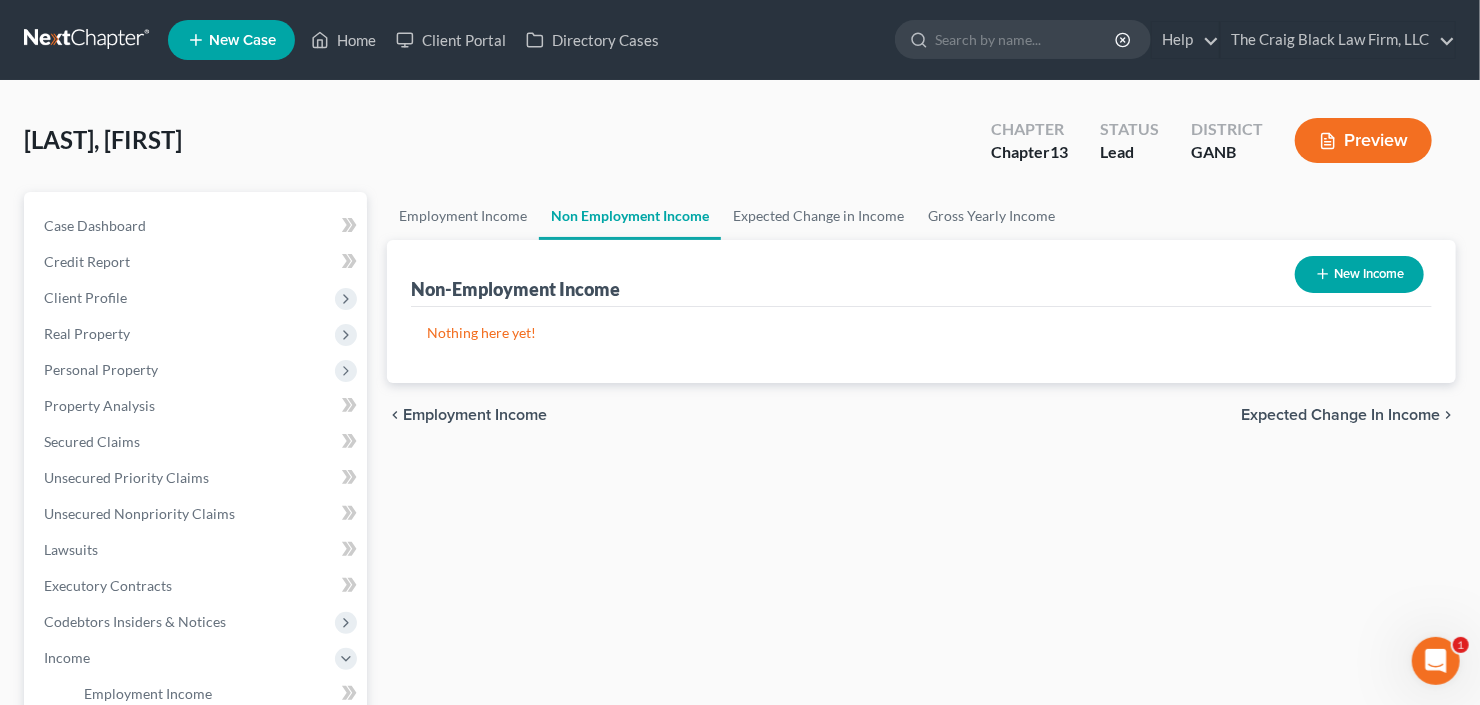 click on "New Income" at bounding box center (1359, 274) 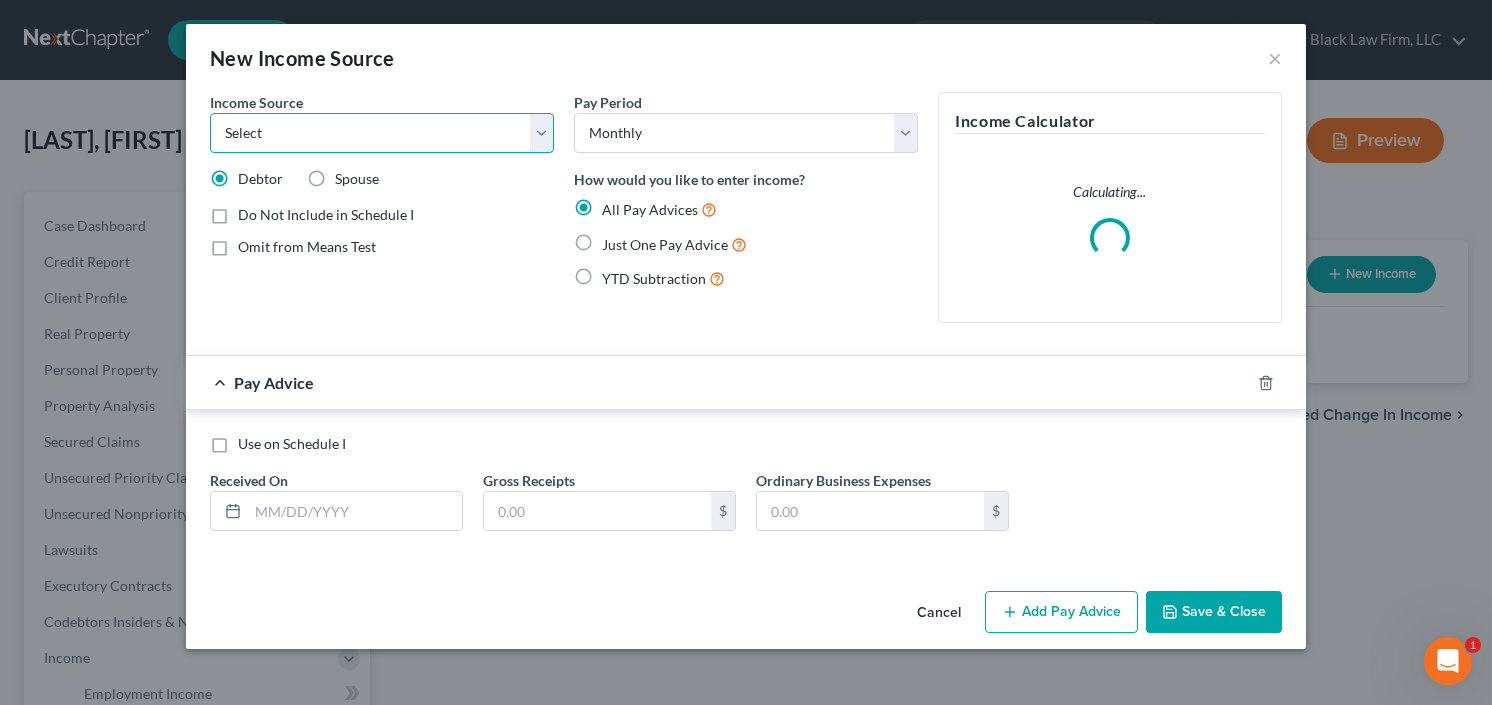 click on "Select Unemployment Disability (from employer) Pension Retirement Social Security / Social Security Disability Other Government Assistance Interests, Dividends or Royalties Child / Family Support Contributions to Household Property / Rental Business, Professional or Farm Alimony / Maintenance Payments Military Disability Benefits Other Monthly Income" at bounding box center (382, 133) 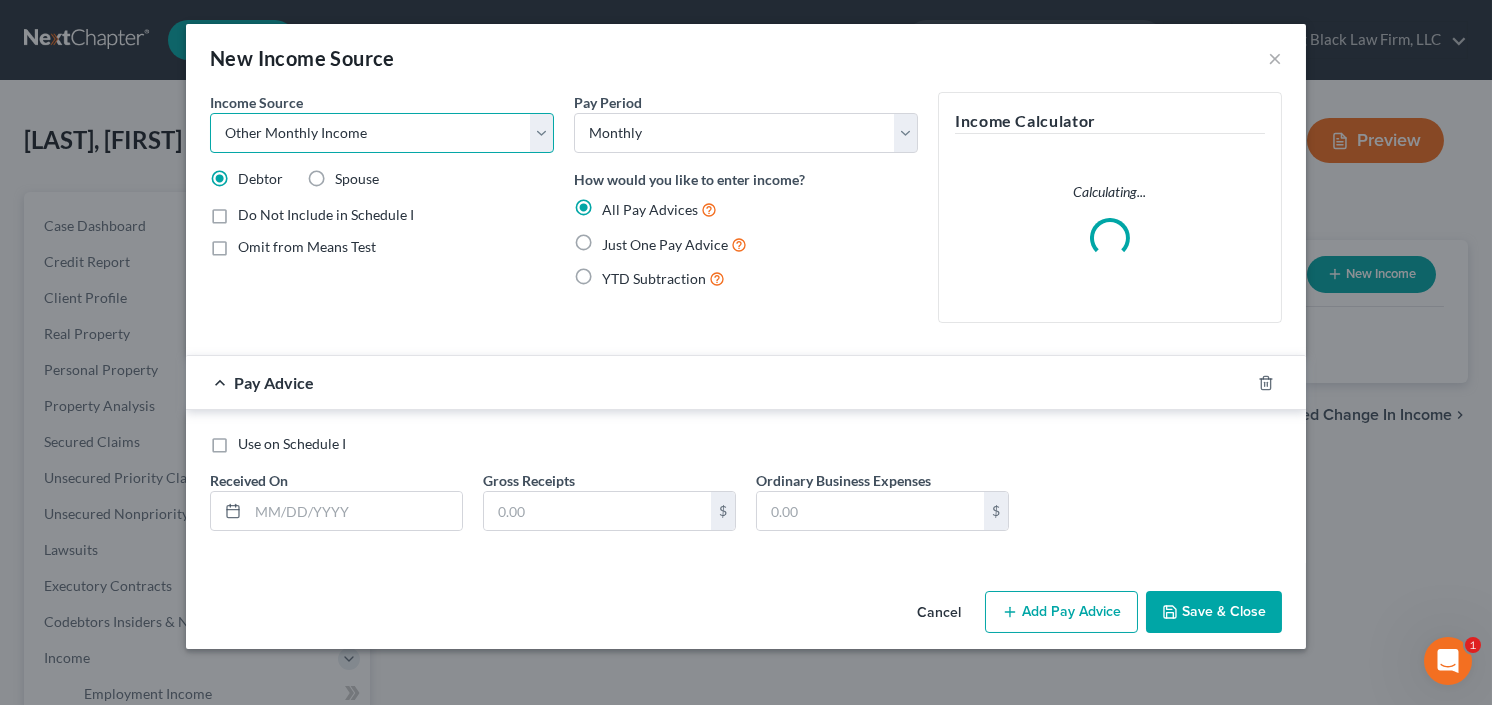 click on "Select Unemployment Disability (from employer) Pension Retirement Social Security / Social Security Disability Other Government Assistance Interests, Dividends or Royalties Child / Family Support Contributions to Household Property / Rental Business, Professional or Farm Alimony / Maintenance Payments Military Disability Benefits Other Monthly Income" at bounding box center (382, 133) 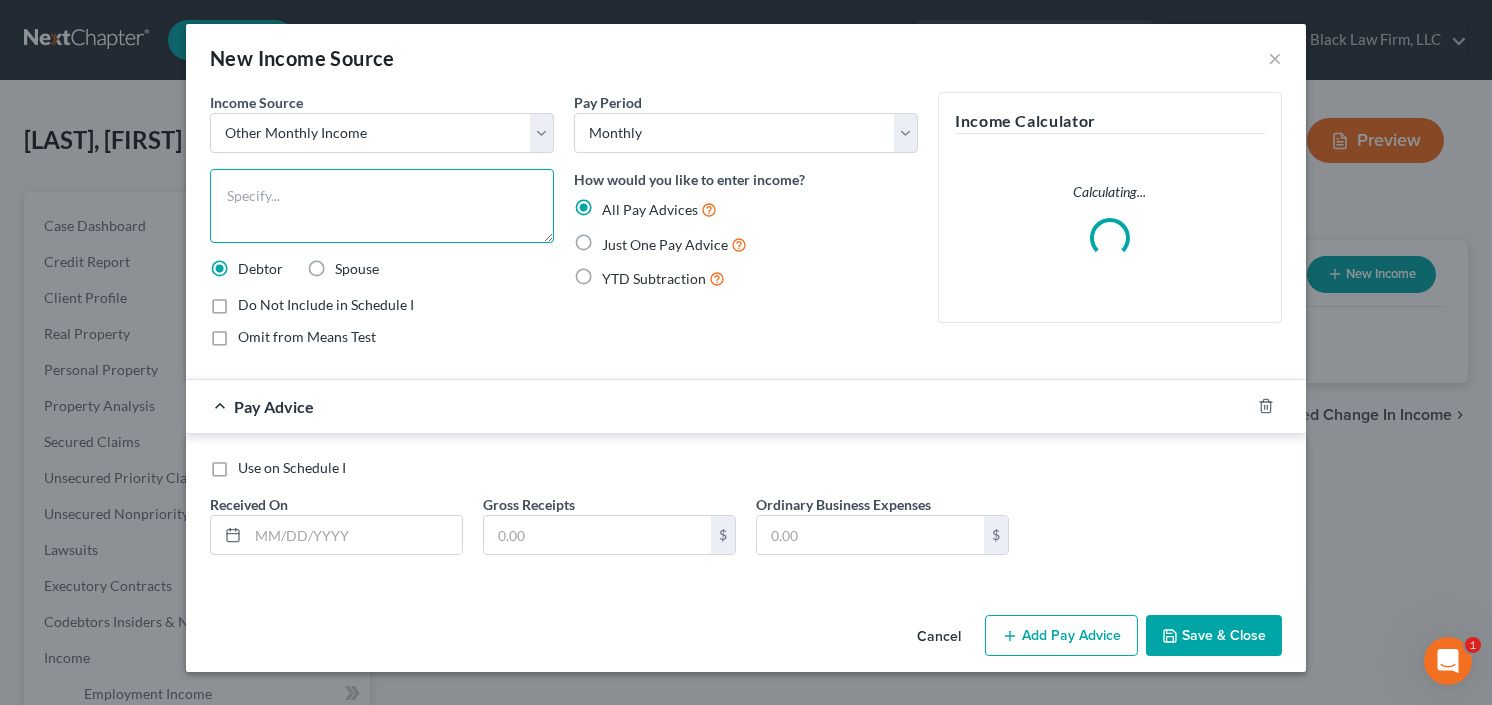 click at bounding box center [382, 206] 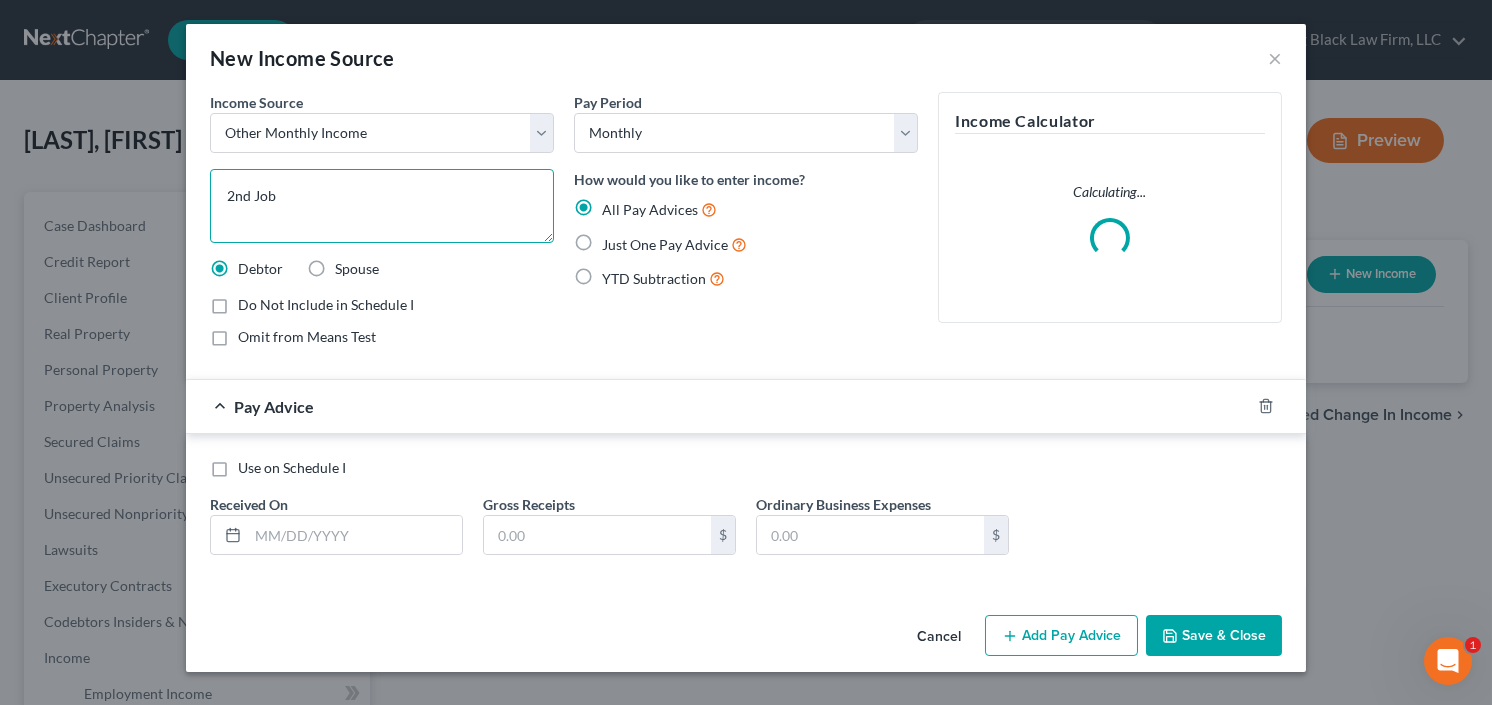 type on "2nd Job" 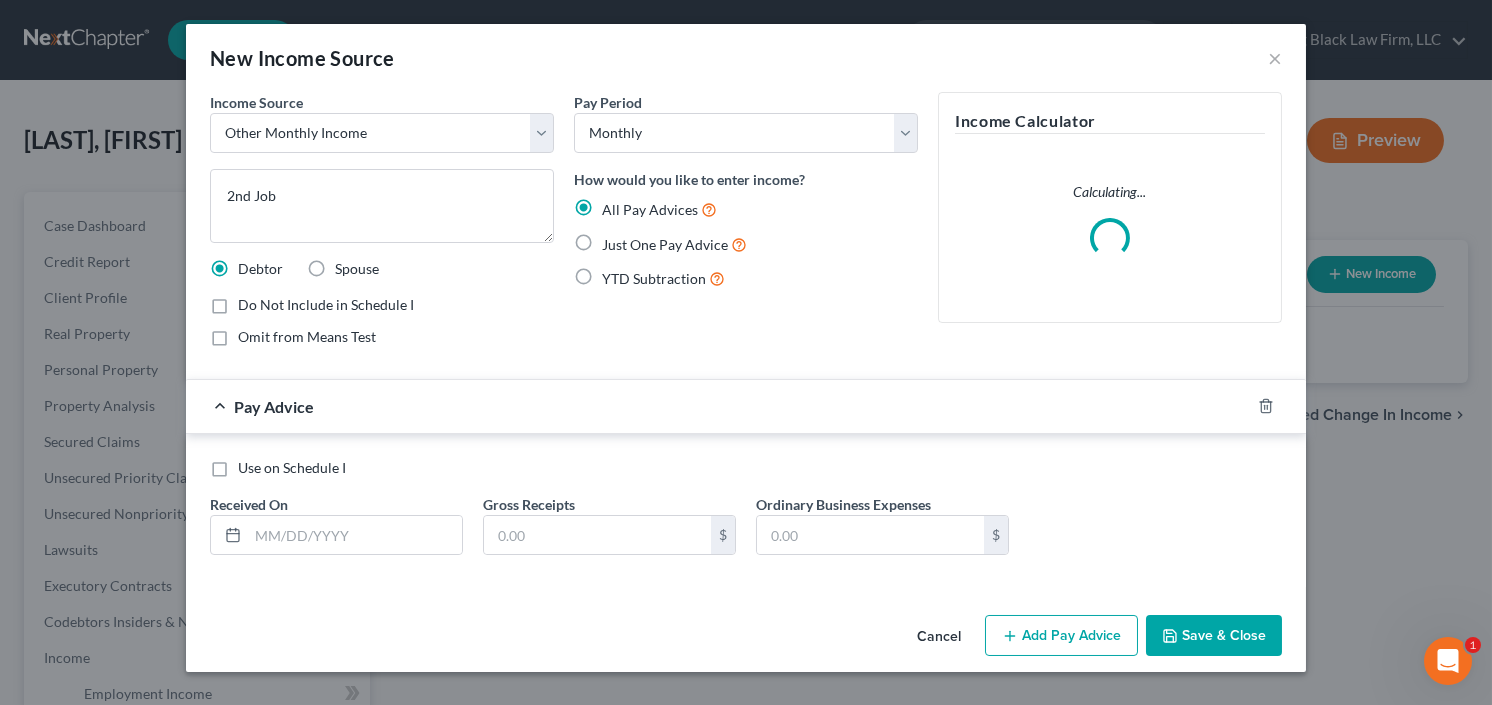 drag, startPoint x: 582, startPoint y: 274, endPoint x: 593, endPoint y: 304, distance: 31.95309 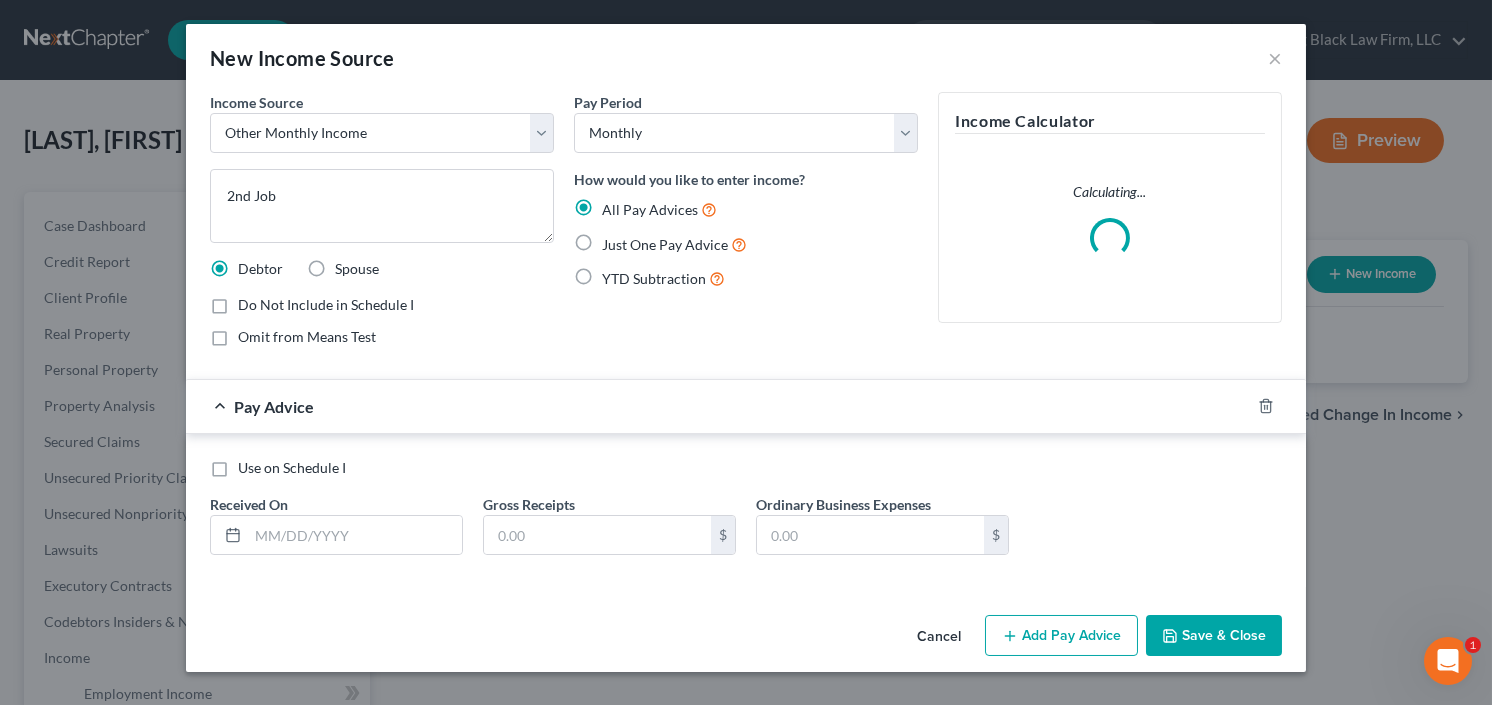 click on "YTD Subtraction" at bounding box center (616, 273) 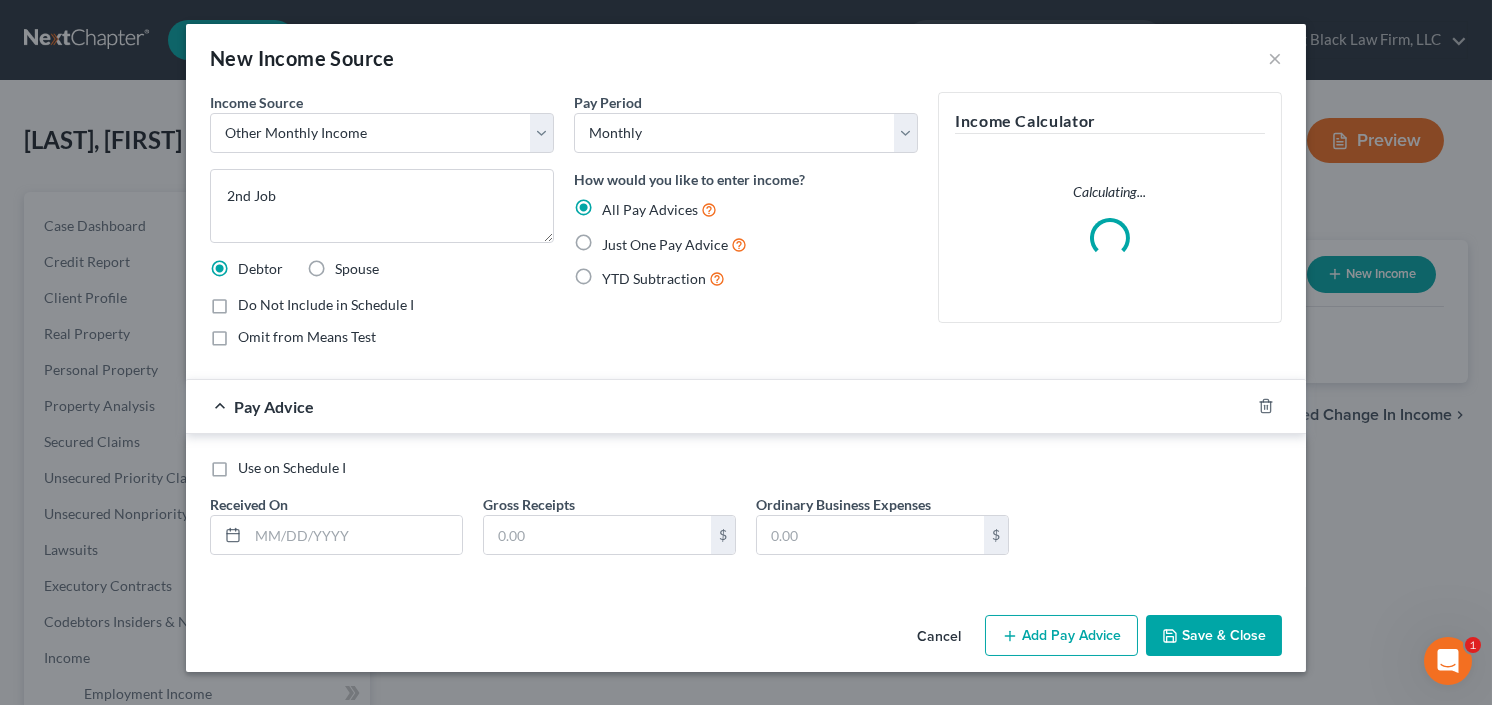 radio on "true" 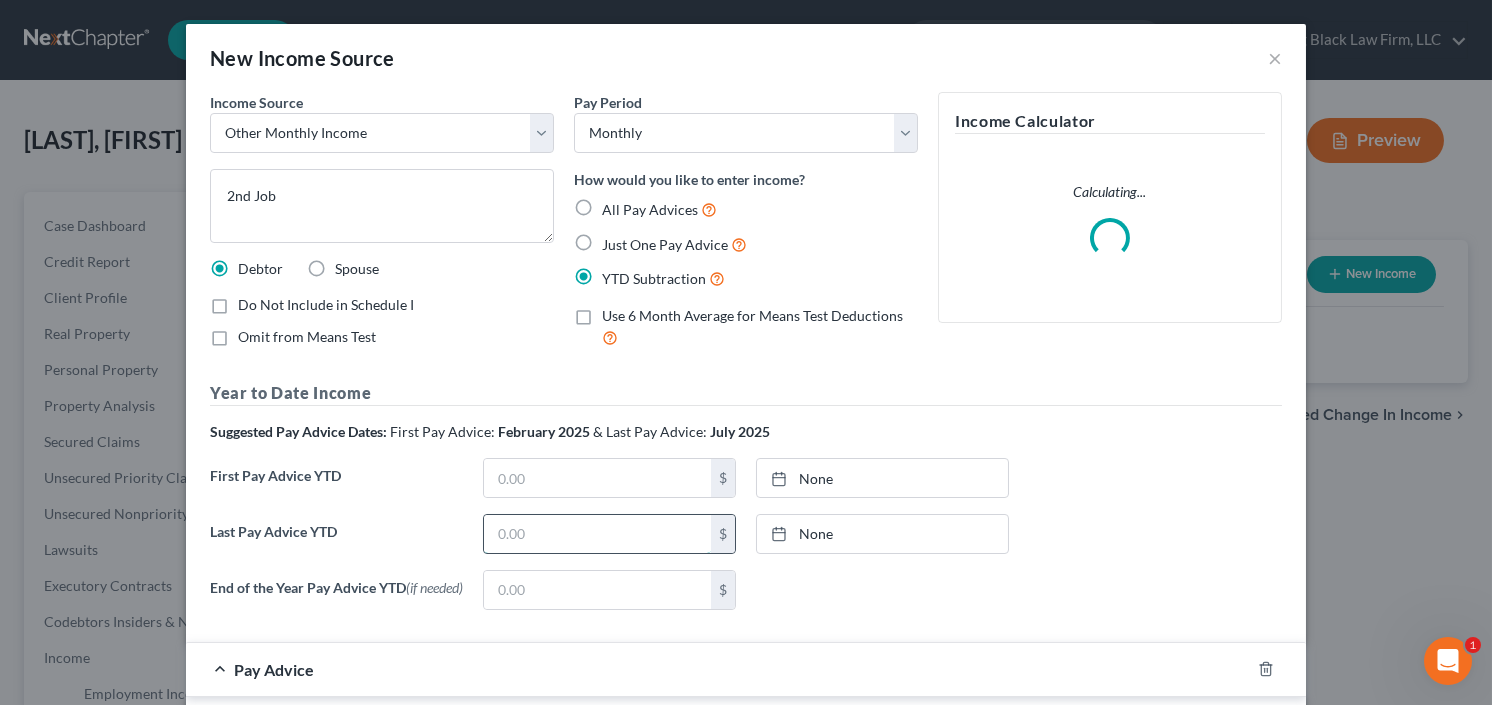 click at bounding box center (597, 534) 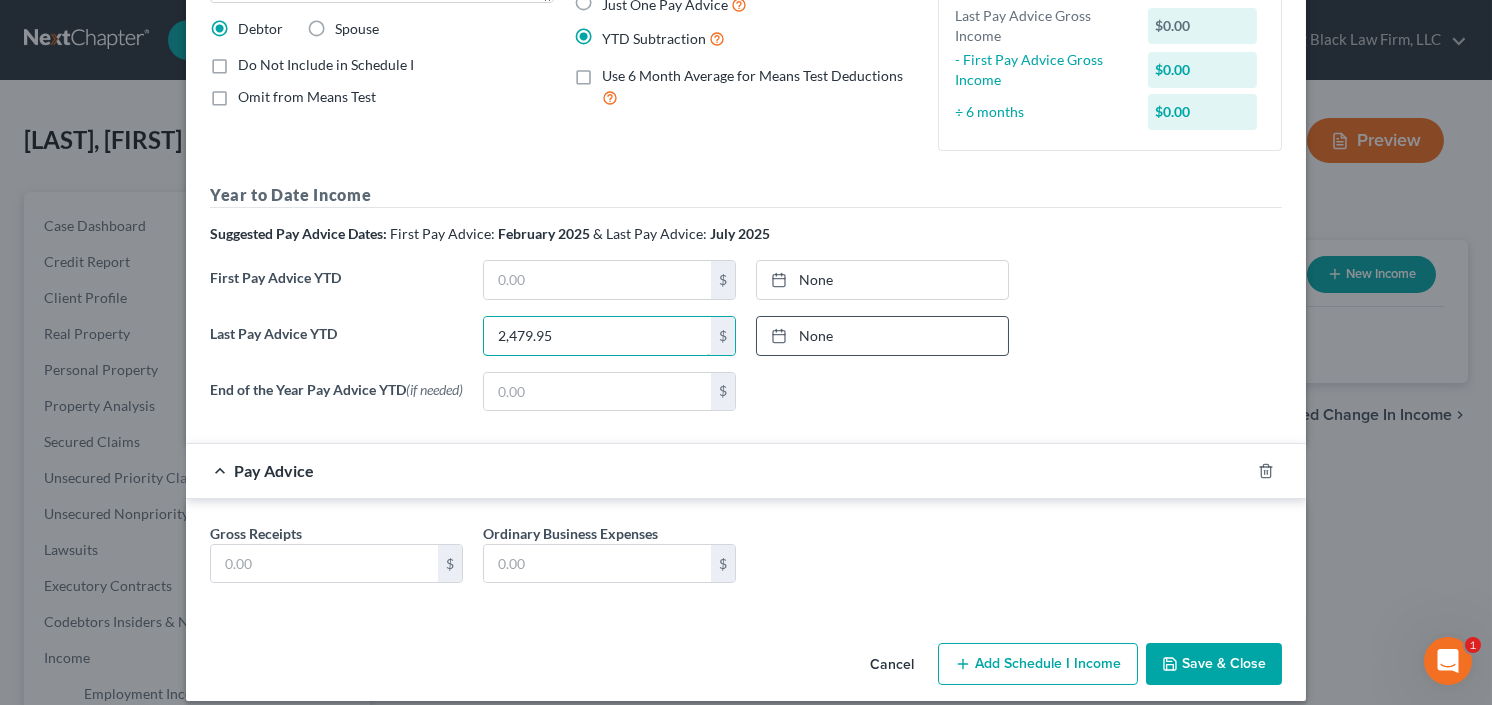 scroll, scrollTop: 260, scrollLeft: 0, axis: vertical 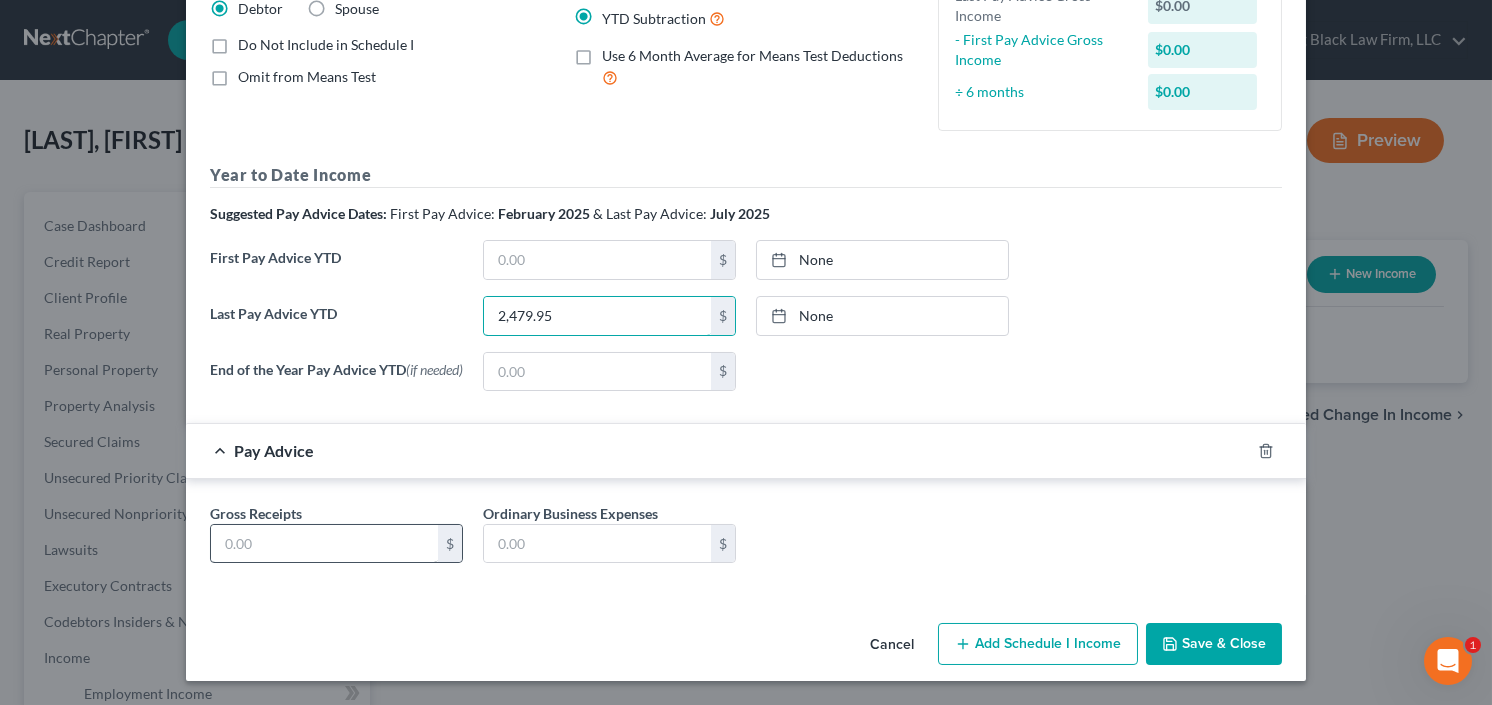 type on "2,479.95" 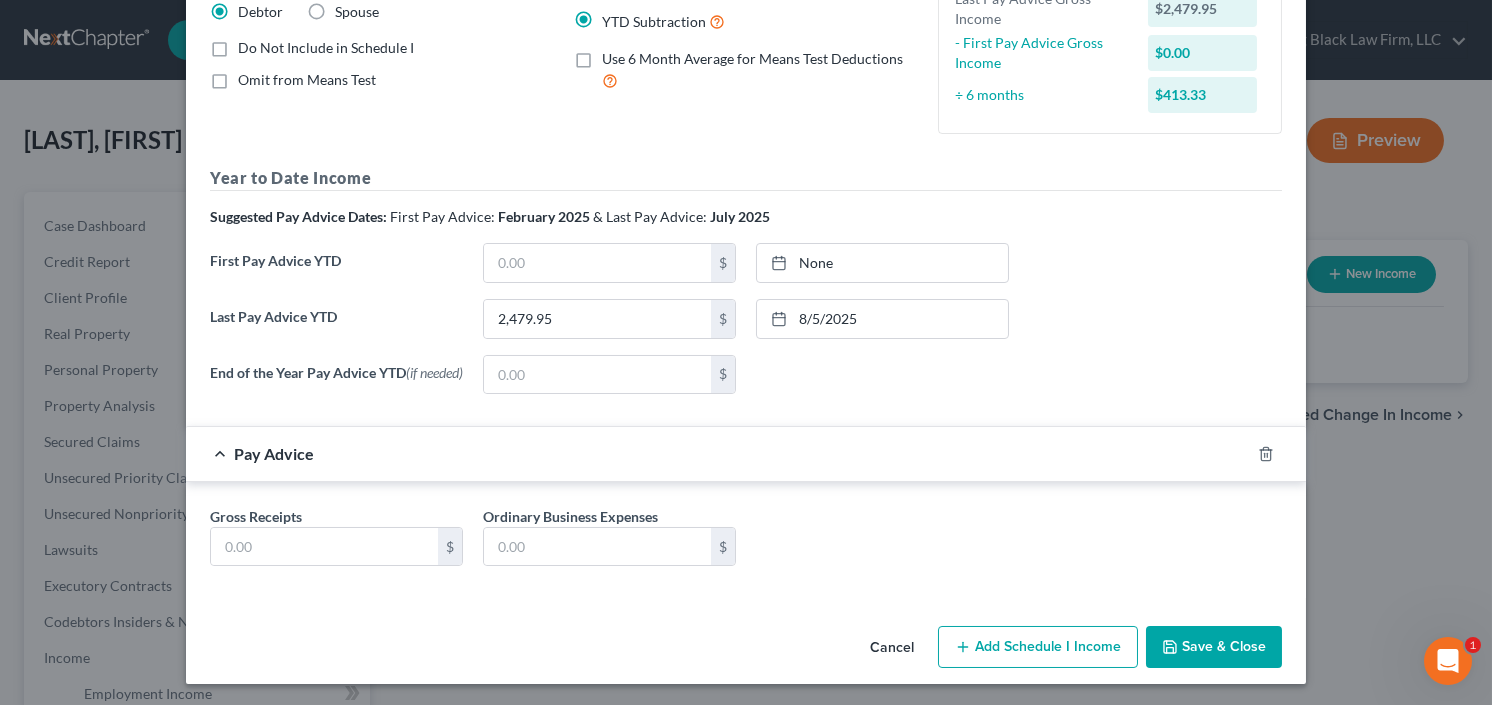 scroll, scrollTop: 260, scrollLeft: 0, axis: vertical 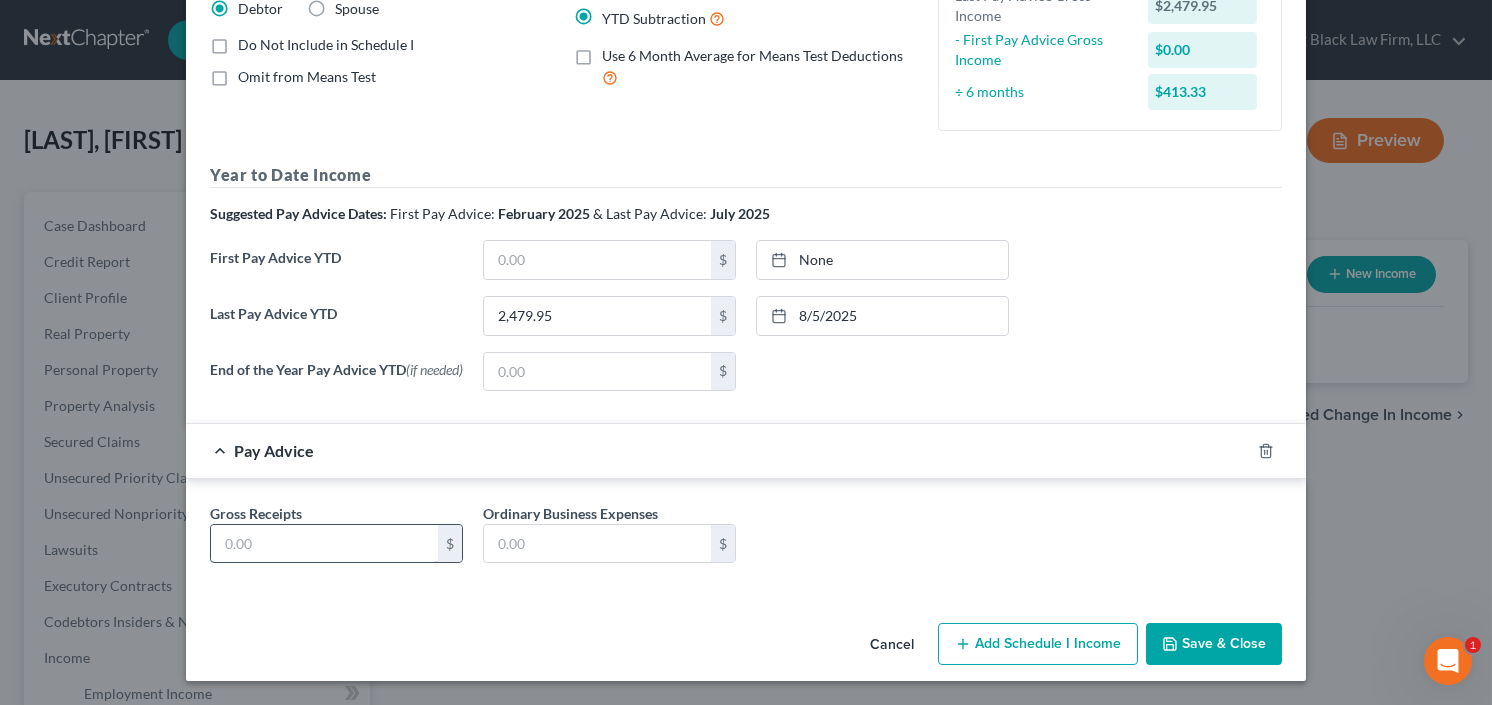 click at bounding box center (324, 544) 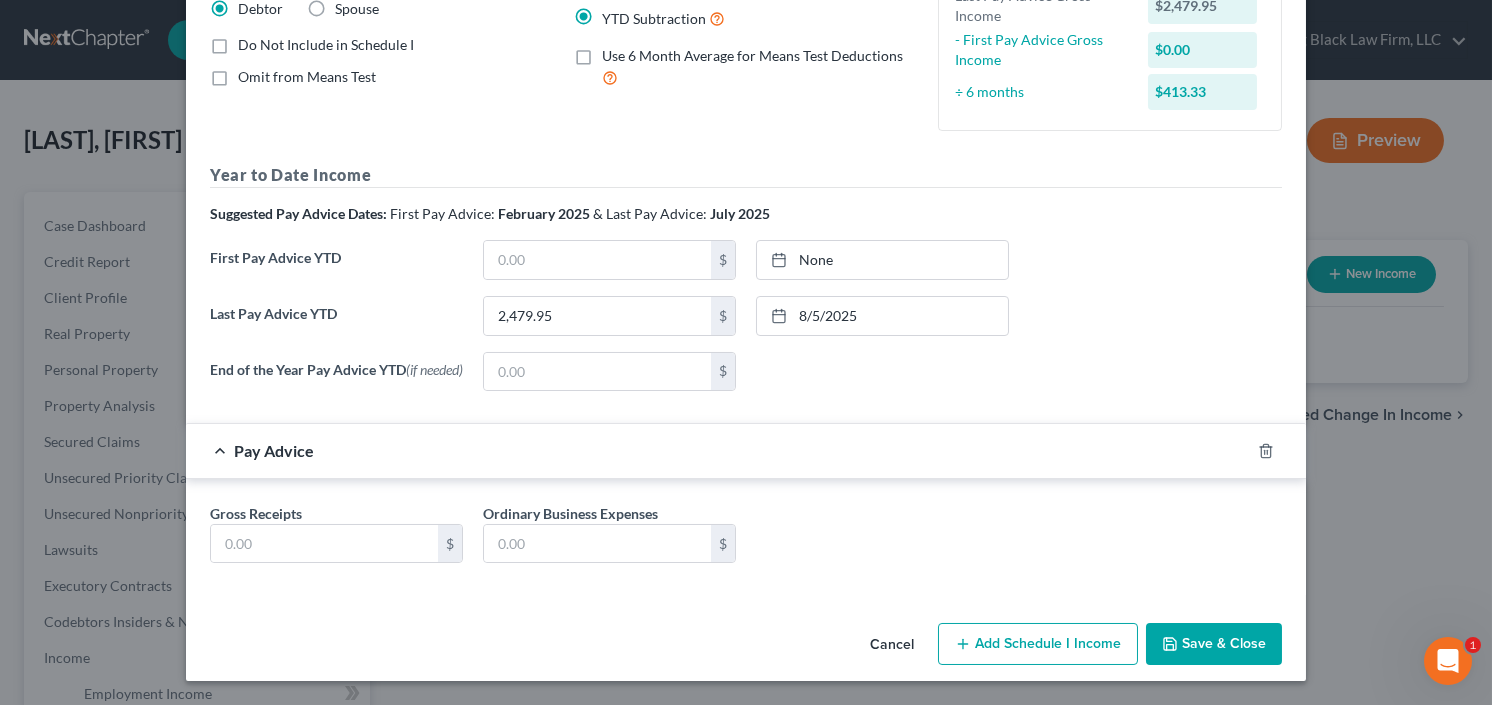 click on "End of the Year Pay Advice YTD  (if needed) $
None
close
Date
Time
chevron_left
August 2025
chevron_right
Su M Tu W Th F Sa
27 28 29 30 31 1 2
3 4 5 6 7 8 9
10 11 12 13 14 15 16
17 18 19 20 21 22 23
24 25 26 27 28 29 30
31 1 2 3 4 5 6
Clear" at bounding box center [746, 380] 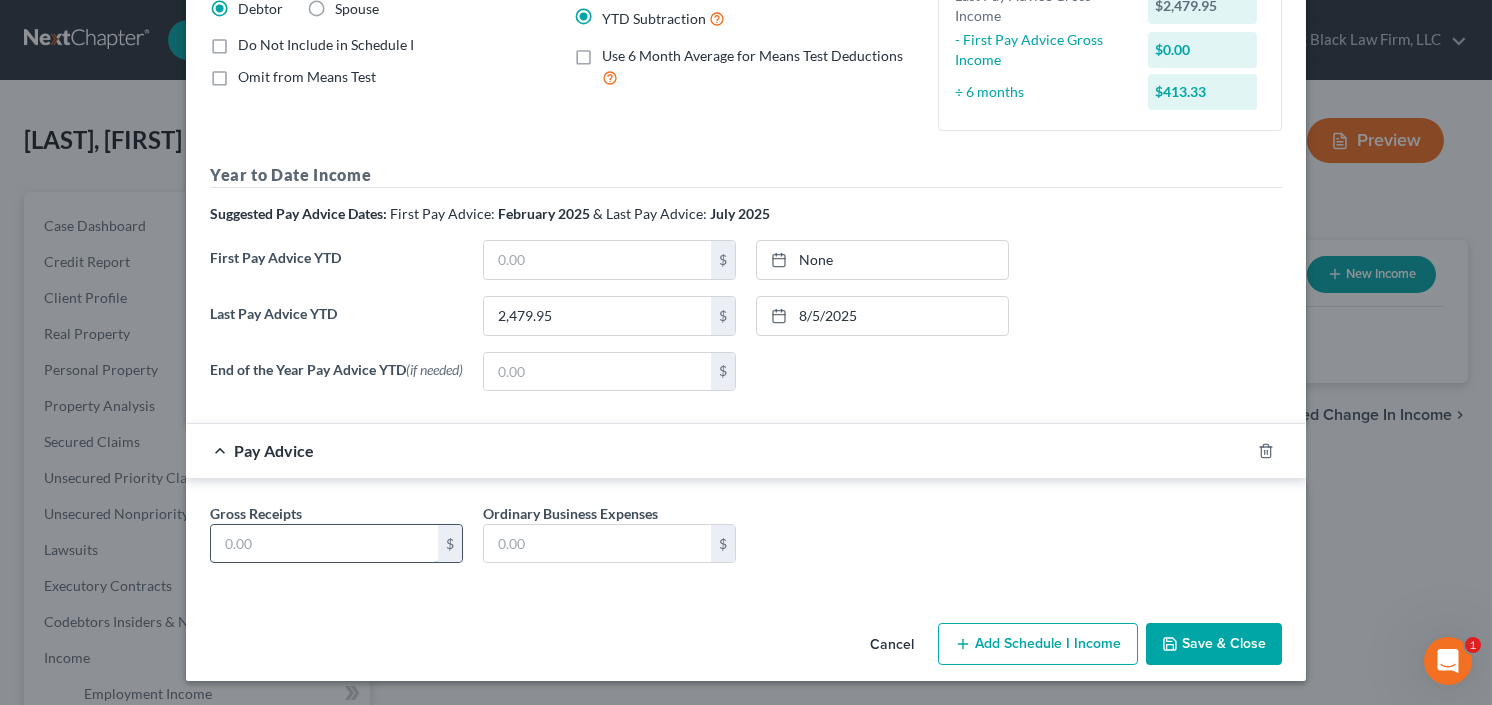 click at bounding box center [324, 544] 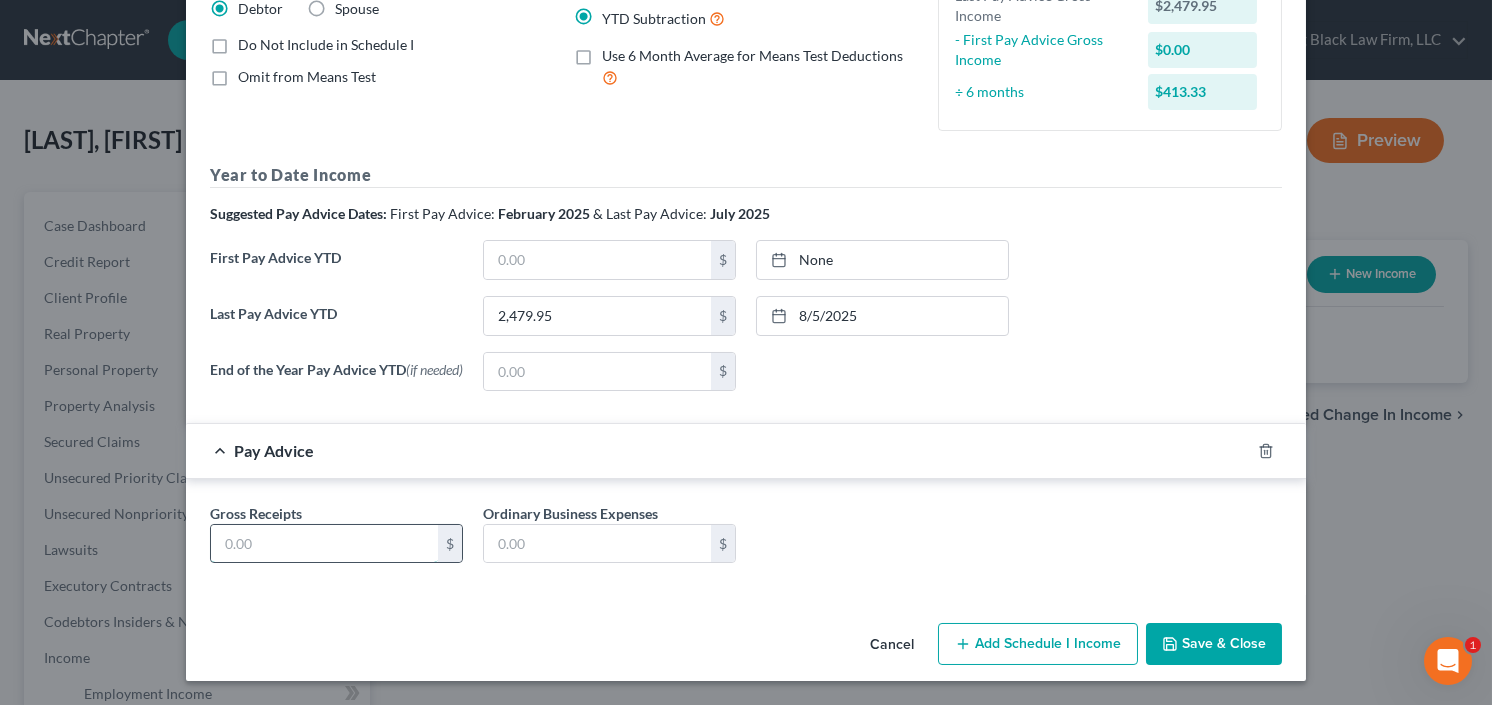 click at bounding box center [324, 544] 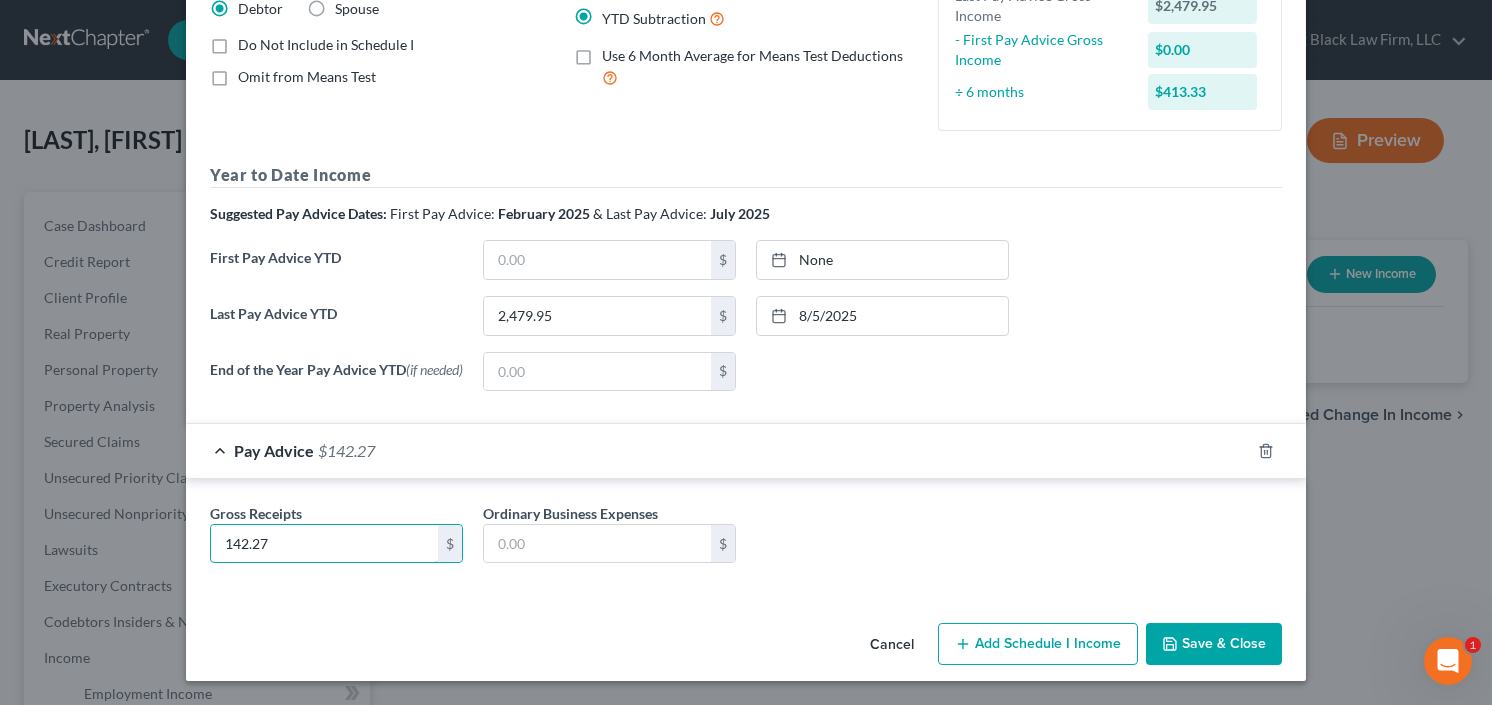 type on "142.27" 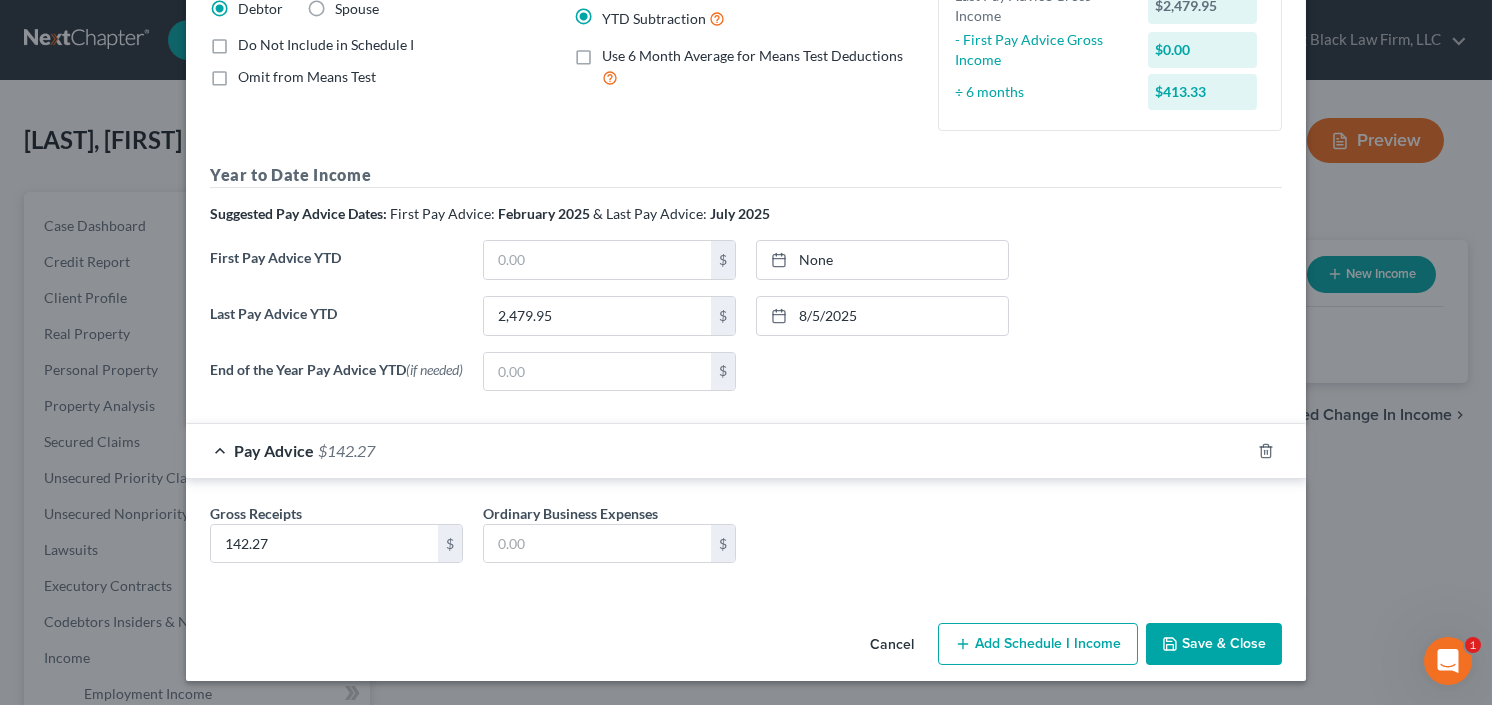 click on "Save & Close" at bounding box center (1214, 644) 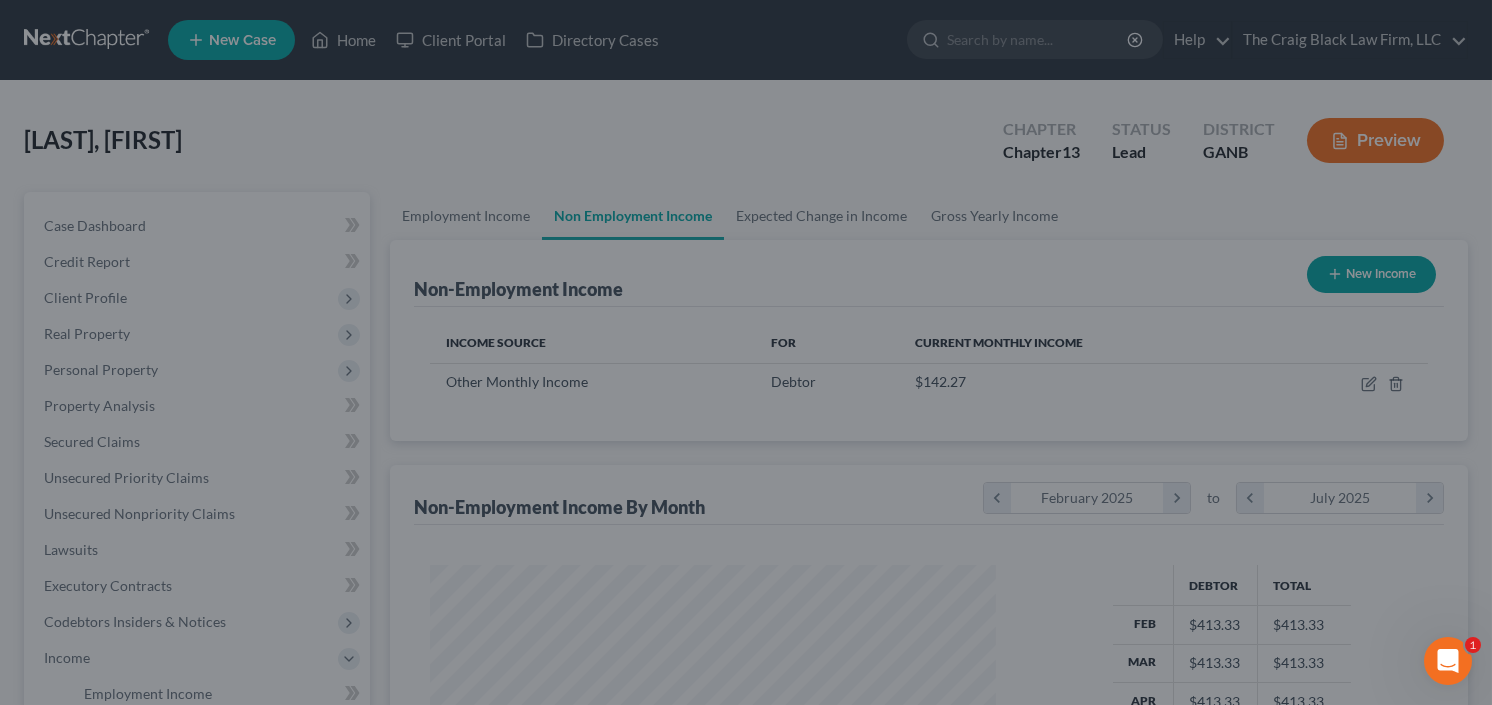 scroll, scrollTop: 999643, scrollLeft: 999399, axis: both 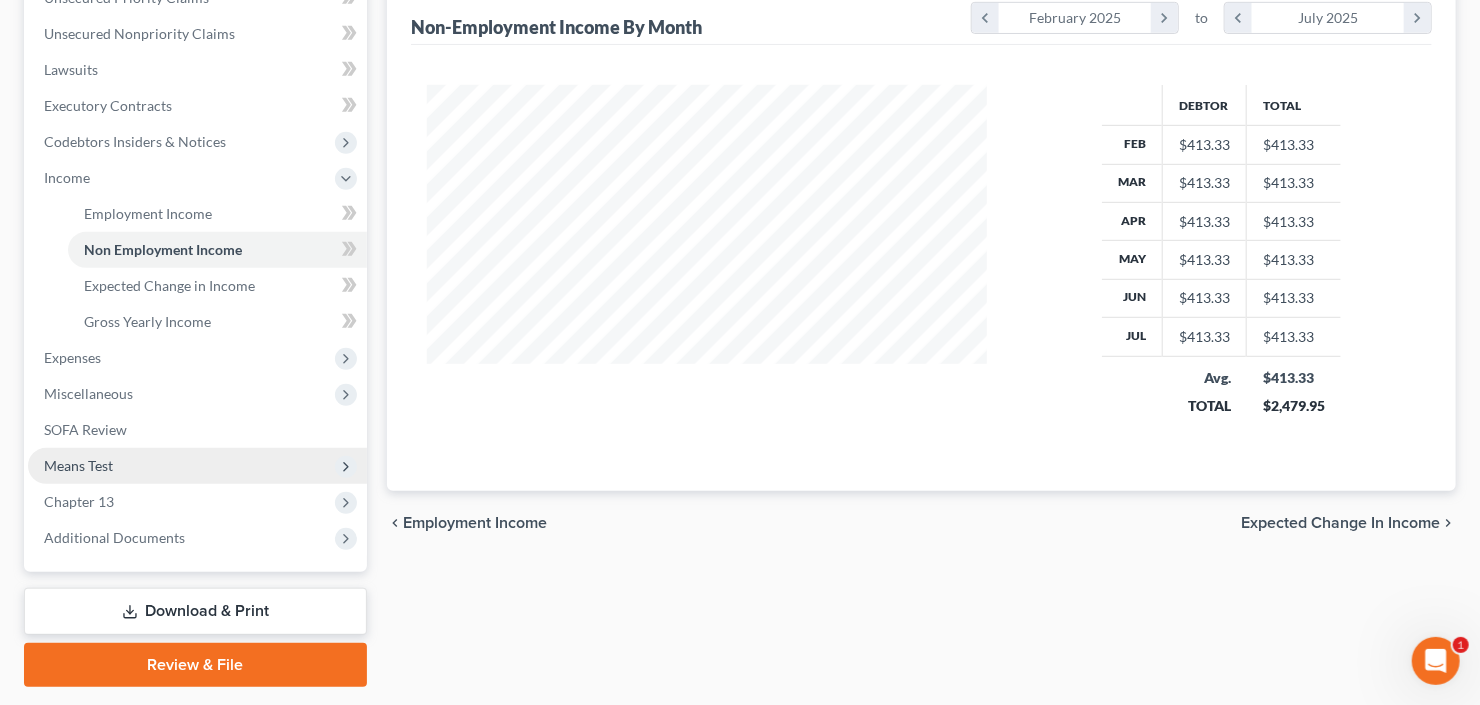 click on "Means Test" at bounding box center (197, 466) 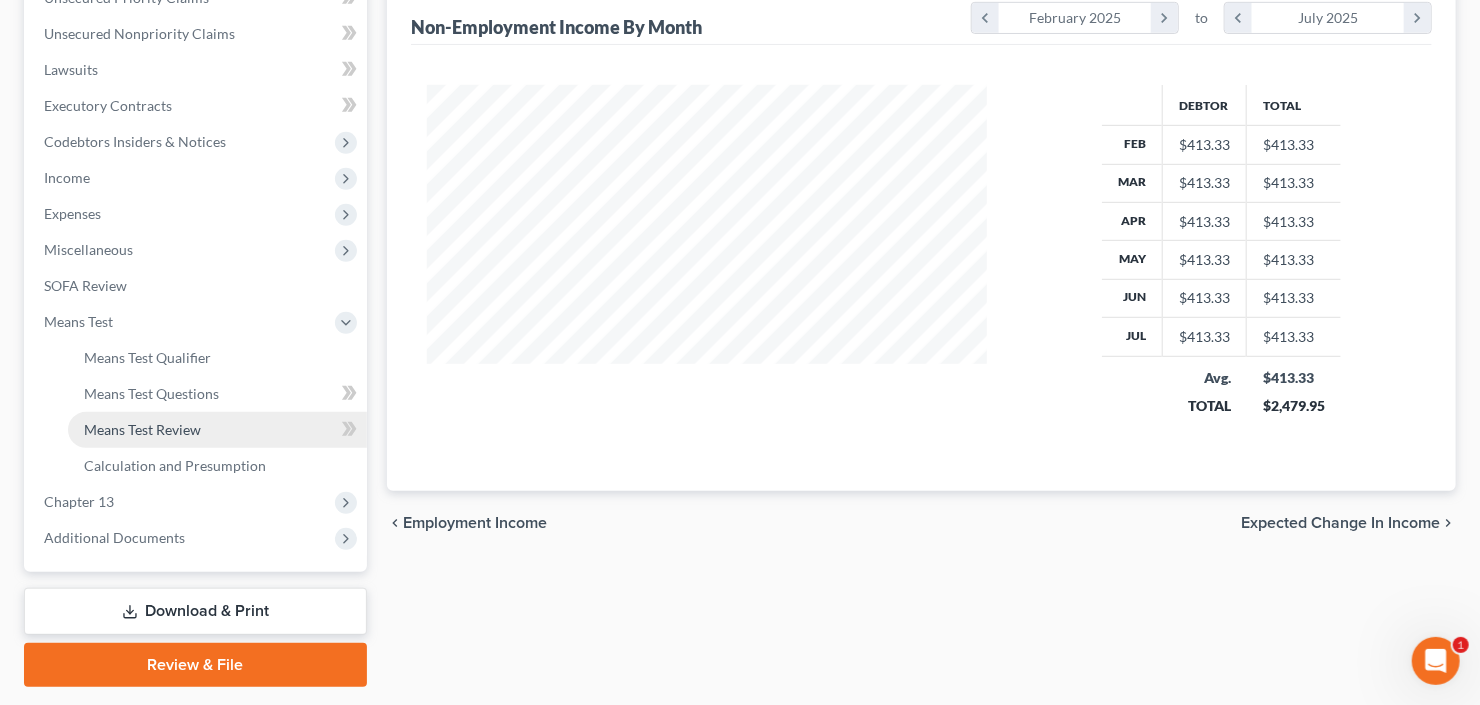 click on "Means Test Review" at bounding box center (217, 430) 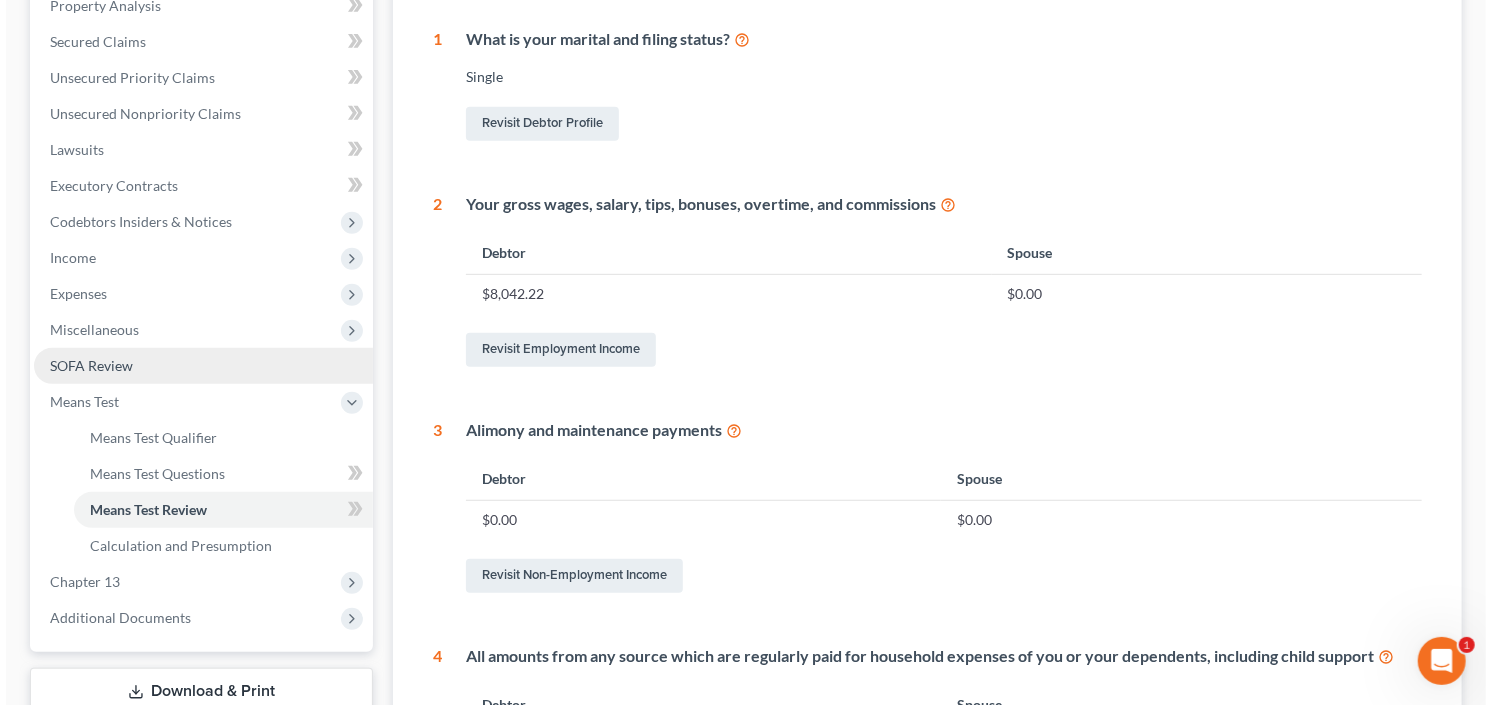 scroll, scrollTop: 0, scrollLeft: 0, axis: both 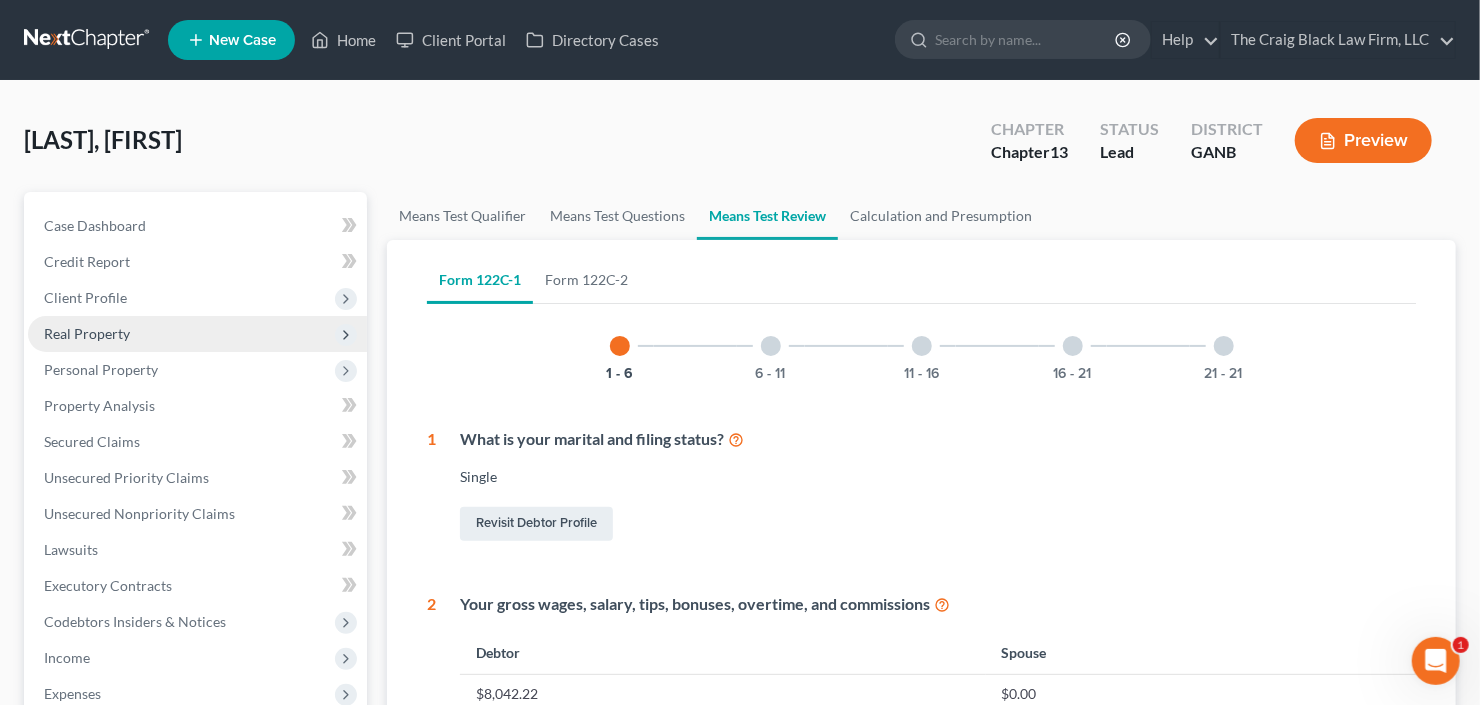 click on "Real Property" at bounding box center [197, 334] 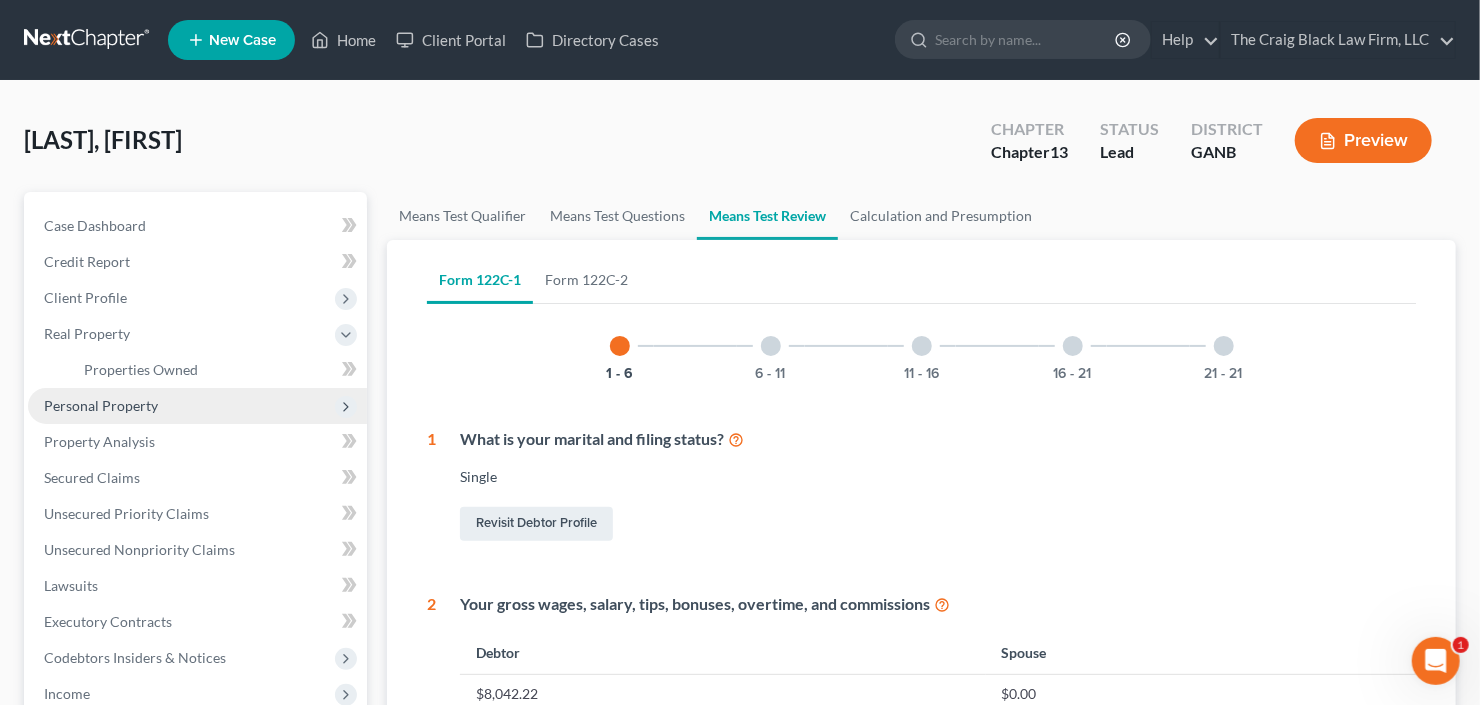 click on "Personal Property" at bounding box center [197, 406] 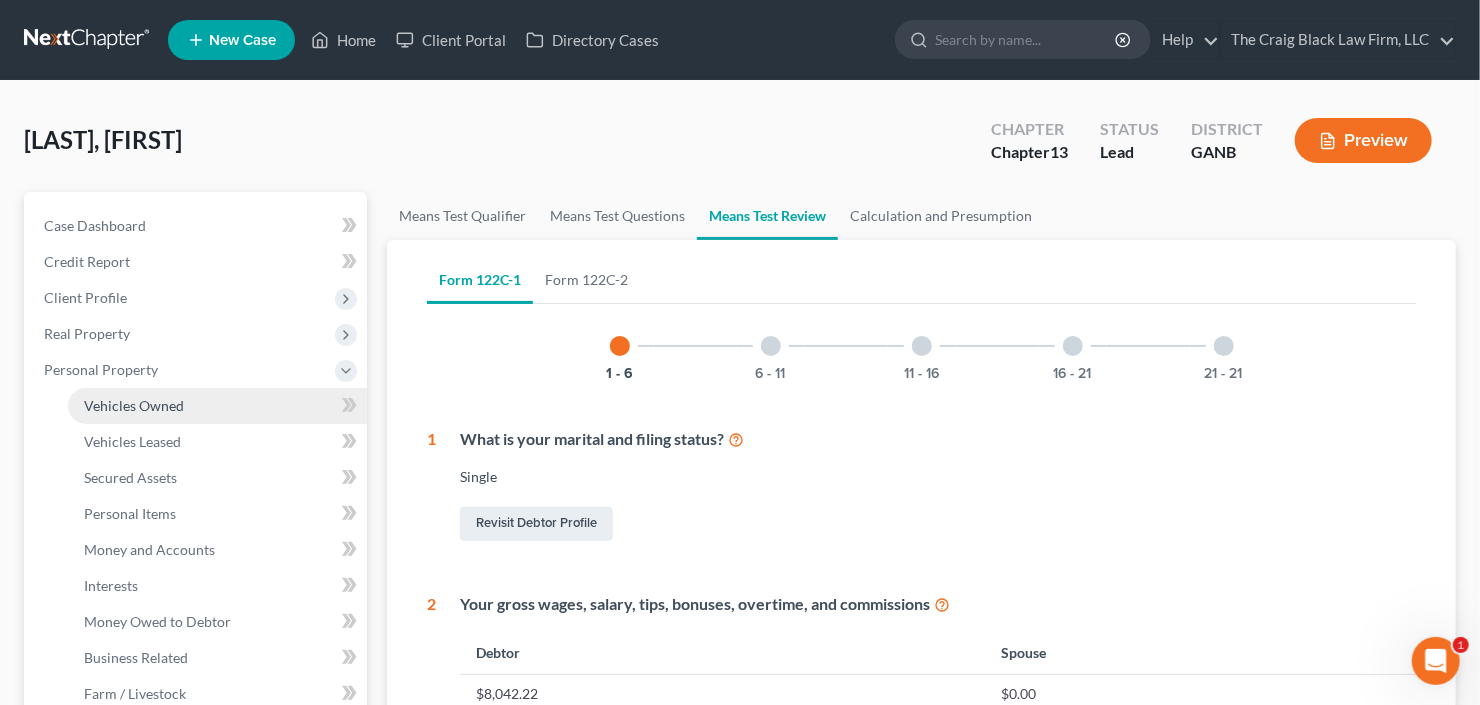 click on "Vehicles Owned" at bounding box center [134, 405] 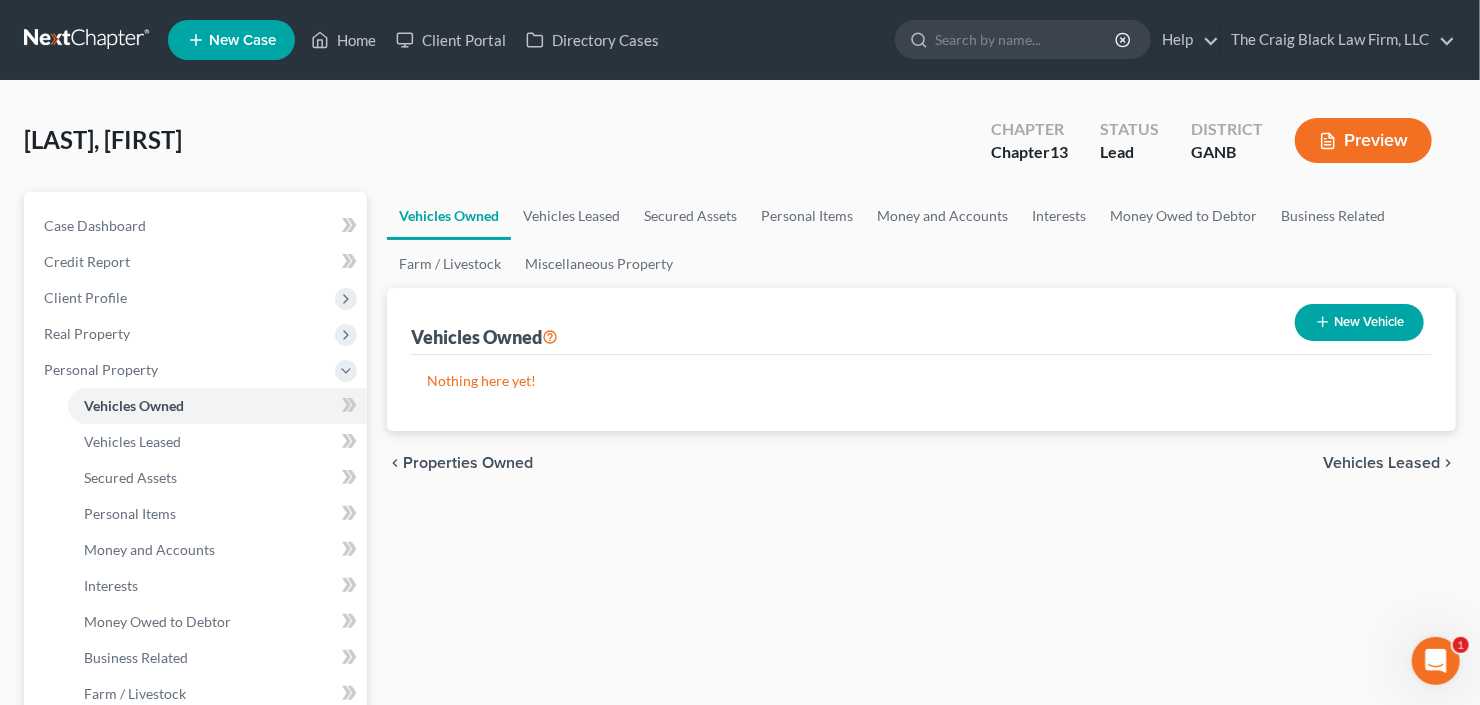 click on "New Vehicle" at bounding box center (1359, 322) 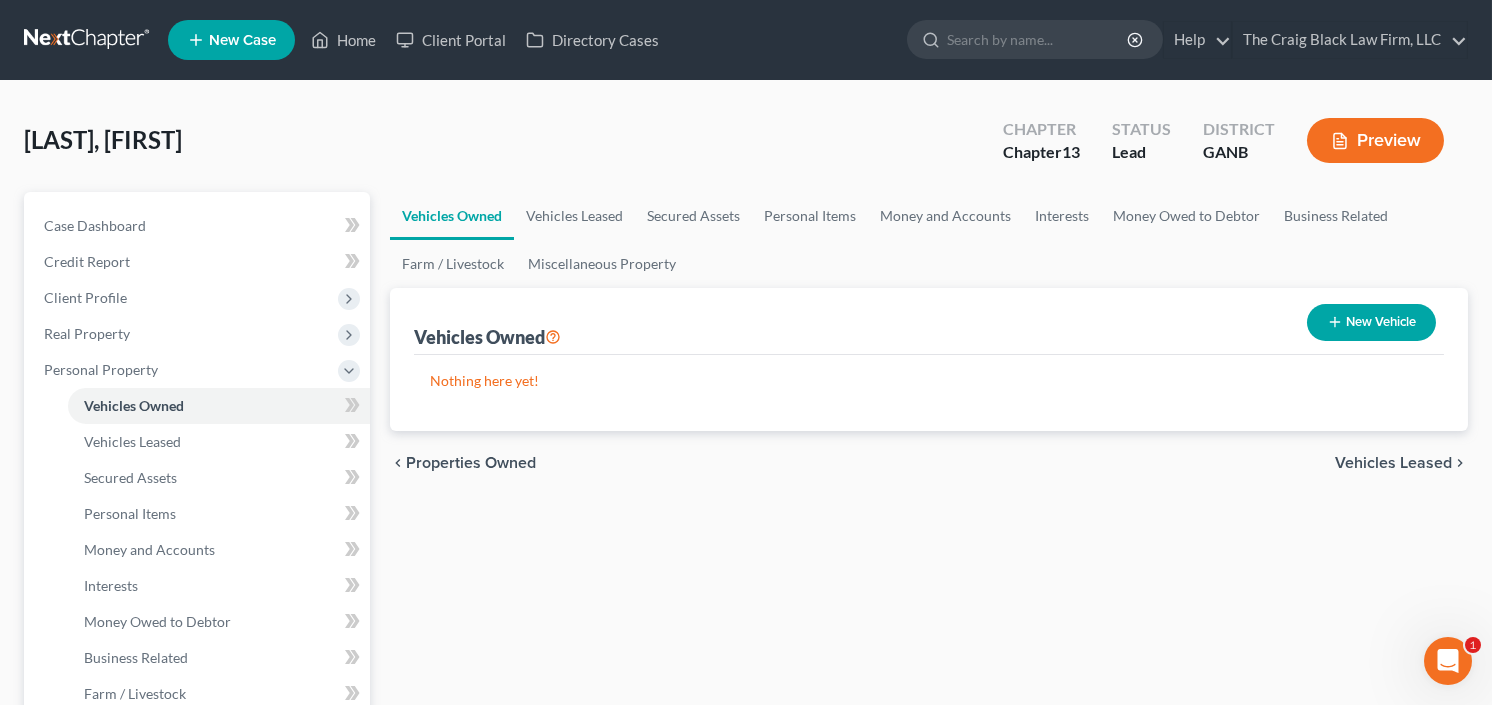 select on "0" 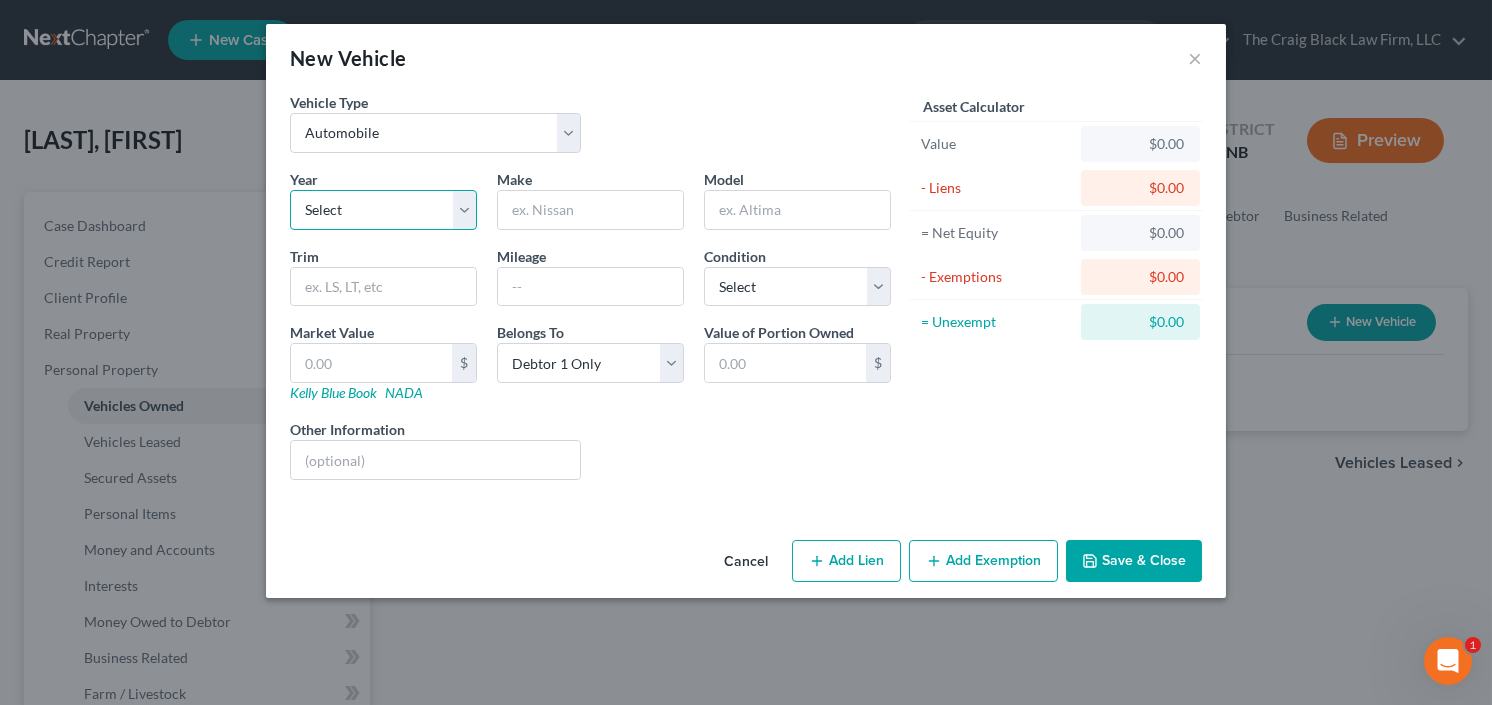 click on "Select 2026 2025 2024 2023 2022 2021 2020 2019 2018 2017 2016 2015 2014 2013 2012 2011 2010 2009 2008 2007 2006 2005 2004 2003 2002 2001 2000 1999 1998 1997 1996 1995 1994 1993 1992 1991 1990 1989 1988 1987 1986 1985 1984 1983 1982 1981 1980 1979 1978 1977 1976 1975 1974 1973 1972 1971 1970 1969 1968 1967 1966 1965 1964 1963 1962 1961 1960 1959 1958 1957 1956 1955 1954 1953 1952 1951 1950 1949 1948 1947 1946 1945 1944 1943 1942 1941 1940 1939 1938 1937 1936 1935 1934 1933 1932 1931 1930 1929 1928 1927 1926 1925 1924 1923 1922 1921 1920 1919 1918 1917 1916 1915 1914 1913 1912 1911 1910 1909 1908 1907 1906 1905 1904 1903 1902 1901" at bounding box center [383, 210] 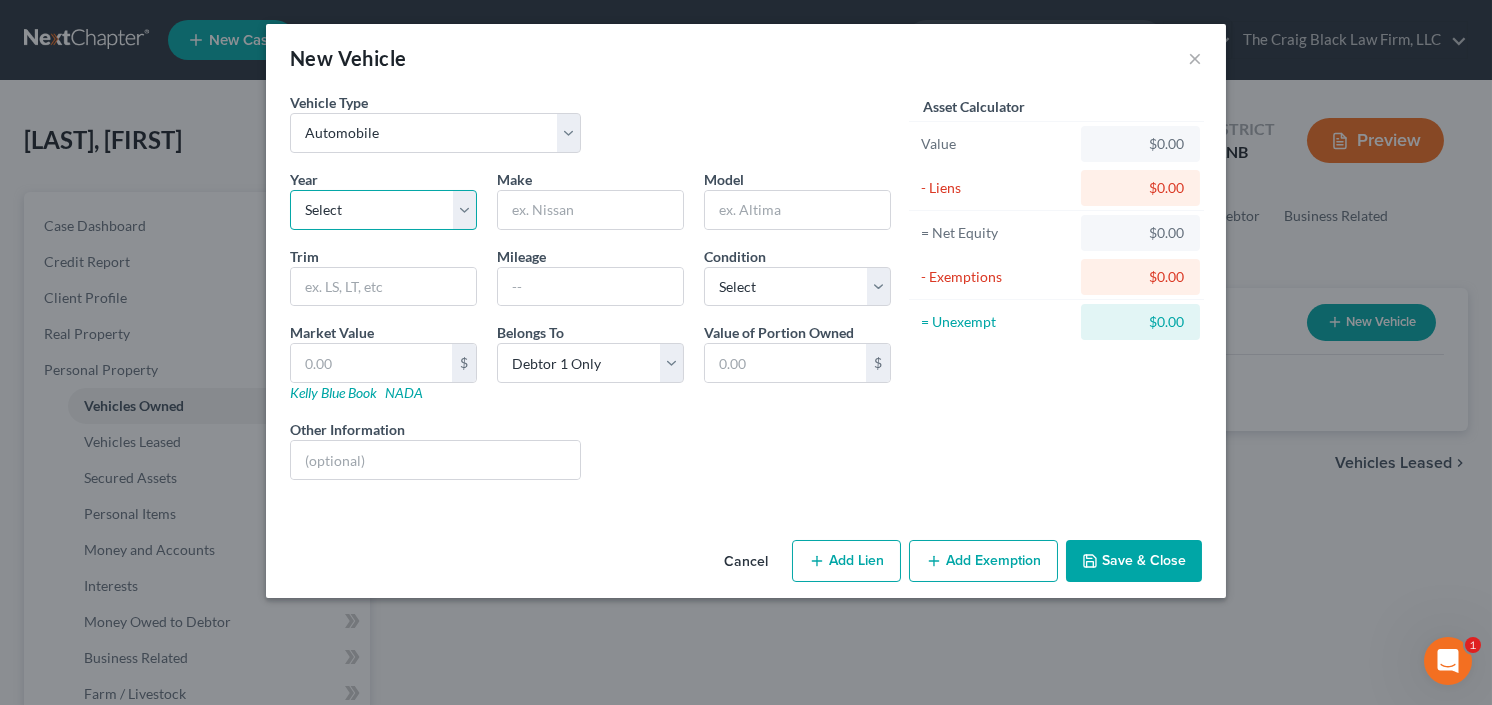 select on "6" 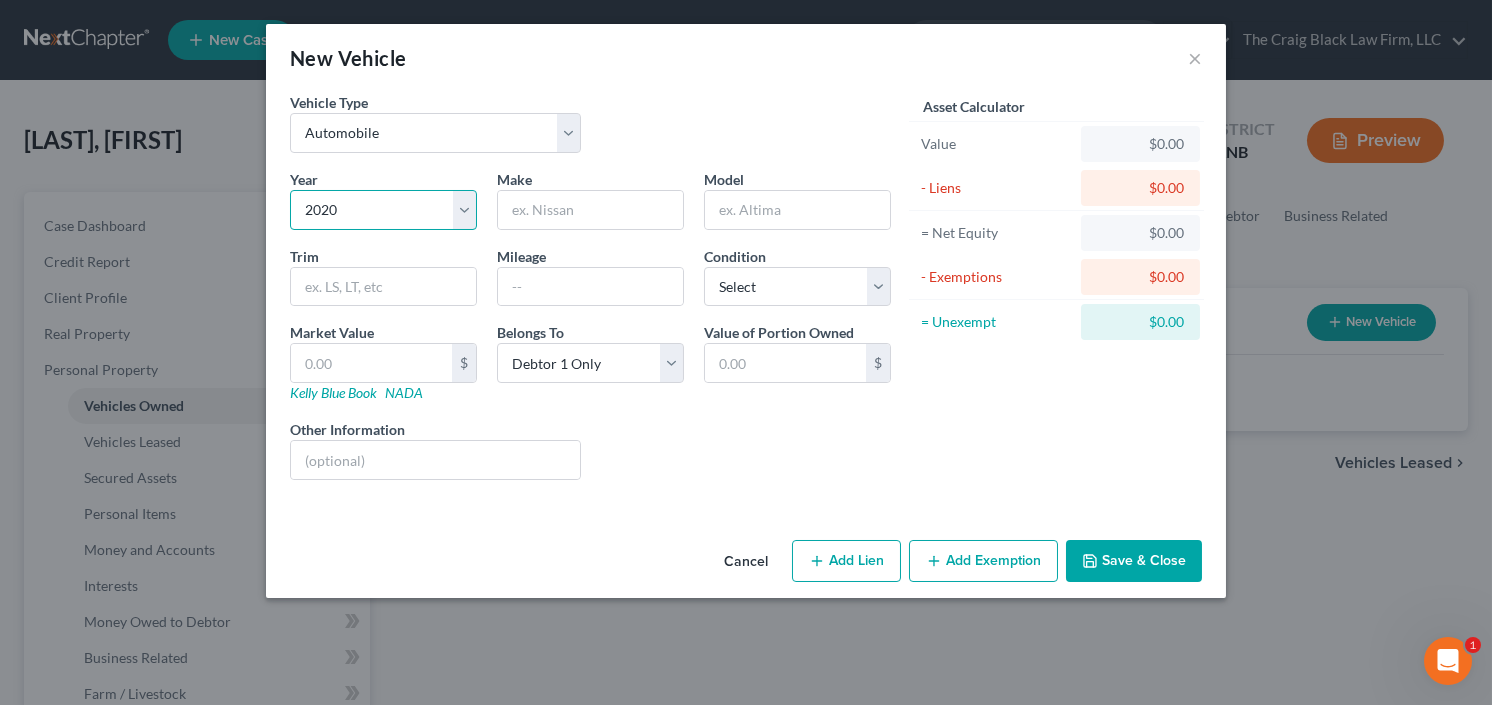 click on "Select 2026 2025 2024 2023 2022 2021 2020 2019 2018 2017 2016 2015 2014 2013 2012 2011 2010 2009 2008 2007 2006 2005 2004 2003 2002 2001 2000 1999 1998 1997 1996 1995 1994 1993 1992 1991 1990 1989 1988 1987 1986 1985 1984 1983 1982 1981 1980 1979 1978 1977 1976 1975 1974 1973 1972 1971 1970 1969 1968 1967 1966 1965 1964 1963 1962 1961 1960 1959 1958 1957 1956 1955 1954 1953 1952 1951 1950 1949 1948 1947 1946 1945 1944 1943 1942 1941 1940 1939 1938 1937 1936 1935 1934 1933 1932 1931 1930 1929 1928 1927 1926 1925 1924 1923 1922 1921 1920 1919 1918 1917 1916 1915 1914 1913 1912 1911 1910 1909 1908 1907 1906 1905 1904 1903 1902 1901" at bounding box center [383, 210] 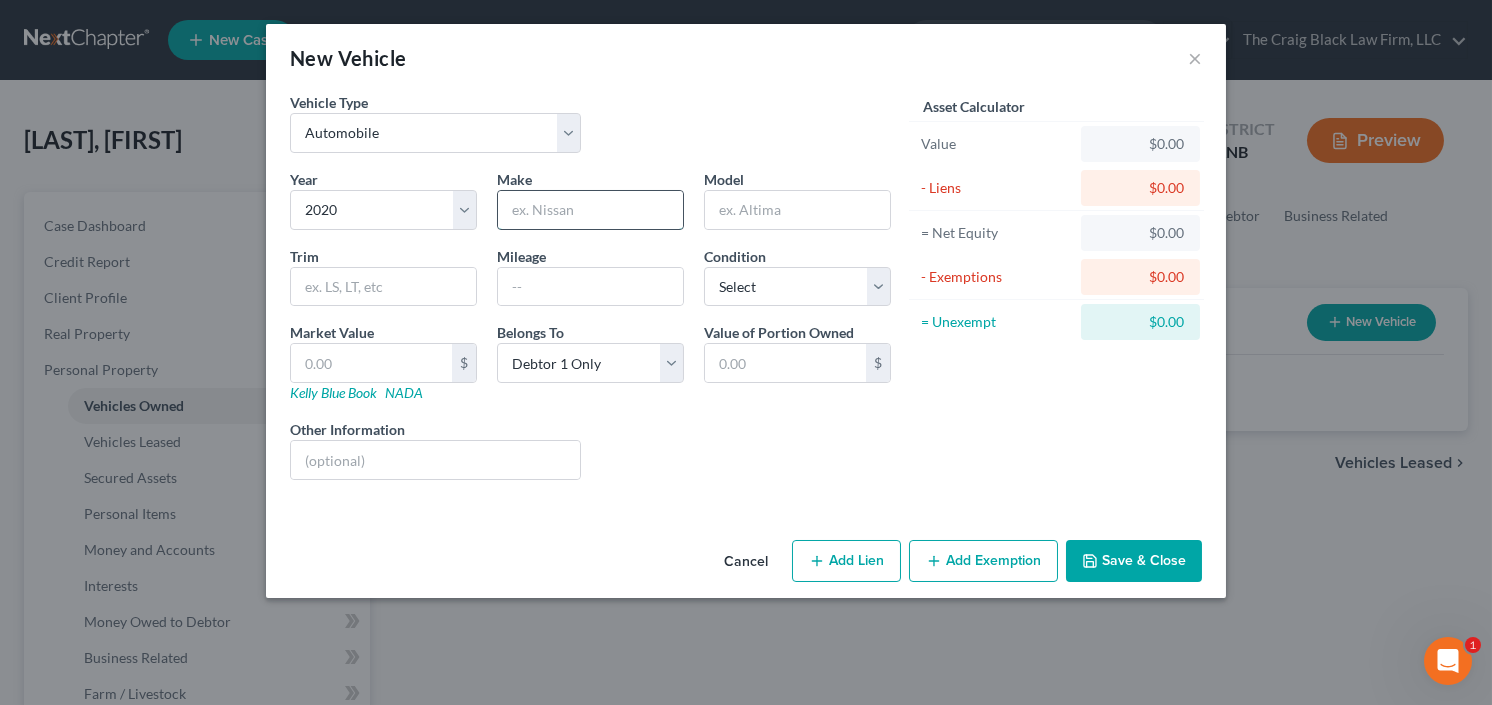 click at bounding box center [590, 210] 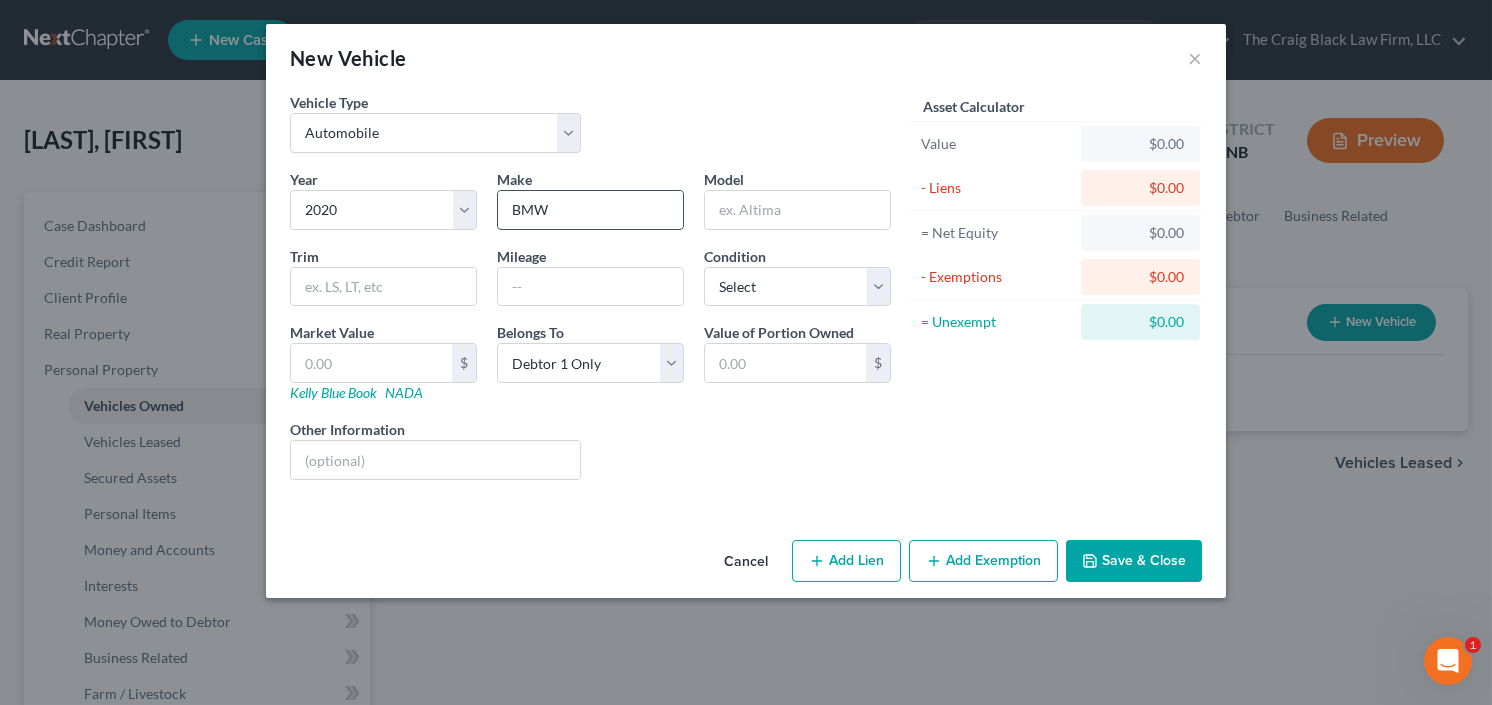 type on "BMW" 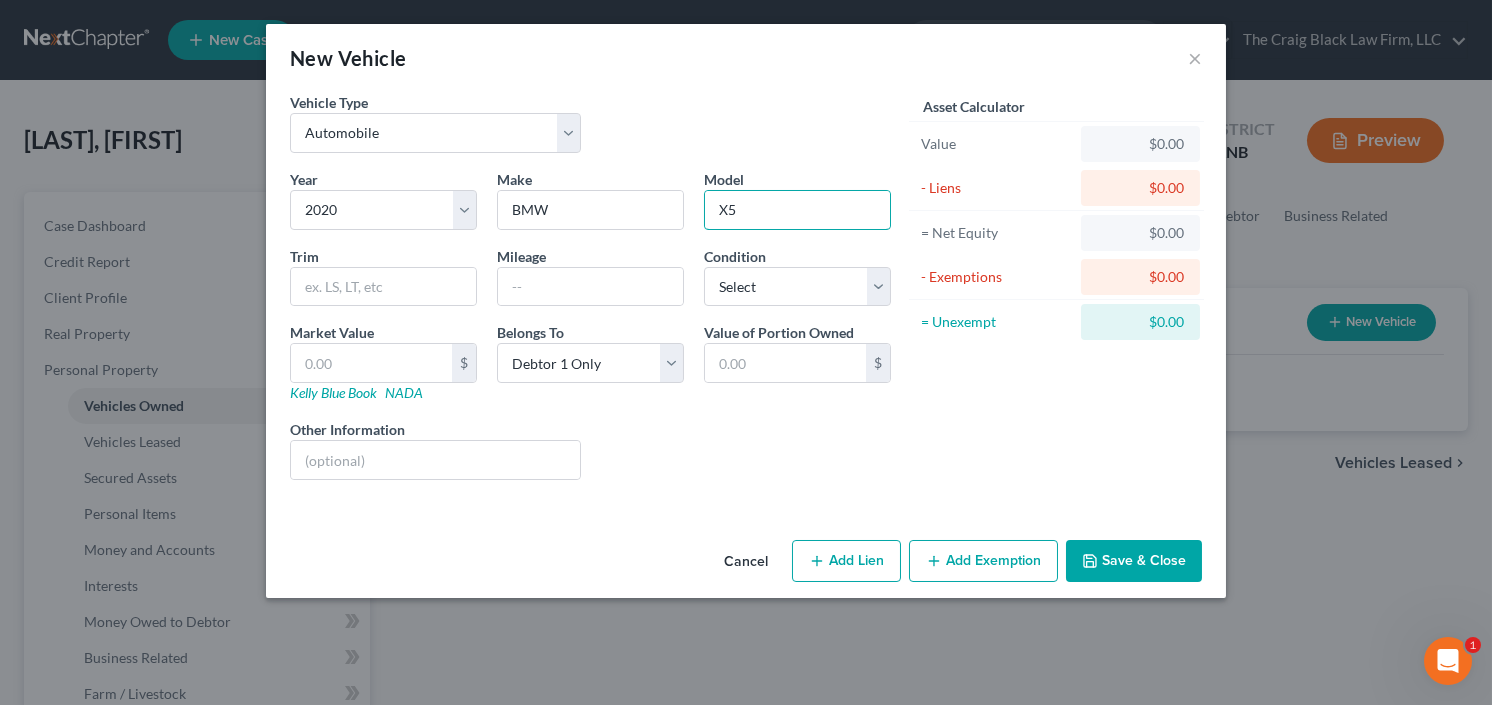 type on "X5" 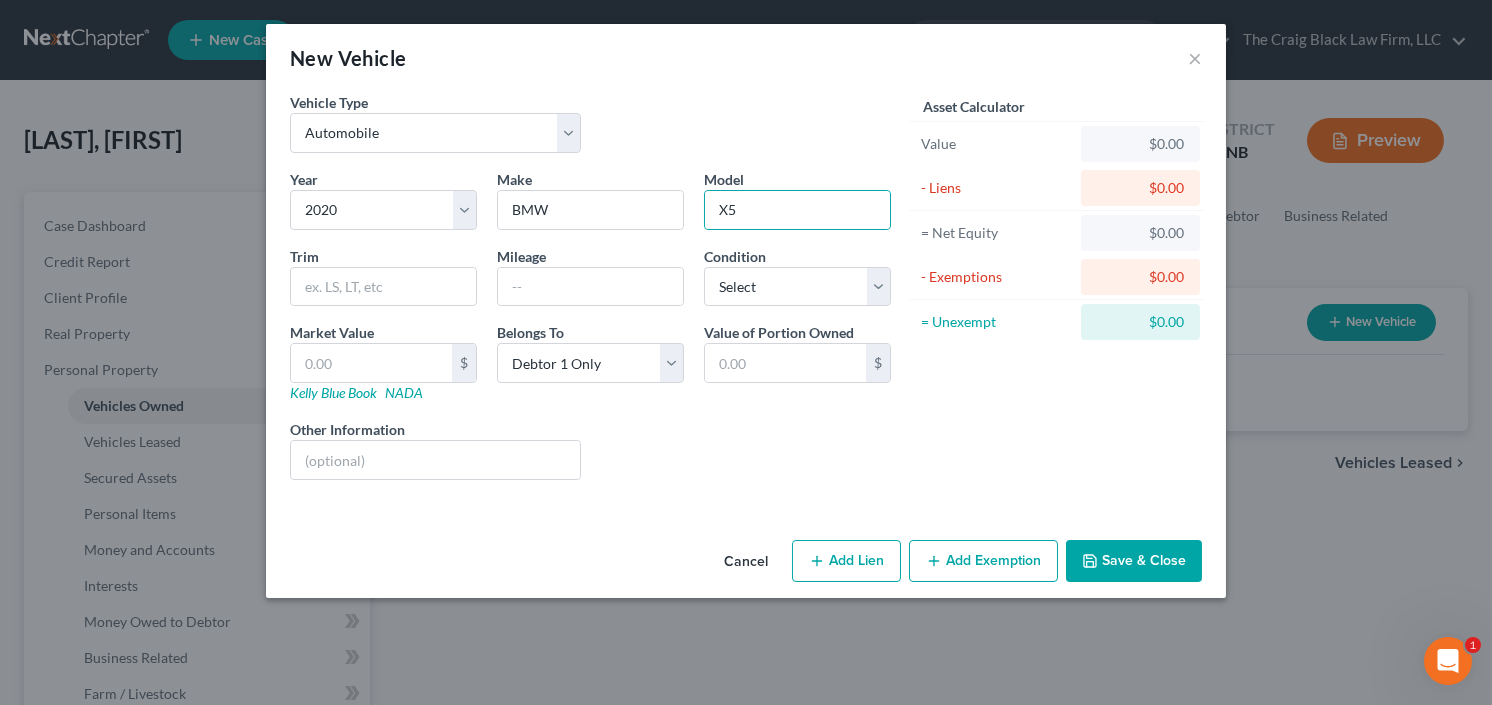 click on "Add Lien" at bounding box center [846, 561] 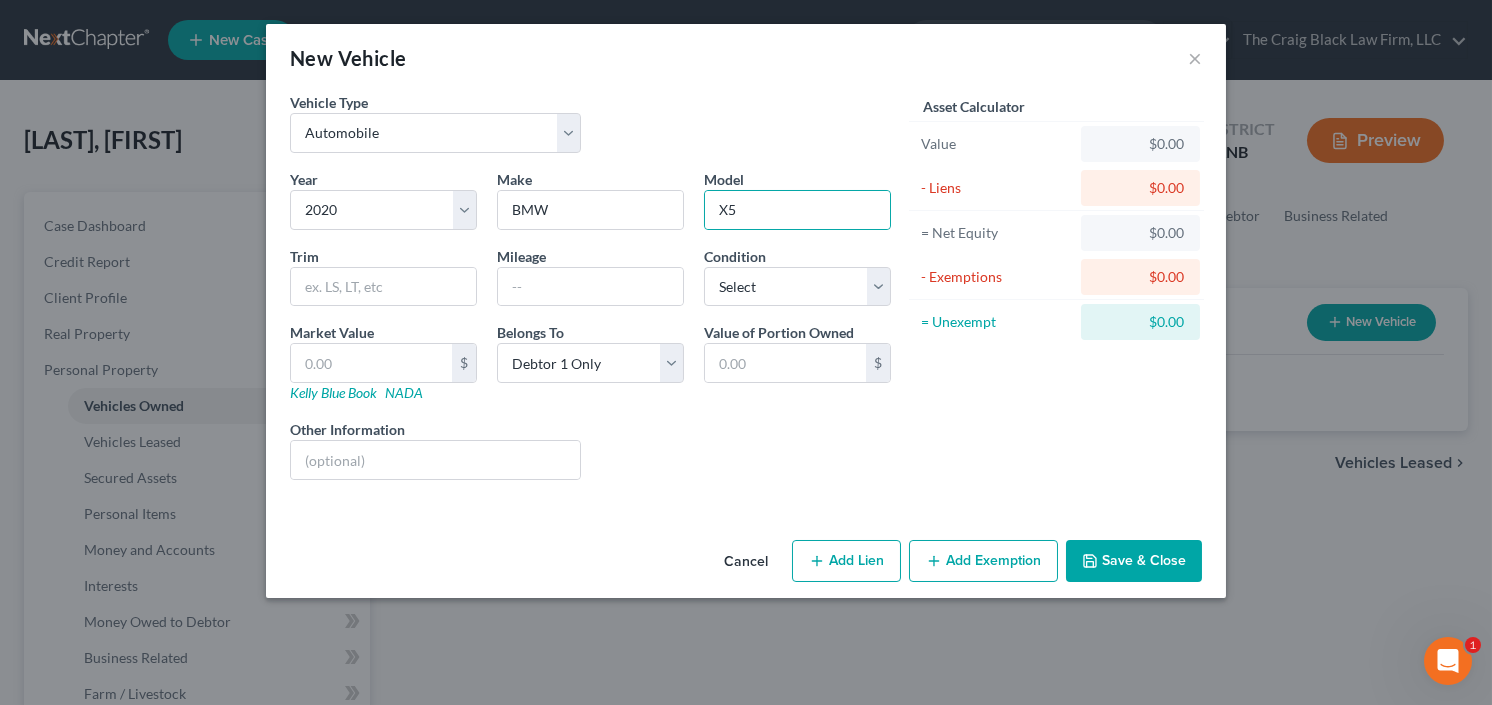 select on "0" 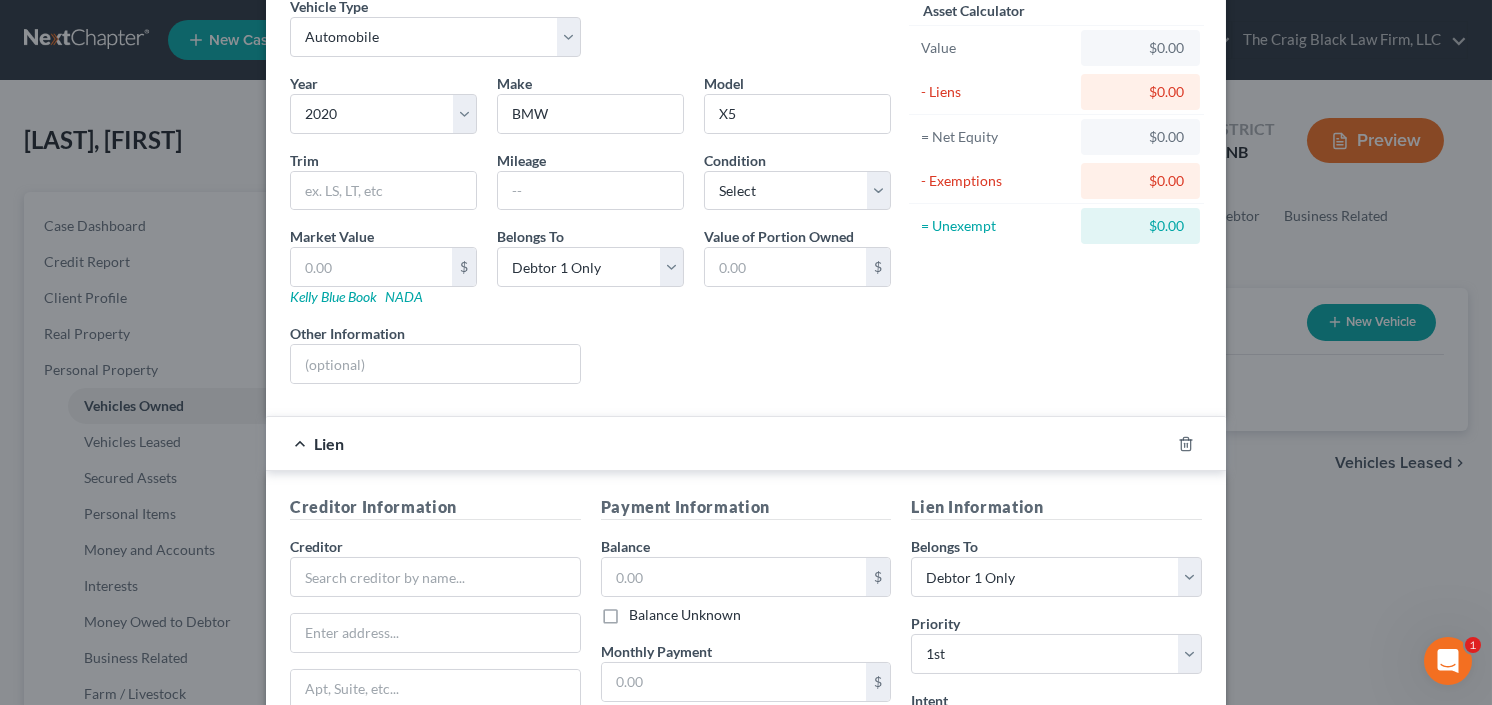 scroll, scrollTop: 240, scrollLeft: 0, axis: vertical 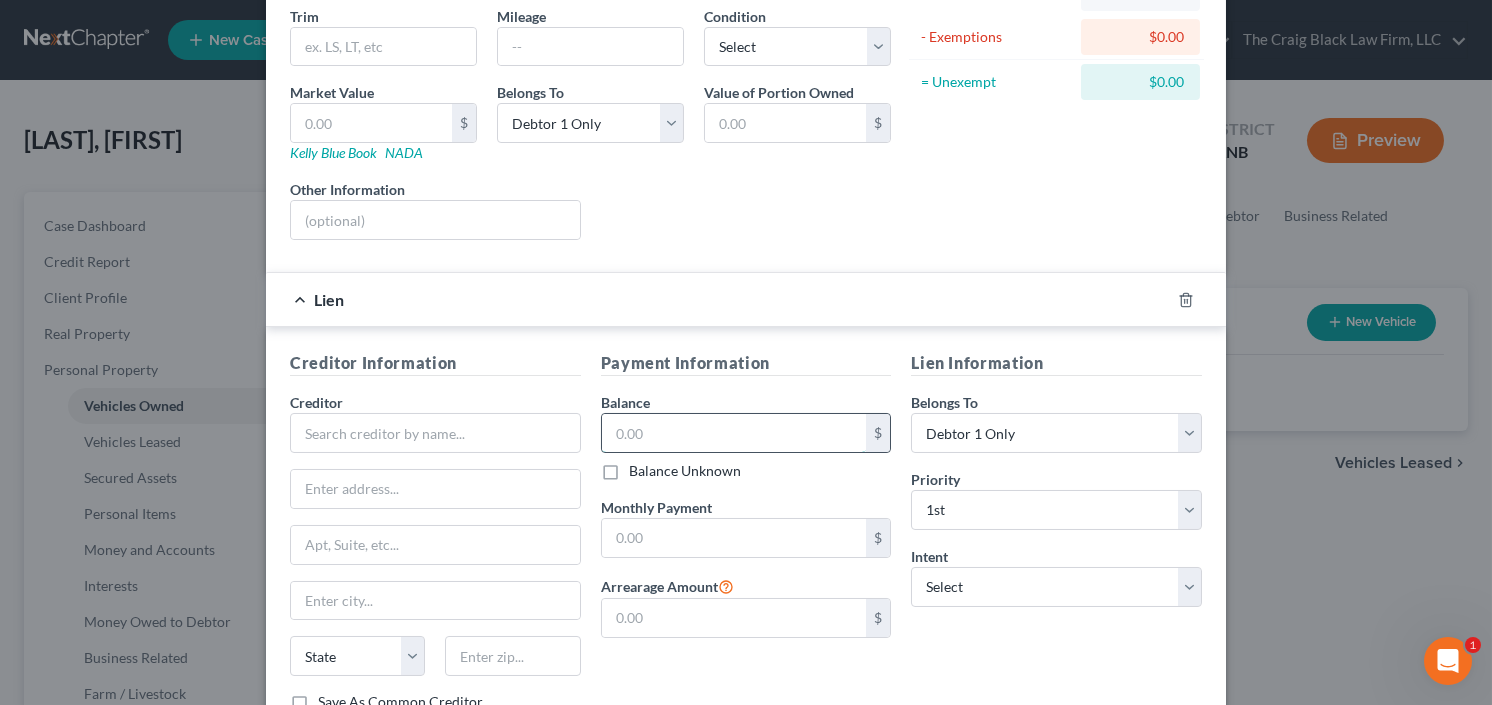 click at bounding box center [734, 433] 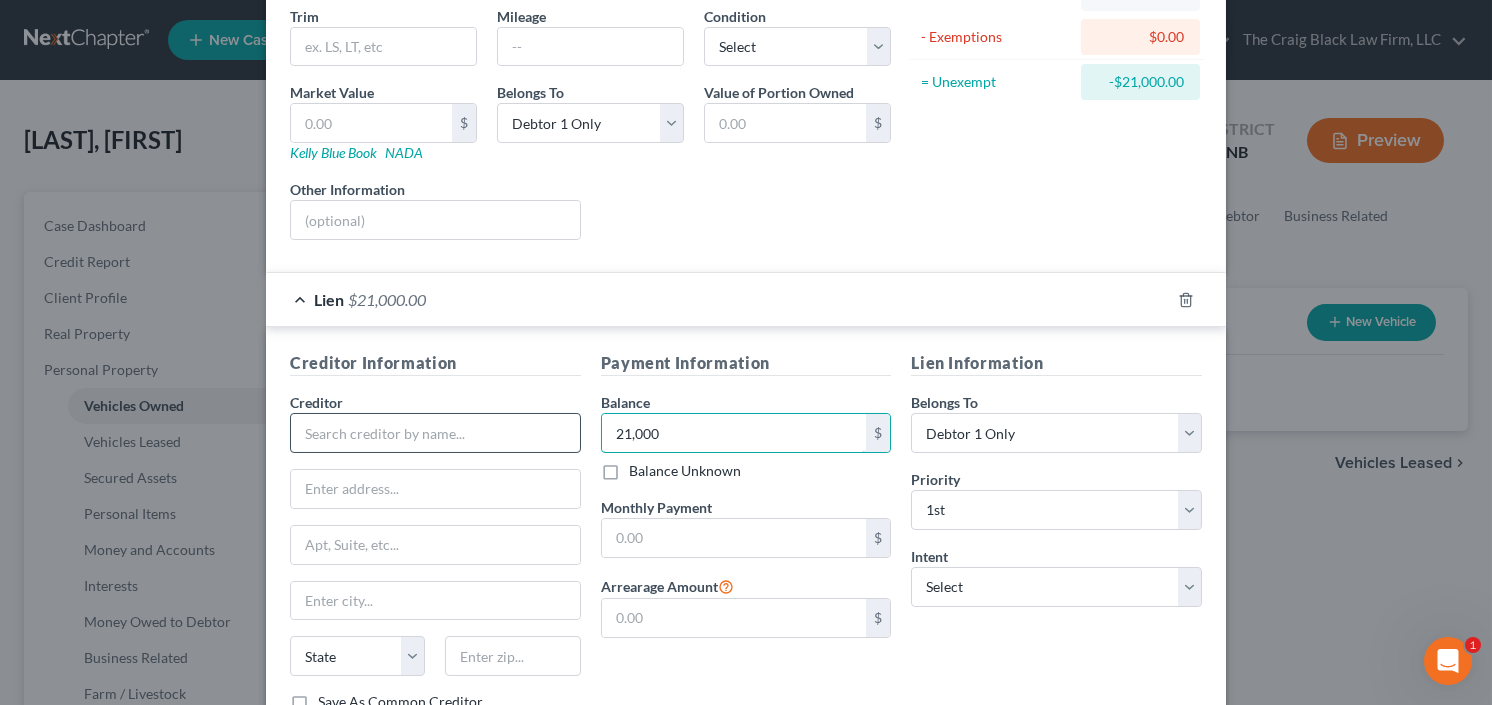 type on "21,000" 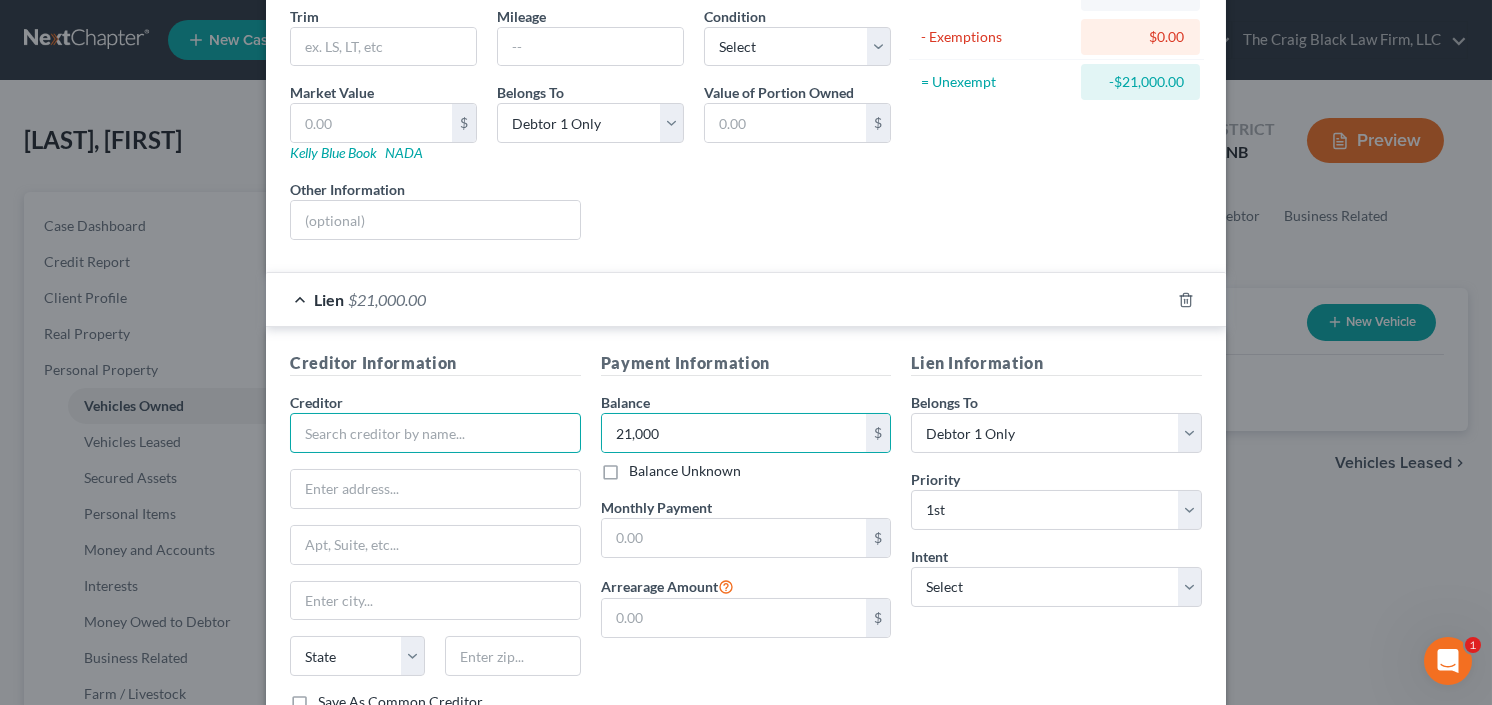 click at bounding box center [435, 433] 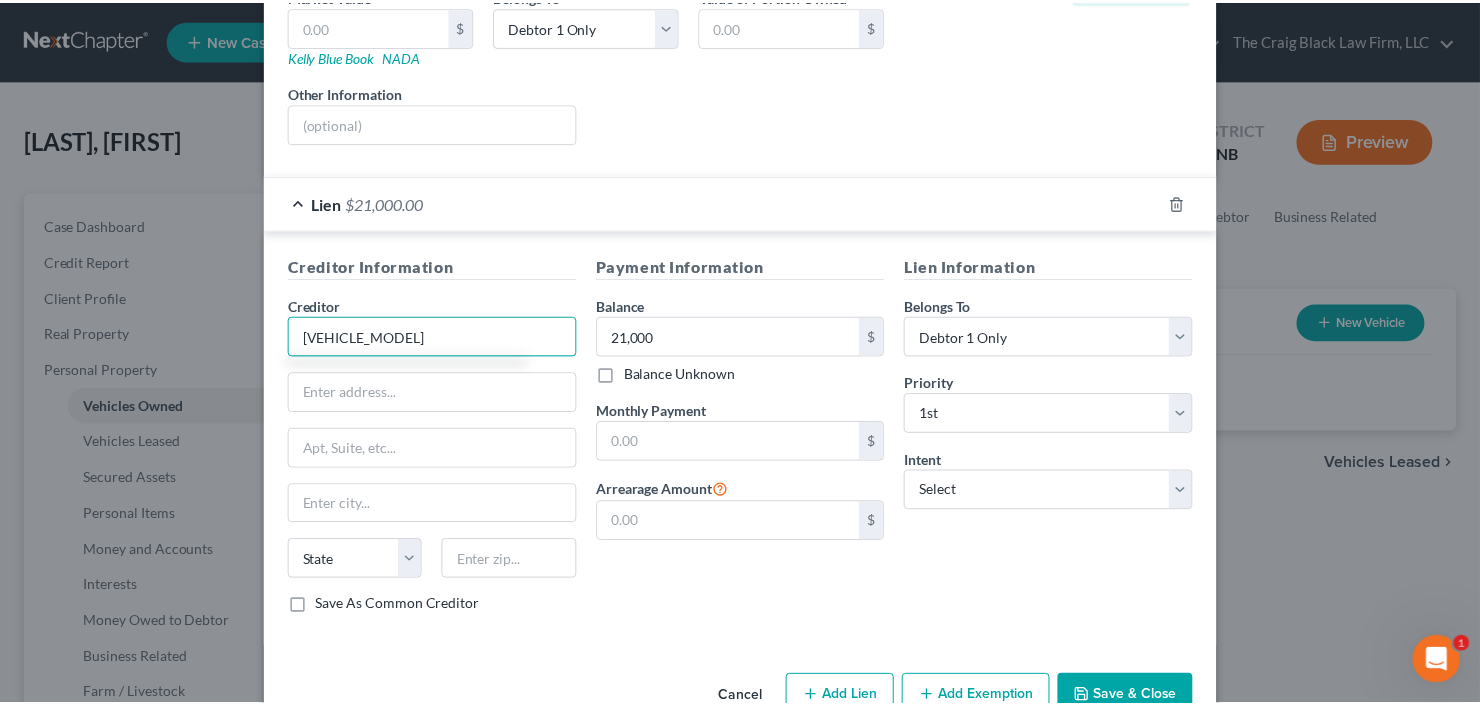 scroll, scrollTop: 383, scrollLeft: 0, axis: vertical 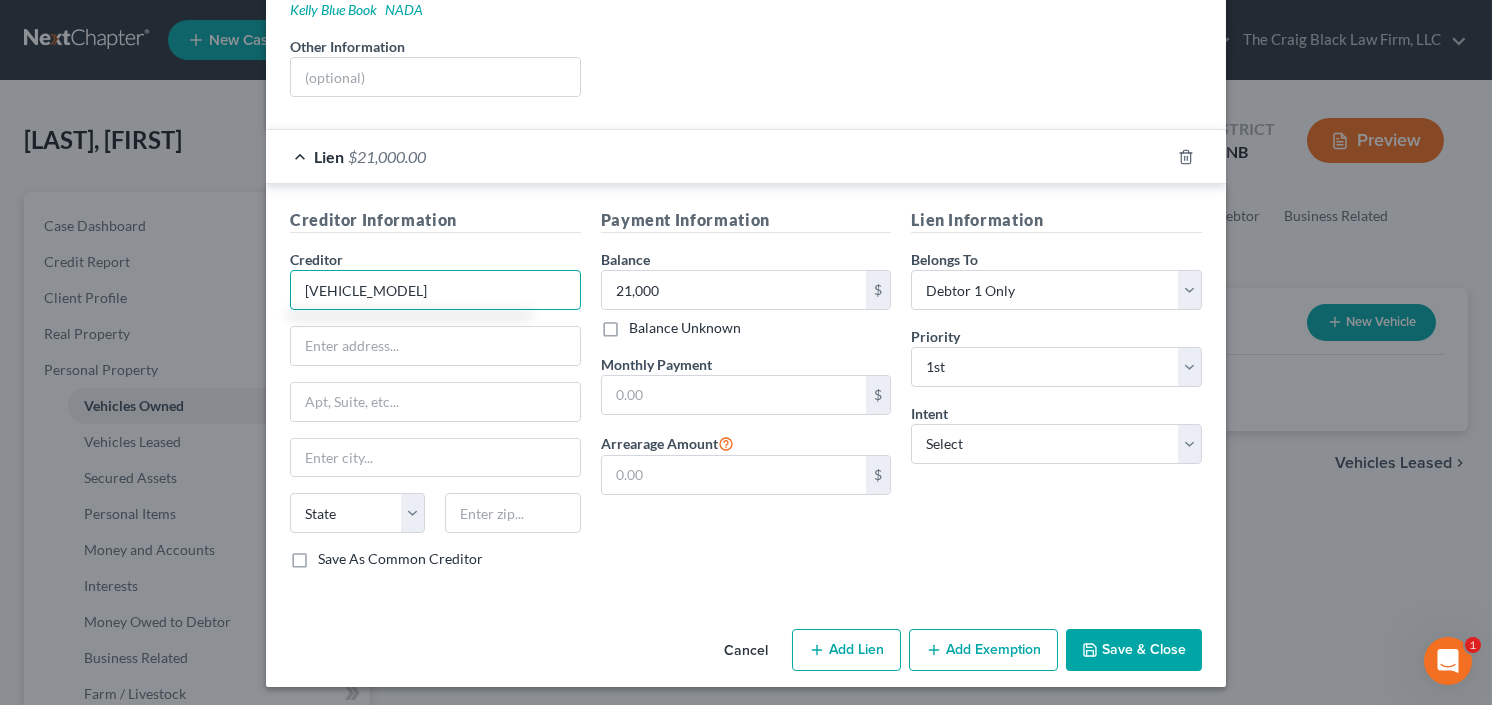 type on "bmw2" 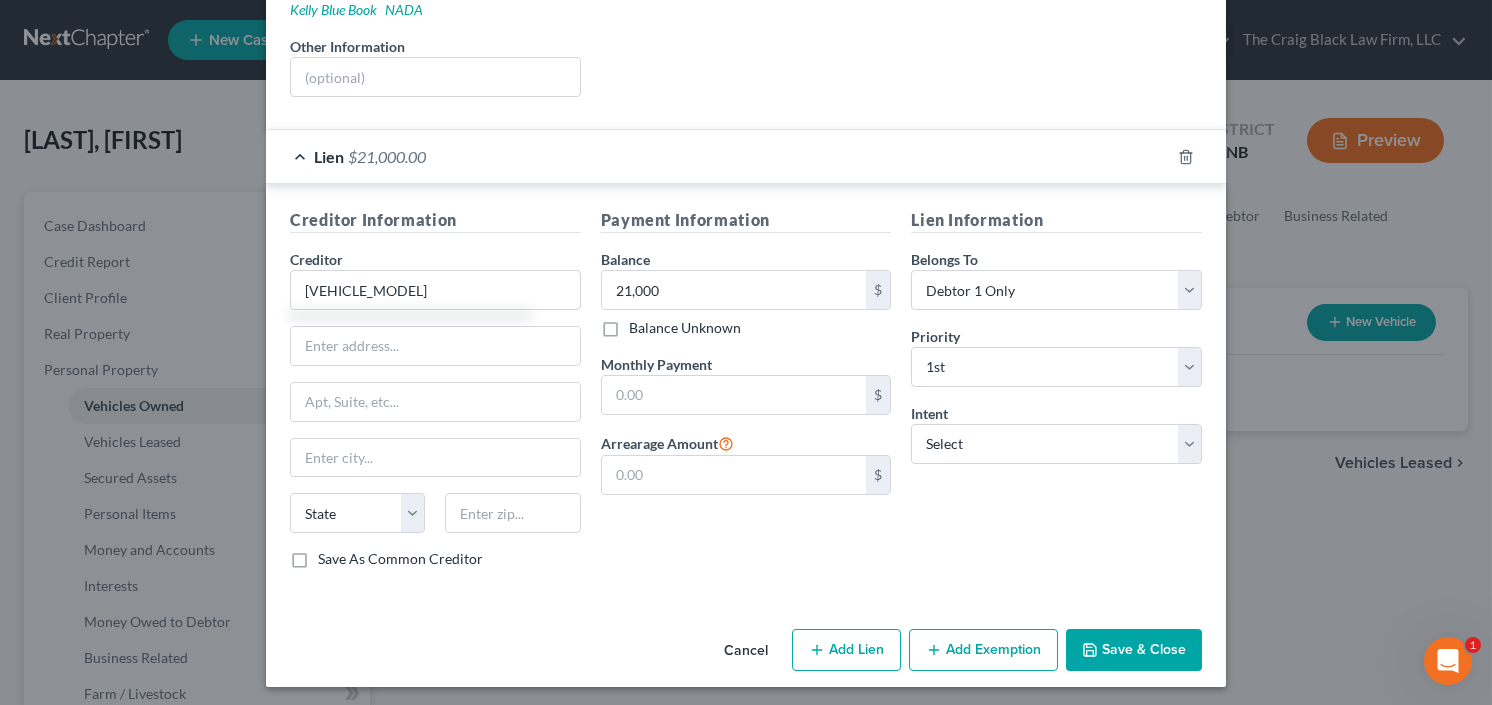 click on "Save & Close" at bounding box center (1134, 650) 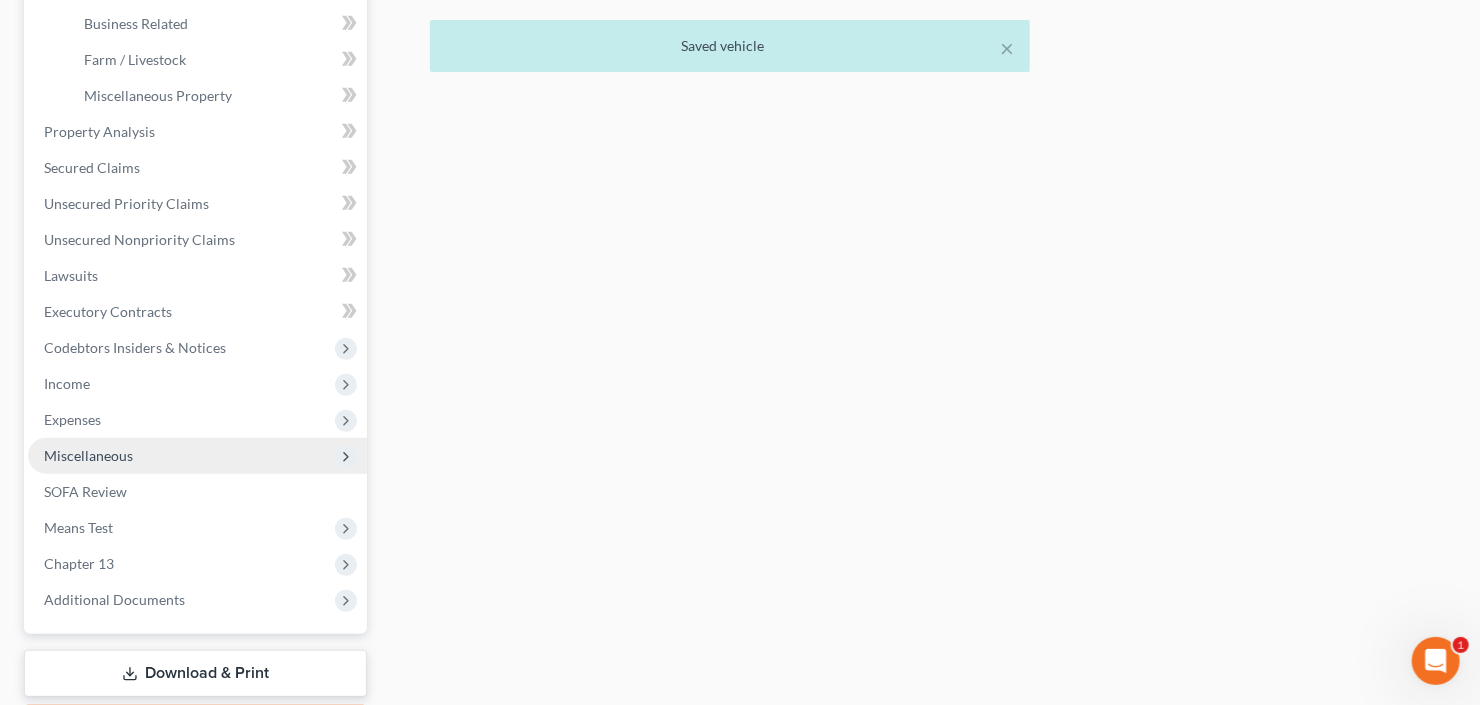 scroll, scrollTop: 720, scrollLeft: 0, axis: vertical 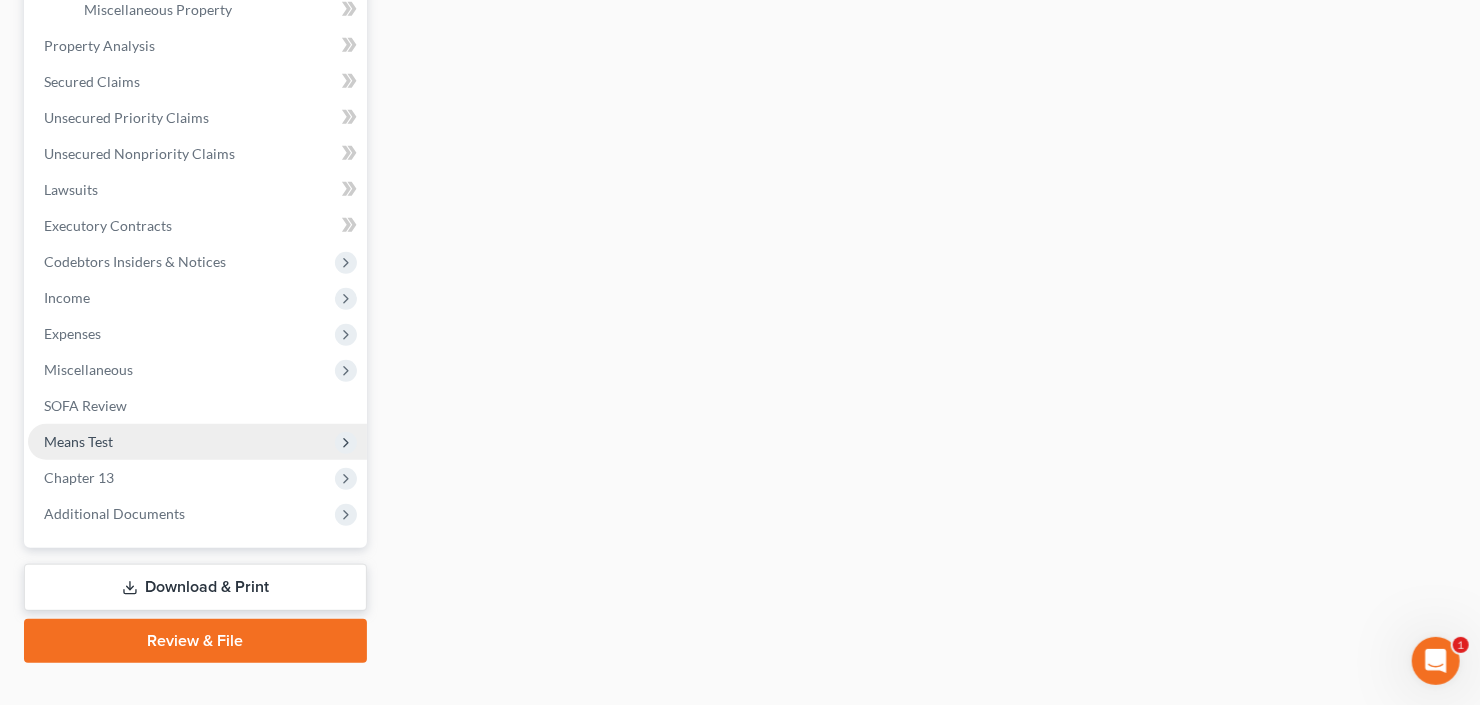 click on "Means Test" at bounding box center (197, 442) 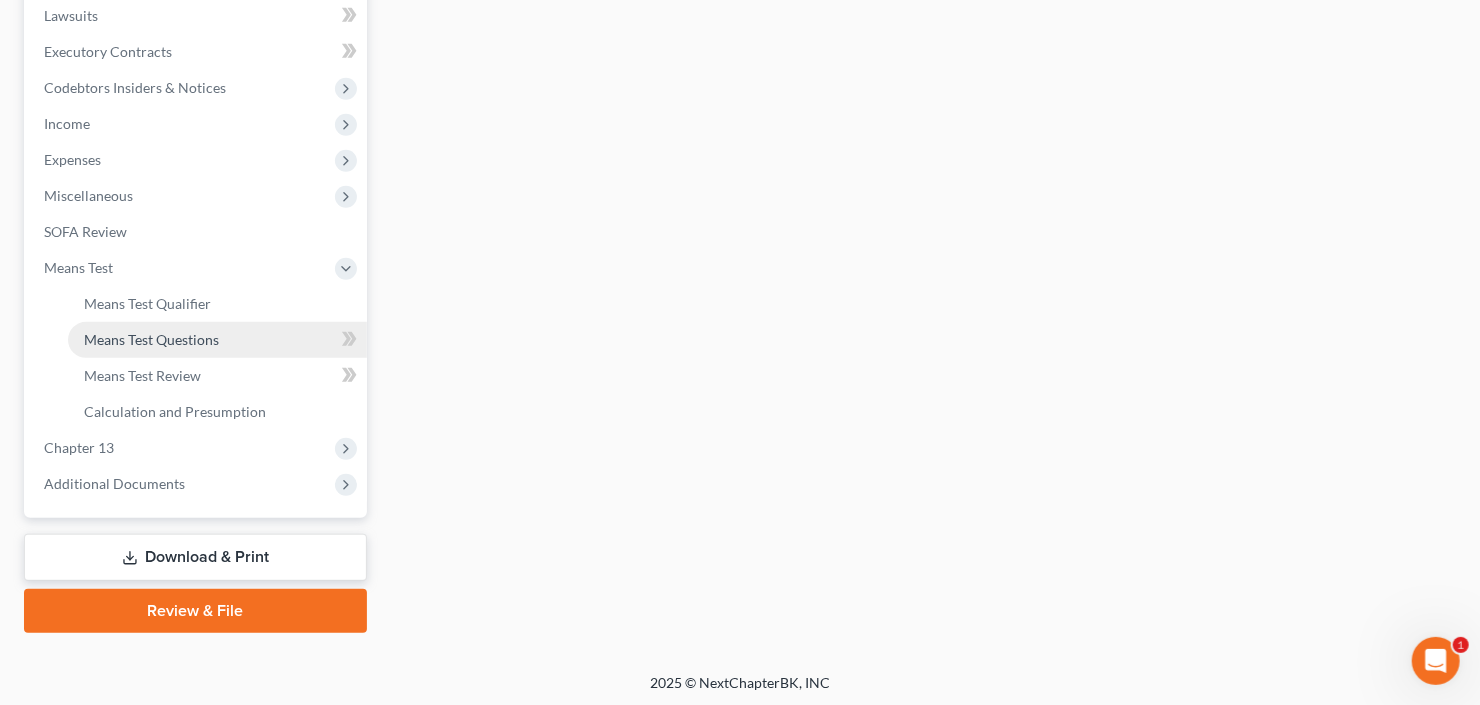 click on "Means Test Questions" at bounding box center [151, 339] 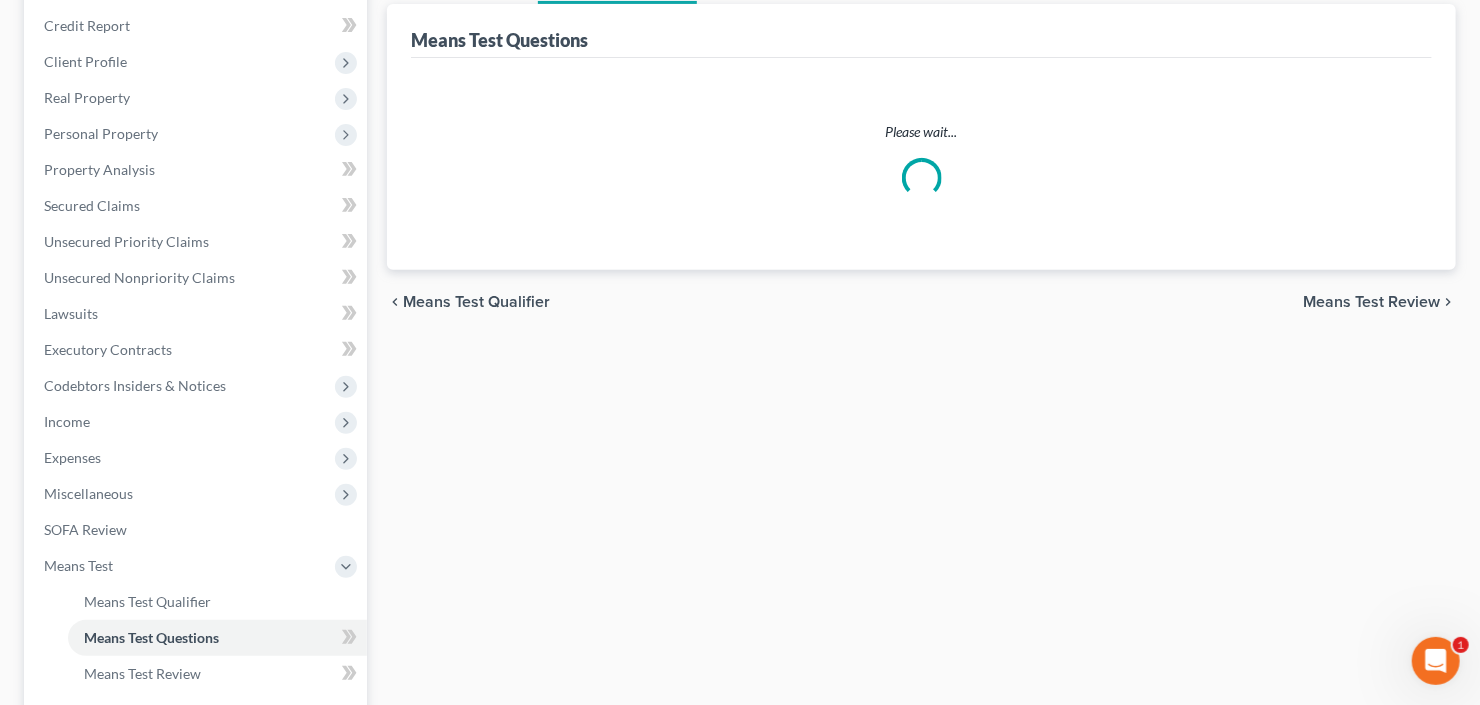 scroll, scrollTop: 0, scrollLeft: 0, axis: both 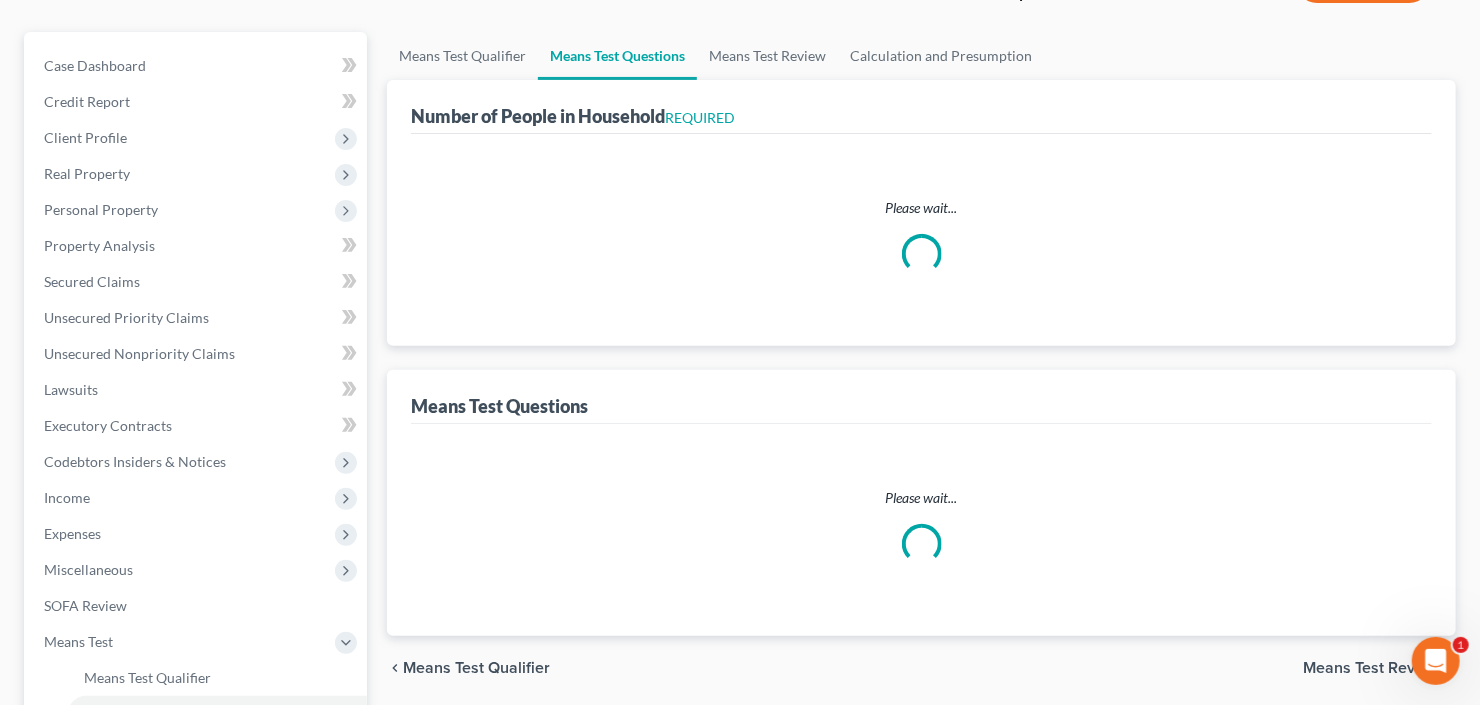 select on "1" 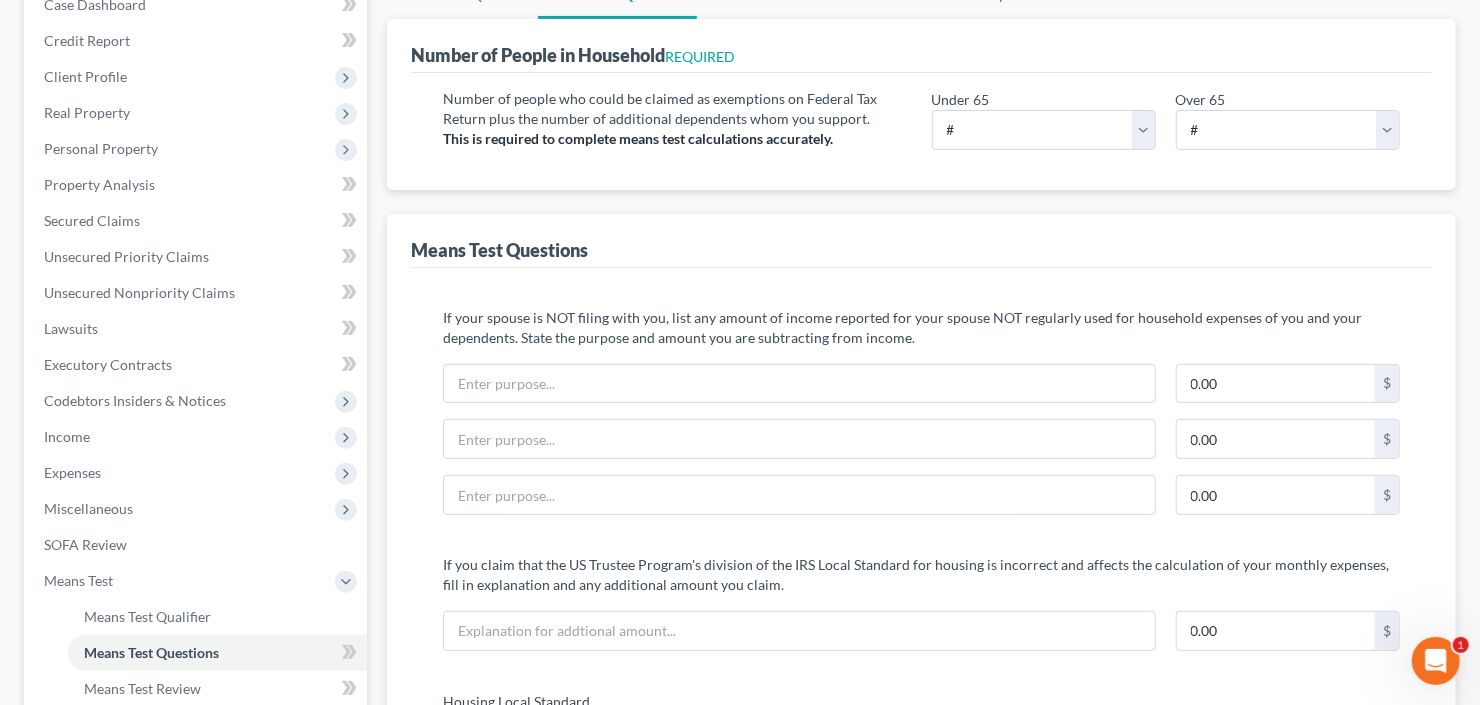 scroll, scrollTop: 240, scrollLeft: 0, axis: vertical 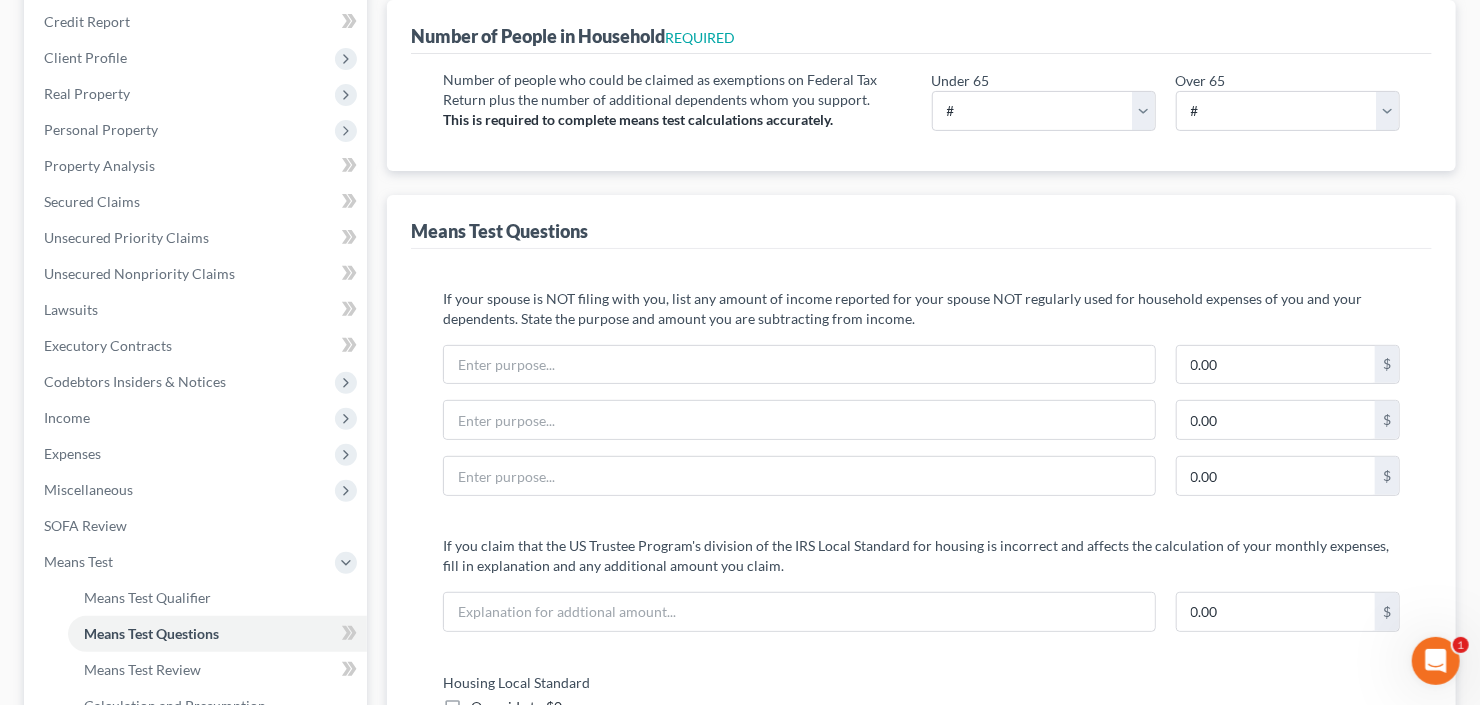 click on "Under 65 # 0 1 2 3 4 5 6 7 8 9 10" at bounding box center [1044, 100] 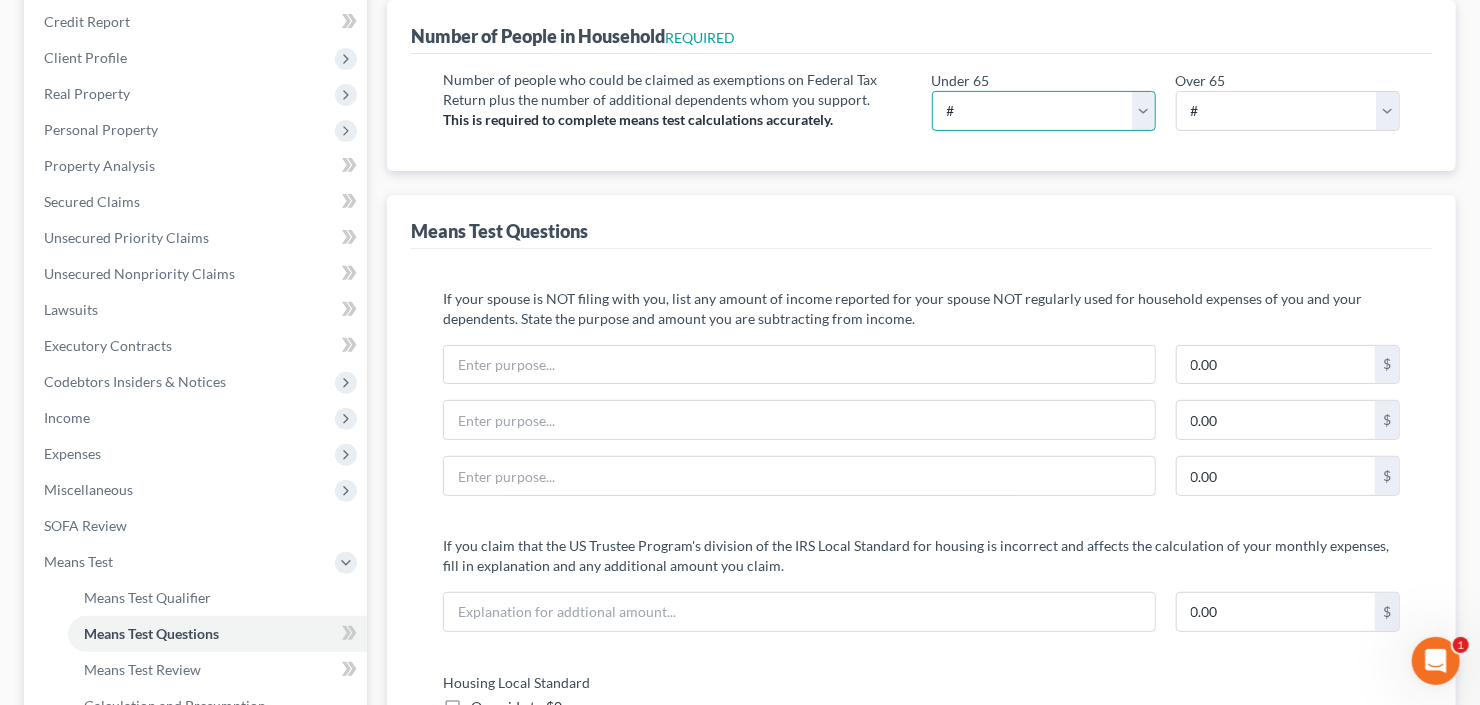 click on "# 0 1 2 3 4 5 6 7 8 9 10" at bounding box center [1044, 111] 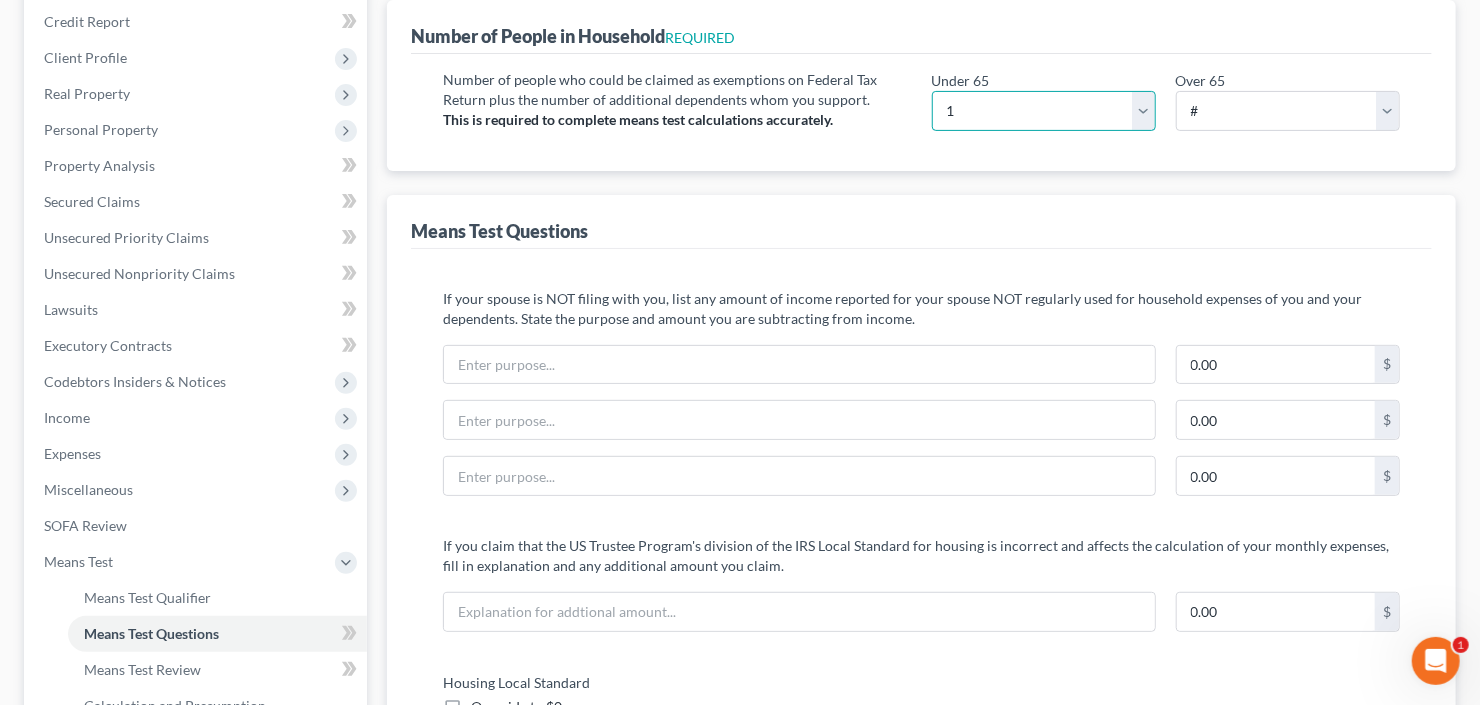 click on "# 0 1 2 3 4 5 6 7 8 9 10" at bounding box center [1044, 111] 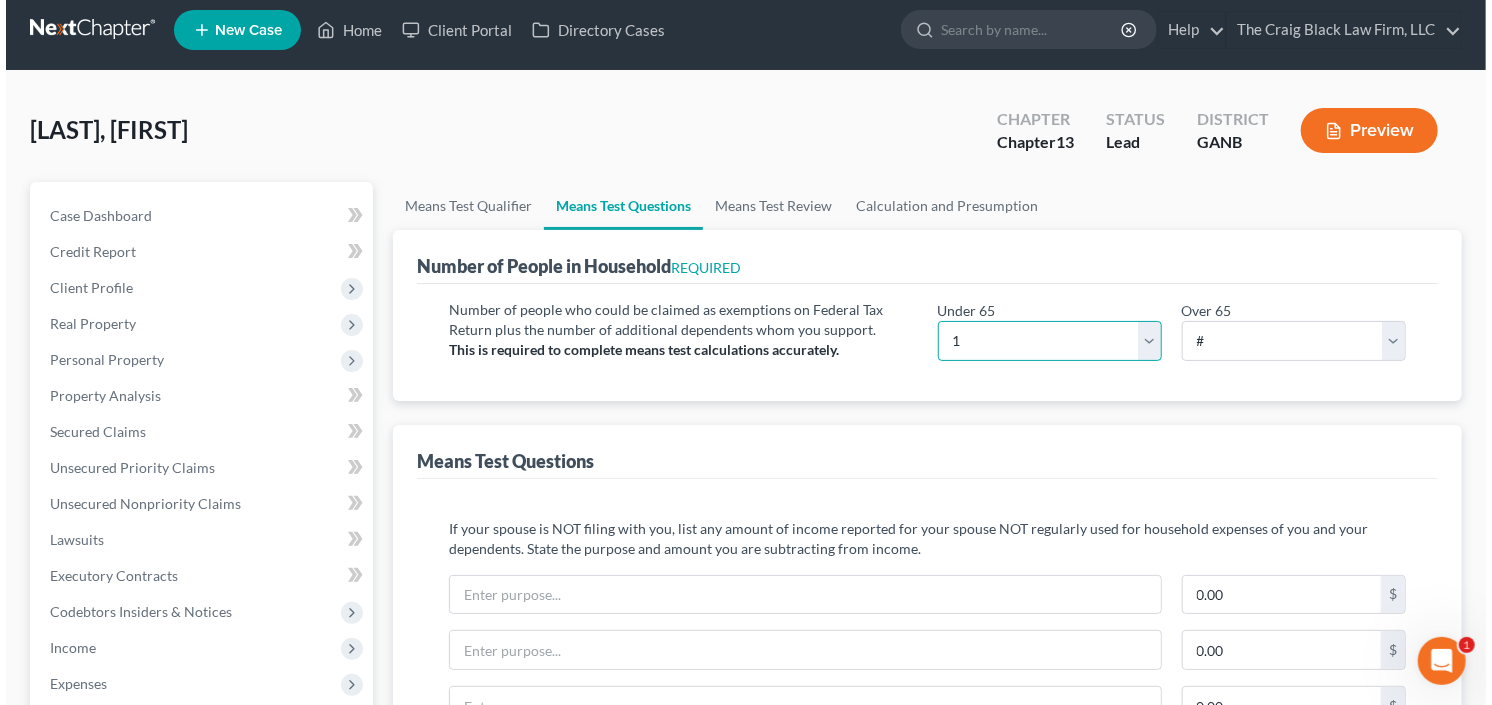 scroll, scrollTop: 0, scrollLeft: 0, axis: both 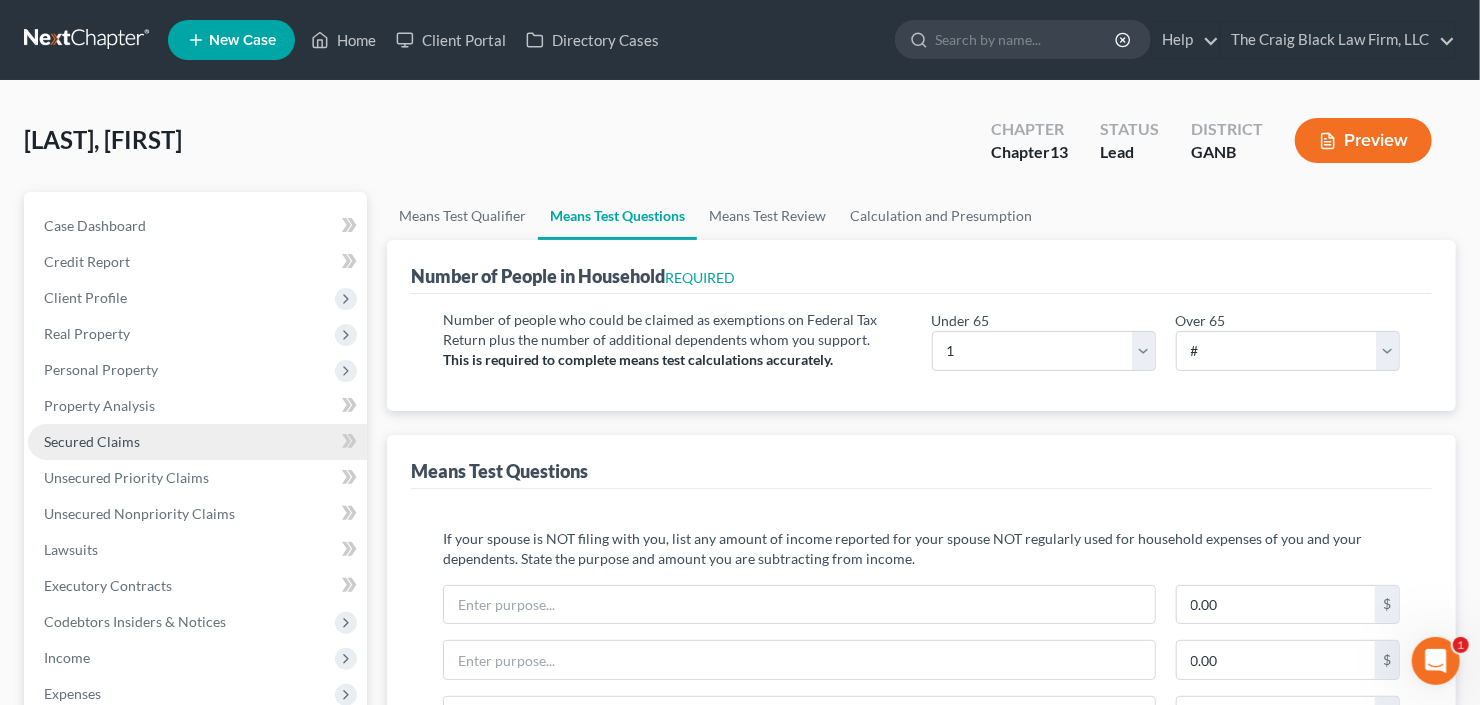 click on "Secured Claims" at bounding box center [92, 441] 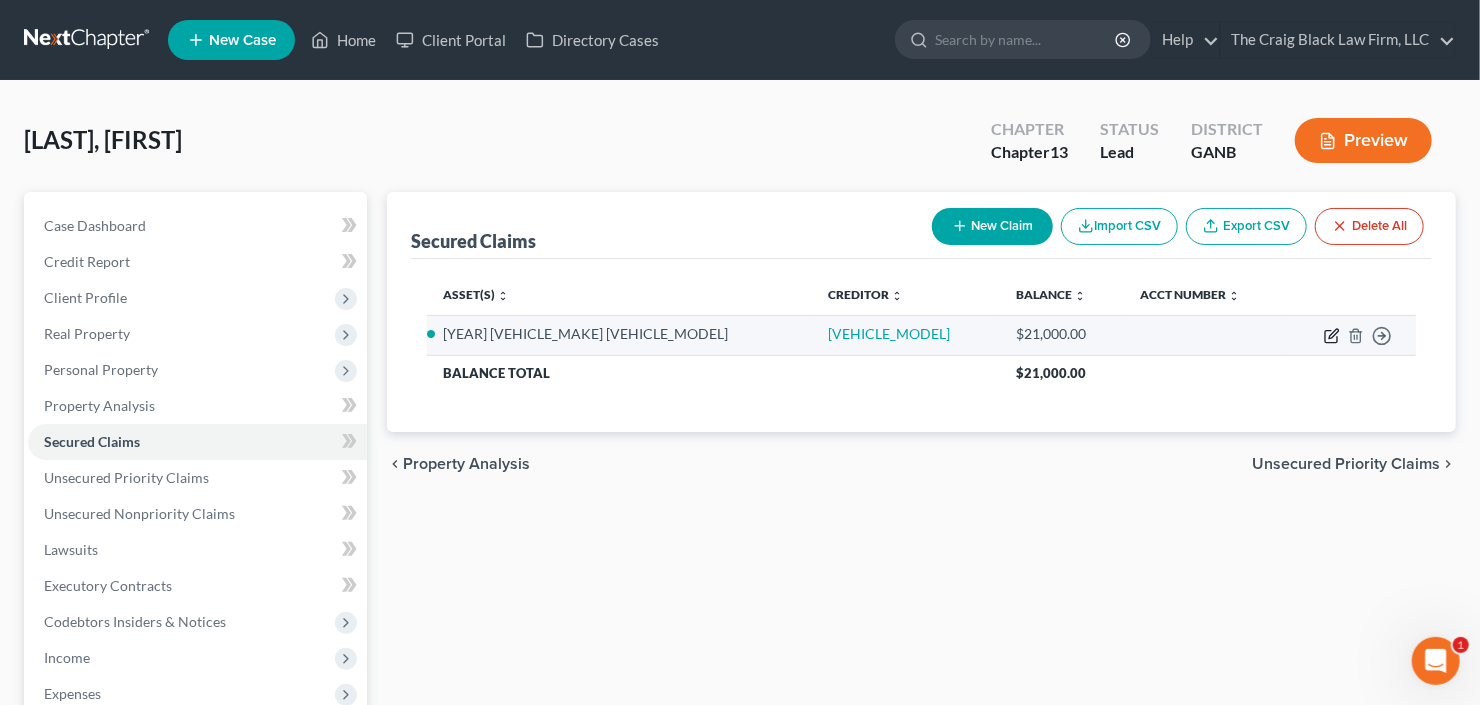 click 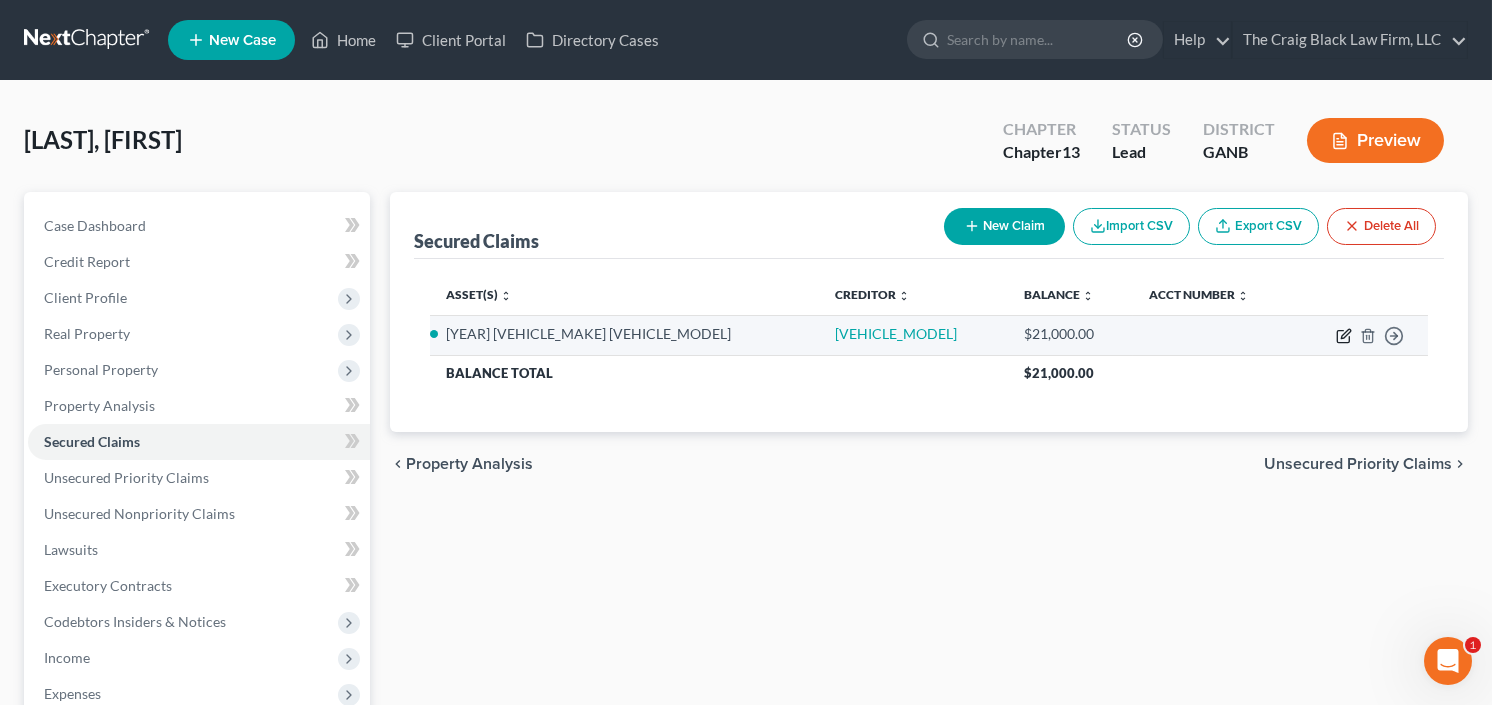 select on "2" 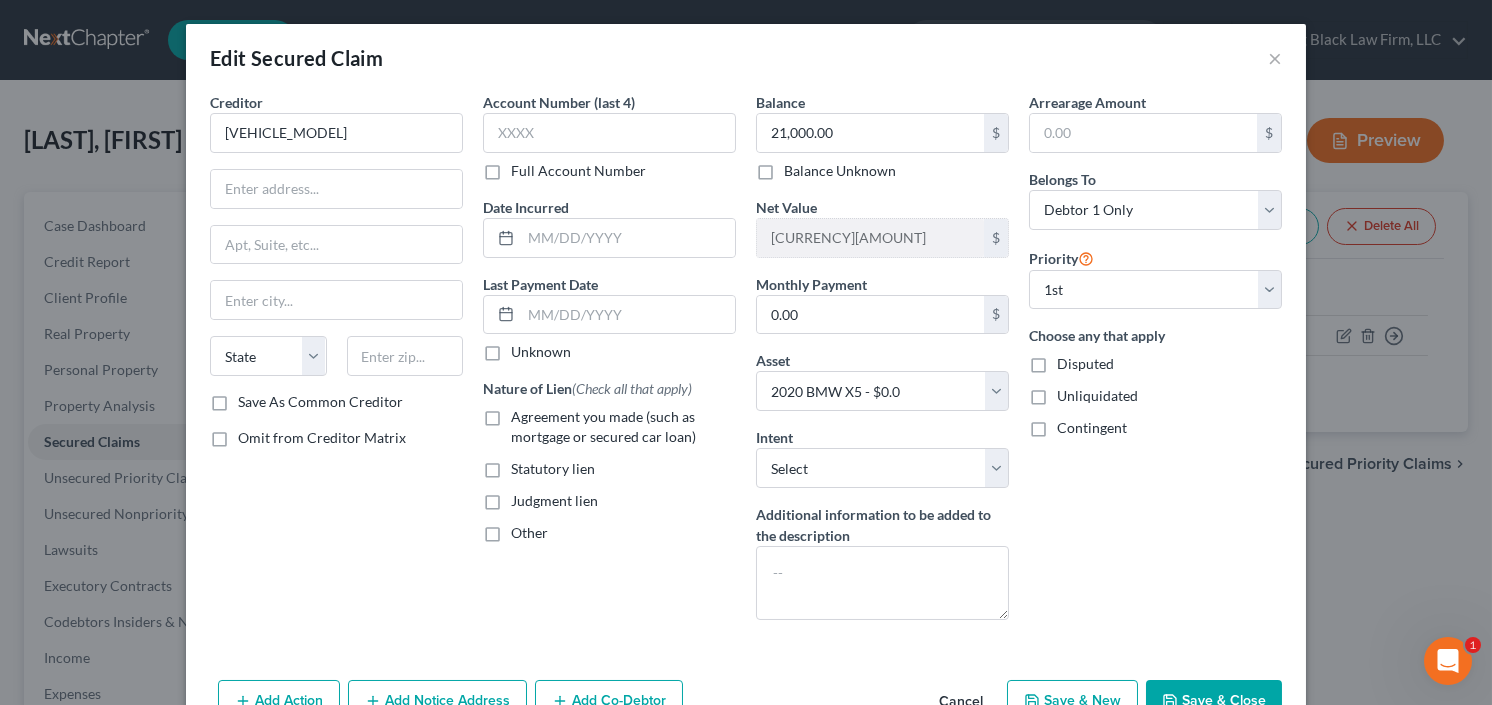 click on "Agreement you made (such as mortgage or secured car loan)" at bounding box center (623, 427) 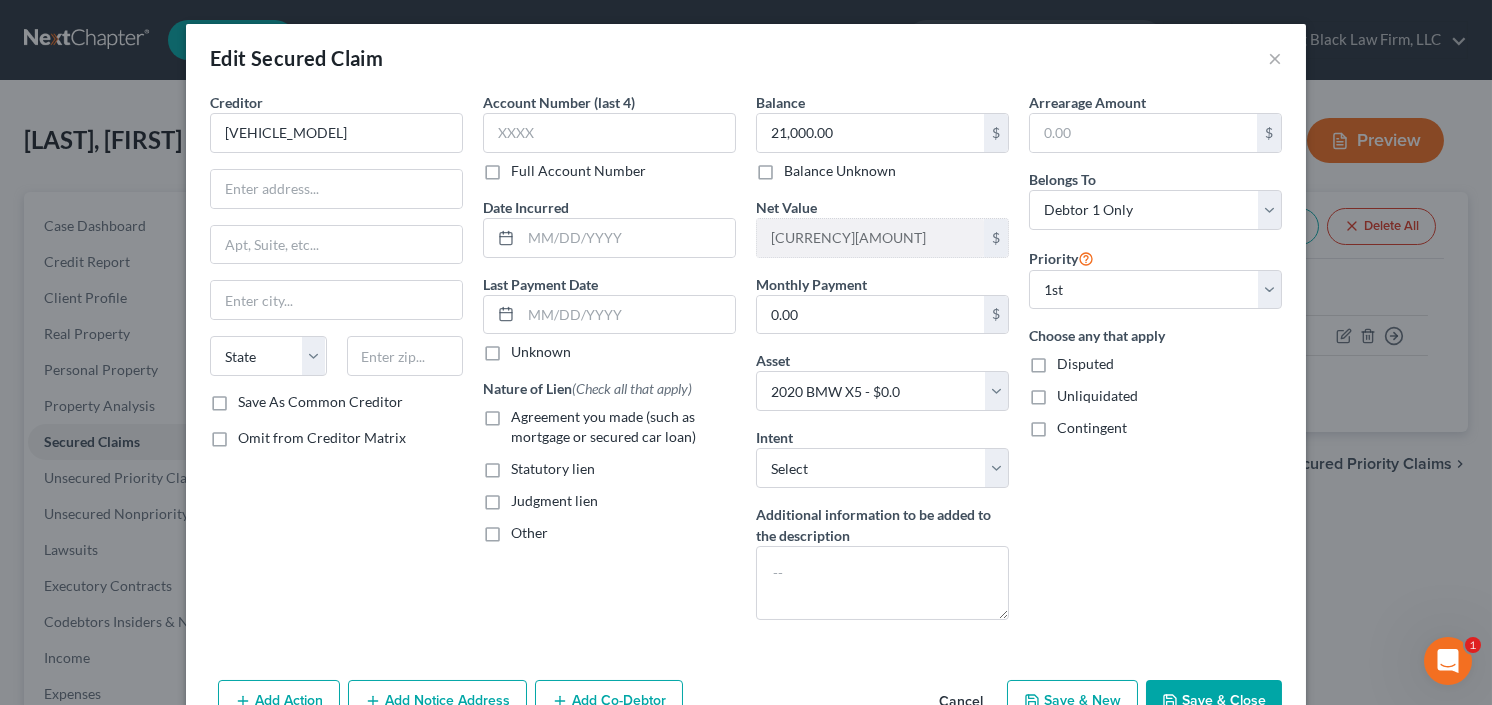click on "Agreement you made (such as mortgage or secured car loan)" at bounding box center [525, 413] 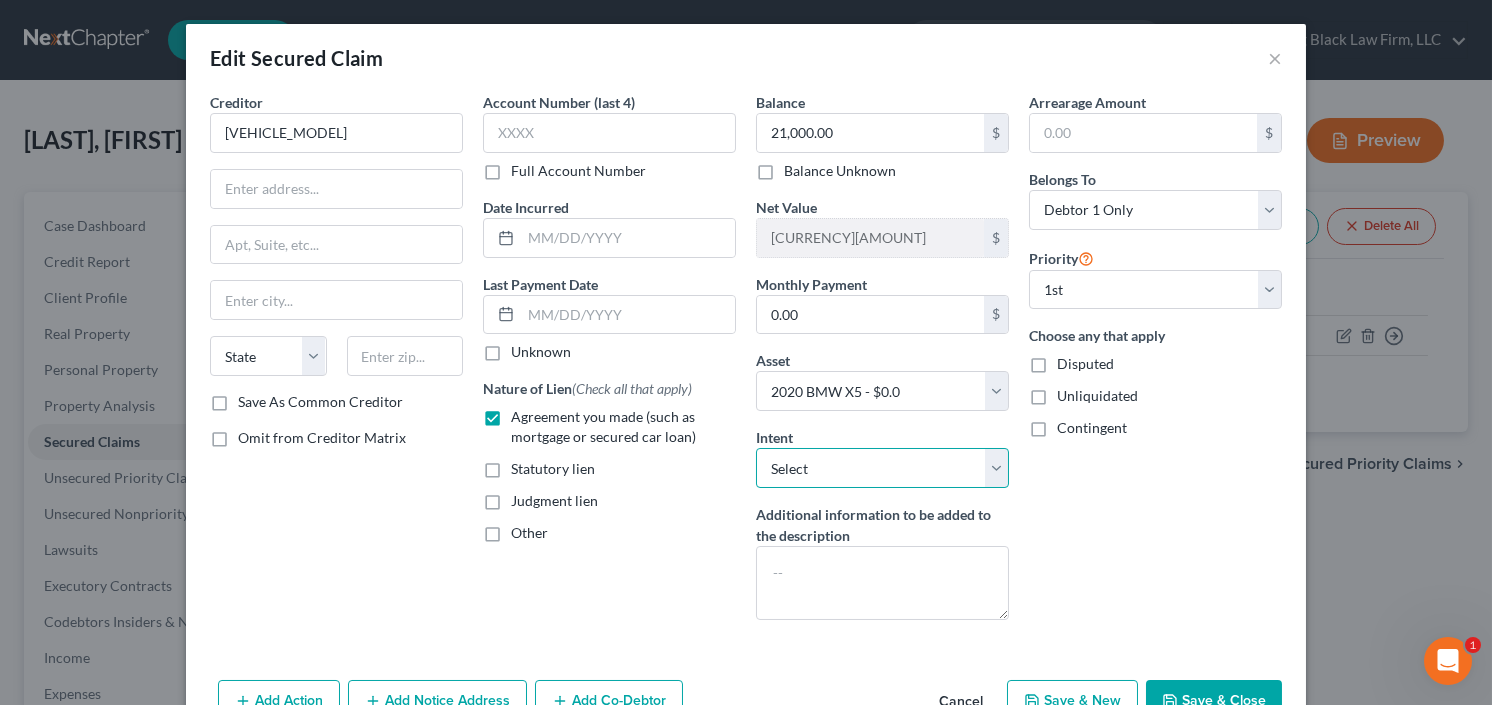 click on "Select Surrender Redeem Reaffirm Avoid Other" at bounding box center [882, 468] 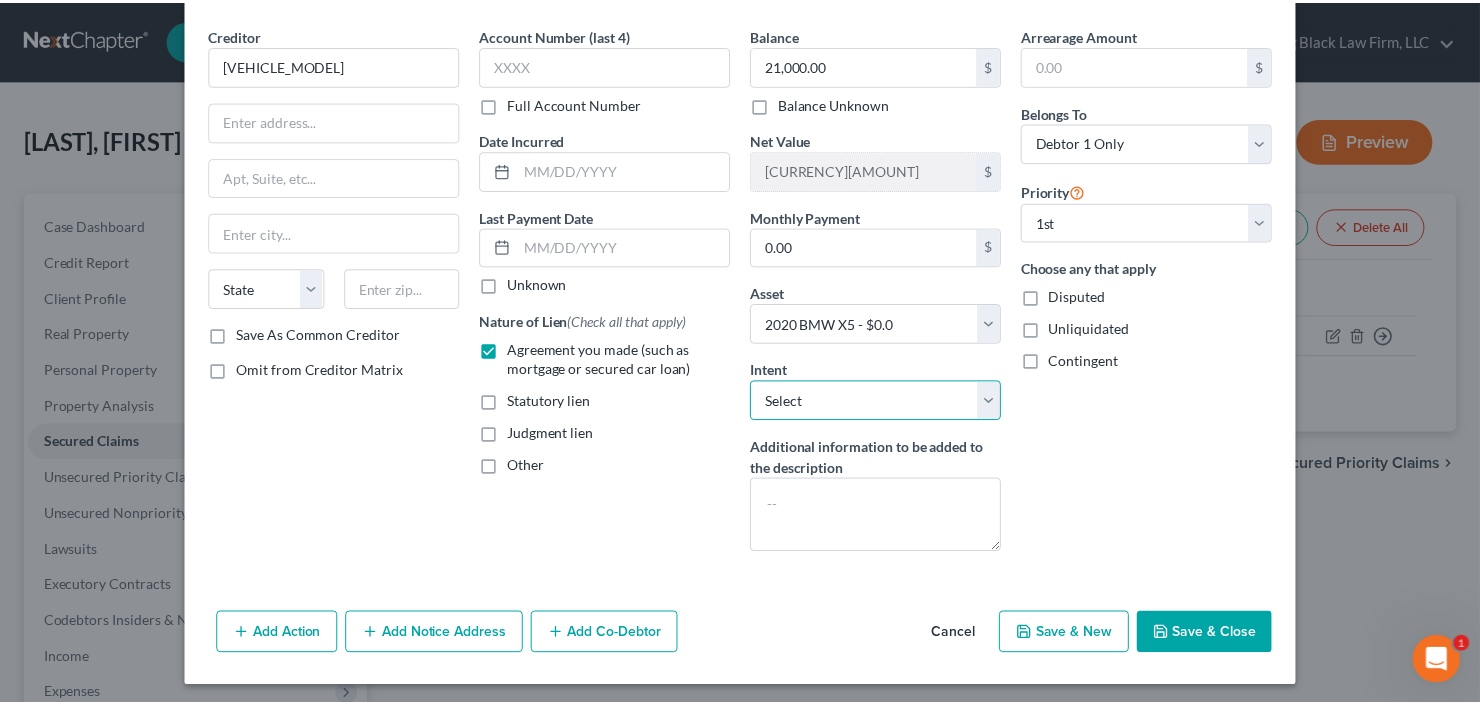 scroll, scrollTop: 69, scrollLeft: 0, axis: vertical 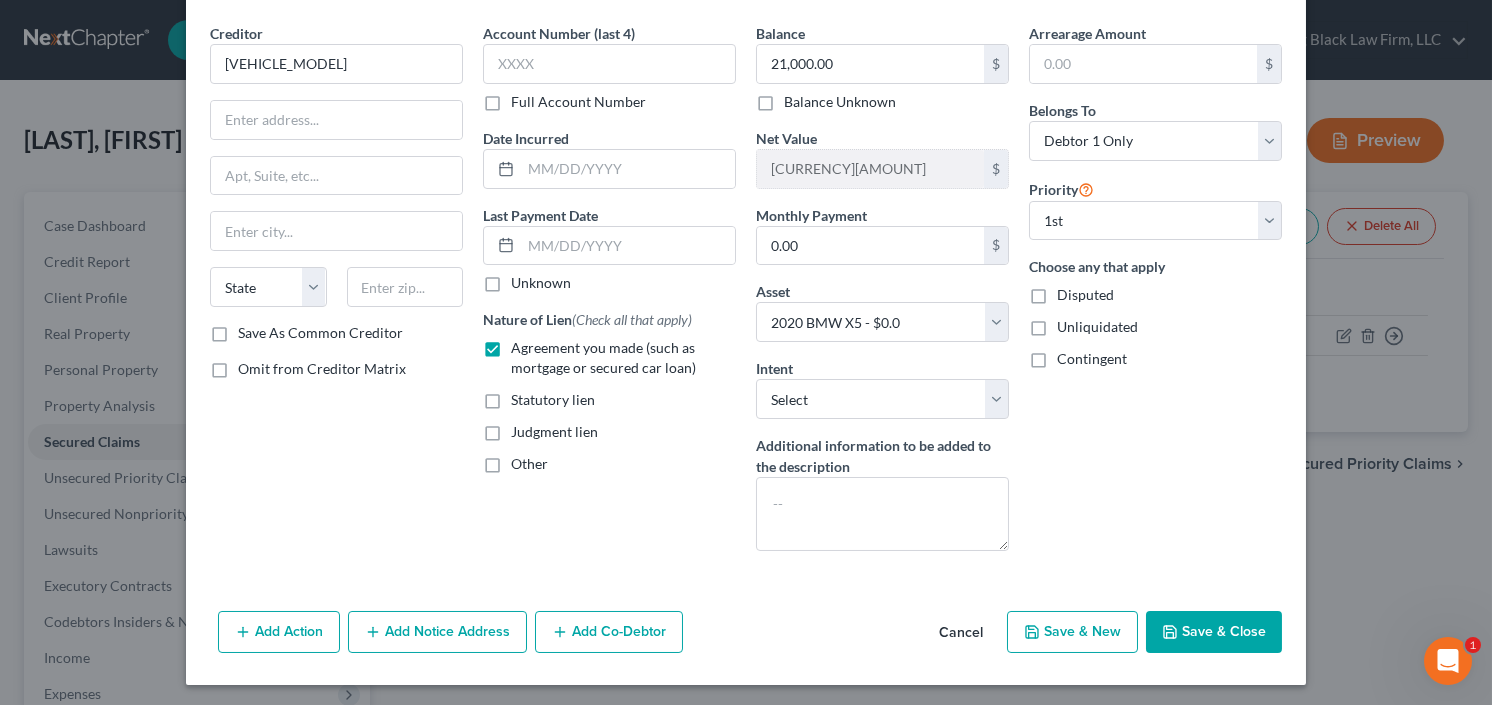 click on "Save & Close" at bounding box center [1214, 632] 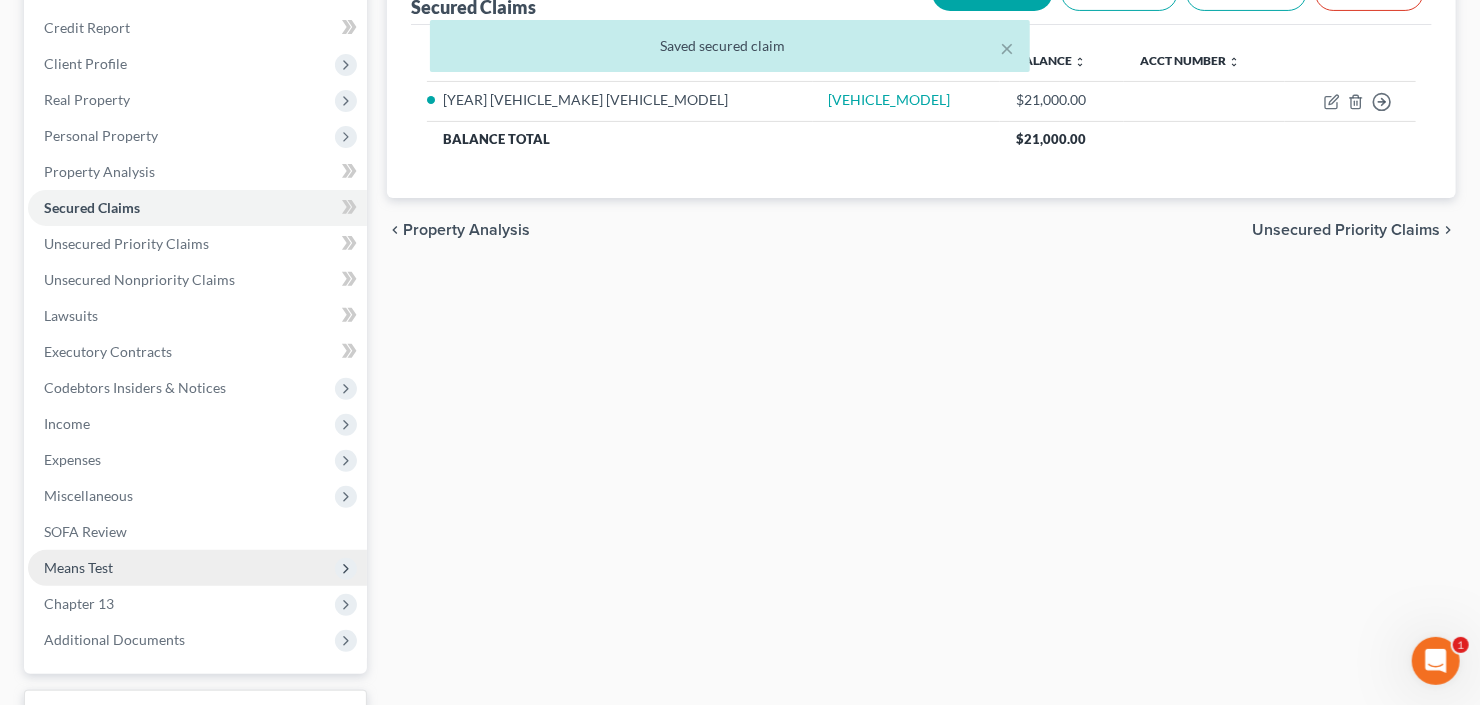scroll, scrollTop: 390, scrollLeft: 0, axis: vertical 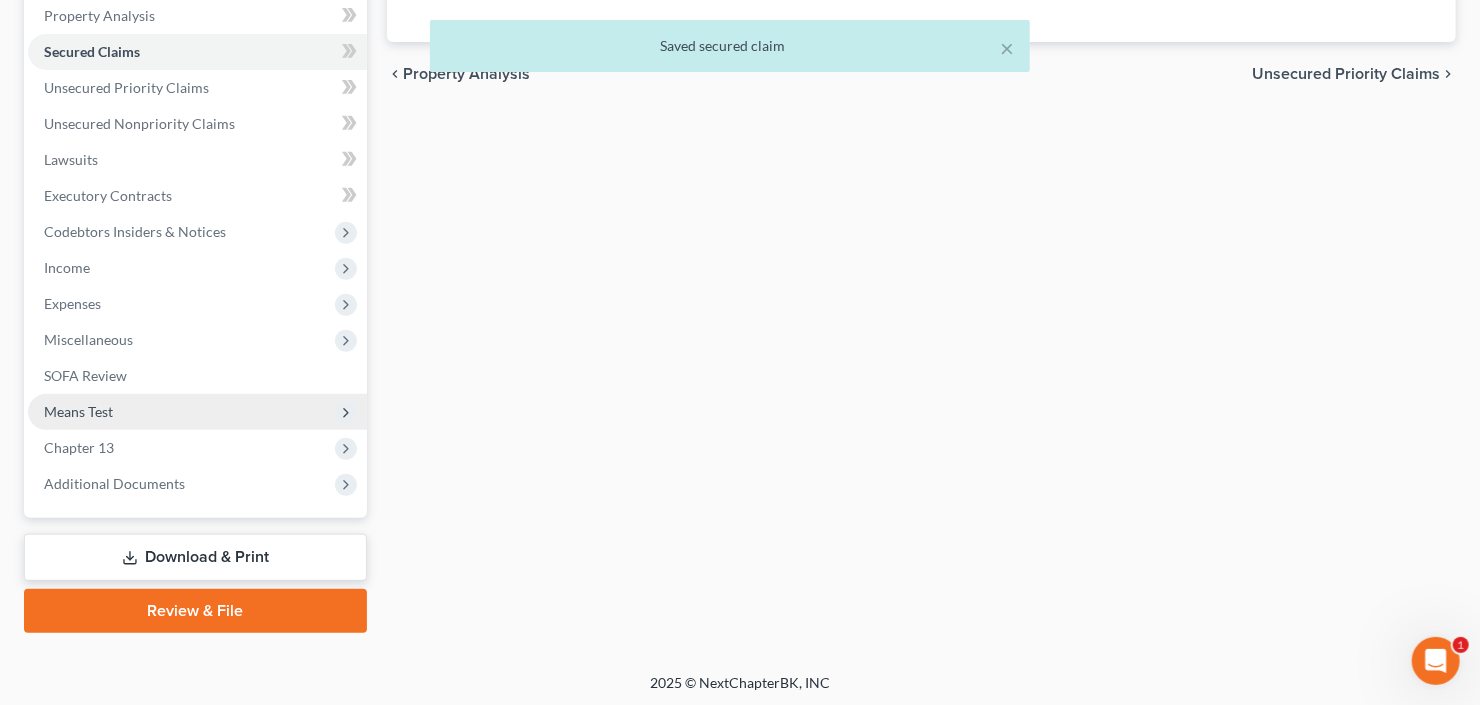 click on "Means Test" at bounding box center [197, 412] 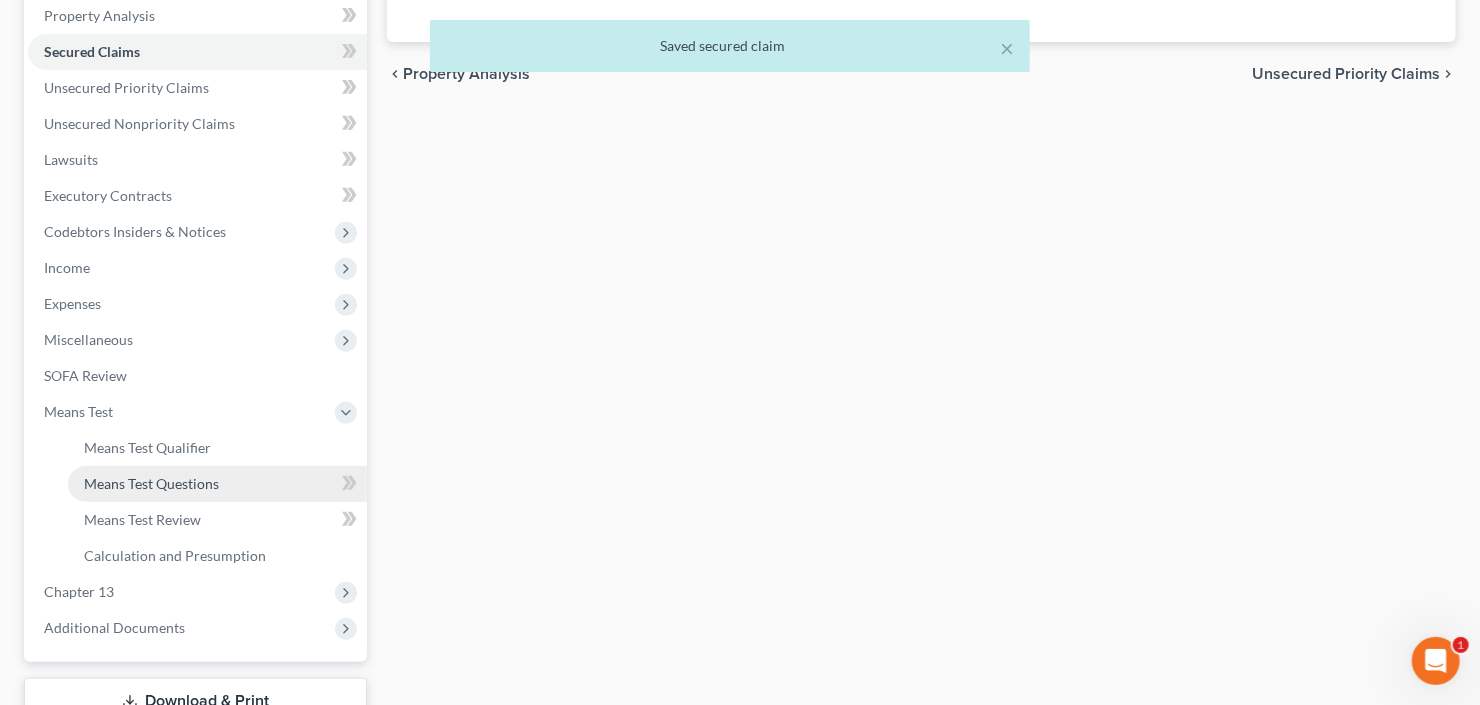 click on "Means Test Questions" at bounding box center (151, 483) 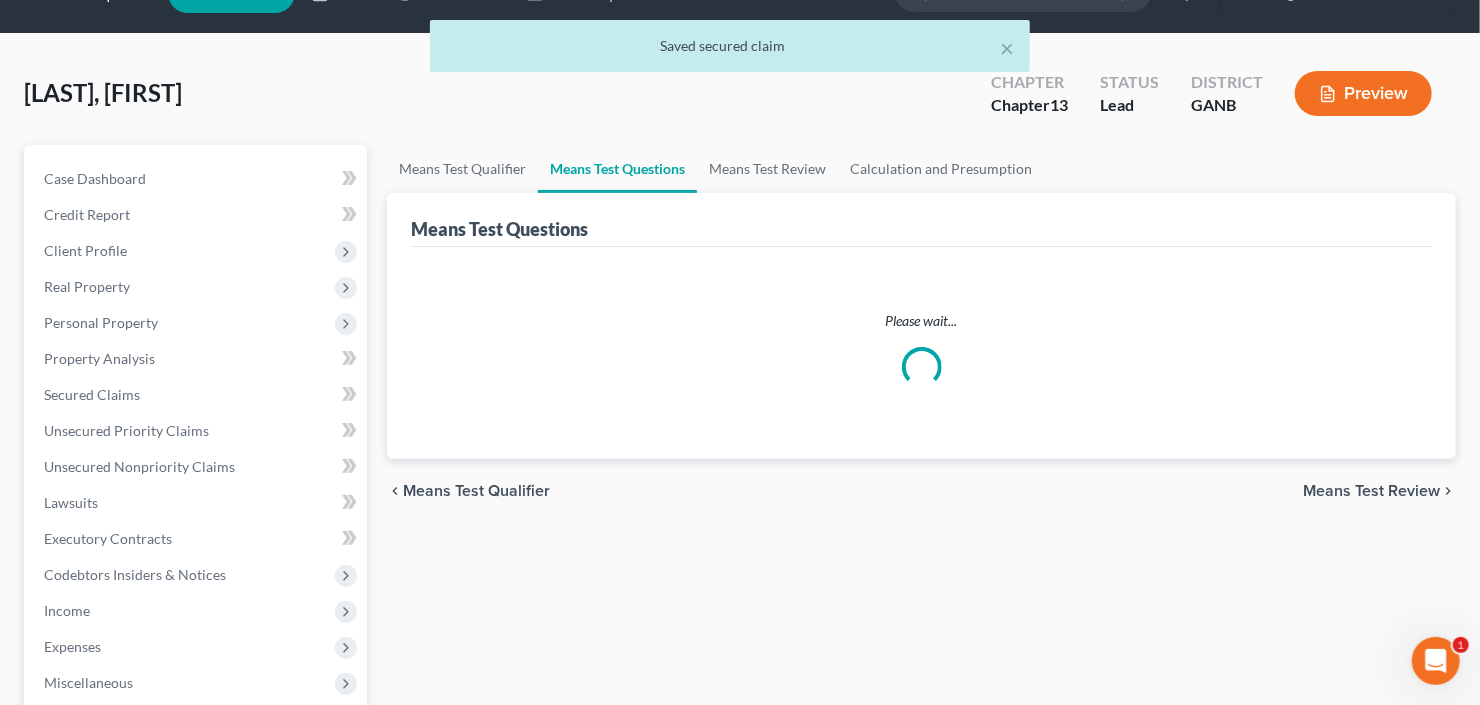 scroll, scrollTop: 0, scrollLeft: 0, axis: both 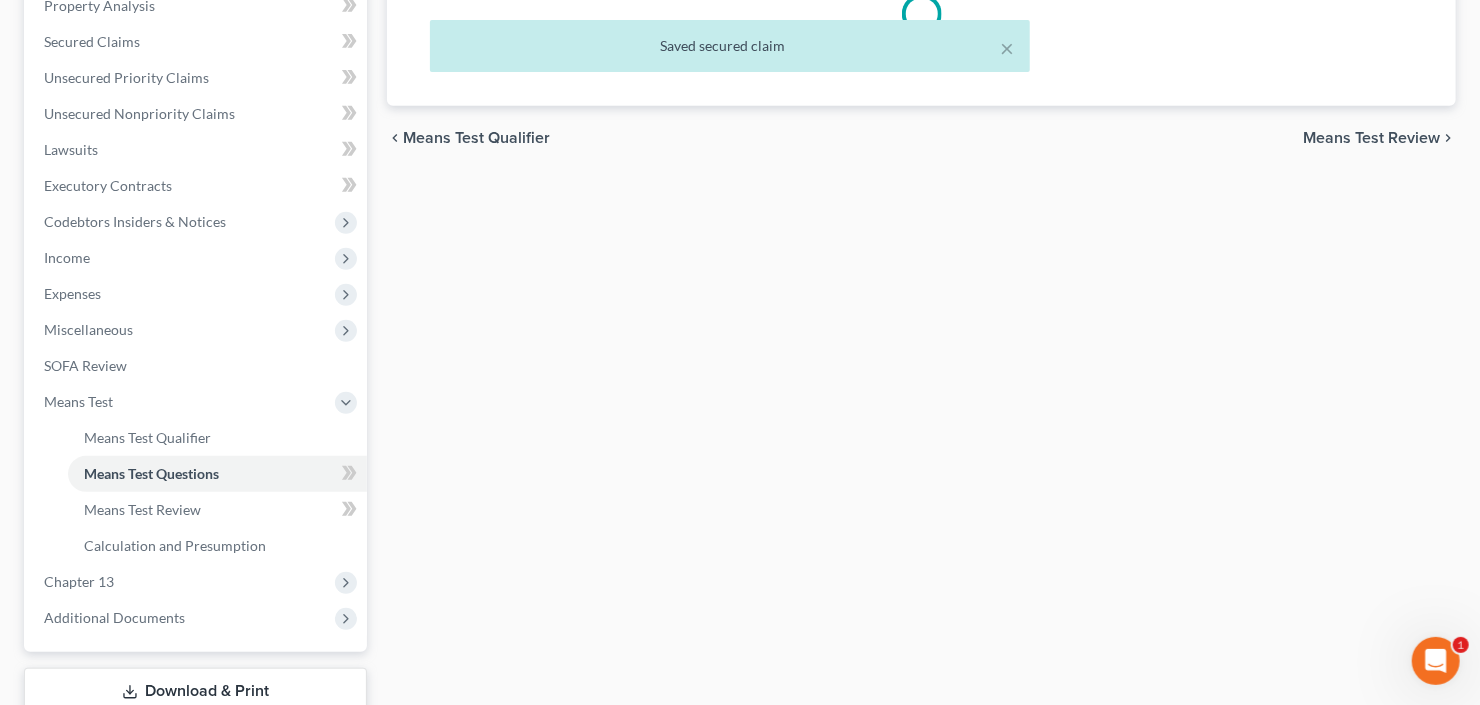 select on "1" 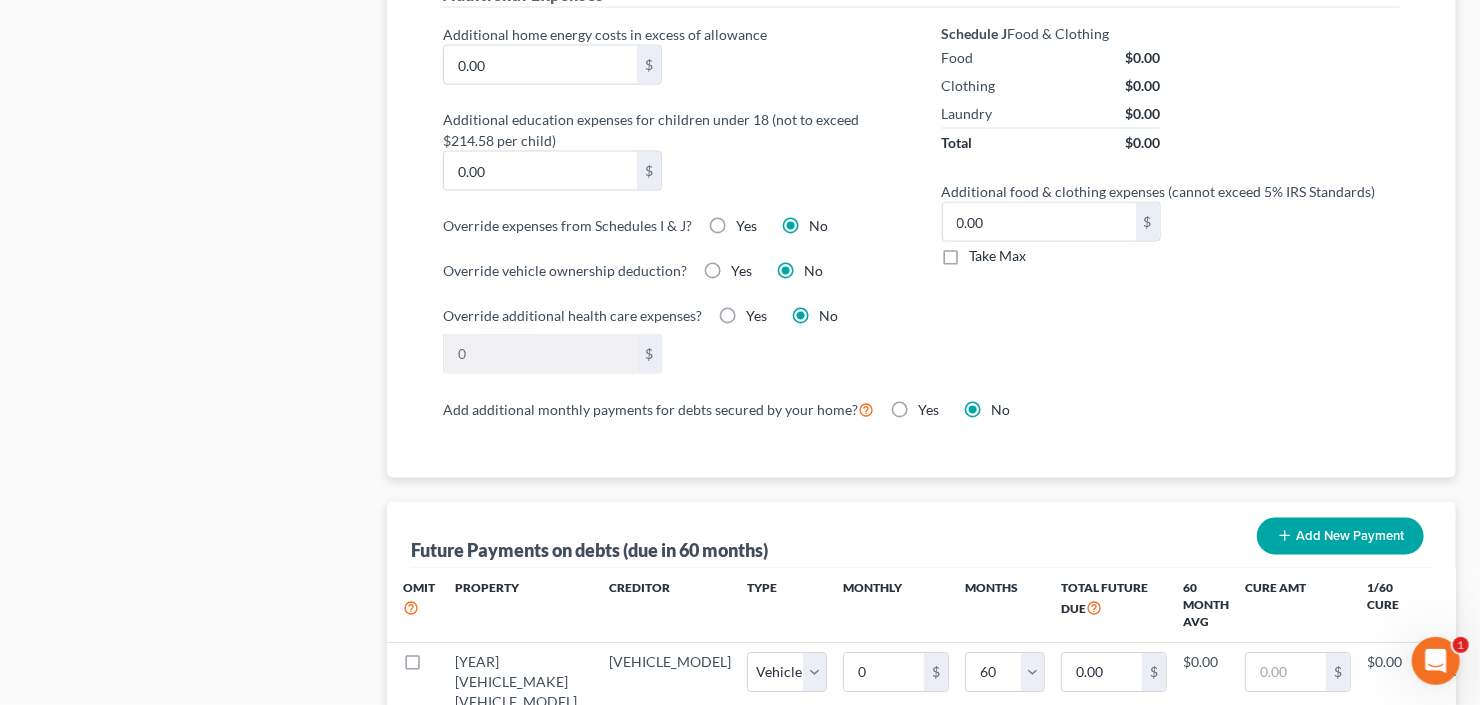 scroll, scrollTop: 1680, scrollLeft: 0, axis: vertical 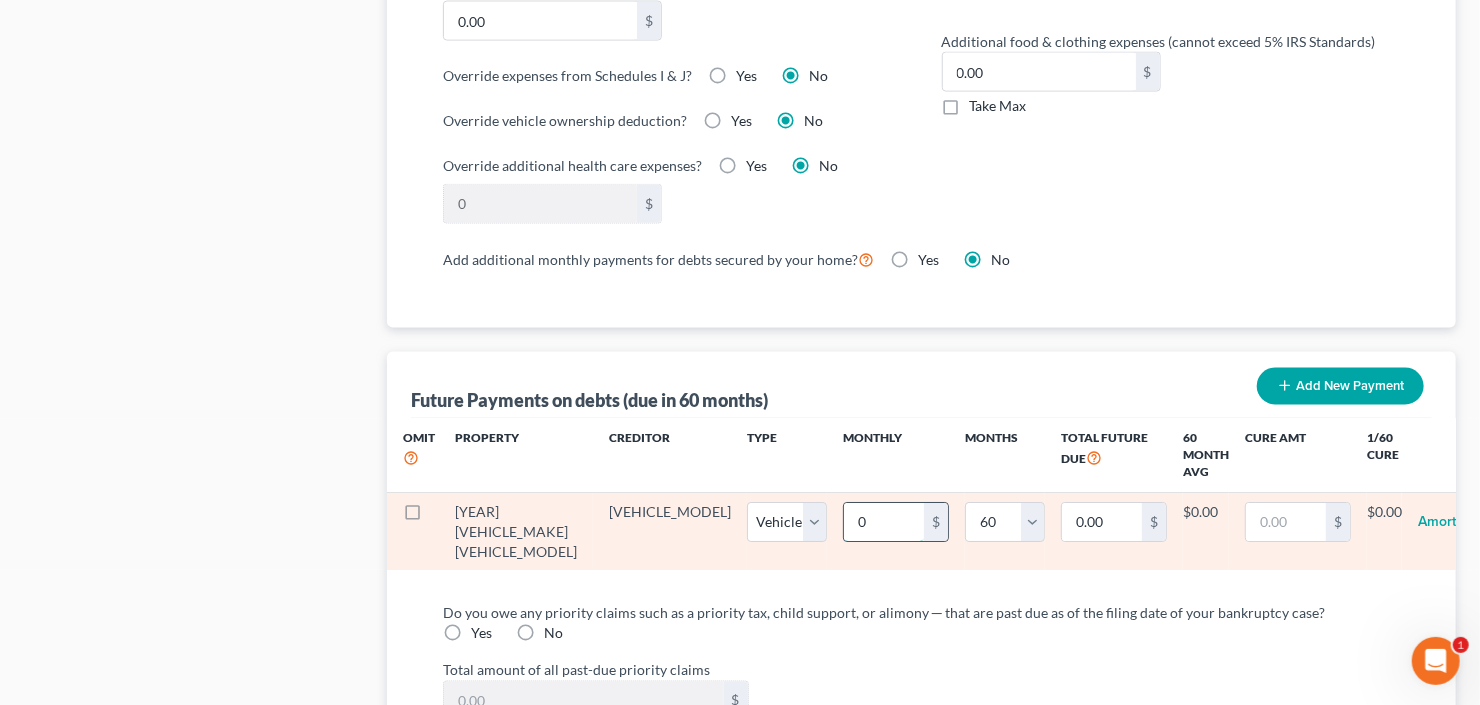 click on "0" at bounding box center [884, 523] 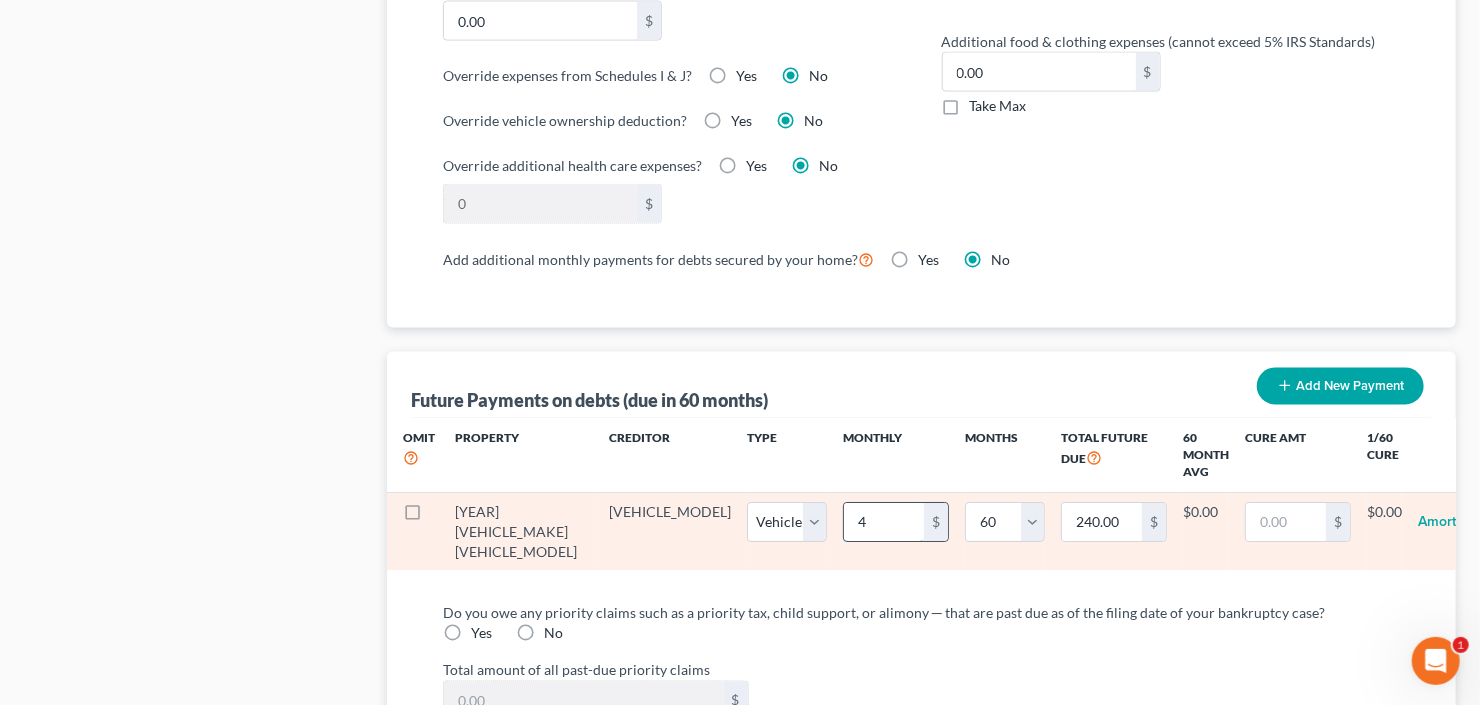 type on "44" 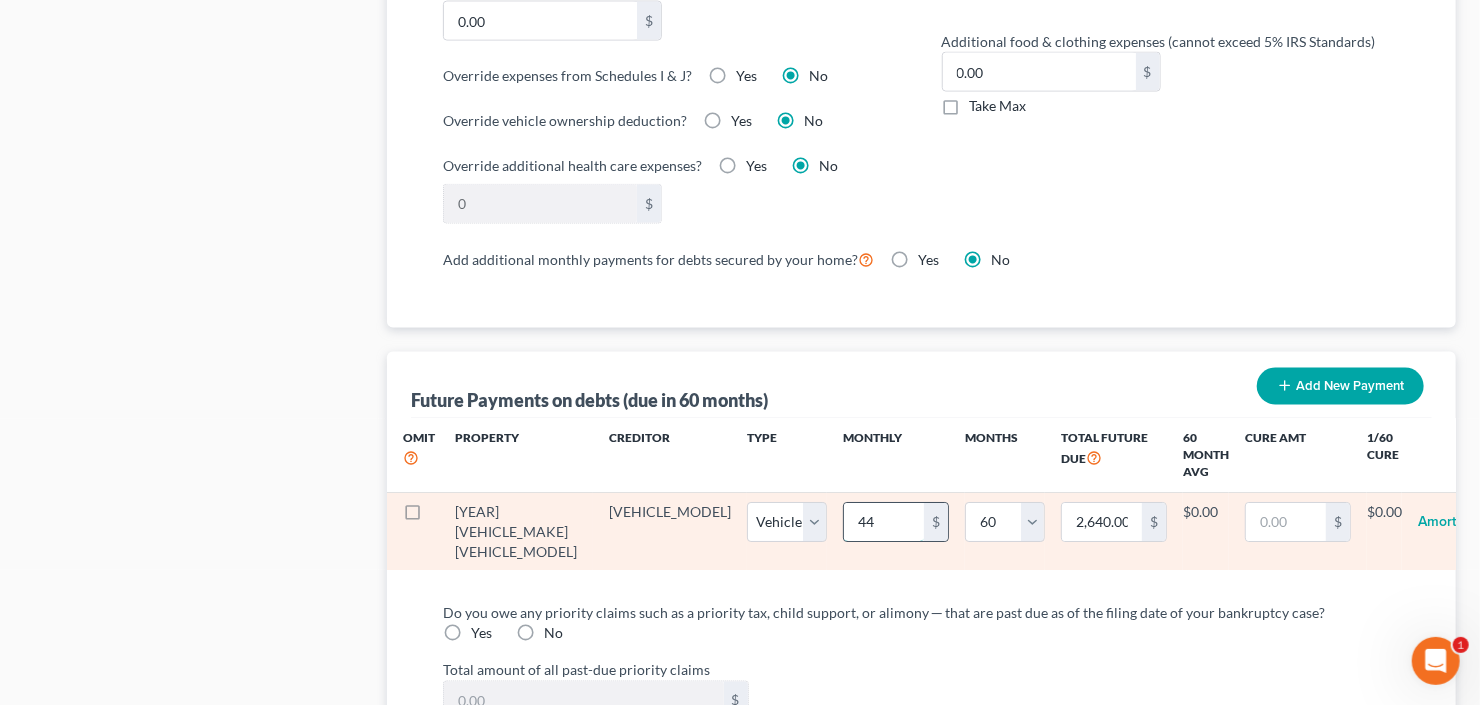 type on "445" 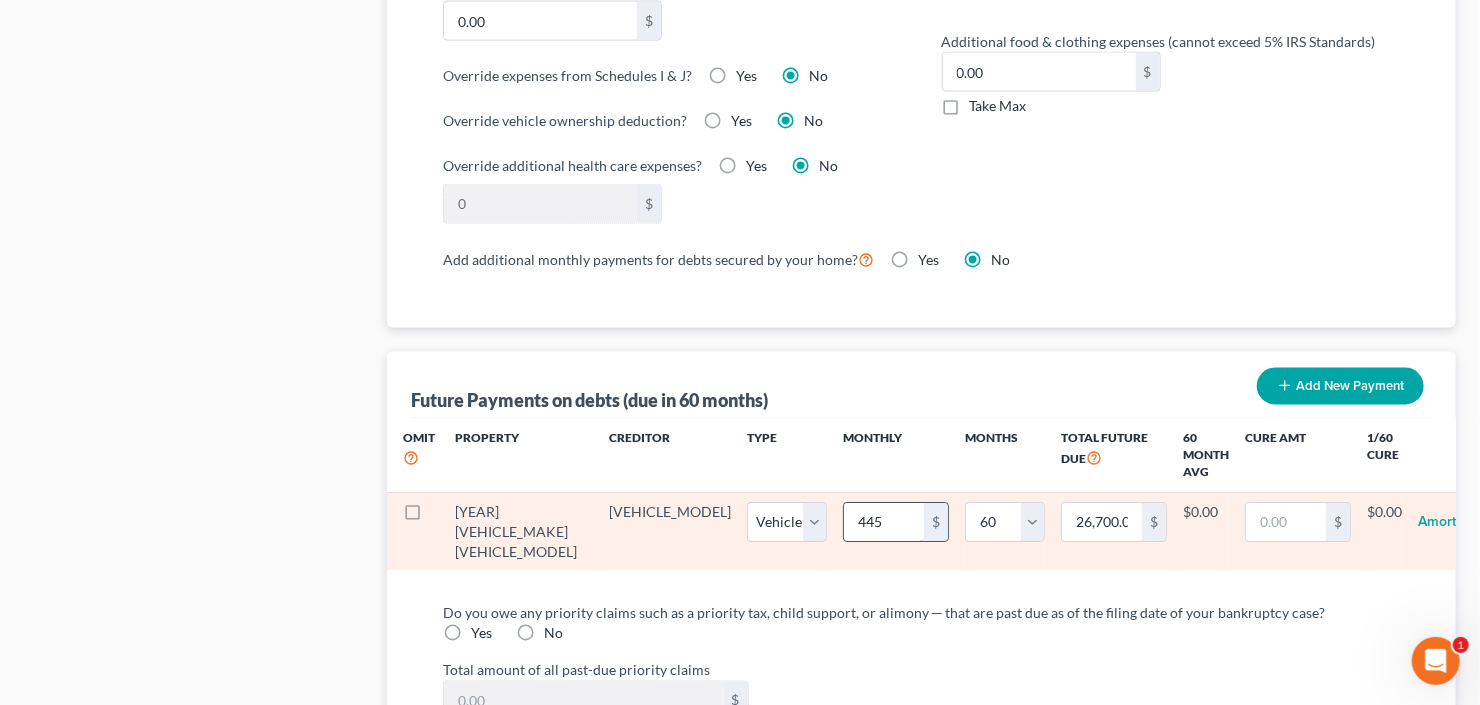 select on "1" 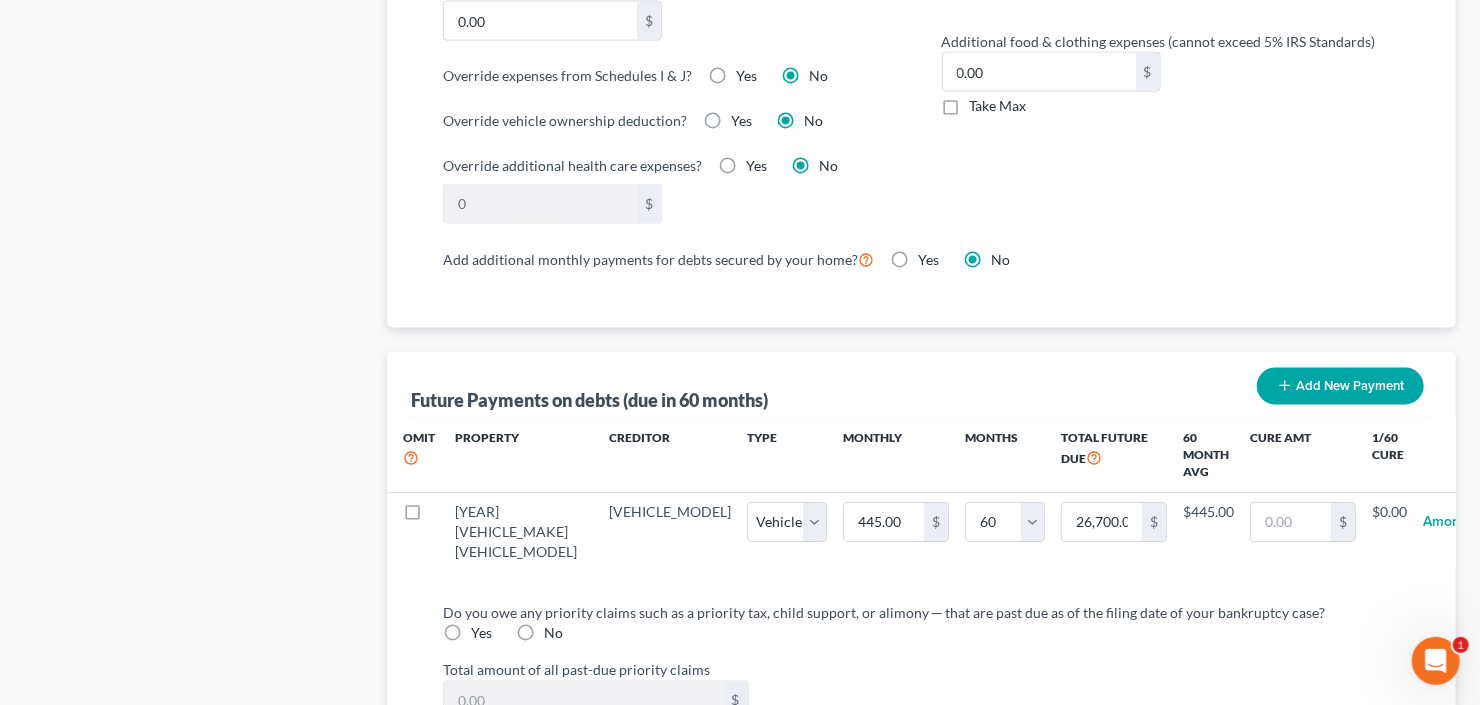 select on "1" 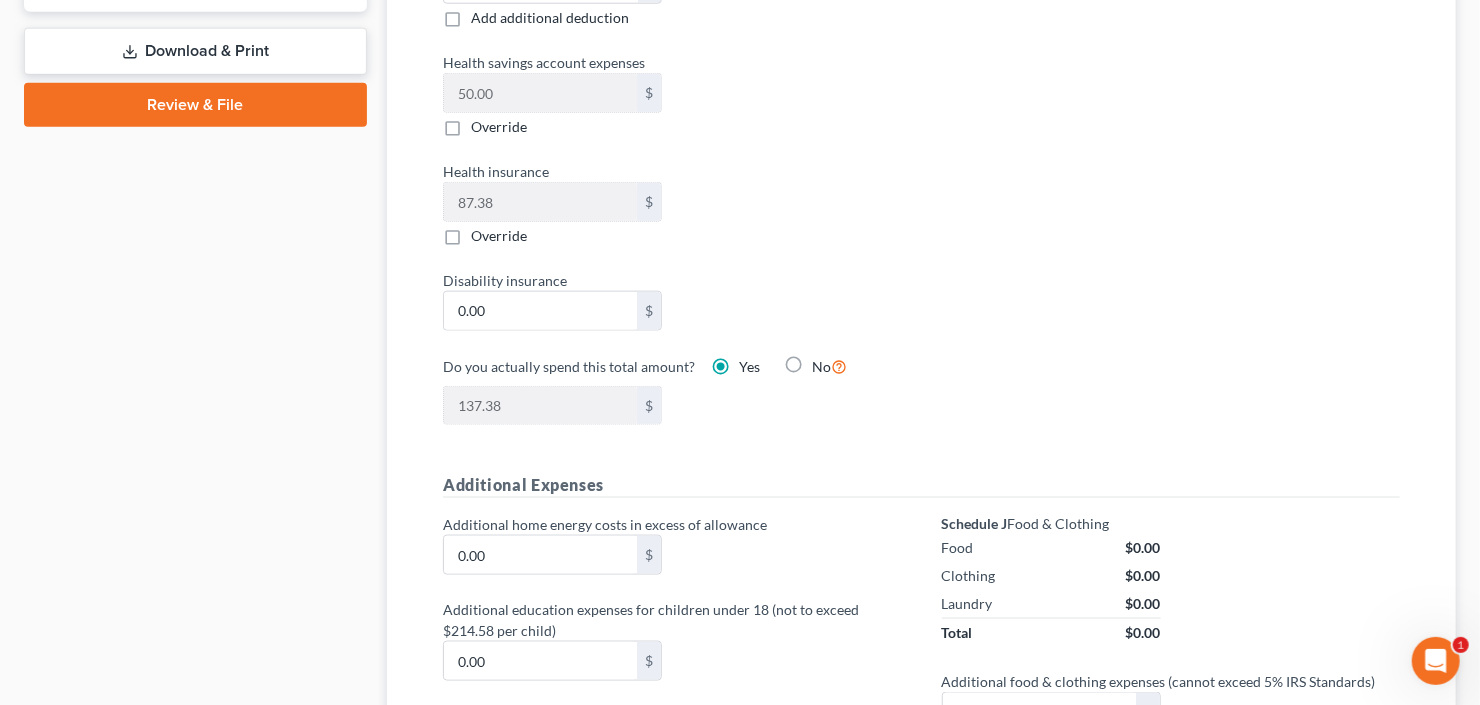 scroll, scrollTop: 720, scrollLeft: 0, axis: vertical 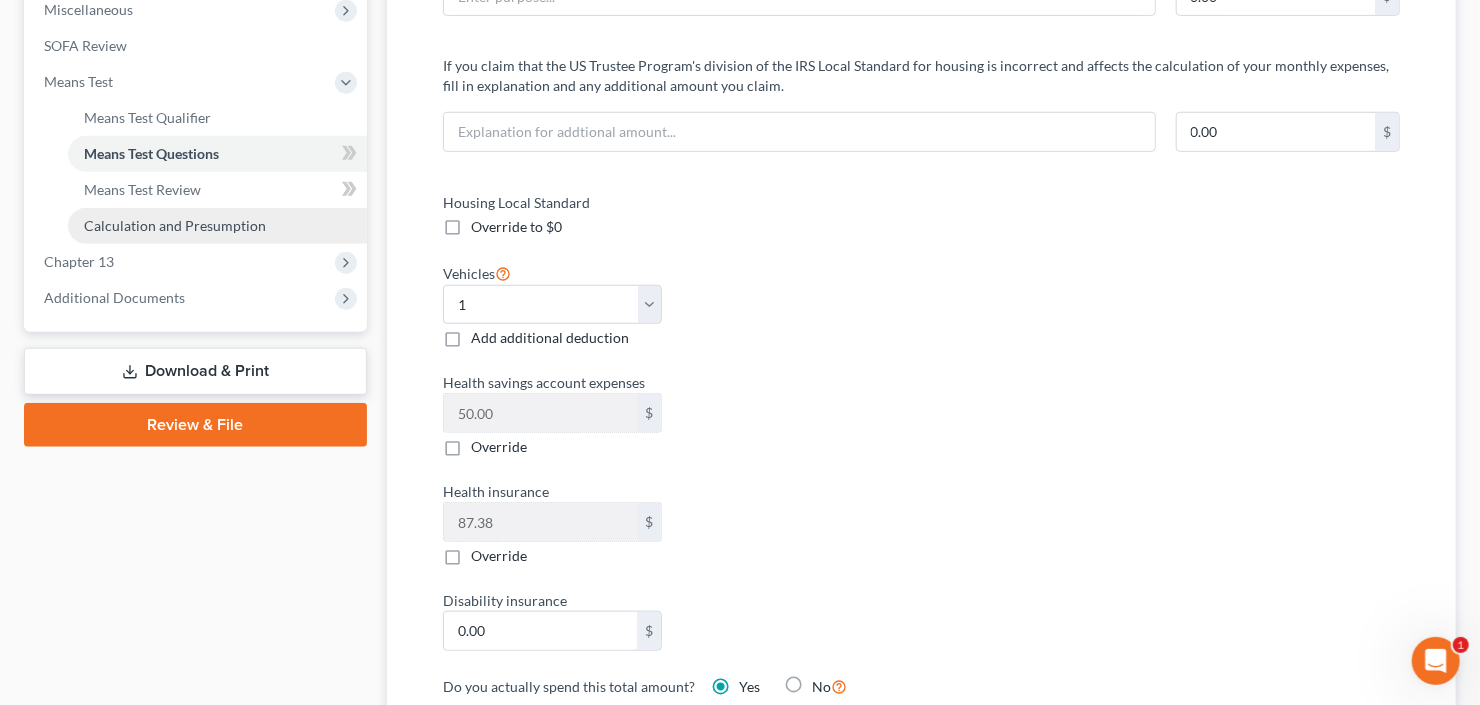 click on "Calculation and Presumption" at bounding box center [175, 225] 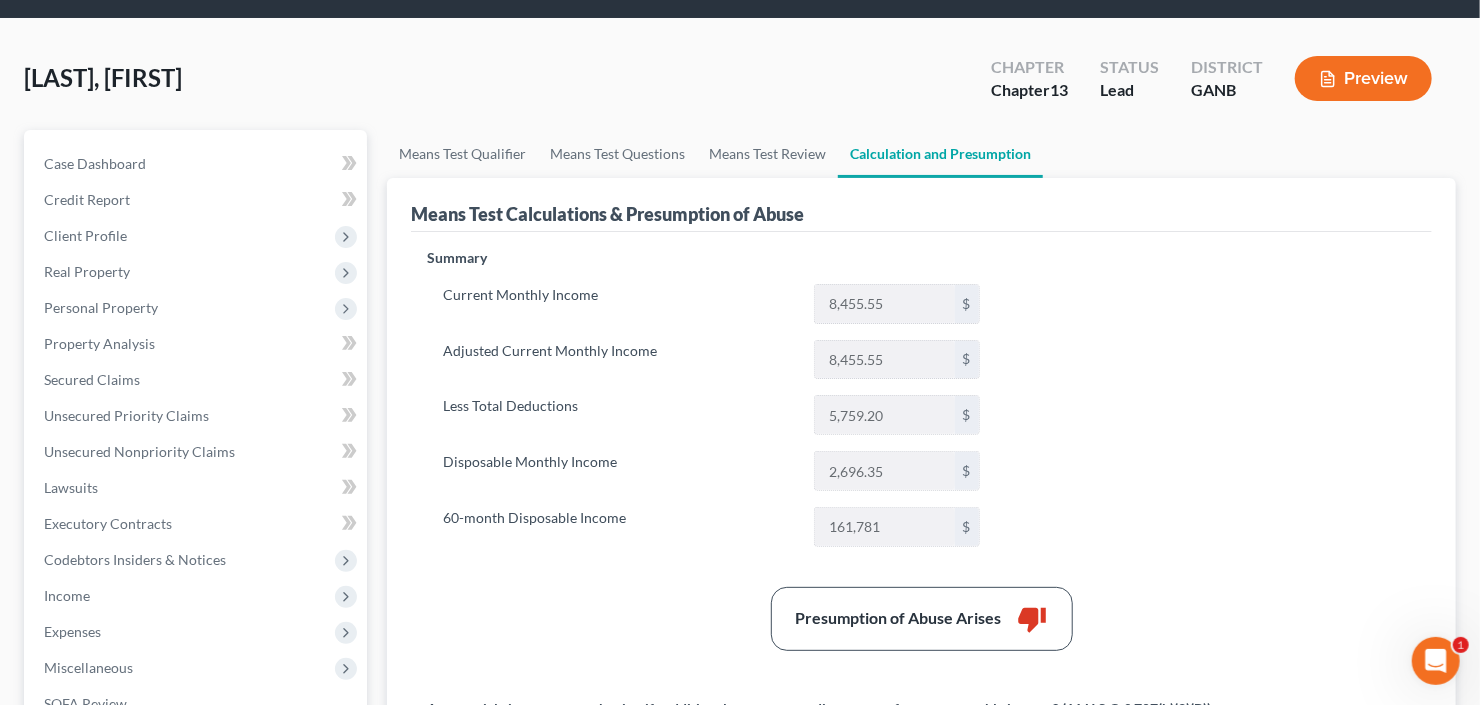 scroll, scrollTop: 0, scrollLeft: 0, axis: both 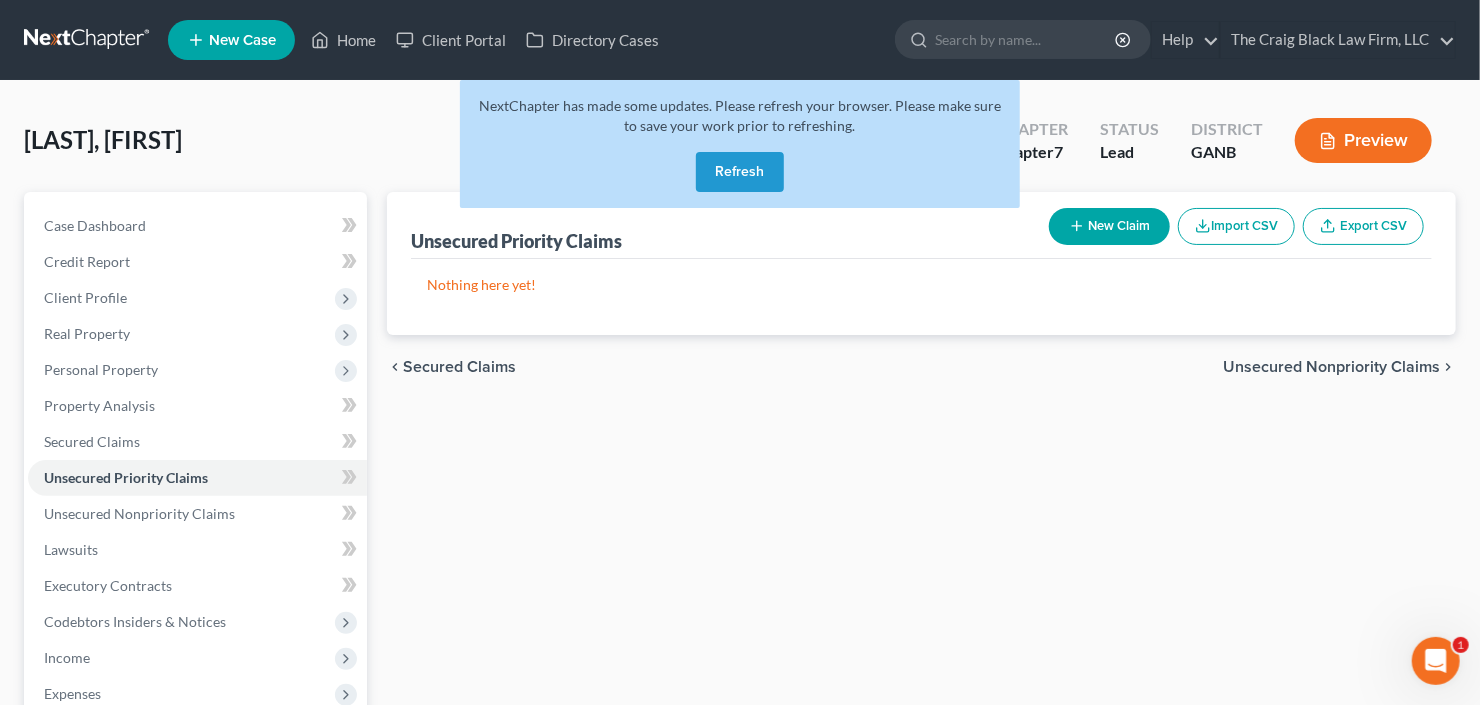 click on "Refresh" at bounding box center (740, 172) 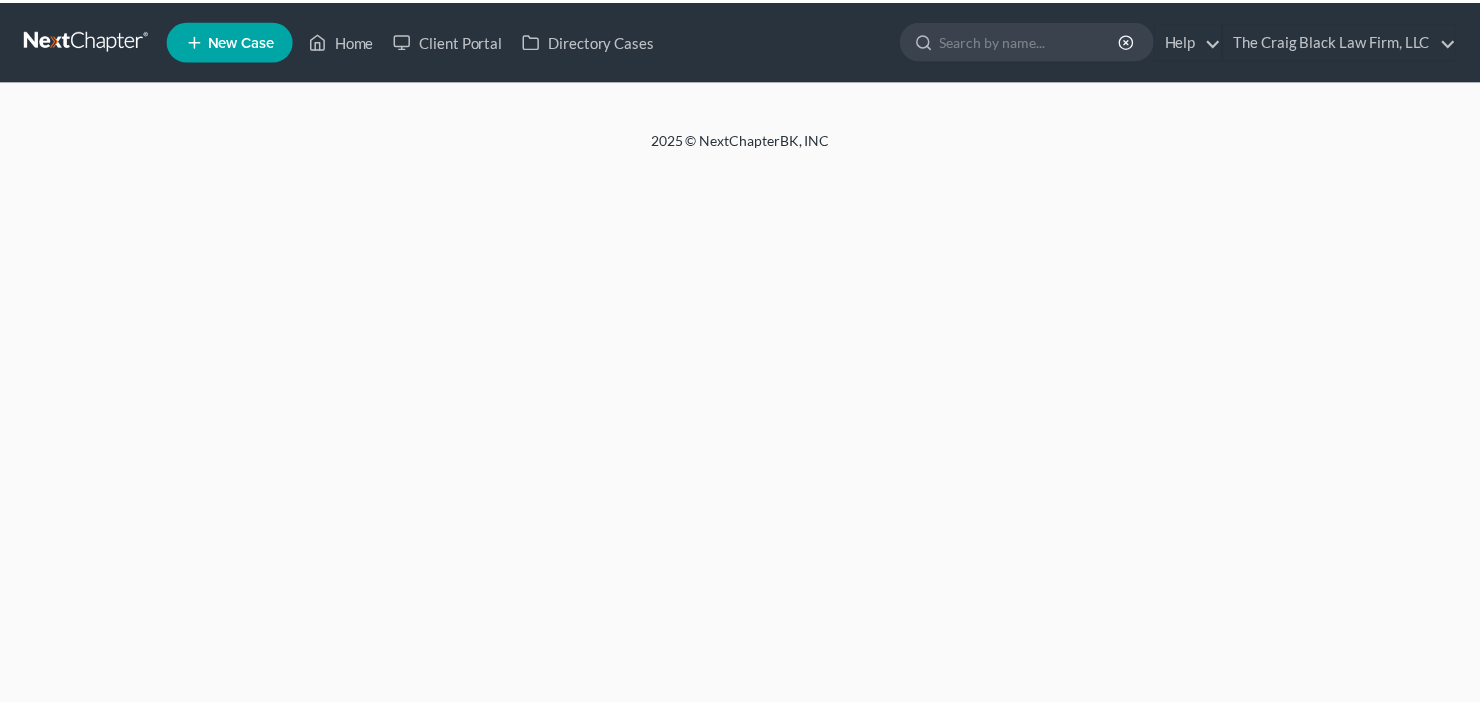 scroll, scrollTop: 0, scrollLeft: 0, axis: both 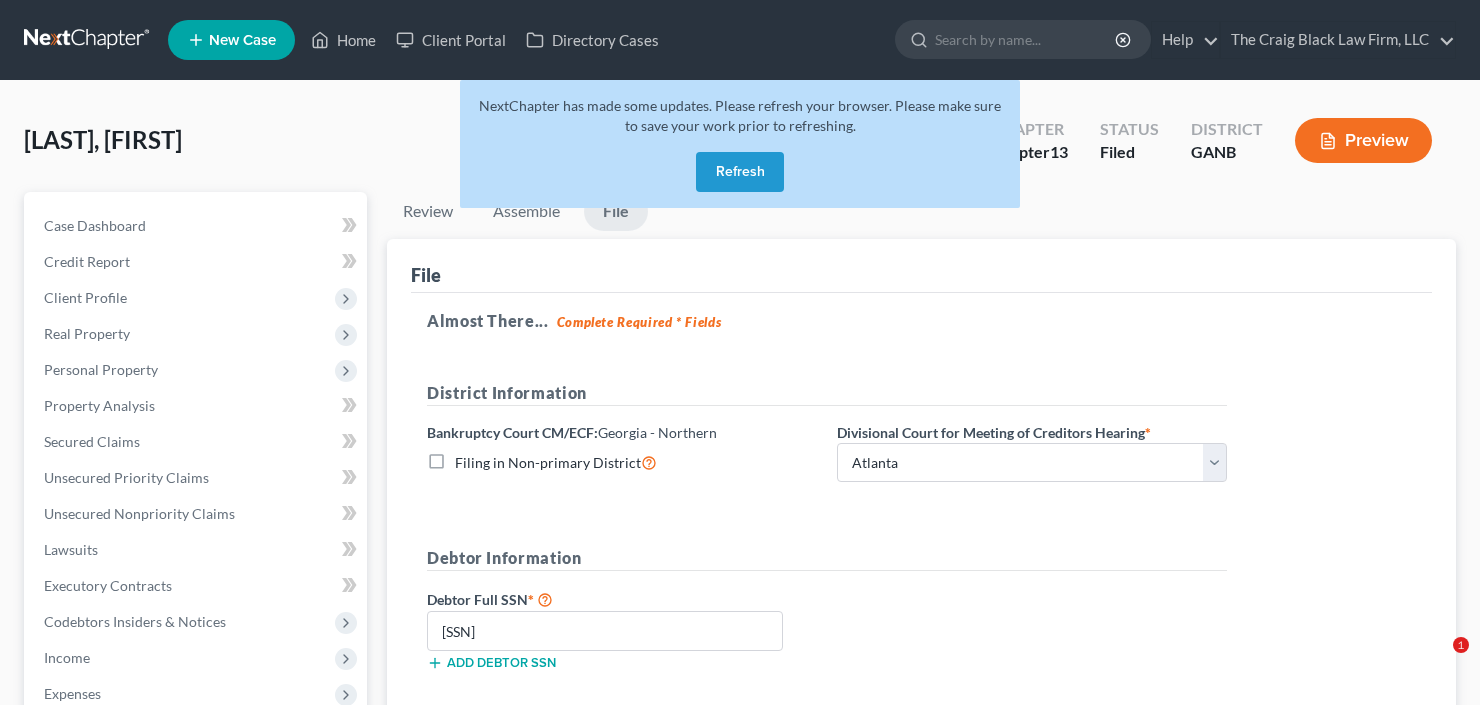 select on "0" 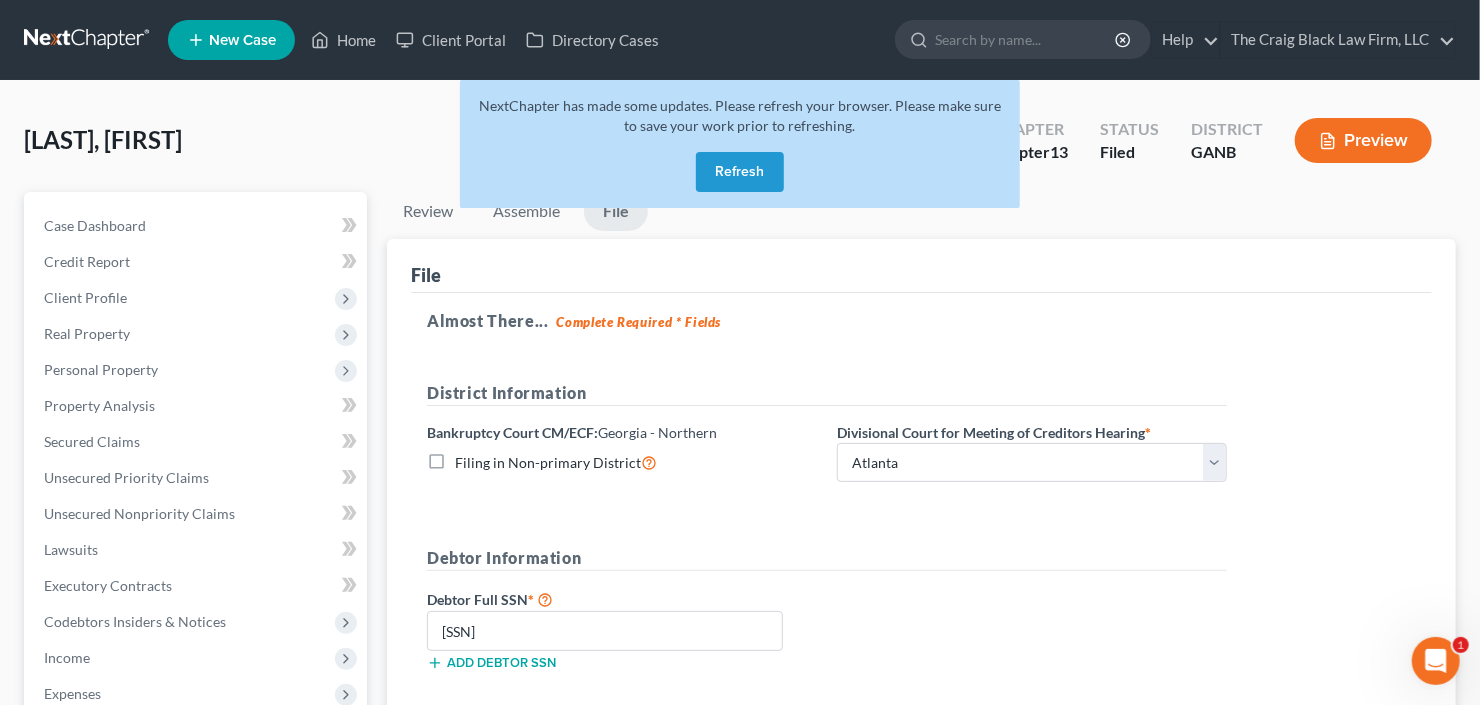 scroll, scrollTop: 0, scrollLeft: 0, axis: both 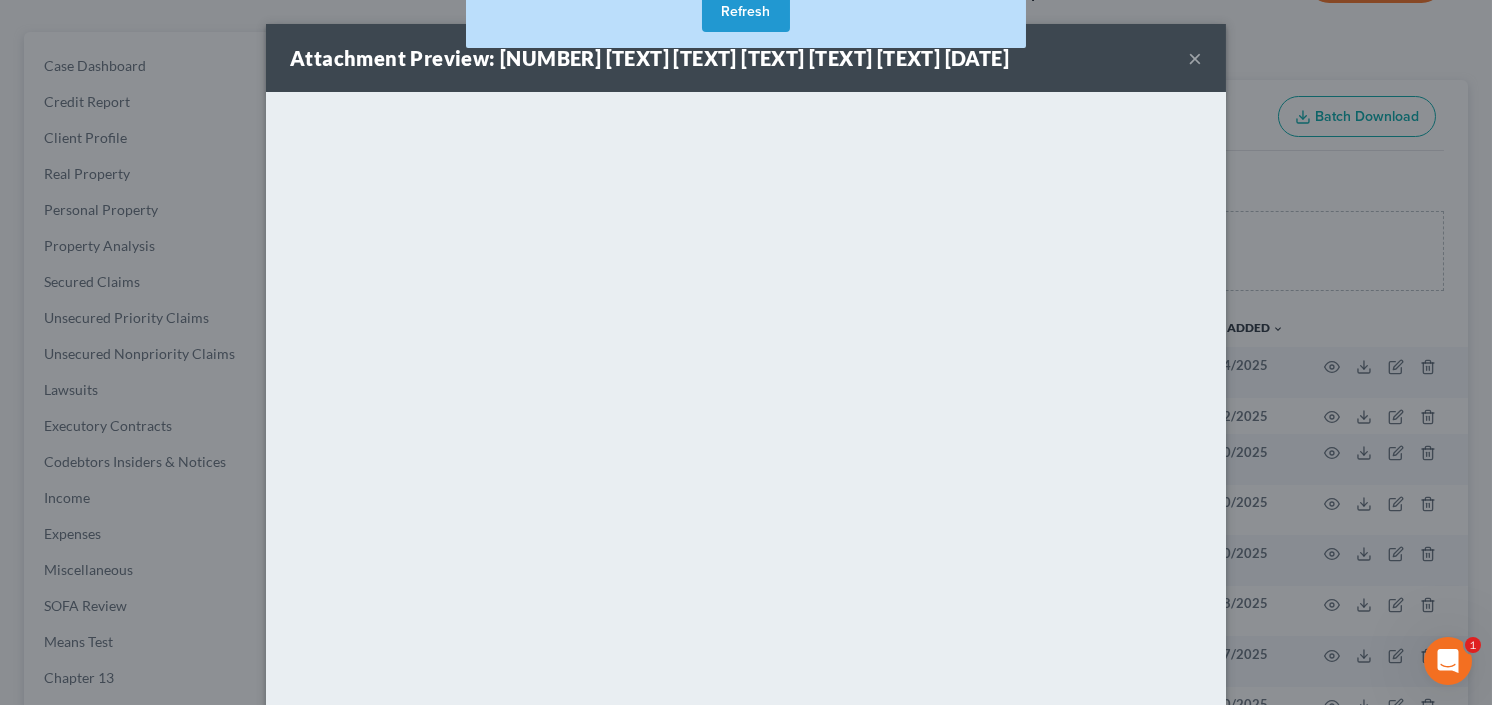 click on "Refresh" at bounding box center [746, 12] 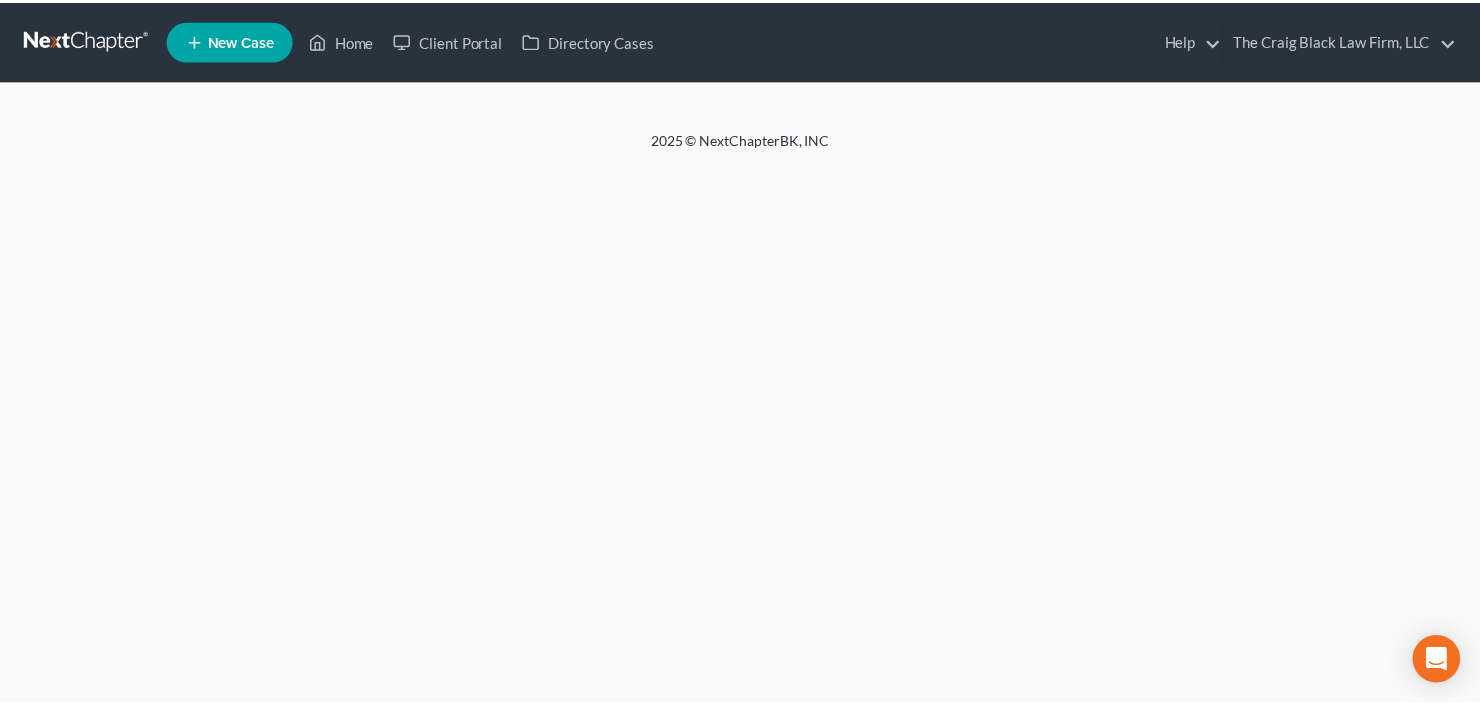 scroll, scrollTop: 0, scrollLeft: 0, axis: both 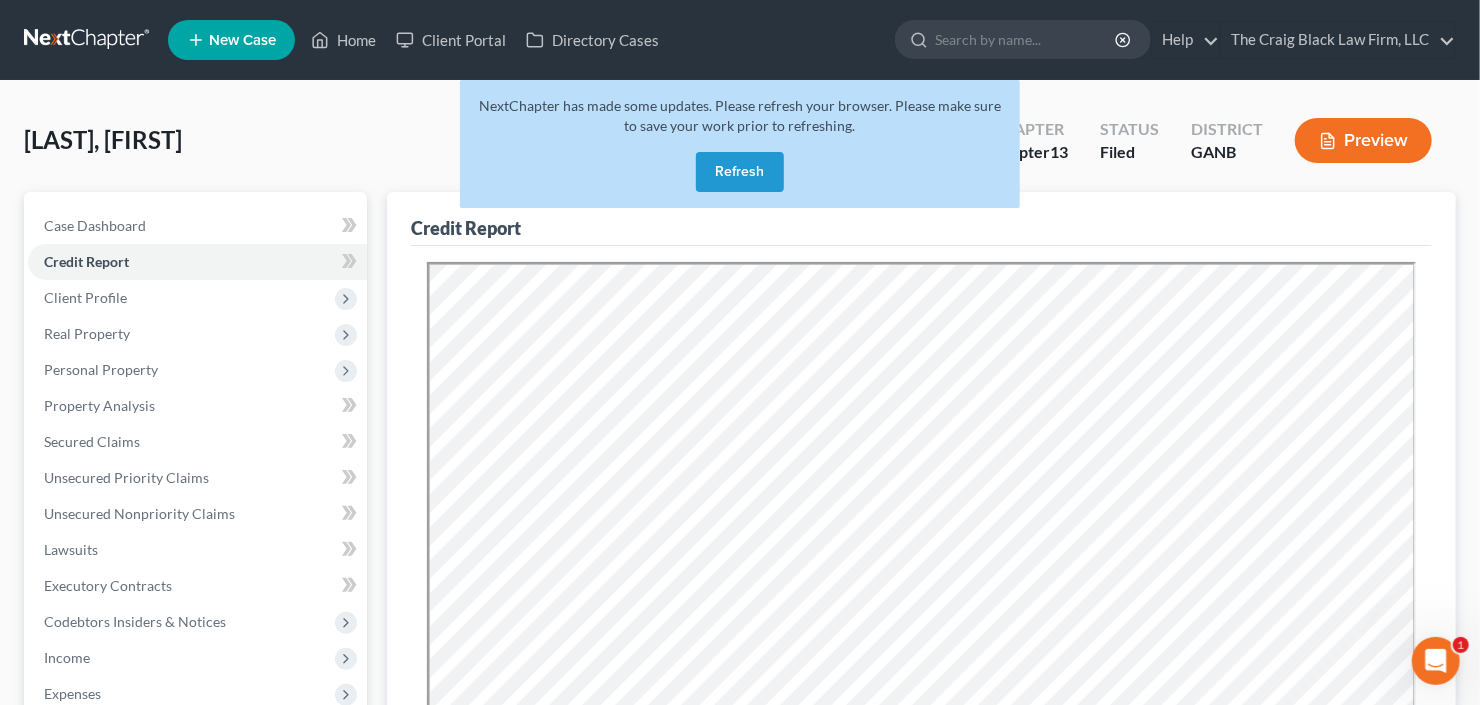 click on "Refresh" at bounding box center (740, 172) 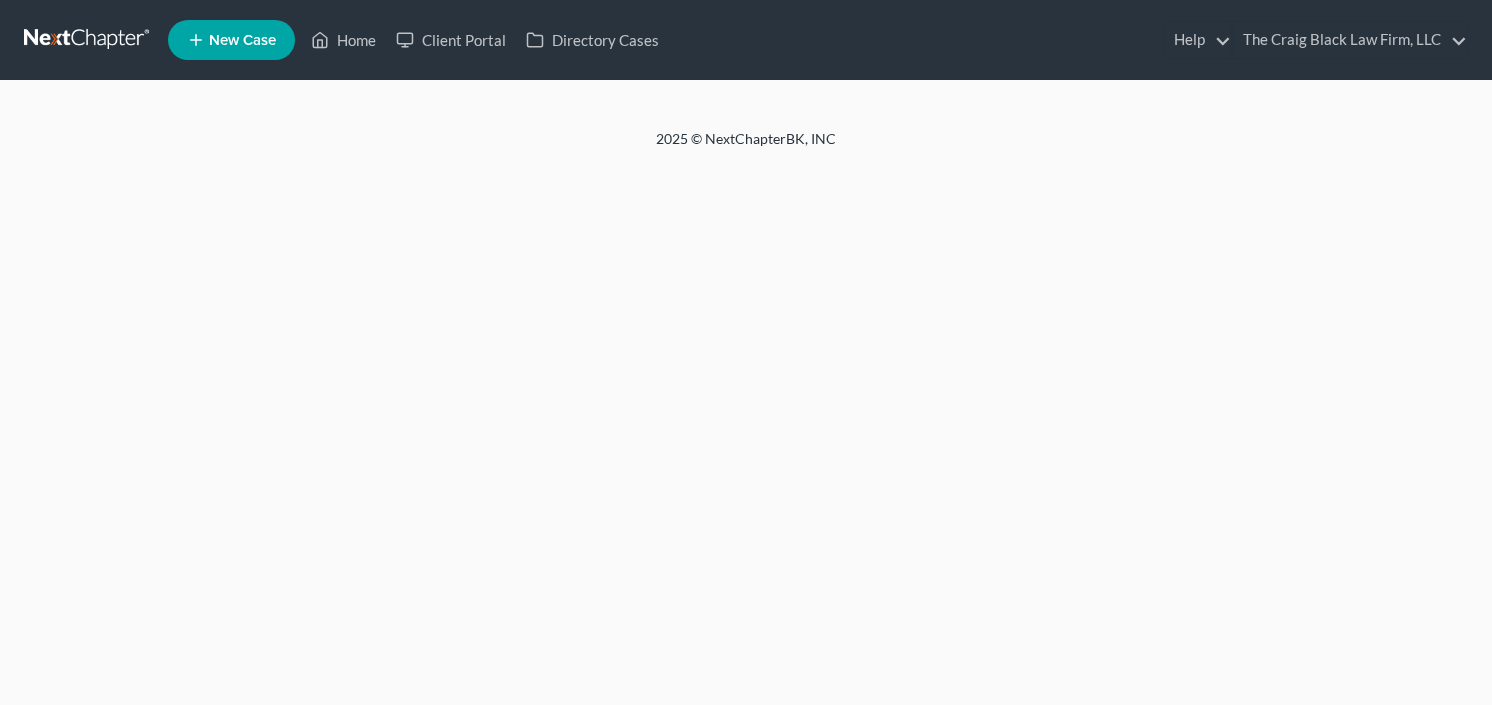 scroll, scrollTop: 0, scrollLeft: 0, axis: both 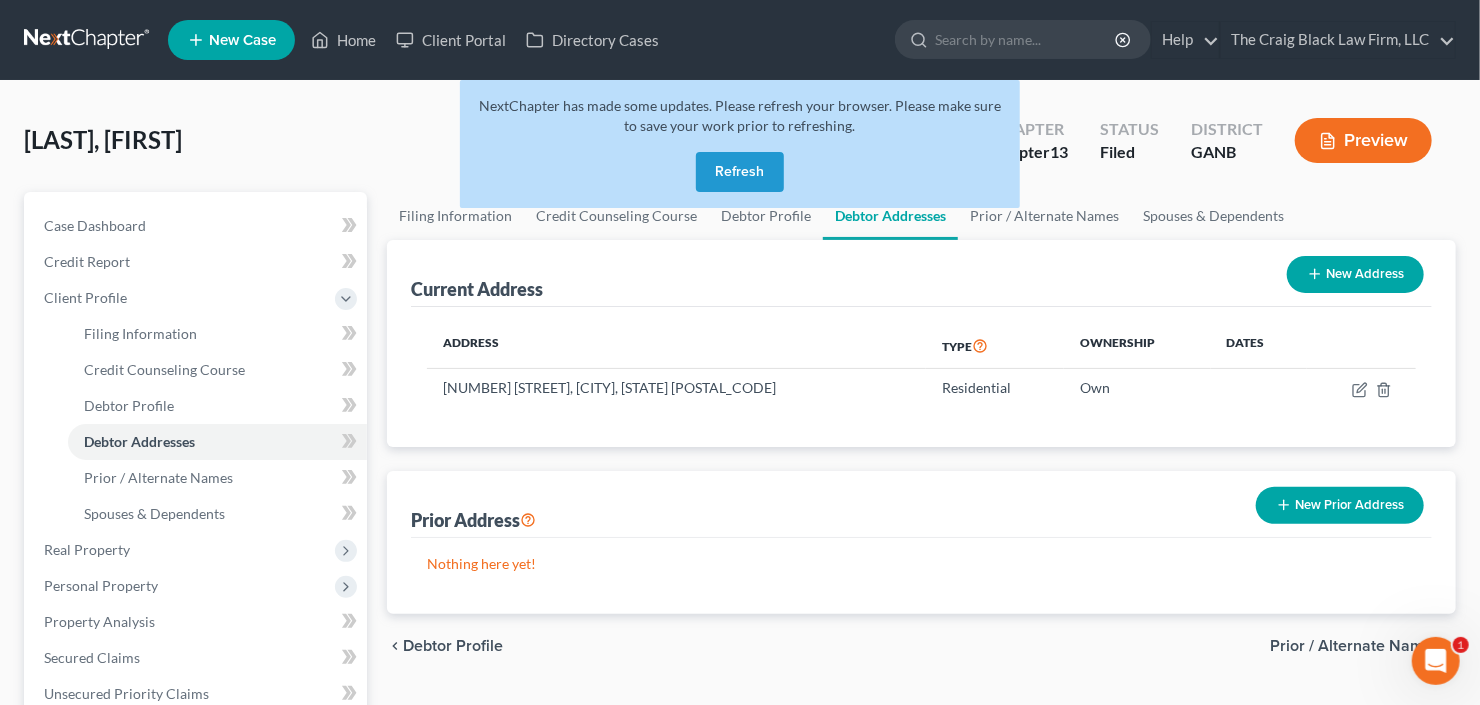 click on "NextChapter has made some updates. Please refresh your browser.
Please make sure to save your work prior to refreshing. Refresh" at bounding box center [740, 144] 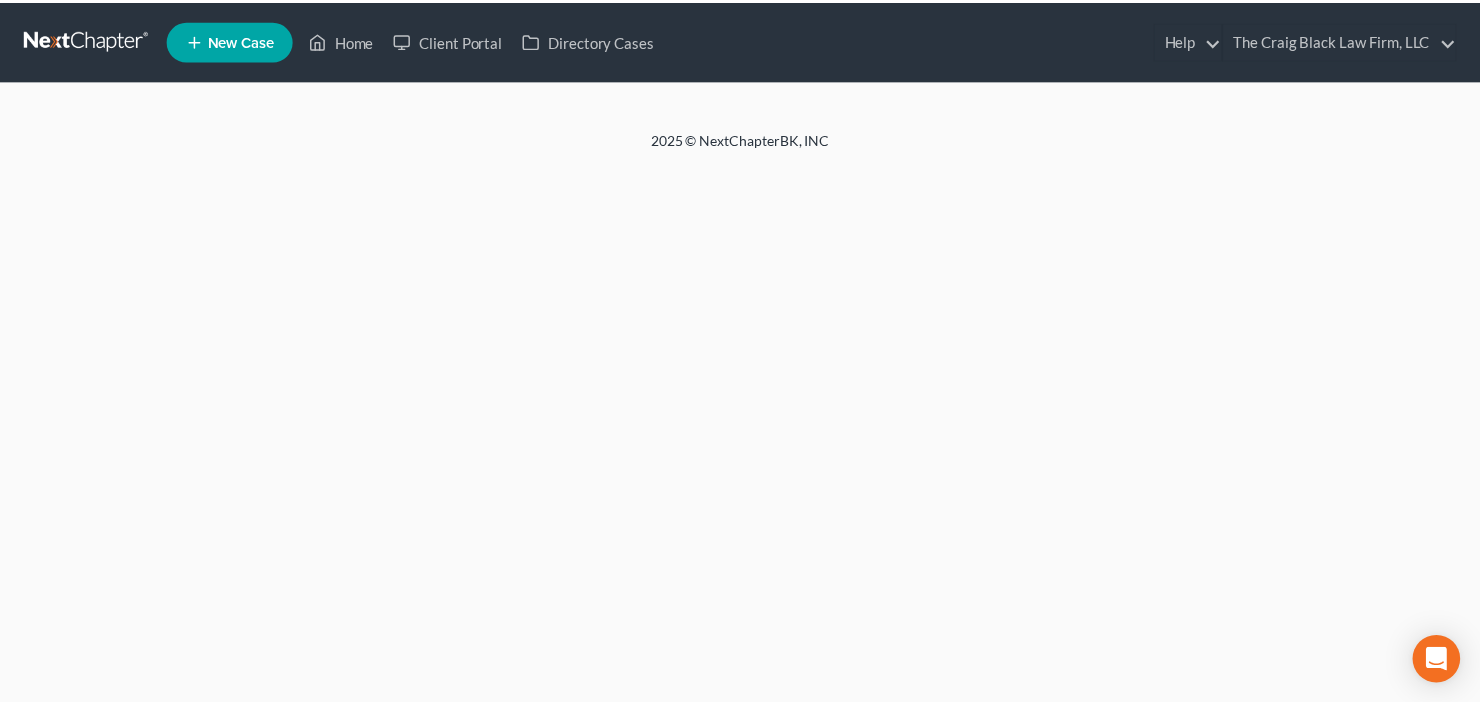 scroll, scrollTop: 0, scrollLeft: 0, axis: both 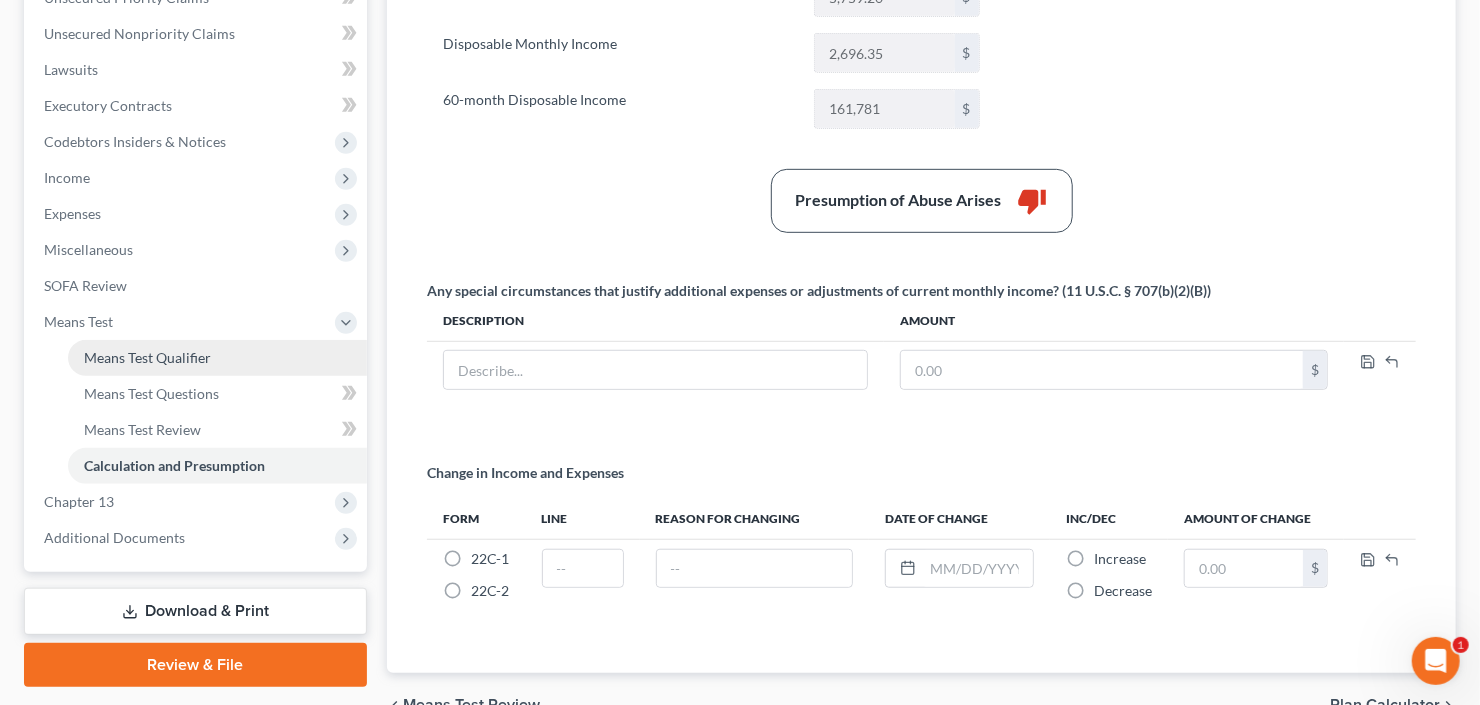 click on "Means Test Qualifier" at bounding box center [147, 357] 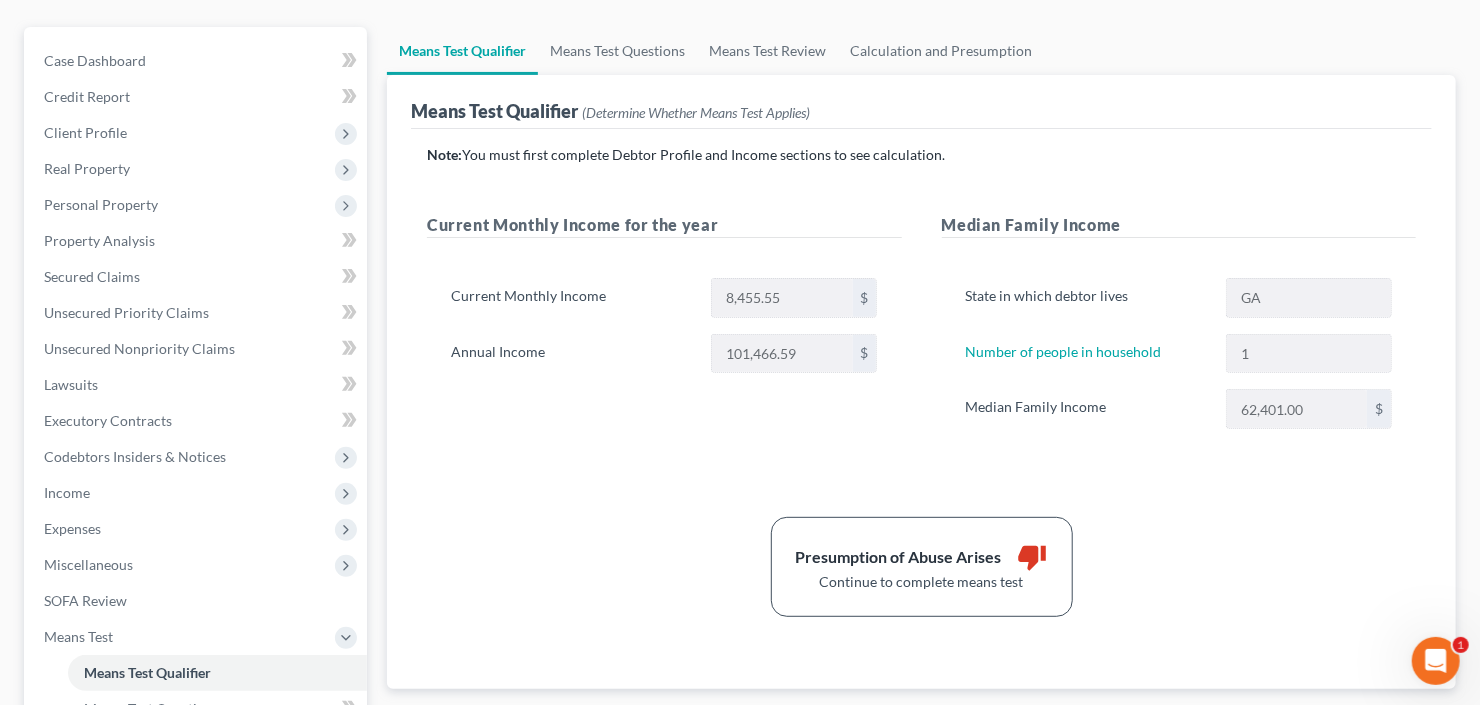 scroll, scrollTop: 320, scrollLeft: 0, axis: vertical 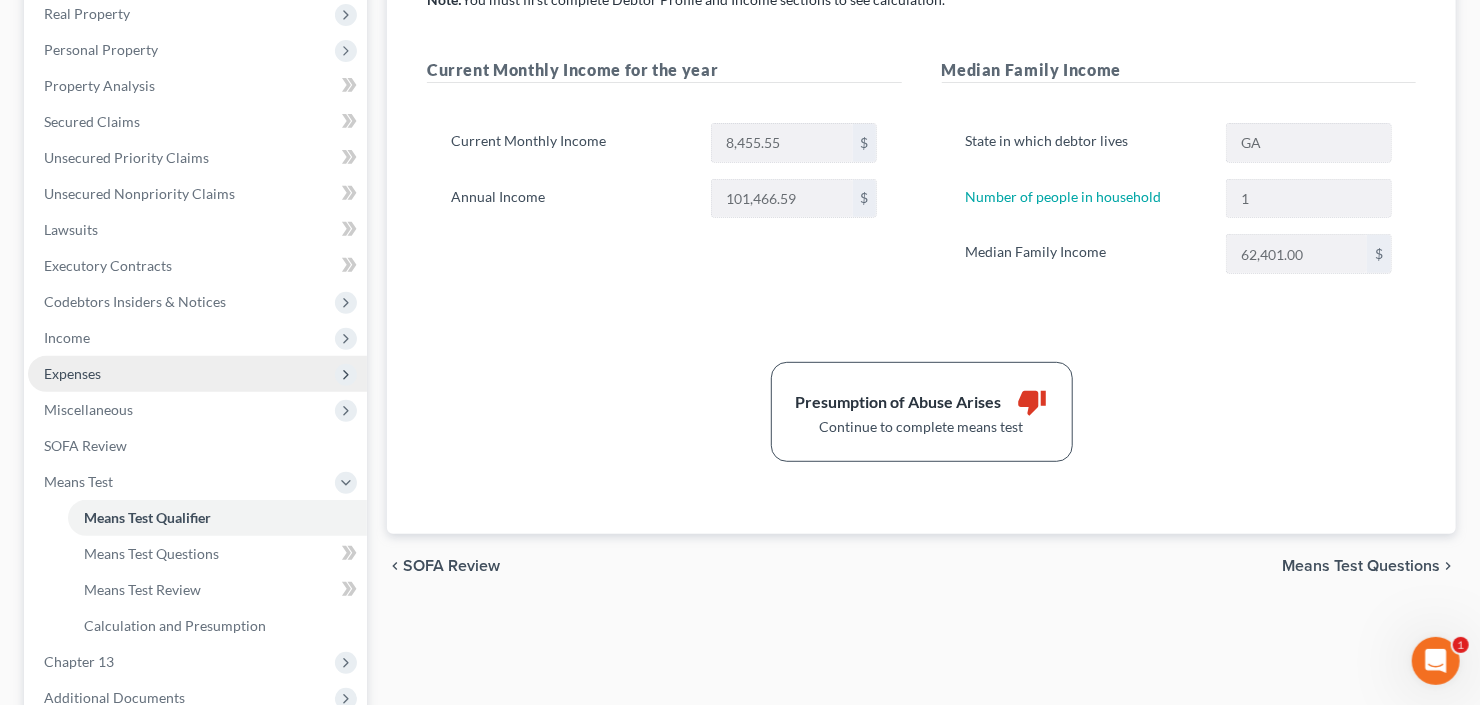 click on "Expenses" at bounding box center (72, 373) 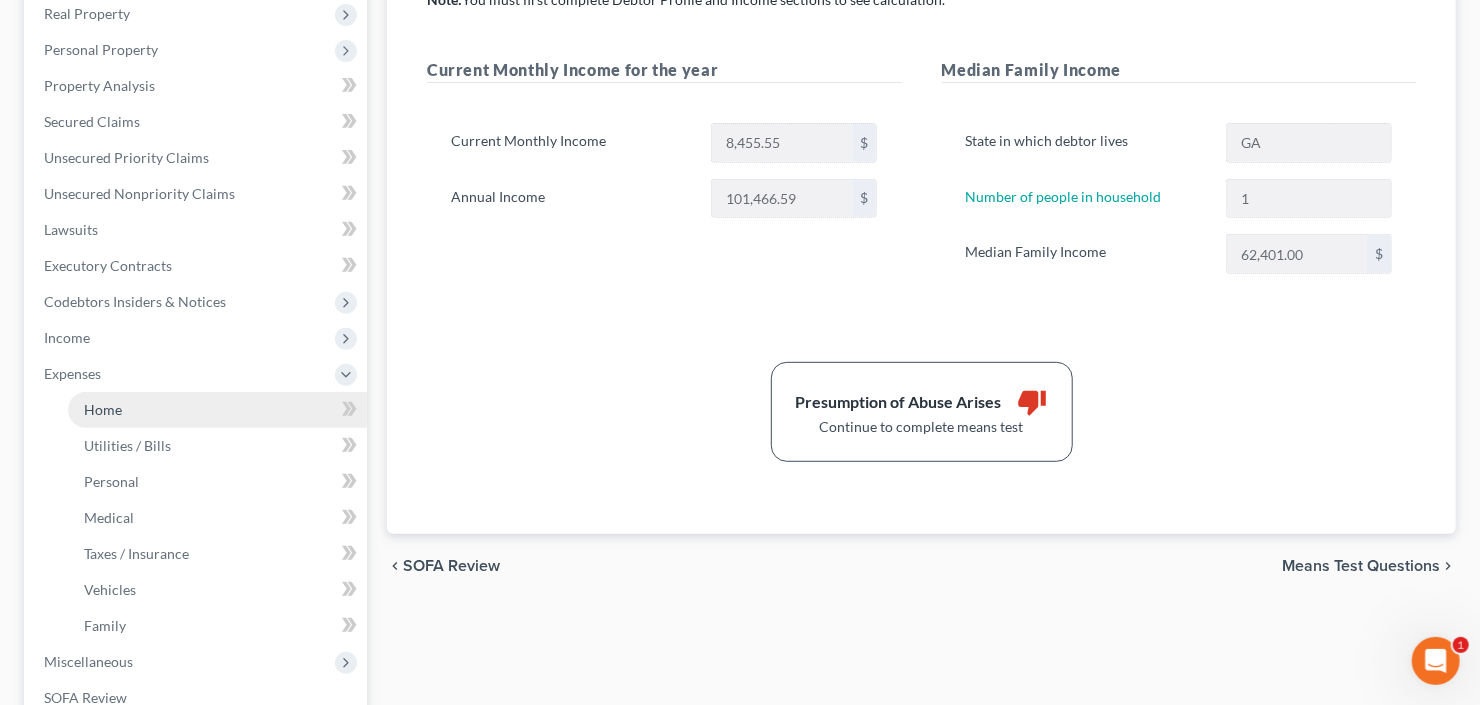 click on "Home" at bounding box center [103, 409] 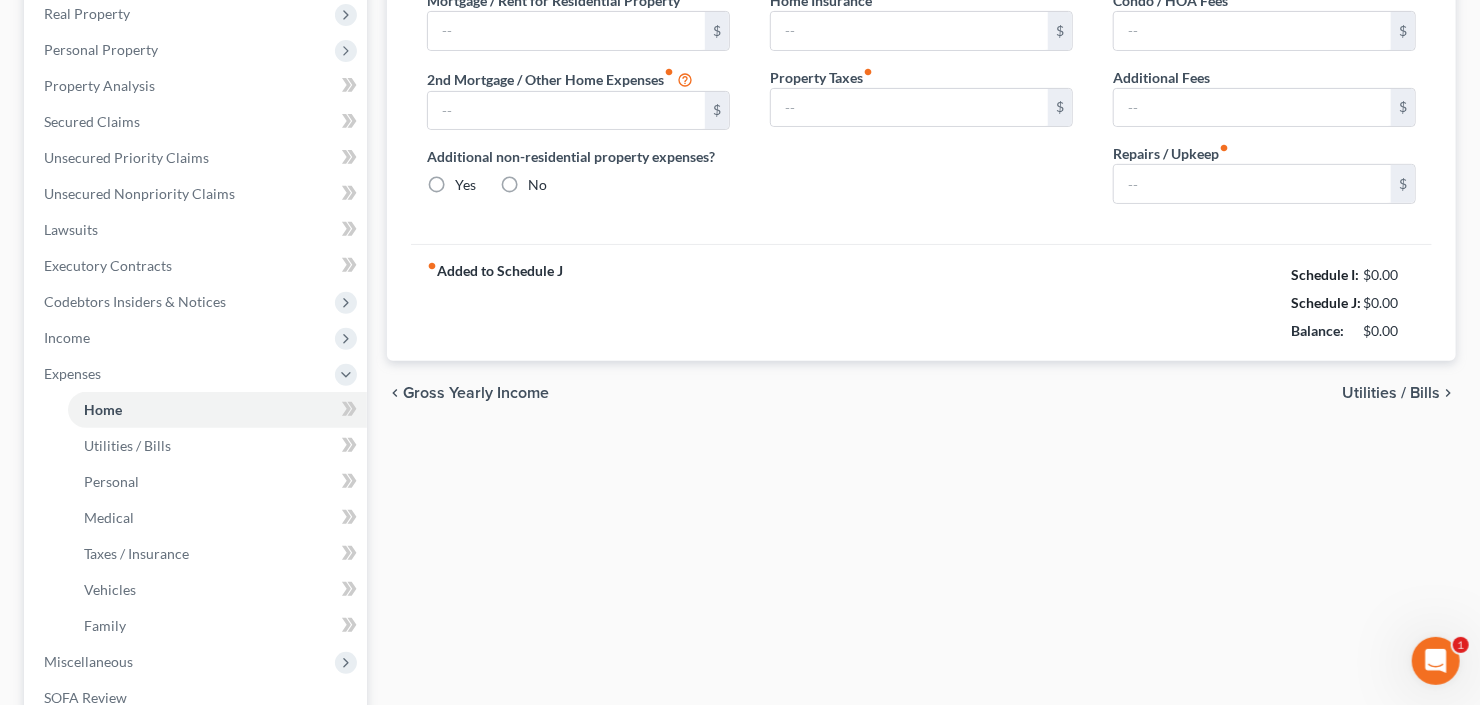 type on "0.00" 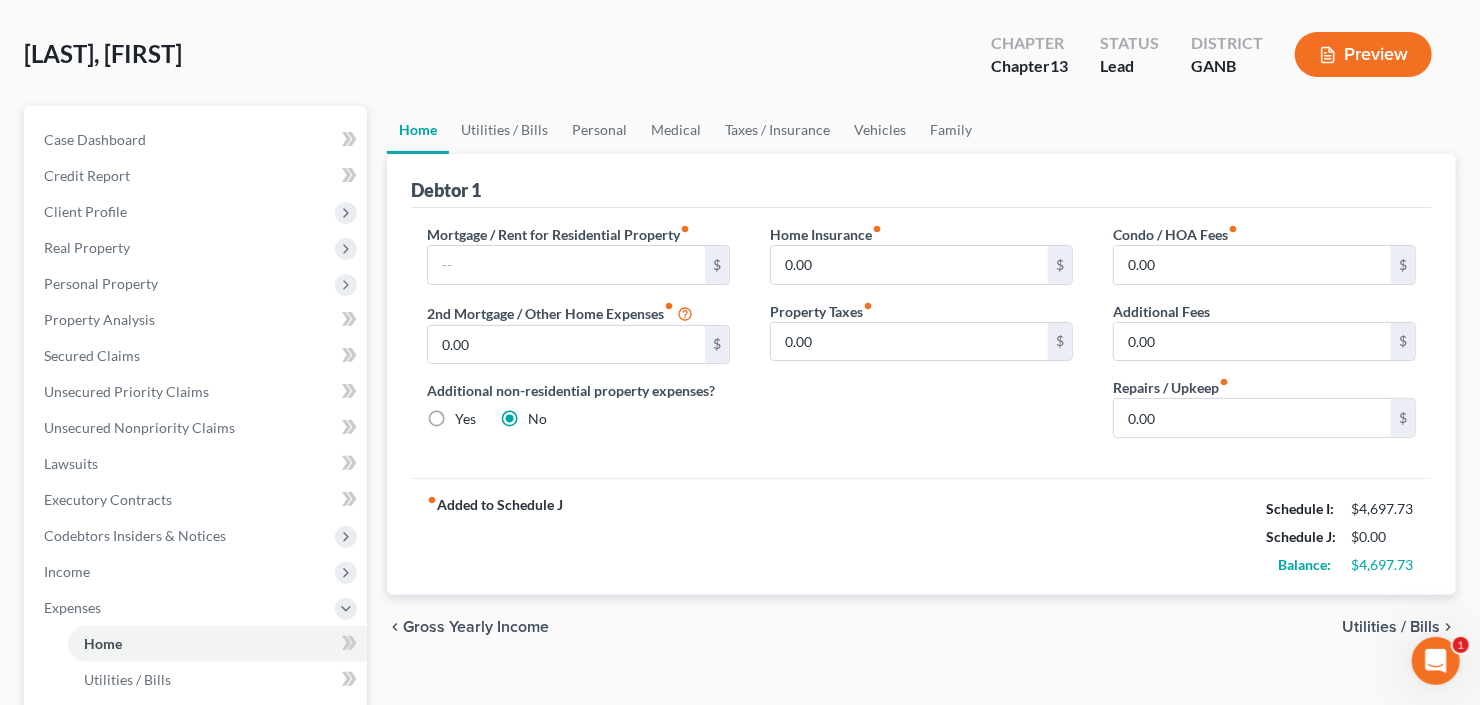 scroll, scrollTop: 0, scrollLeft: 0, axis: both 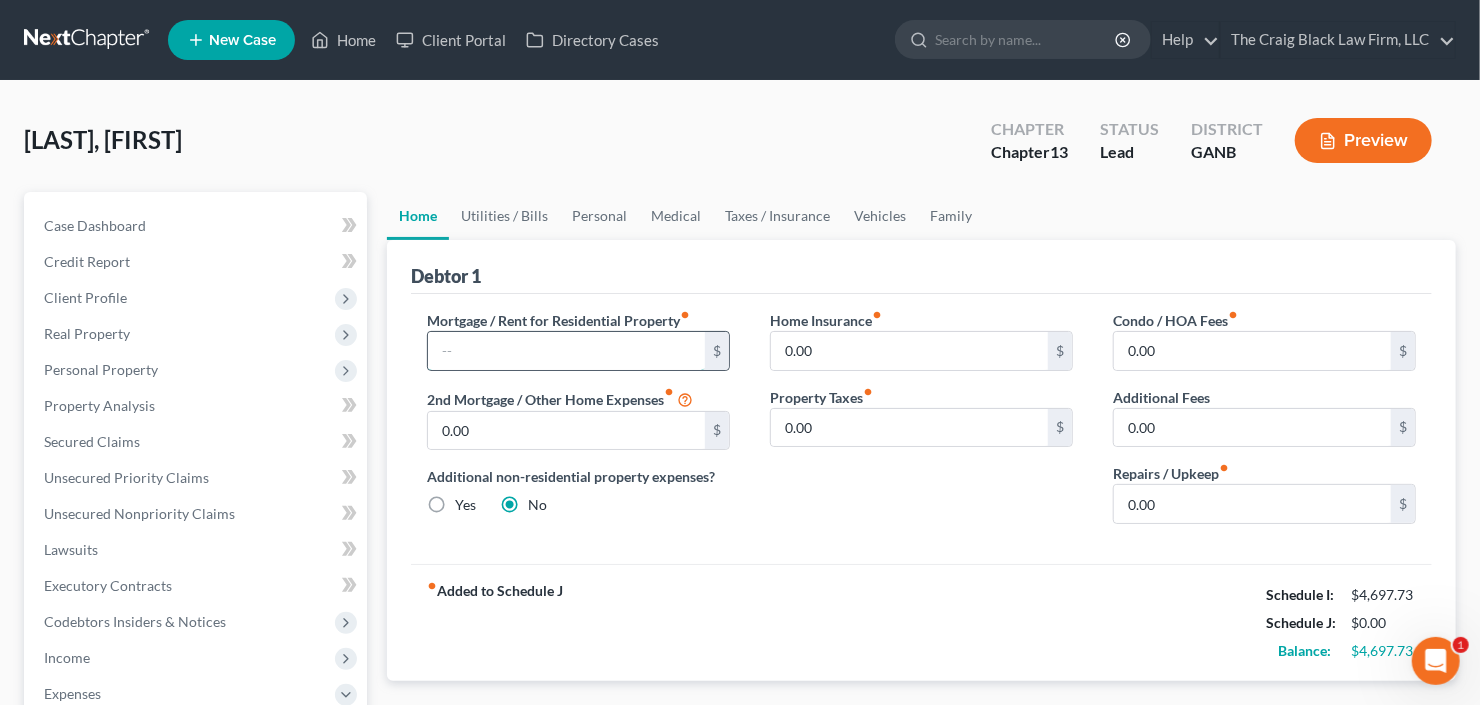 click at bounding box center [566, 351] 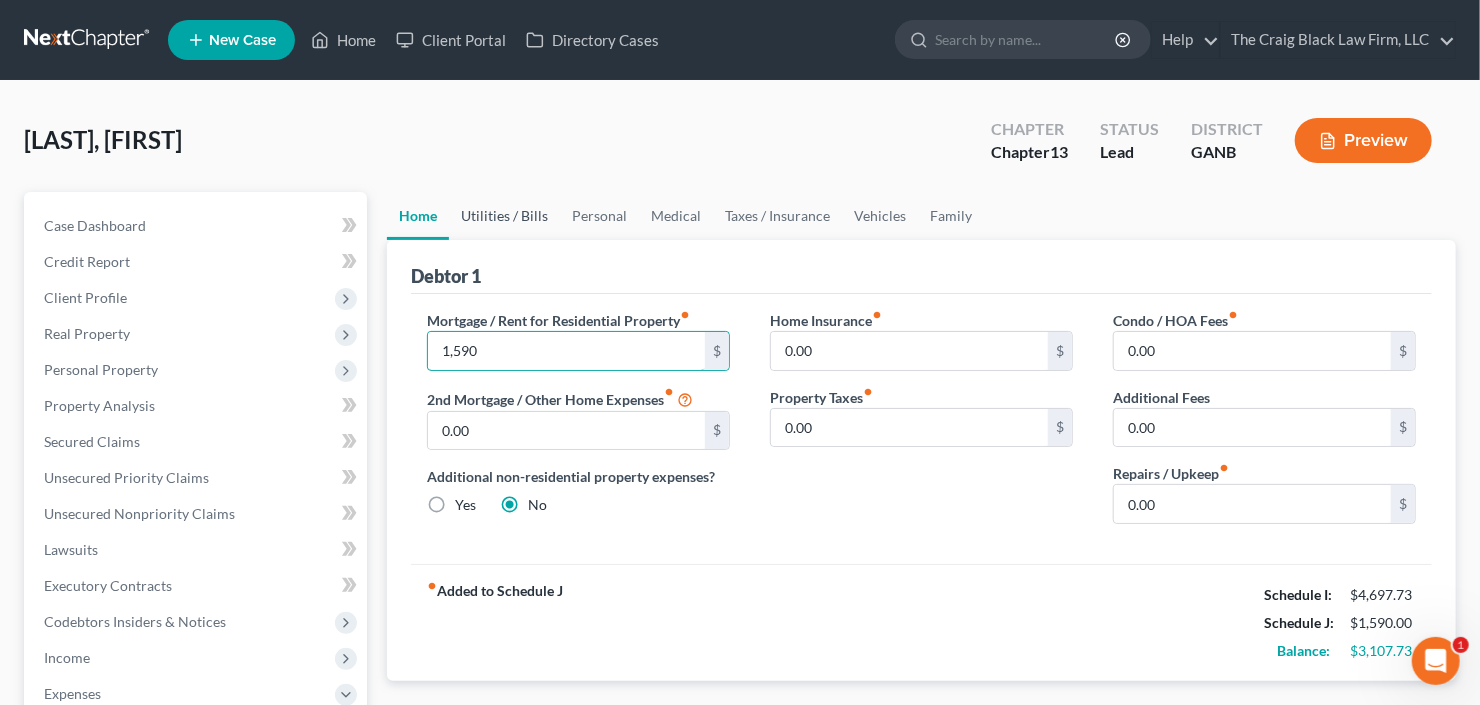 type on "1,590" 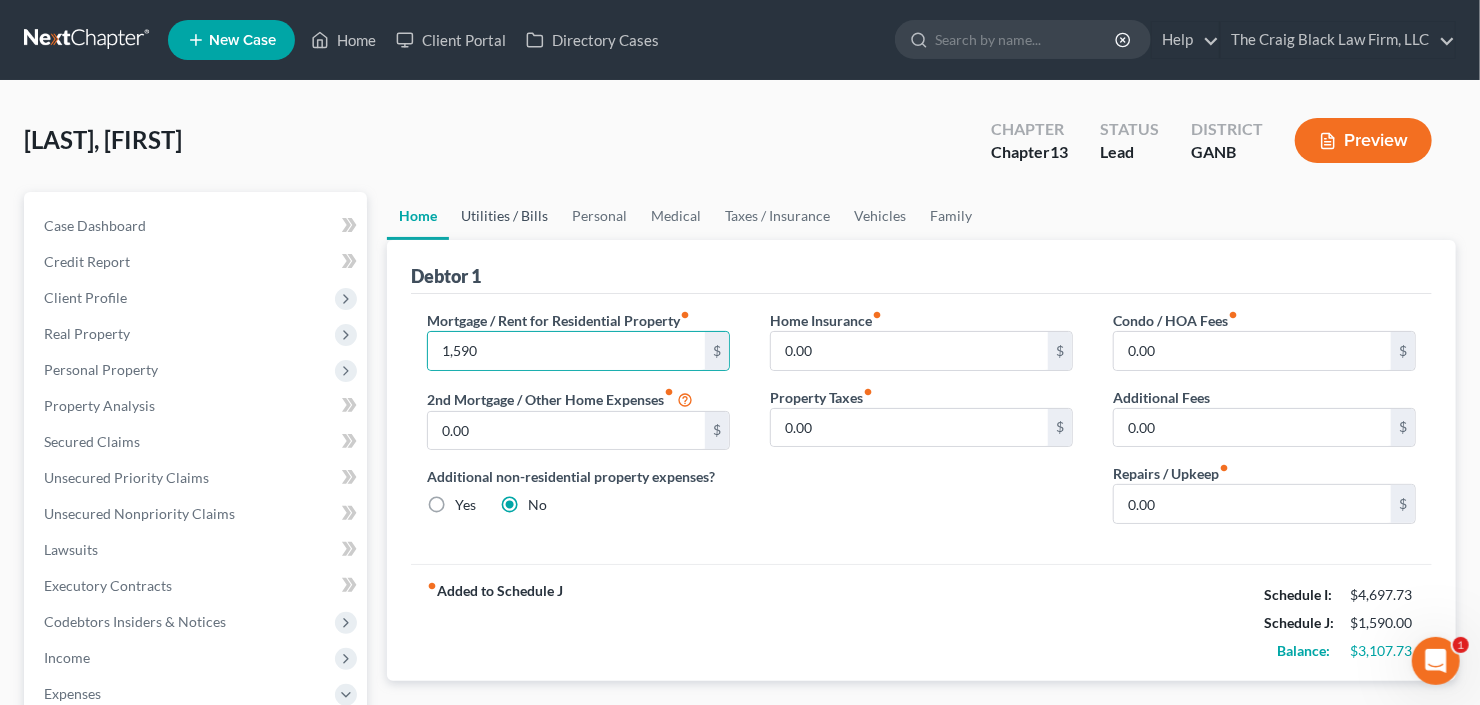 click on "Utilities / Bills" at bounding box center (504, 216) 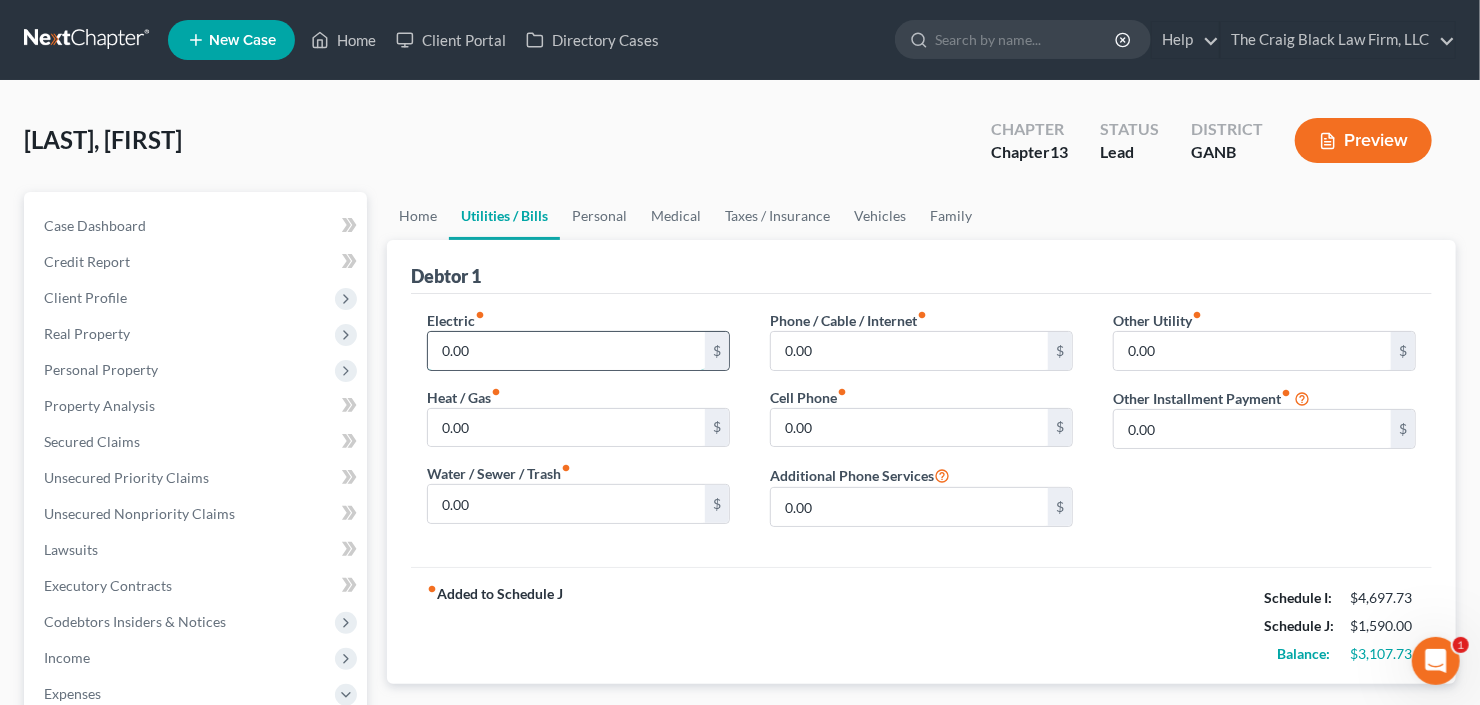 click on "0.00" at bounding box center (566, 351) 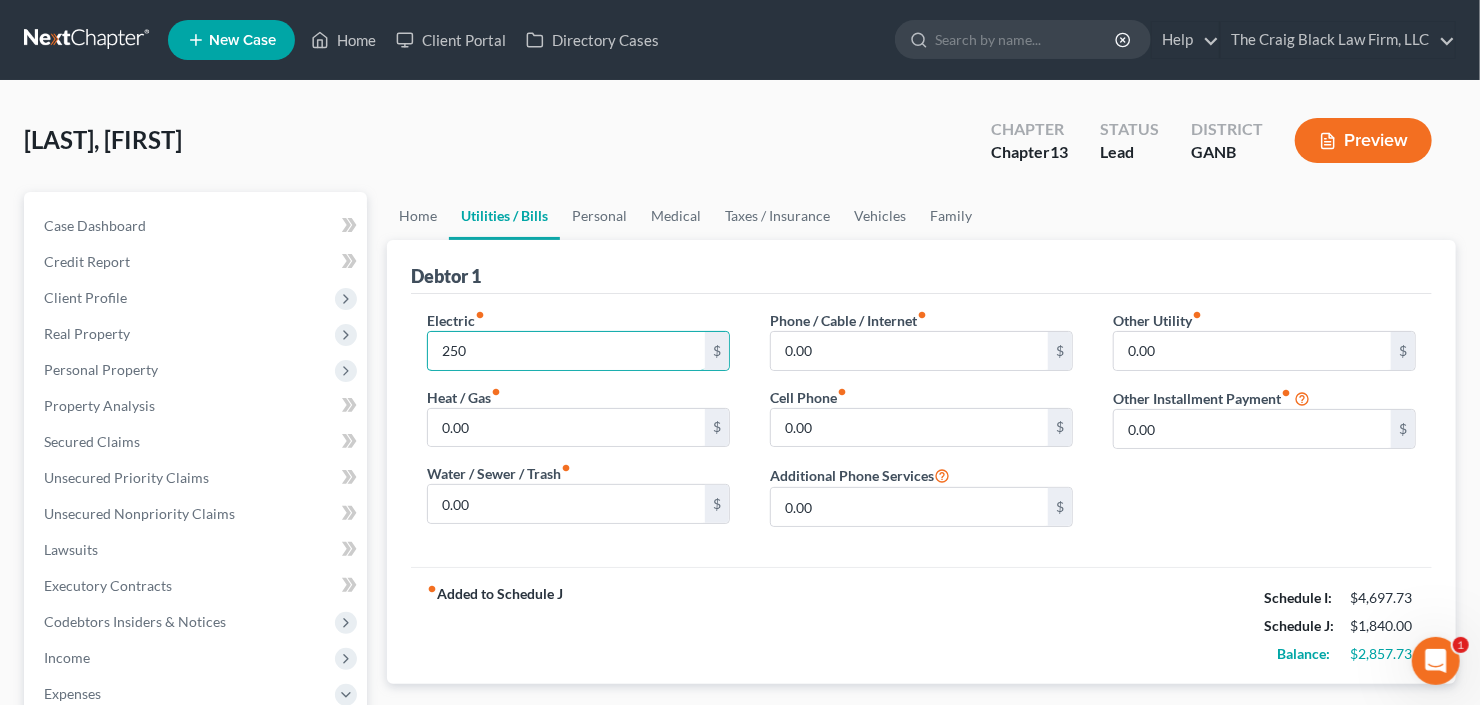 type on "250" 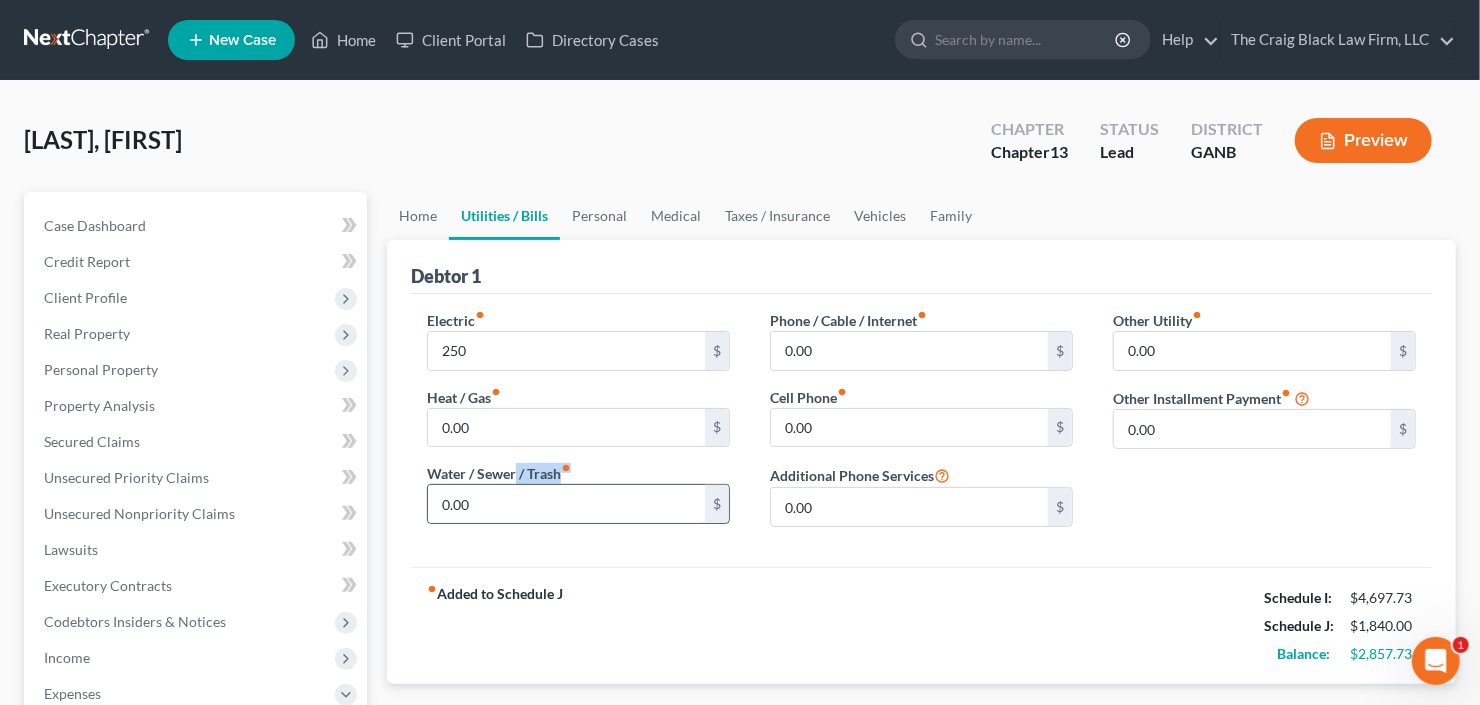 click on "Water / Sewer / Trash  fiber_manual_record 0.00 $" at bounding box center (578, 493) 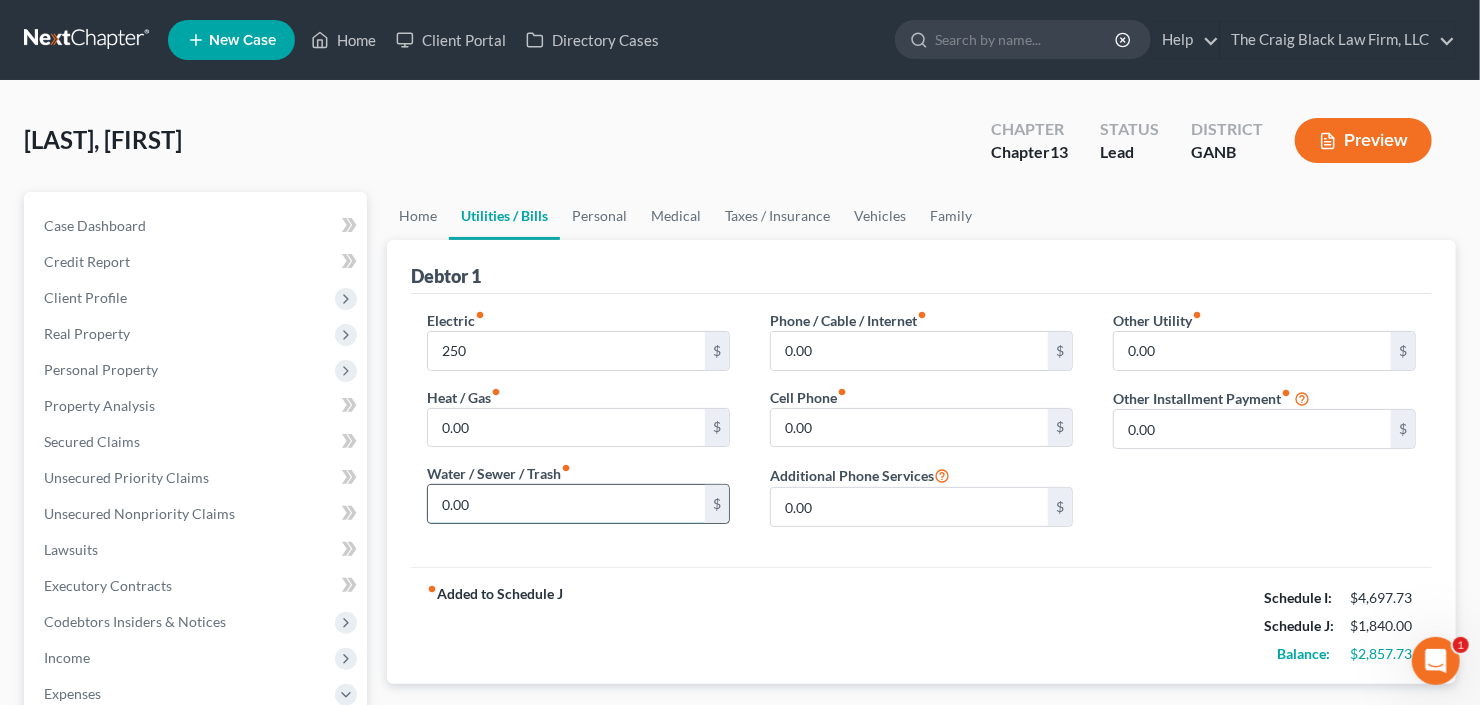 click on "0.00" at bounding box center (566, 504) 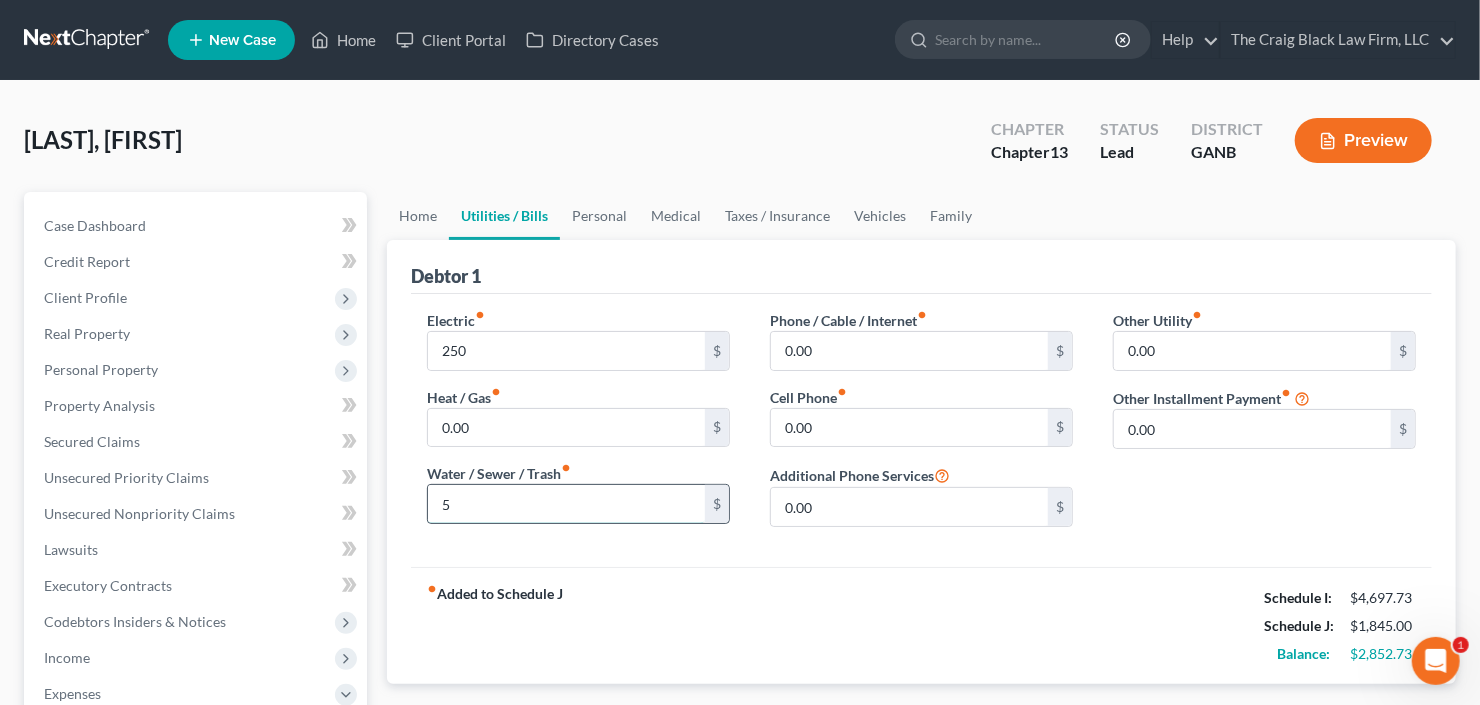 type on "50" 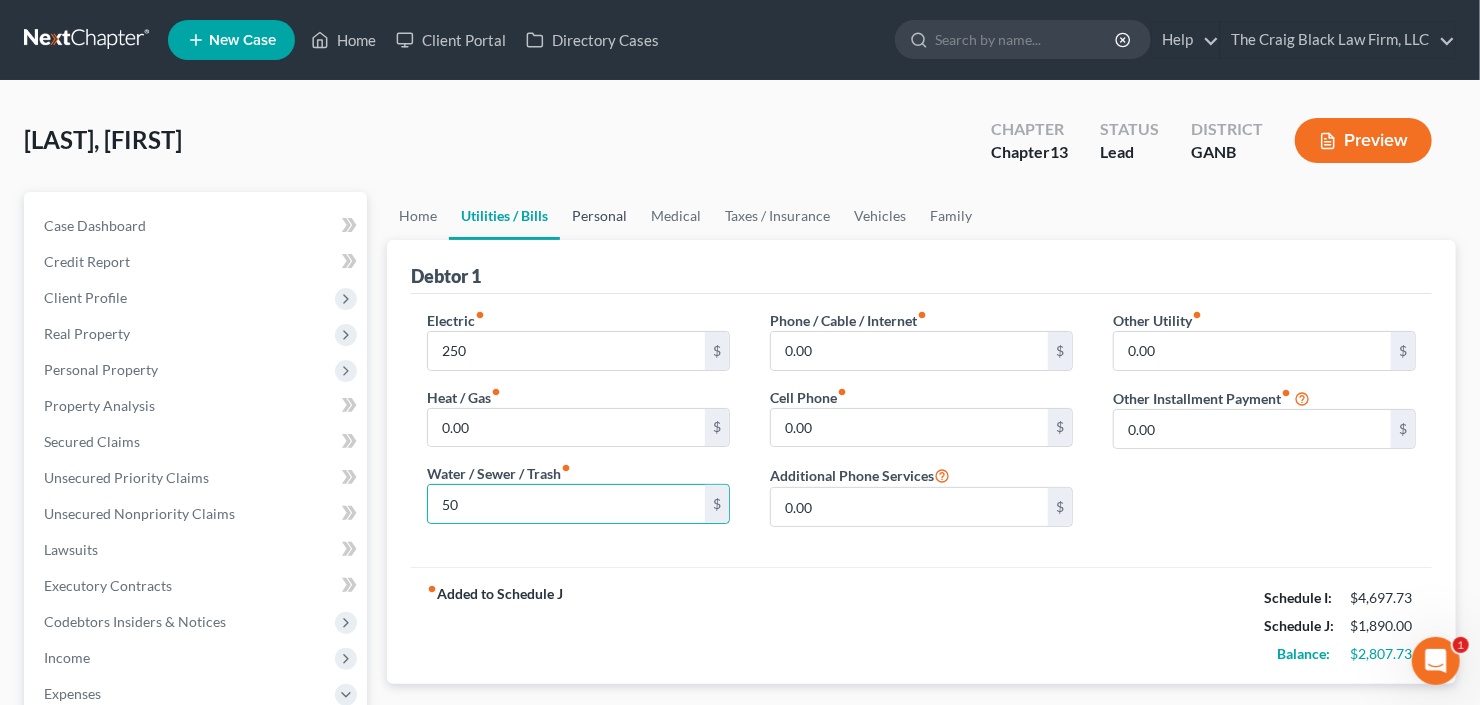 click on "Personal" at bounding box center (599, 216) 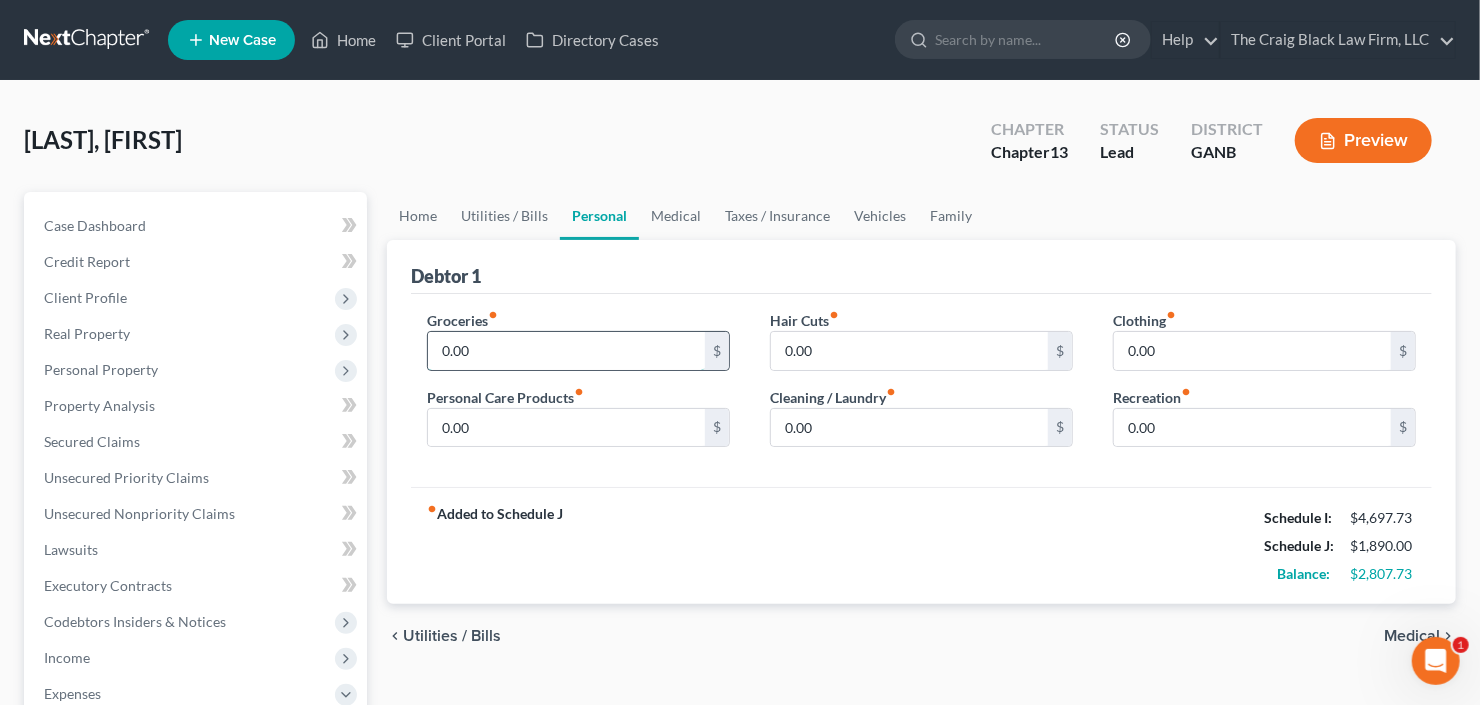 click on "0.00" at bounding box center (566, 351) 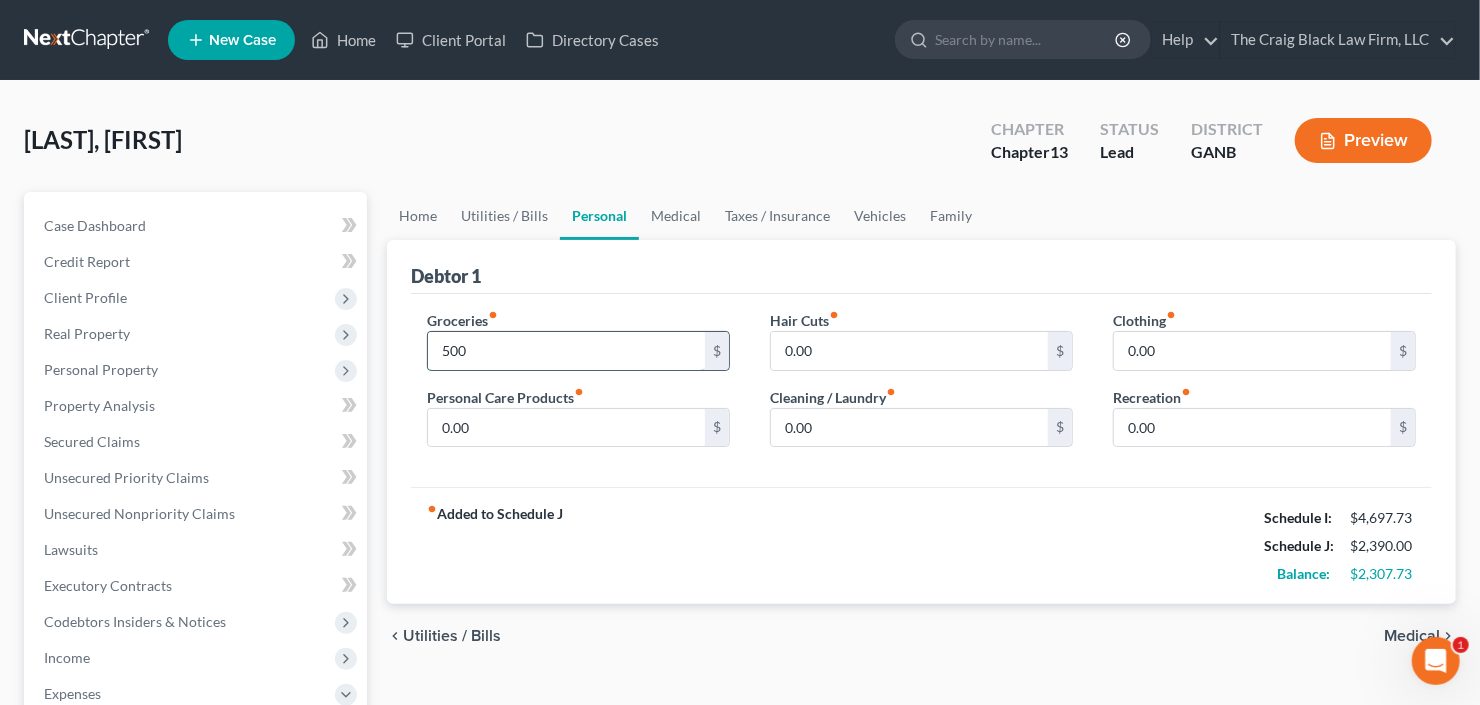 type on "500" 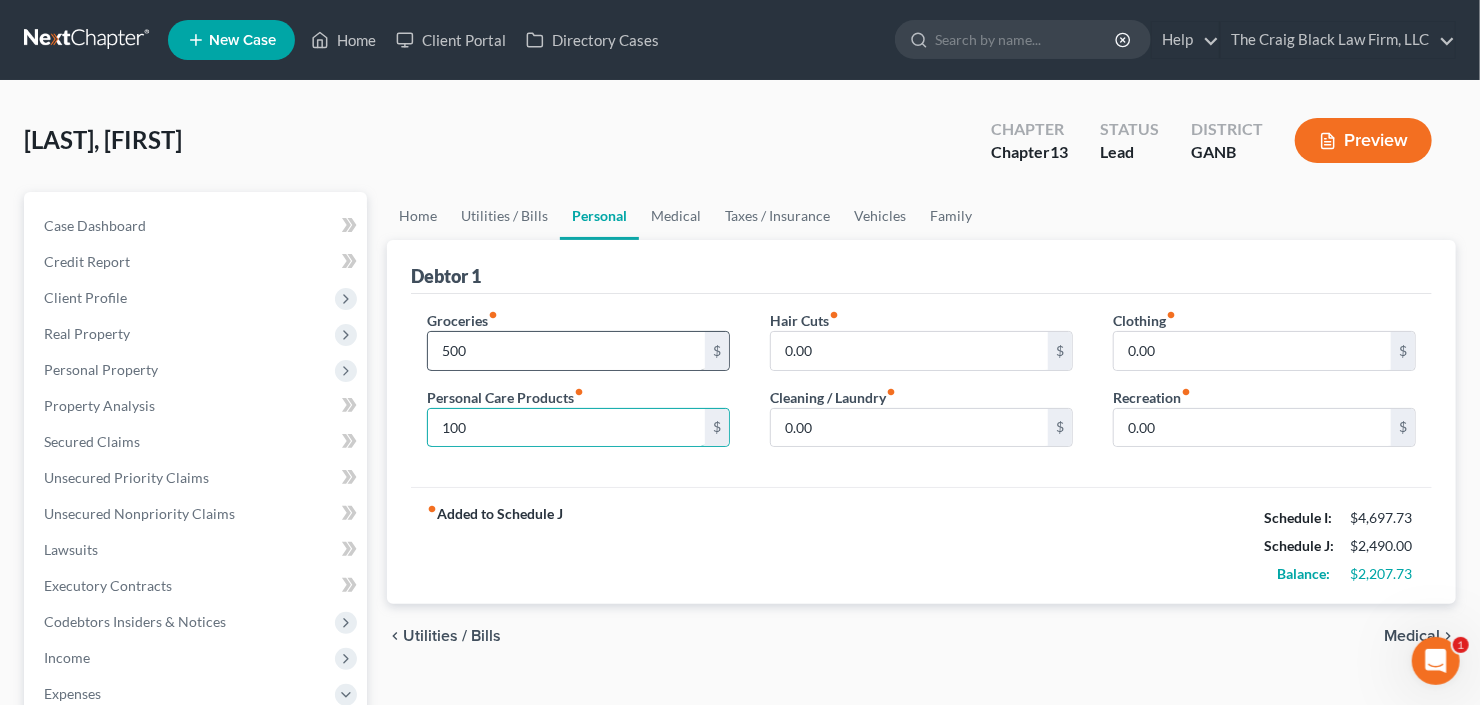 type on "100" 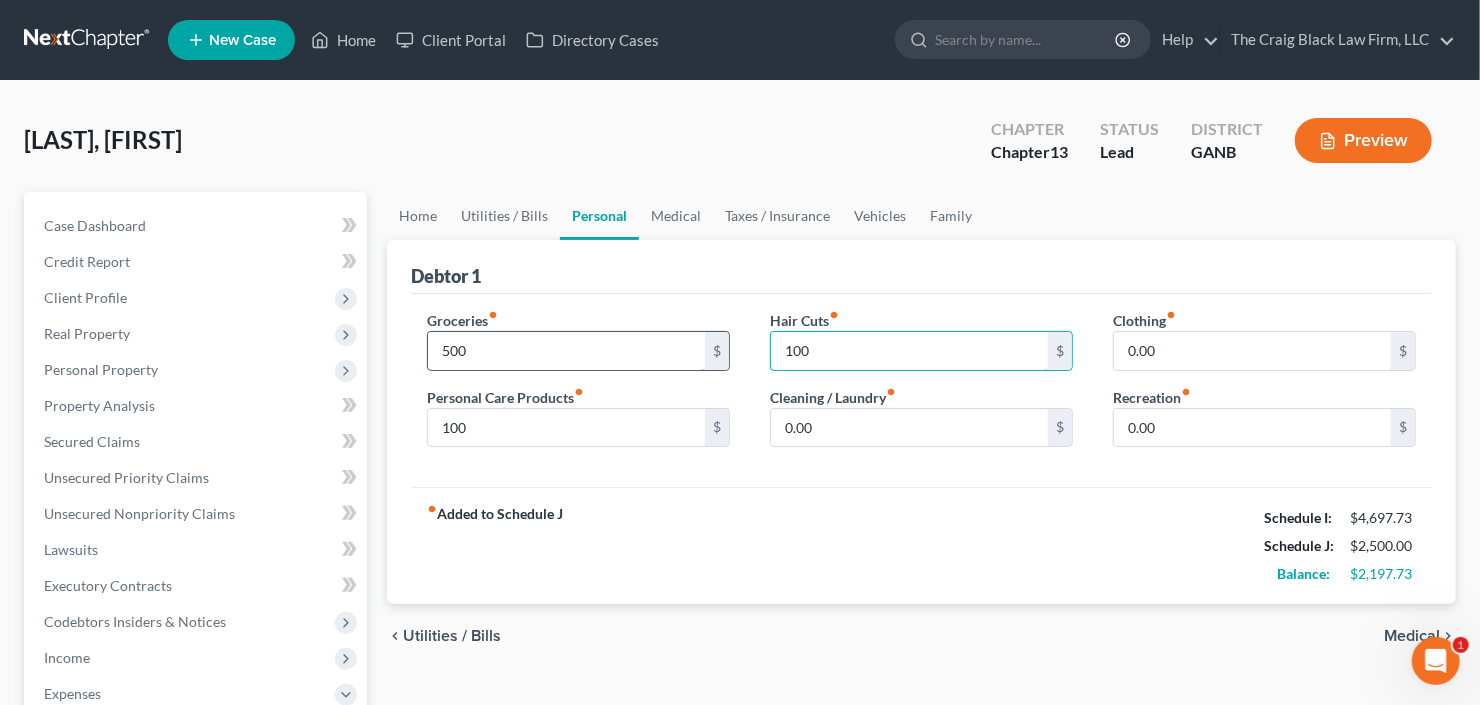 type on "100" 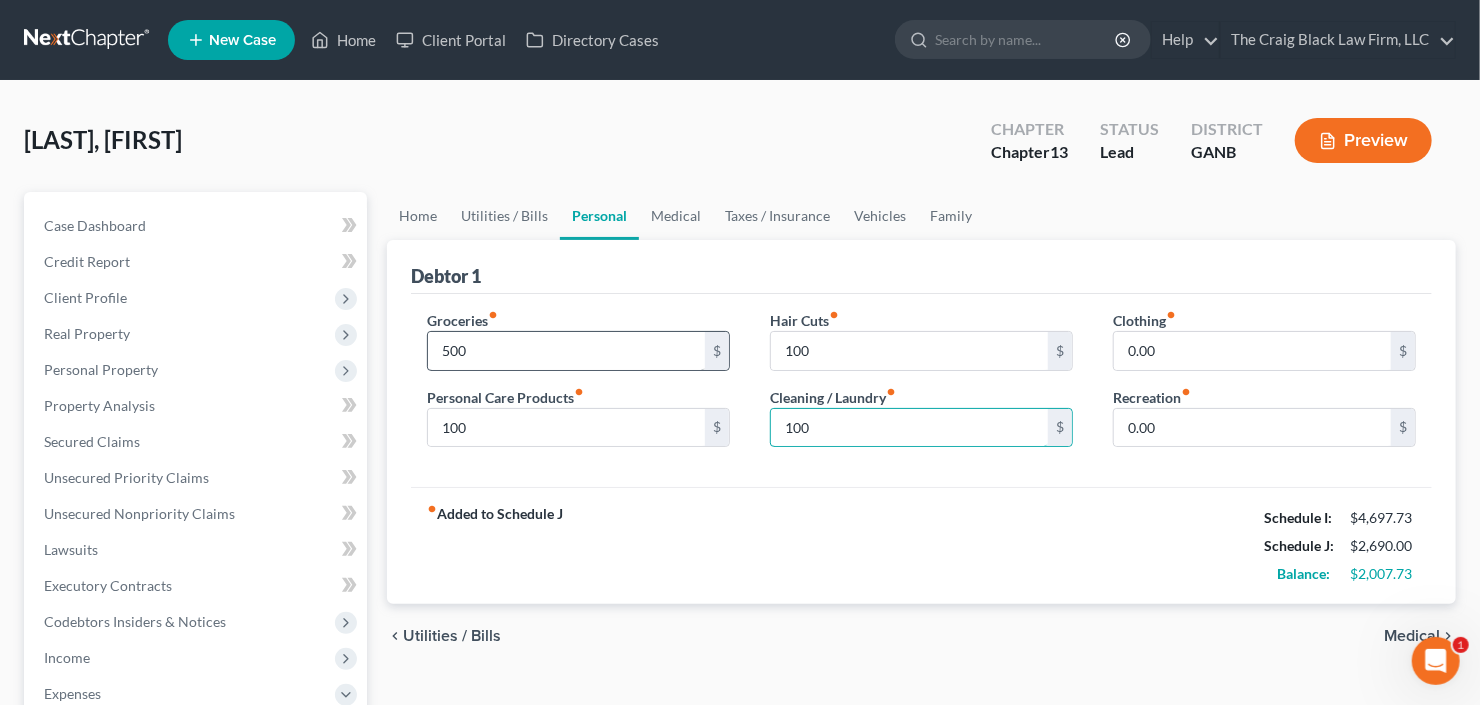 type on "100" 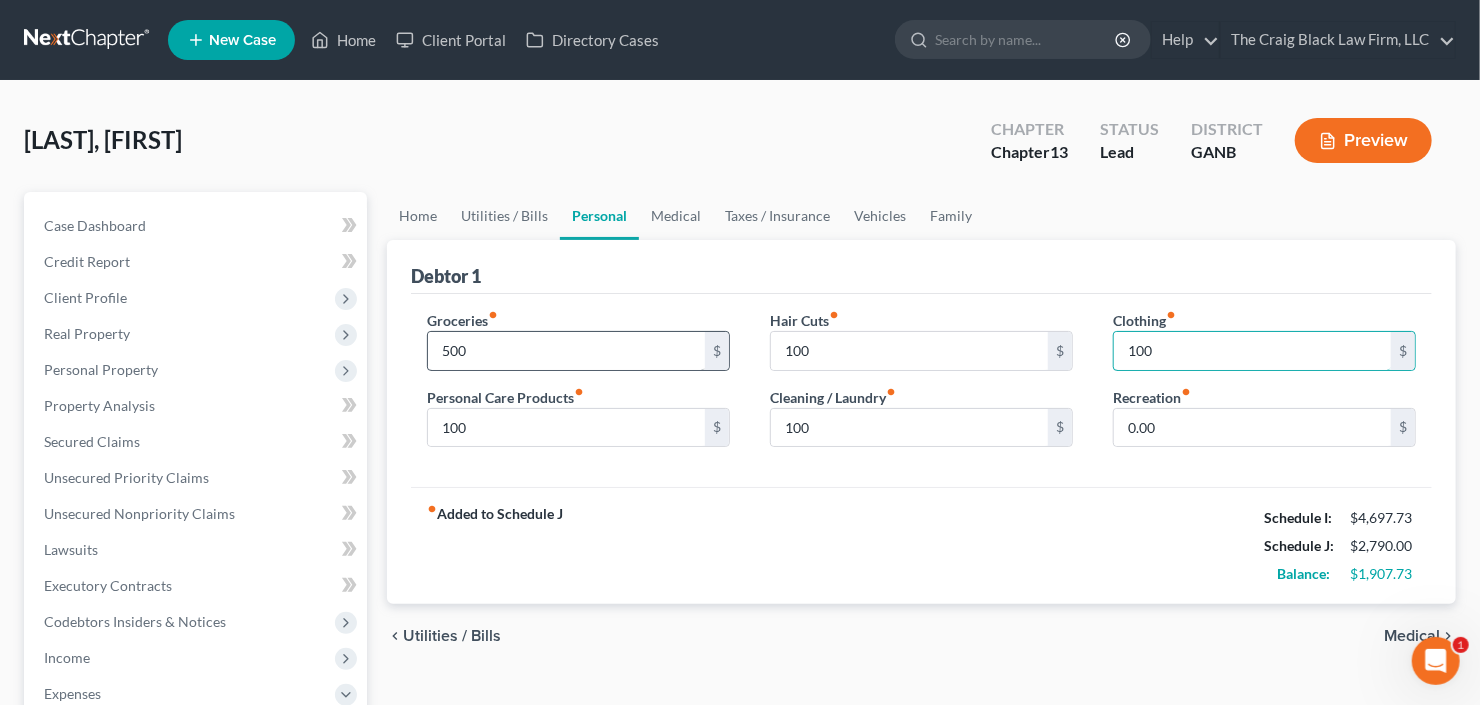 type on "100" 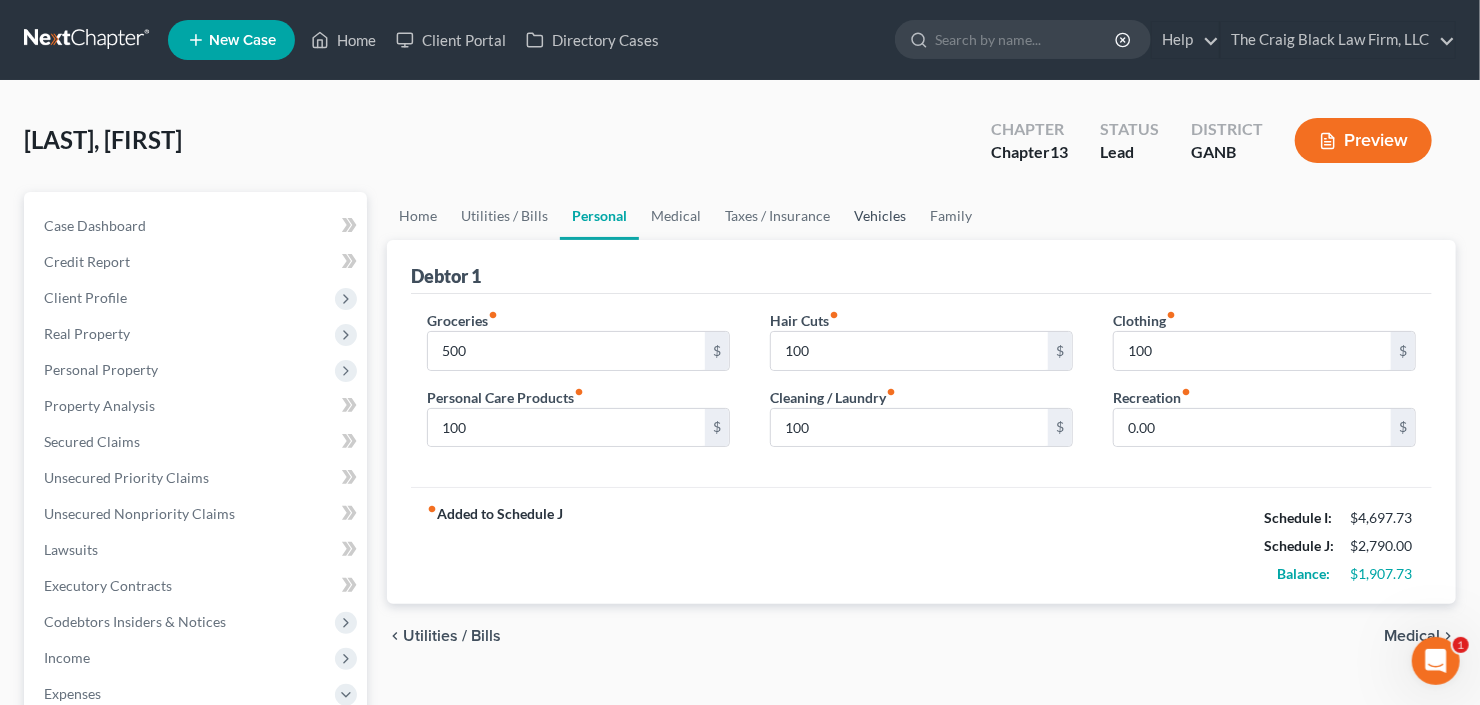 click on "Vehicles" at bounding box center [880, 216] 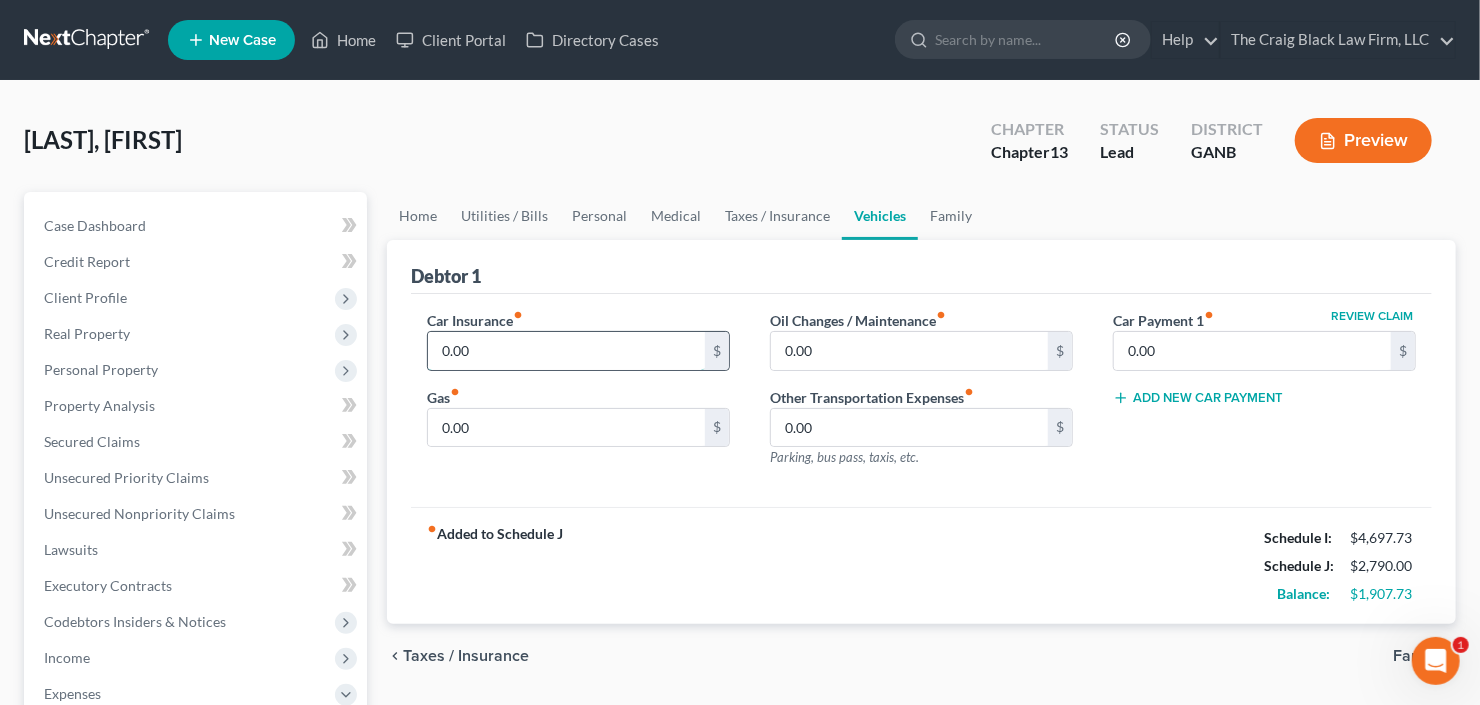 click on "0.00" at bounding box center [566, 351] 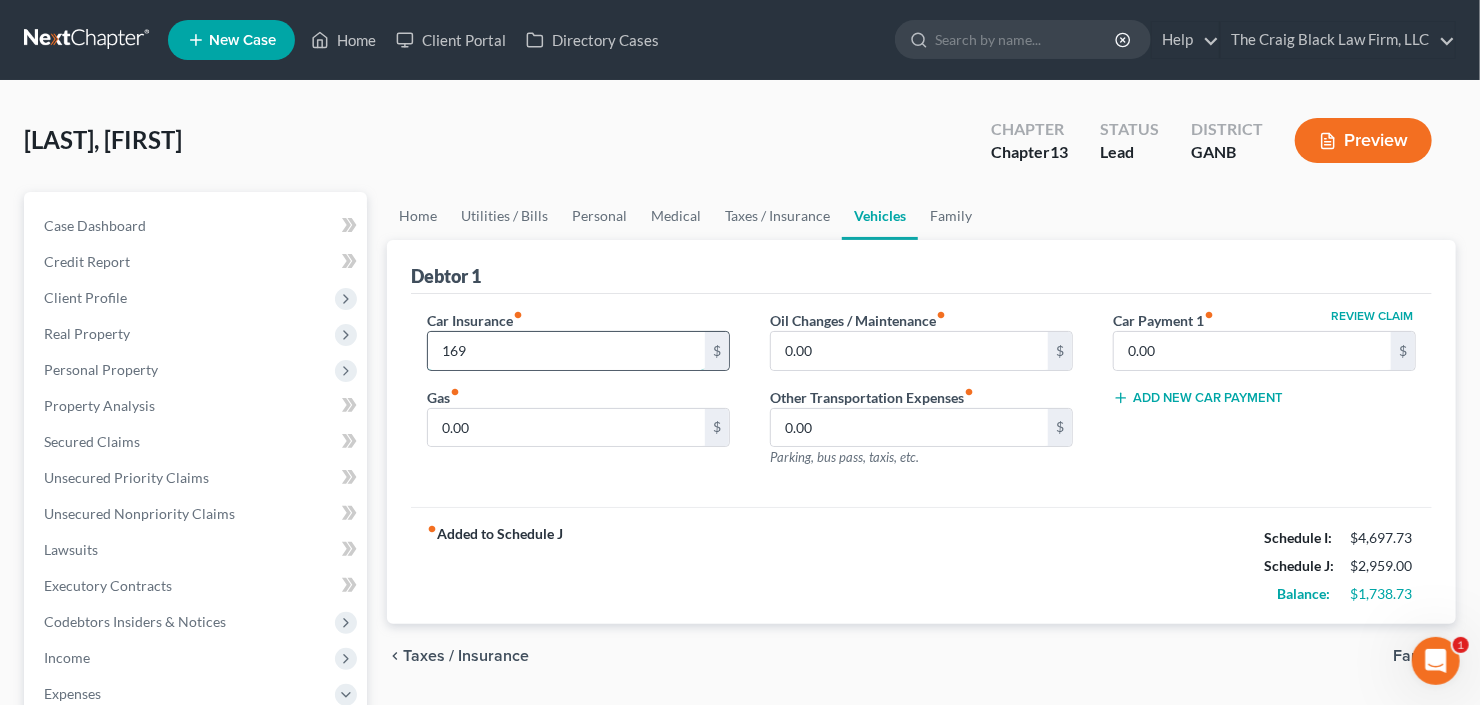 type on "169" 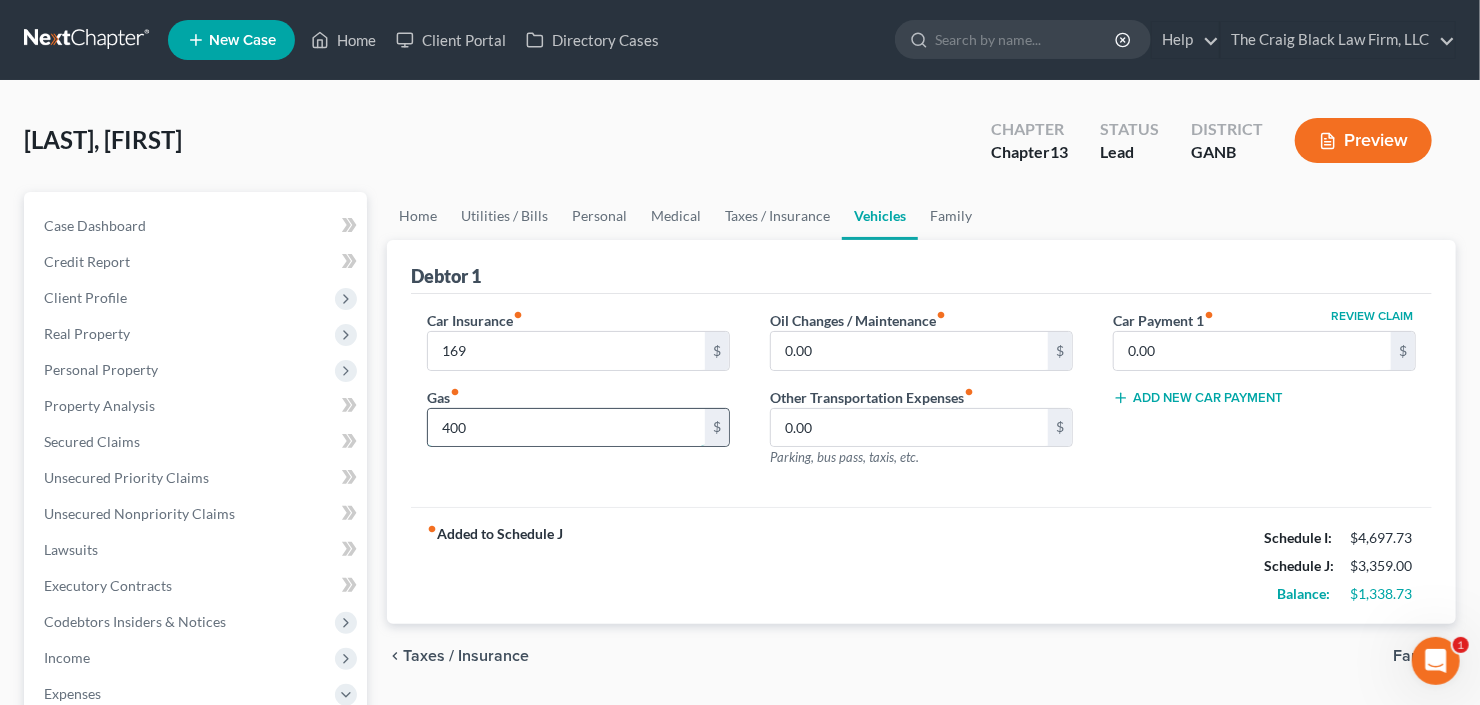 type on "400" 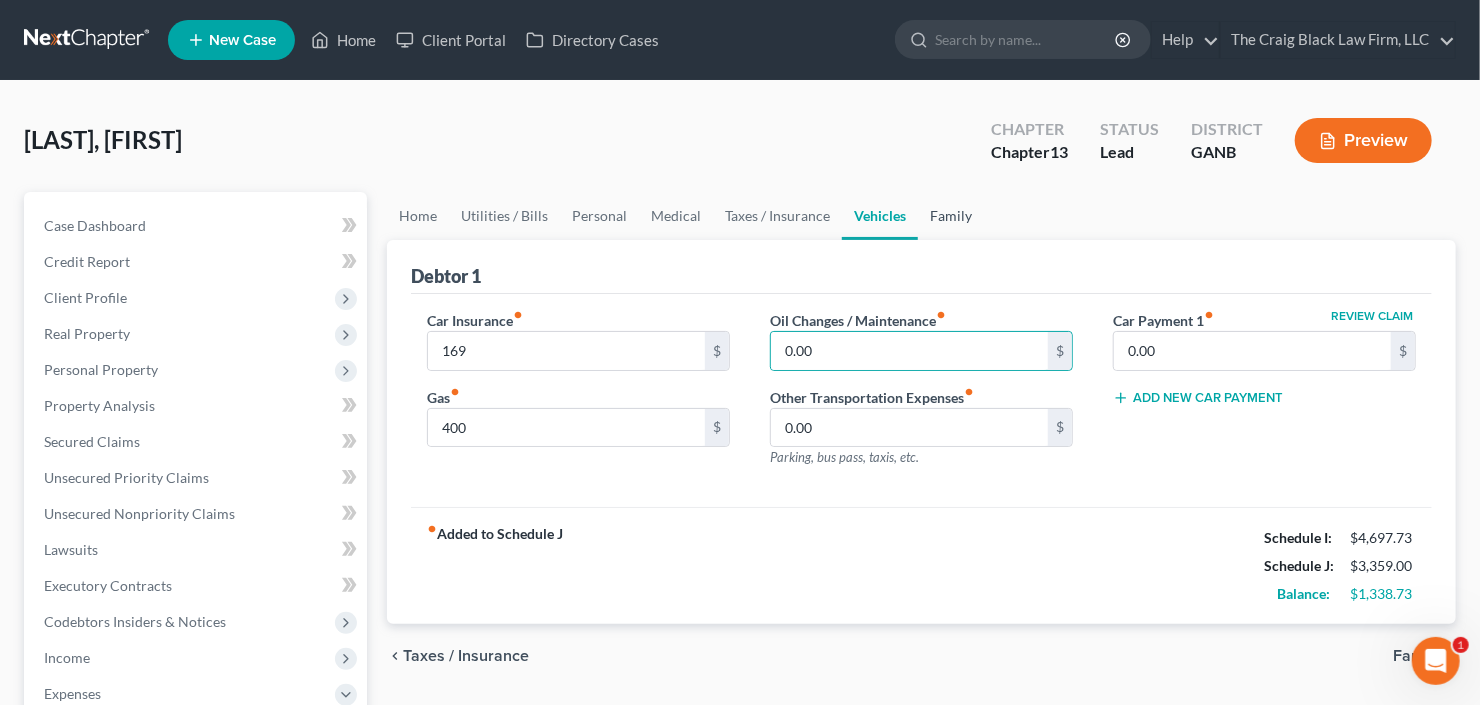 click on "Family" at bounding box center [951, 216] 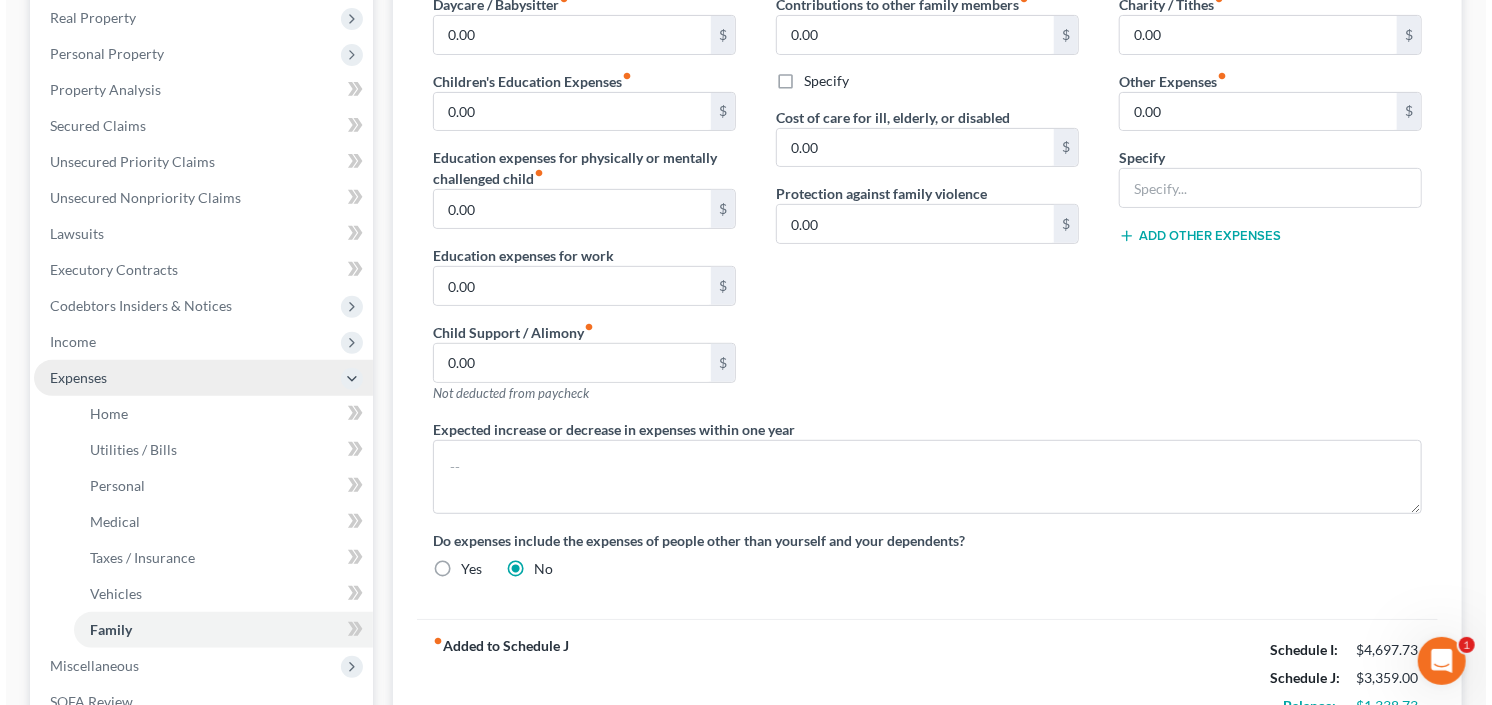 scroll, scrollTop: 320, scrollLeft: 0, axis: vertical 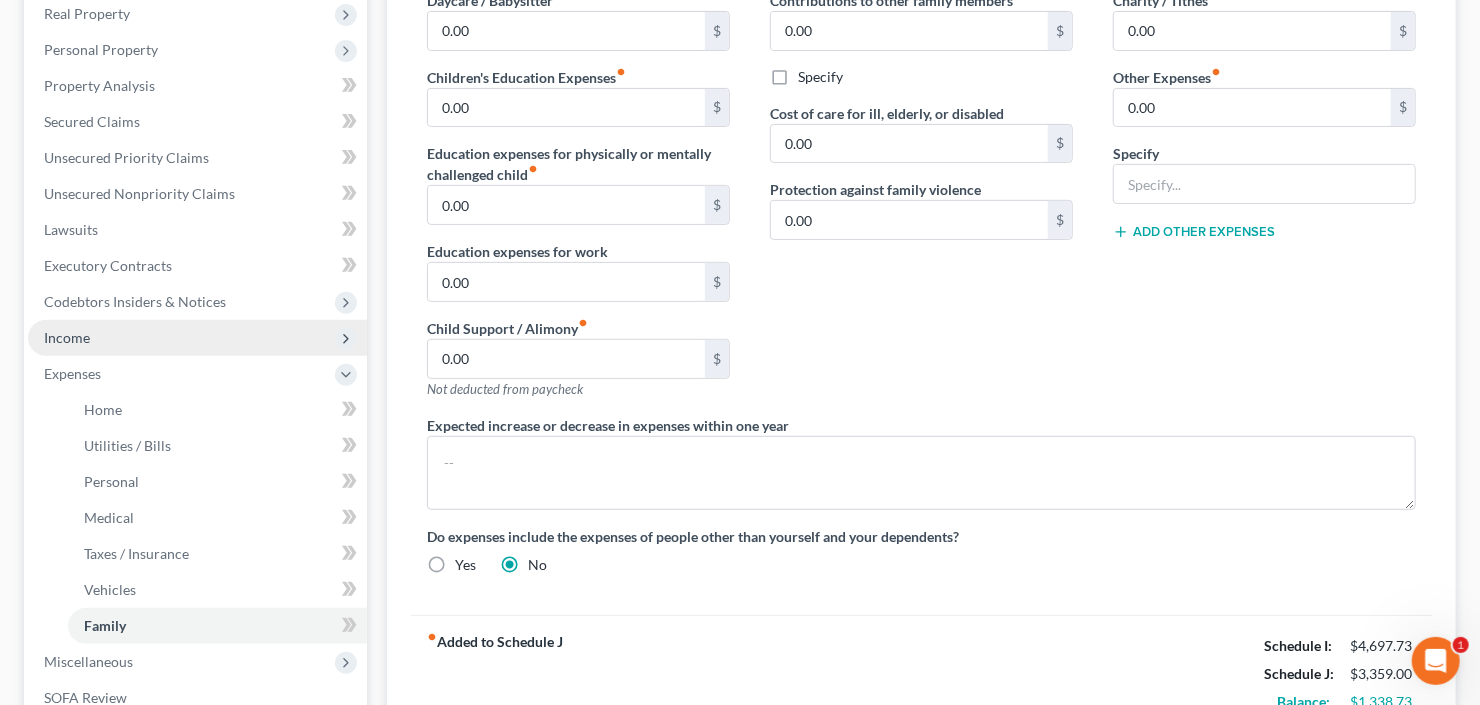 click on "Income" at bounding box center (197, 338) 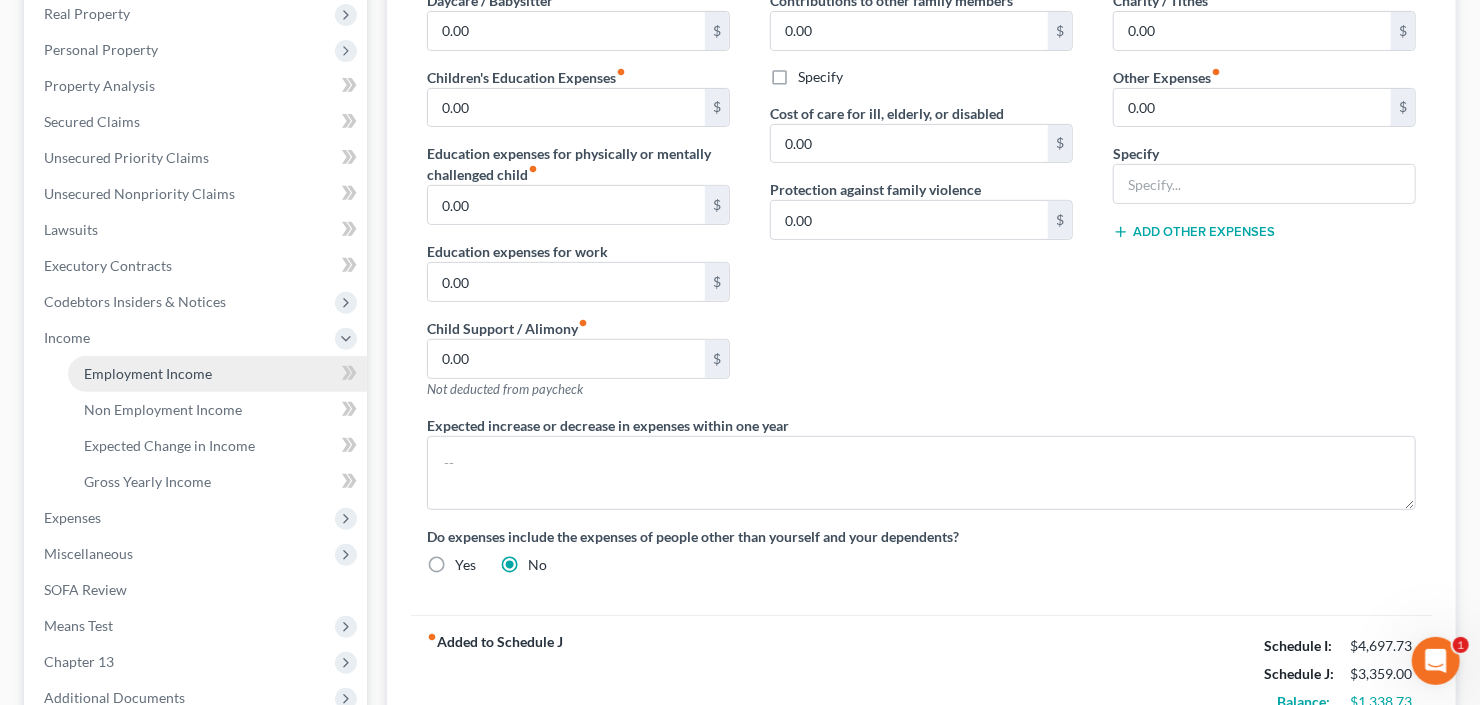 click on "Employment Income" at bounding box center [148, 373] 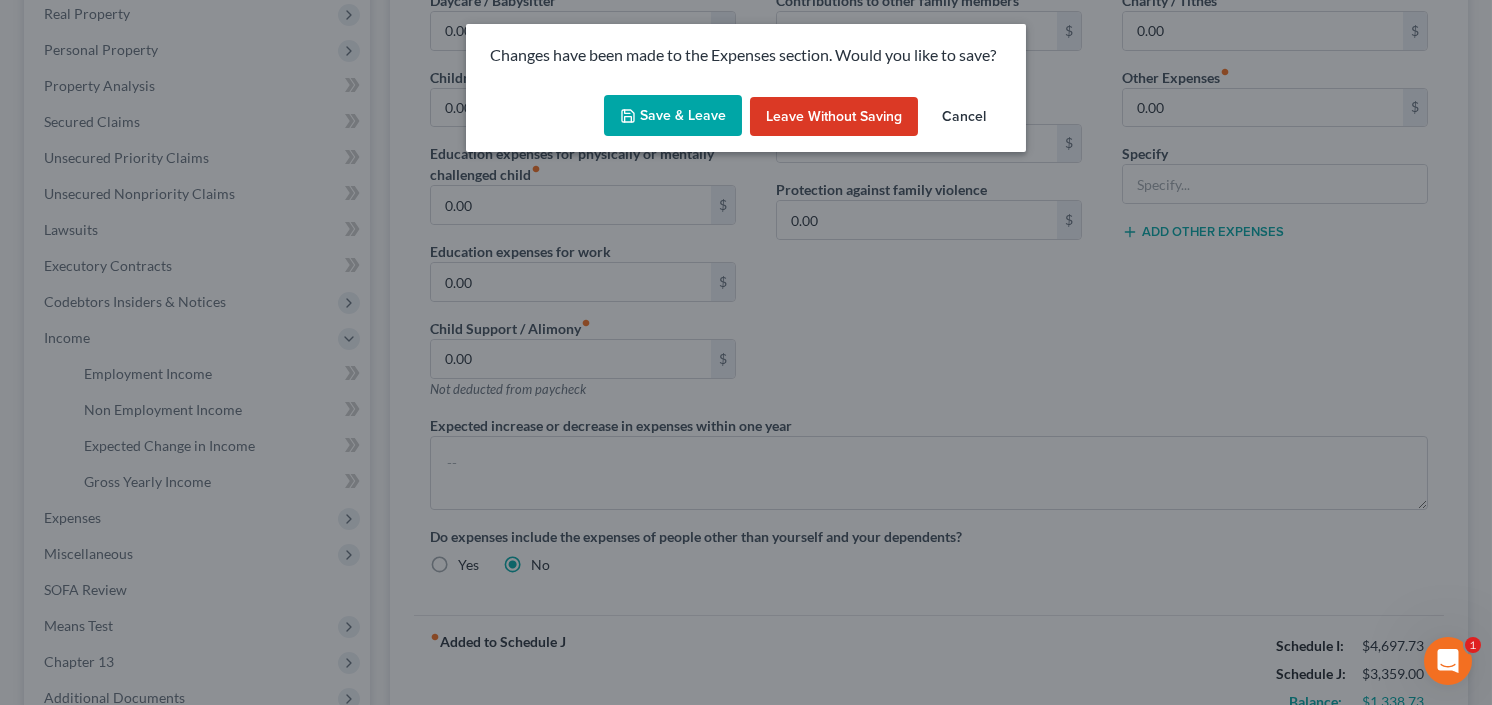 click on "Save & Leave" at bounding box center (673, 116) 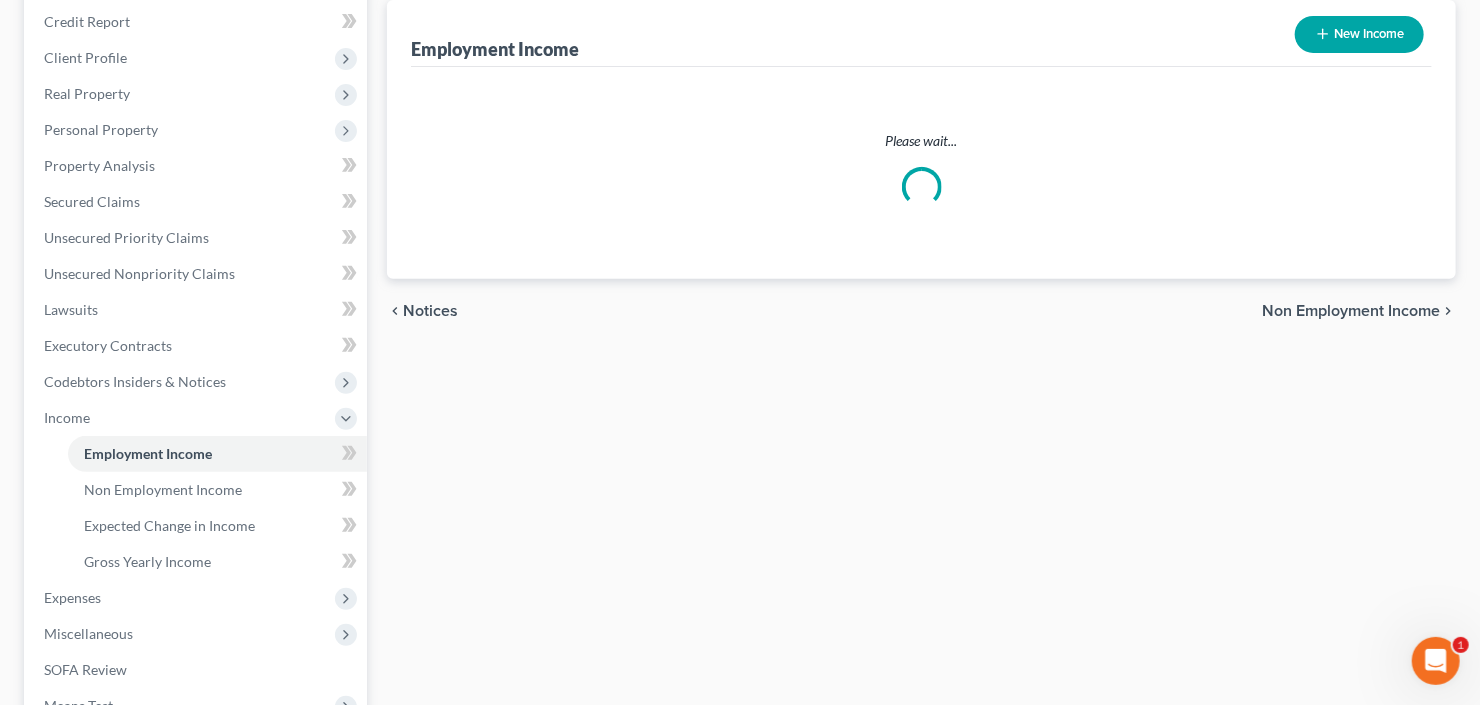 scroll, scrollTop: 0, scrollLeft: 0, axis: both 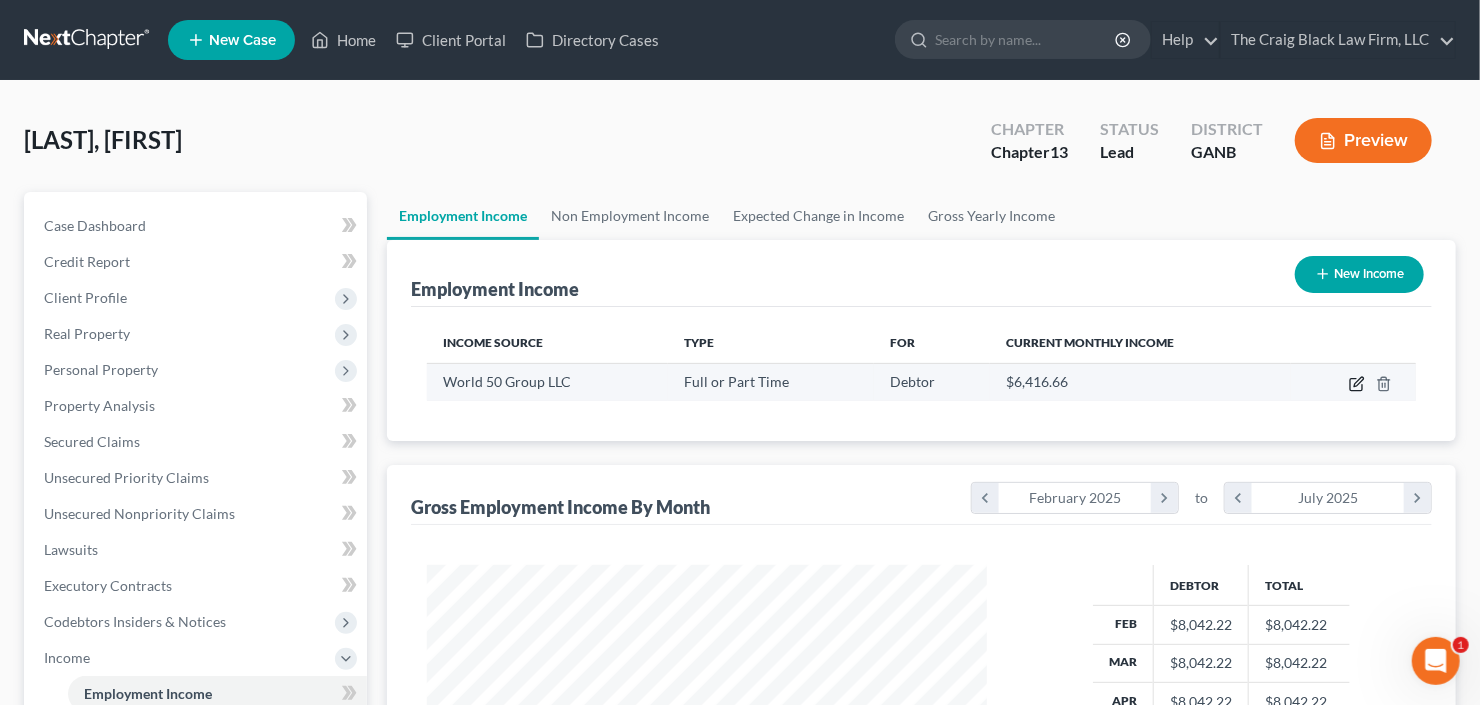 click 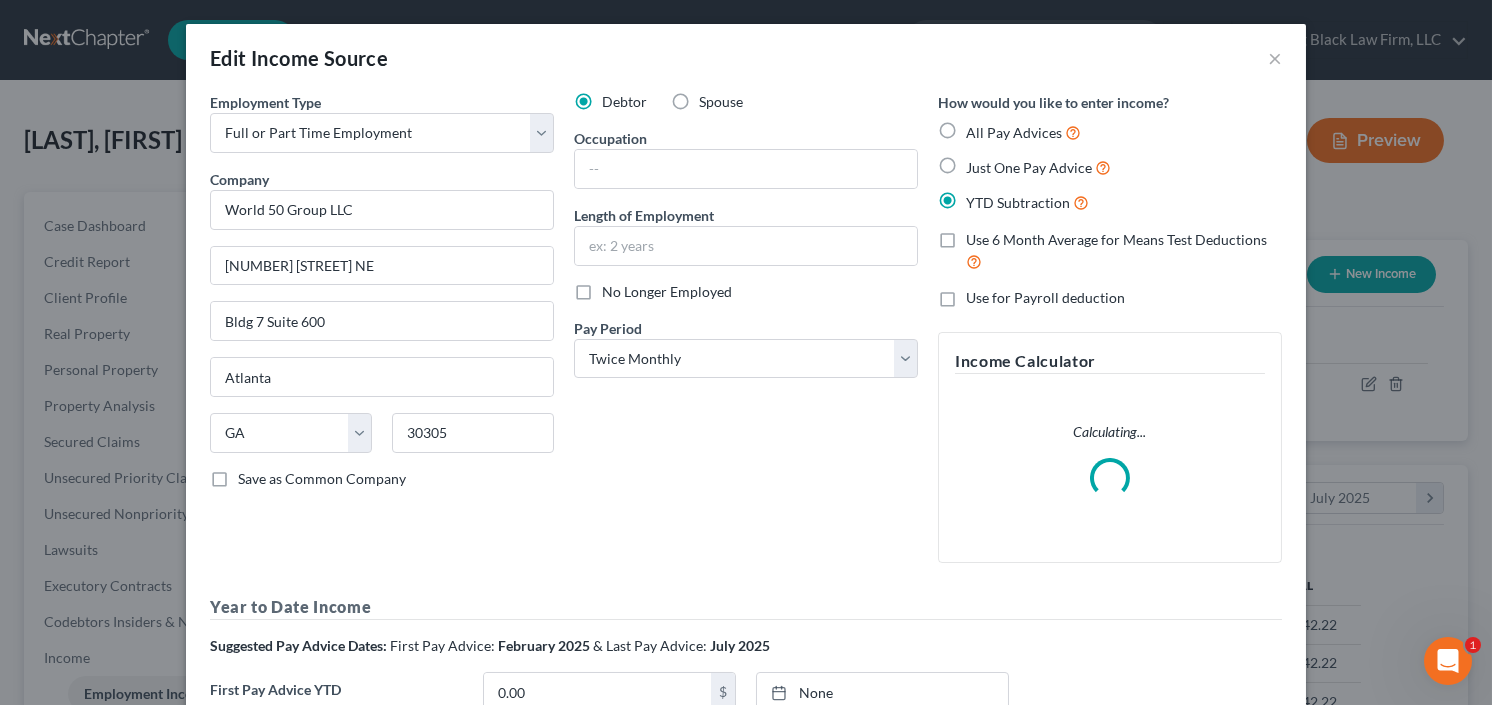 scroll, scrollTop: 999643, scrollLeft: 999394, axis: both 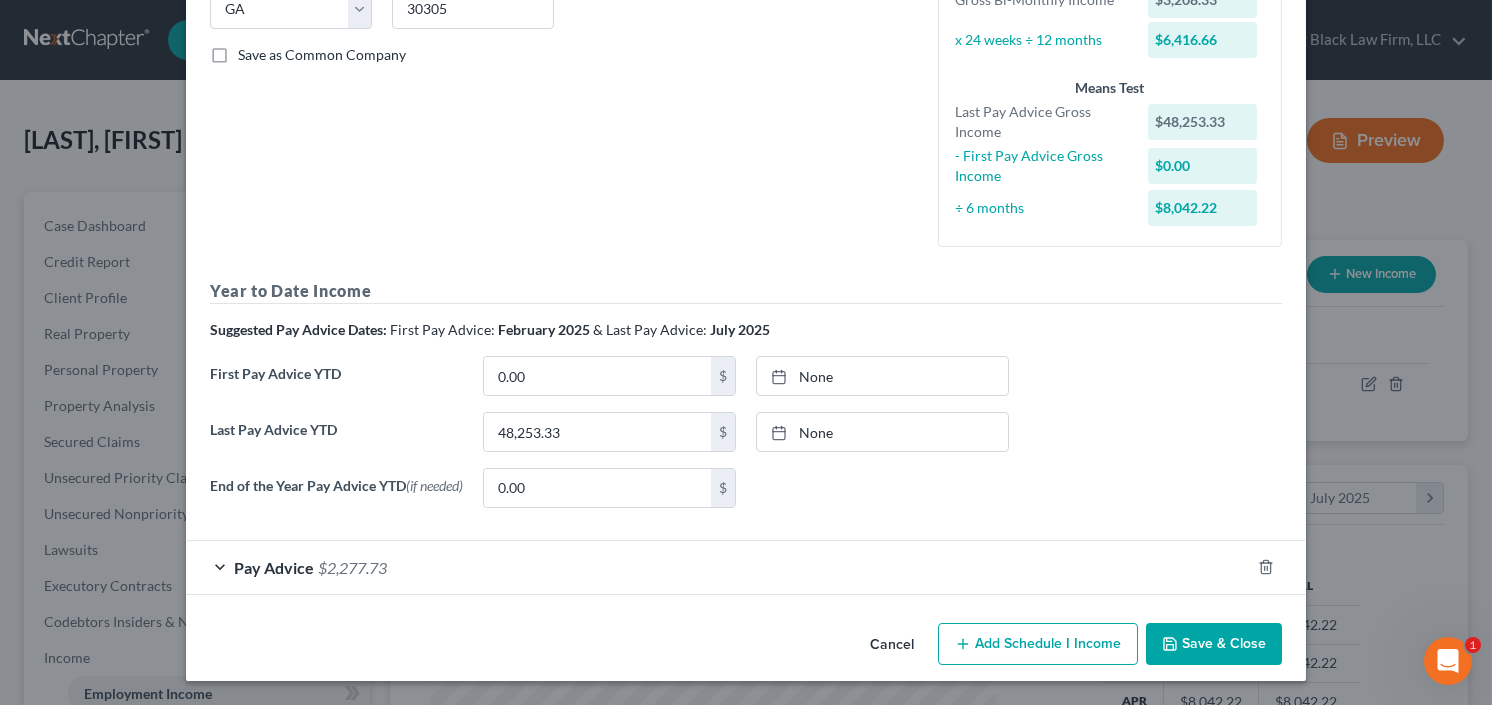 click on "Save & Close" at bounding box center (1214, 644) 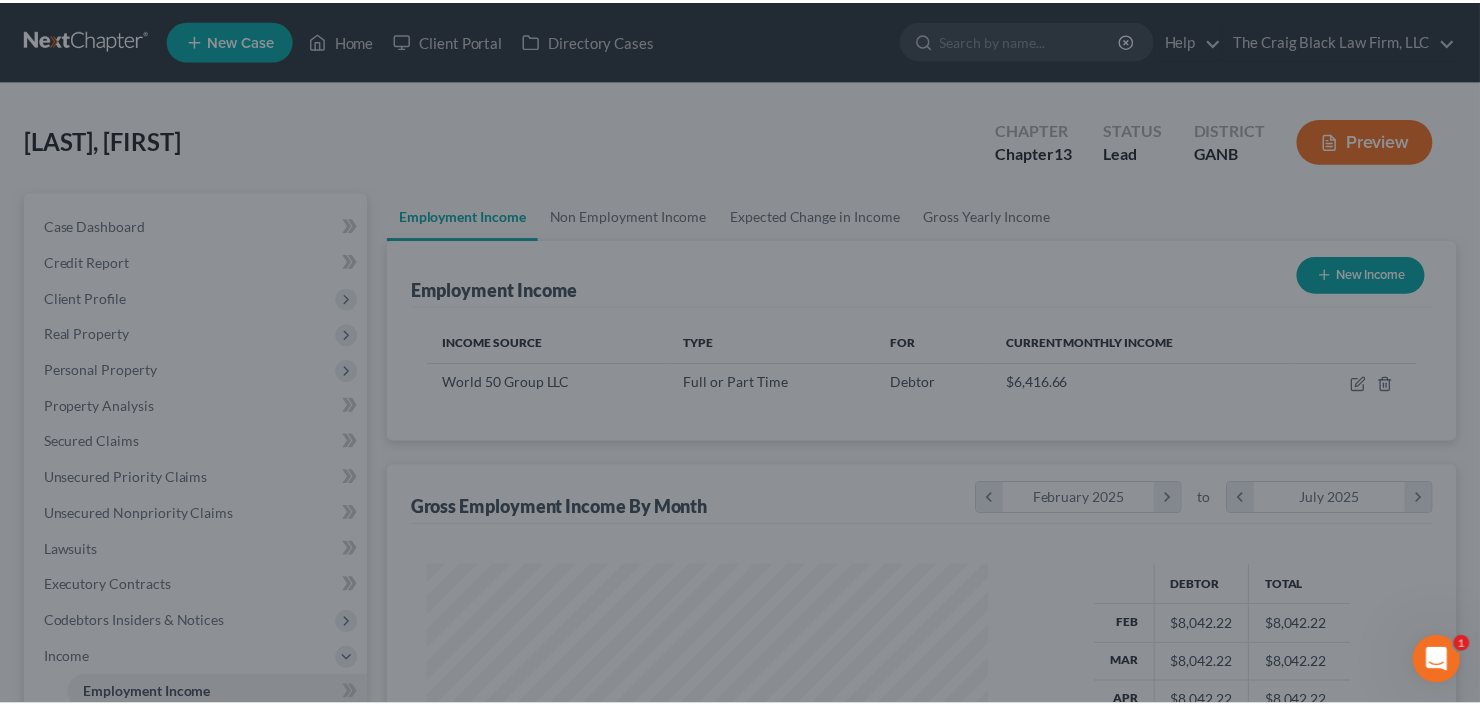 scroll, scrollTop: 357, scrollLeft: 600, axis: both 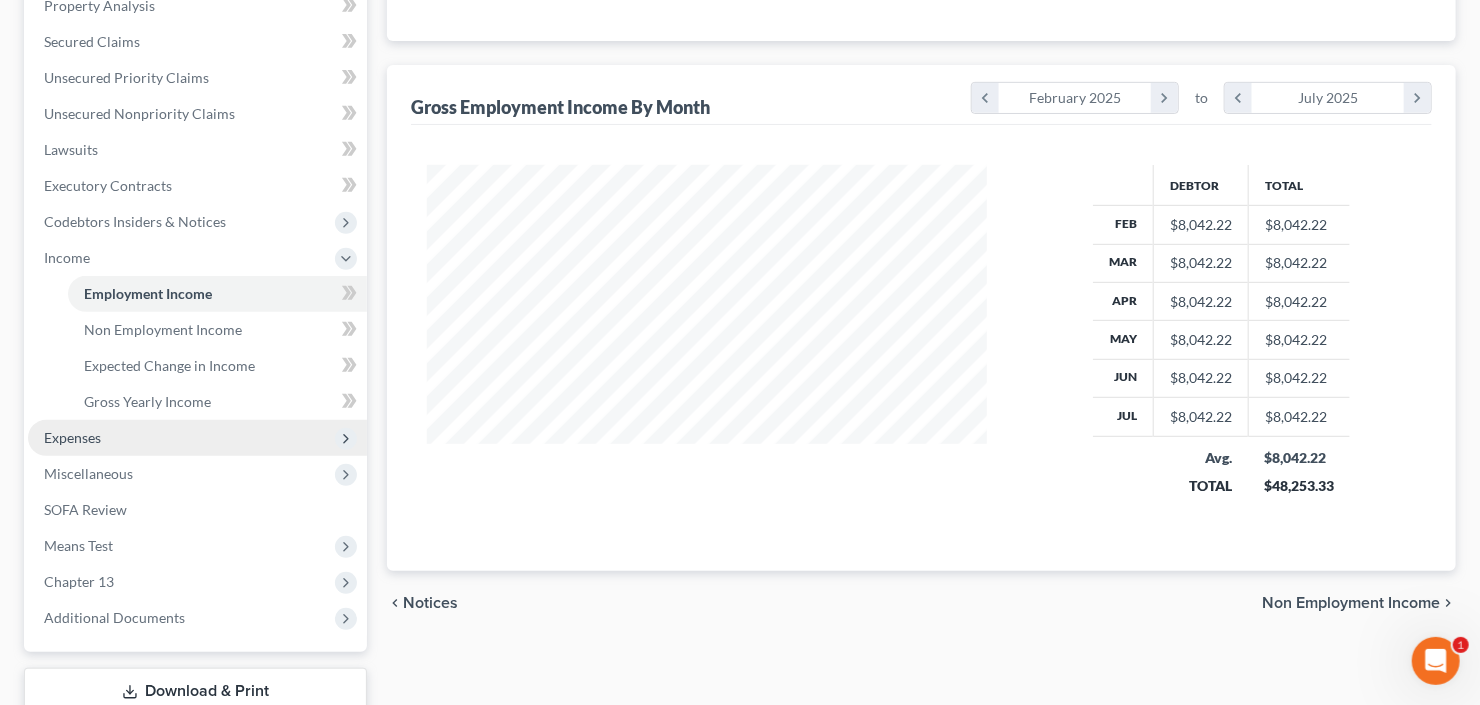 click on "Expenses" at bounding box center [197, 438] 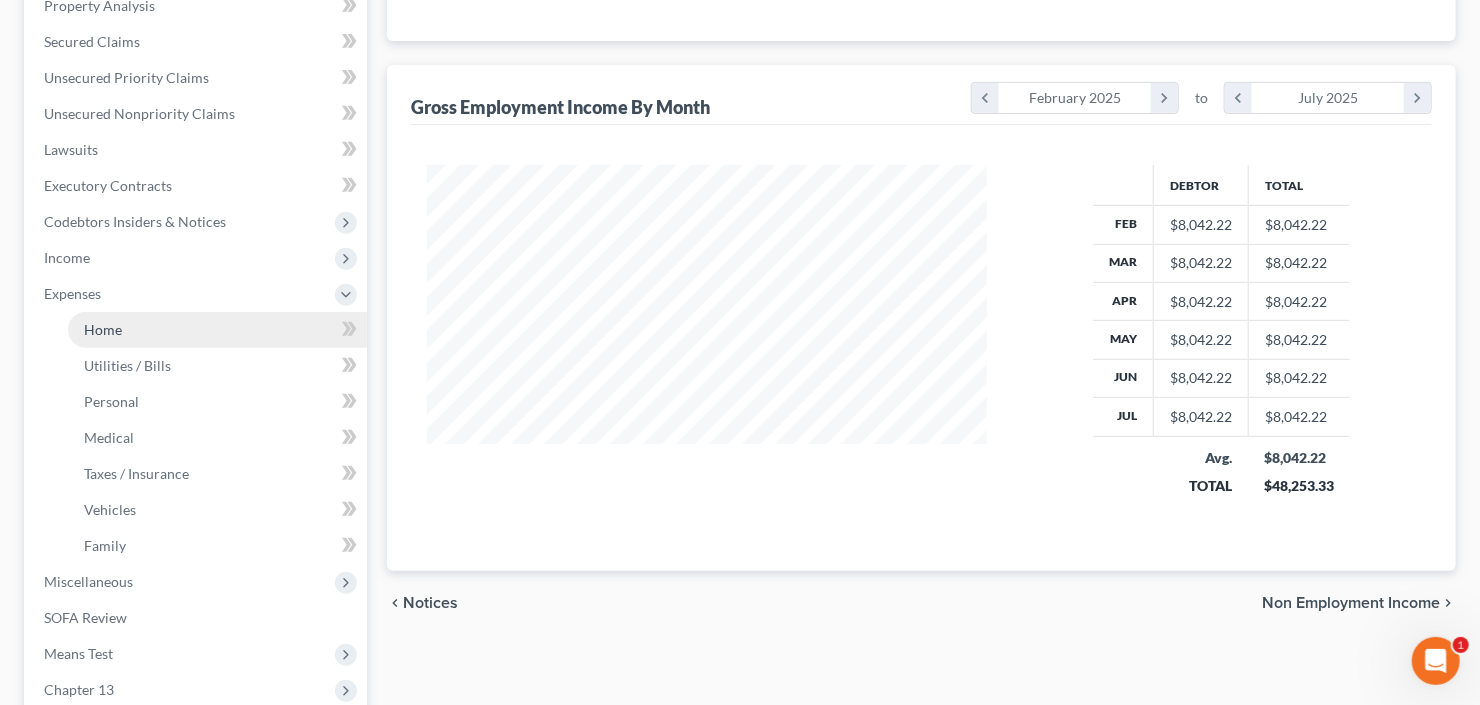 click on "Home" at bounding box center [217, 330] 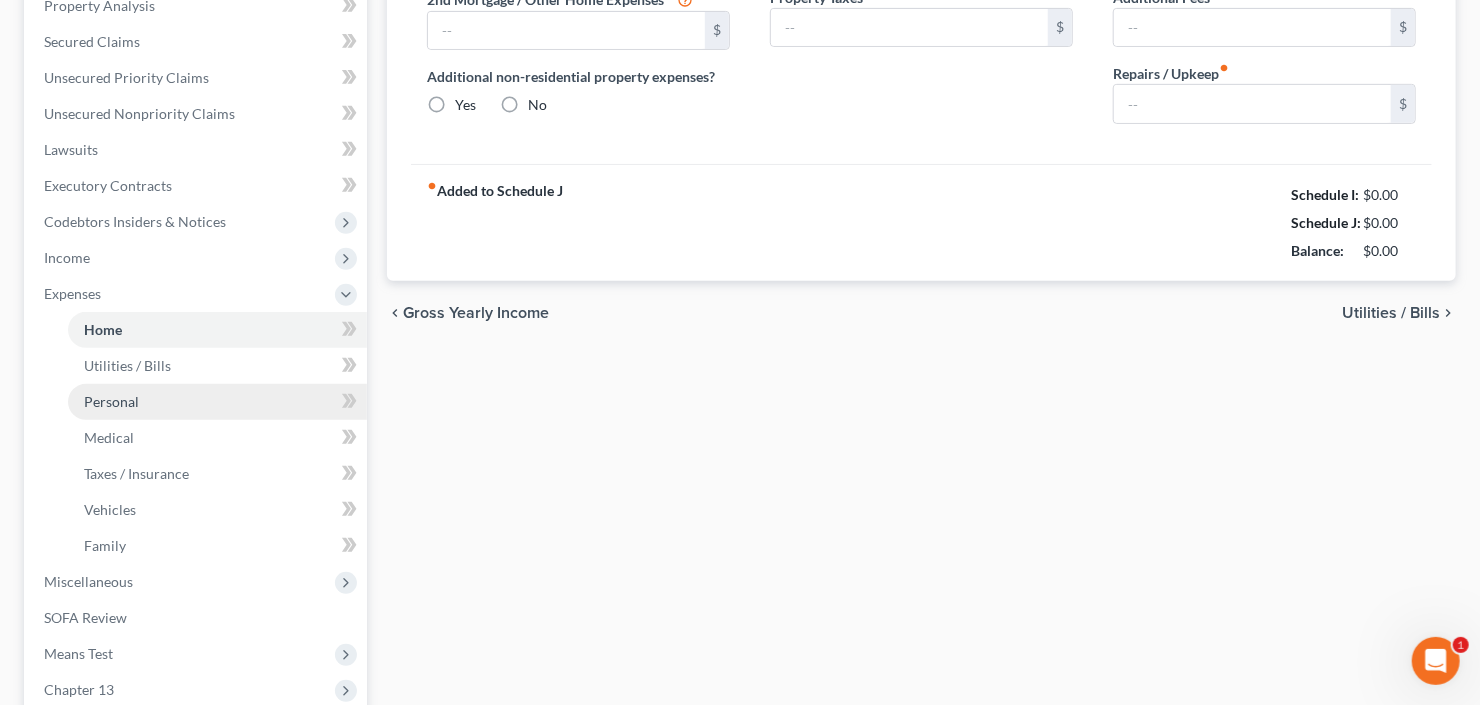 type on "1,590.00" 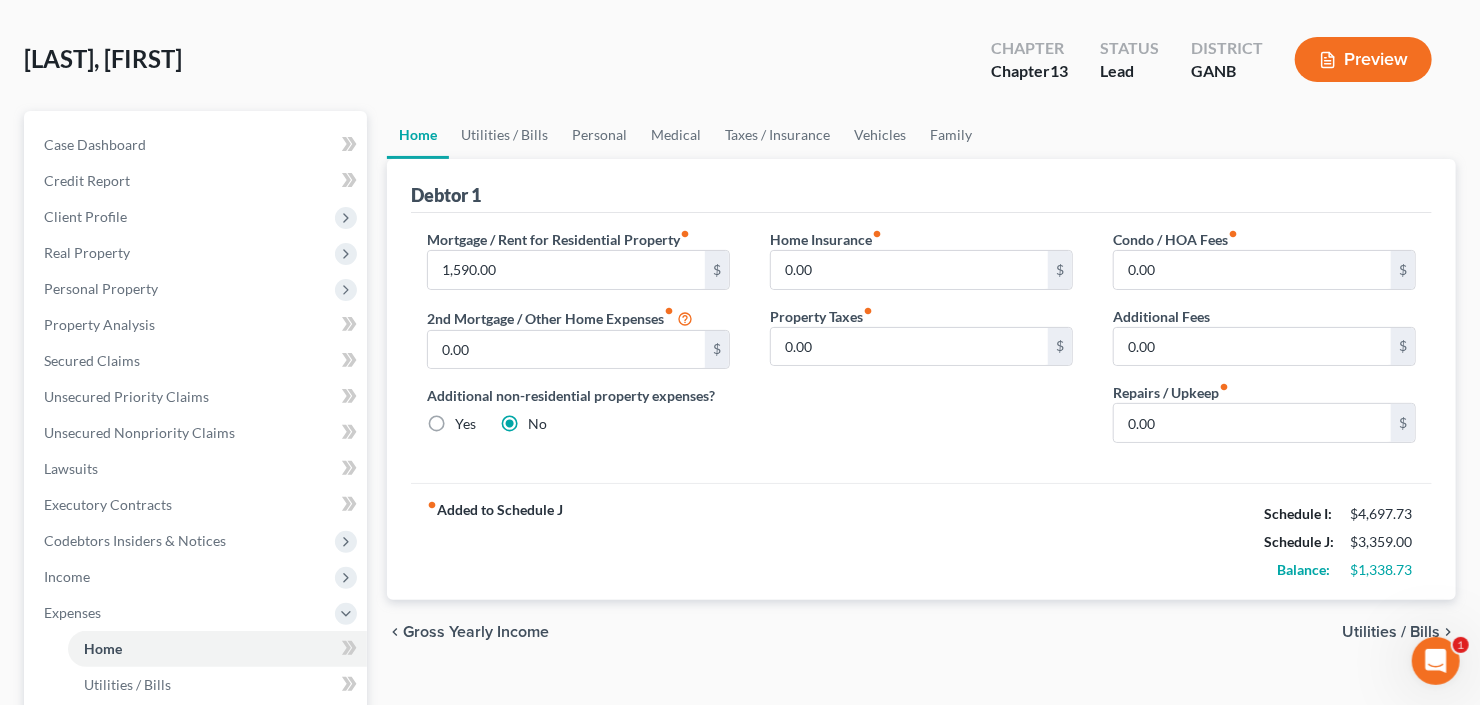 scroll, scrollTop: 240, scrollLeft: 0, axis: vertical 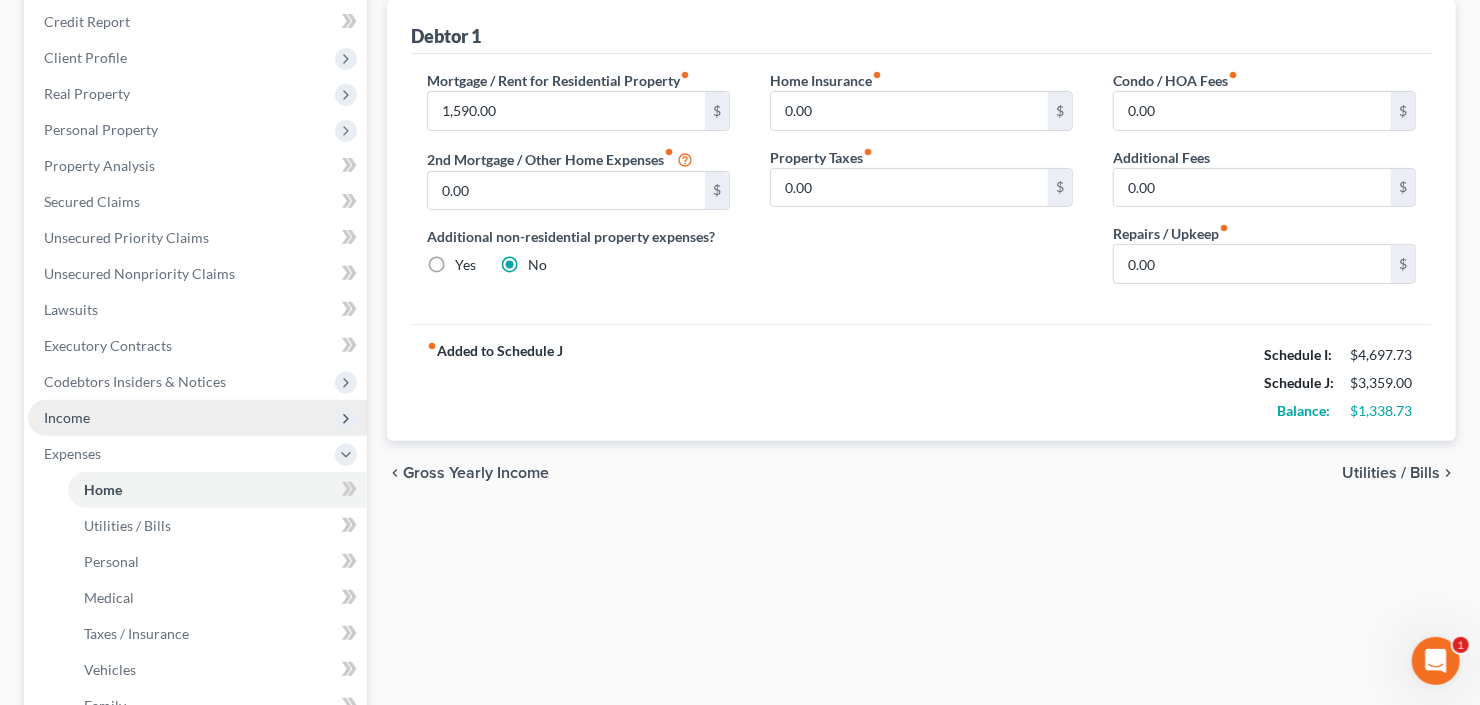 click on "Income" at bounding box center (197, 418) 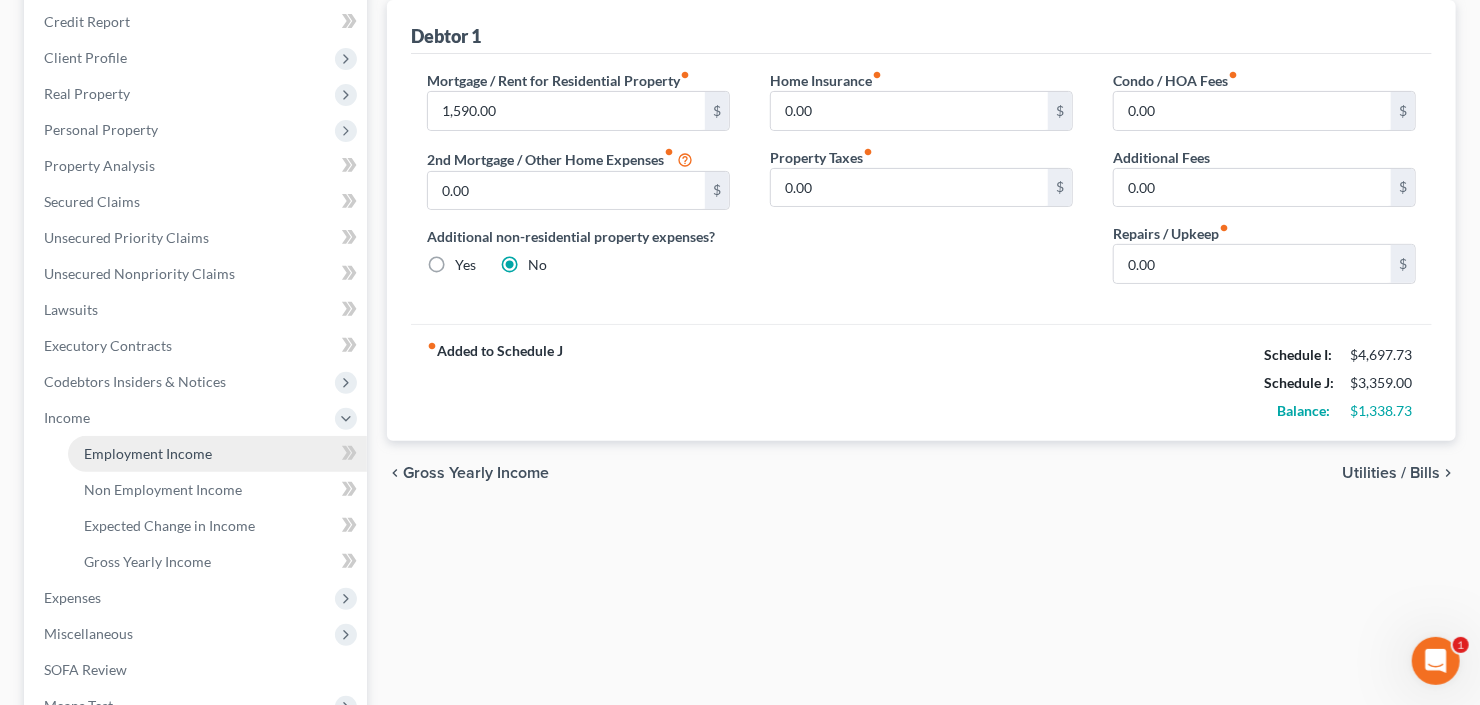click on "Employment Income" at bounding box center [148, 453] 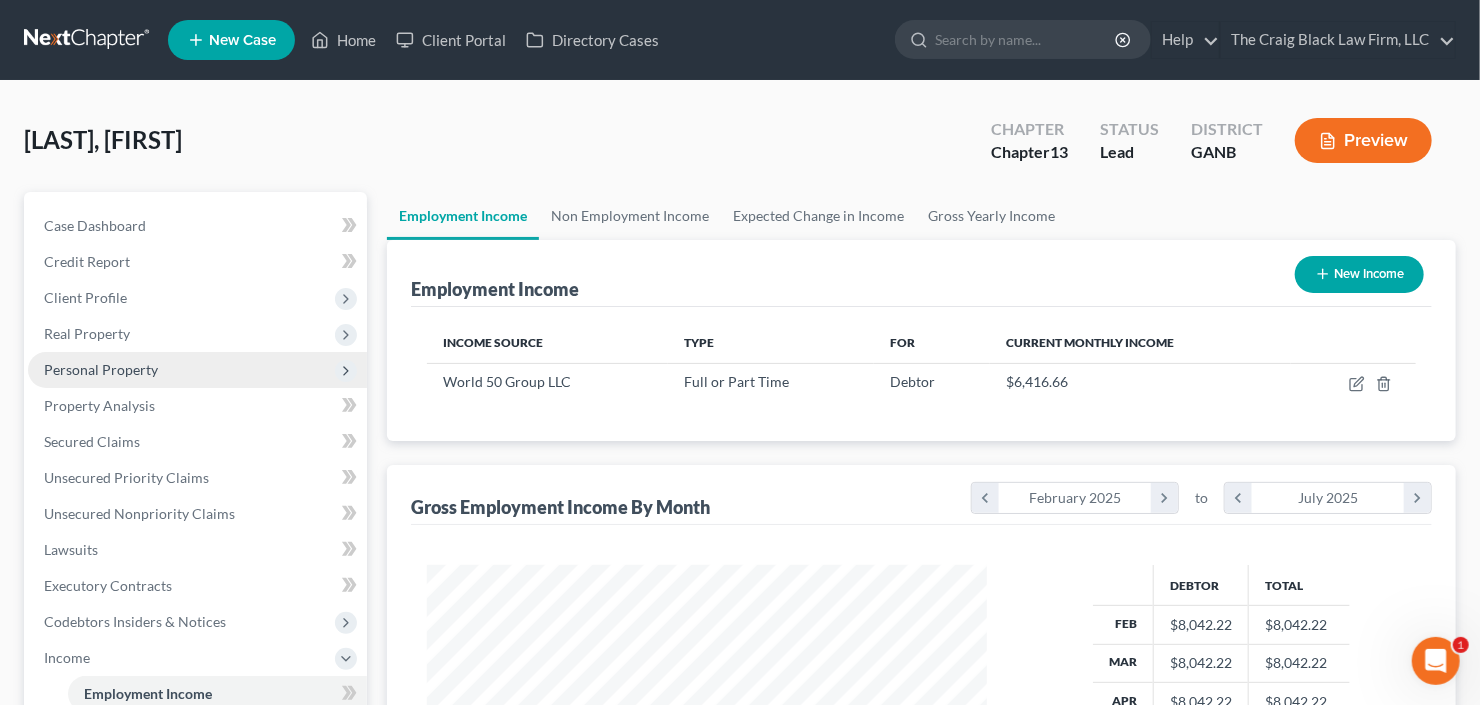 scroll, scrollTop: 0, scrollLeft: 0, axis: both 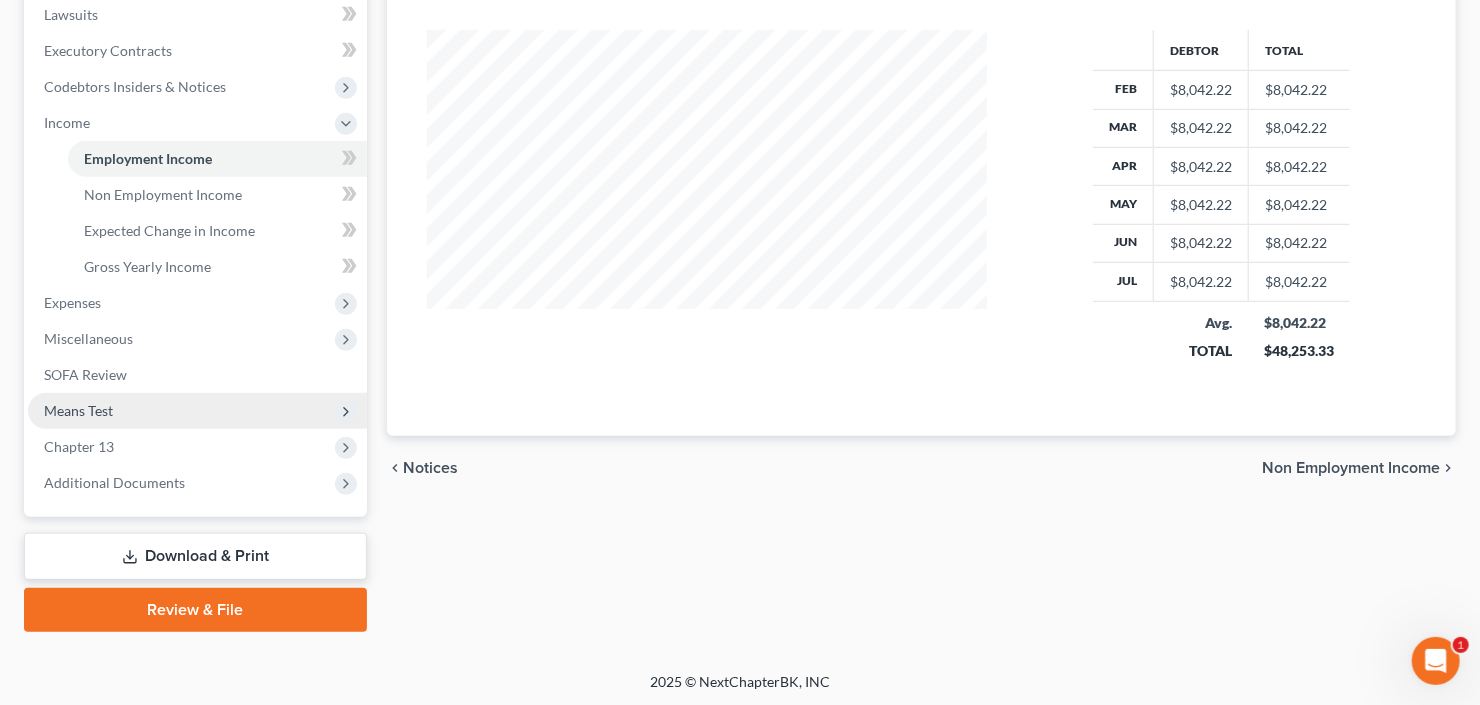 click on "Means Test" at bounding box center [197, 411] 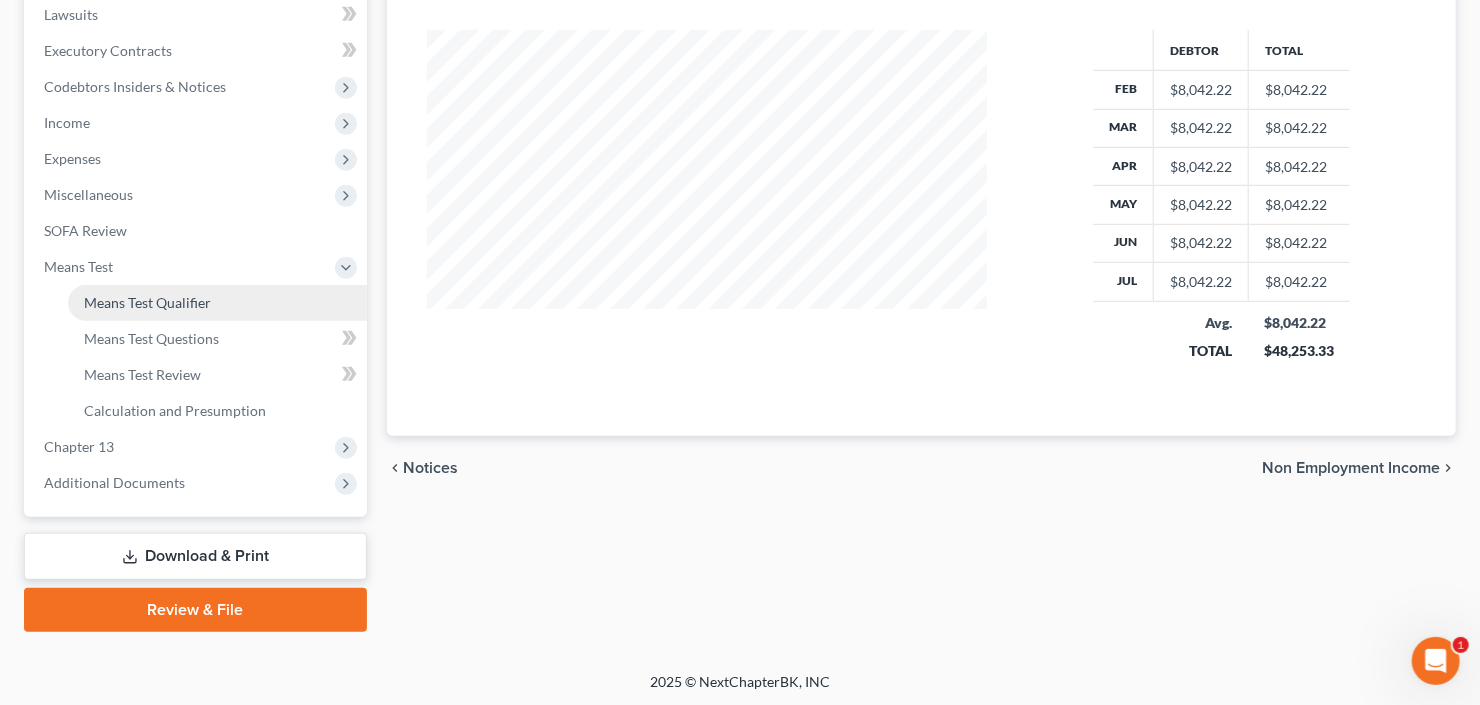 click on "Means Test Qualifier" at bounding box center (147, 302) 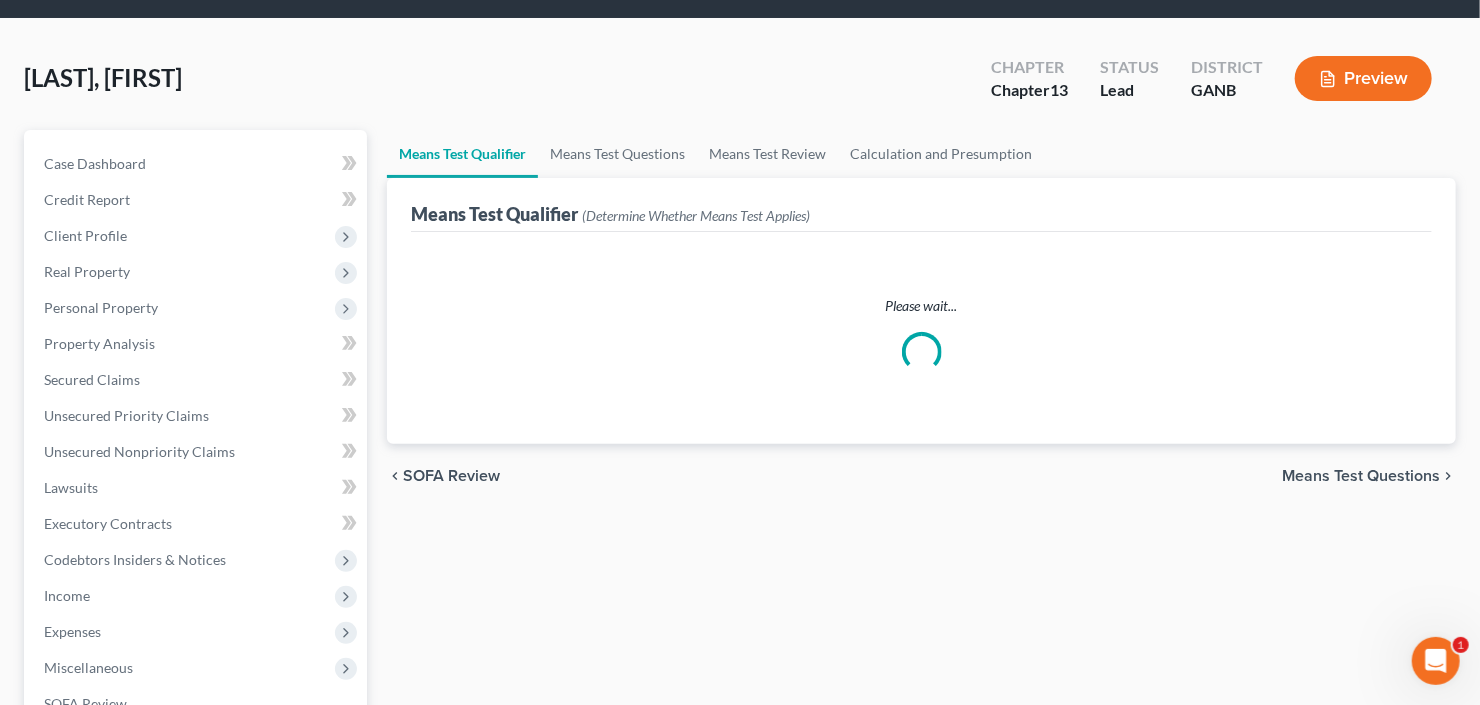 scroll, scrollTop: 0, scrollLeft: 0, axis: both 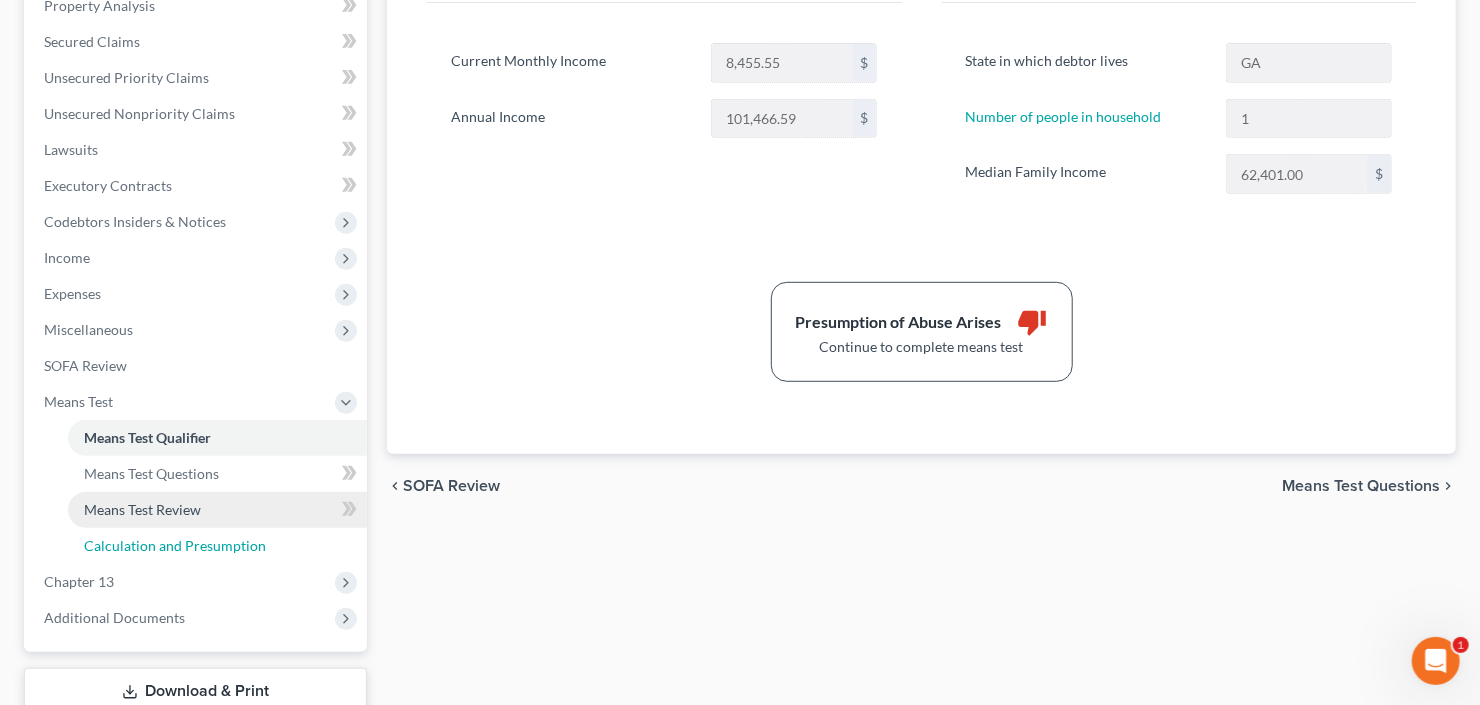 click on "Calculation and Presumption" at bounding box center [175, 545] 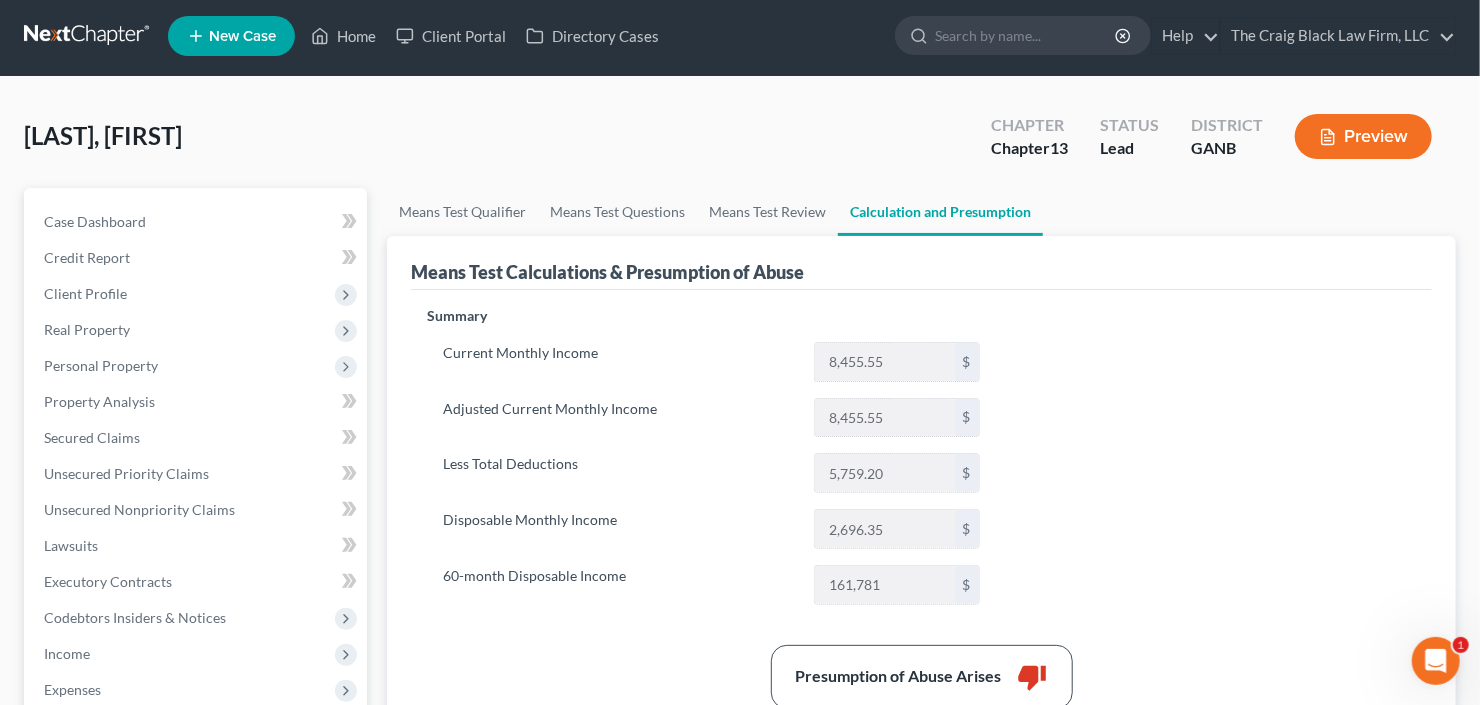 scroll, scrollTop: 0, scrollLeft: 0, axis: both 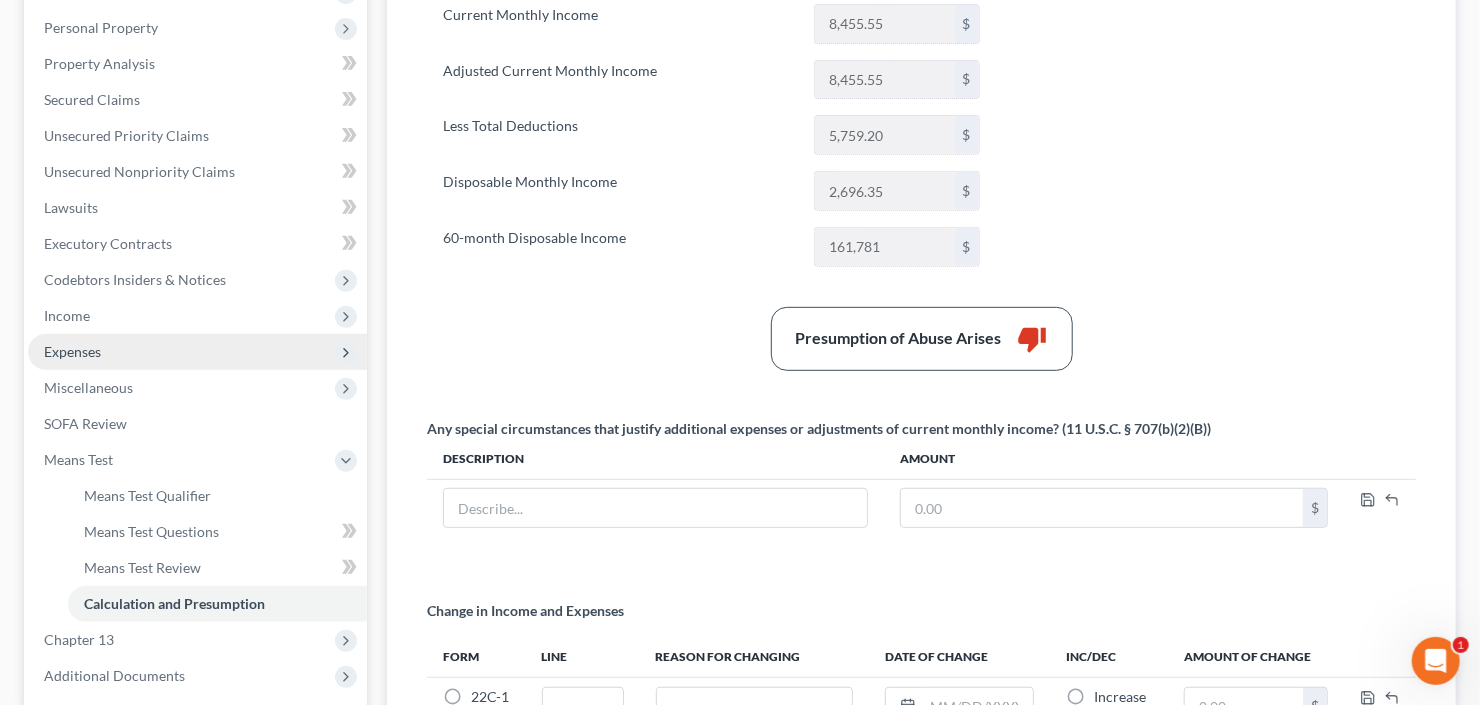 click on "Expenses" at bounding box center (197, 352) 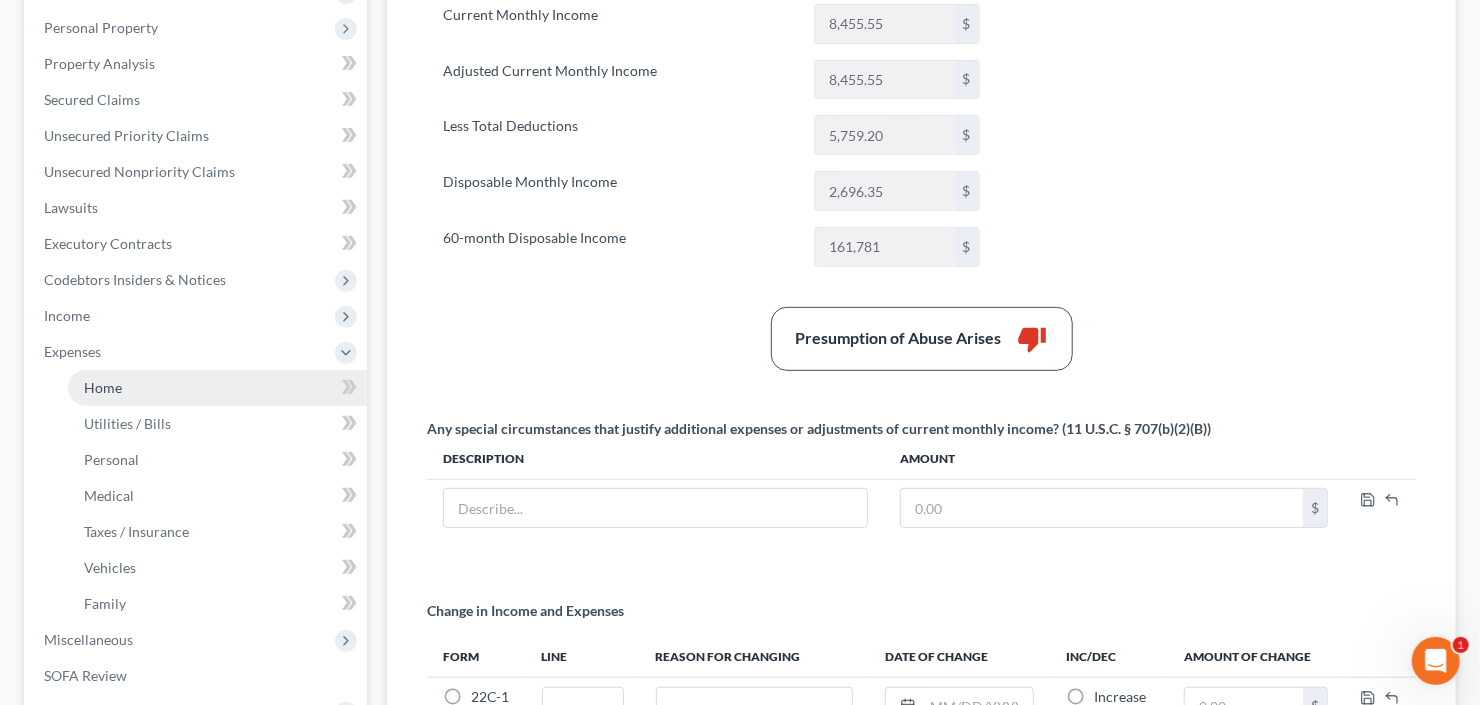 click on "Home" at bounding box center [217, 388] 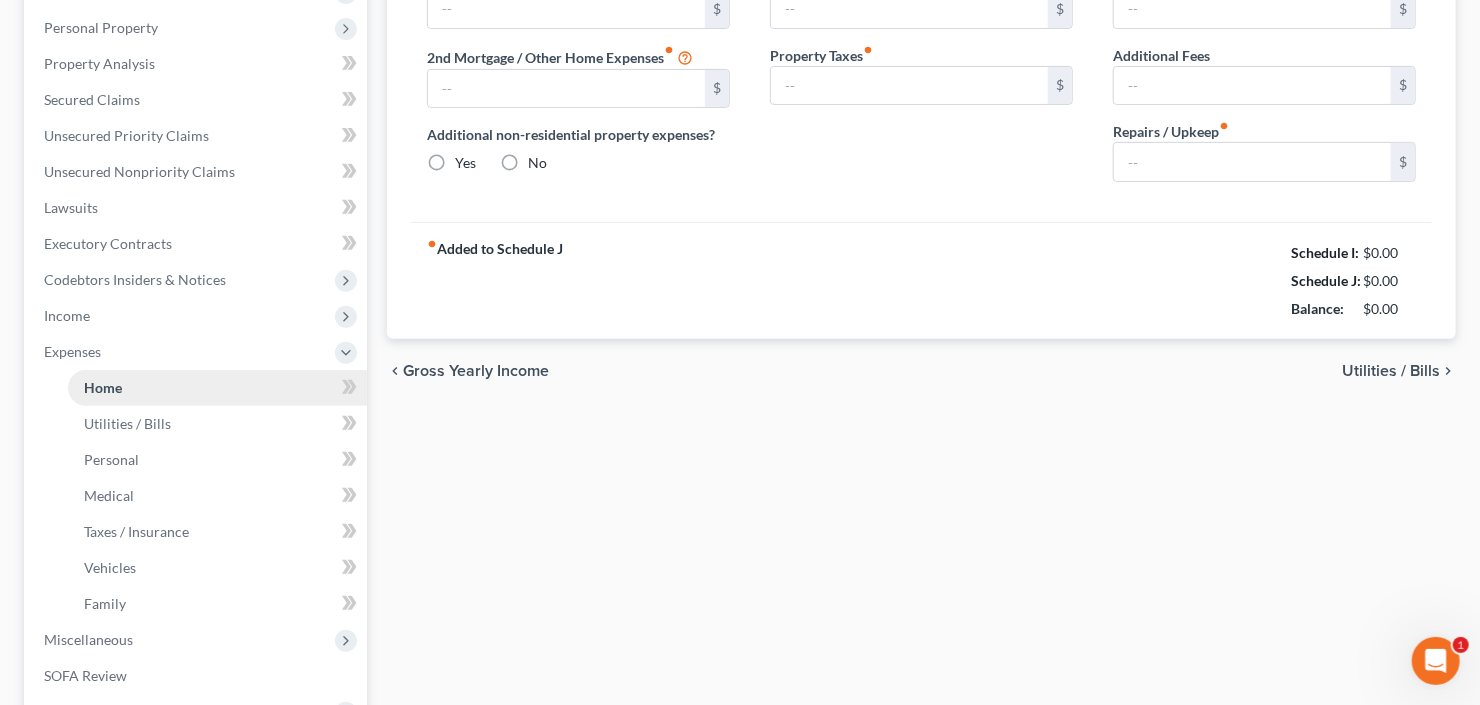 type on "1,590.00" 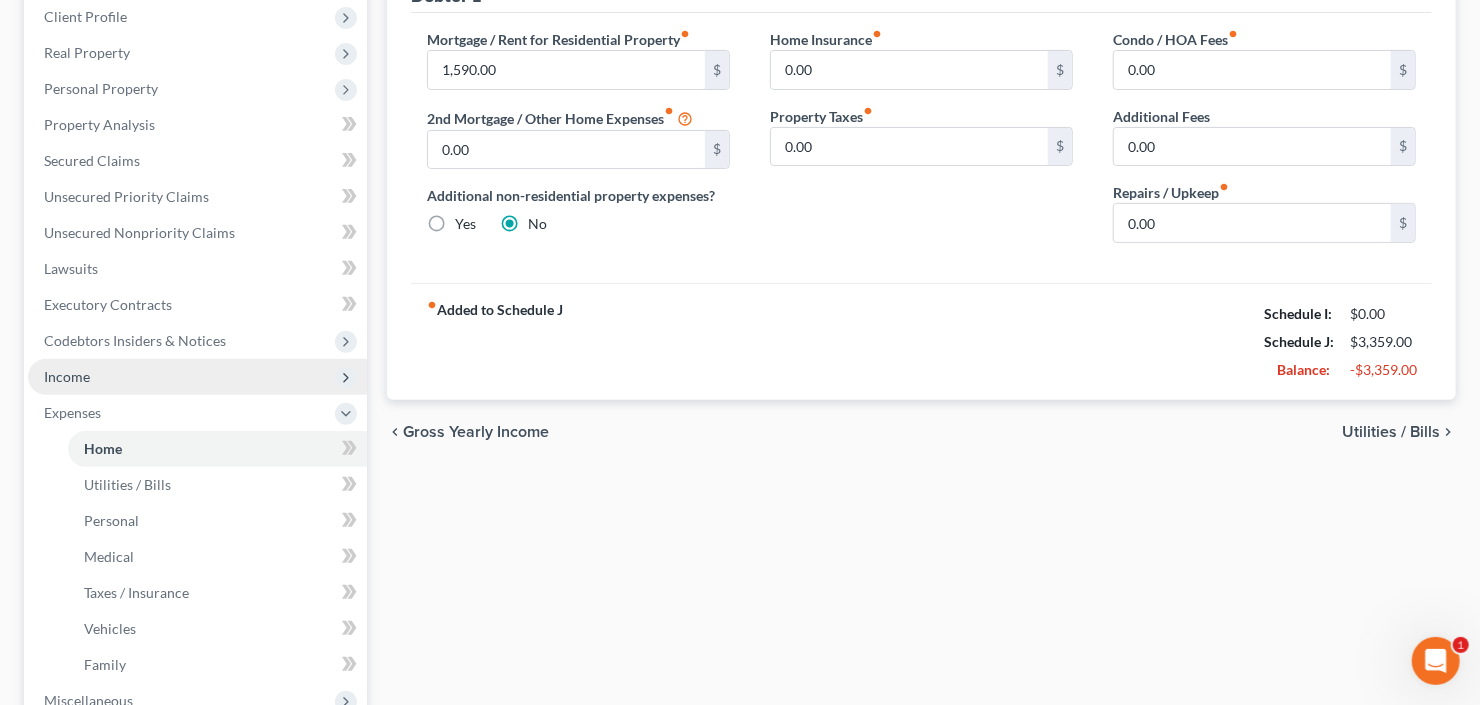 scroll, scrollTop: 320, scrollLeft: 0, axis: vertical 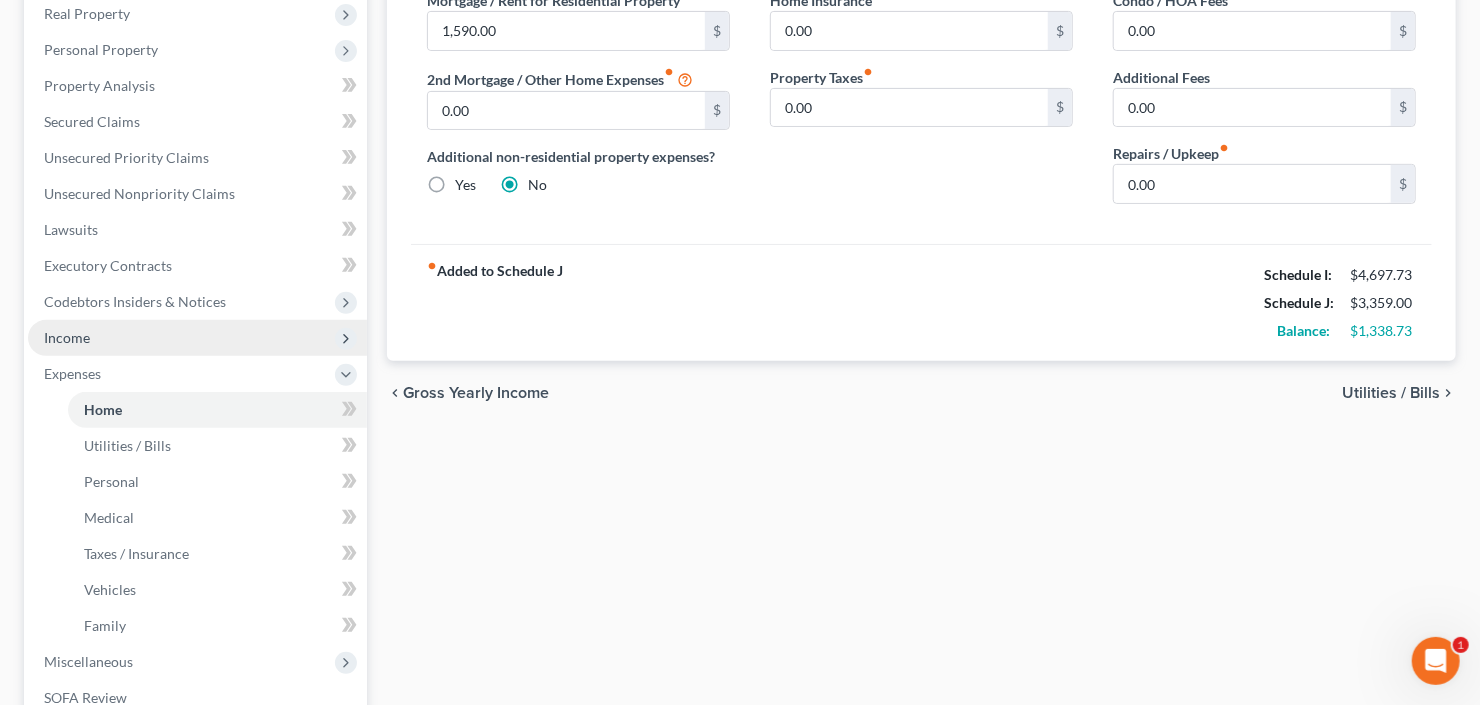 click on "Income" at bounding box center [197, 338] 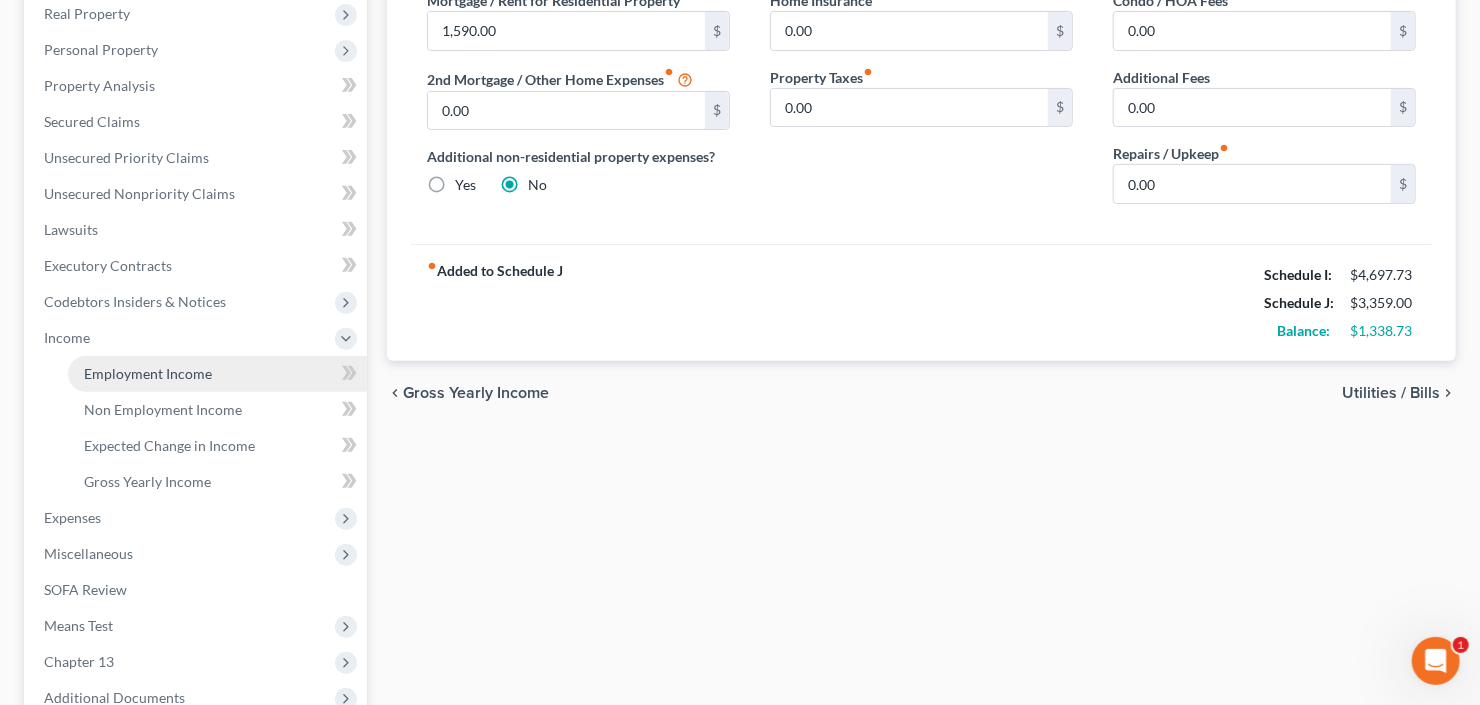 click on "Employment Income" at bounding box center [148, 373] 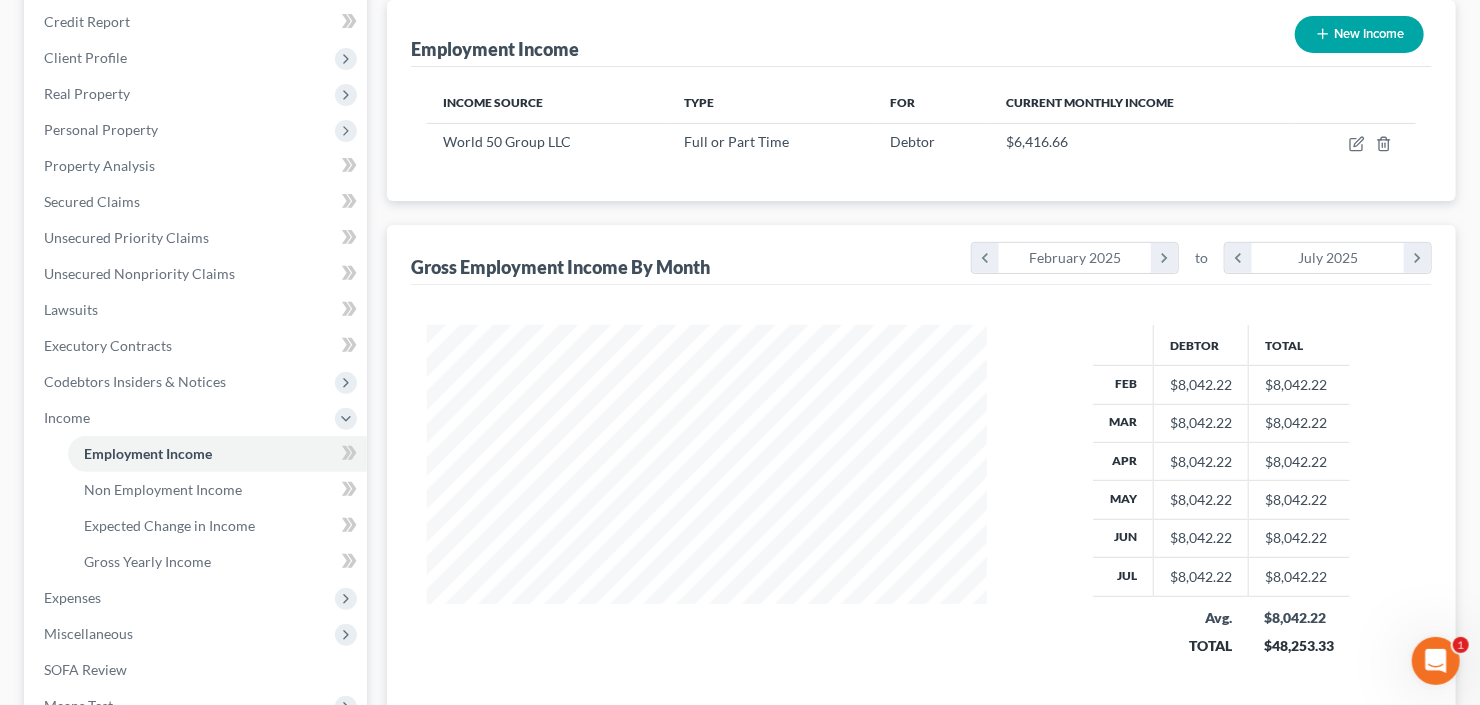 scroll, scrollTop: 0, scrollLeft: 0, axis: both 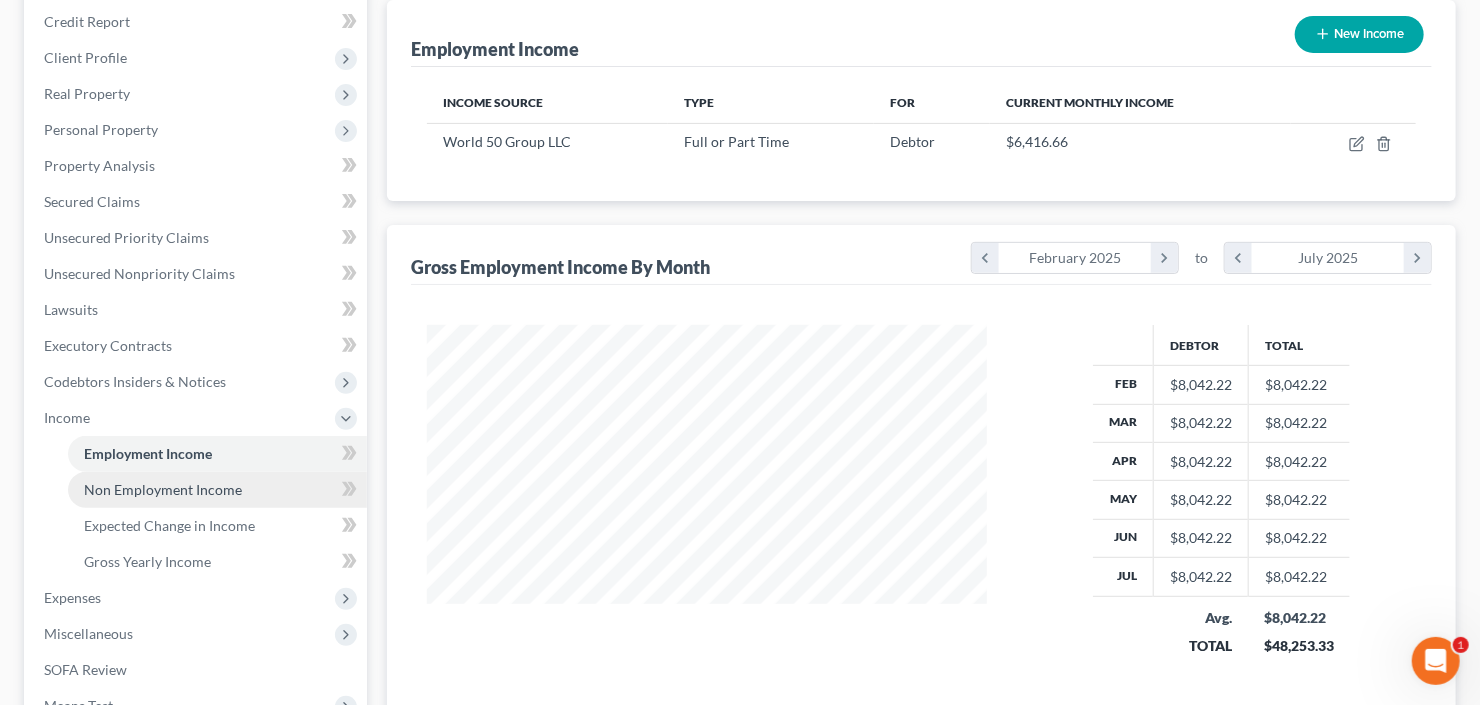 click on "Non Employment Income" at bounding box center (163, 489) 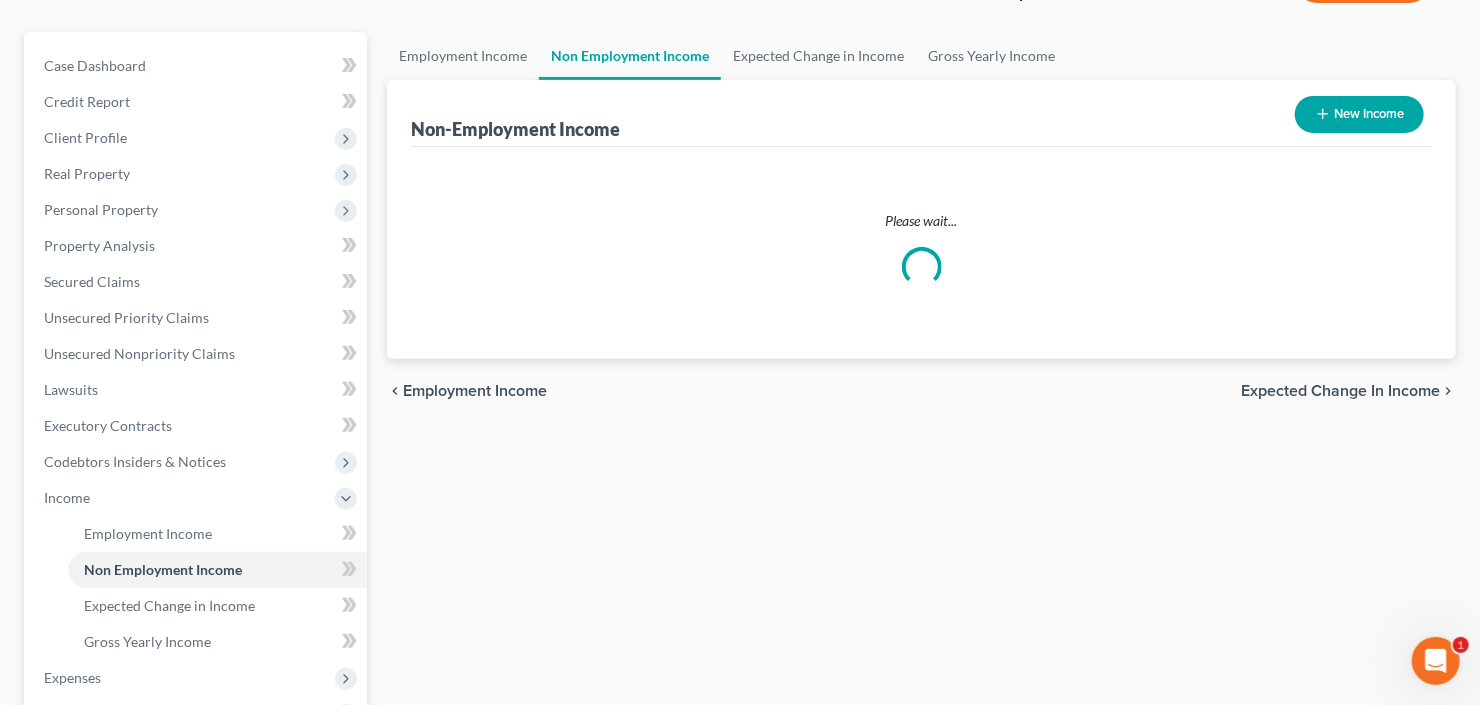 scroll, scrollTop: 0, scrollLeft: 0, axis: both 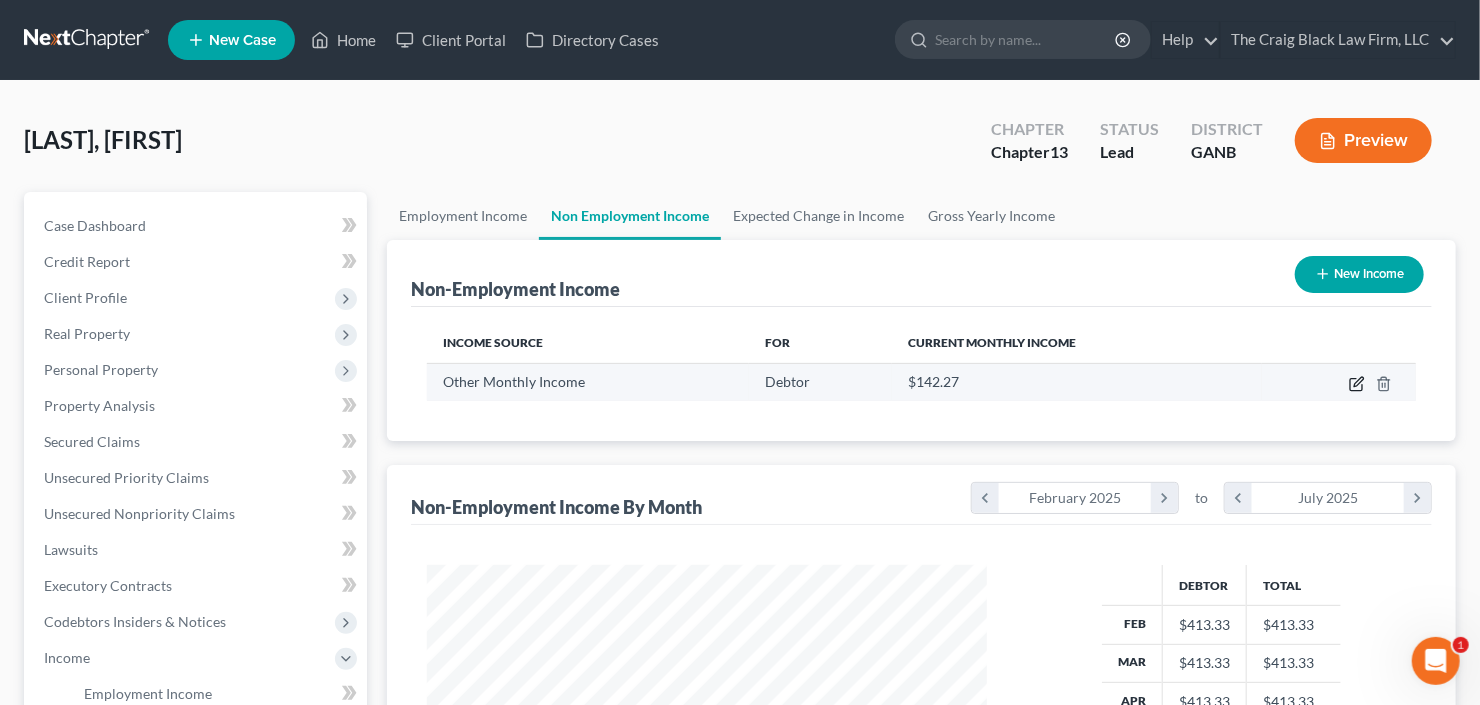 click 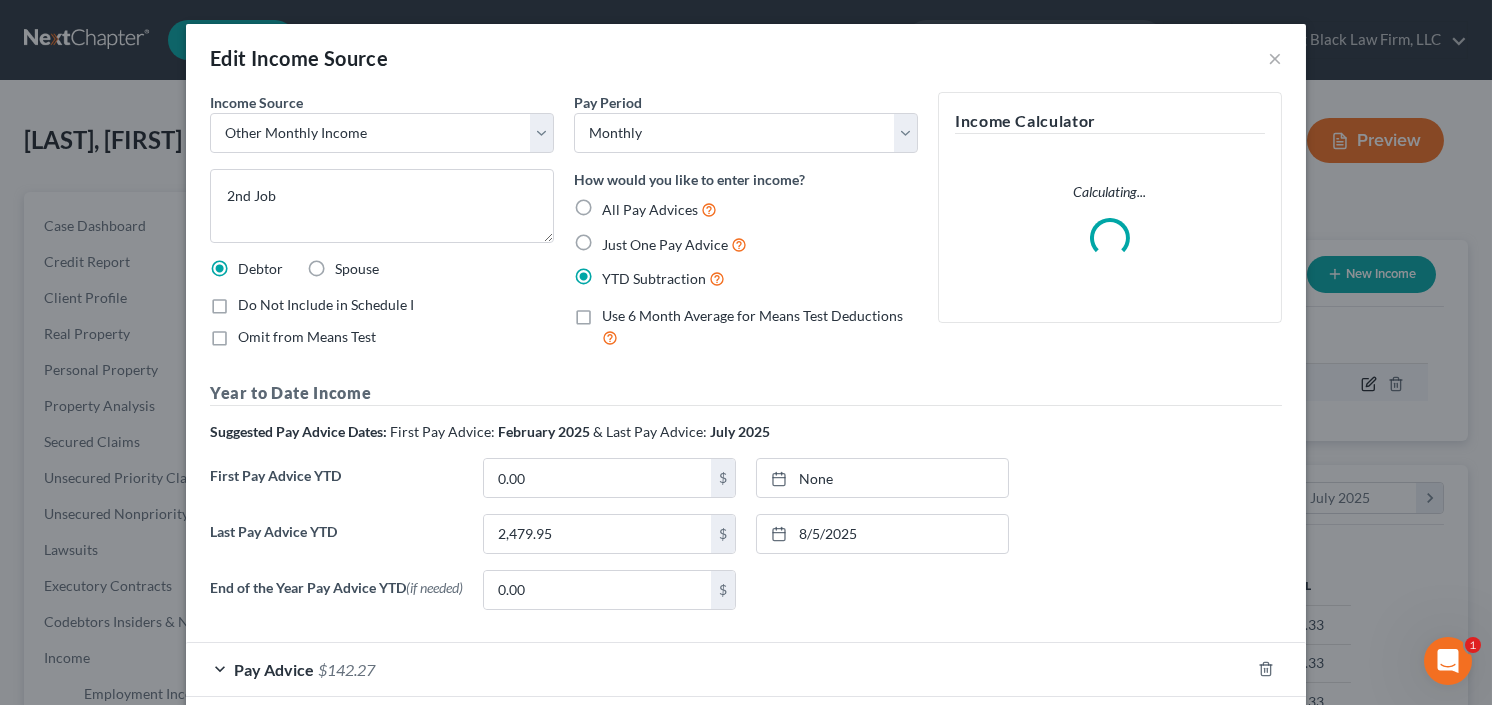 scroll, scrollTop: 999643, scrollLeft: 999394, axis: both 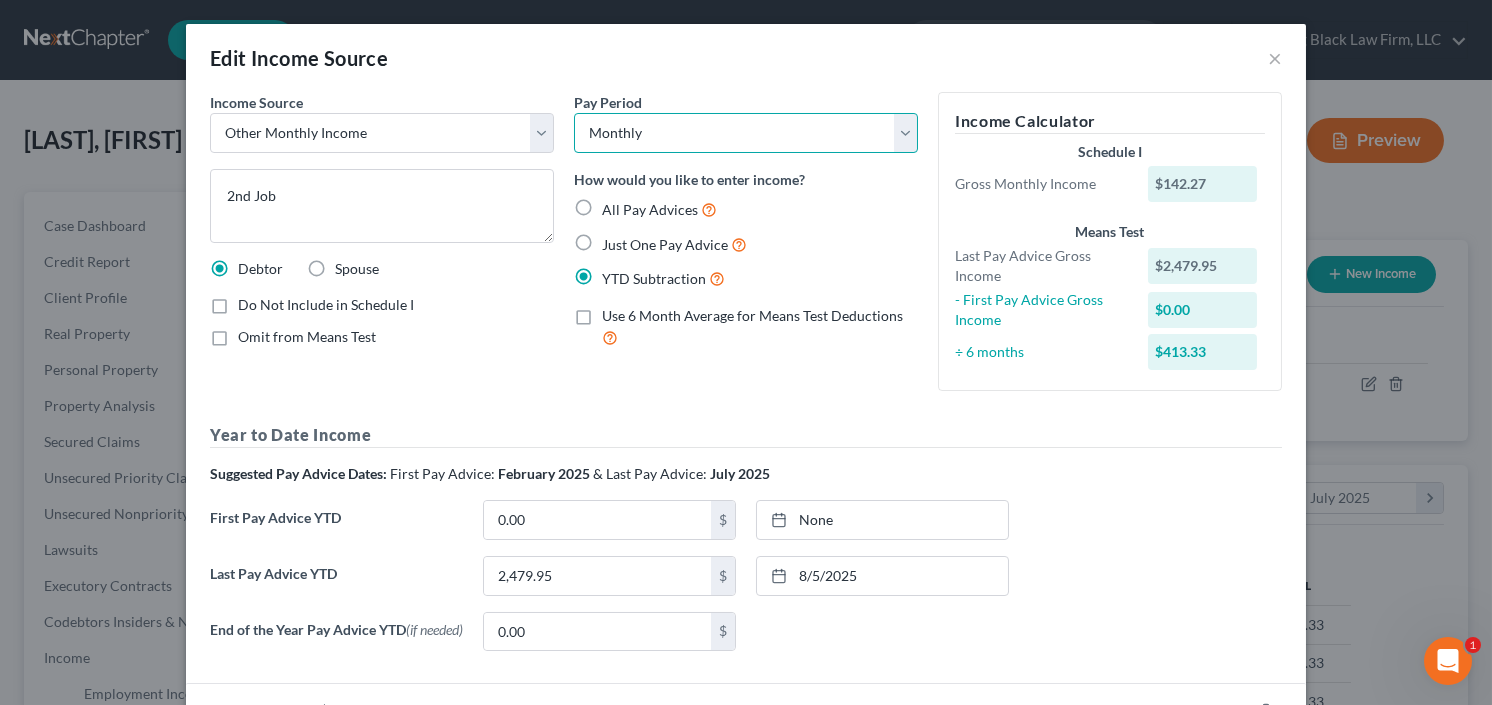 click on "Select Monthly Twice Monthly Every Other Week Weekly" at bounding box center (746, 133) 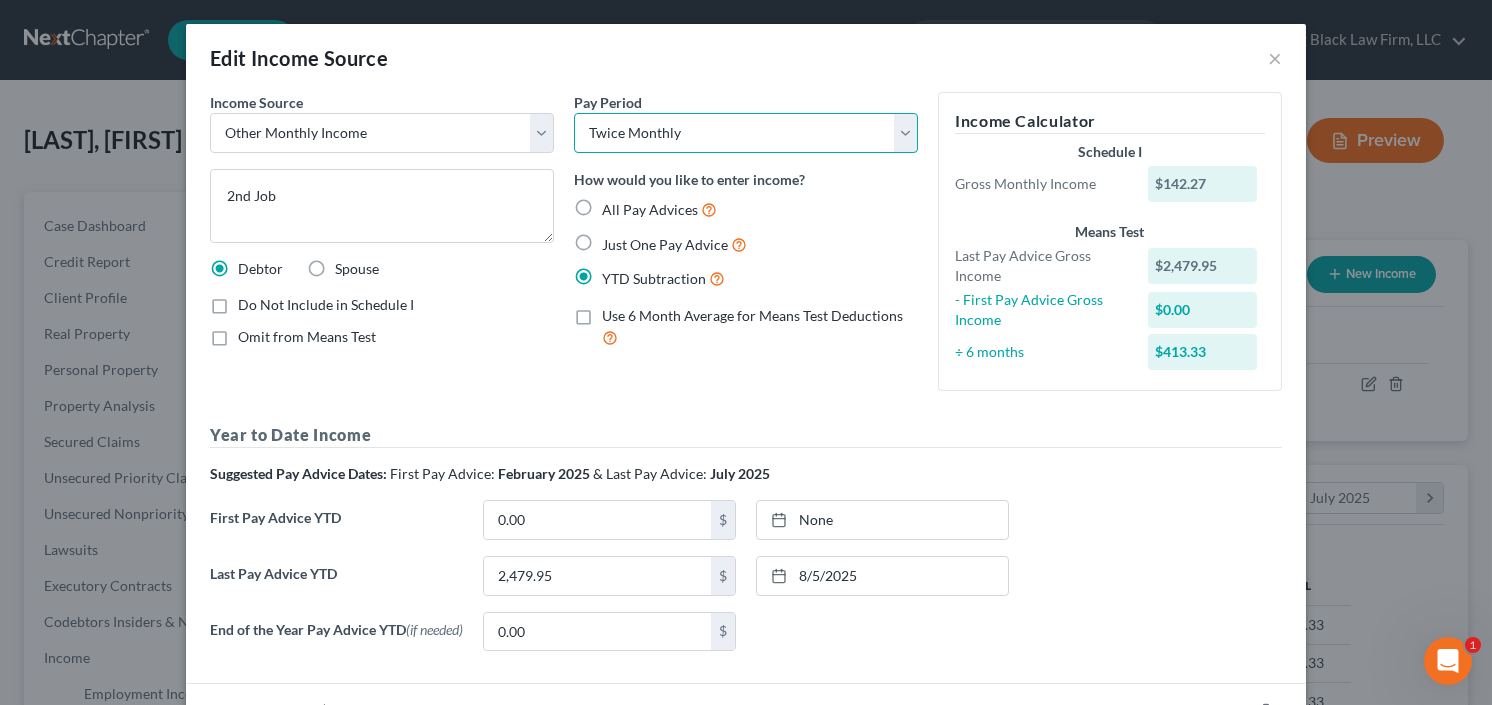 click on "Select Monthly Twice Monthly Every Other Week Weekly" at bounding box center (746, 133) 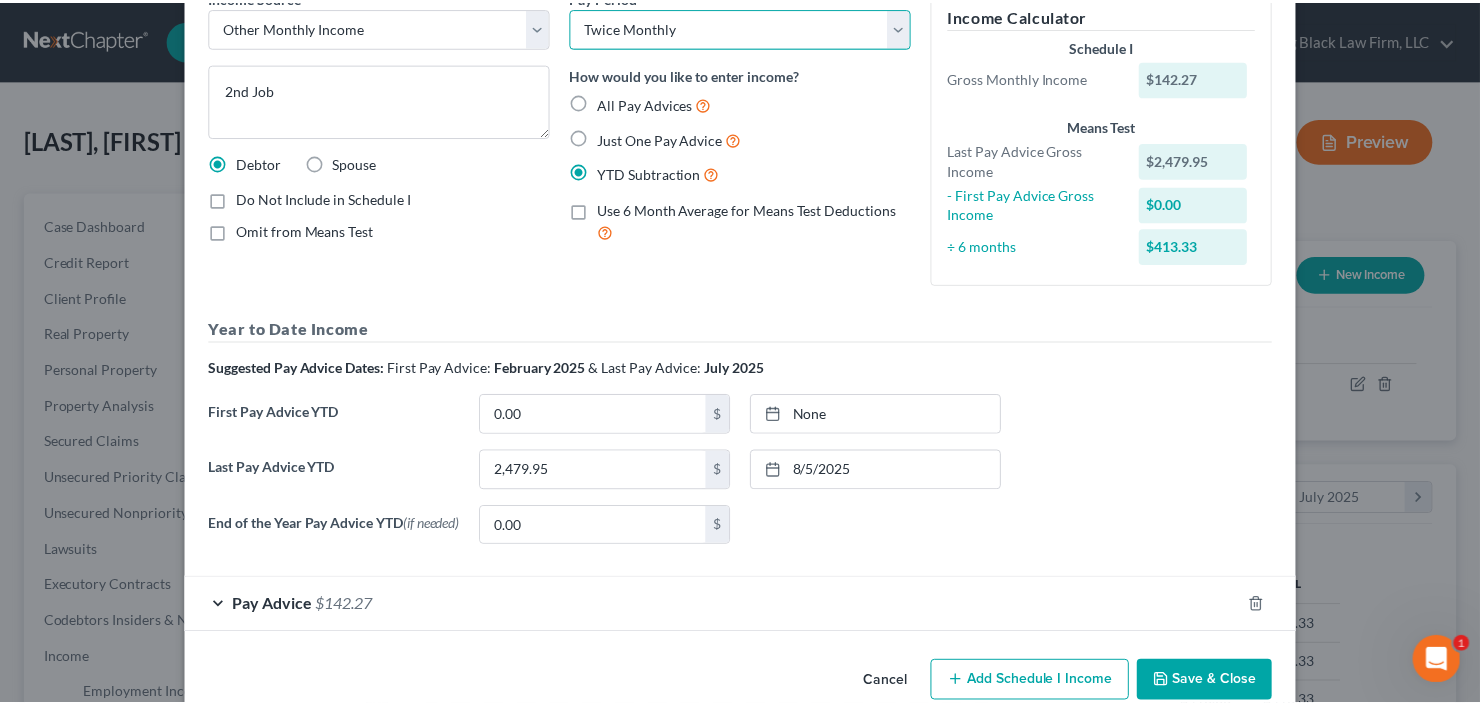 scroll, scrollTop: 144, scrollLeft: 0, axis: vertical 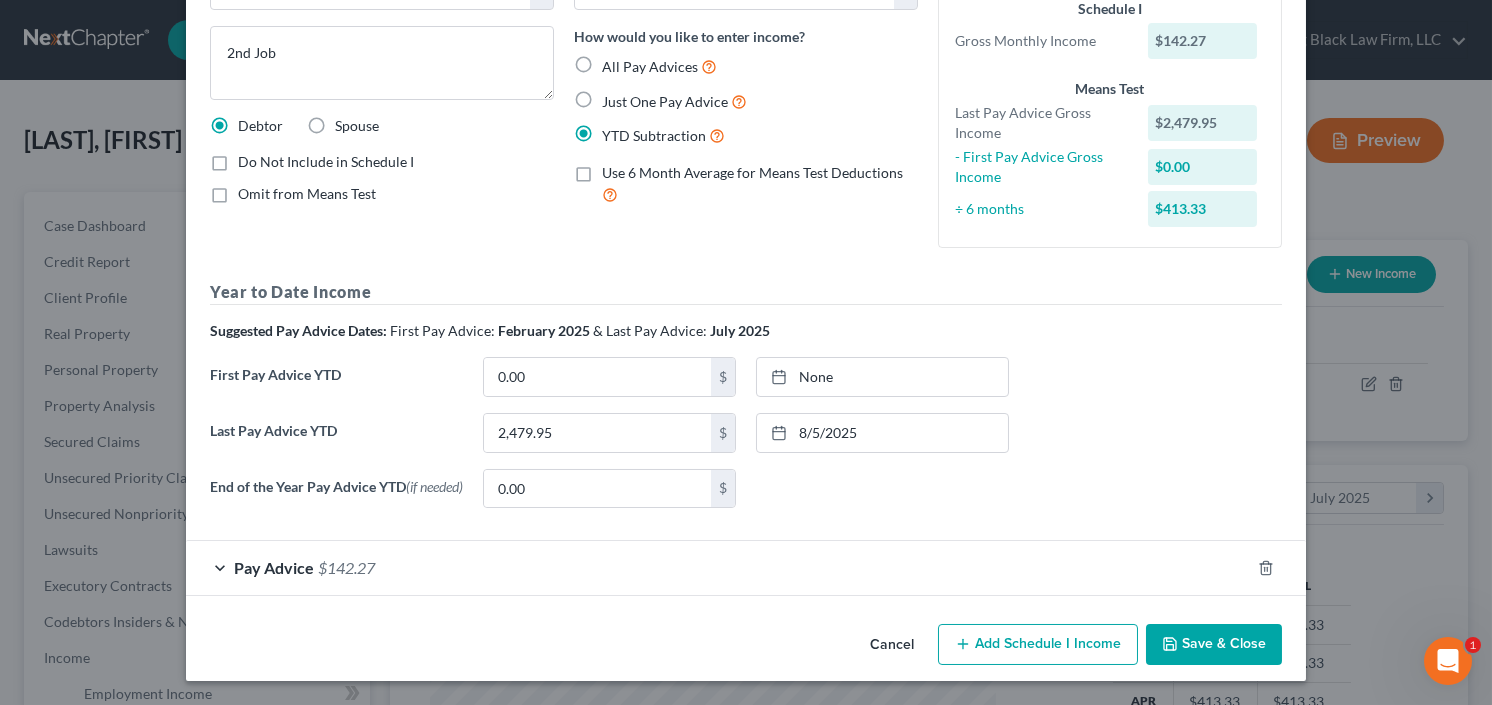 click on "Save & Close" at bounding box center [1214, 645] 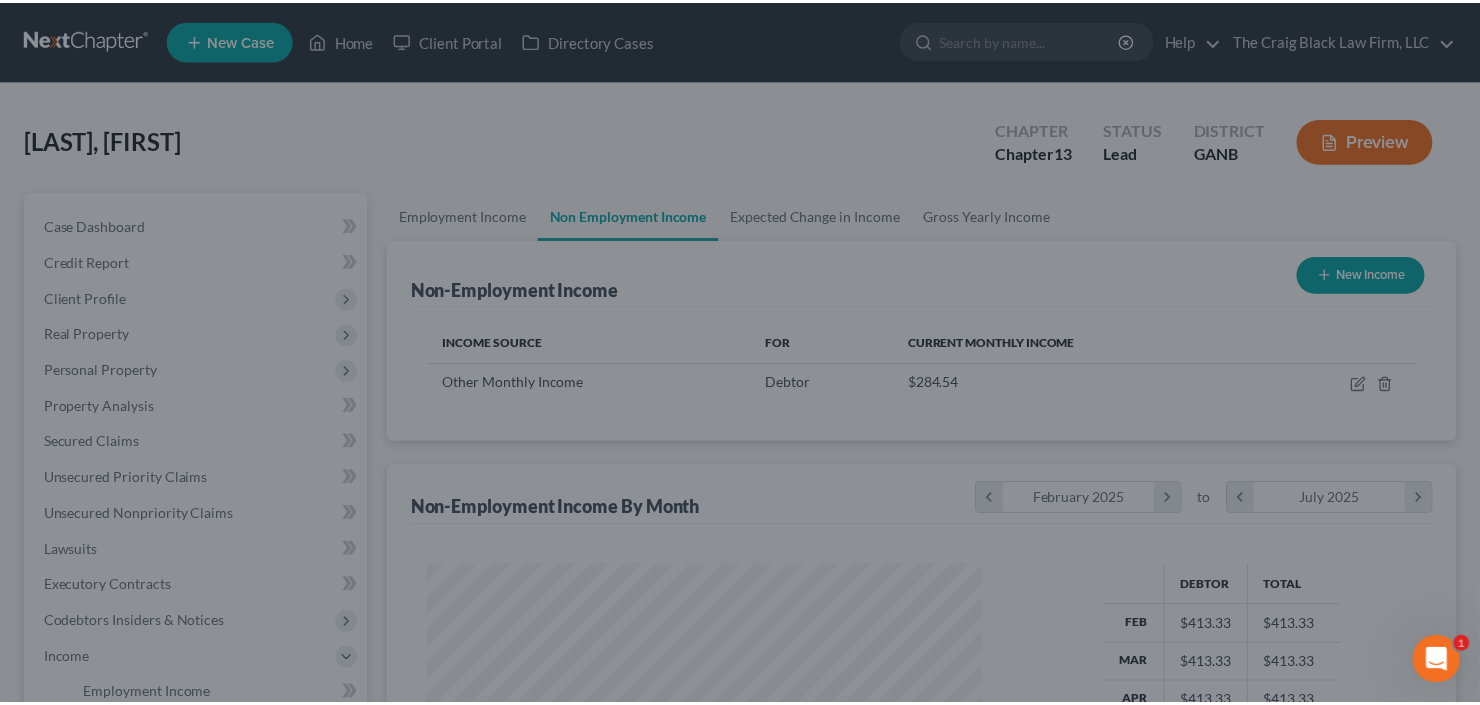 scroll, scrollTop: 357, scrollLeft: 600, axis: both 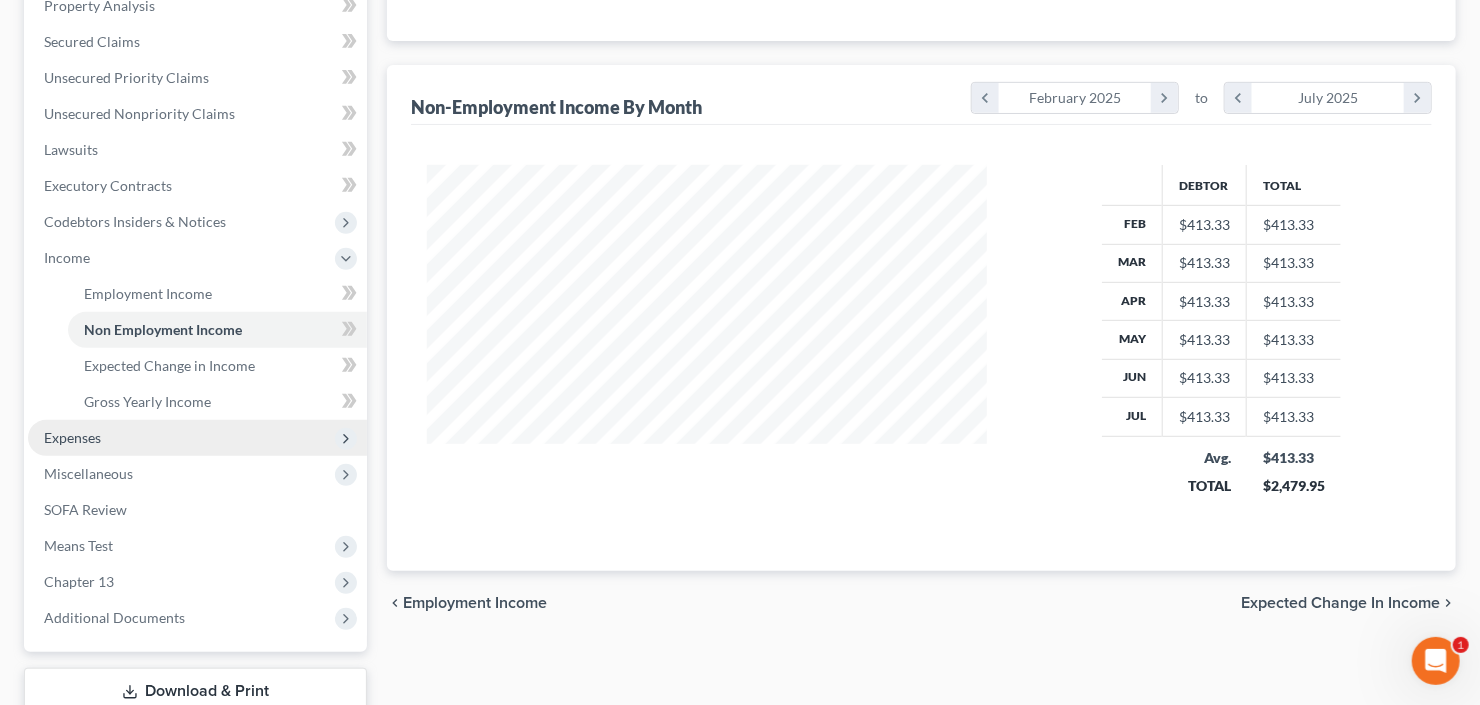 click on "Expenses" at bounding box center [197, 438] 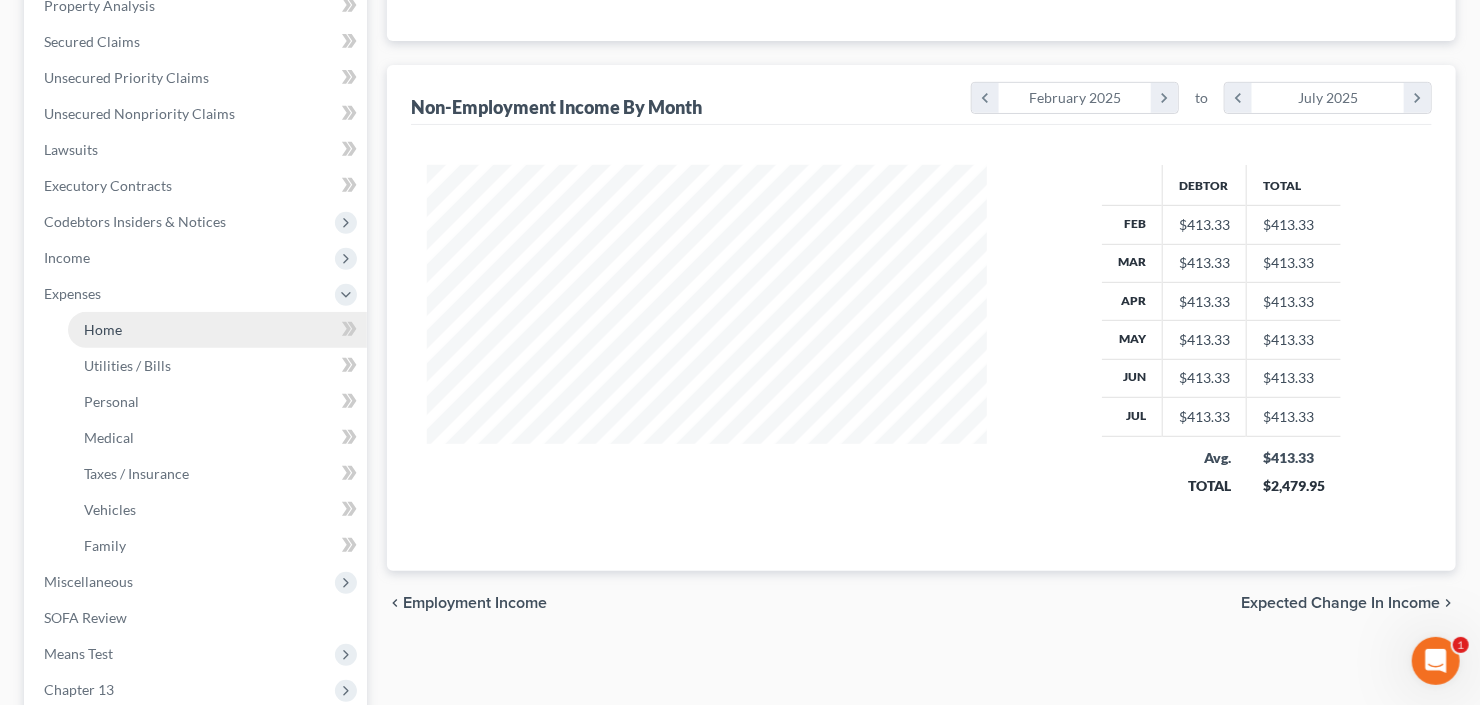 click on "Home" at bounding box center [217, 330] 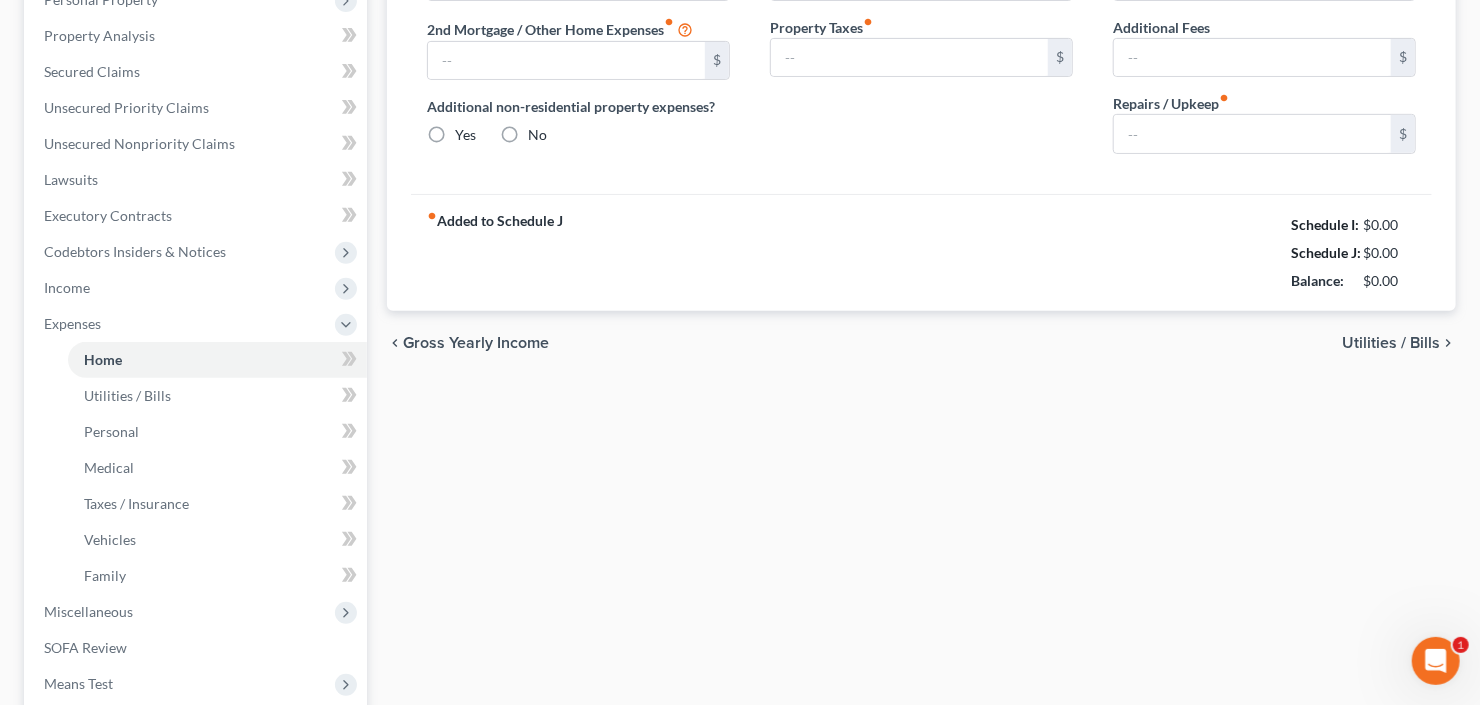 type on "1,590.00" 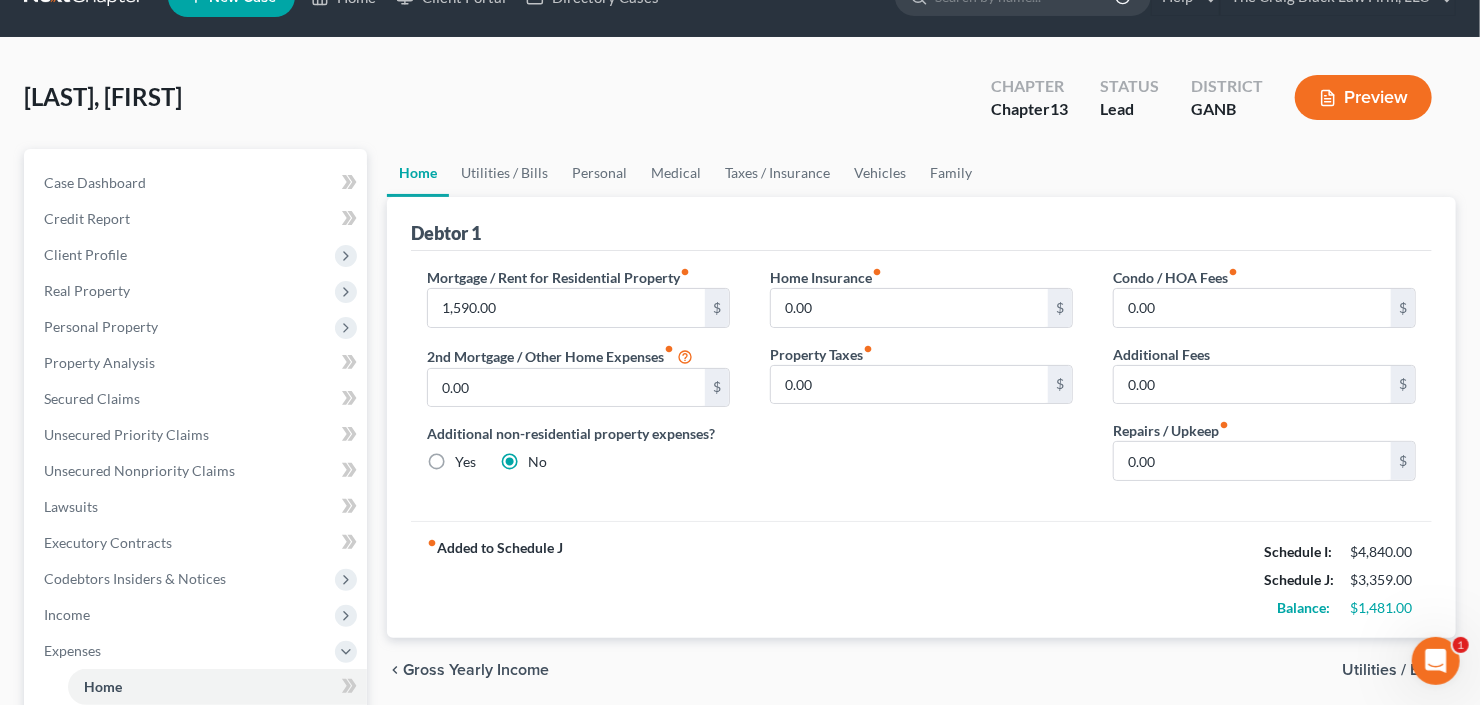 scroll, scrollTop: 80, scrollLeft: 0, axis: vertical 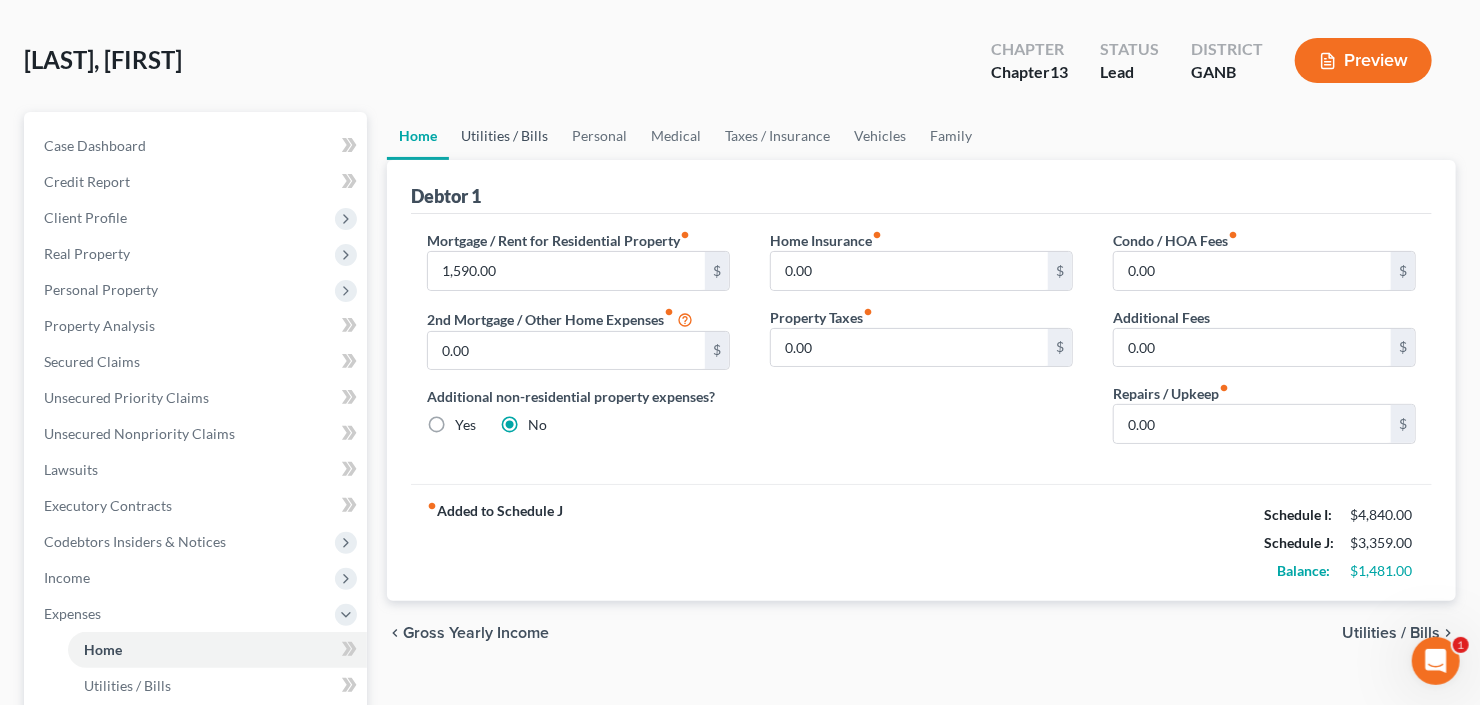 click on "Utilities / Bills" at bounding box center (504, 136) 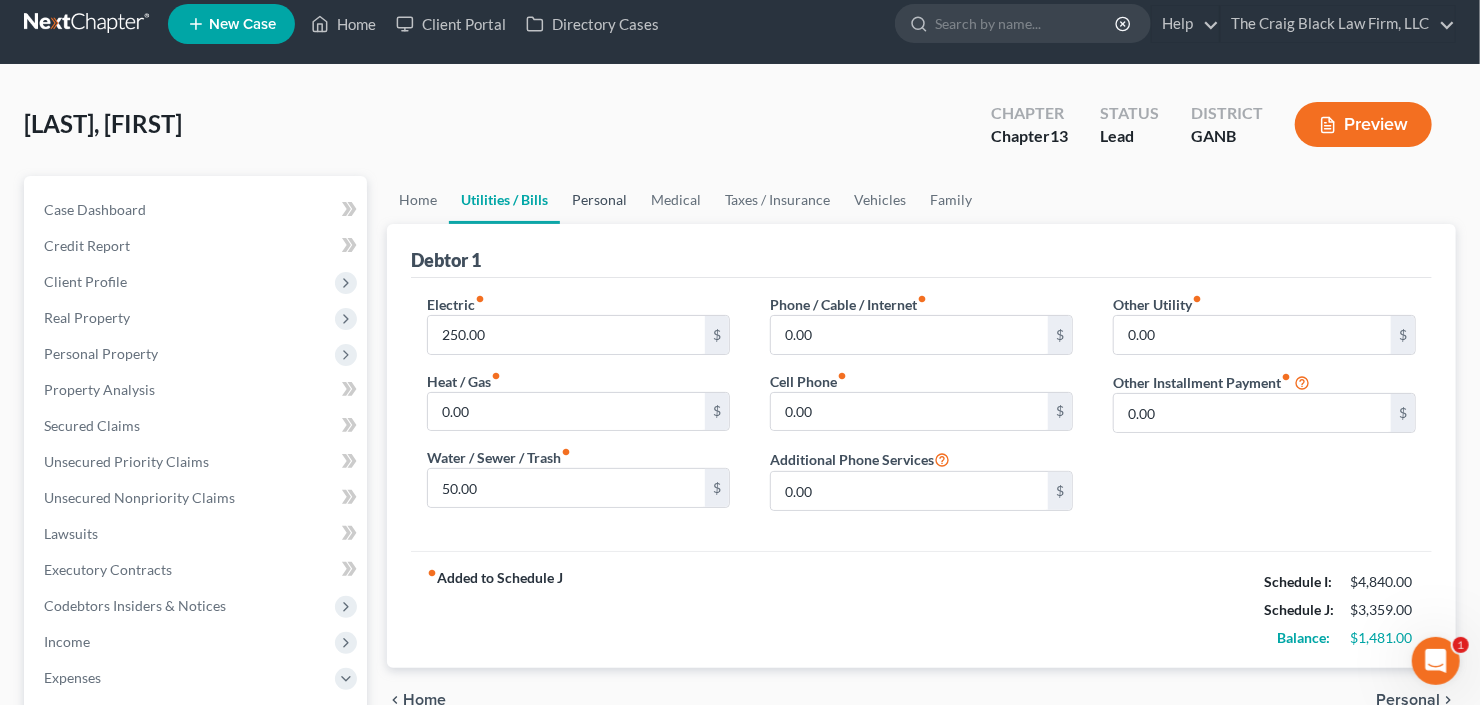 scroll, scrollTop: 0, scrollLeft: 0, axis: both 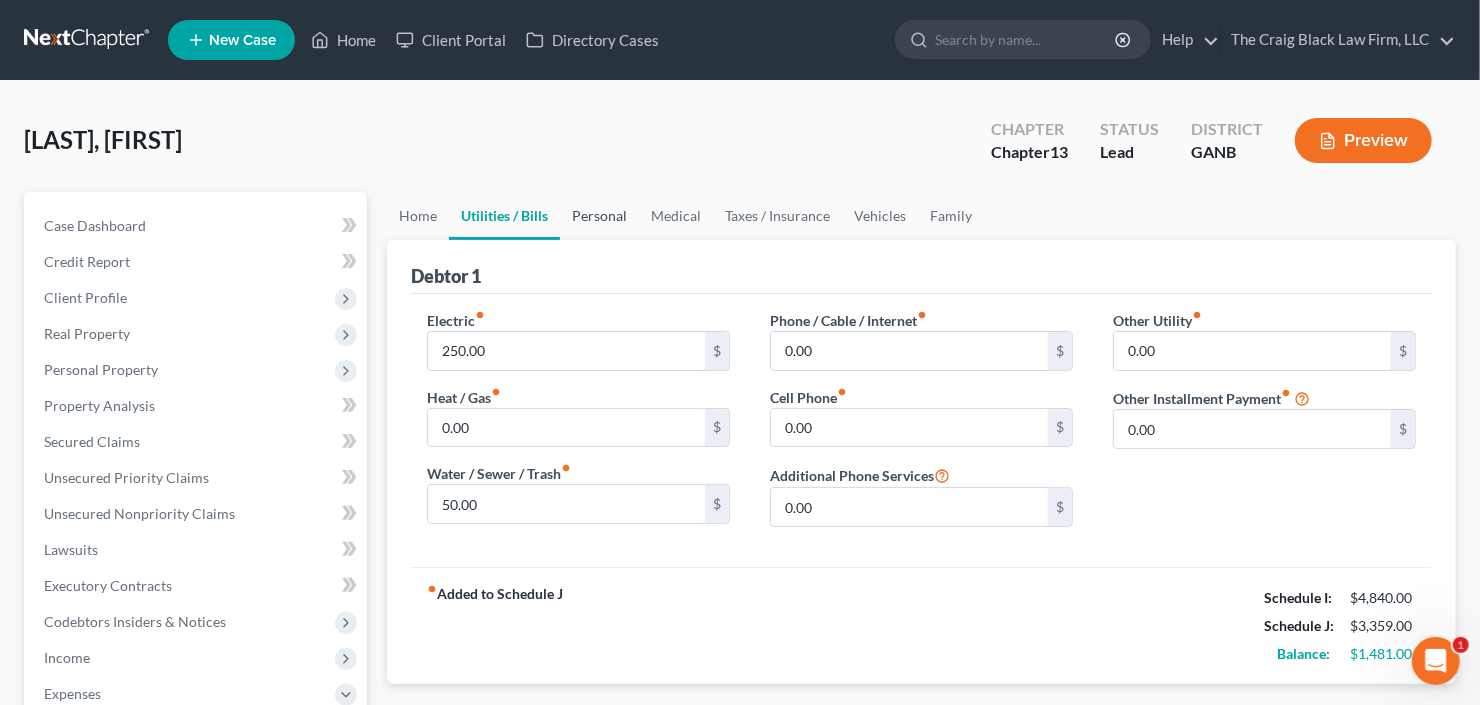 click on "Personal" at bounding box center (599, 216) 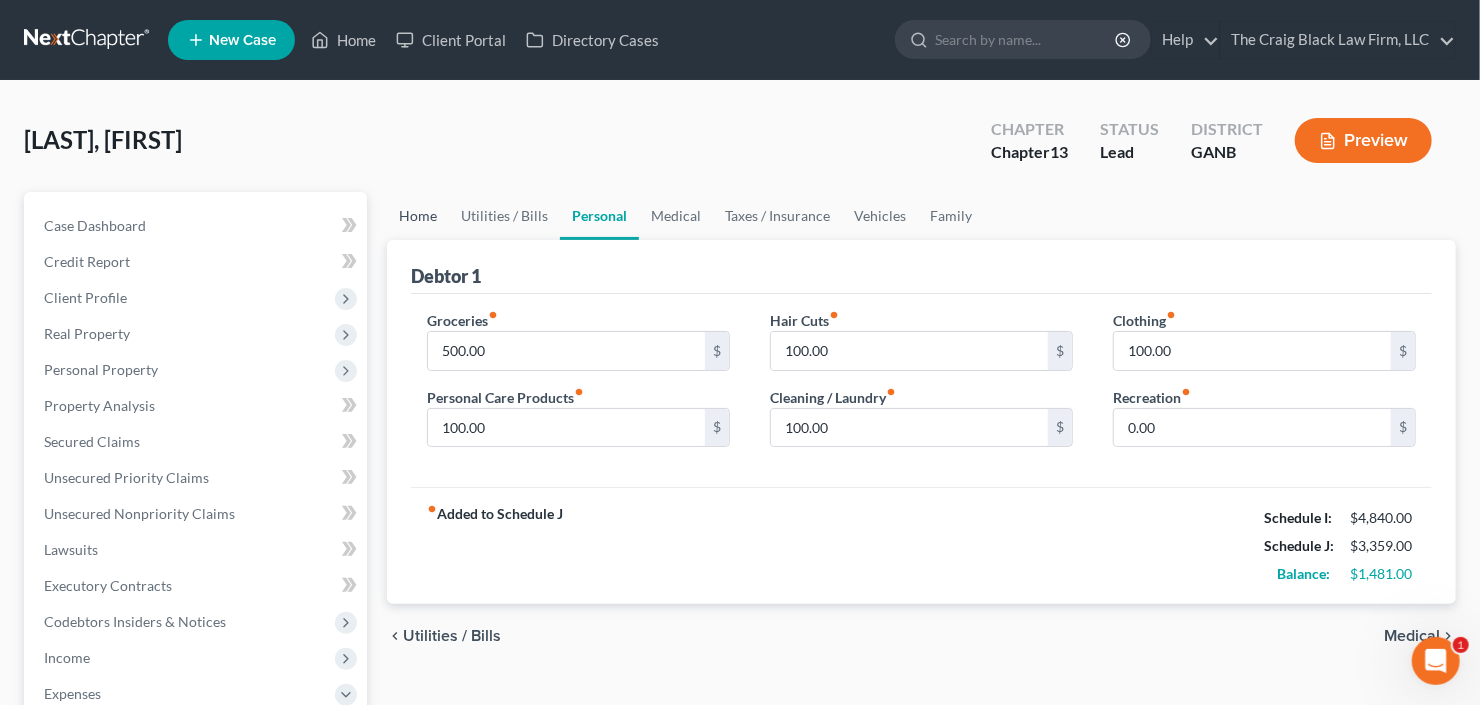 click on "Home" at bounding box center (418, 216) 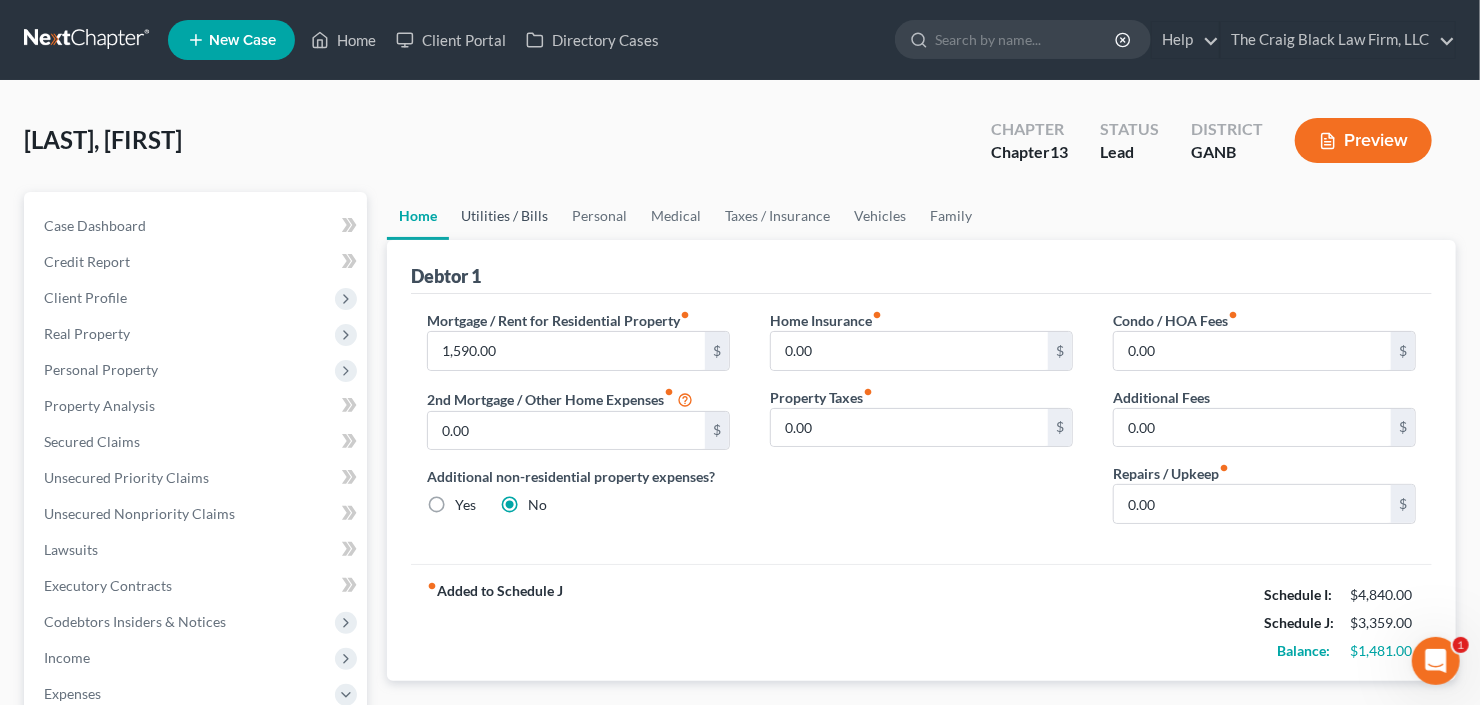 click on "Utilities / Bills" at bounding box center (504, 216) 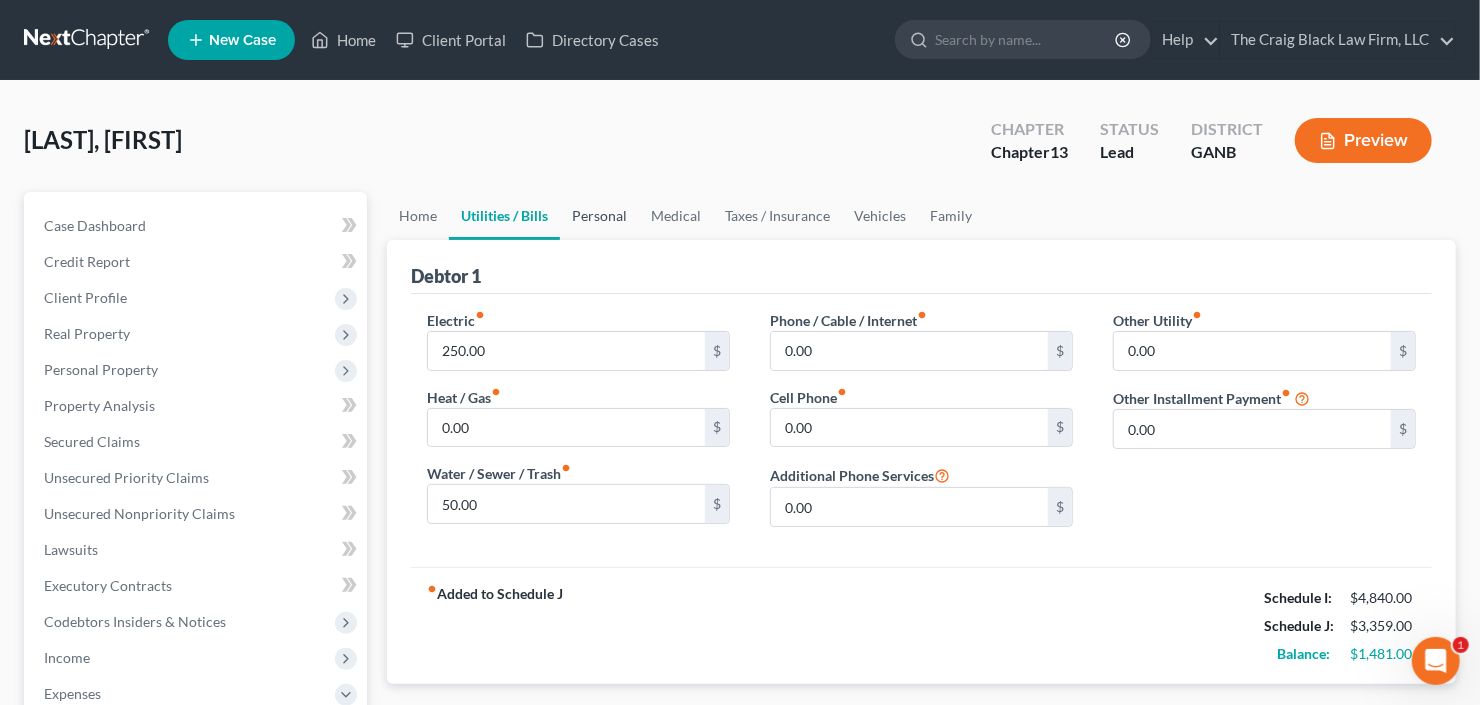 click on "Personal" at bounding box center (599, 216) 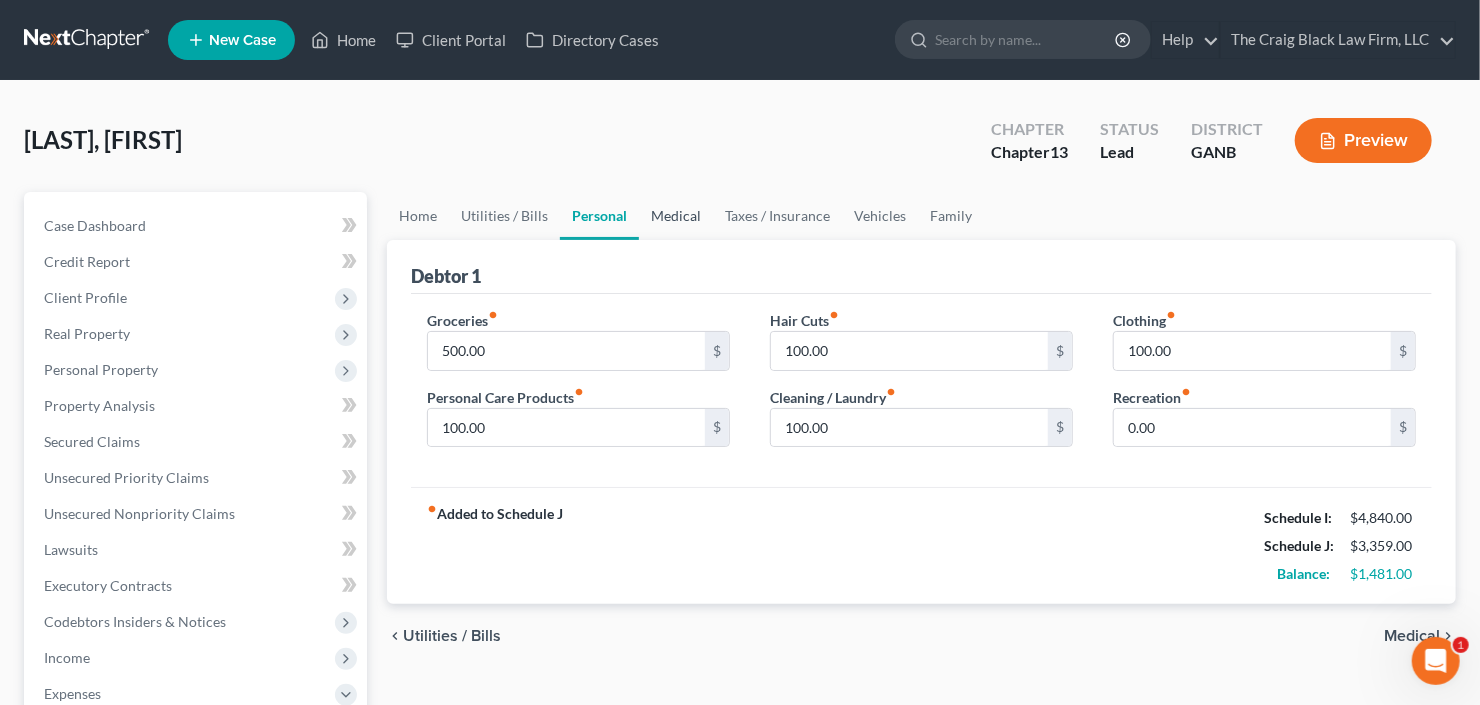 click on "Medical" at bounding box center (676, 216) 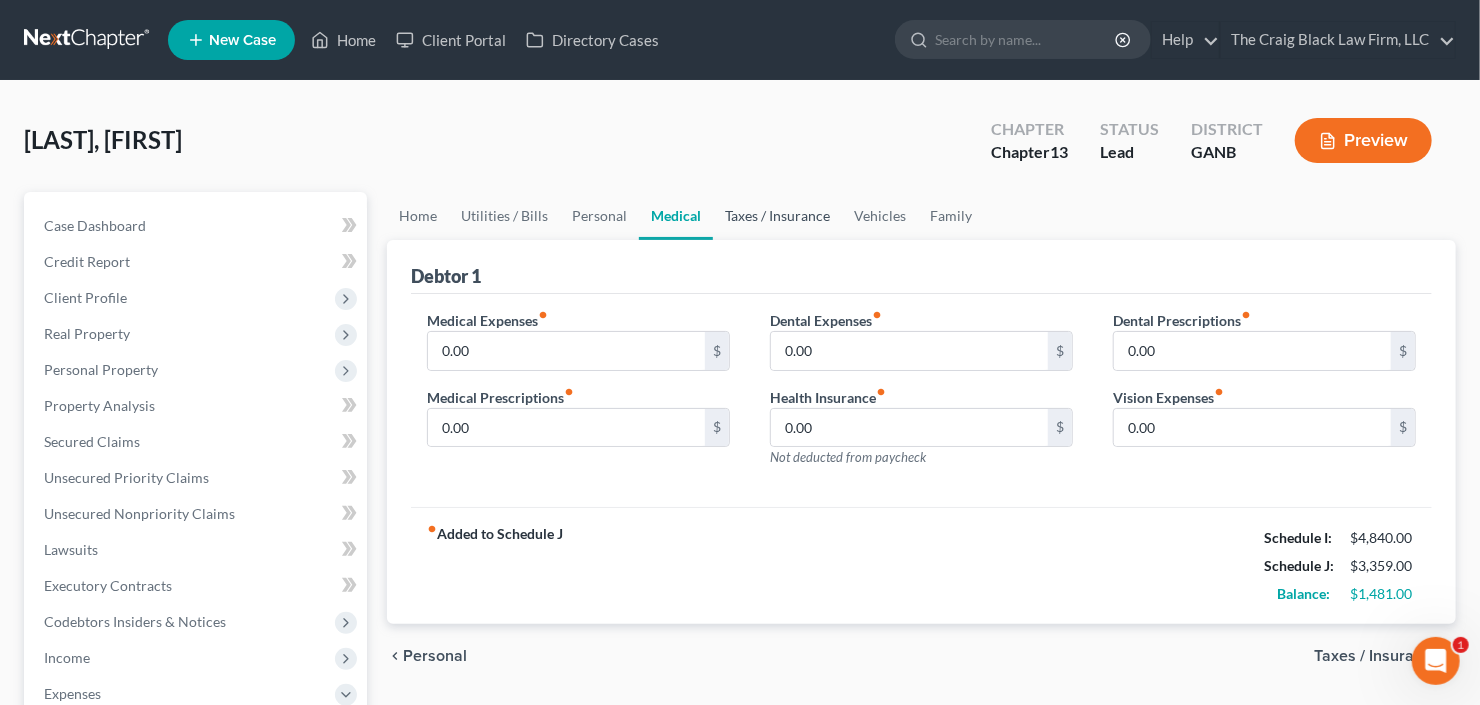 click on "Taxes / Insurance" at bounding box center [777, 216] 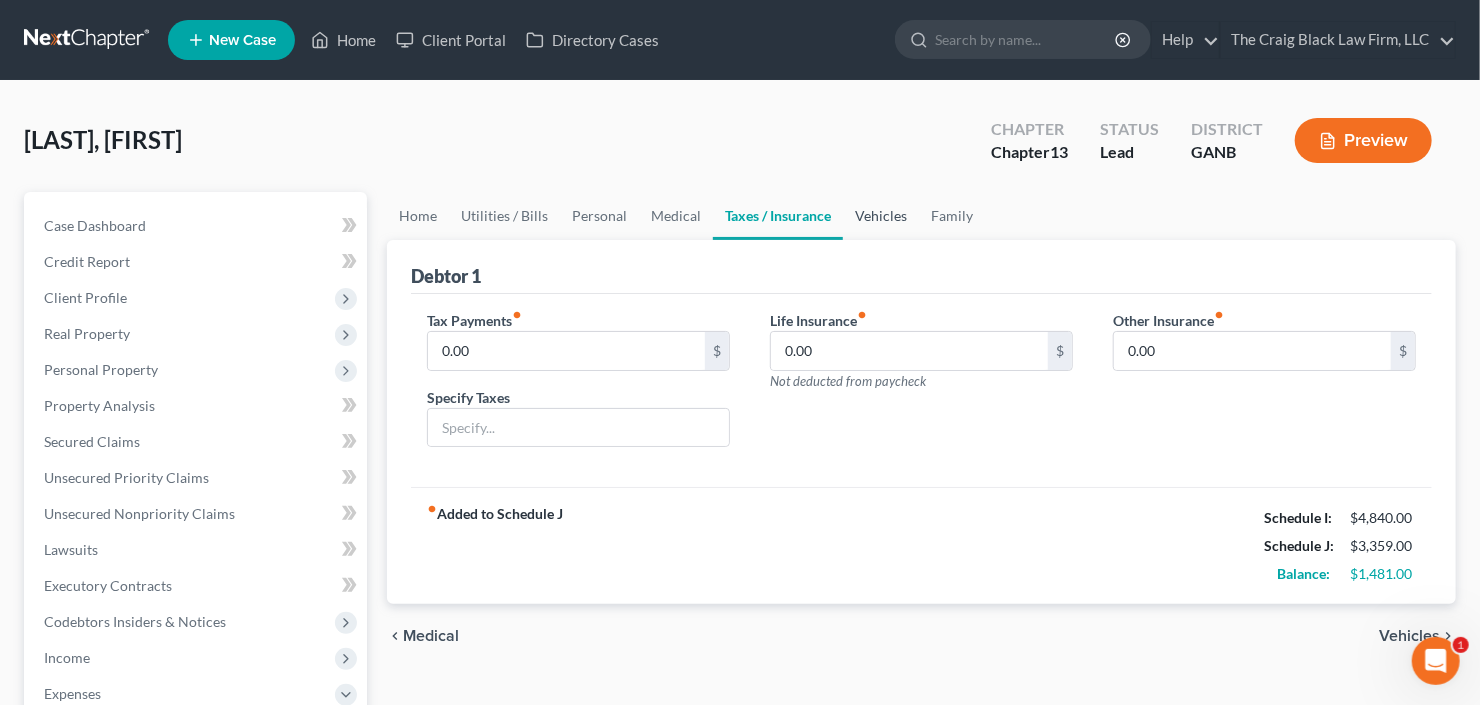 click on "Vehicles" at bounding box center (881, 216) 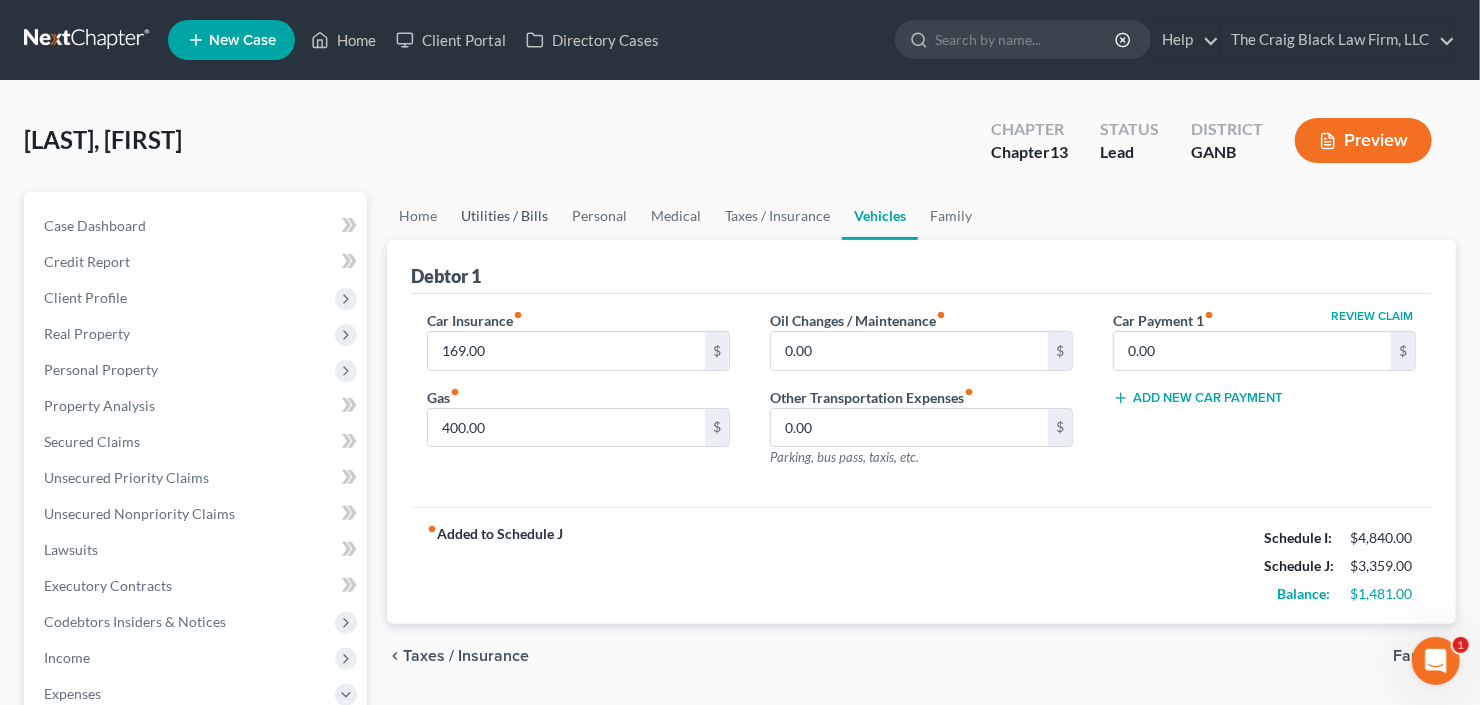 click on "Utilities / Bills" at bounding box center (504, 216) 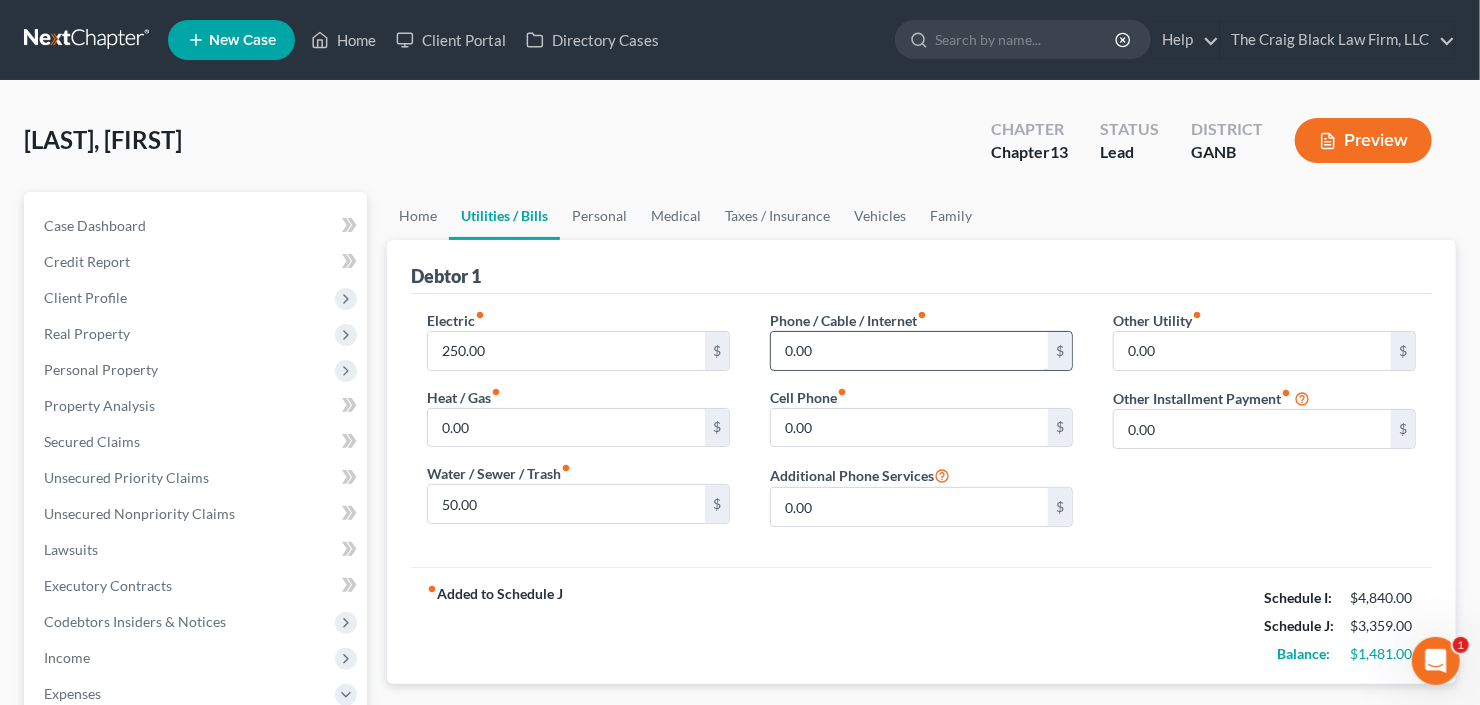 click on "0.00" at bounding box center (909, 351) 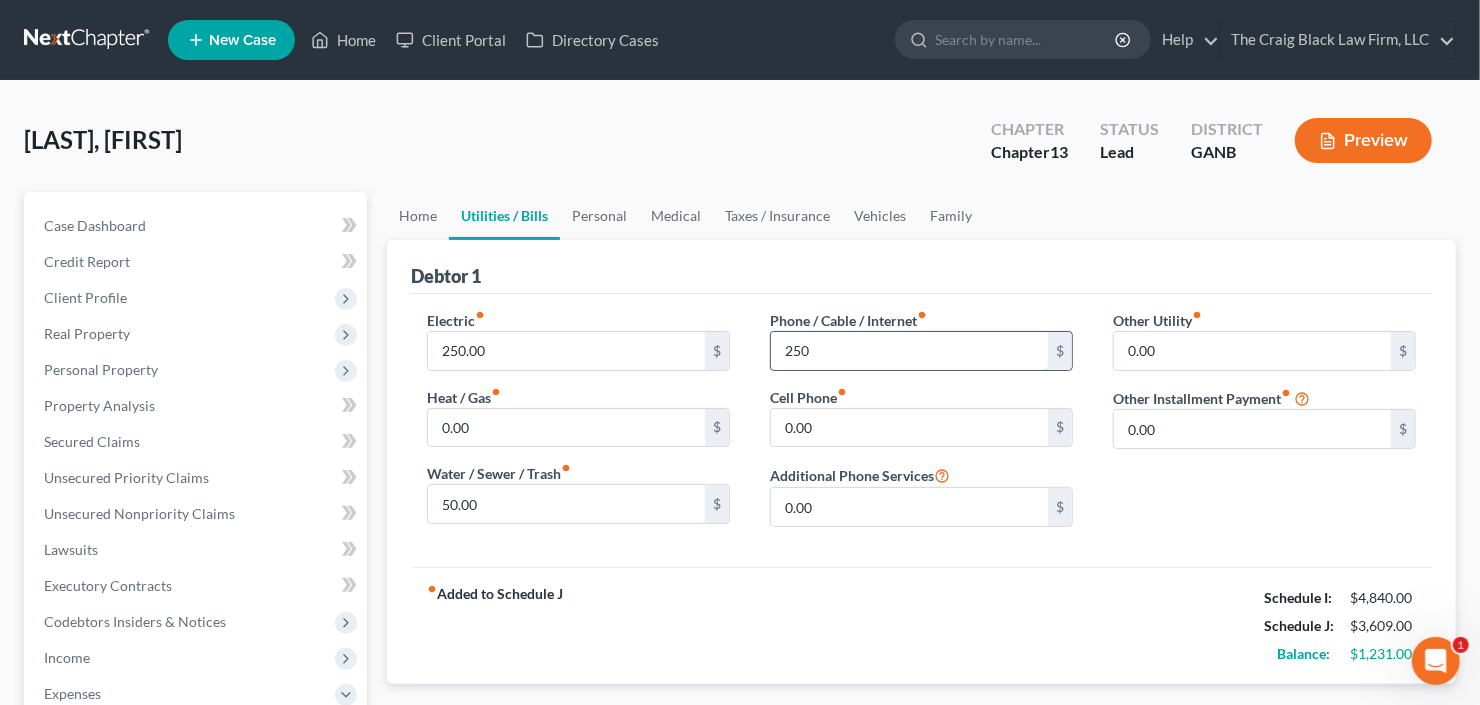 click on "250" at bounding box center [909, 351] 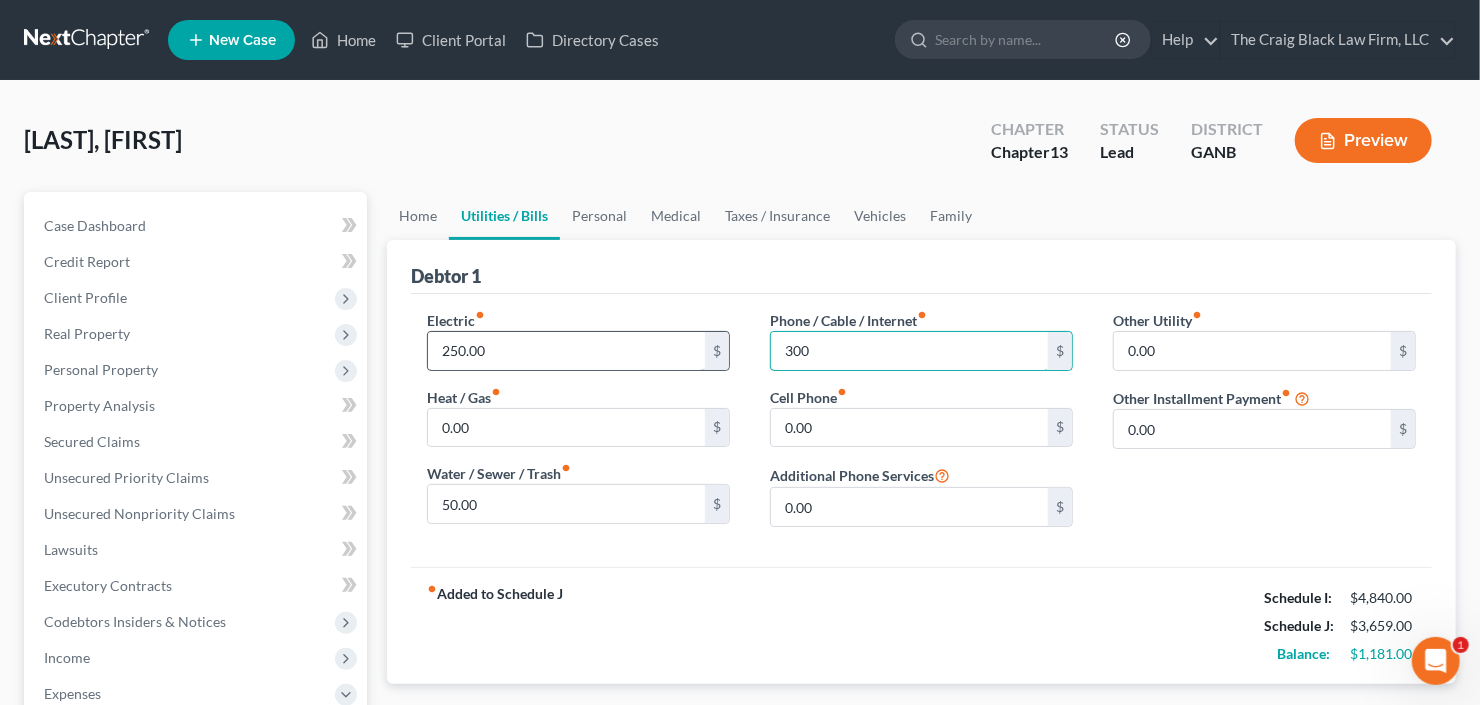 type on "300" 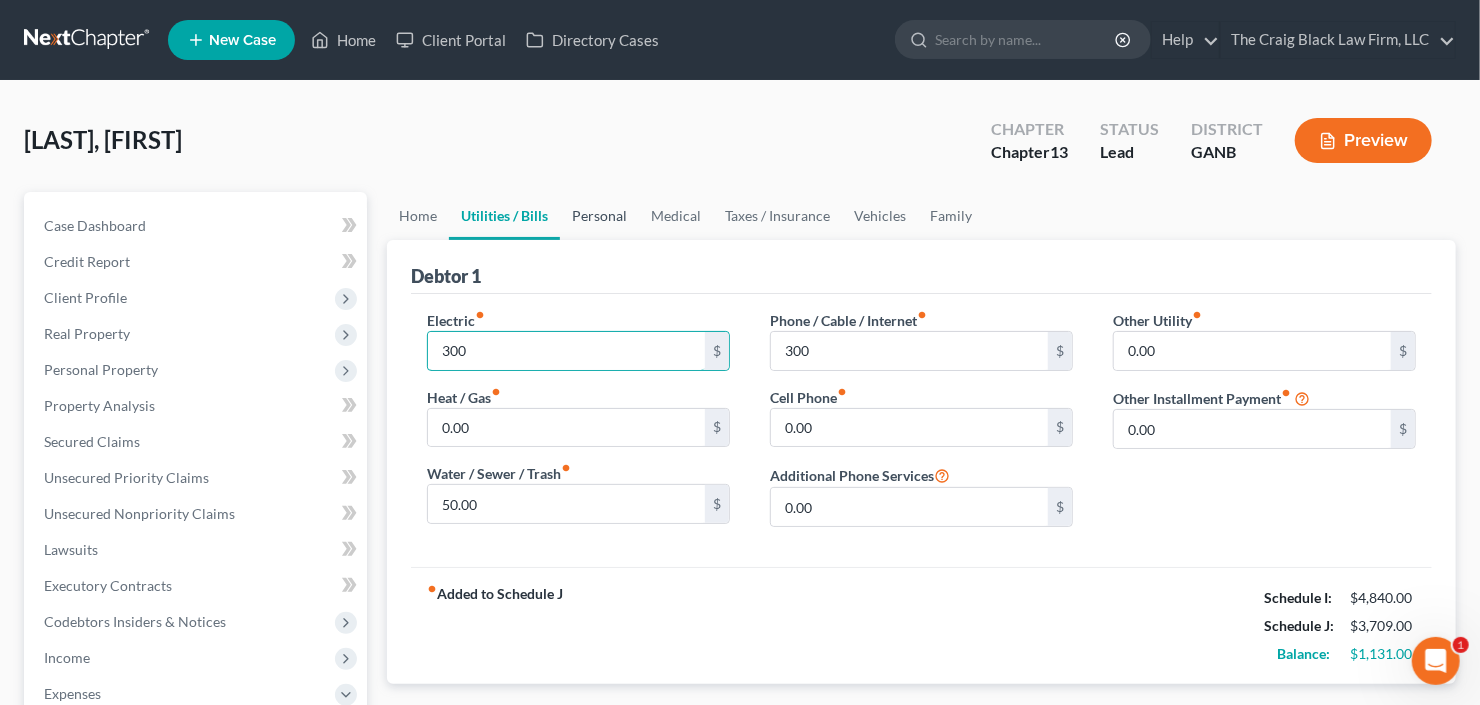 type on "300" 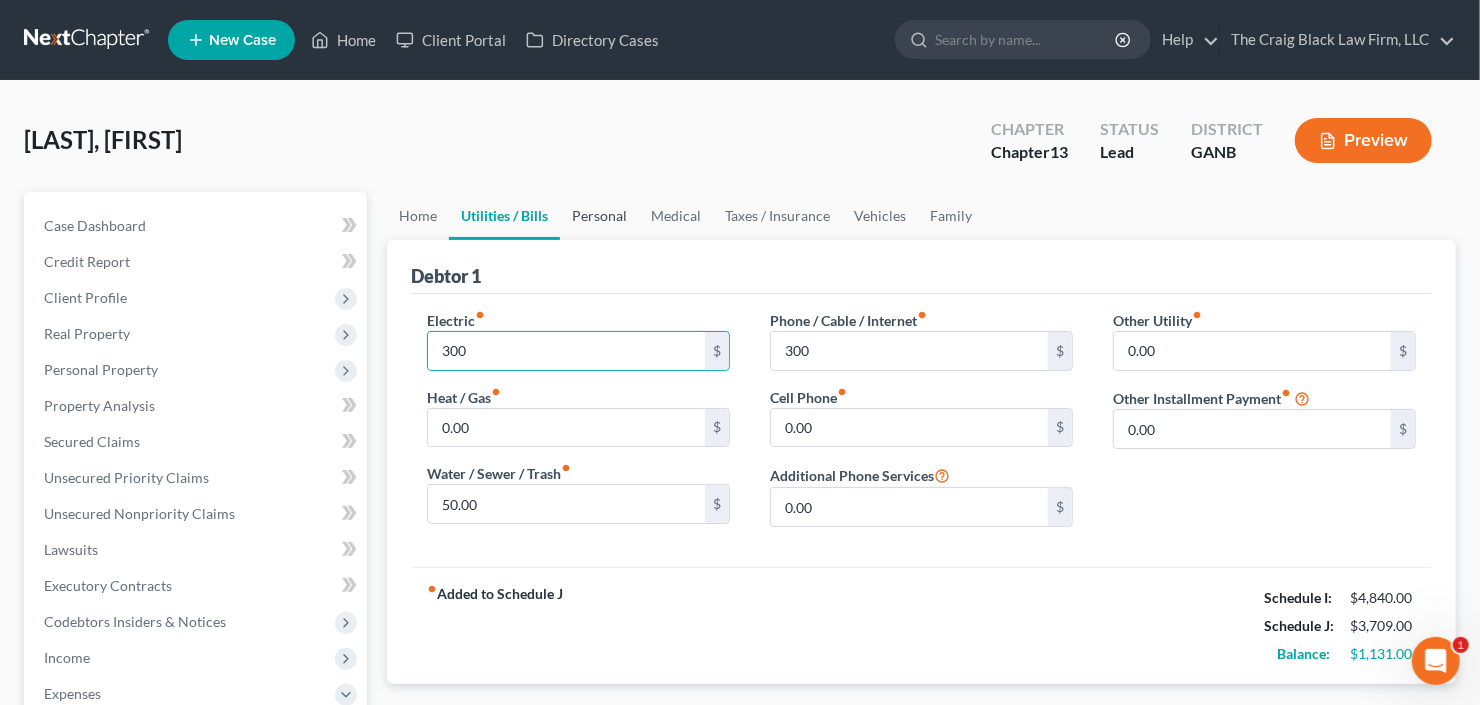 click on "Personal" at bounding box center [599, 216] 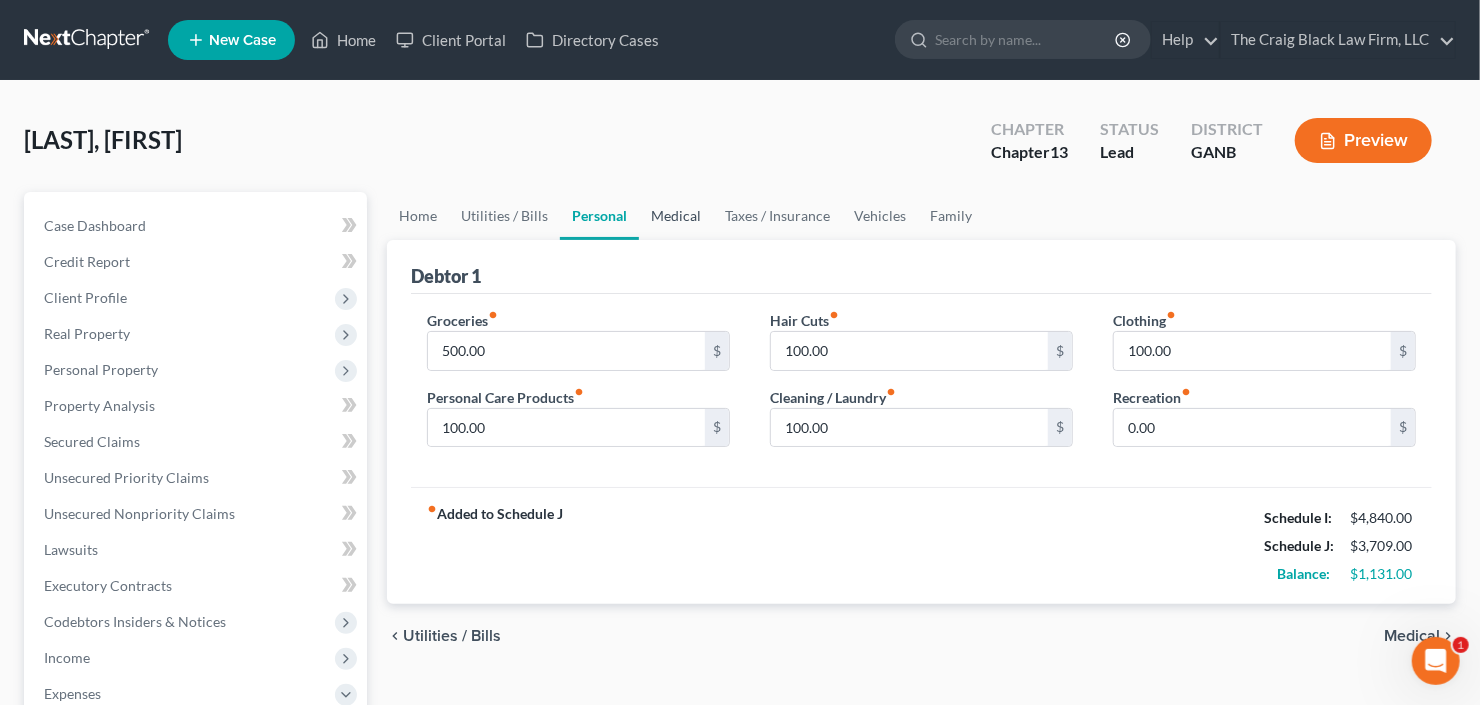 click on "Medical" at bounding box center [676, 216] 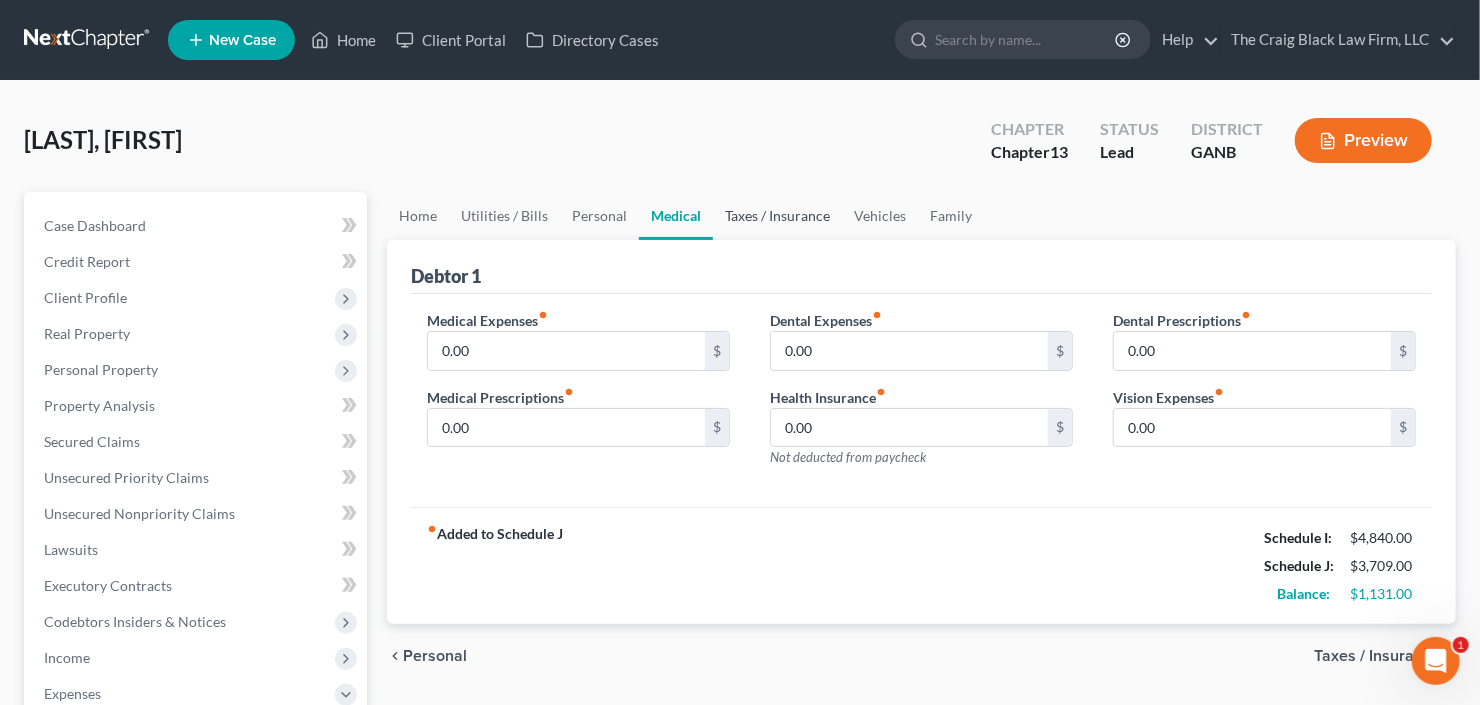click on "Taxes / Insurance" at bounding box center [777, 216] 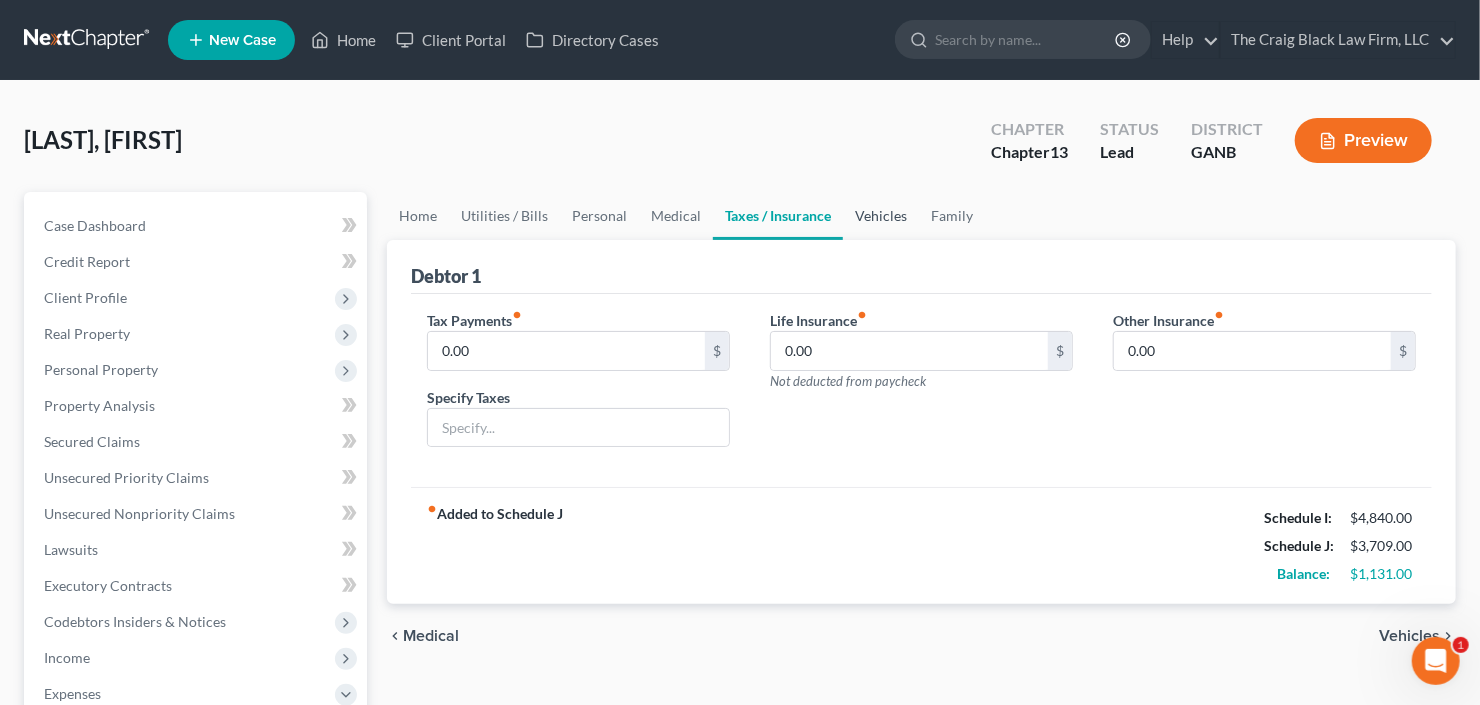 click on "Vehicles" at bounding box center (881, 216) 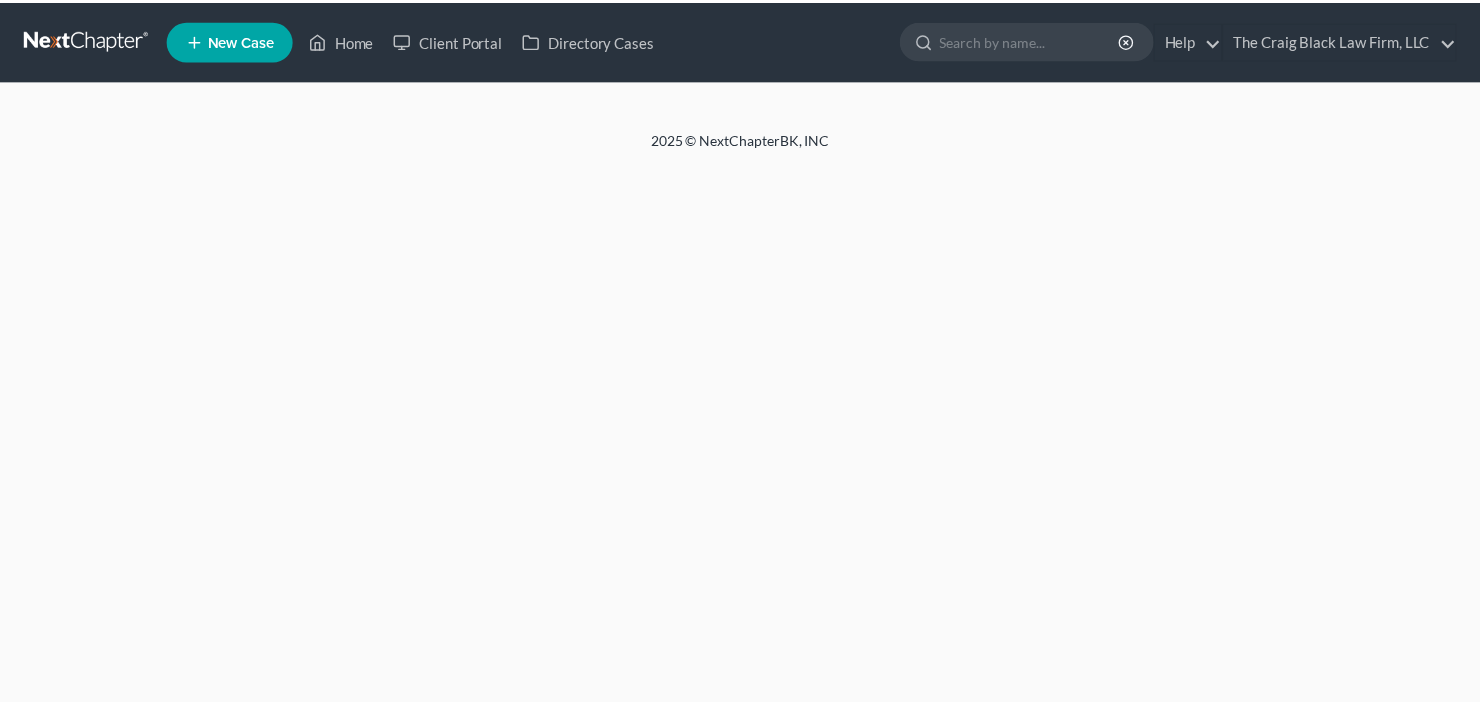 scroll, scrollTop: 0, scrollLeft: 0, axis: both 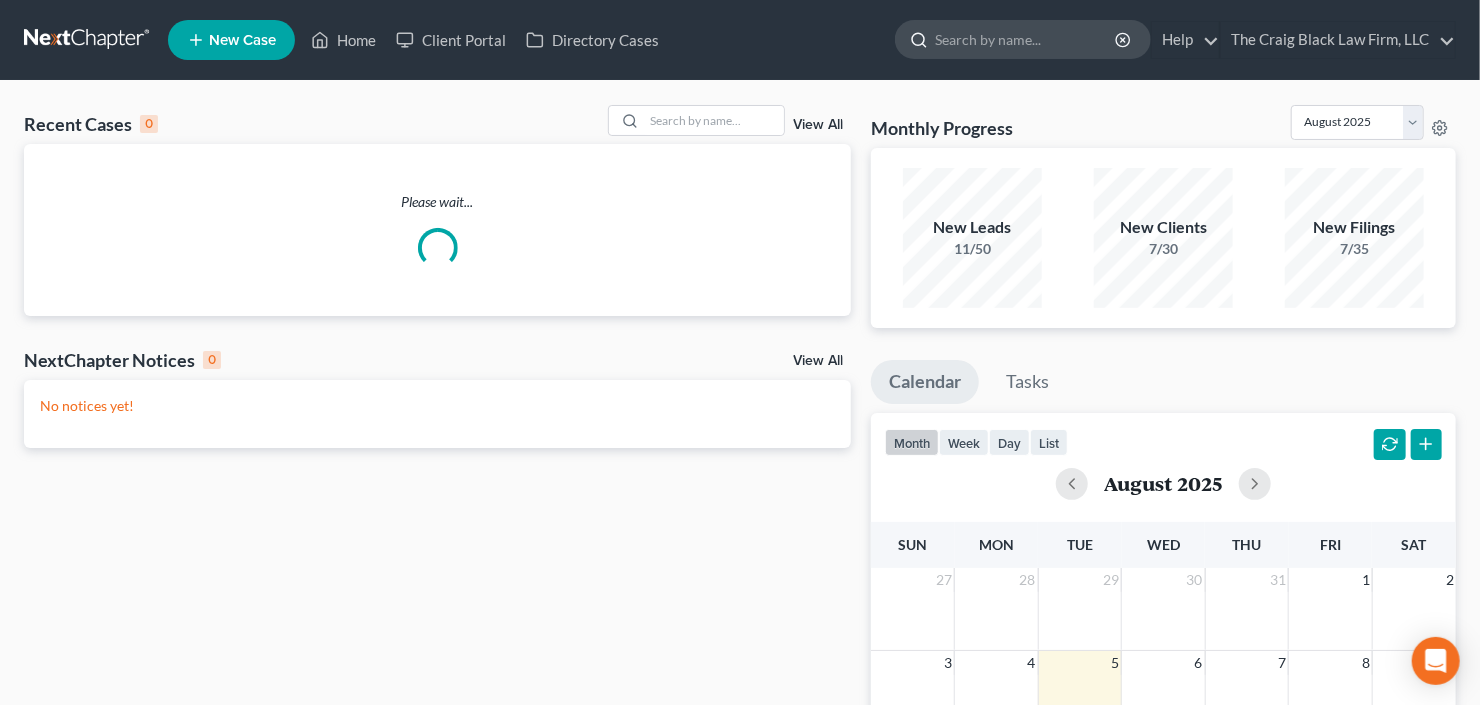 click at bounding box center (1026, 39) 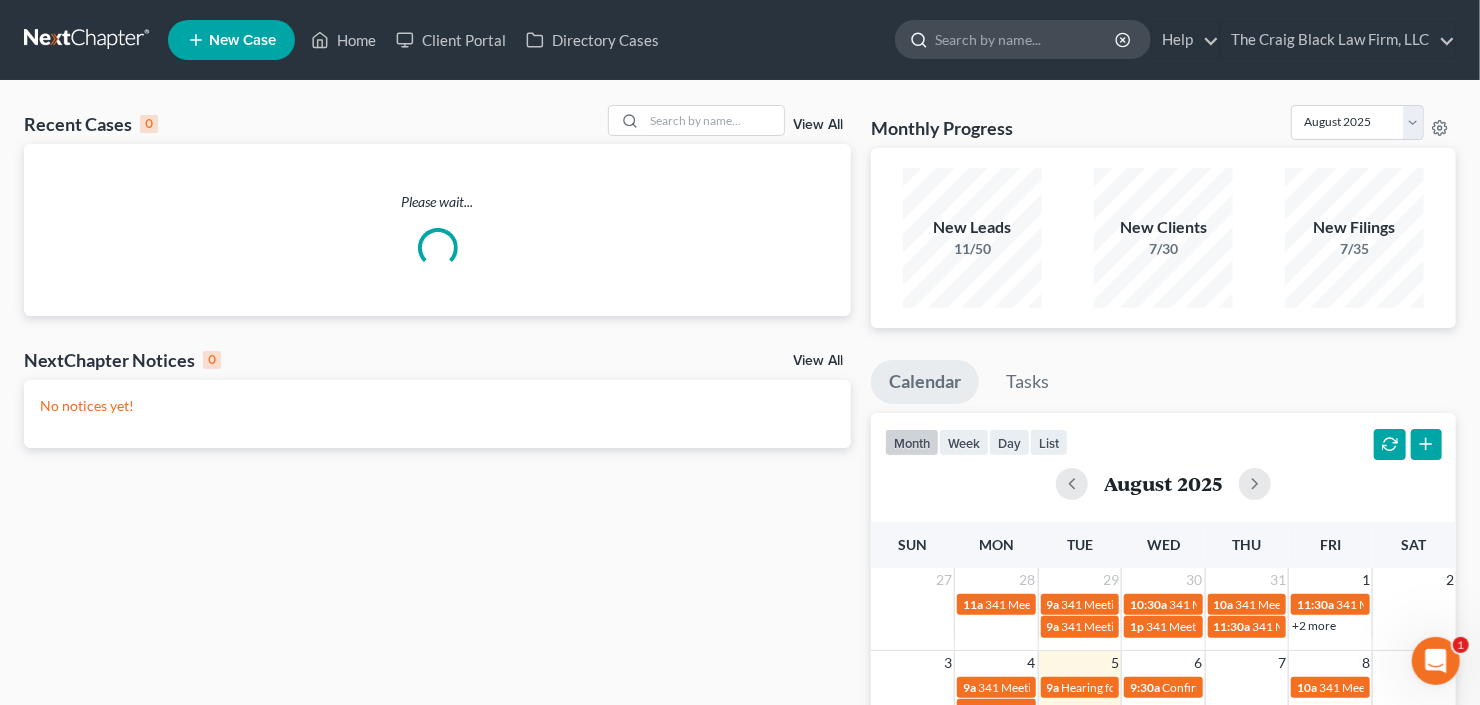 scroll, scrollTop: 0, scrollLeft: 0, axis: both 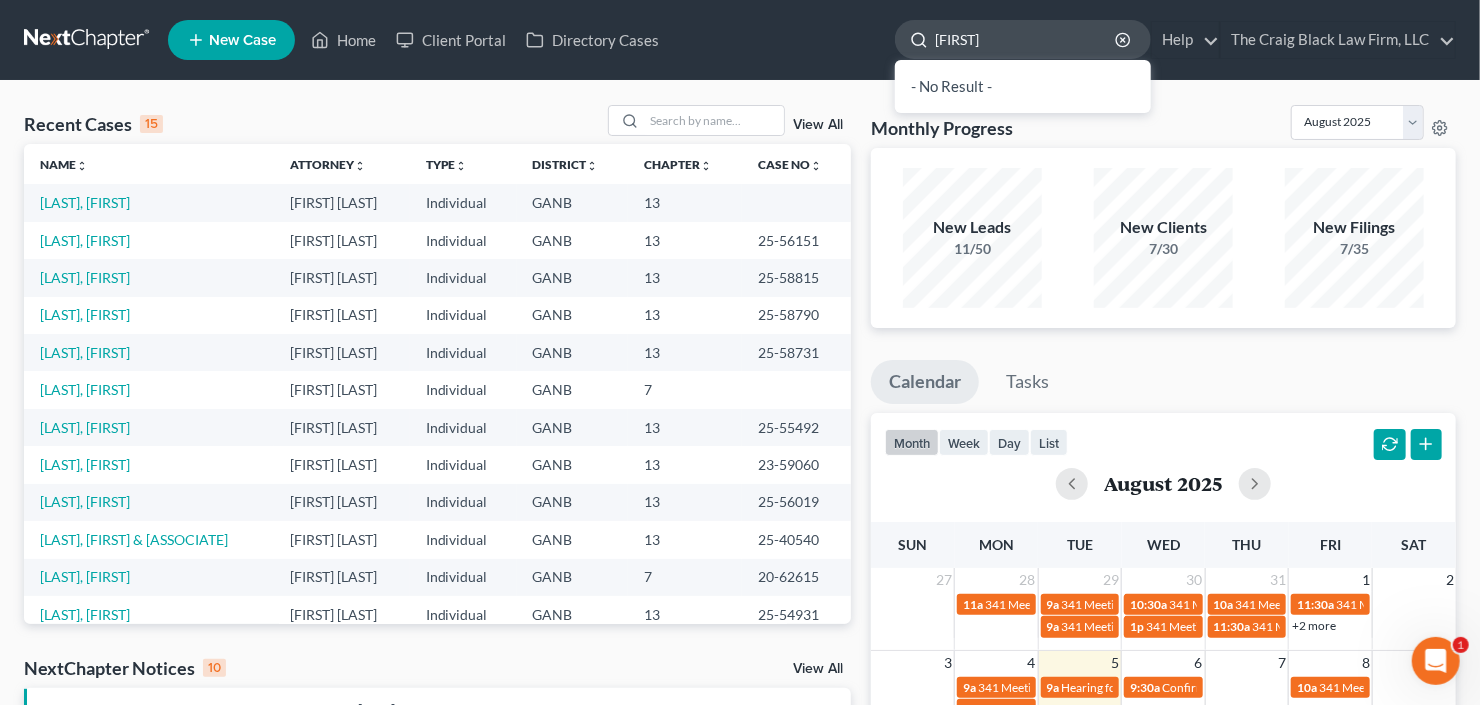 type on "[FIRST]" 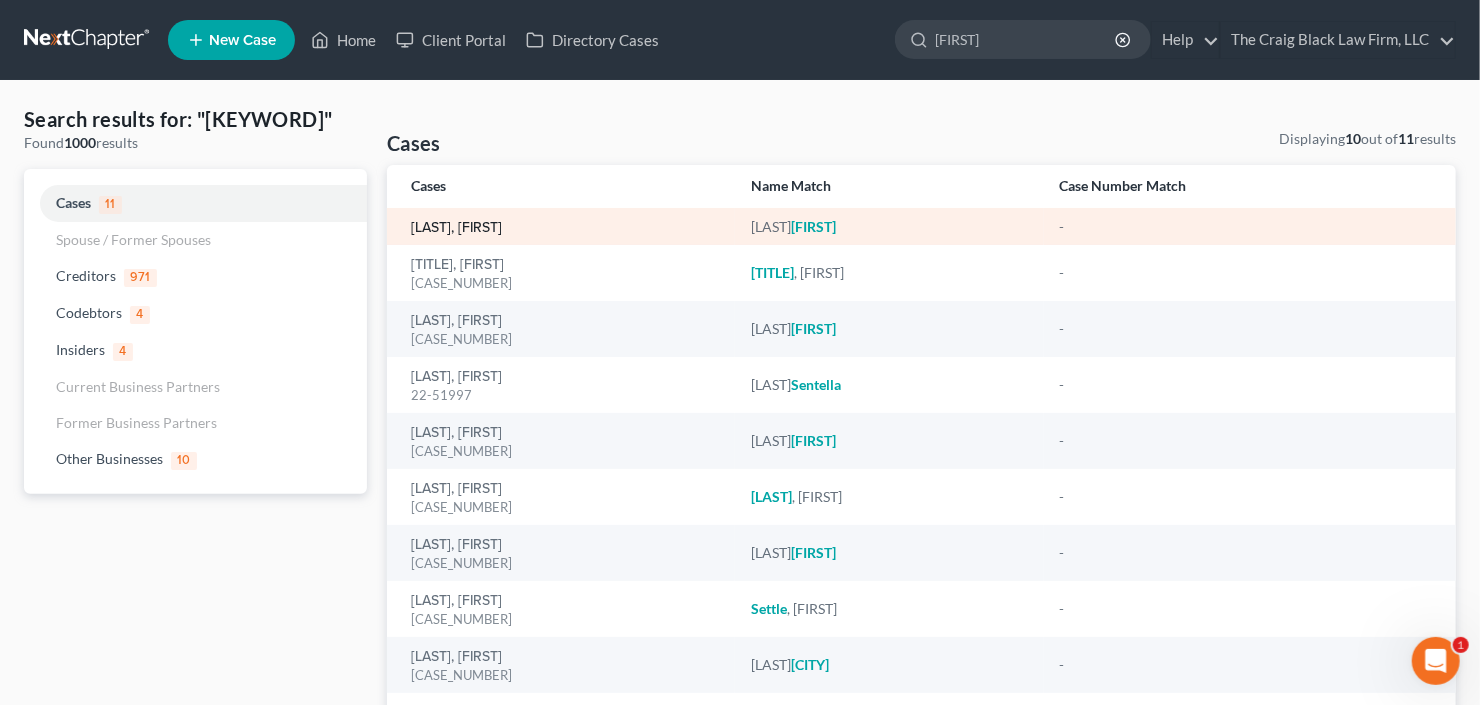 click on "[LAST], [FIRST]" at bounding box center (456, 228) 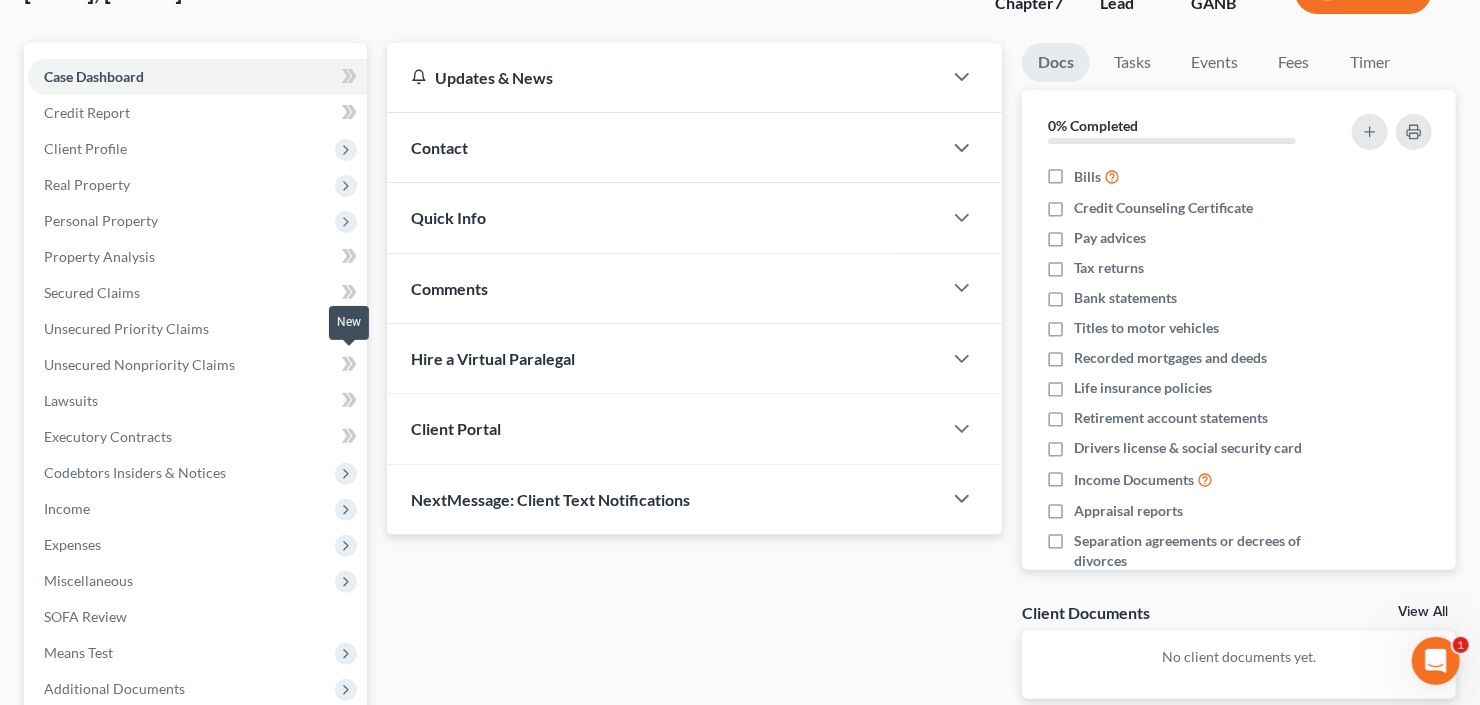 scroll, scrollTop: 240, scrollLeft: 0, axis: vertical 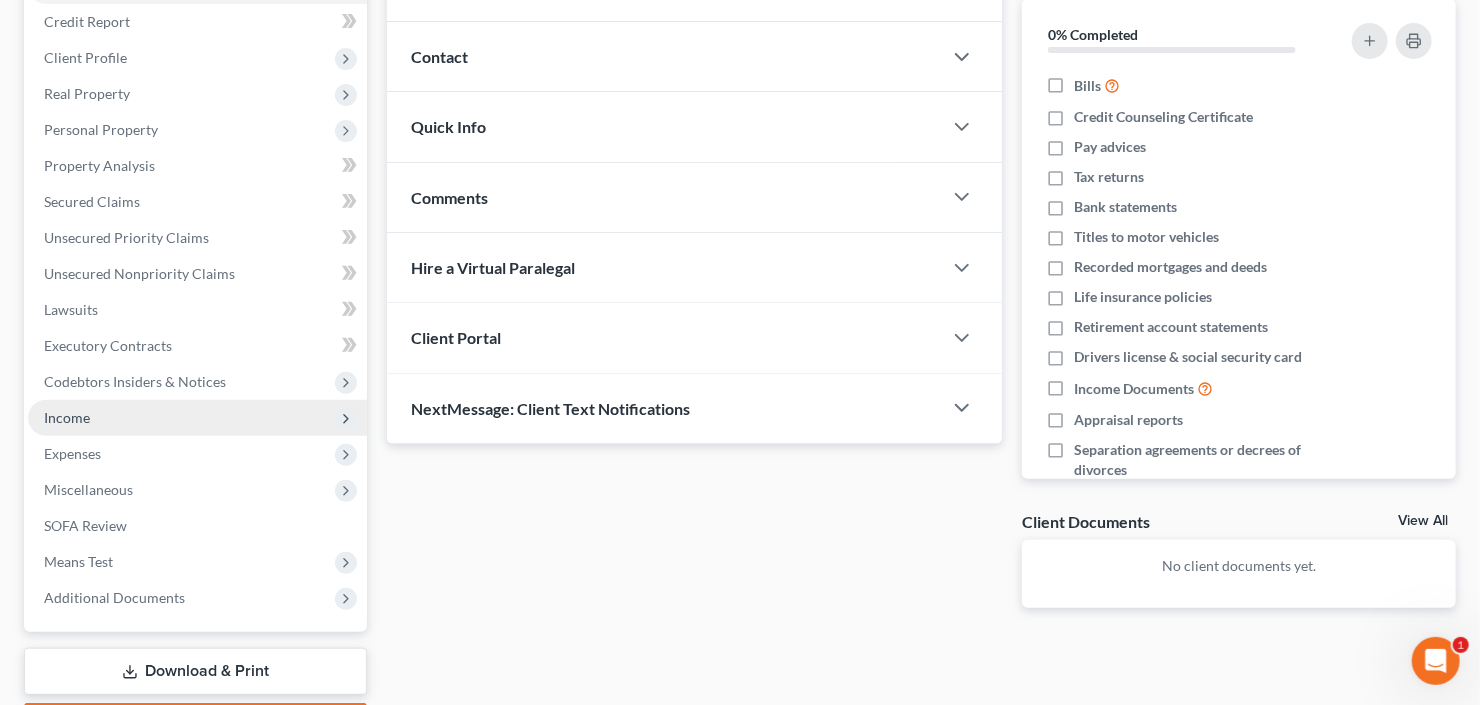 click on "Income" at bounding box center (197, 418) 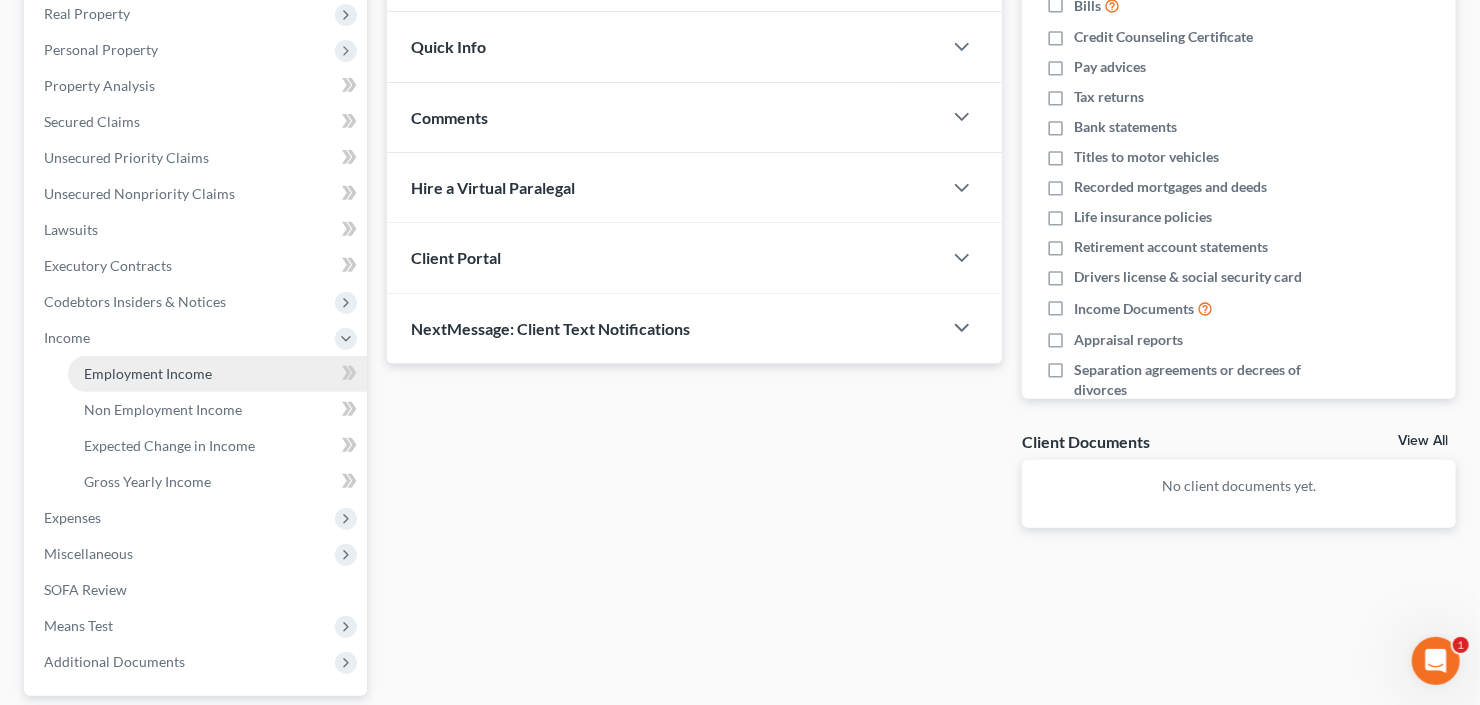 click on "Employment Income" at bounding box center (148, 373) 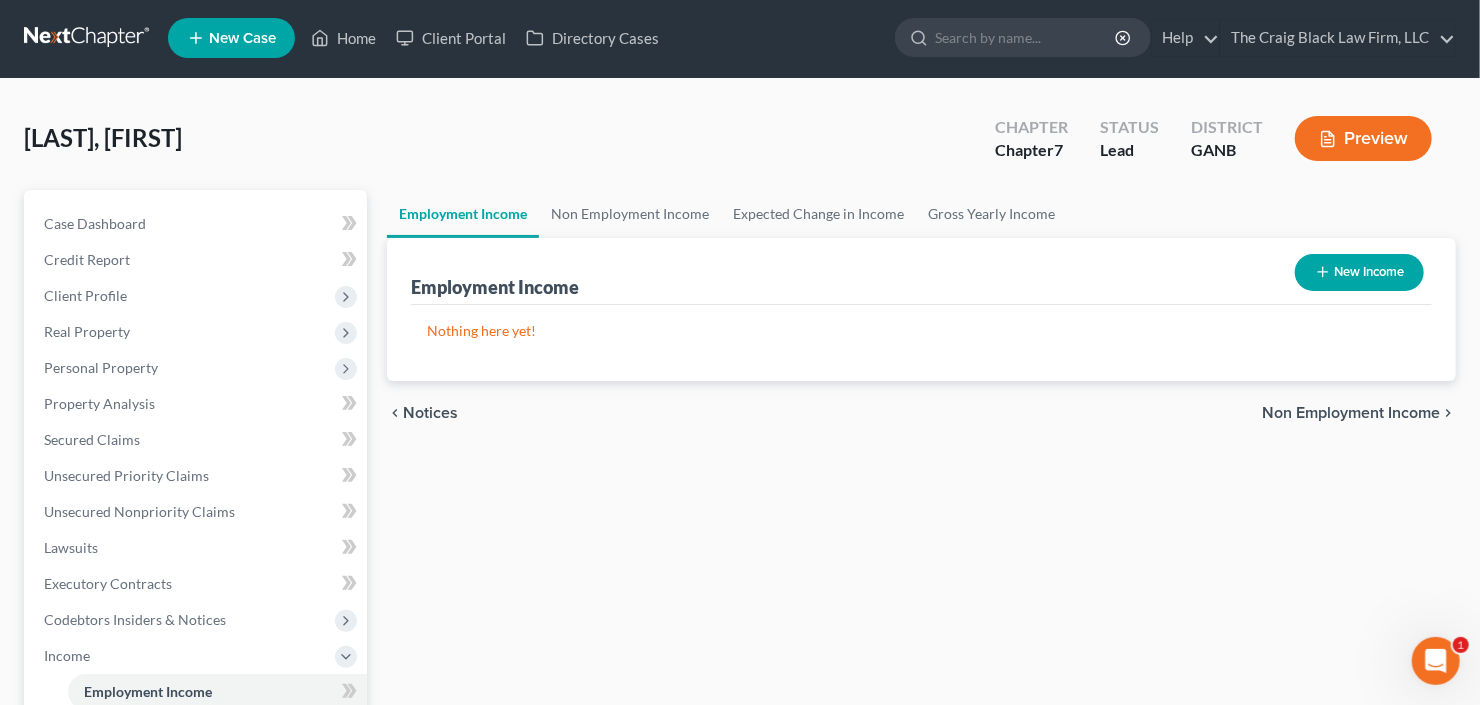 scroll, scrollTop: 0, scrollLeft: 0, axis: both 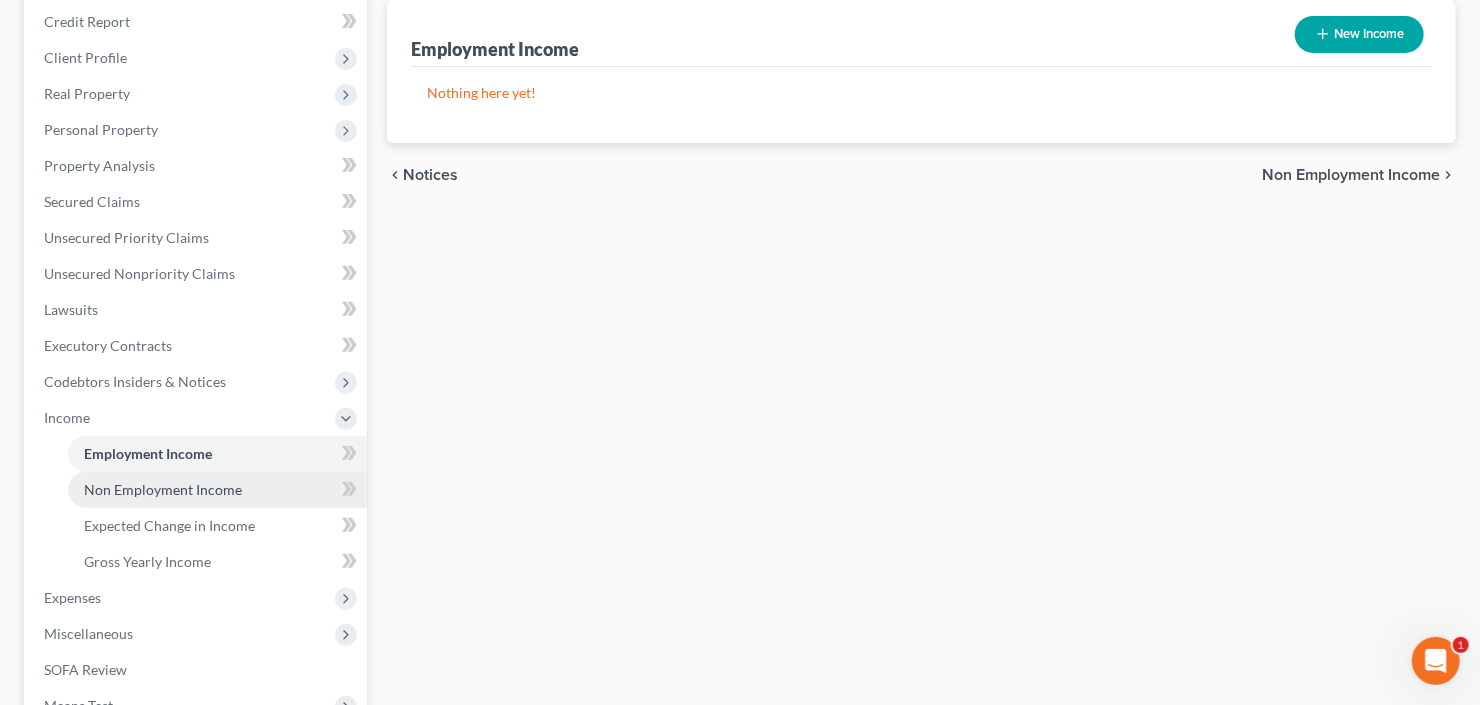 click on "Non Employment Income" at bounding box center [163, 489] 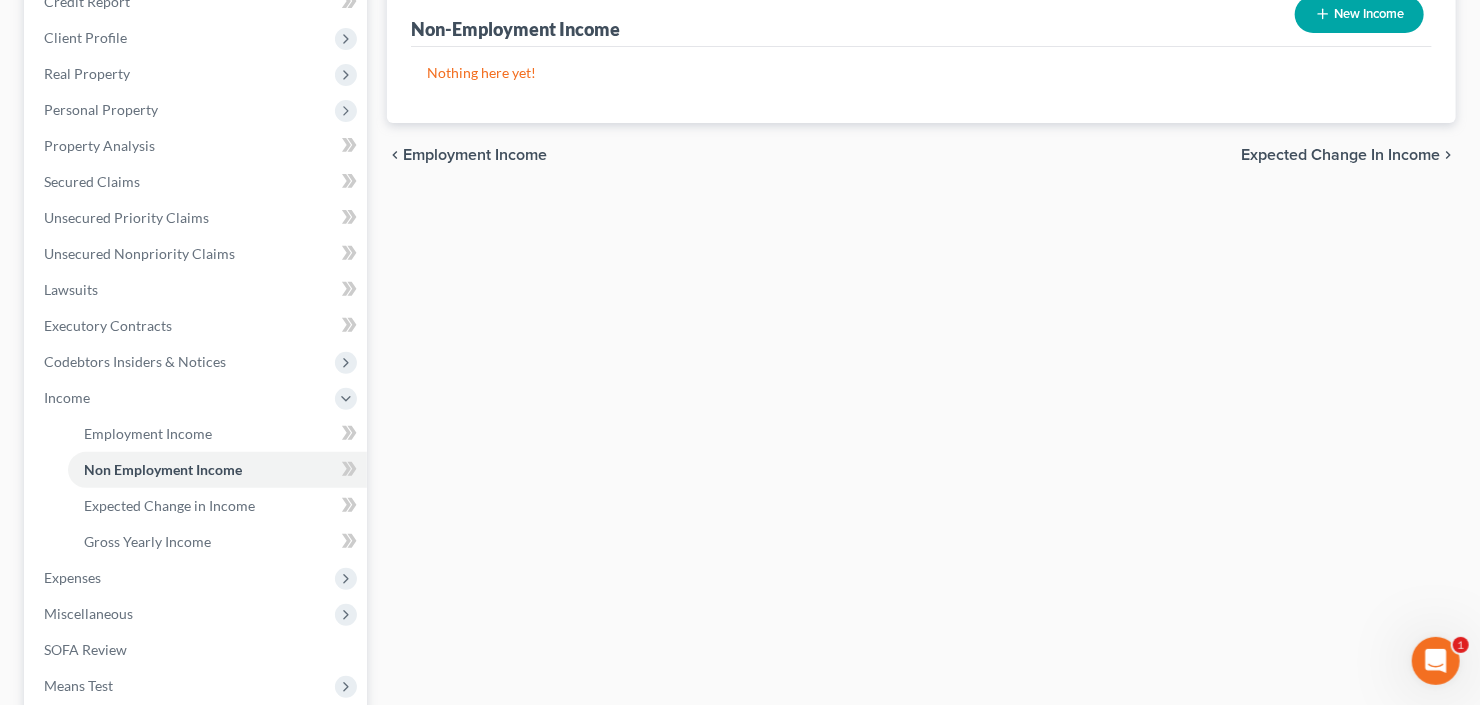 scroll, scrollTop: 400, scrollLeft: 0, axis: vertical 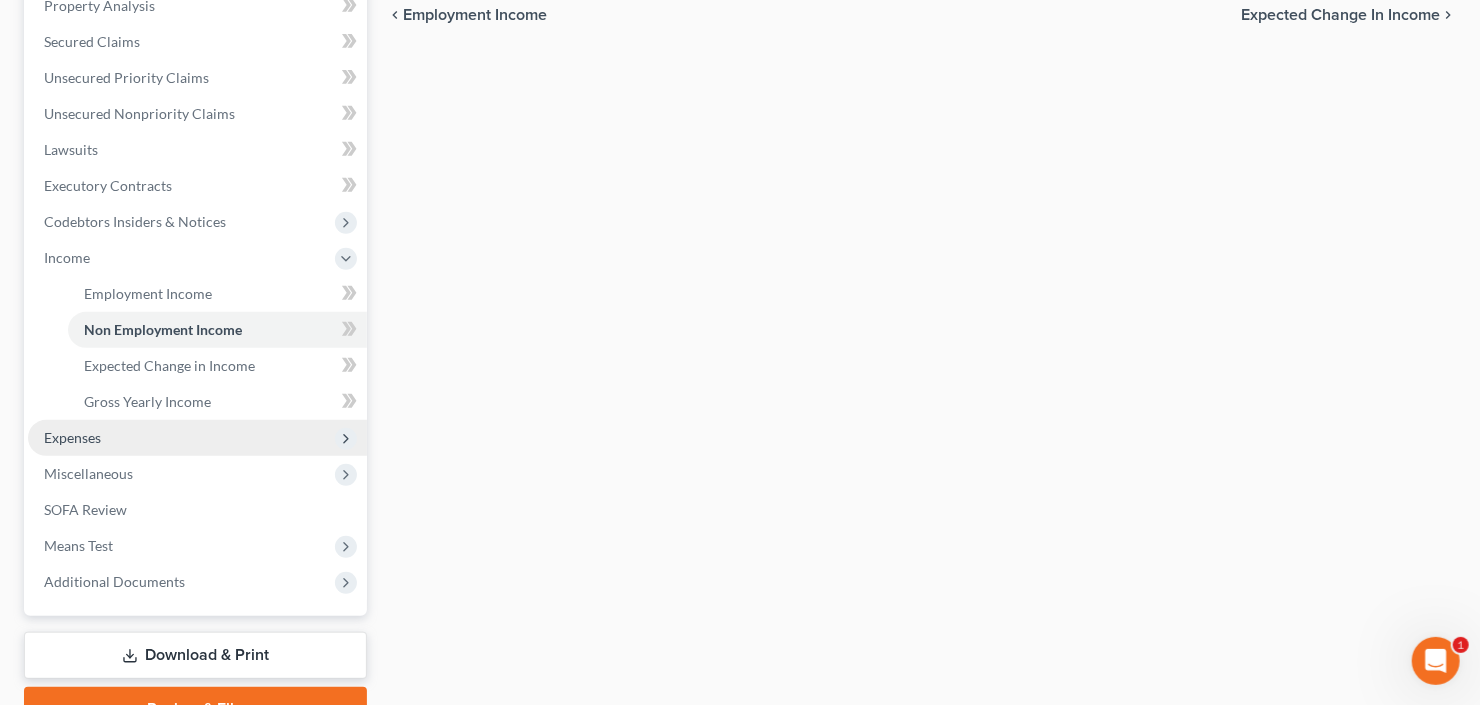 click on "Expenses" at bounding box center [197, 438] 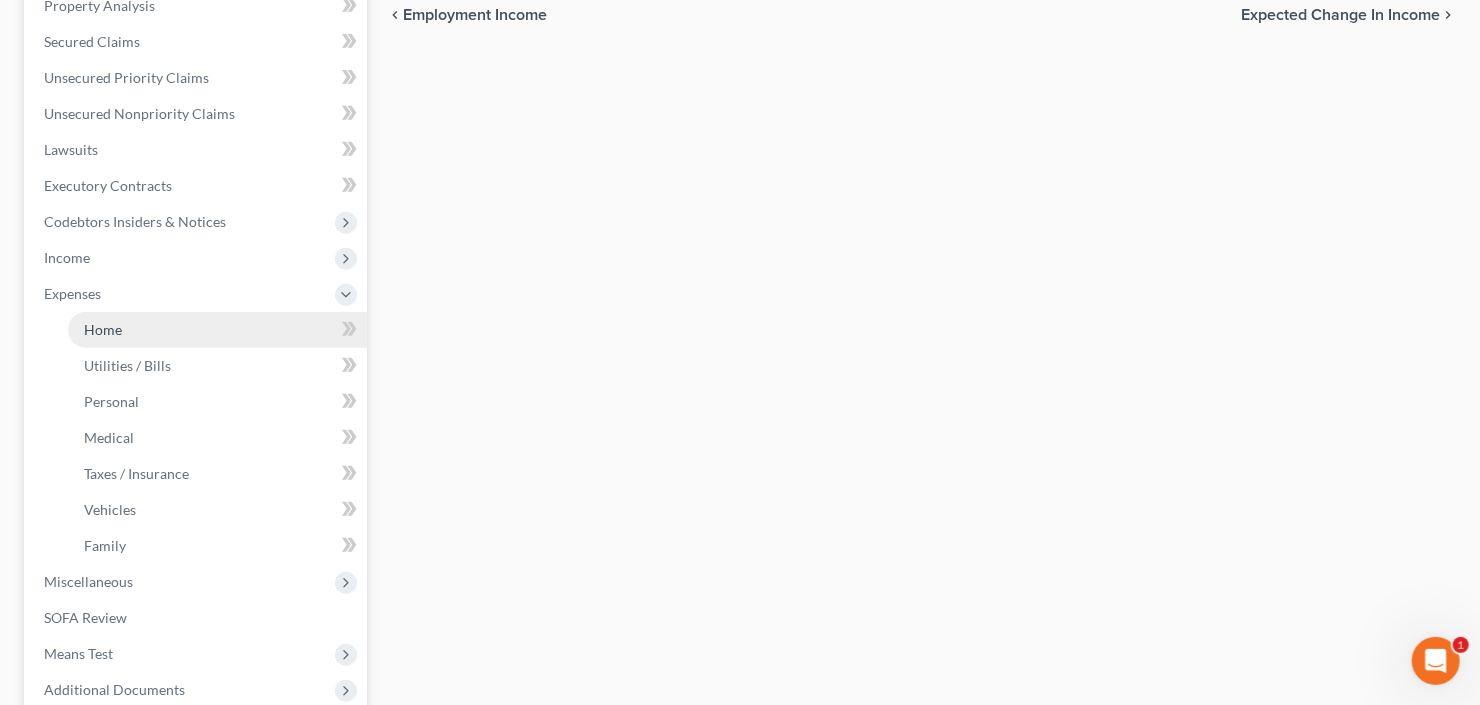 click on "Home" at bounding box center [217, 330] 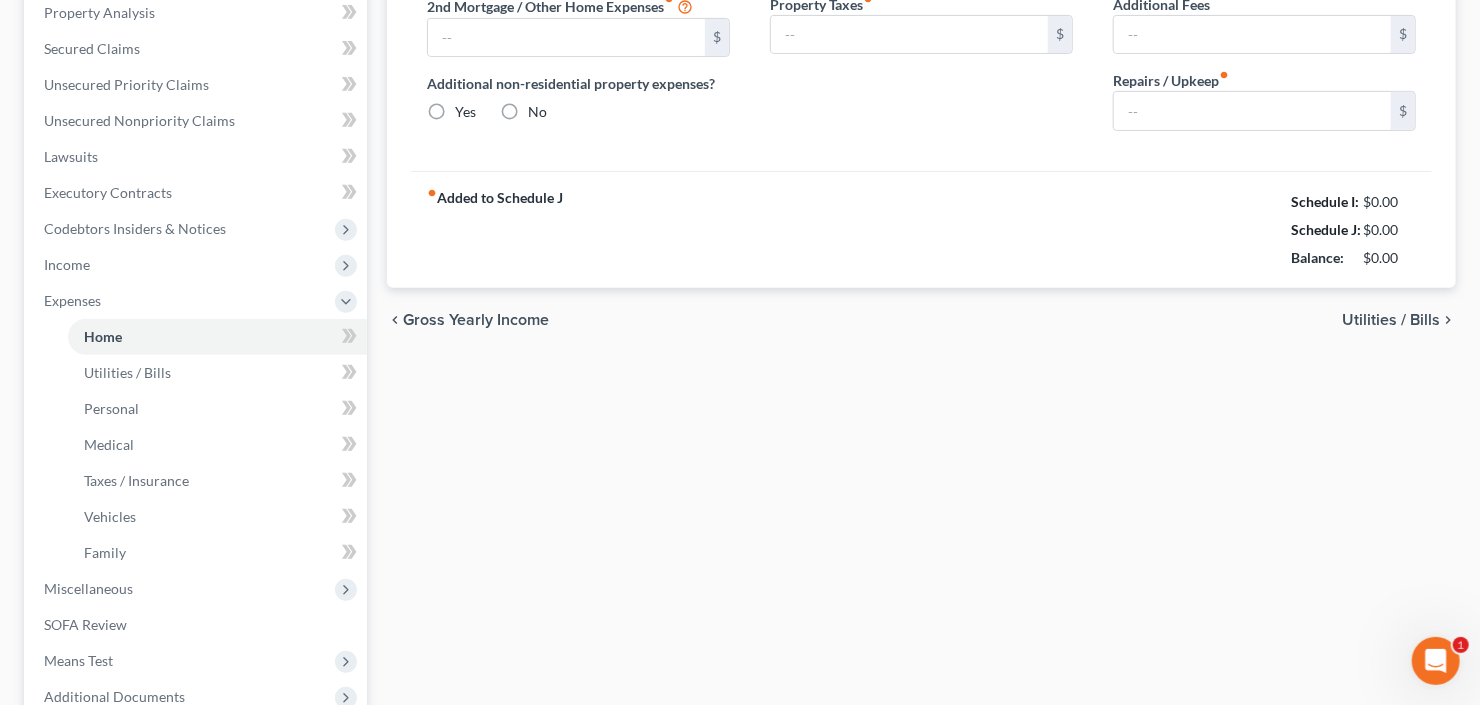 type on "0.00" 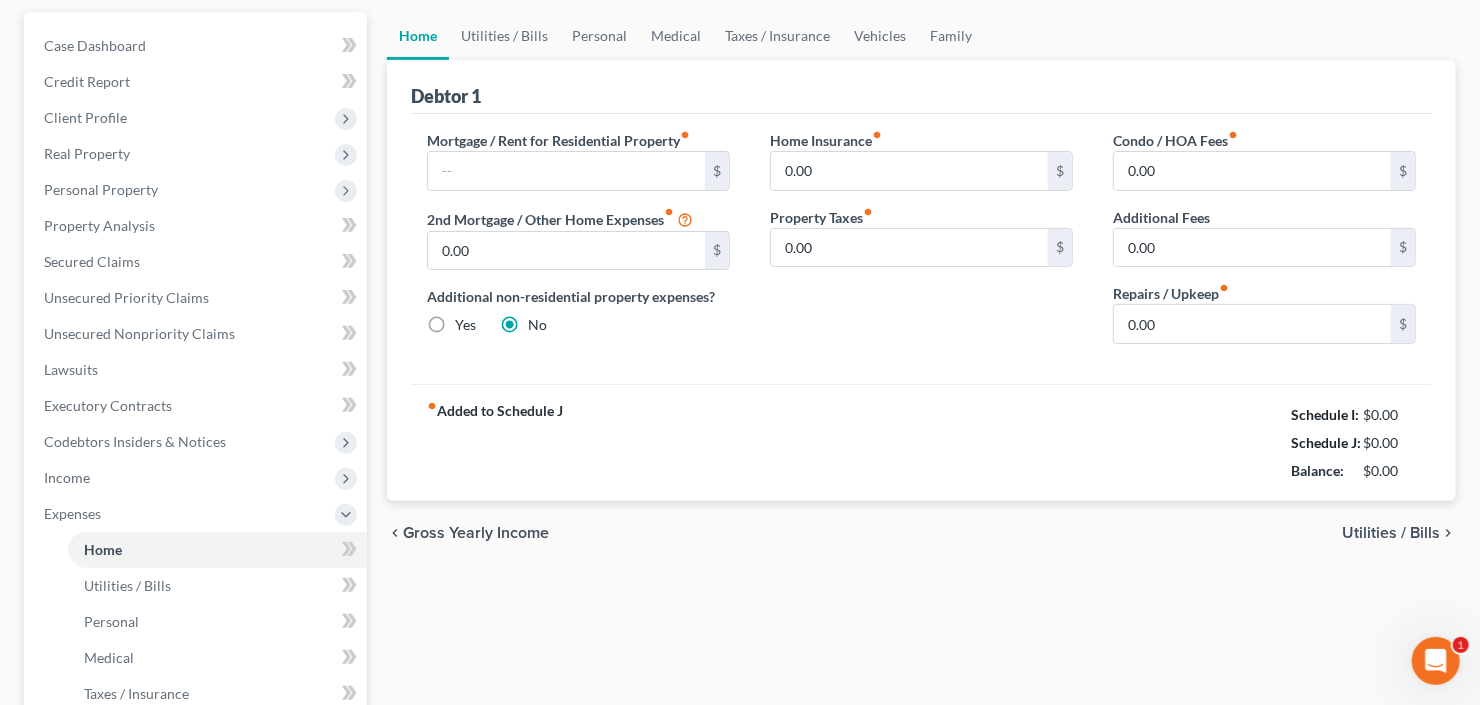 scroll, scrollTop: 0, scrollLeft: 0, axis: both 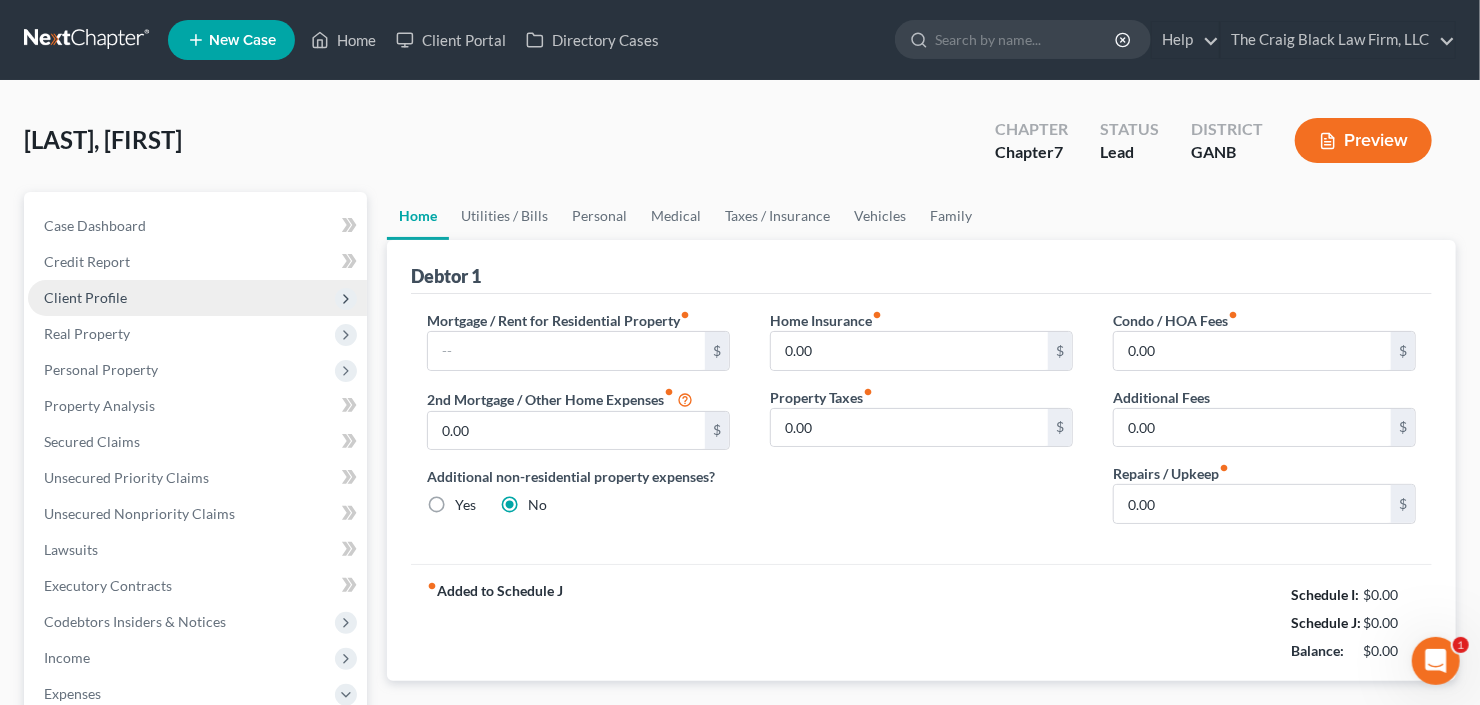click on "Client Profile" at bounding box center [197, 298] 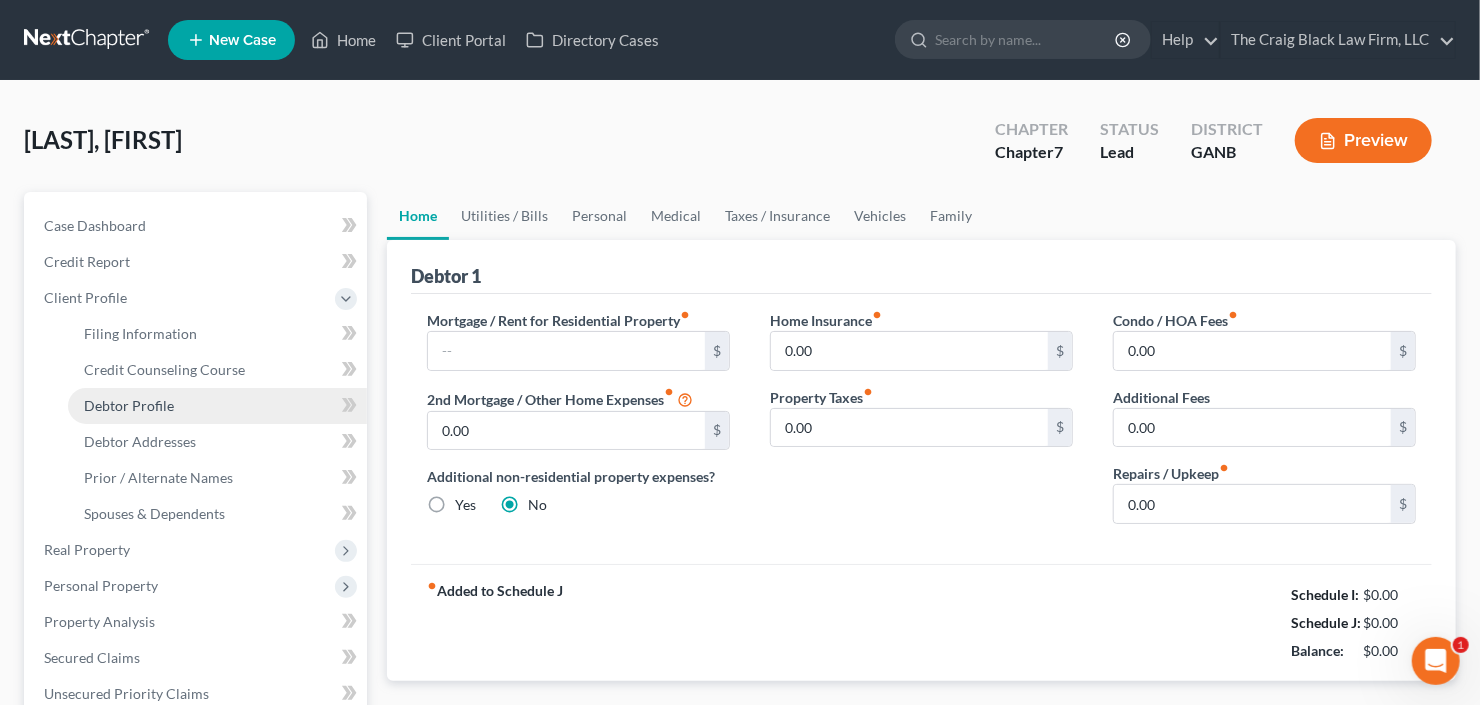 click on "Debtor Profile" at bounding box center [129, 405] 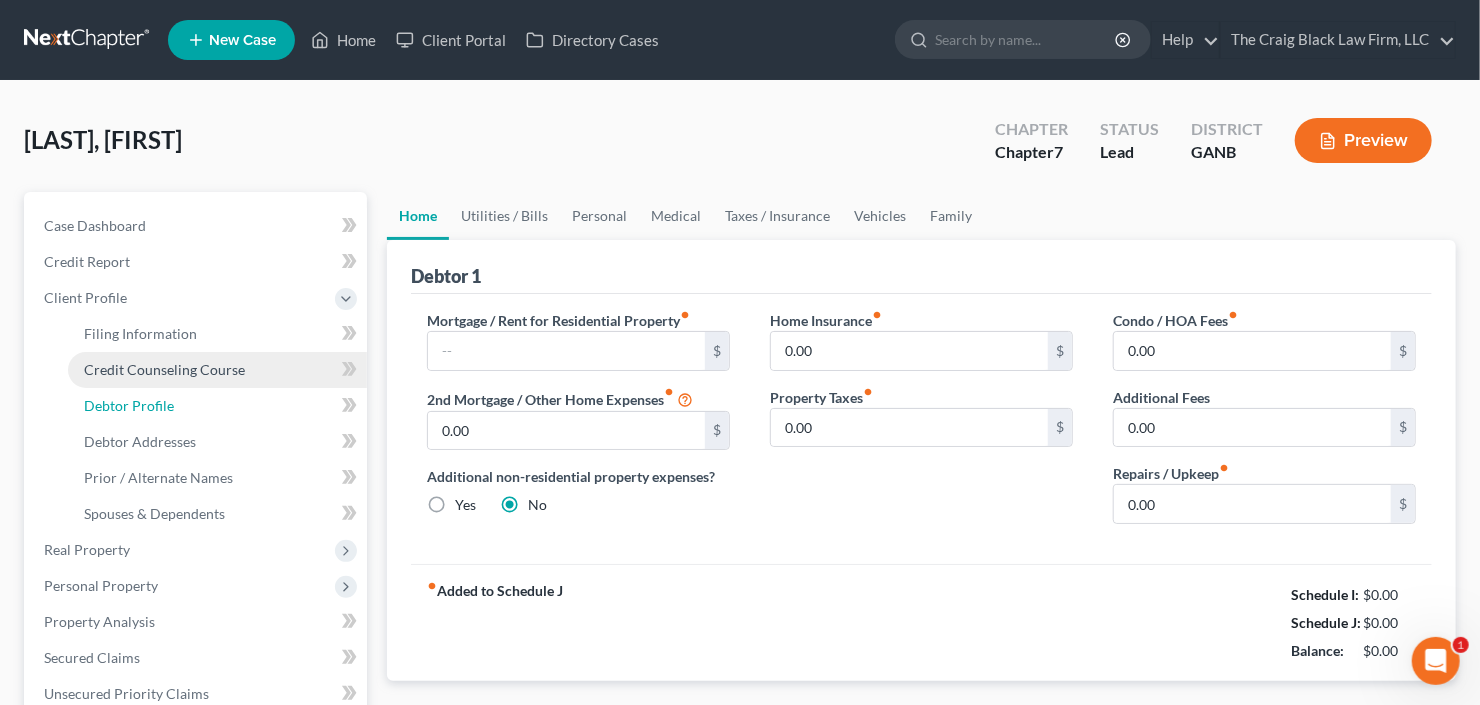 select on "0" 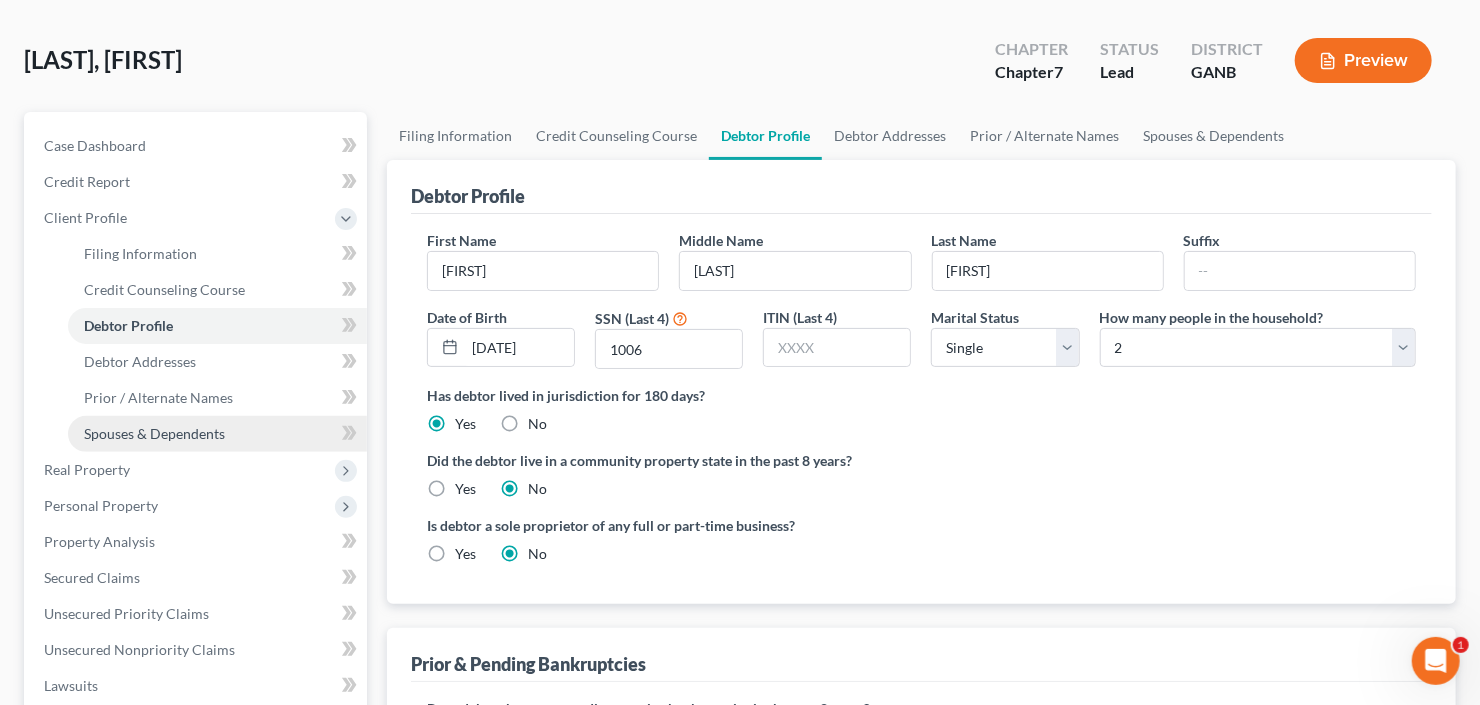 click on "Spouses & Dependents" at bounding box center (154, 433) 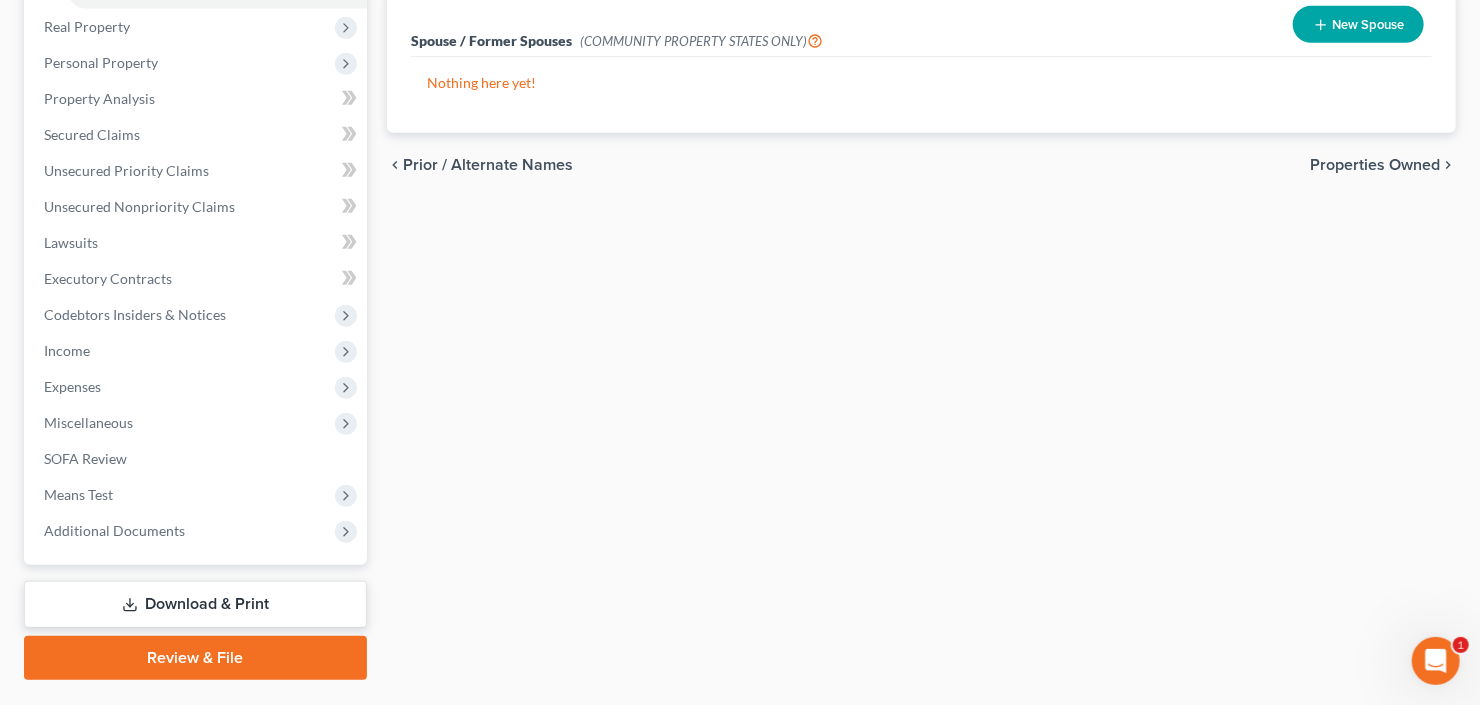 scroll, scrollTop: 560, scrollLeft: 0, axis: vertical 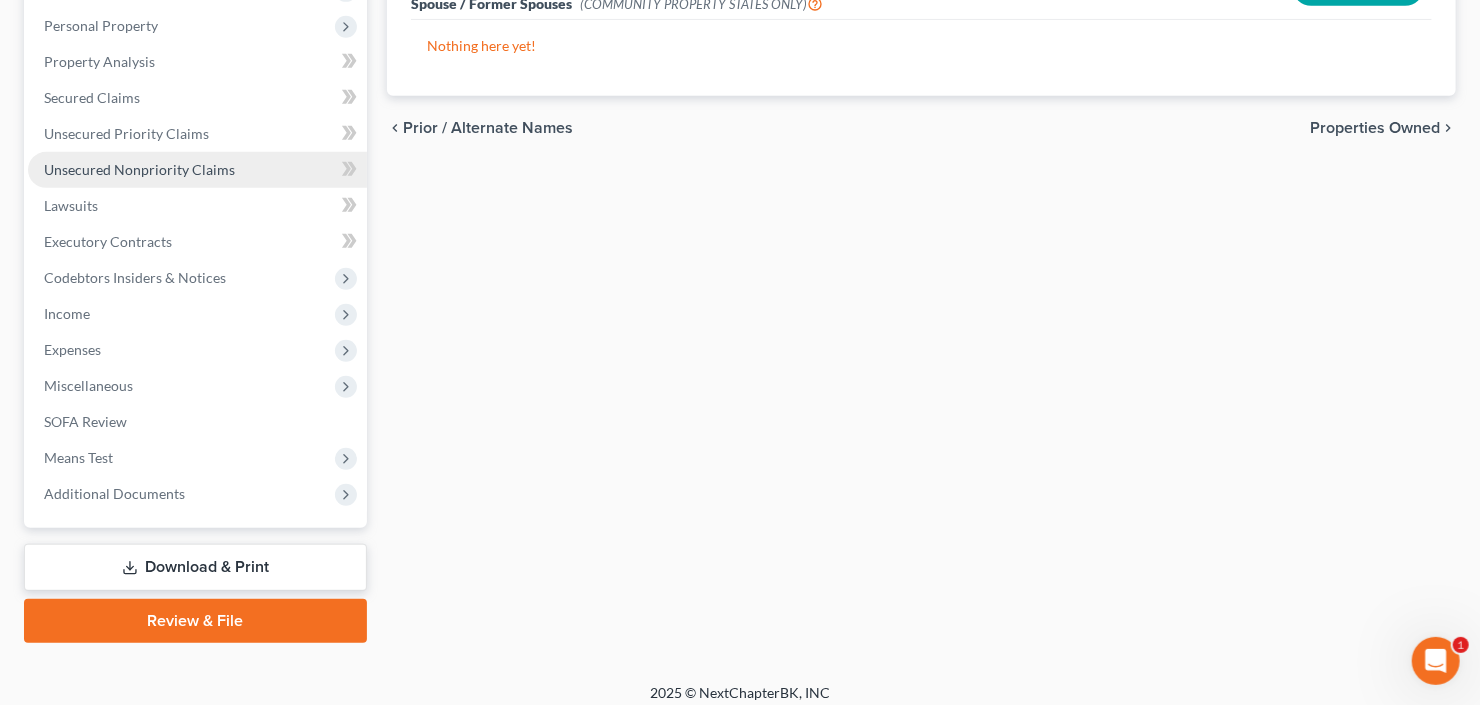 drag, startPoint x: 140, startPoint y: 171, endPoint x: 150, endPoint y: 173, distance: 10.198039 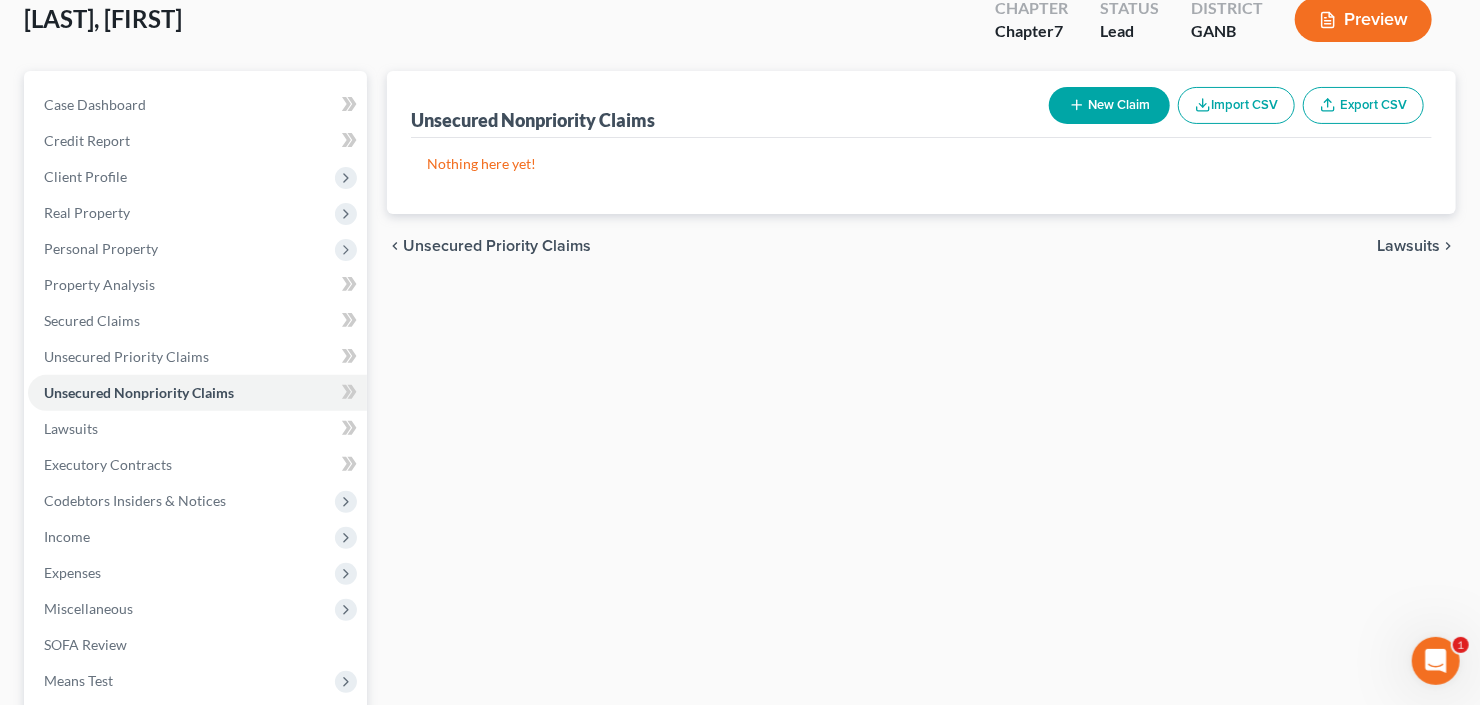 scroll, scrollTop: 160, scrollLeft: 0, axis: vertical 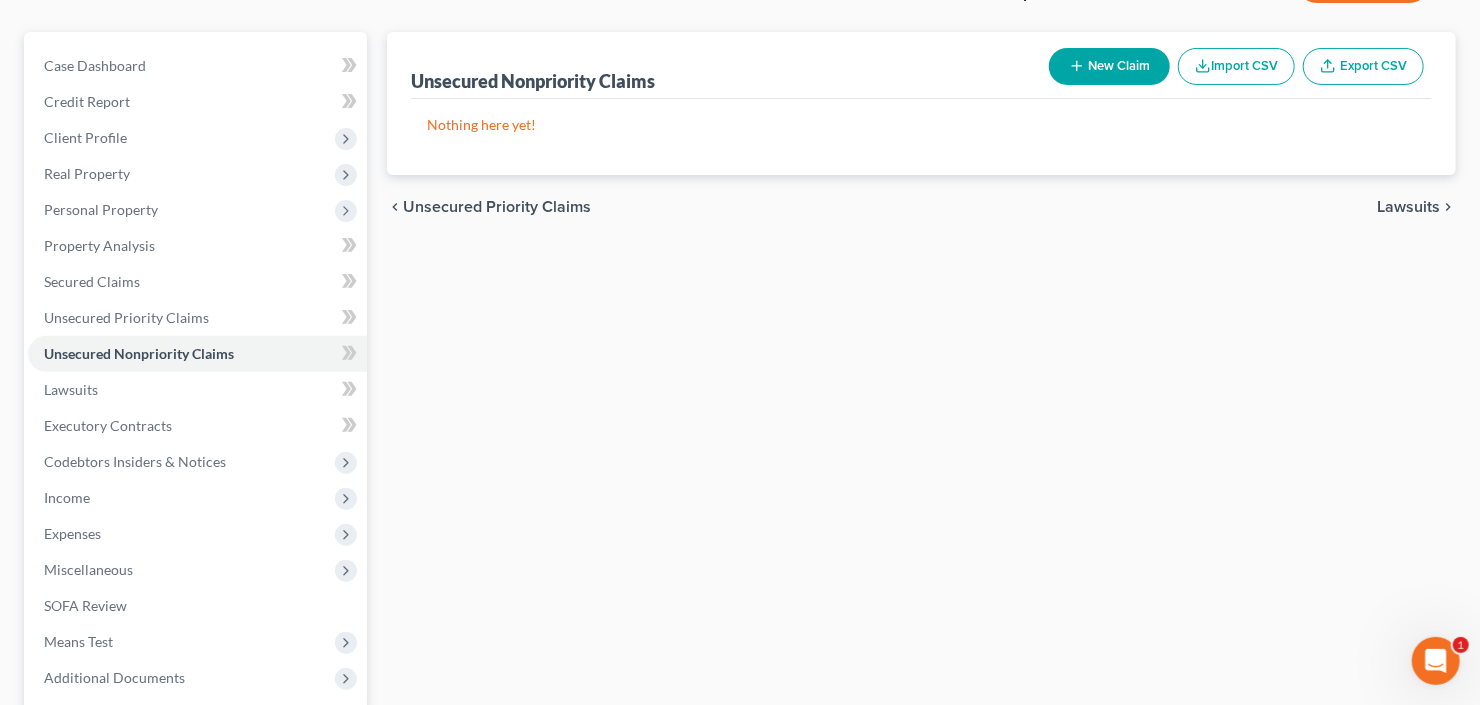 click on "Unsecured Nonpriority Claims" at bounding box center (197, 354) 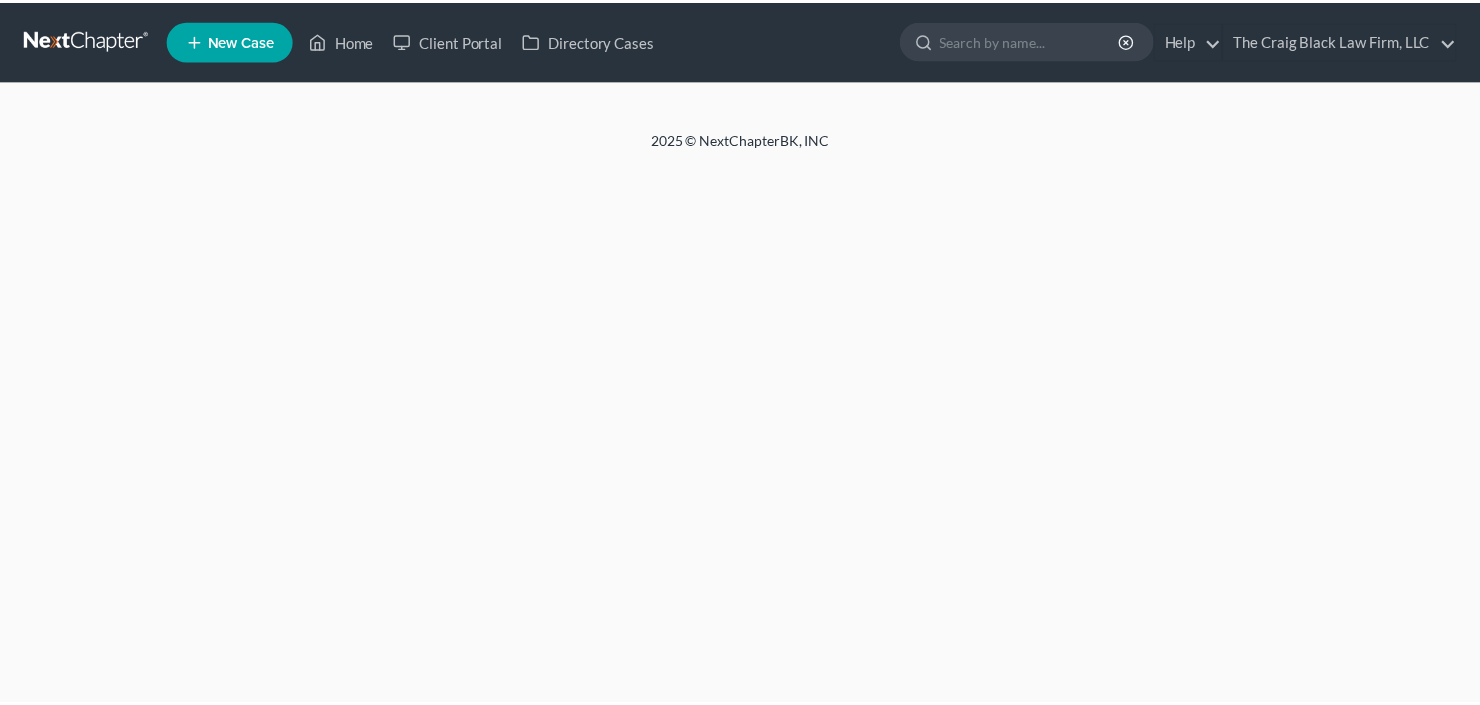 scroll, scrollTop: 0, scrollLeft: 0, axis: both 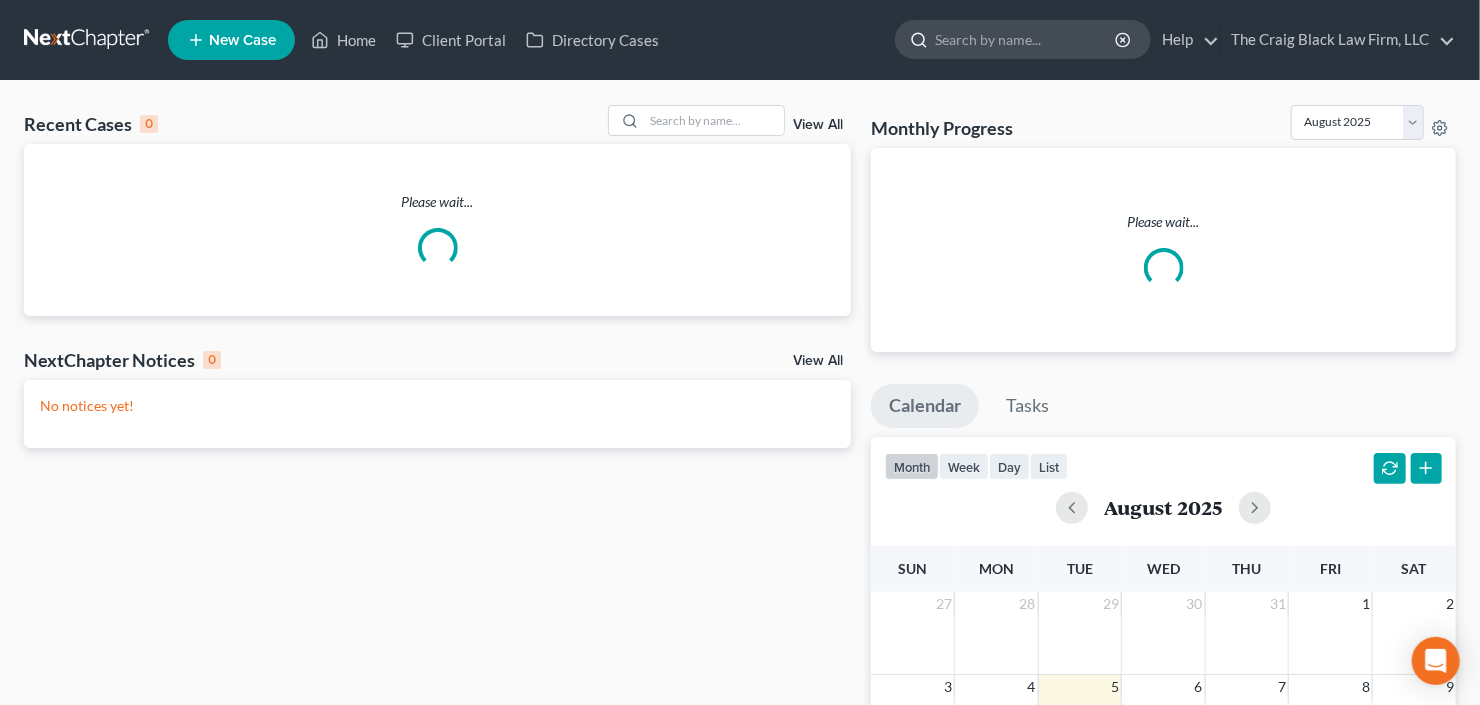 click at bounding box center (1026, 39) 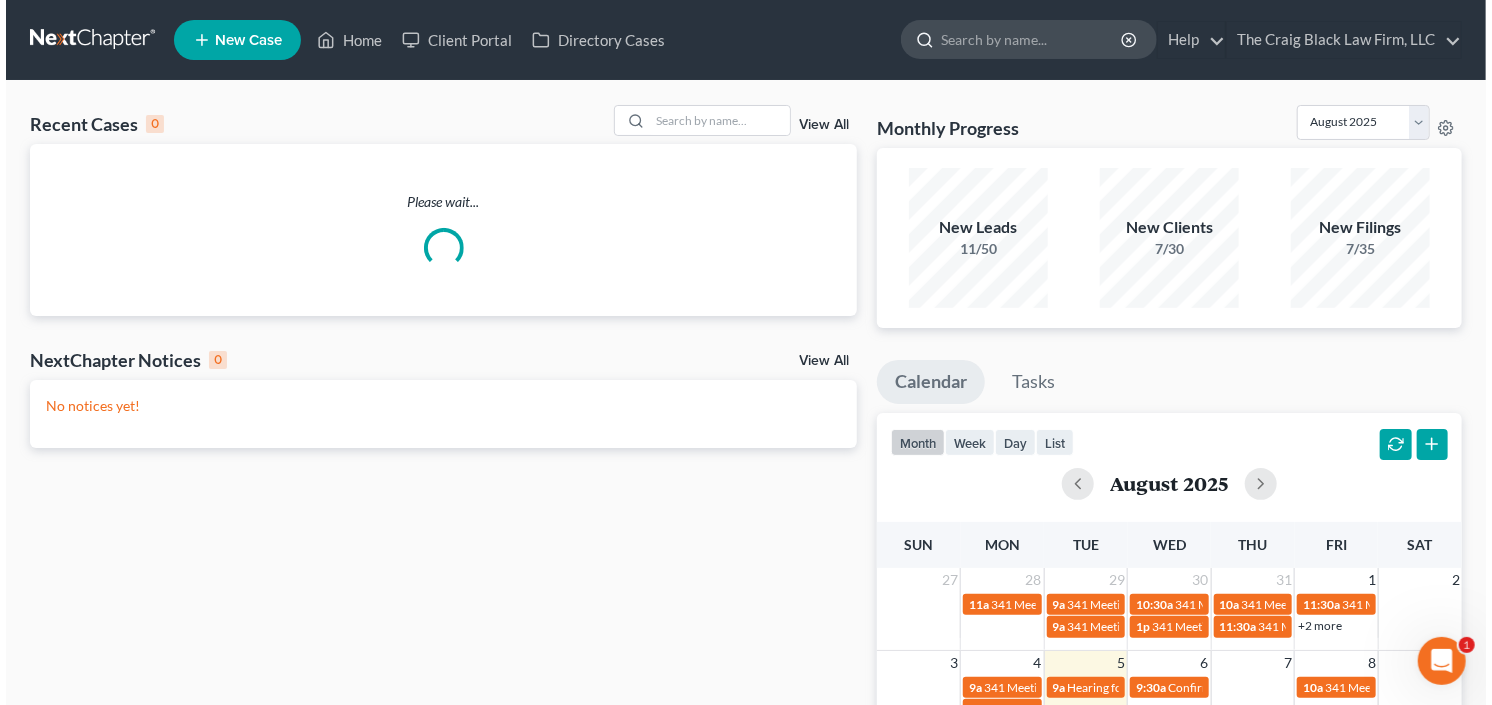 scroll, scrollTop: 0, scrollLeft: 0, axis: both 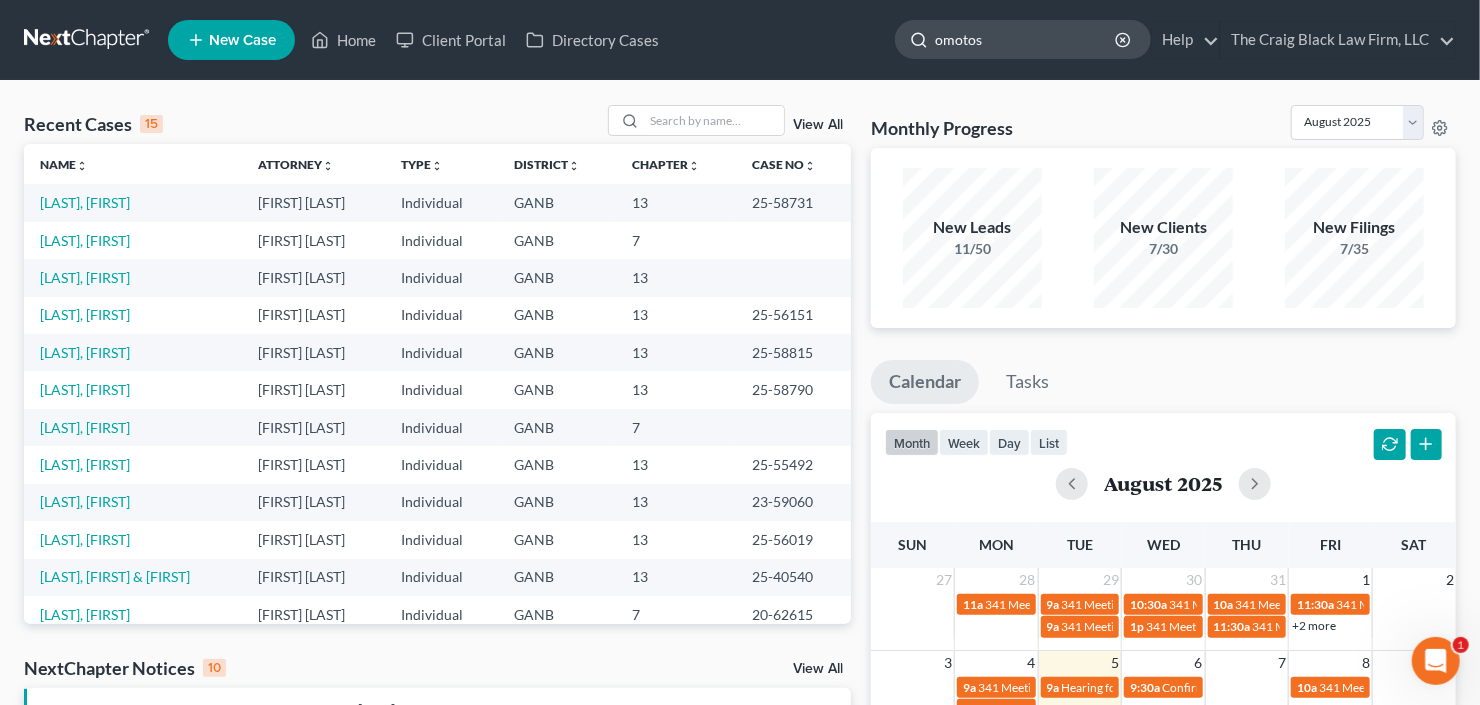 type on "omotoso" 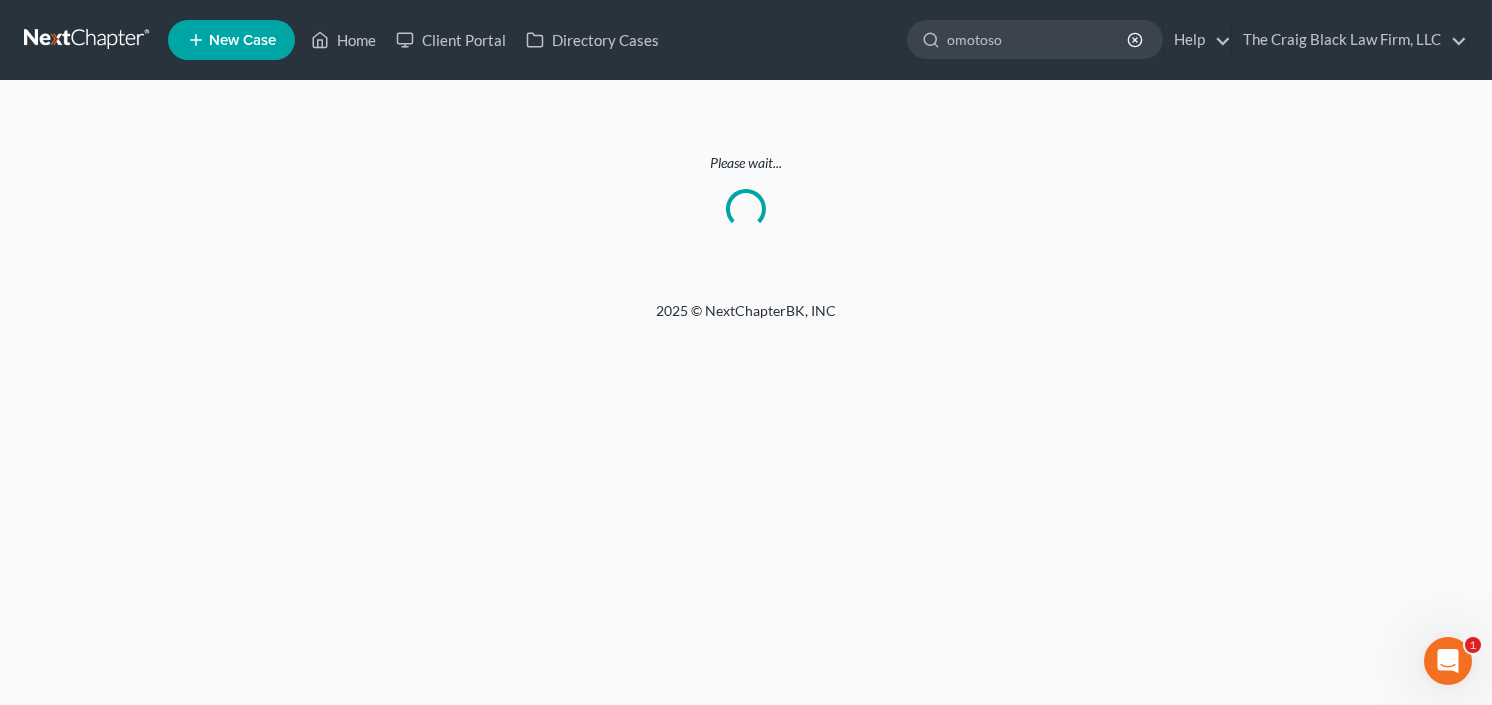 click at bounding box center [88, 40] 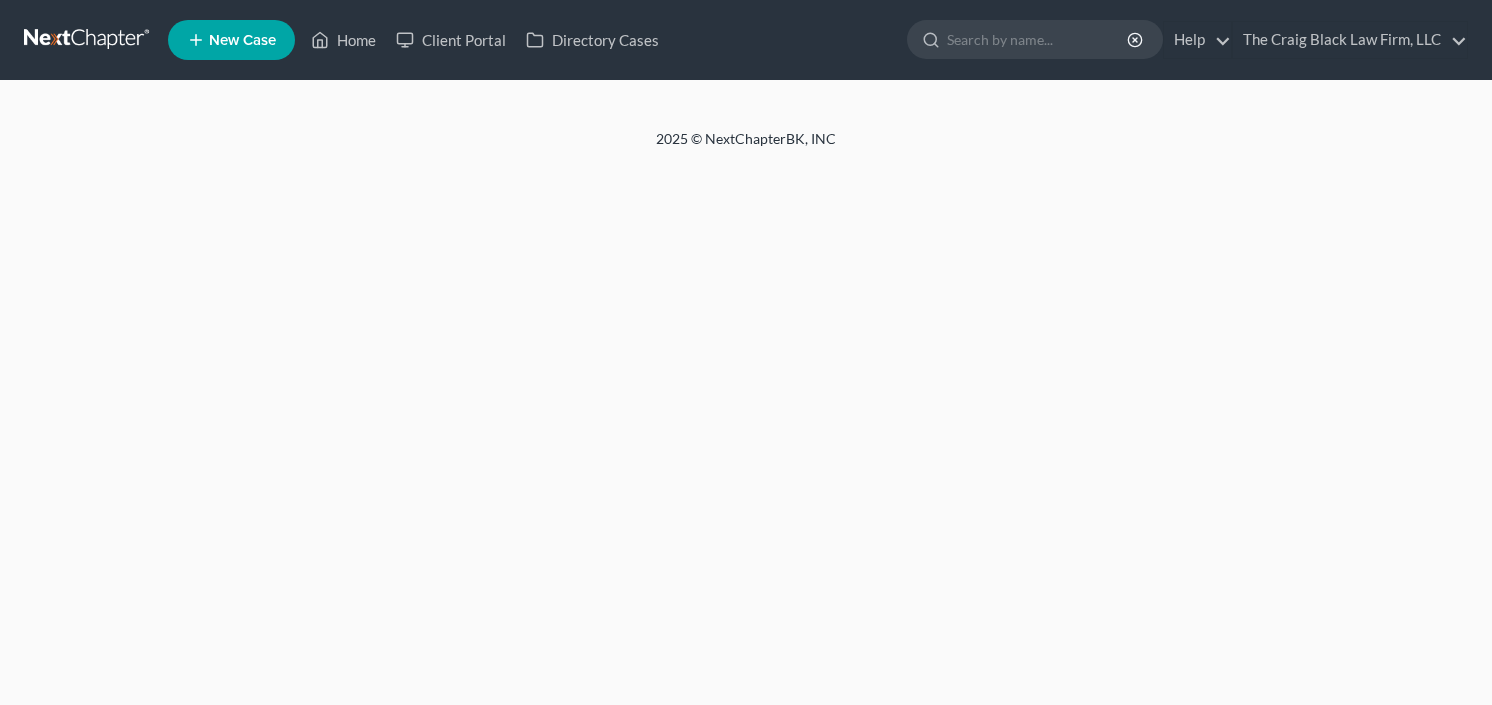 scroll, scrollTop: 0, scrollLeft: 0, axis: both 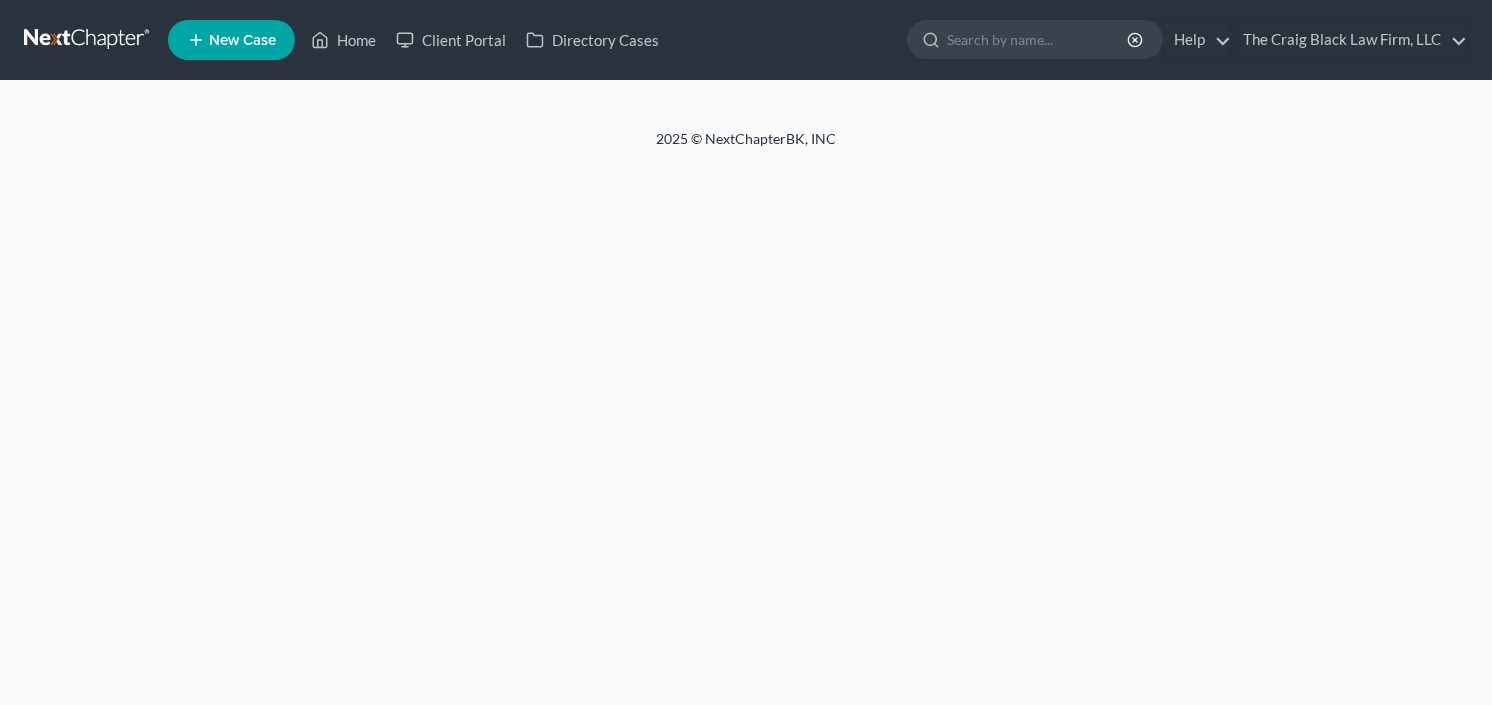 click at bounding box center [88, 40] 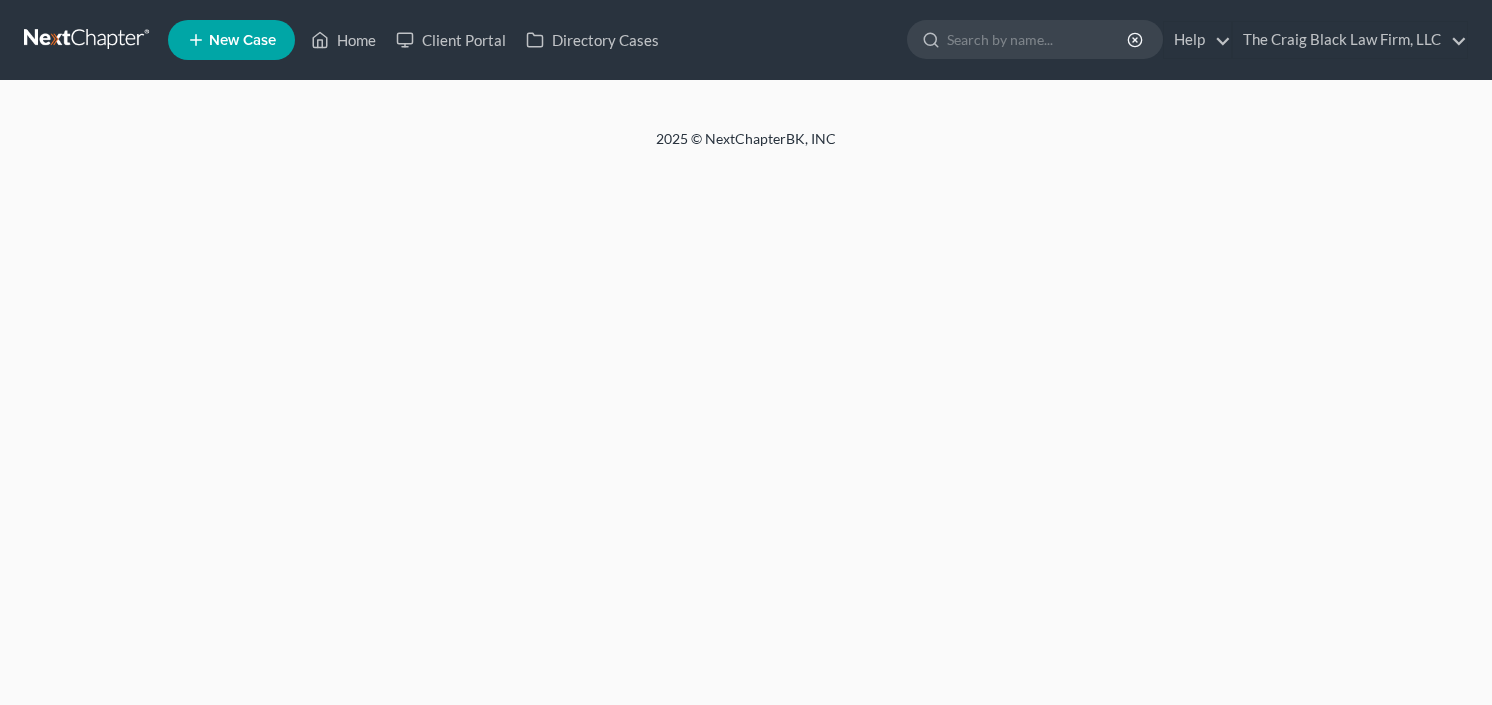 scroll, scrollTop: 0, scrollLeft: 0, axis: both 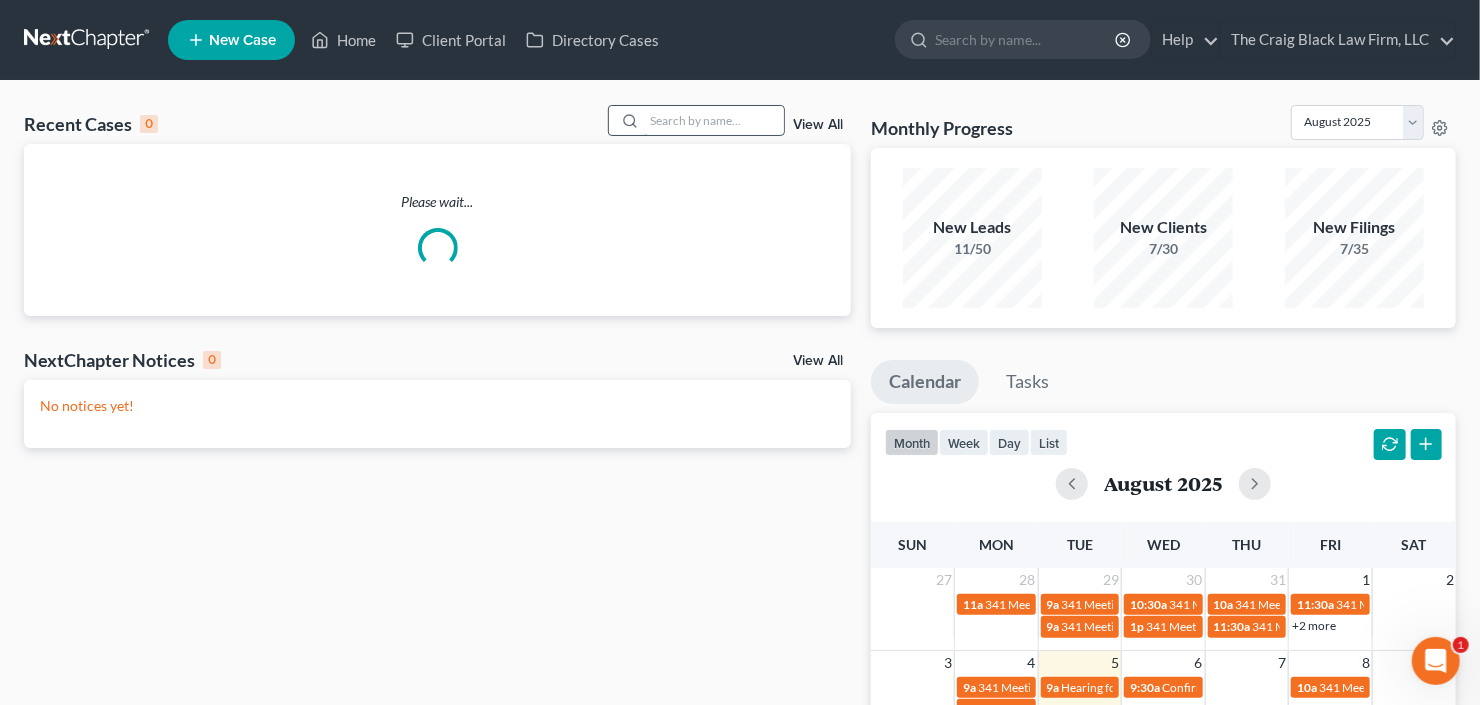 click at bounding box center [714, 120] 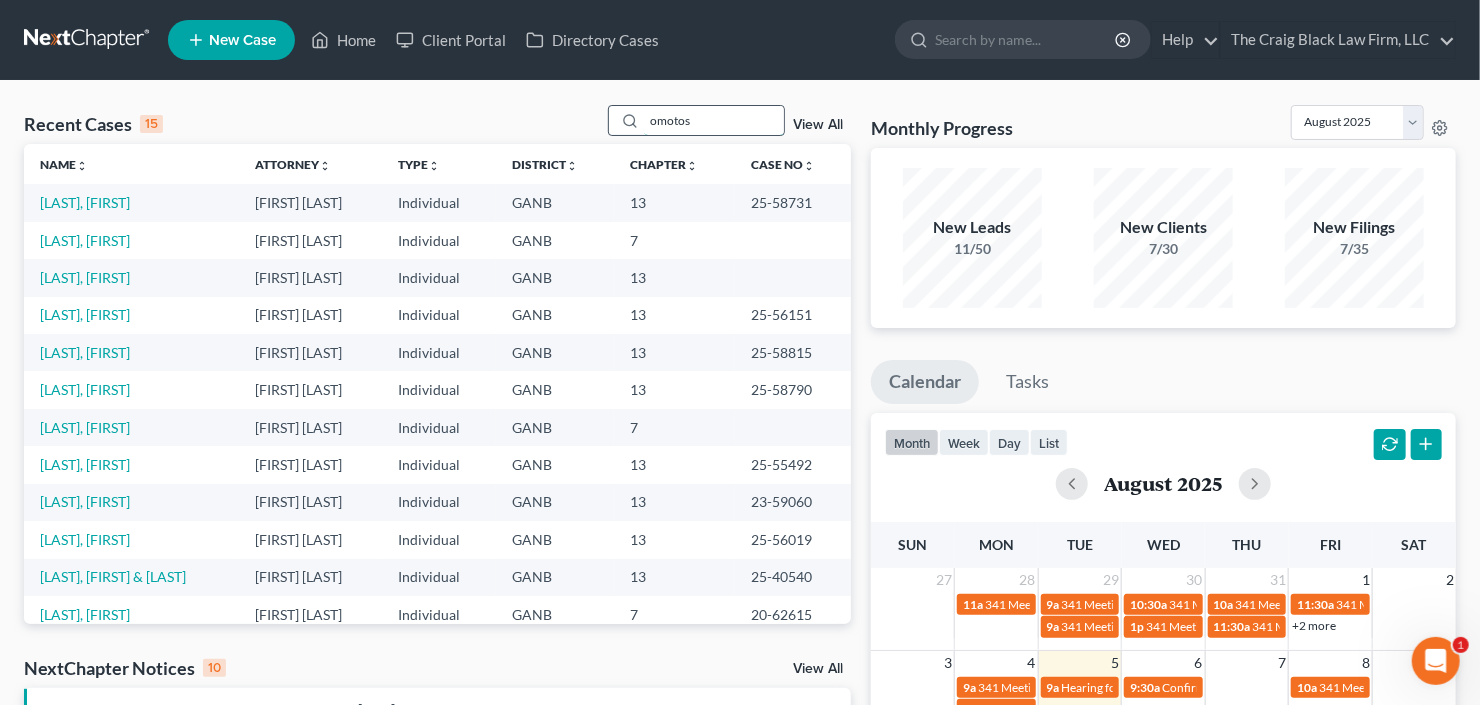 type on "omotos" 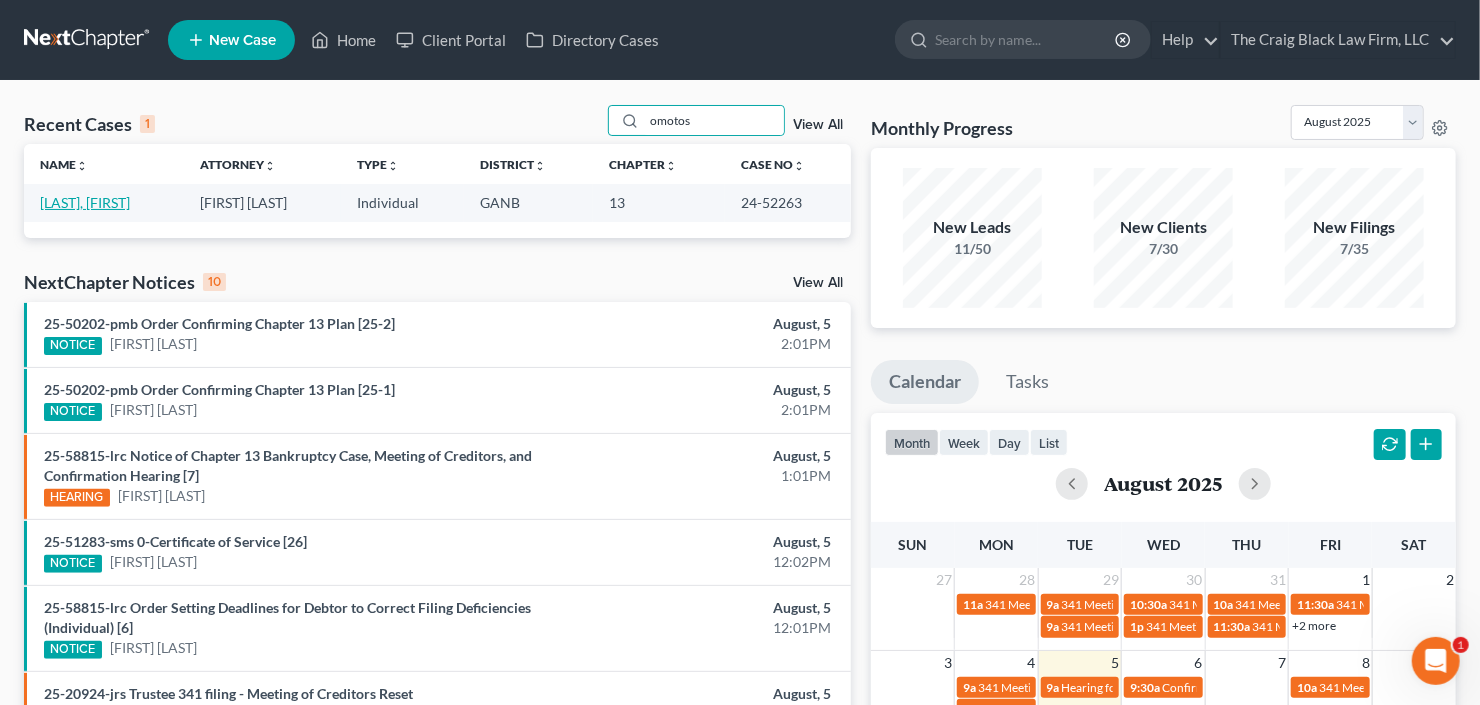 click on "[LAST], [FIRST]" at bounding box center (85, 202) 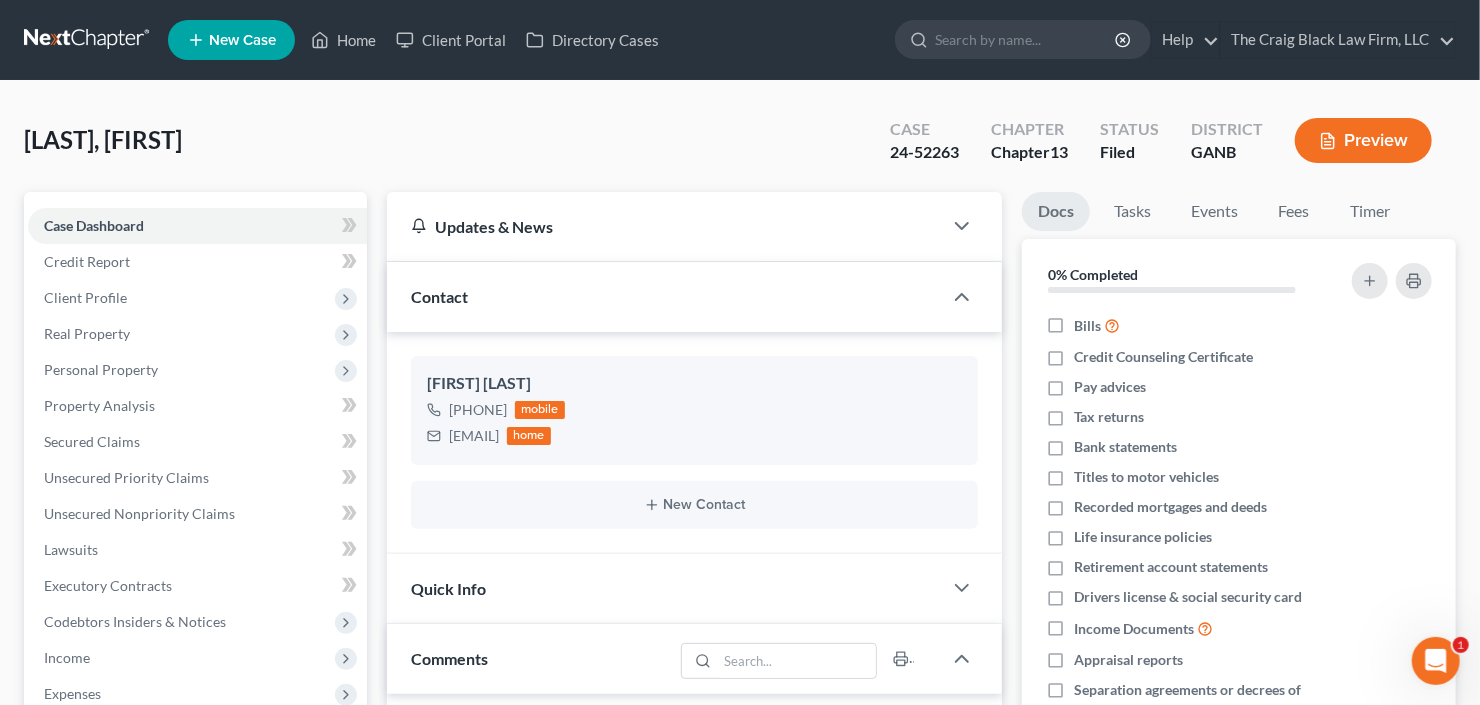 scroll, scrollTop: 32, scrollLeft: 0, axis: vertical 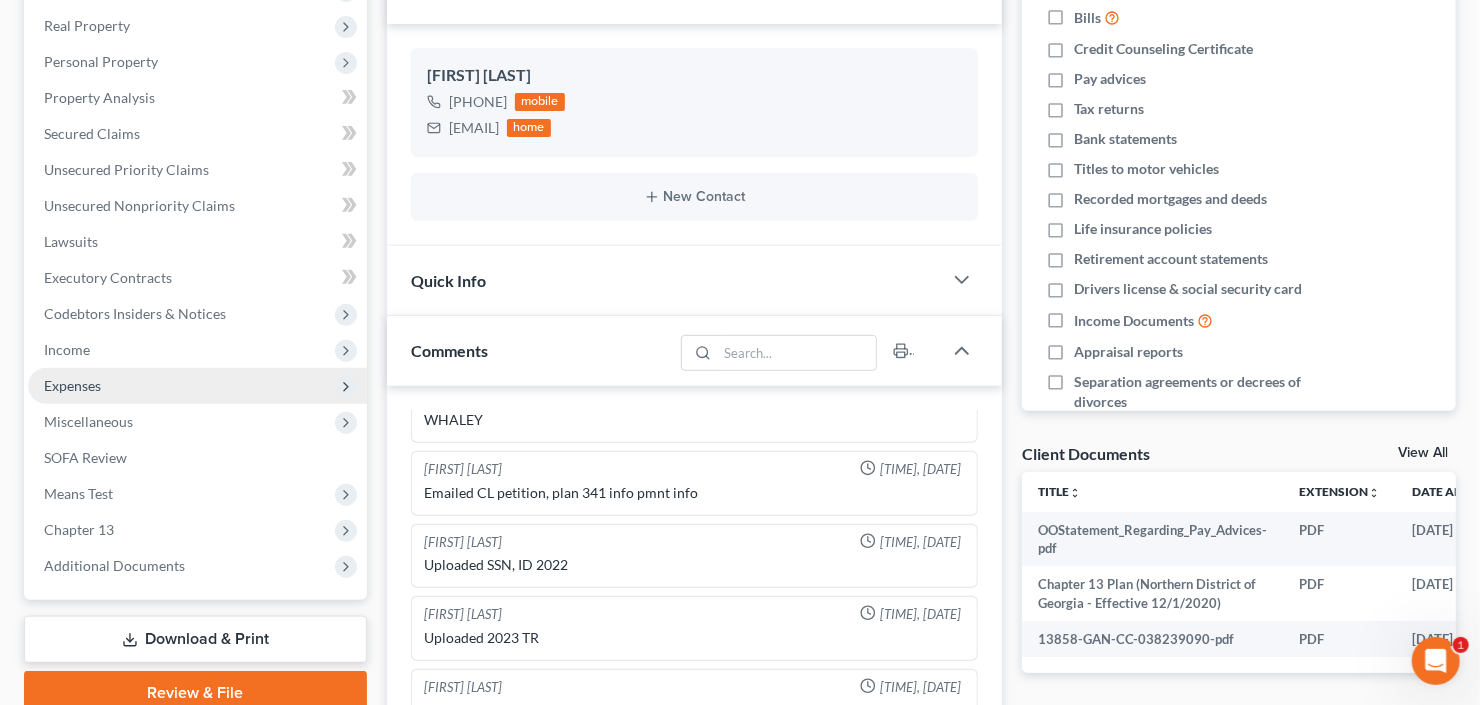 click on "Expenses" at bounding box center (197, 386) 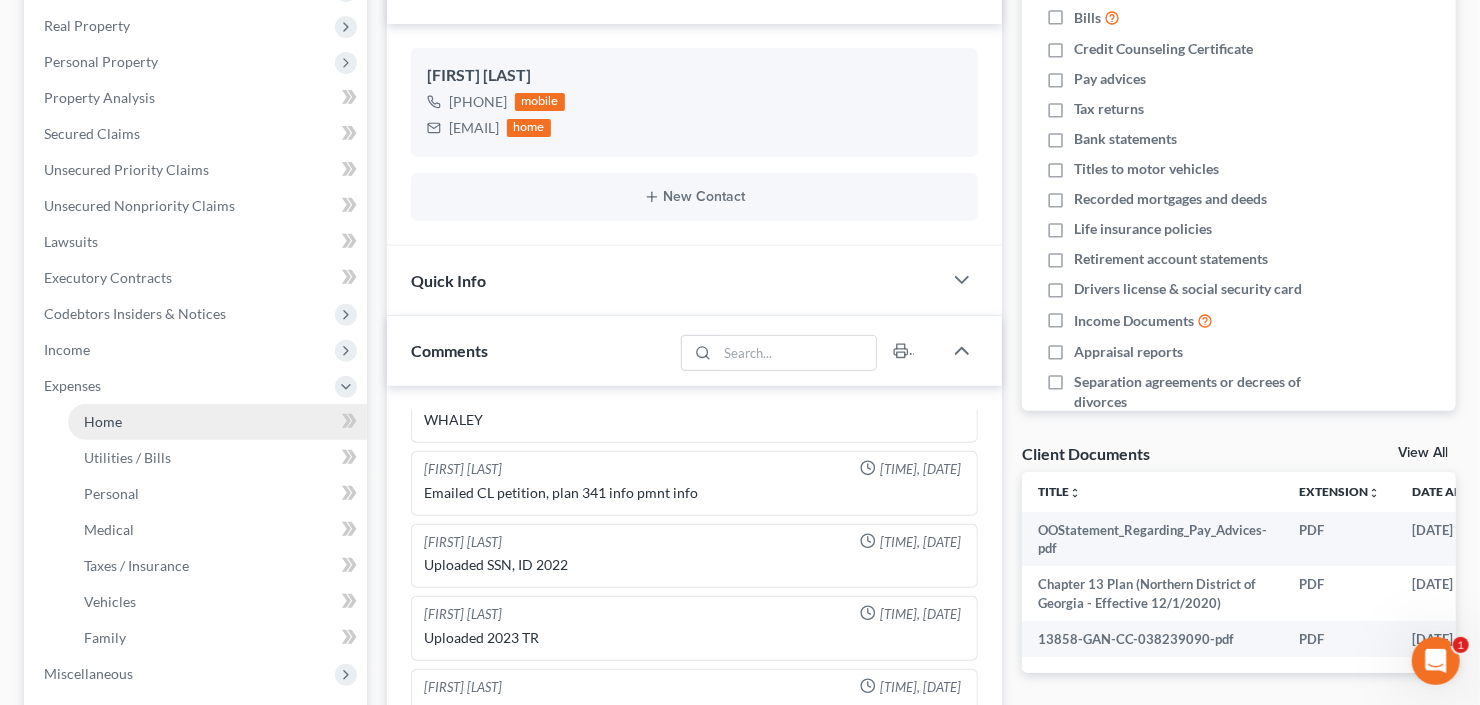 click on "Home" at bounding box center [103, 421] 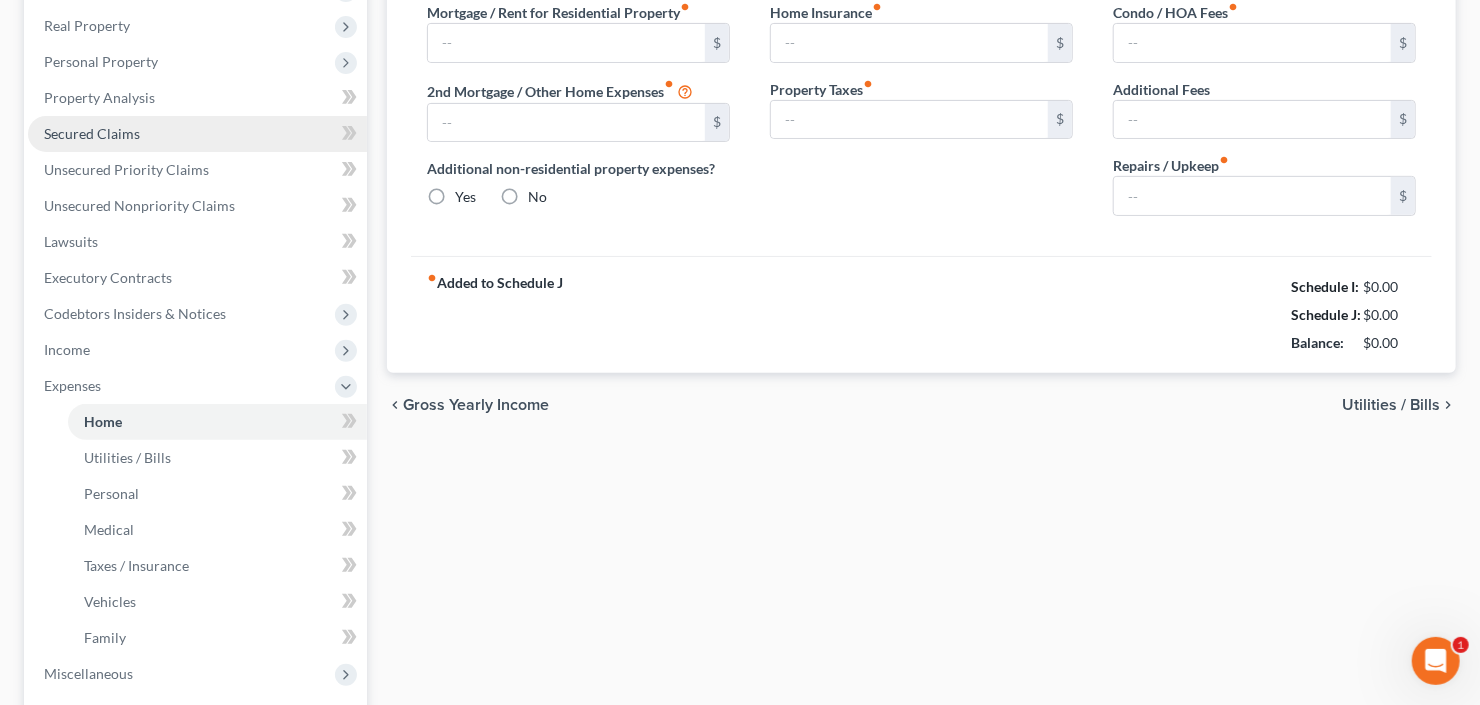 type on "2,700.00" 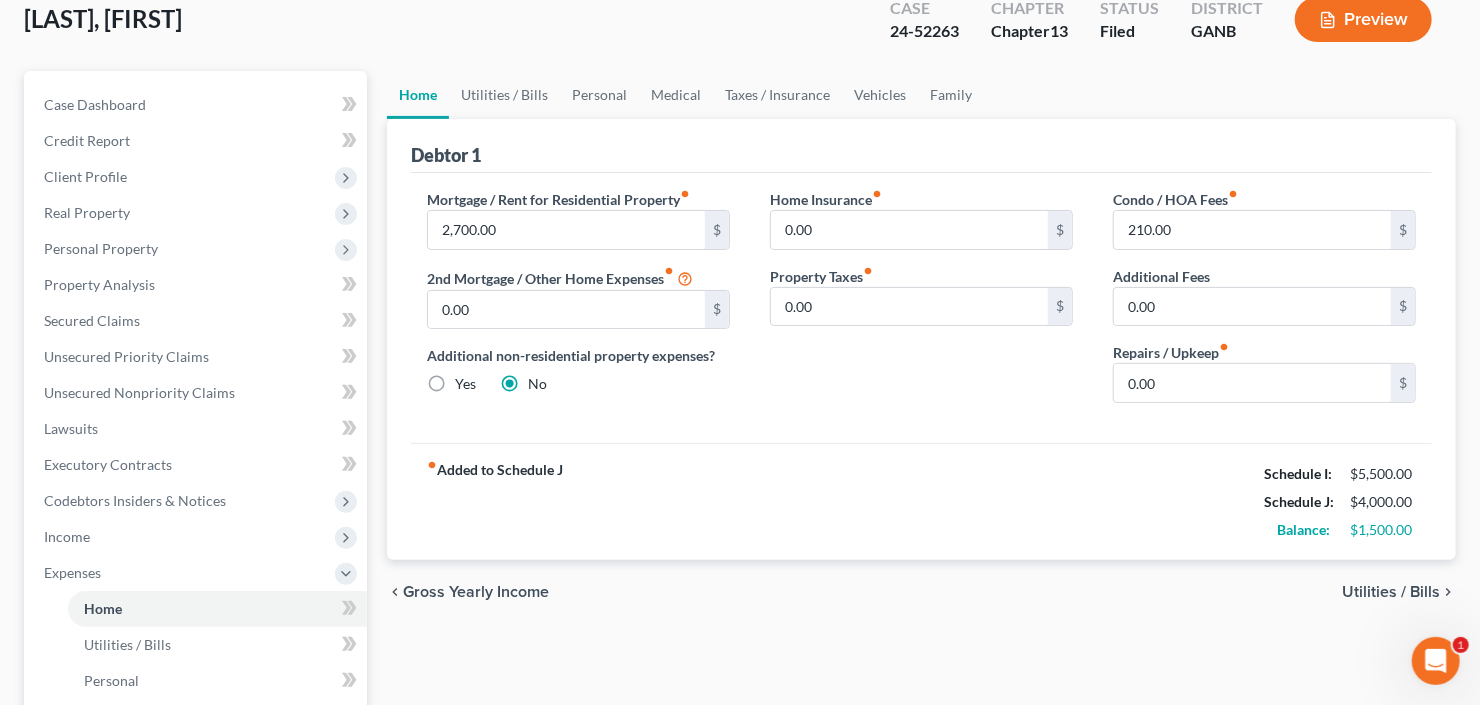 scroll, scrollTop: 0, scrollLeft: 0, axis: both 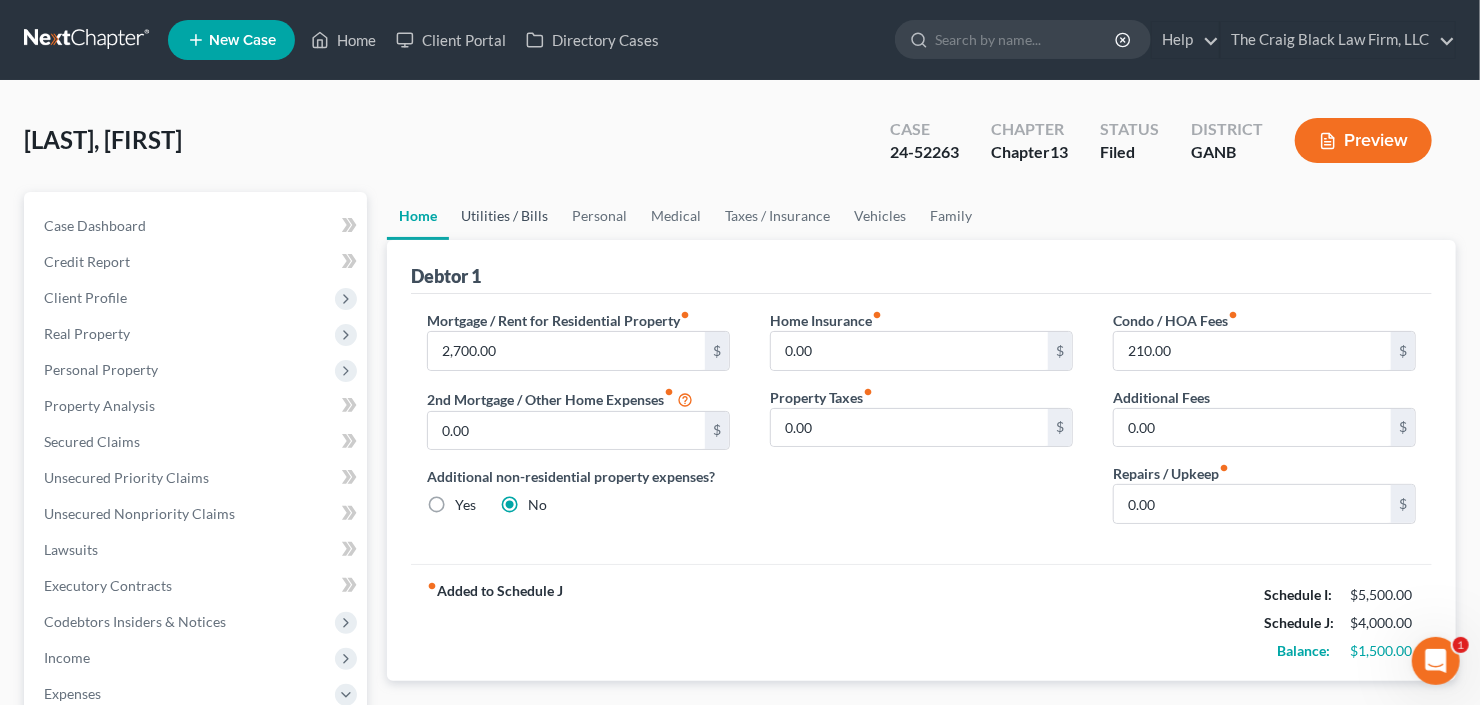 click on "Utilities / Bills" at bounding box center (504, 216) 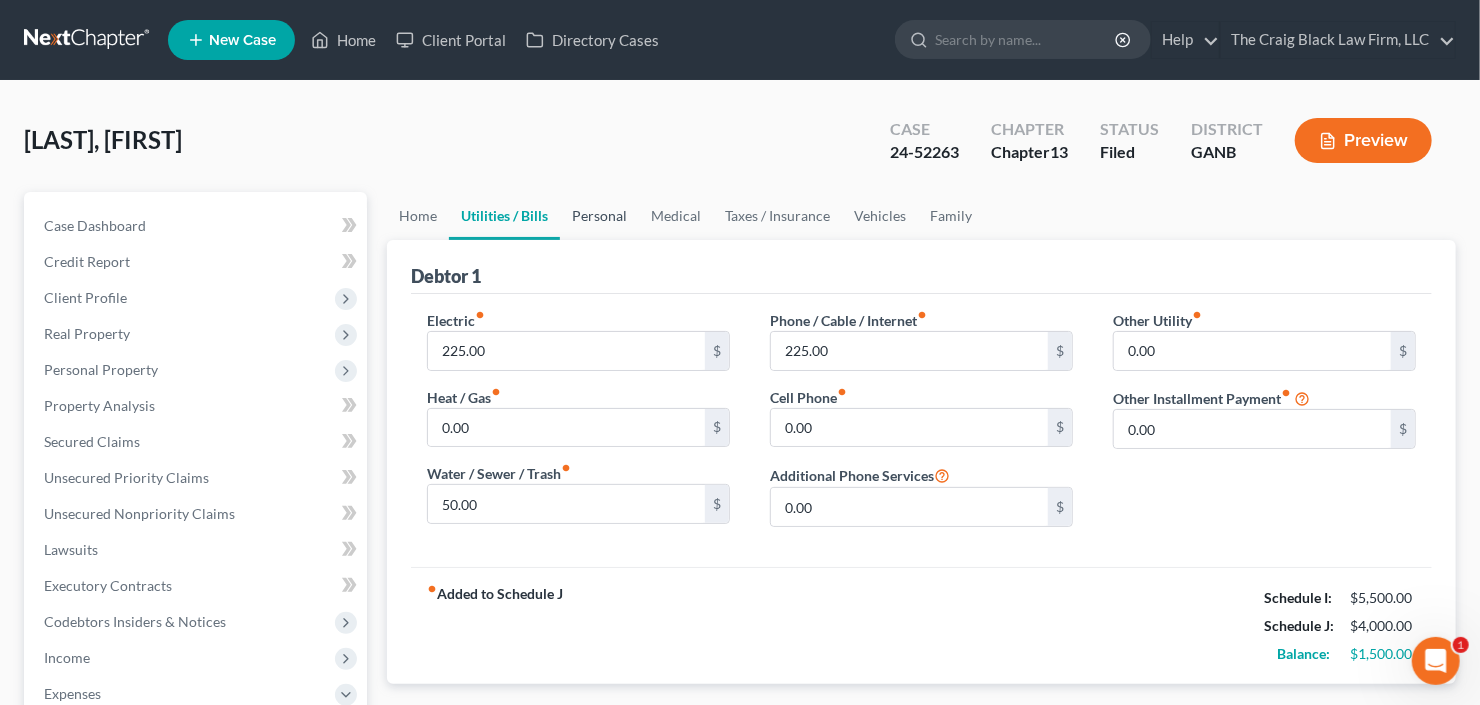 click on "Personal" at bounding box center [599, 216] 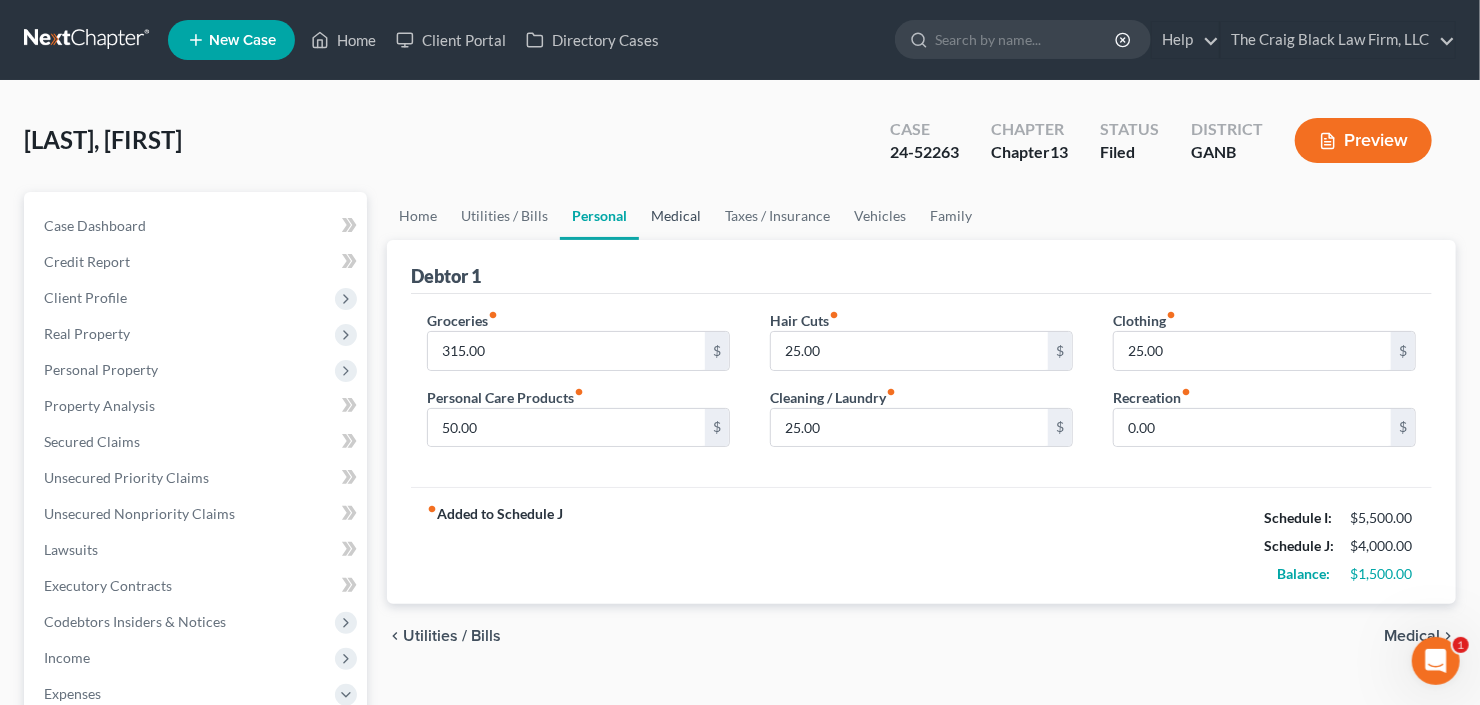 click on "Medical" at bounding box center (676, 216) 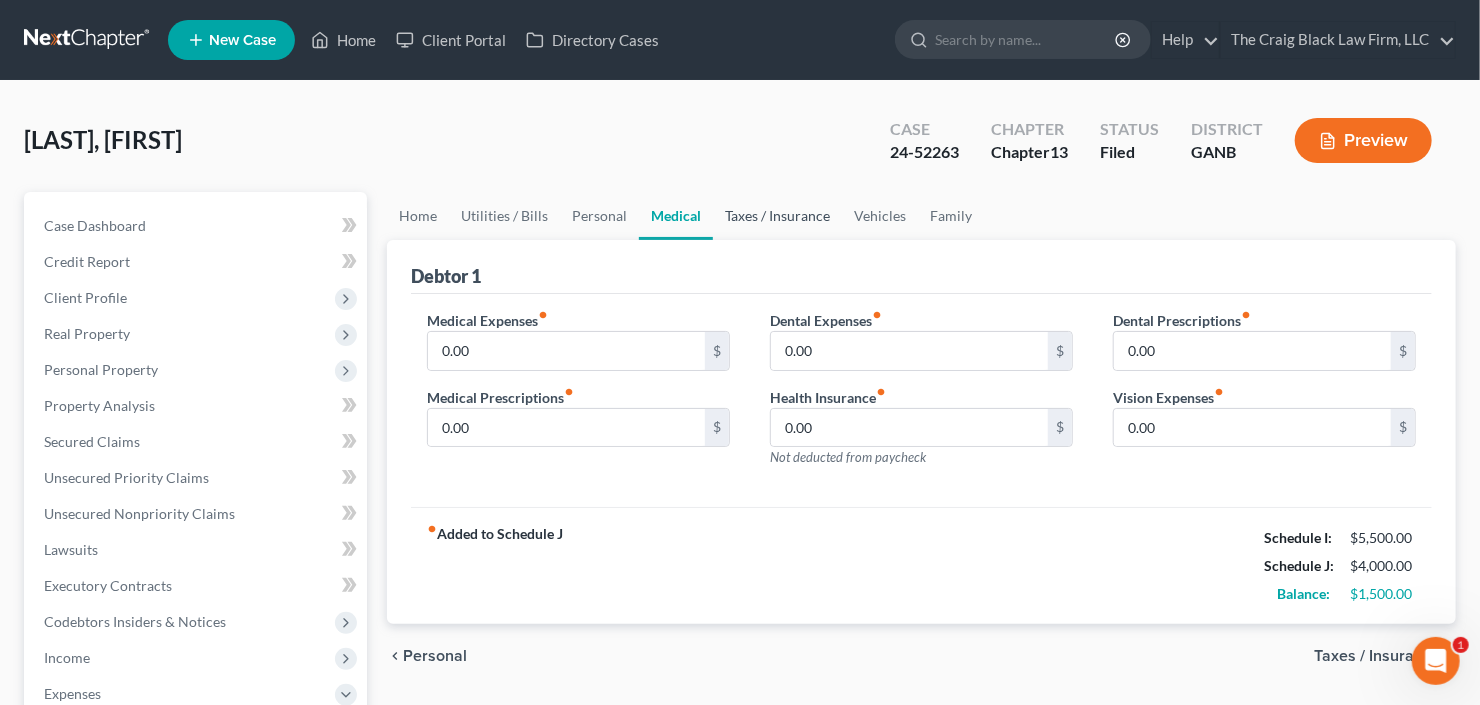 click on "Taxes / Insurance" at bounding box center (777, 216) 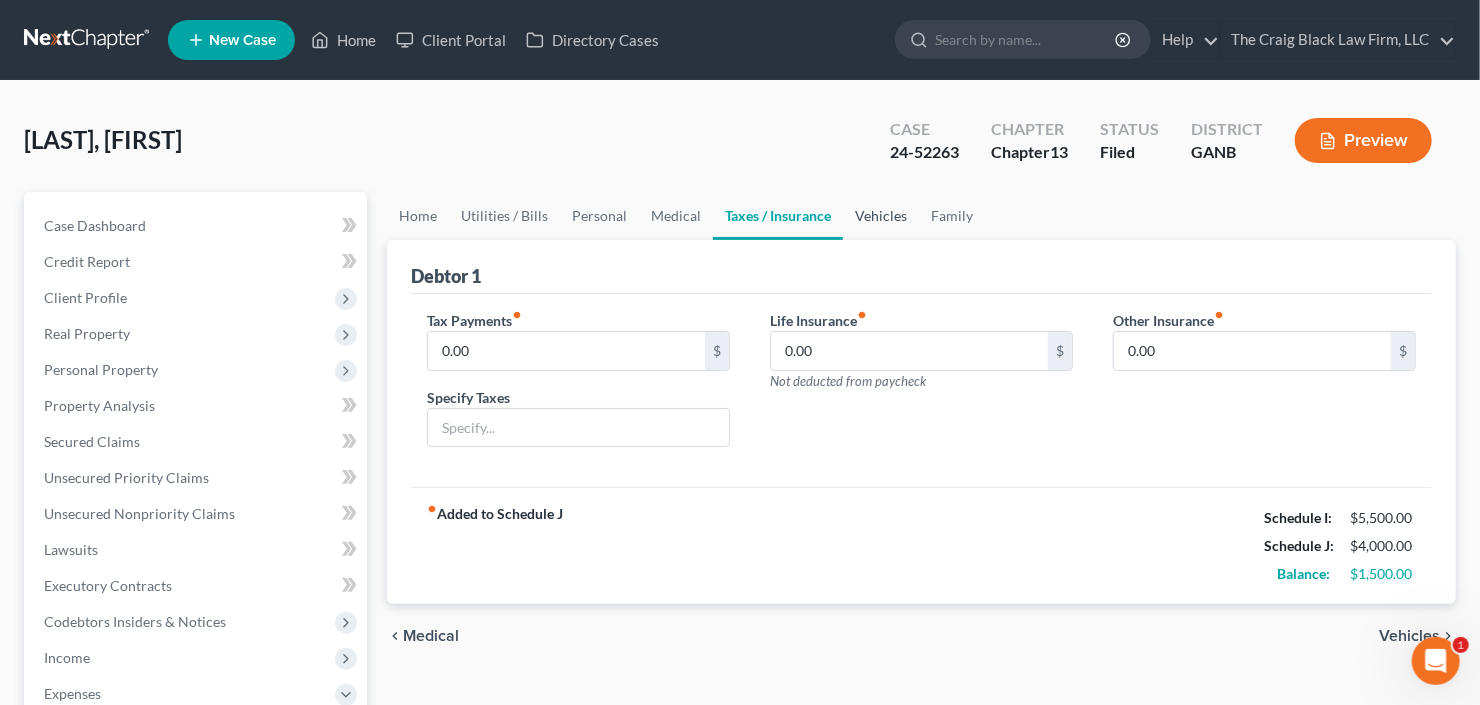 click on "Vehicles" at bounding box center [881, 216] 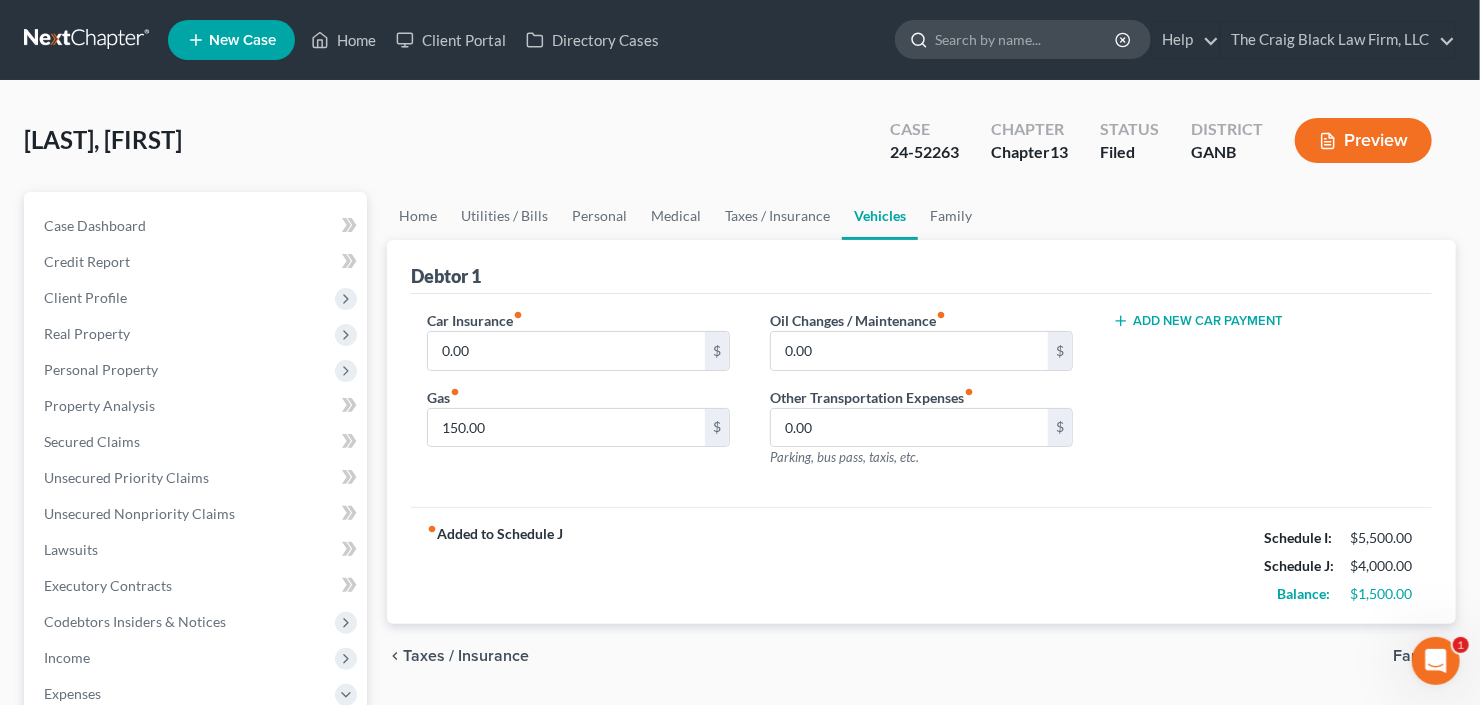 click at bounding box center (1026, 39) 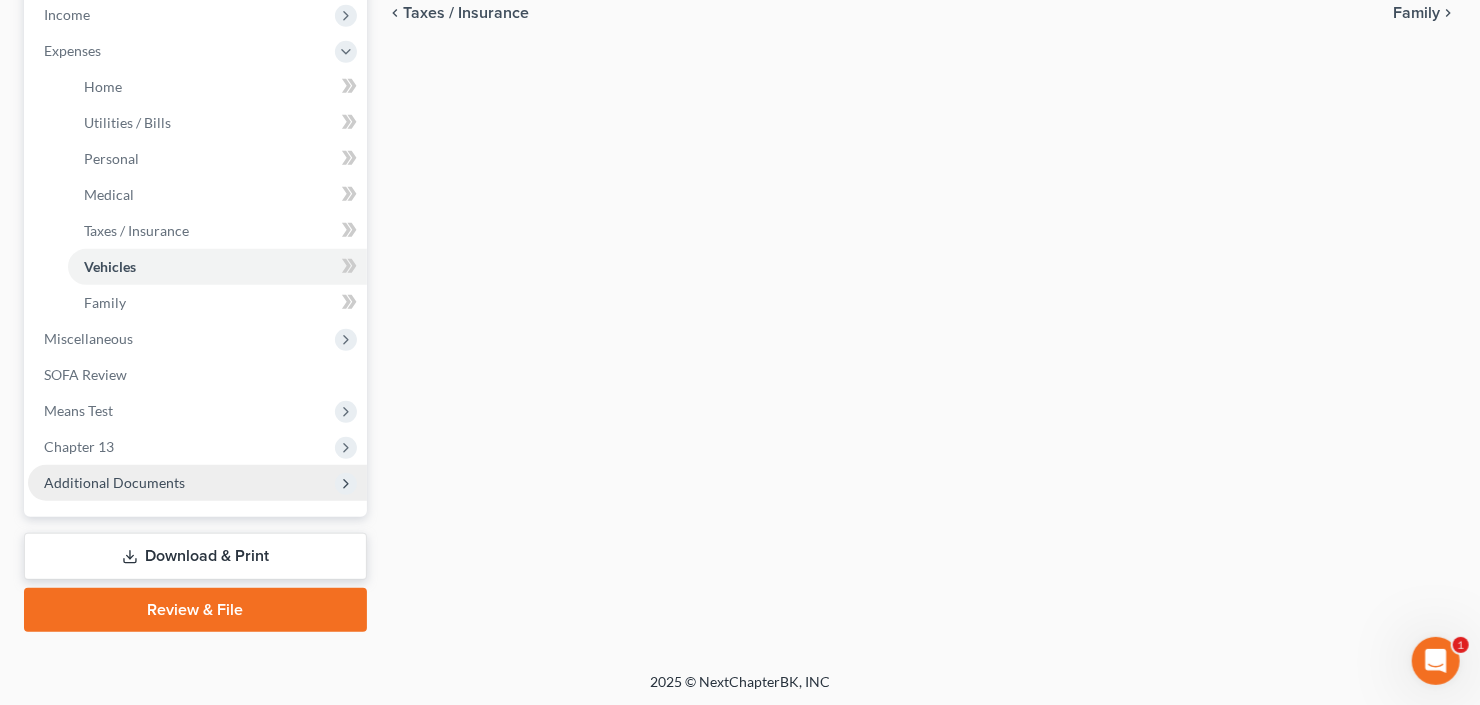 click on "Additional Documents" at bounding box center (197, 483) 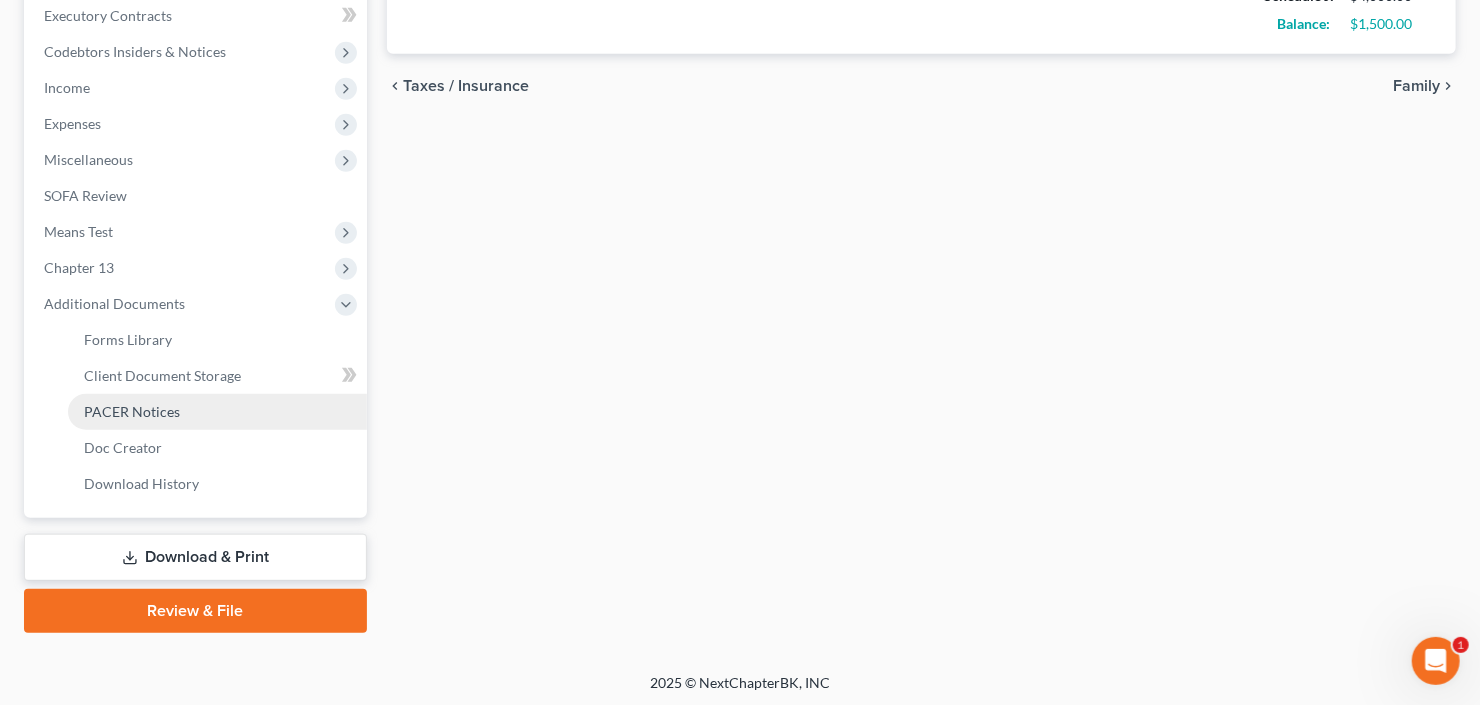 click on "PACER Notices" at bounding box center [132, 411] 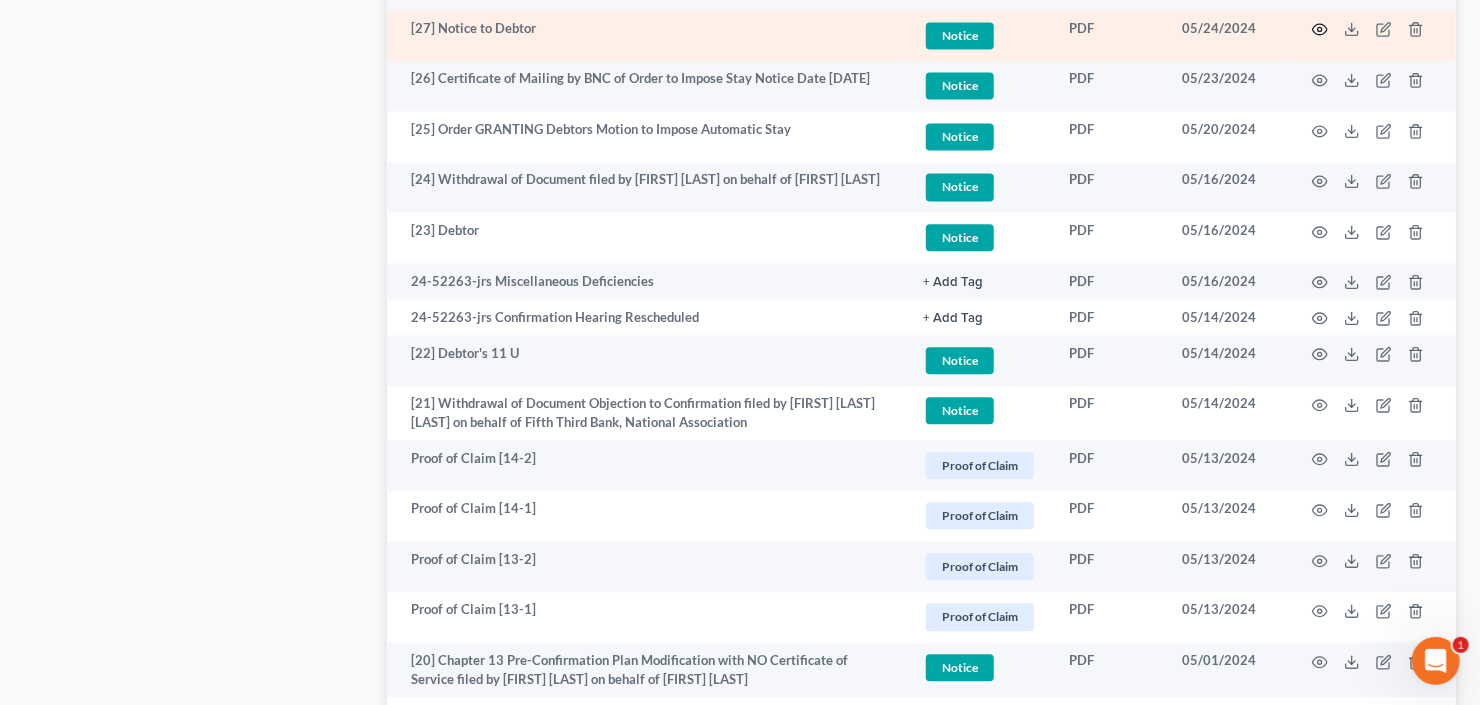 scroll, scrollTop: 2240, scrollLeft: 0, axis: vertical 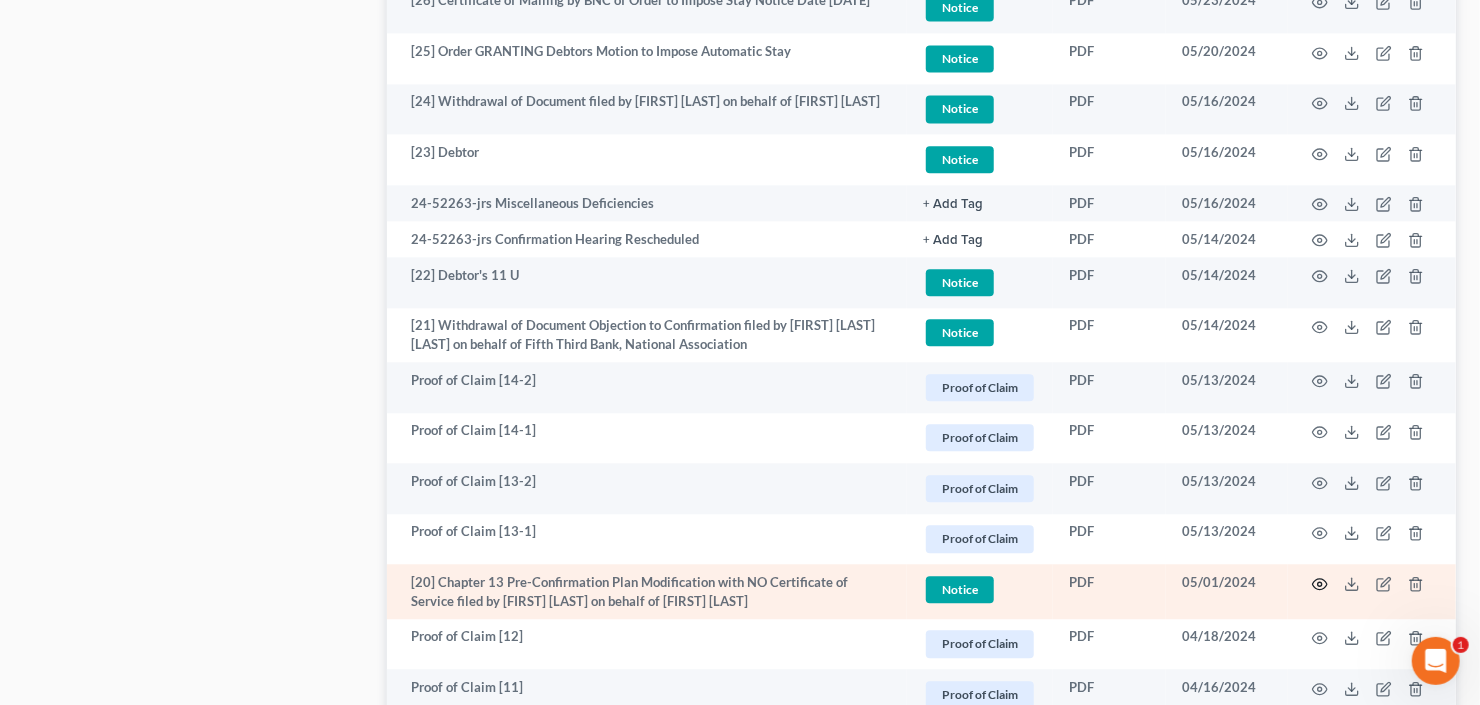click 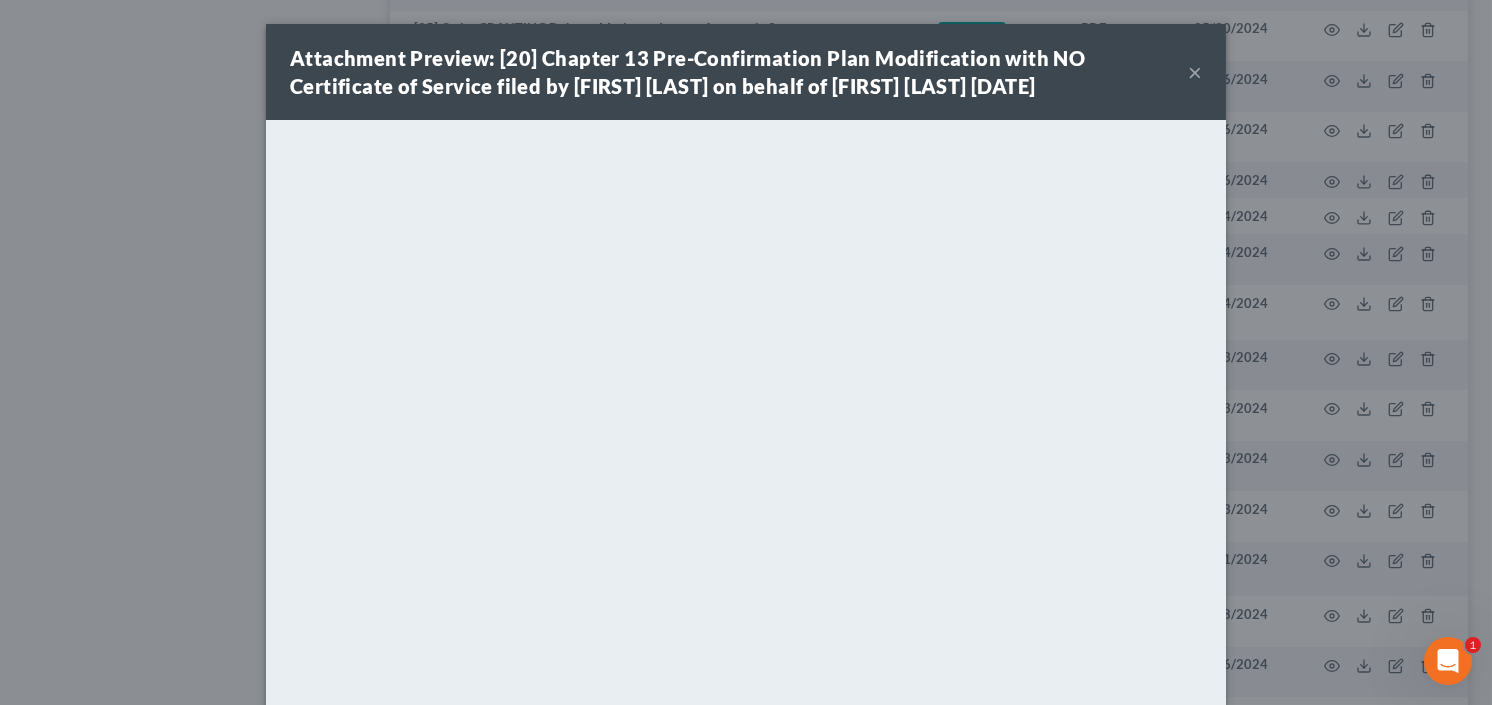 click on "×" at bounding box center [1195, 72] 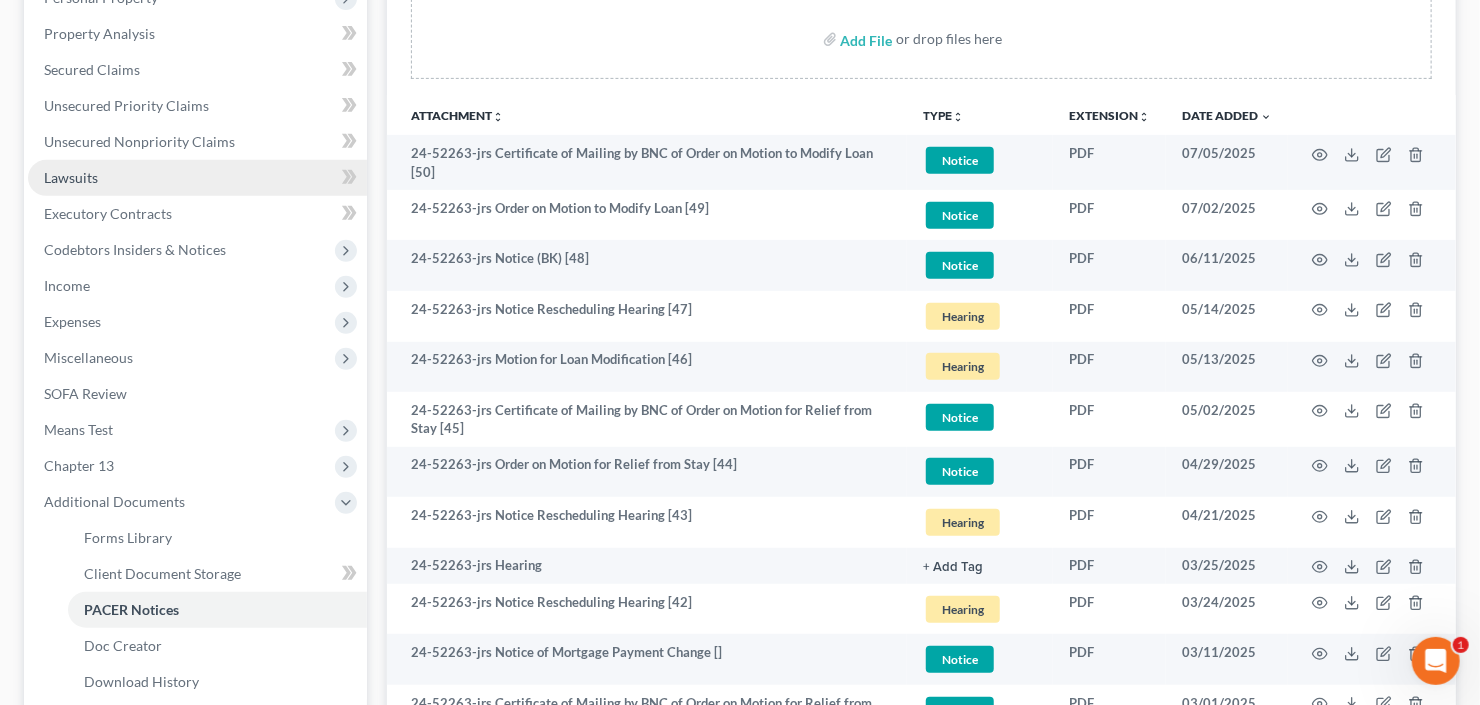 scroll, scrollTop: 240, scrollLeft: 0, axis: vertical 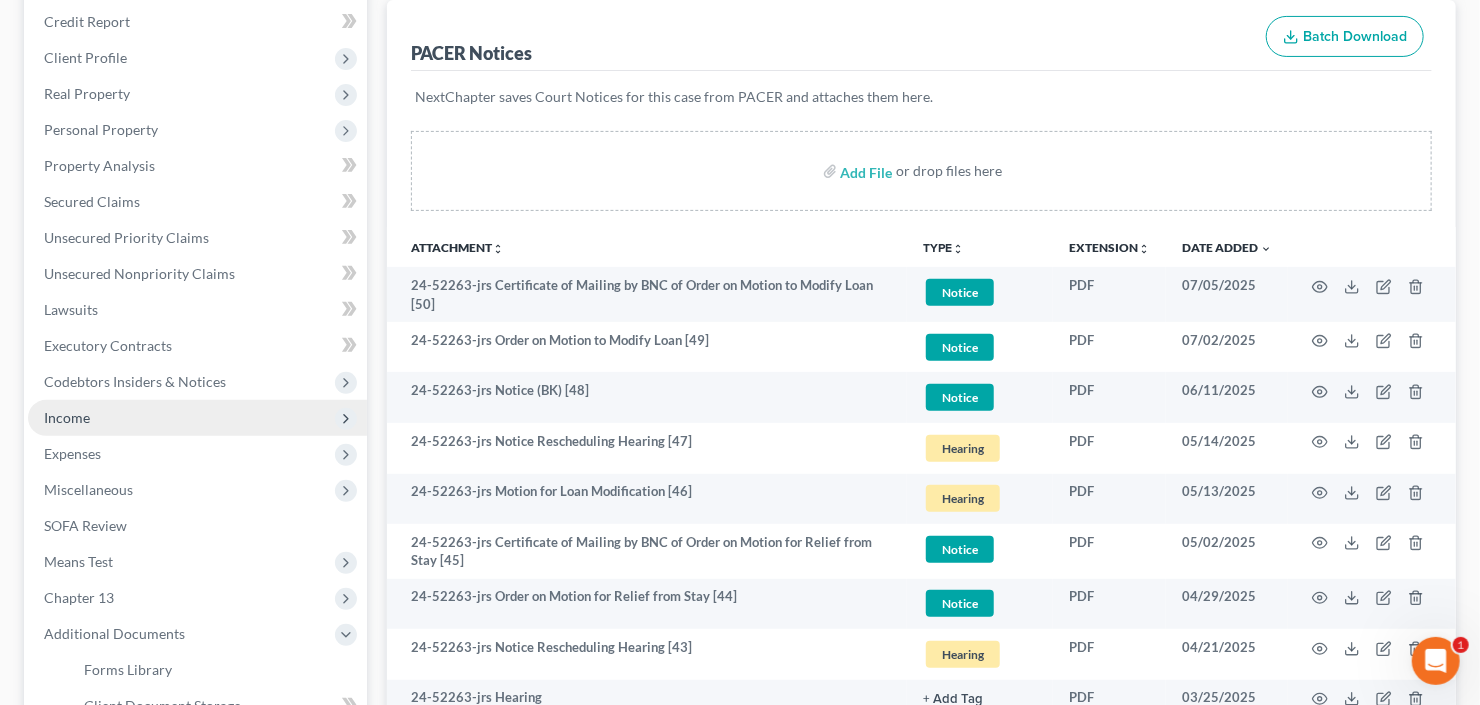 click on "Income" at bounding box center [197, 418] 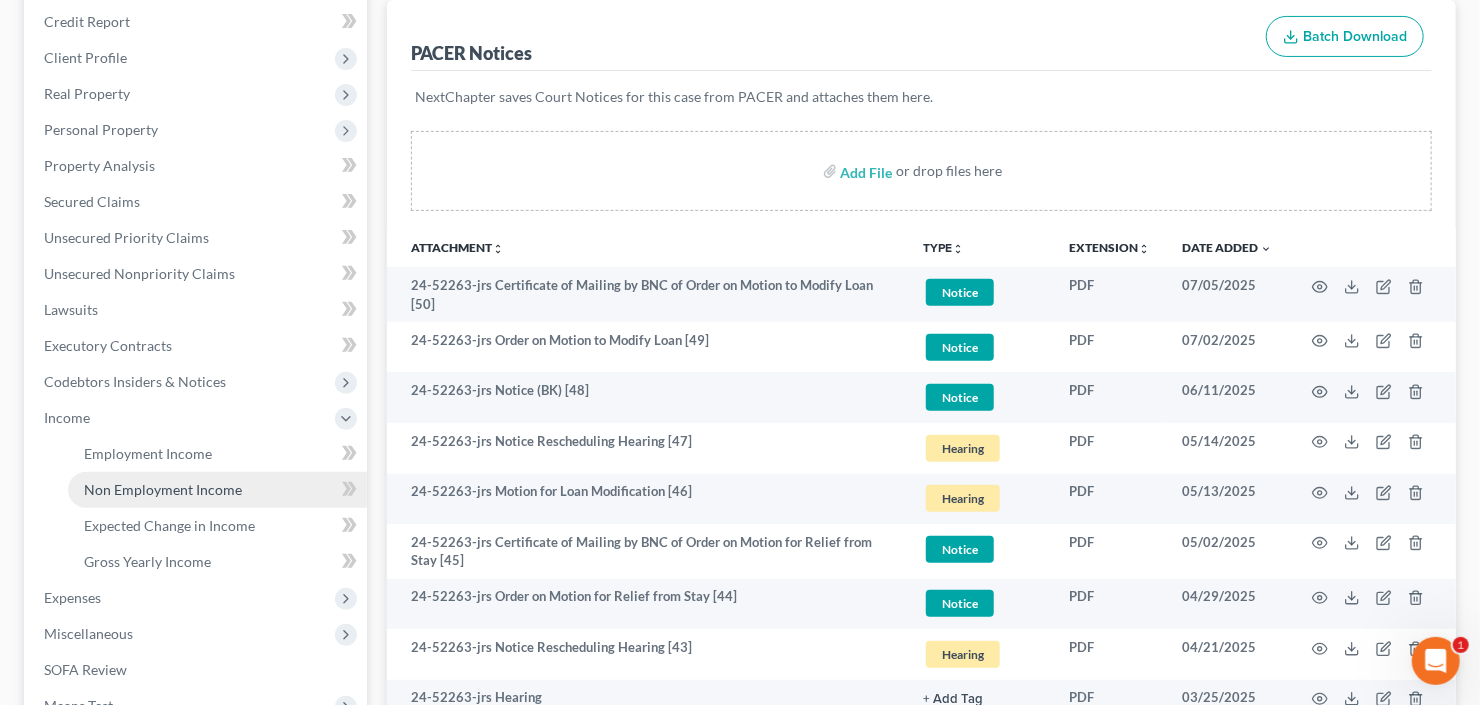 click on "Non Employment Income" at bounding box center (163, 489) 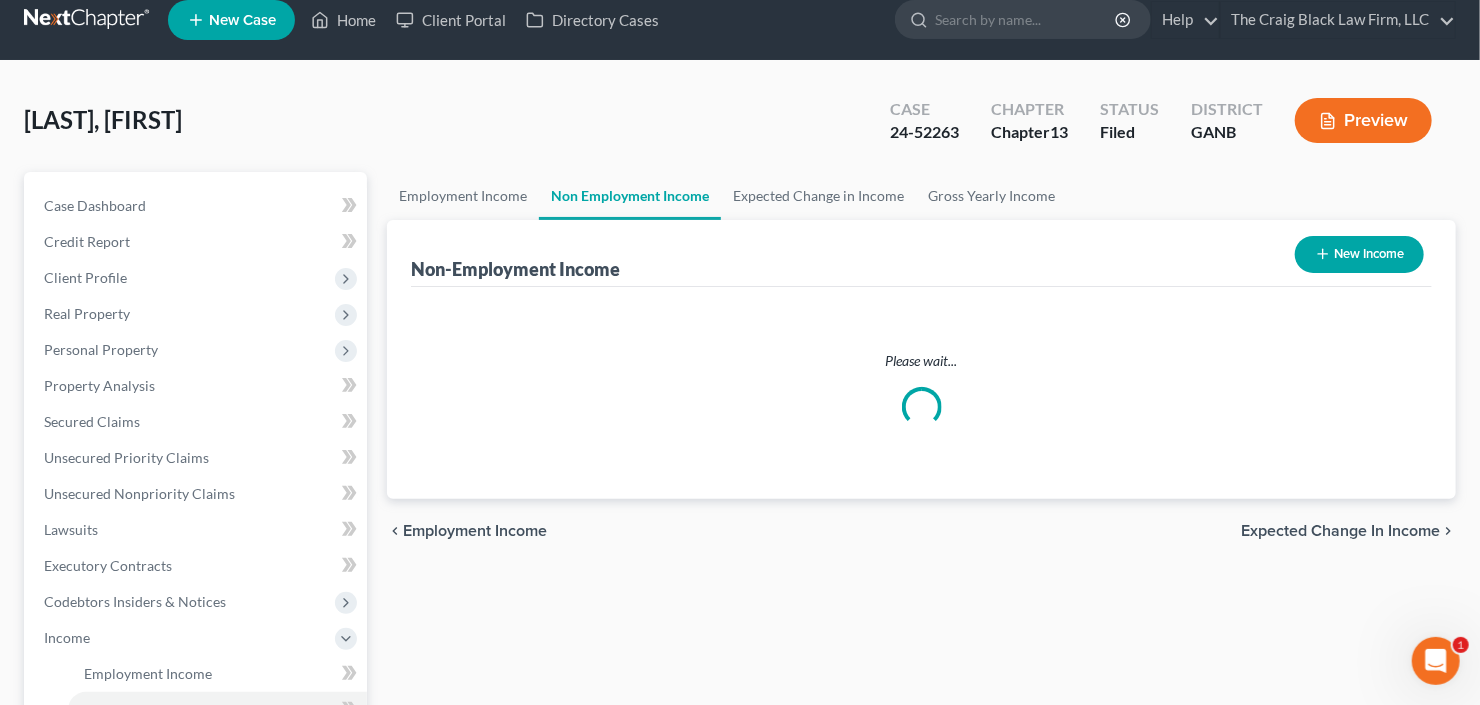 scroll, scrollTop: 0, scrollLeft: 0, axis: both 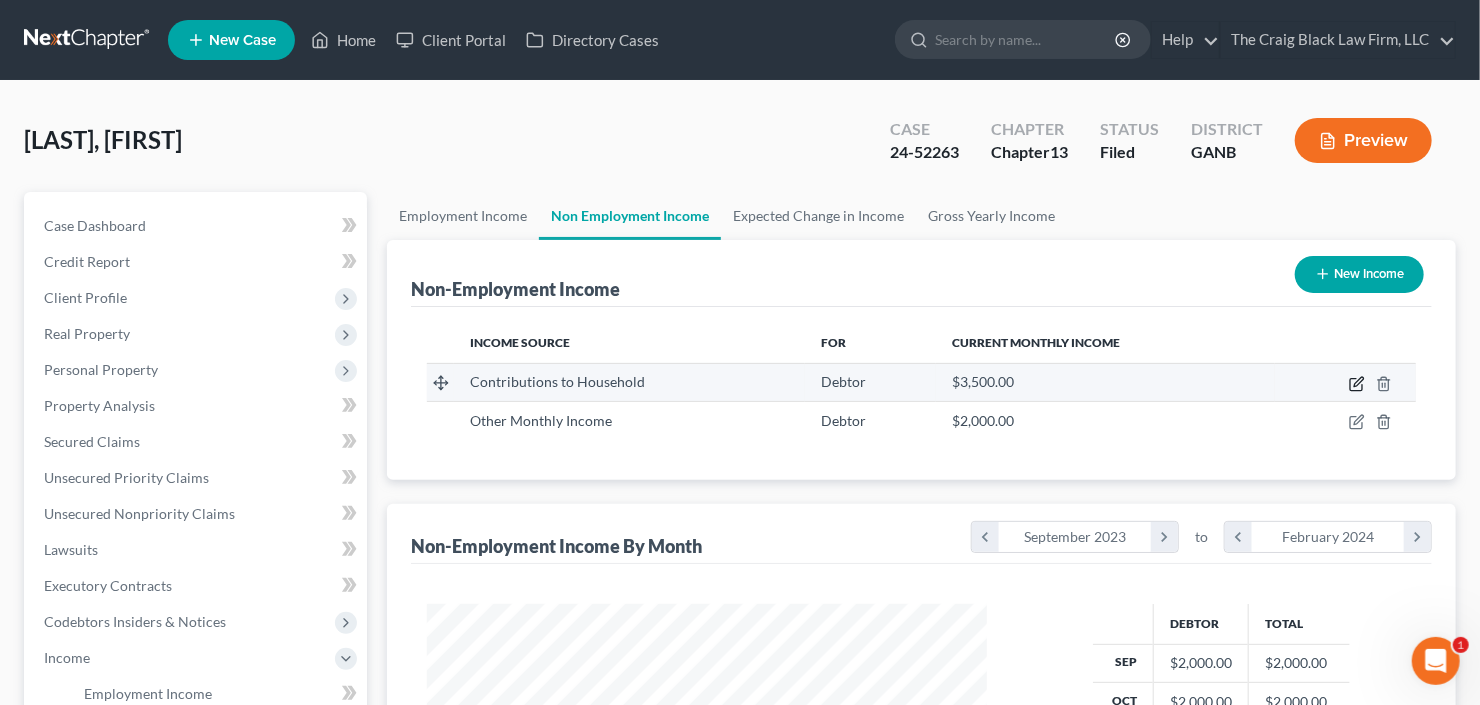 click 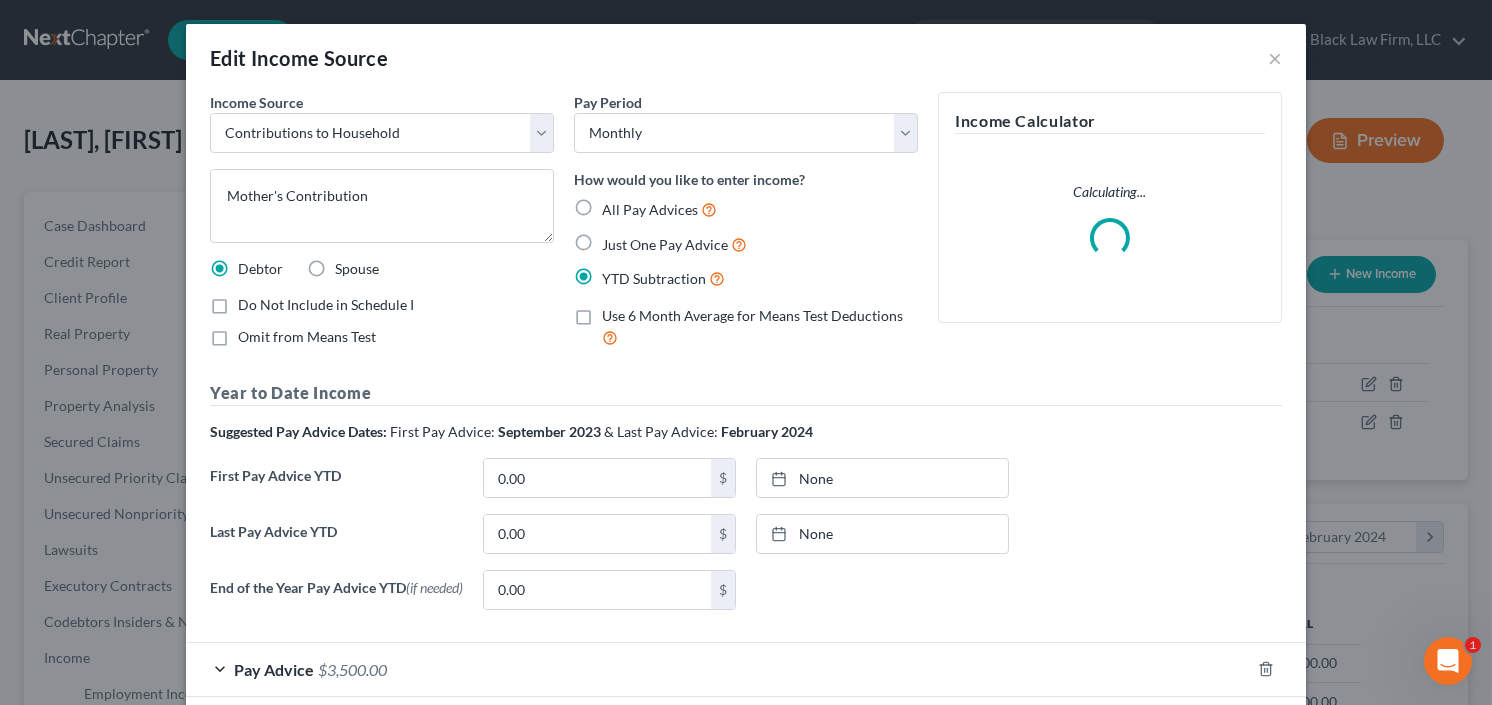 scroll, scrollTop: 999643, scrollLeft: 999394, axis: both 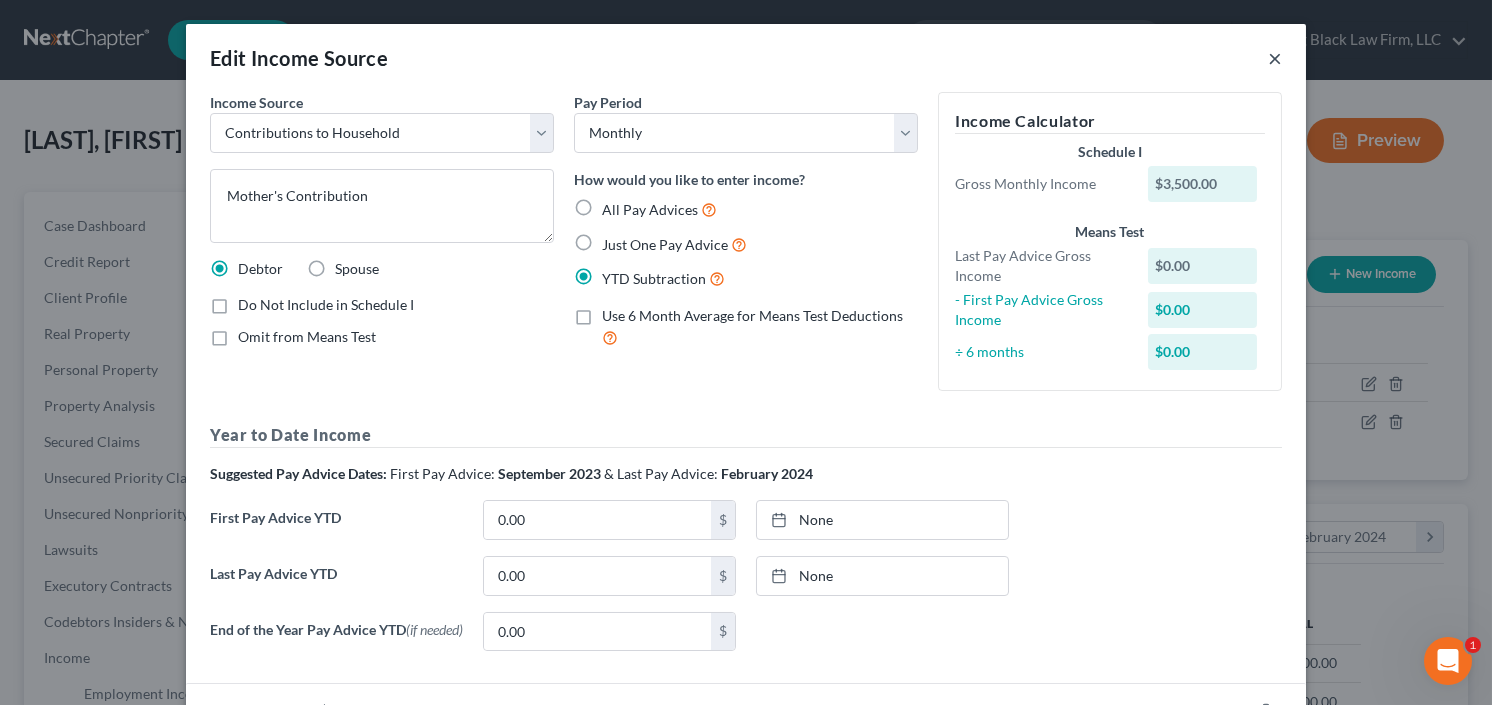 click on "×" at bounding box center (1275, 58) 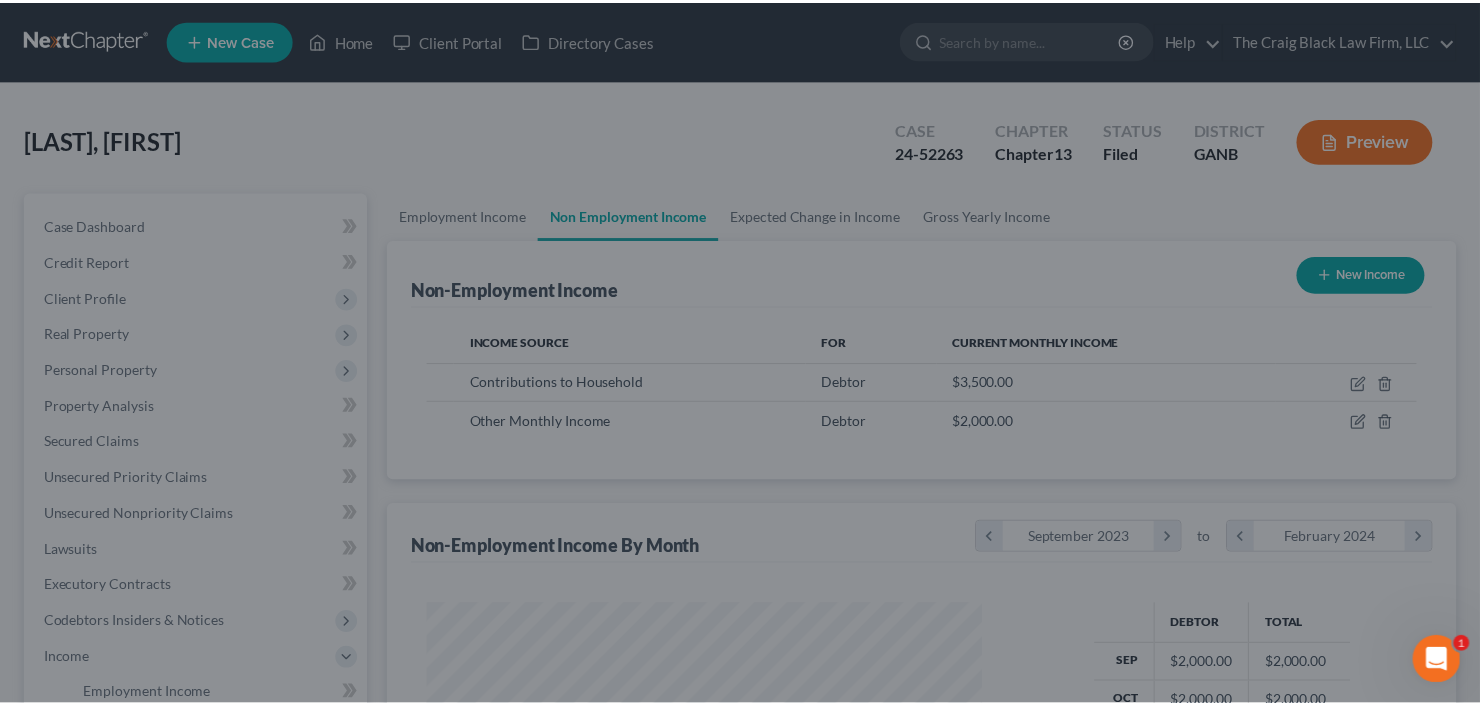 scroll, scrollTop: 357, scrollLeft: 600, axis: both 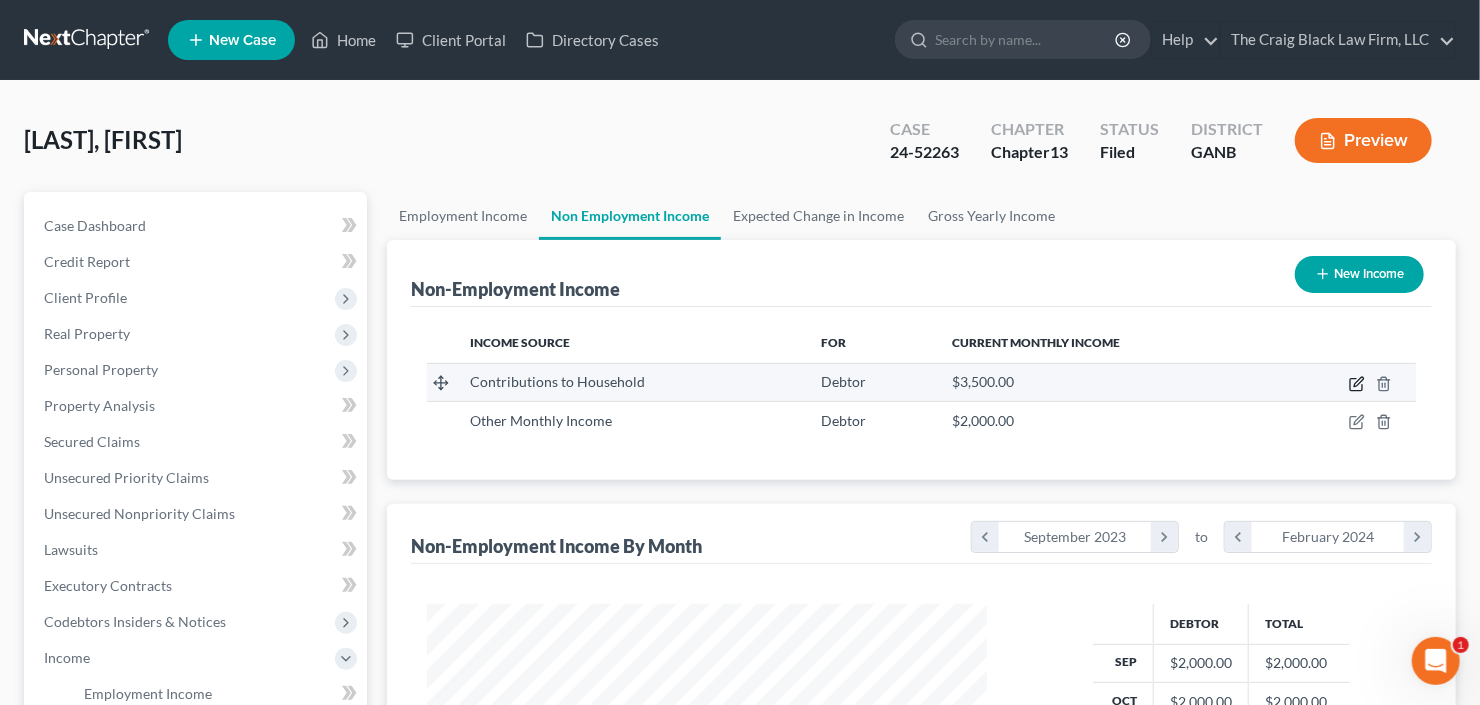 click 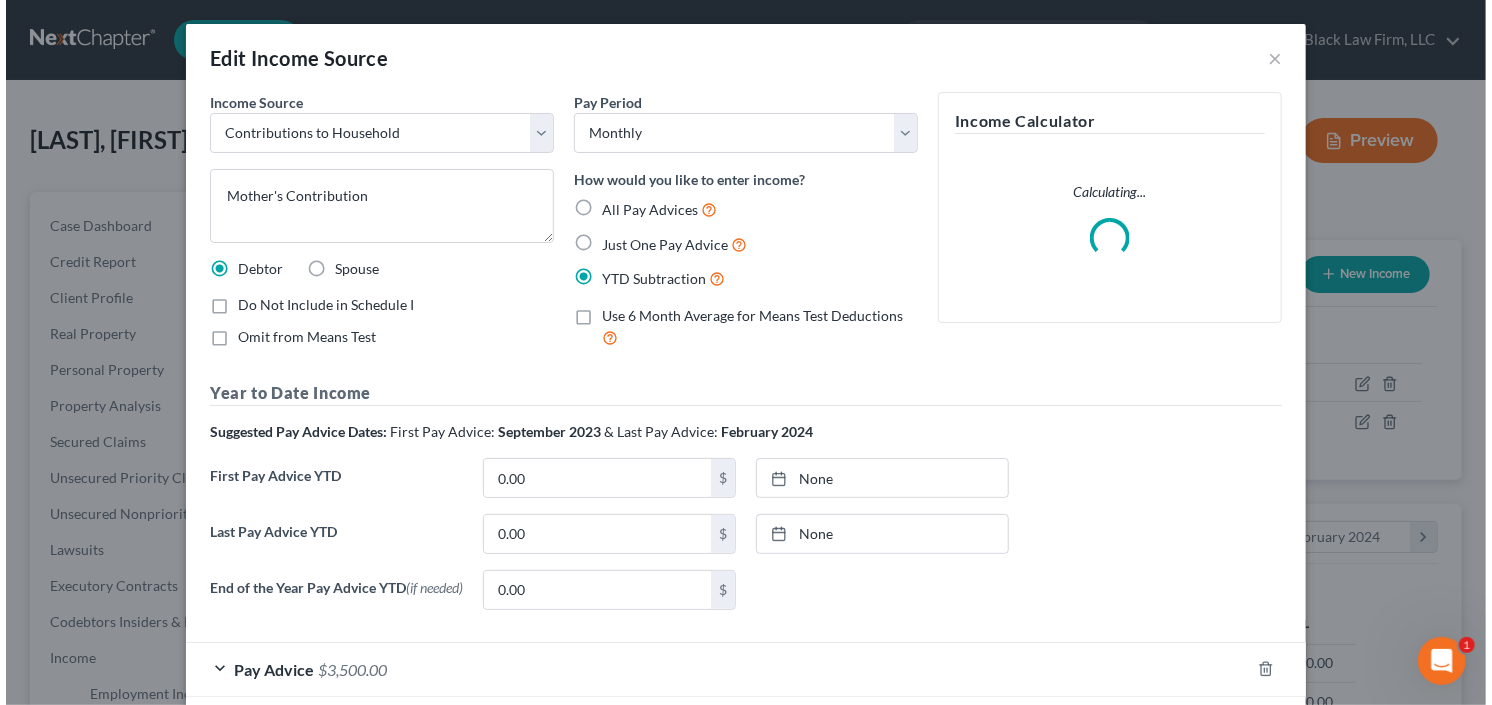 scroll, scrollTop: 999643, scrollLeft: 999394, axis: both 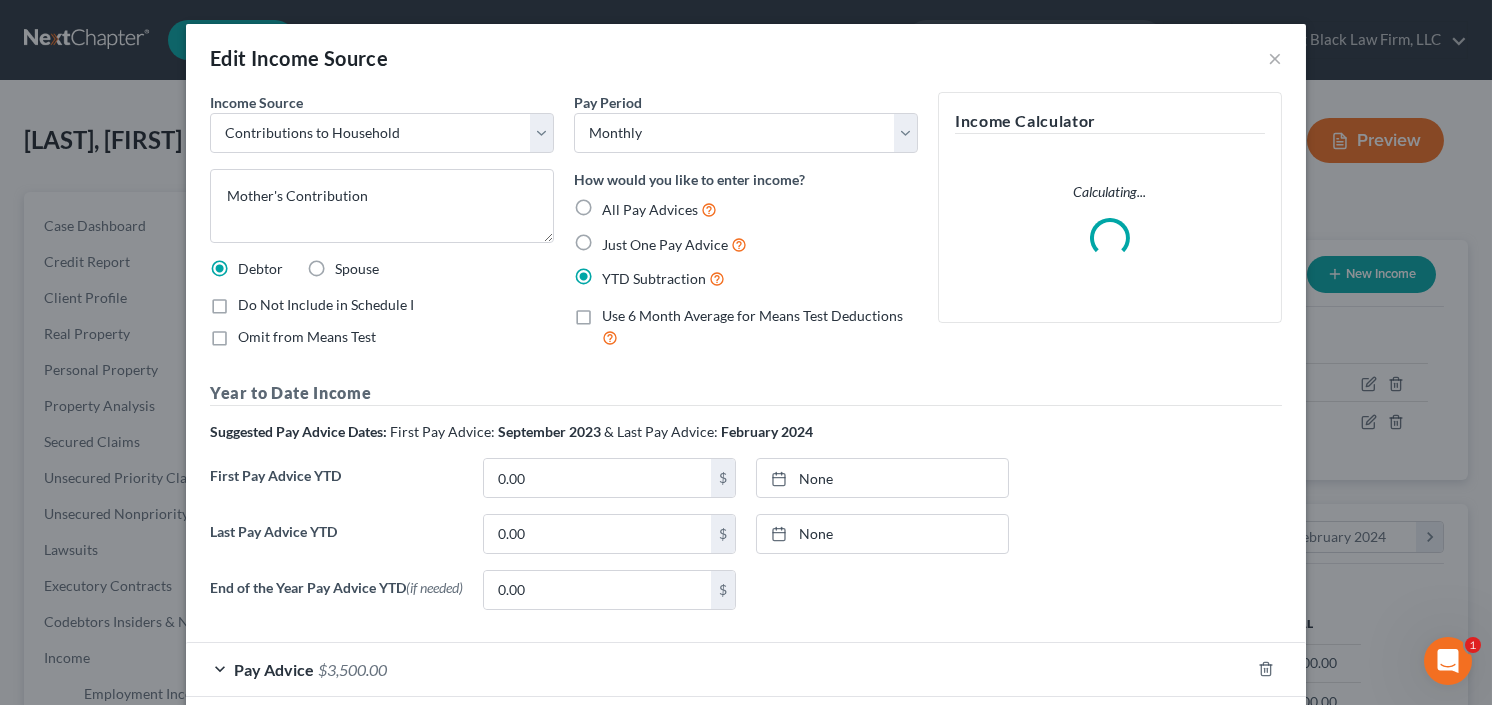 click on "Do Not Include in Schedule I" at bounding box center [326, 305] 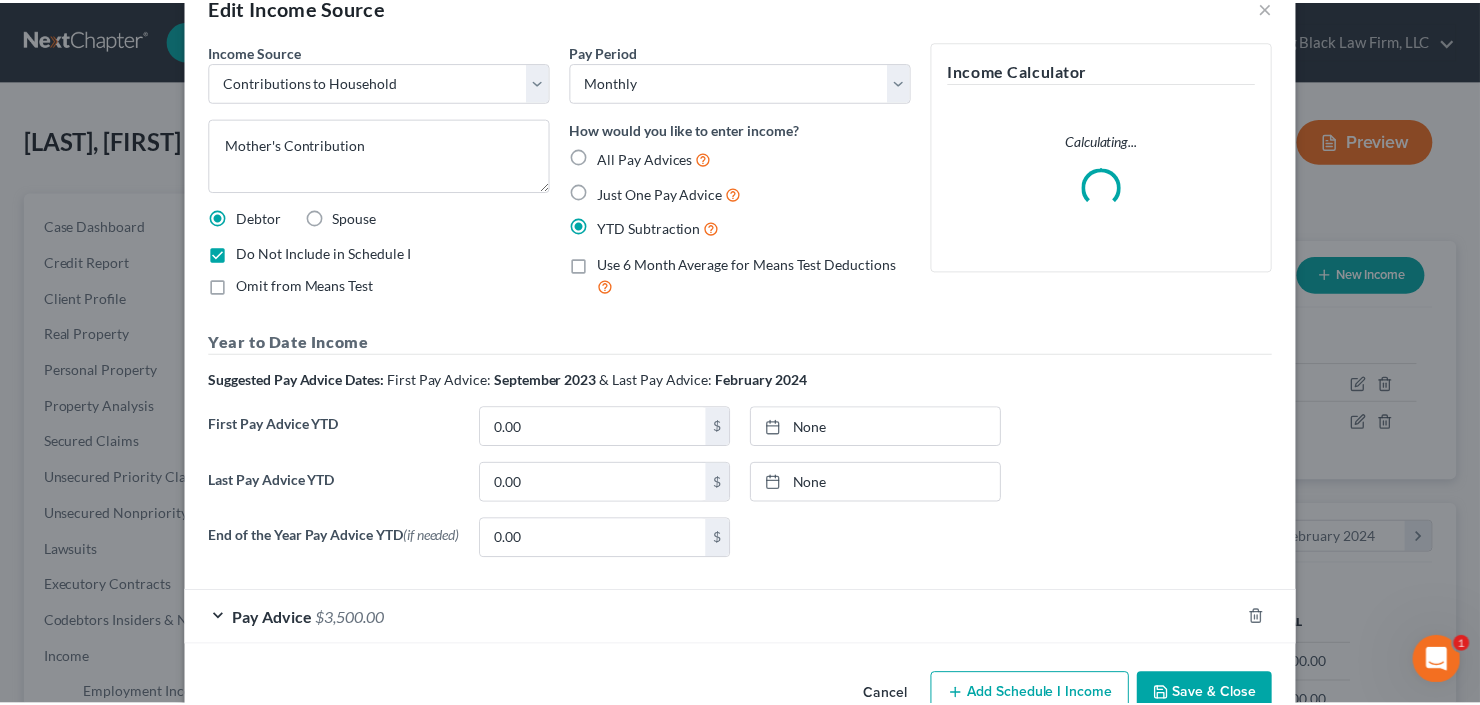 scroll, scrollTop: 103, scrollLeft: 0, axis: vertical 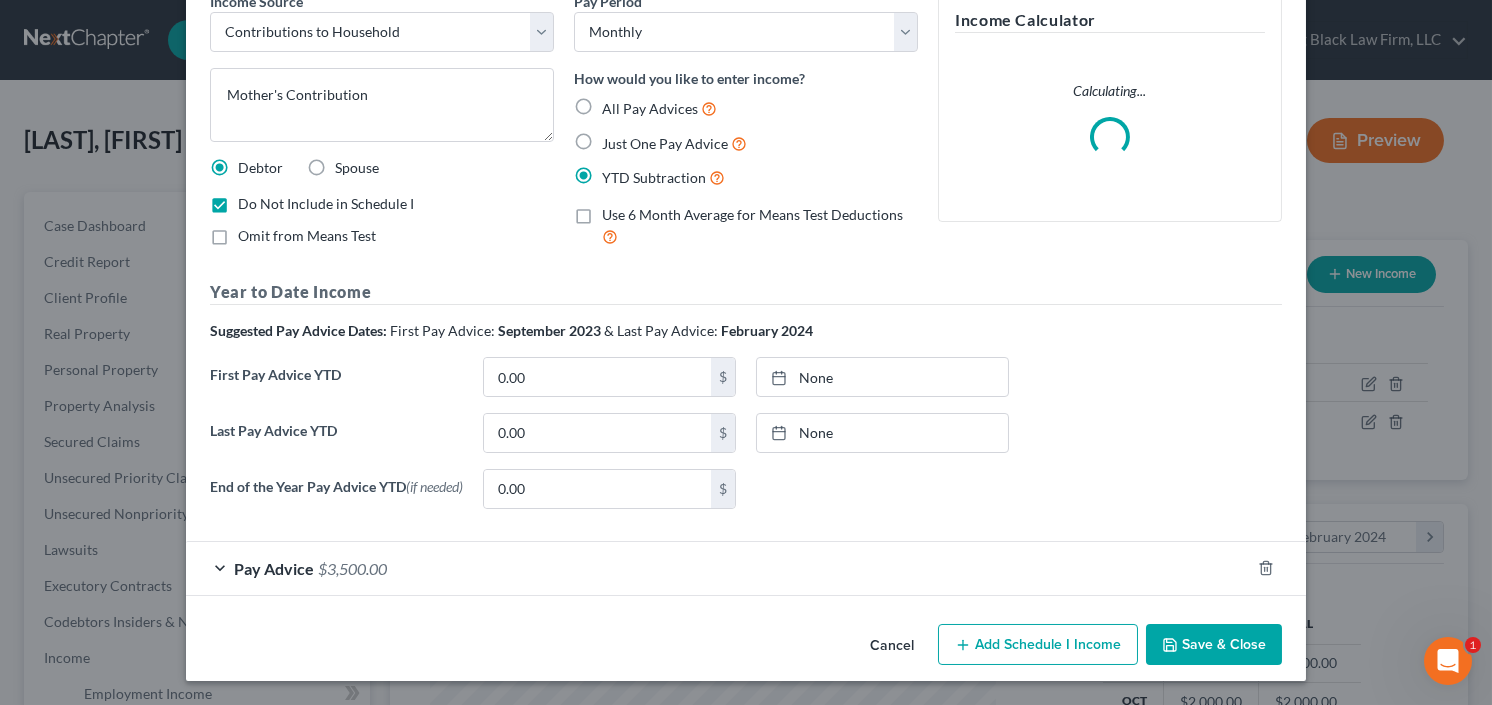 click on "Cancel Add Schedule I Income Save & Close" at bounding box center [746, 649] 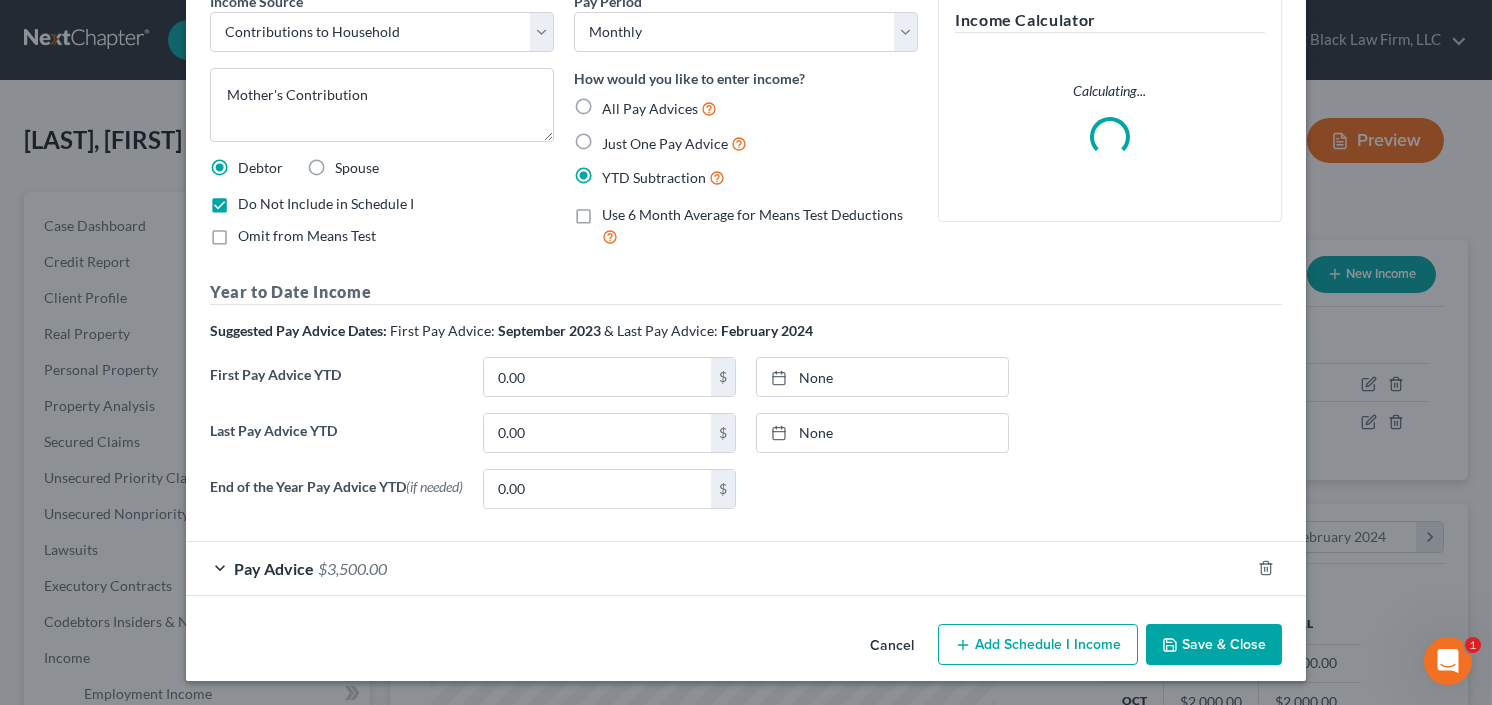 click on "Save & Close" at bounding box center (1214, 645) 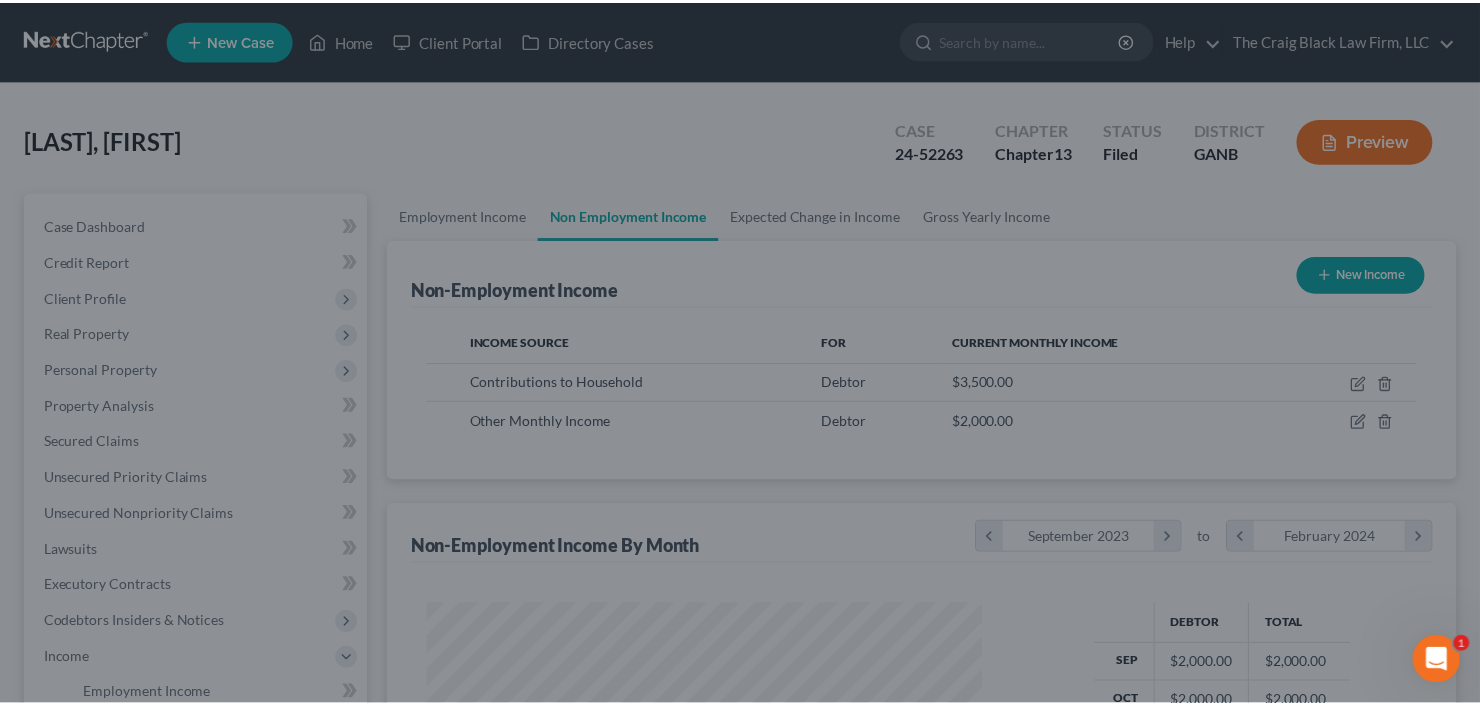 scroll, scrollTop: 357, scrollLeft: 600, axis: both 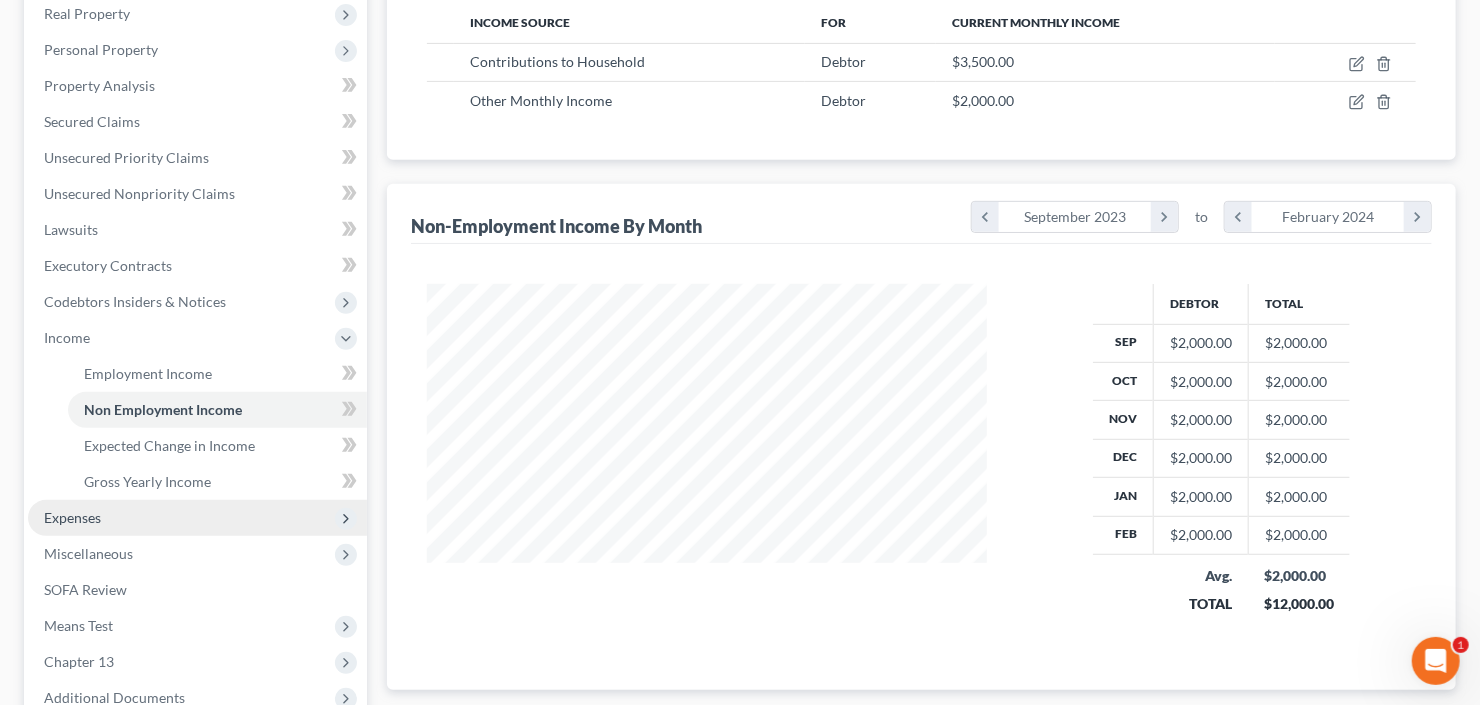 click on "Expenses" at bounding box center [197, 518] 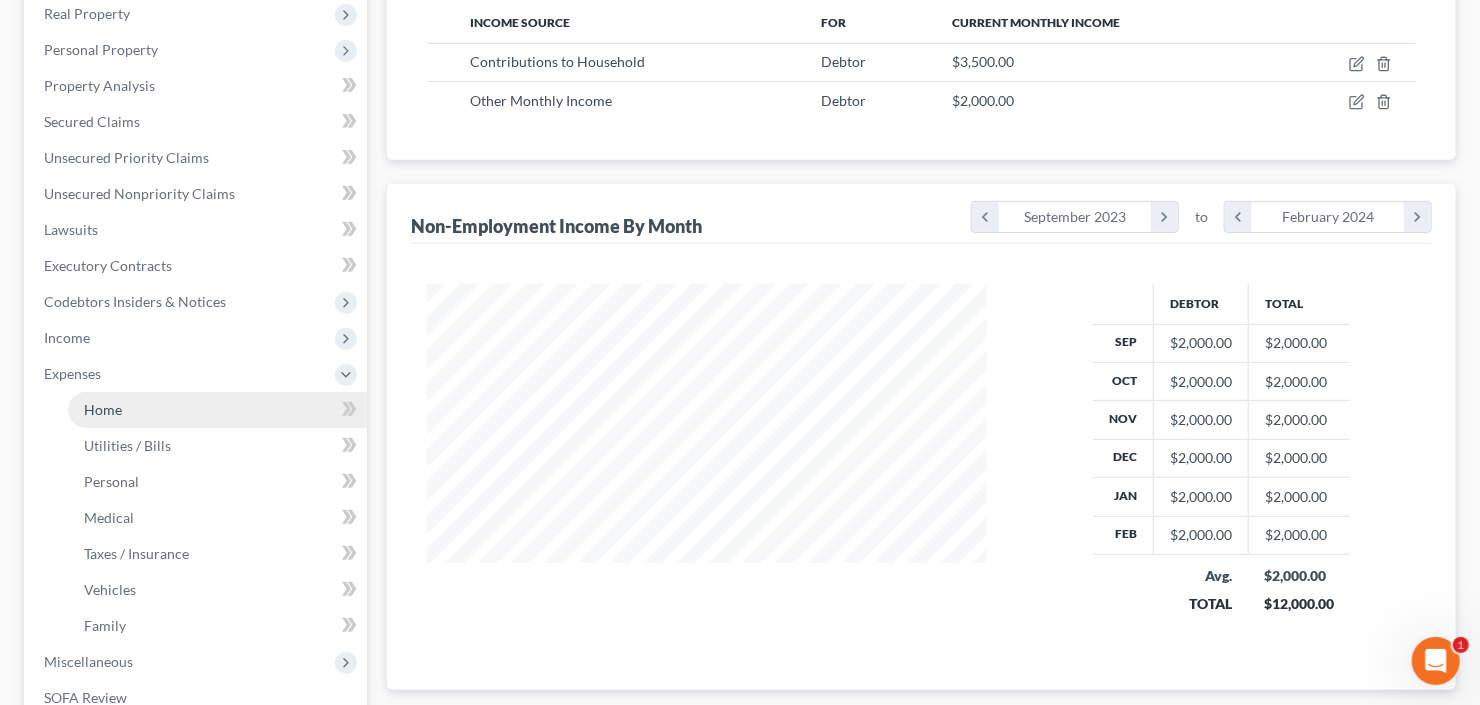 click on "Home" at bounding box center (217, 410) 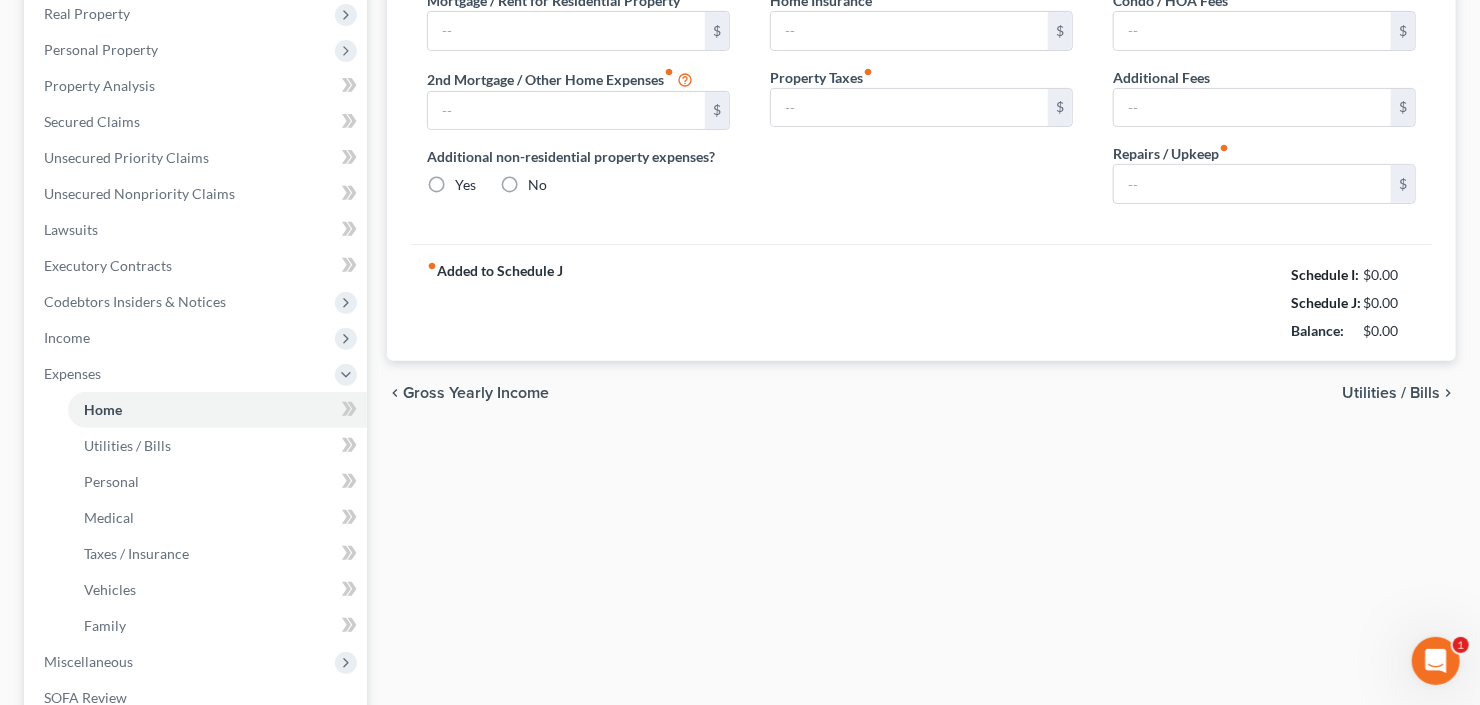 scroll, scrollTop: 240, scrollLeft: 0, axis: vertical 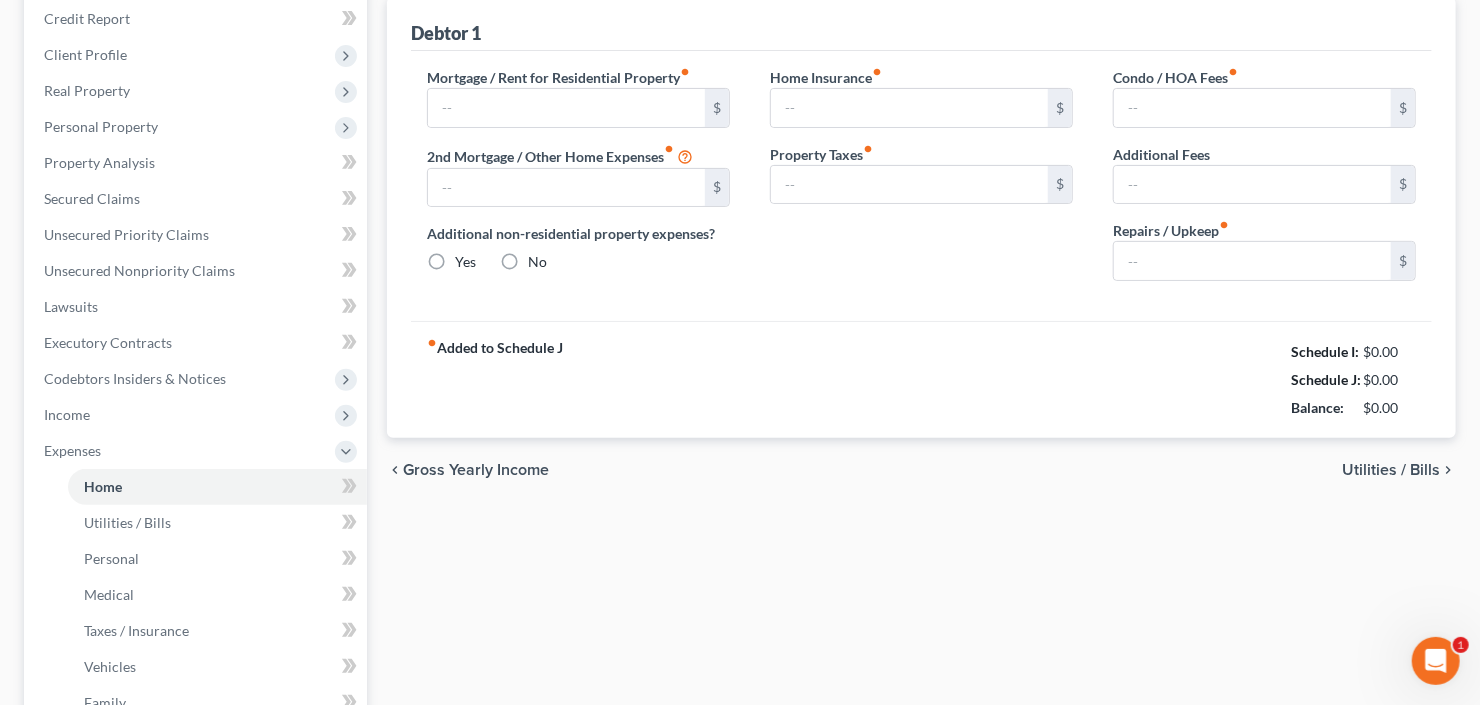 type on "2,700.00" 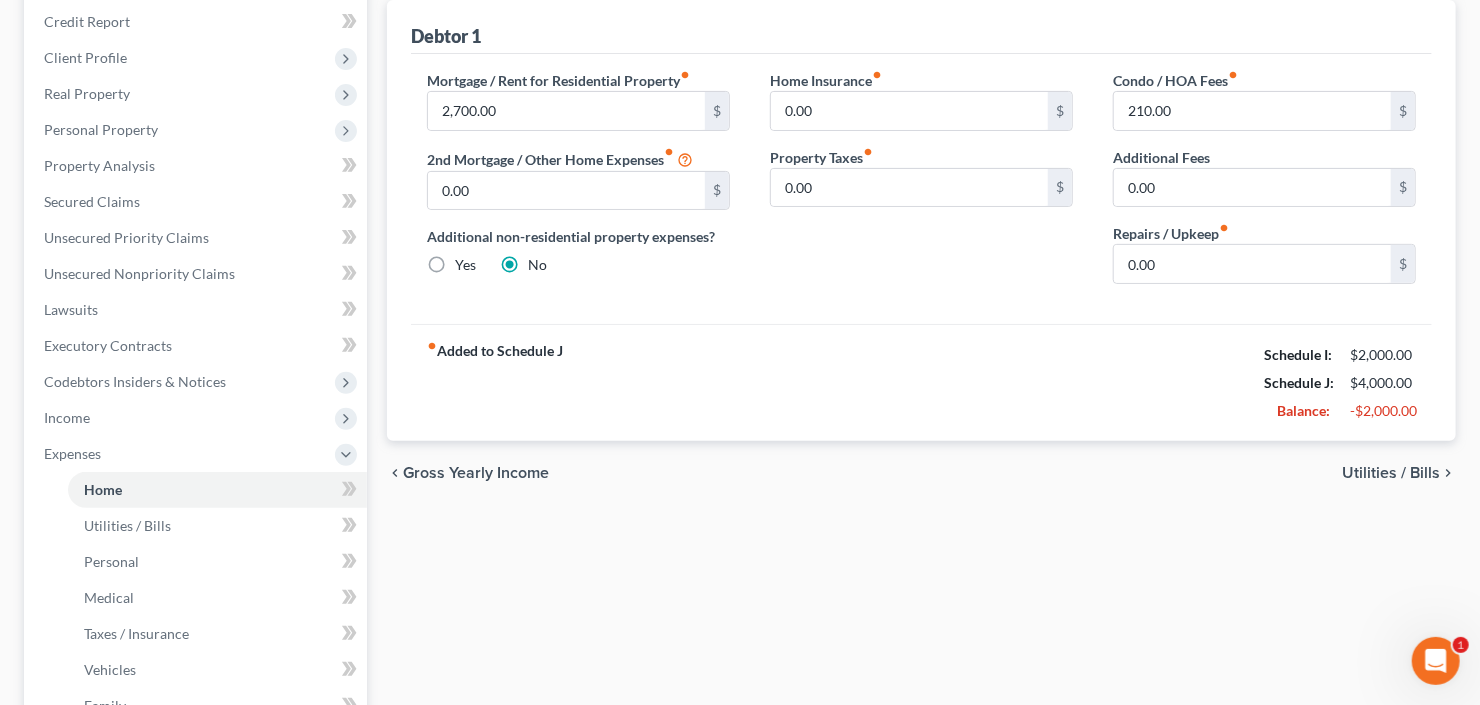 scroll, scrollTop: 0, scrollLeft: 0, axis: both 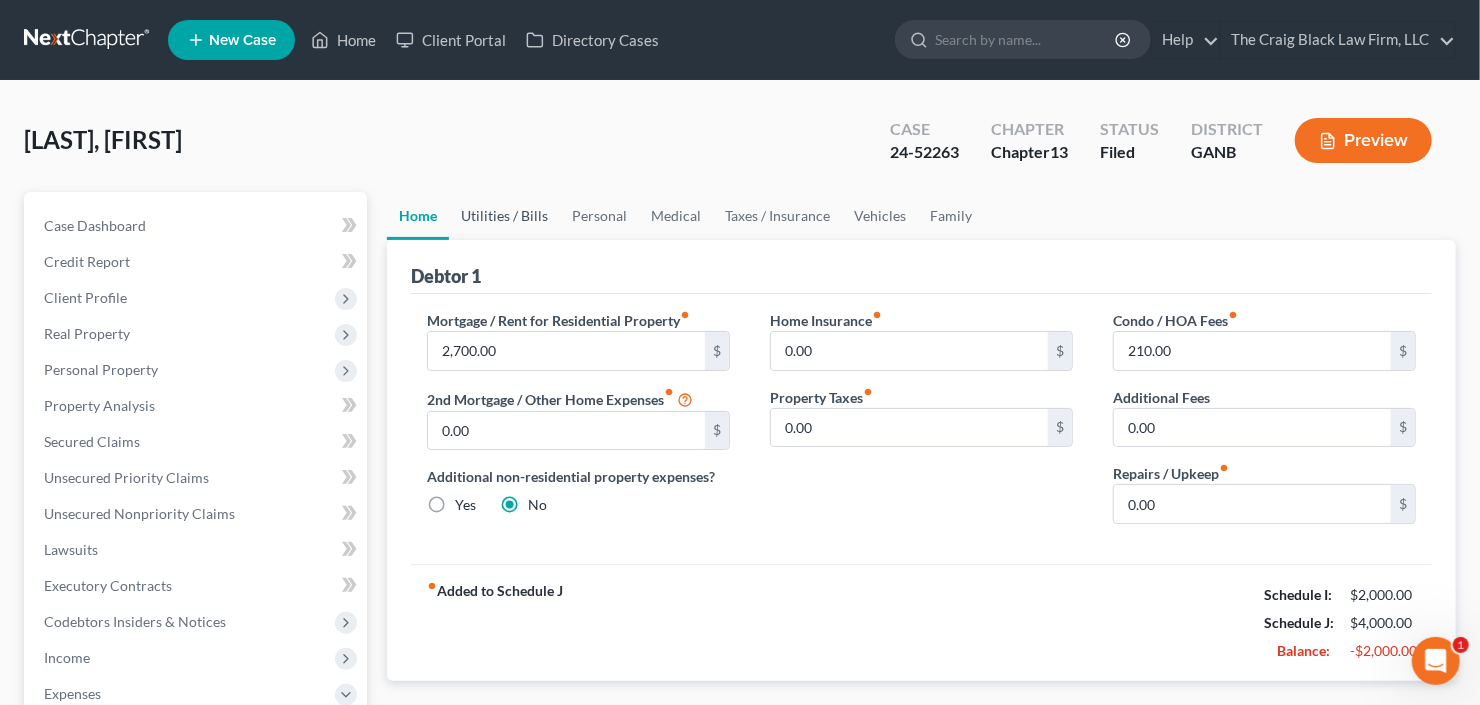 click on "Utilities / Bills" at bounding box center [504, 216] 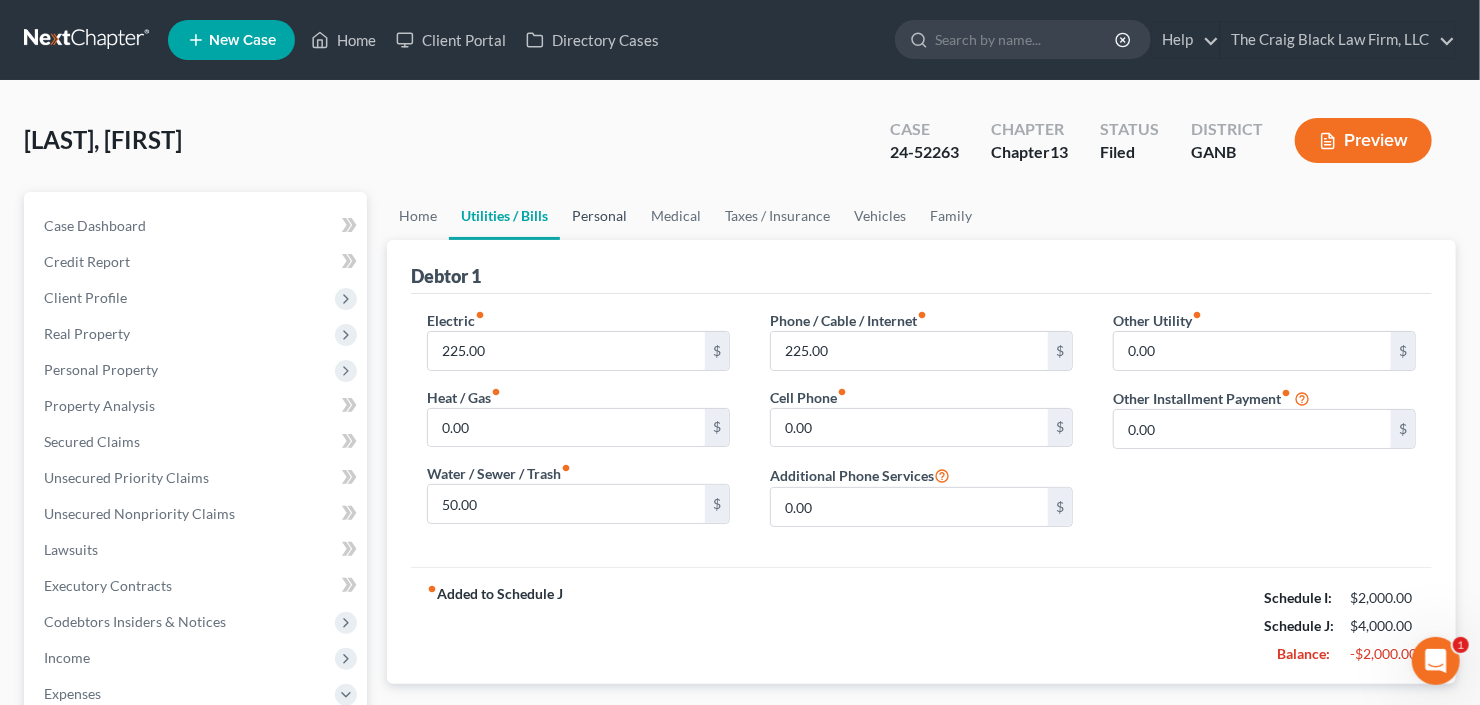 click on "Personal" at bounding box center [599, 216] 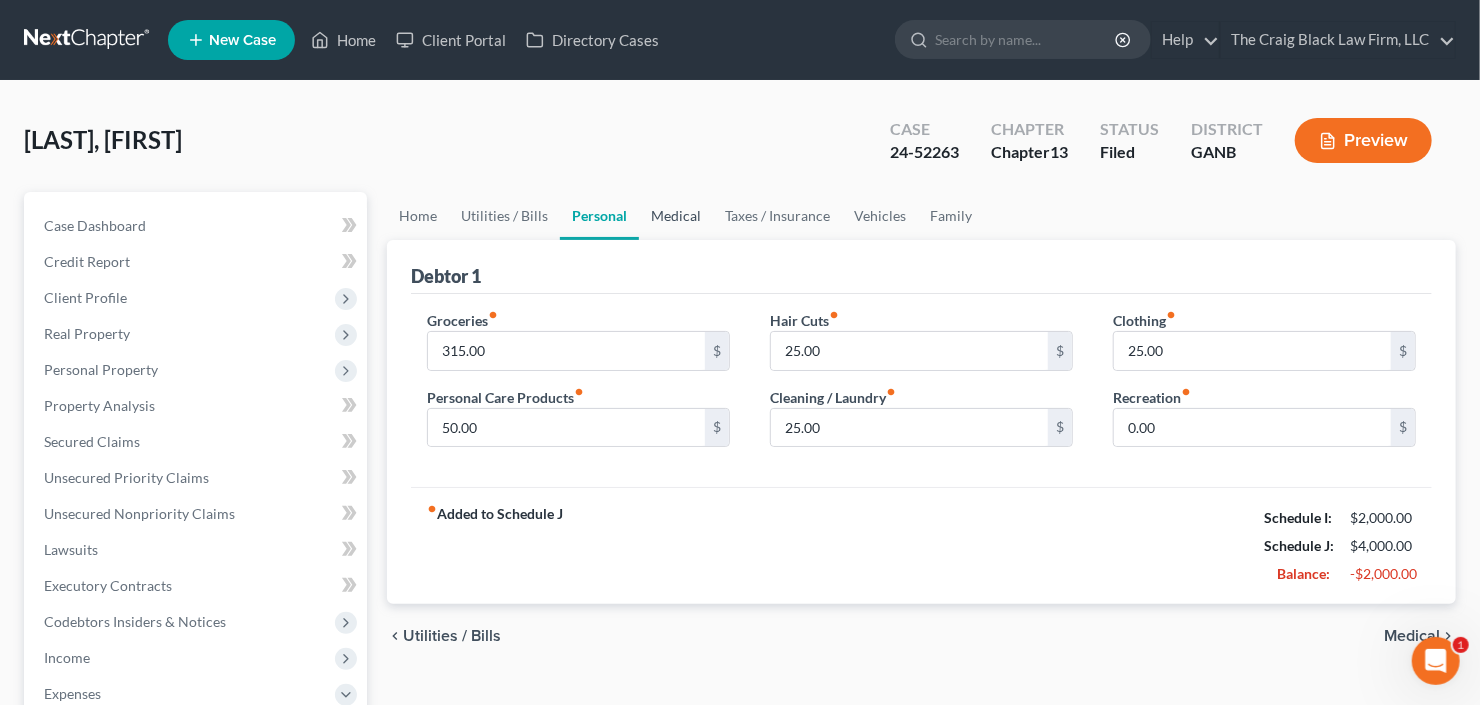 click on "Medical" at bounding box center [676, 216] 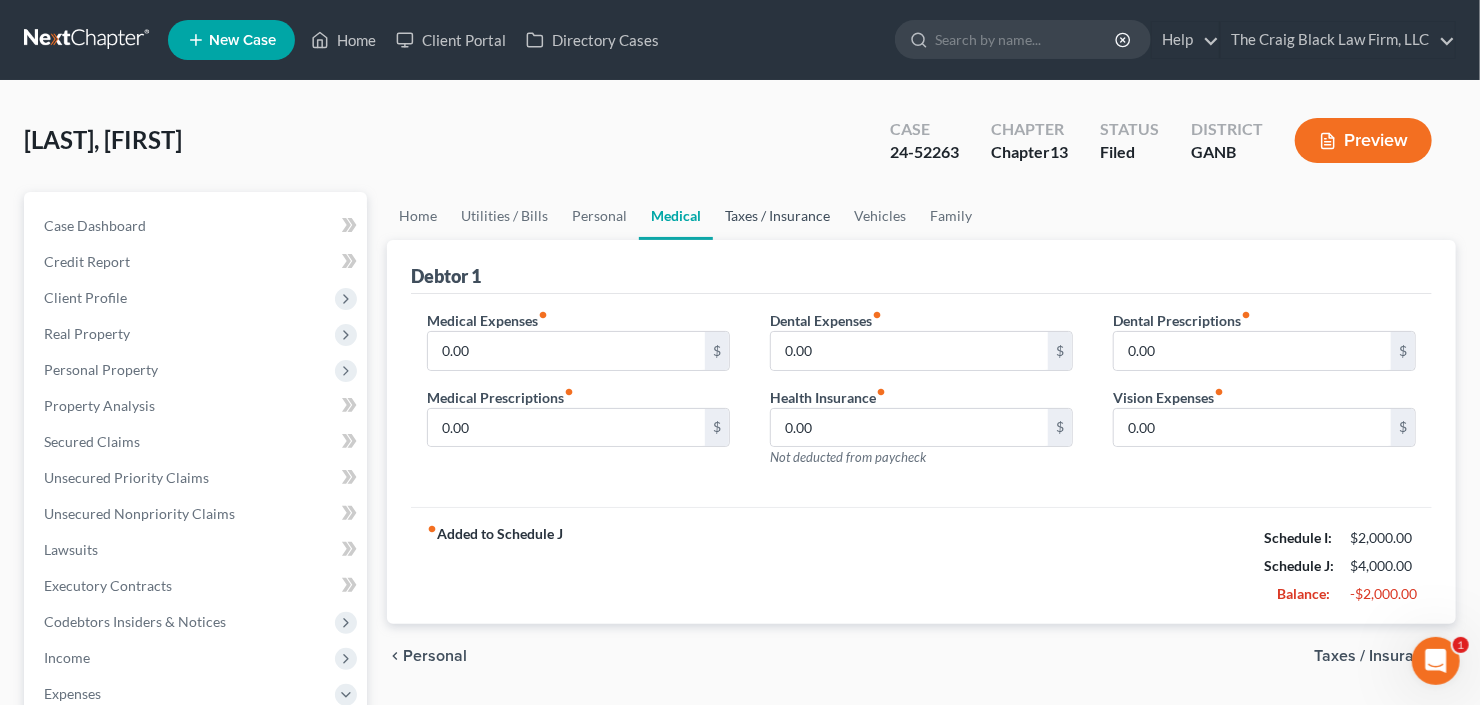click on "Taxes / Insurance" at bounding box center (777, 216) 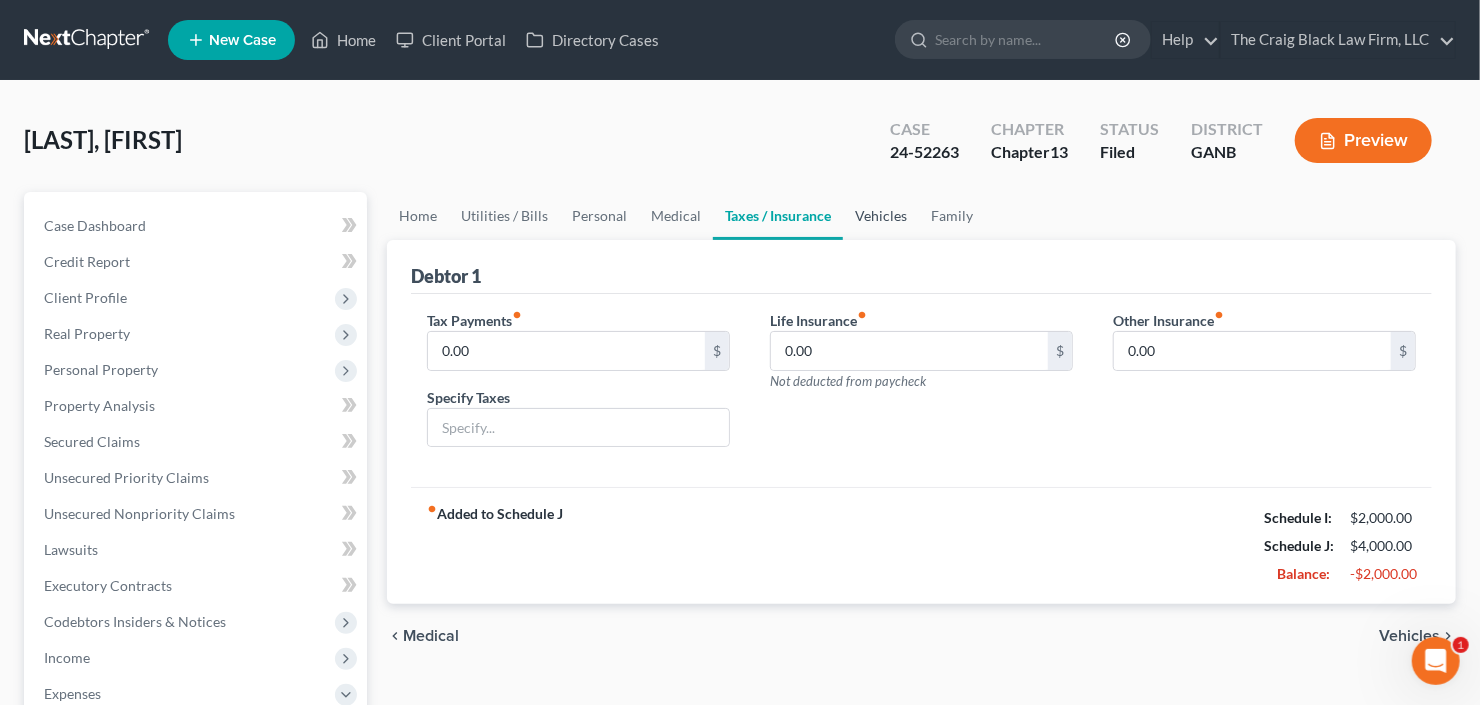 click on "Vehicles" at bounding box center [881, 216] 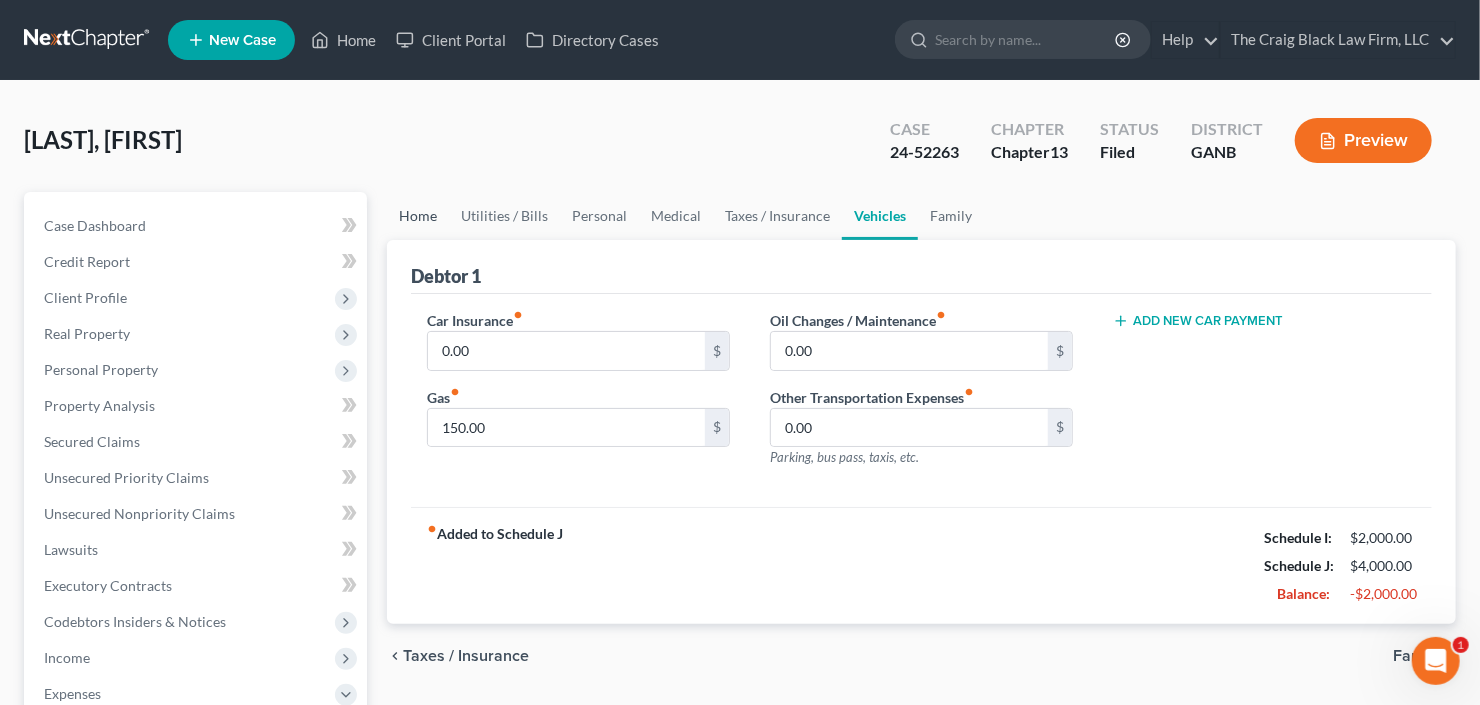 click on "Home" at bounding box center [418, 216] 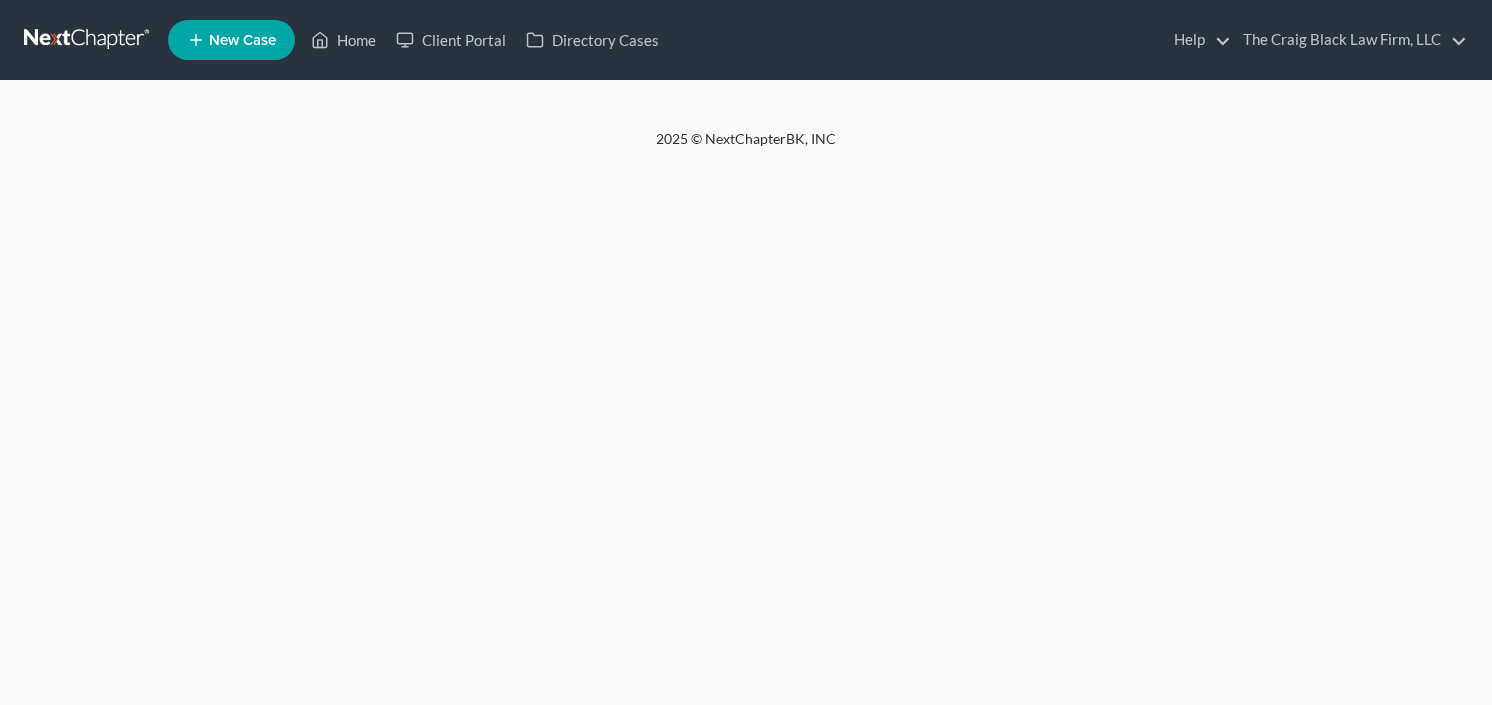 scroll, scrollTop: 0, scrollLeft: 0, axis: both 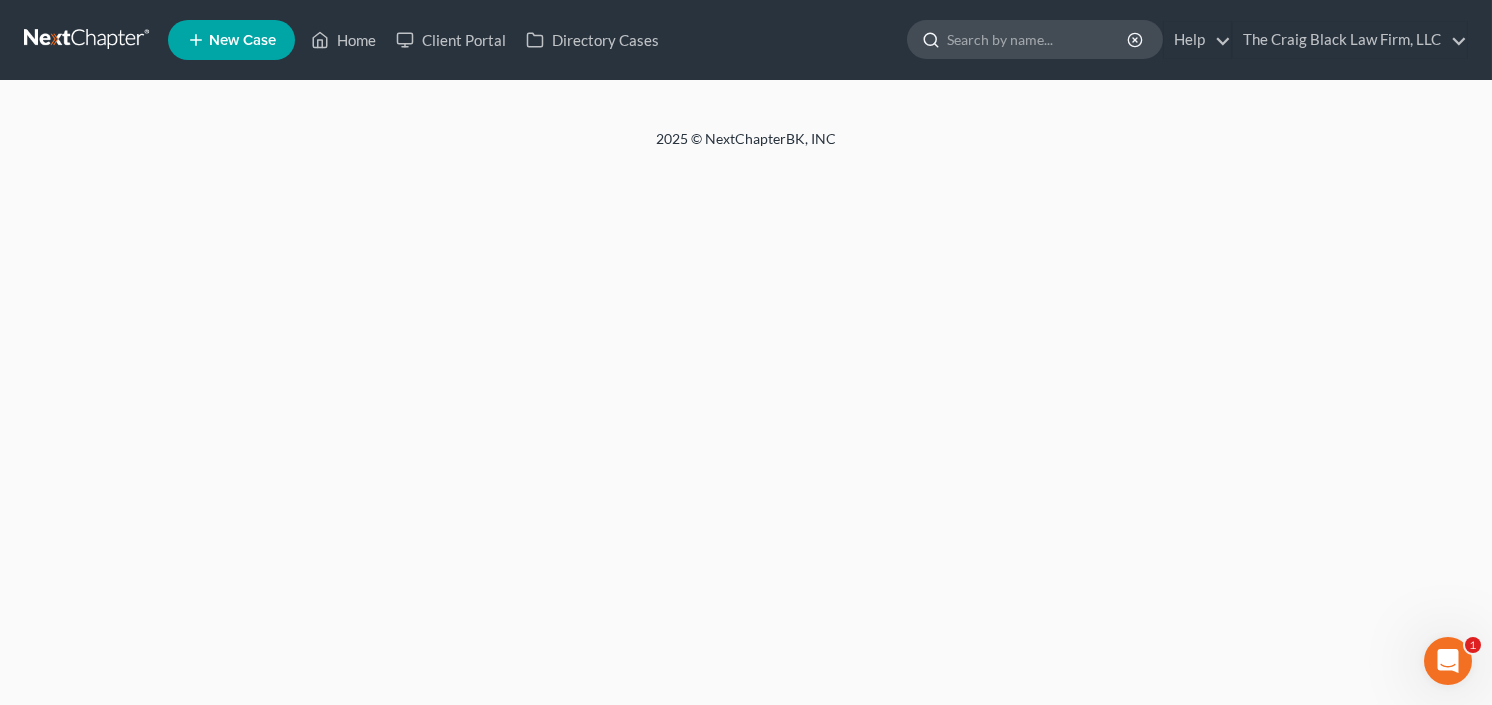 click at bounding box center [1038, 39] 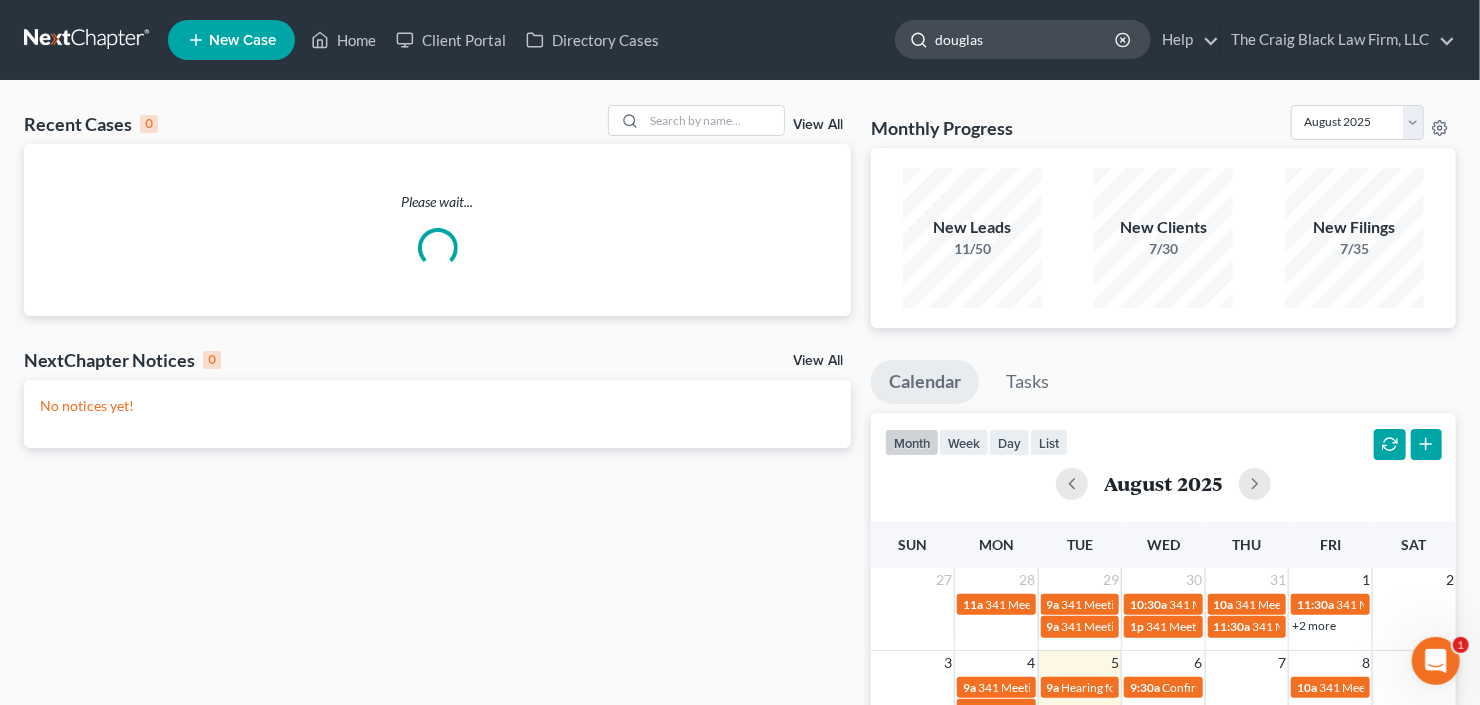 type on "douglas" 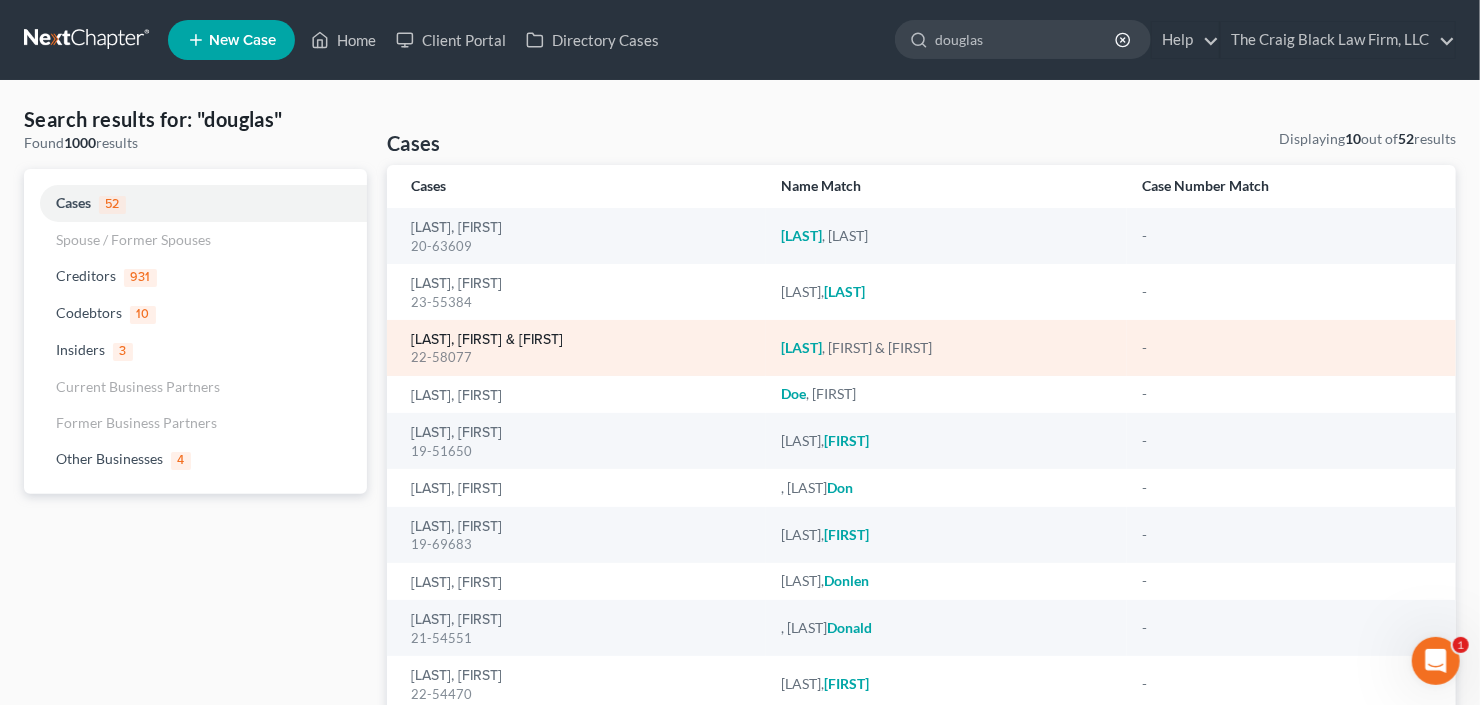 click on "Douglas, Brandon & Tina" at bounding box center [487, 340] 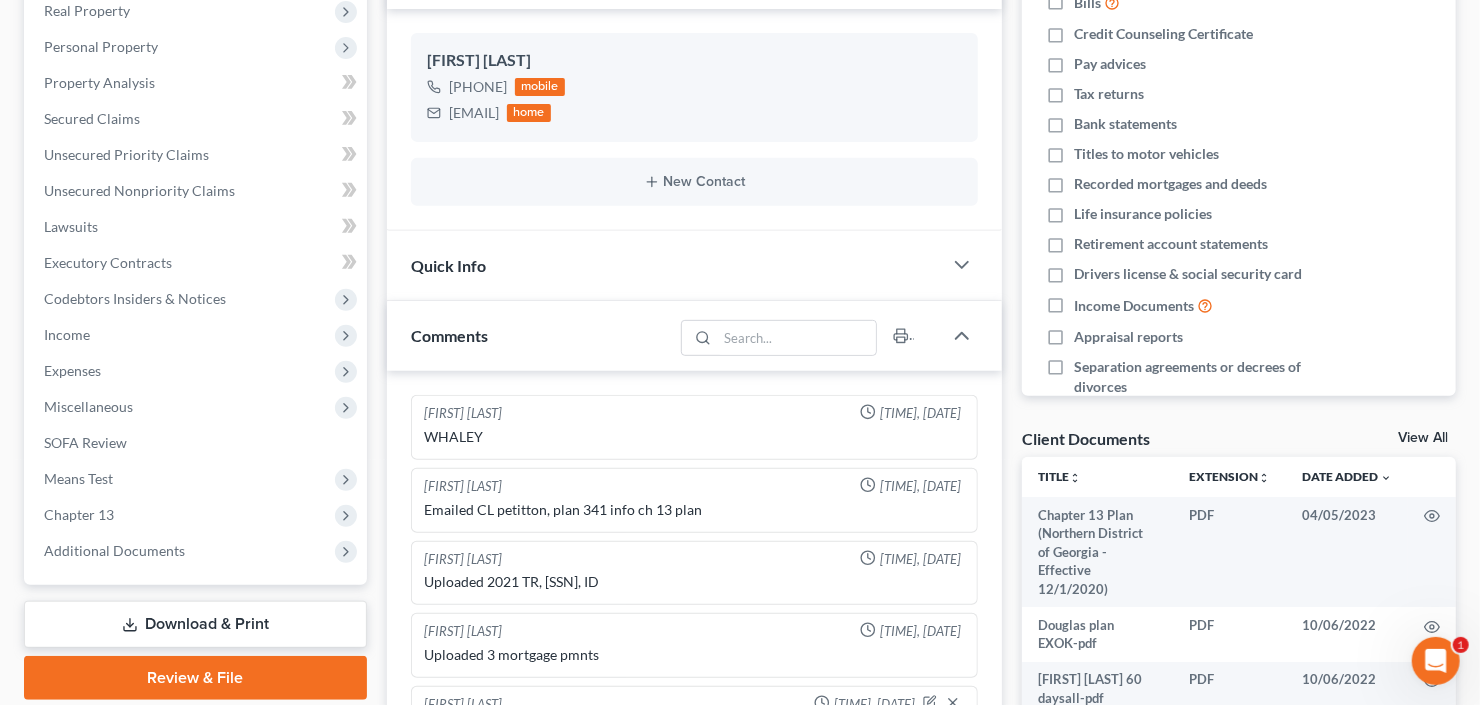 scroll, scrollTop: 932, scrollLeft: 0, axis: vertical 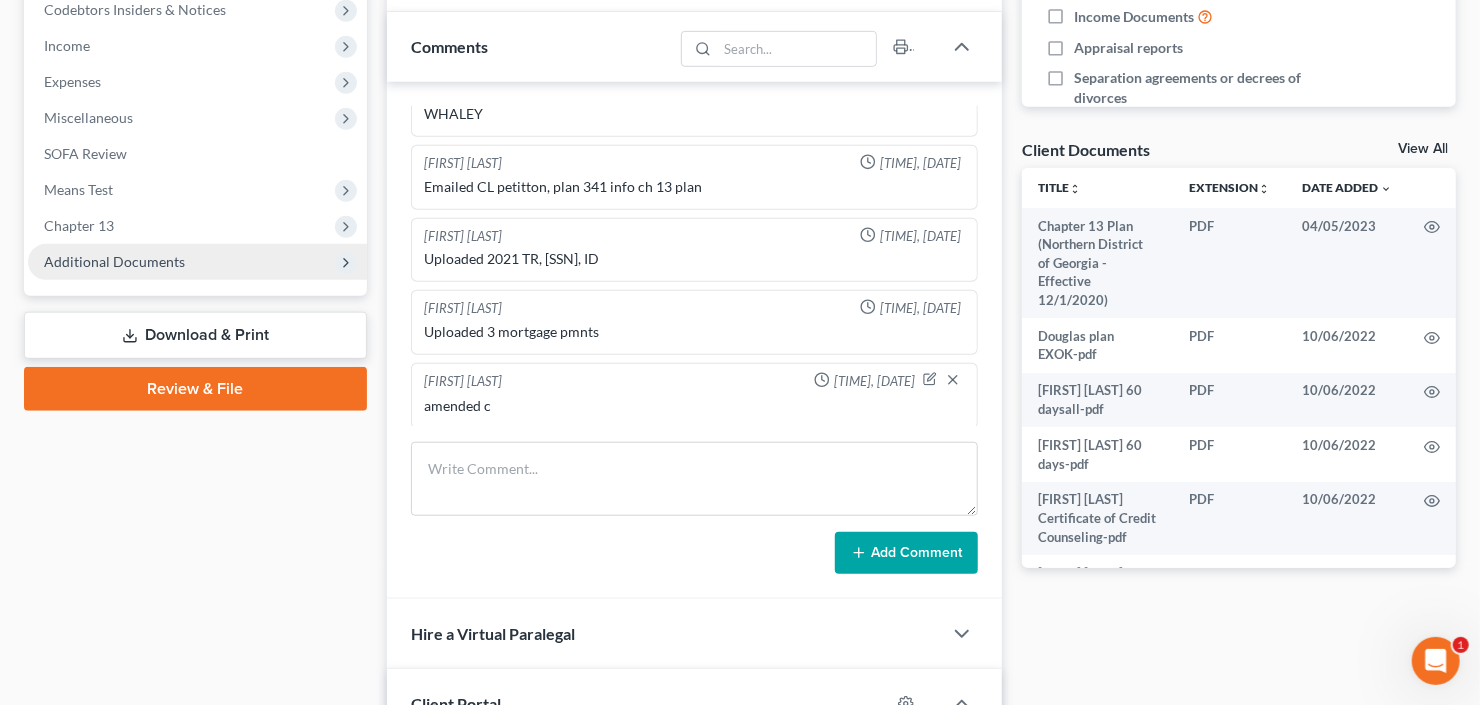 click on "Additional Documents" at bounding box center (114, 261) 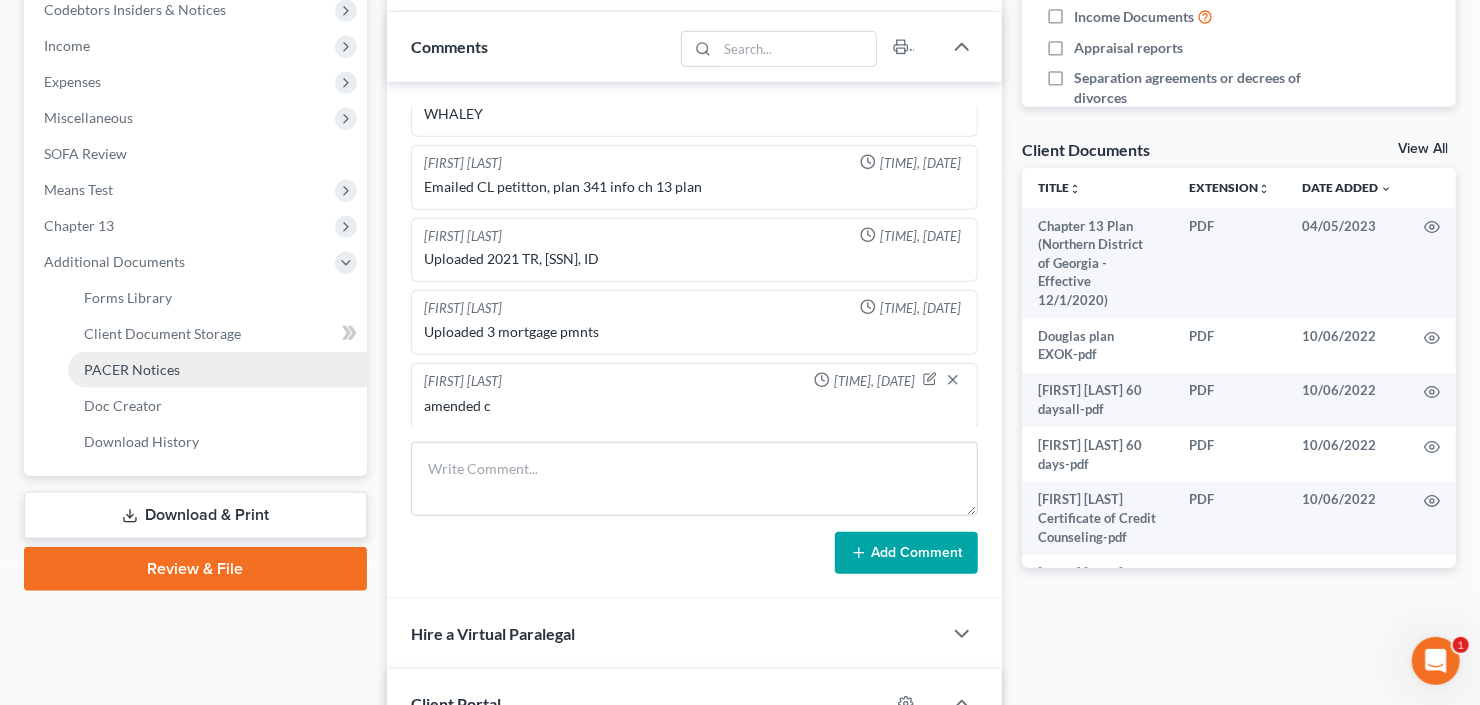 click on "PACER Notices" at bounding box center (217, 370) 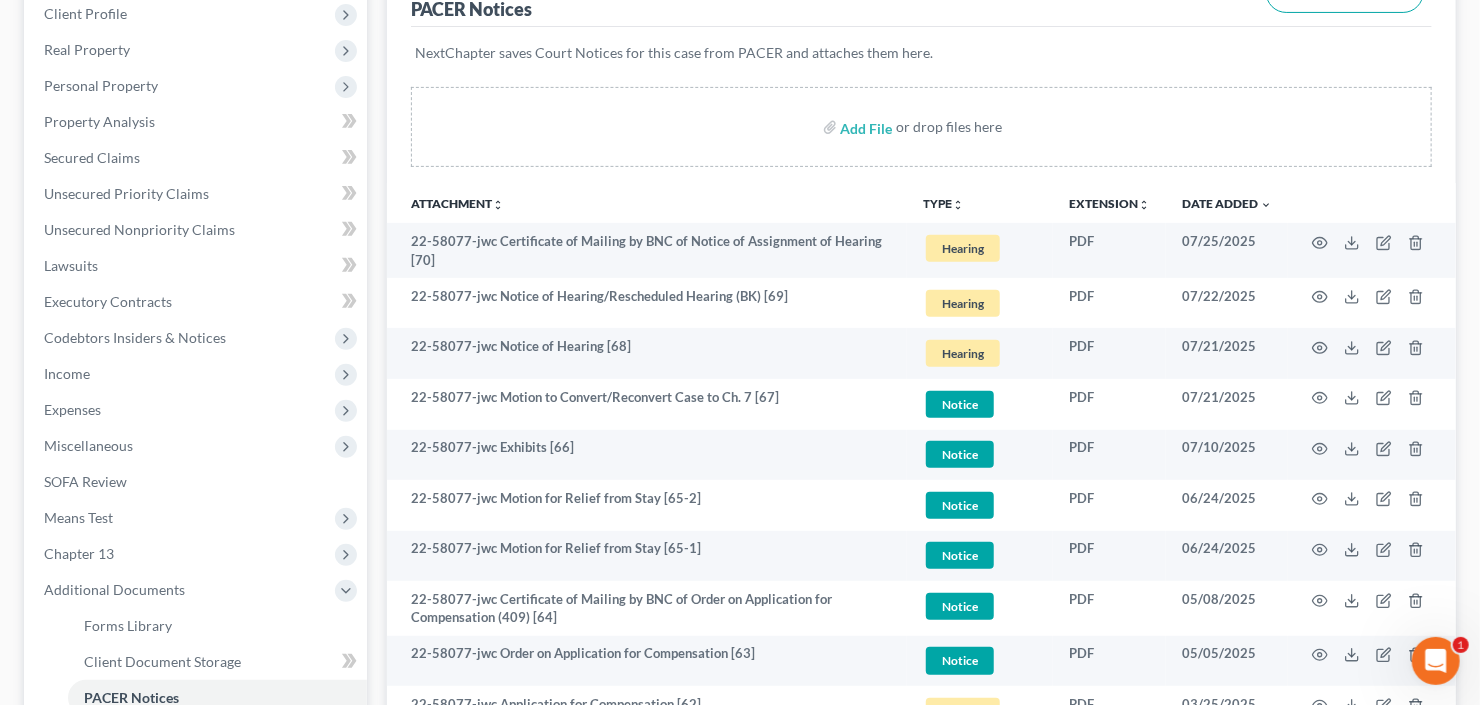 scroll, scrollTop: 320, scrollLeft: 0, axis: vertical 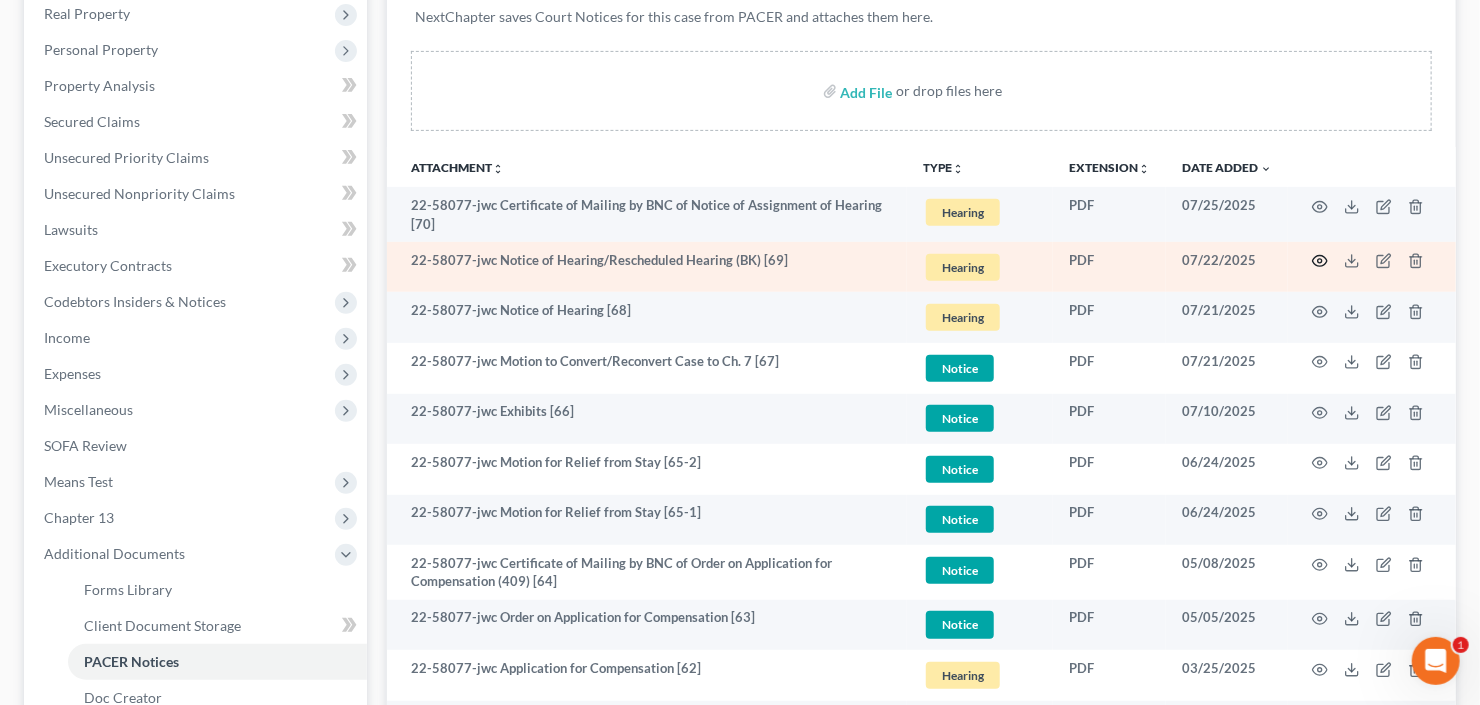 click 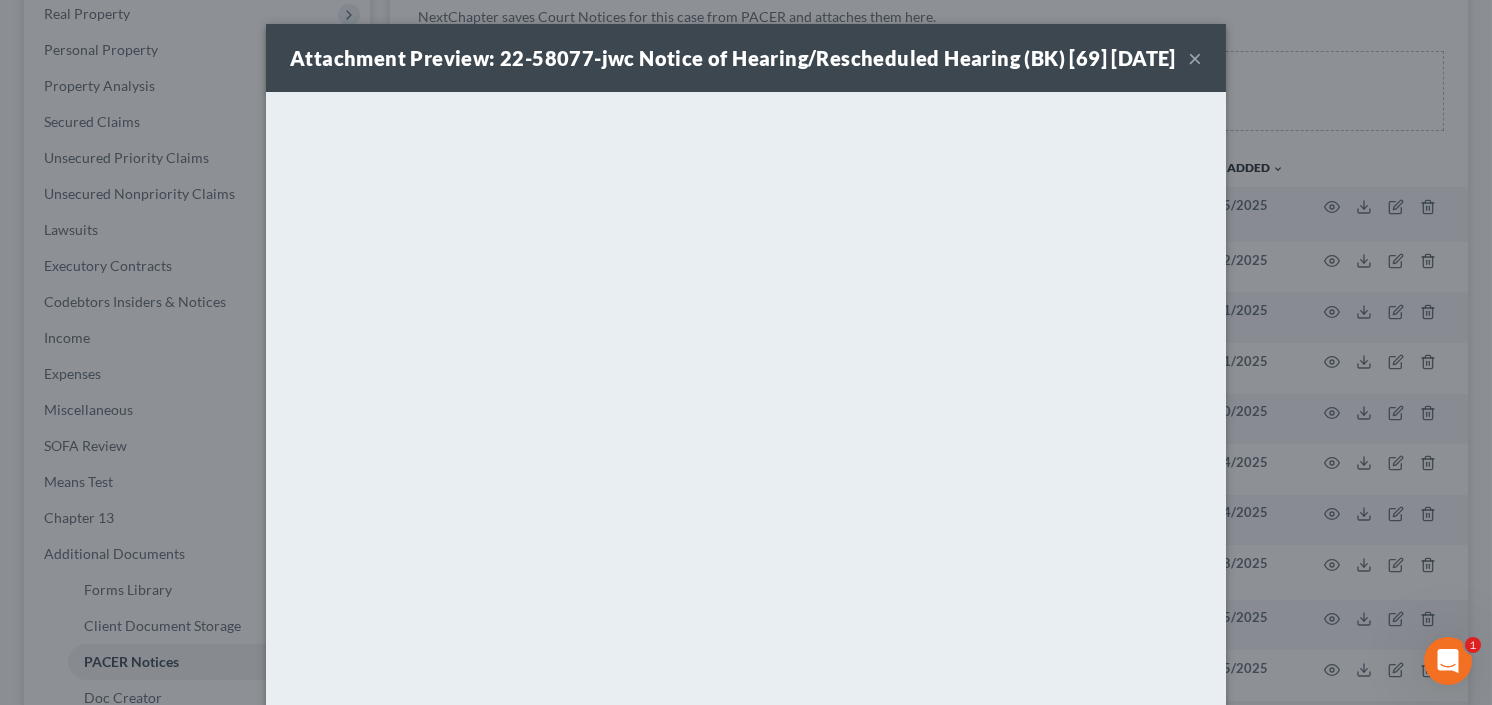 click on "×" at bounding box center [1195, 58] 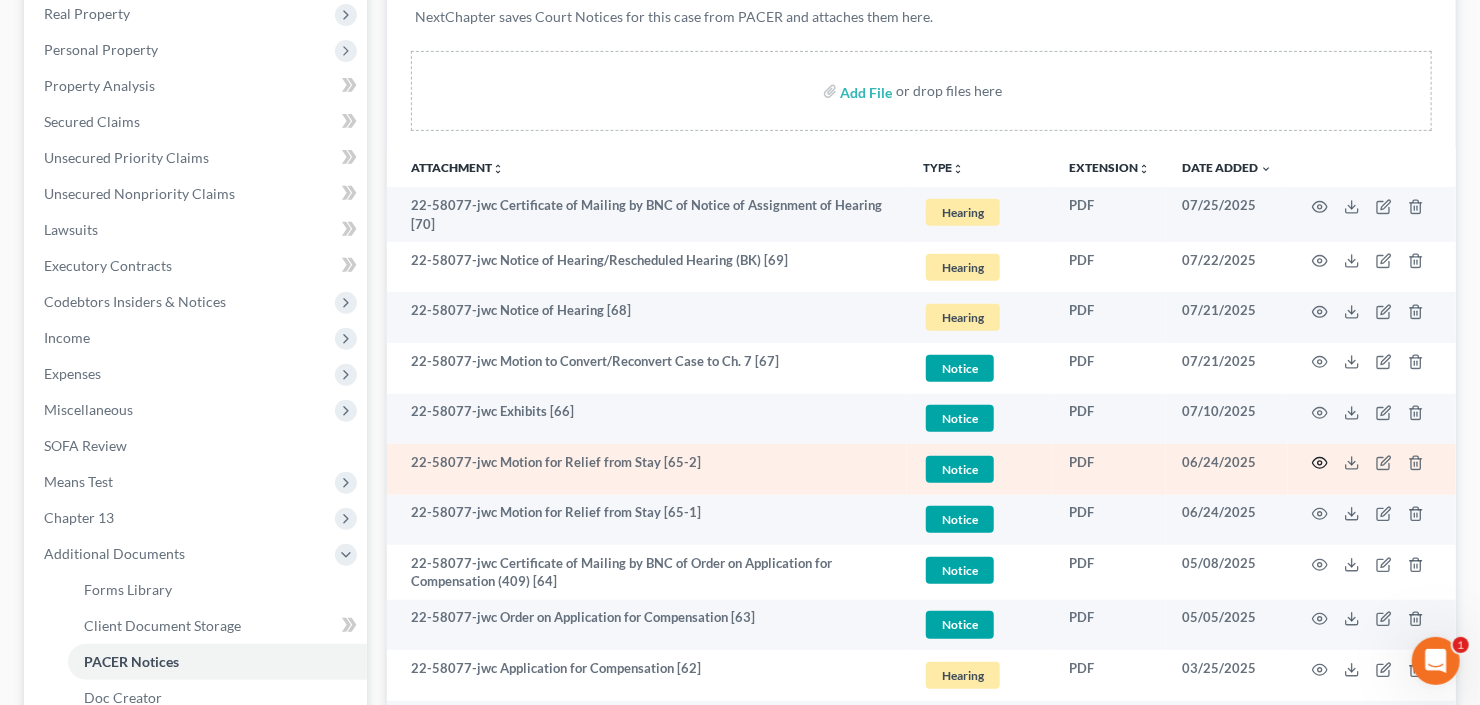 click 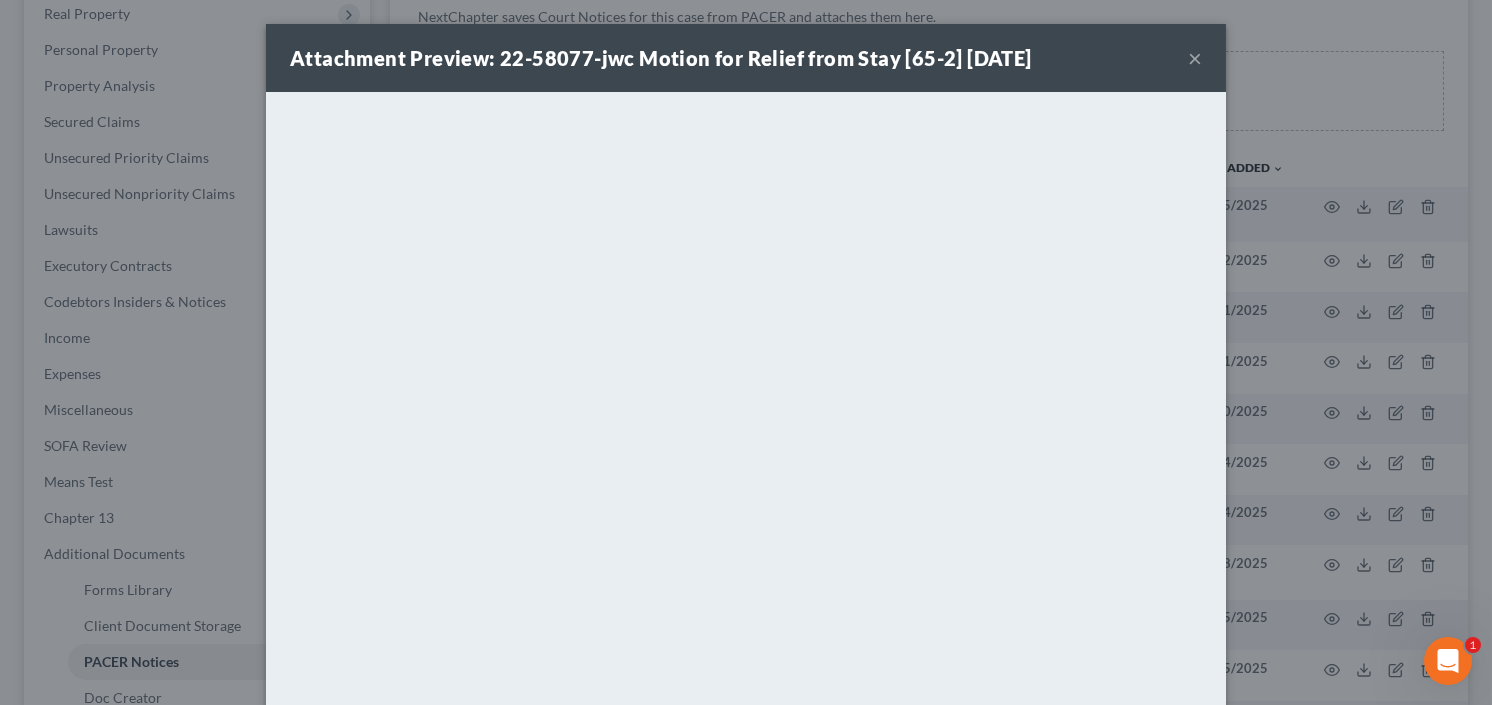 click on "×" at bounding box center (1195, 58) 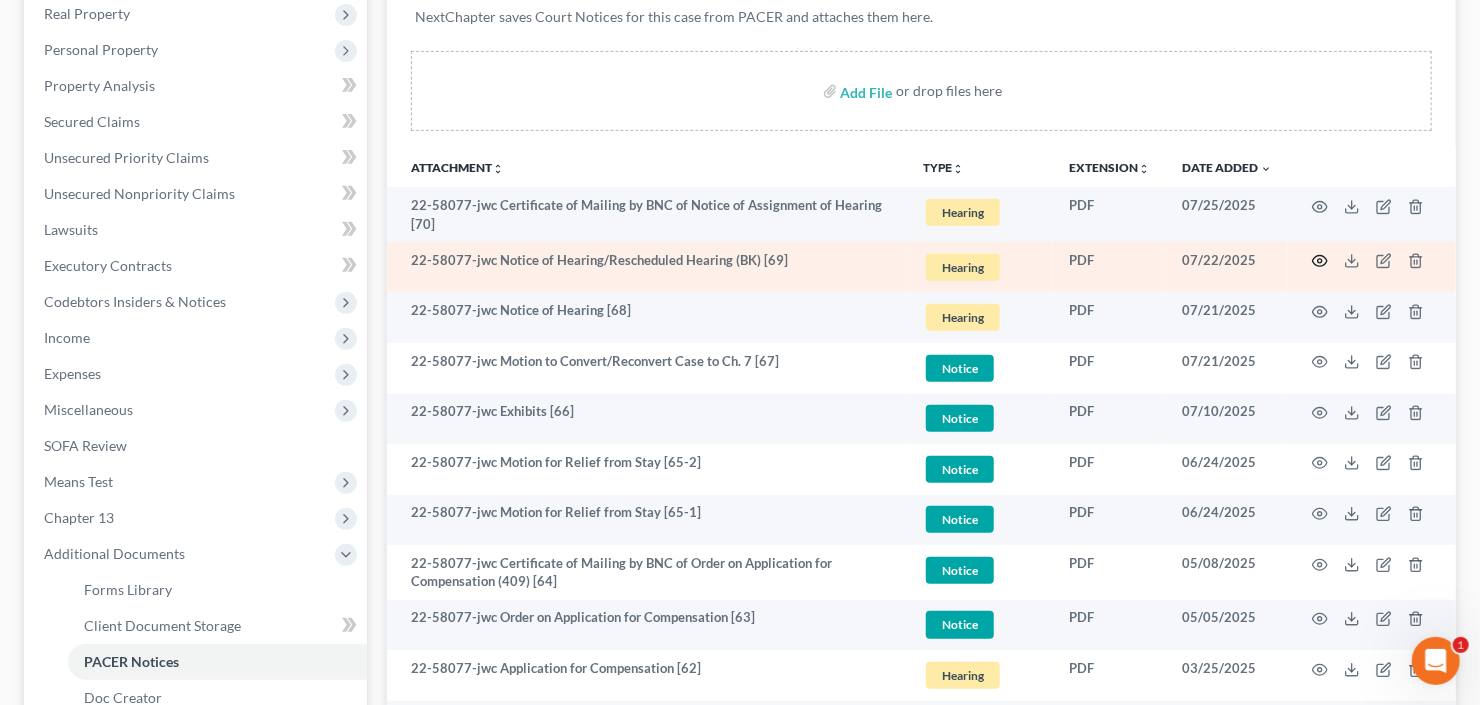 click 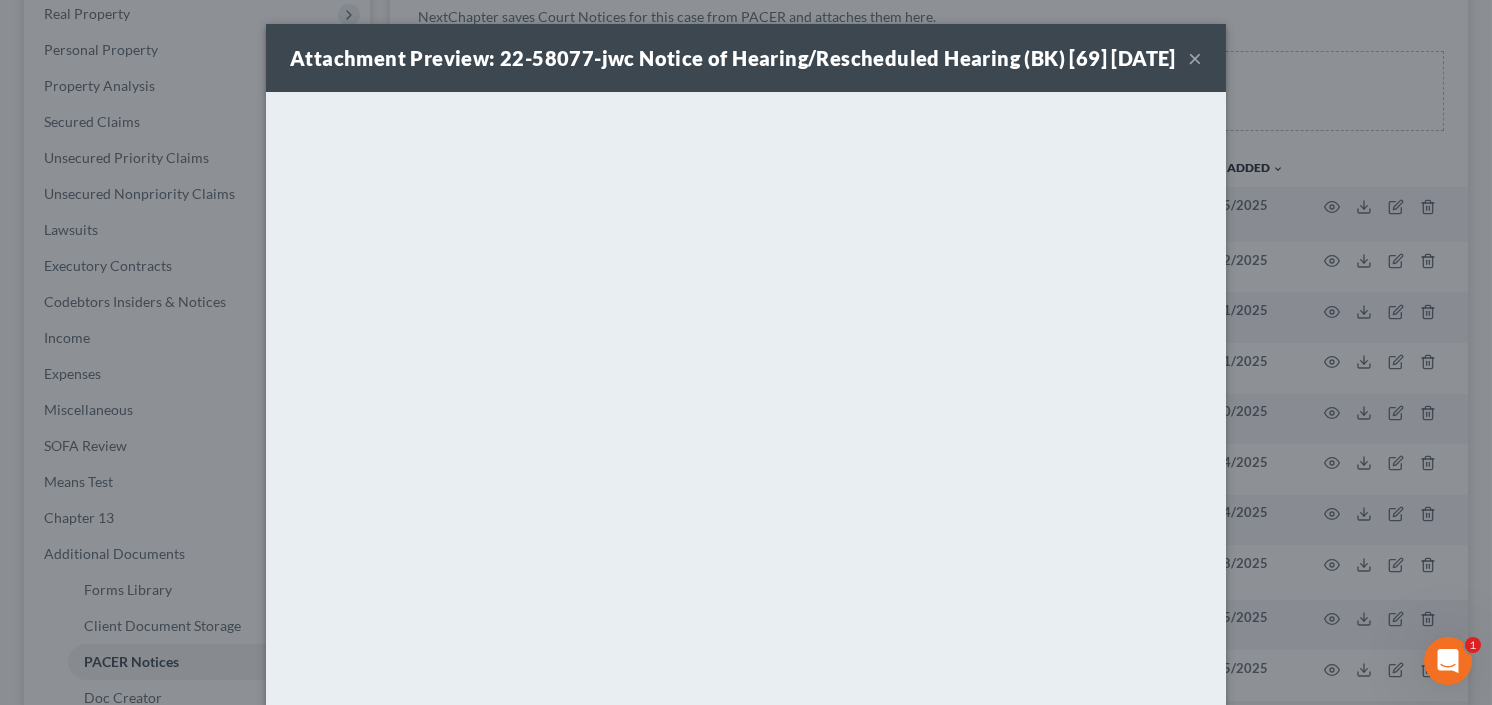 click on "×" at bounding box center (1195, 58) 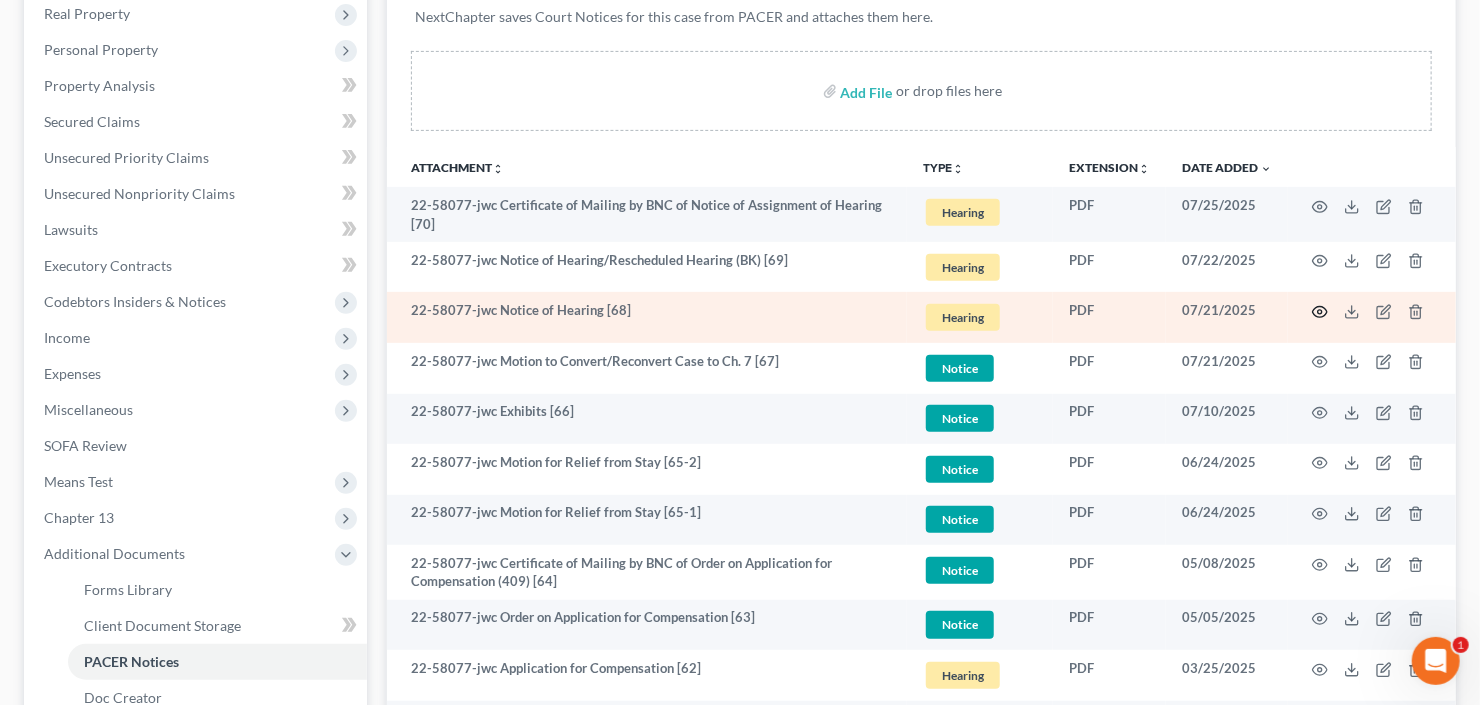 click 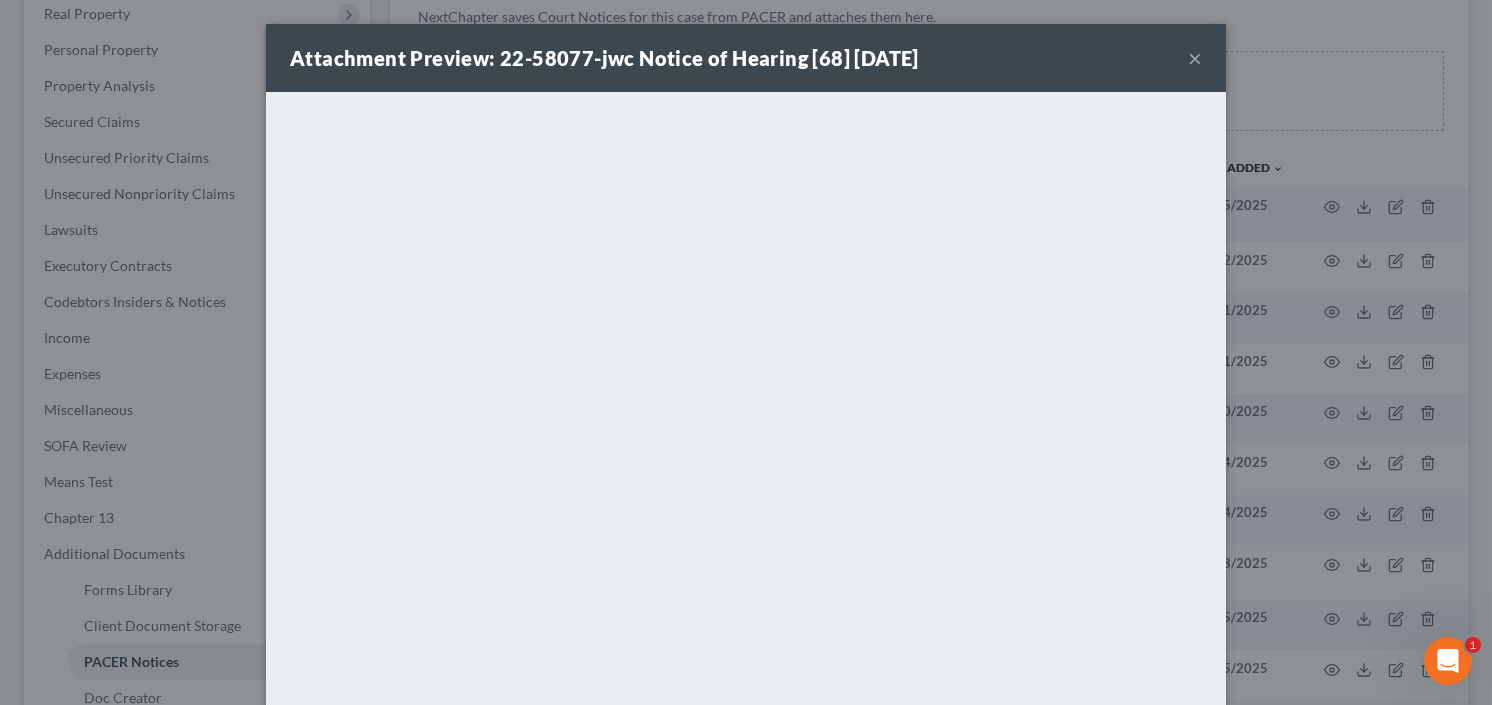 click on "×" at bounding box center (1195, 58) 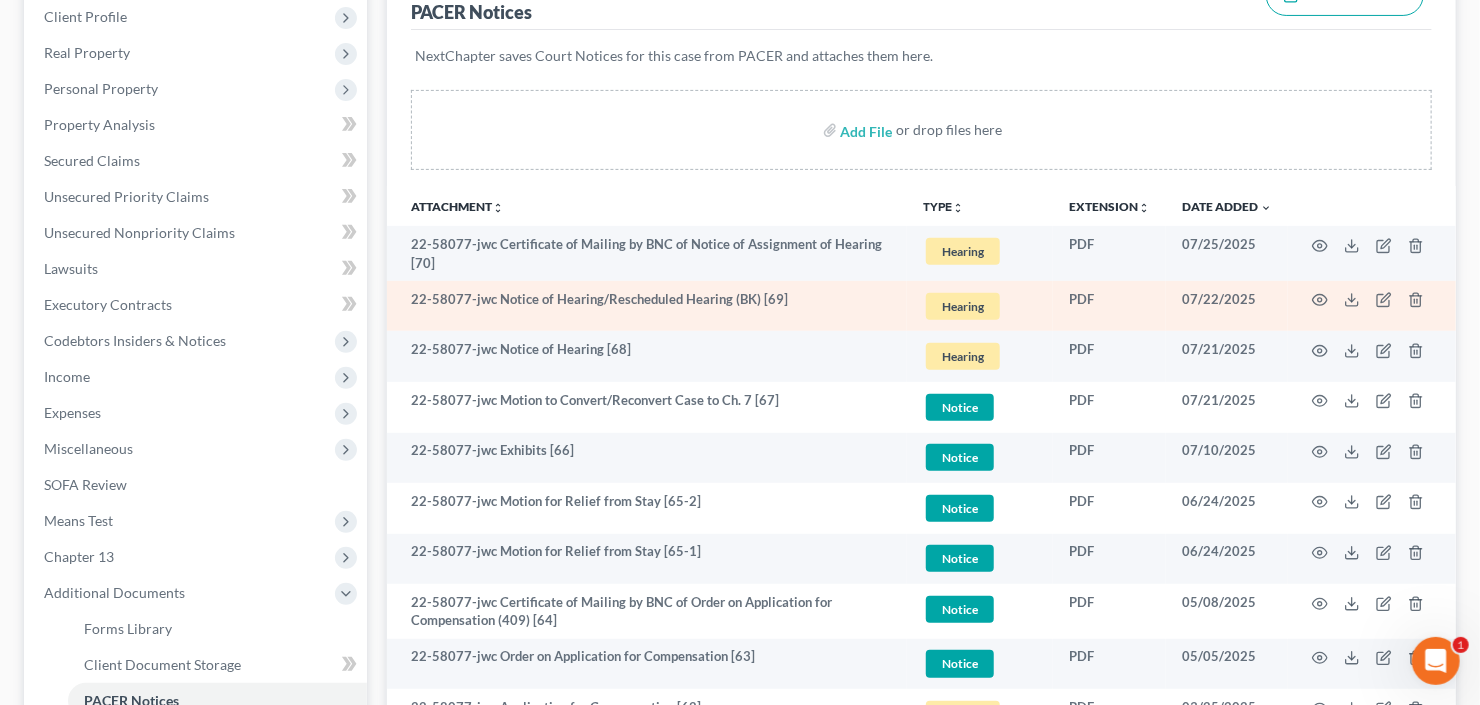scroll, scrollTop: 320, scrollLeft: 0, axis: vertical 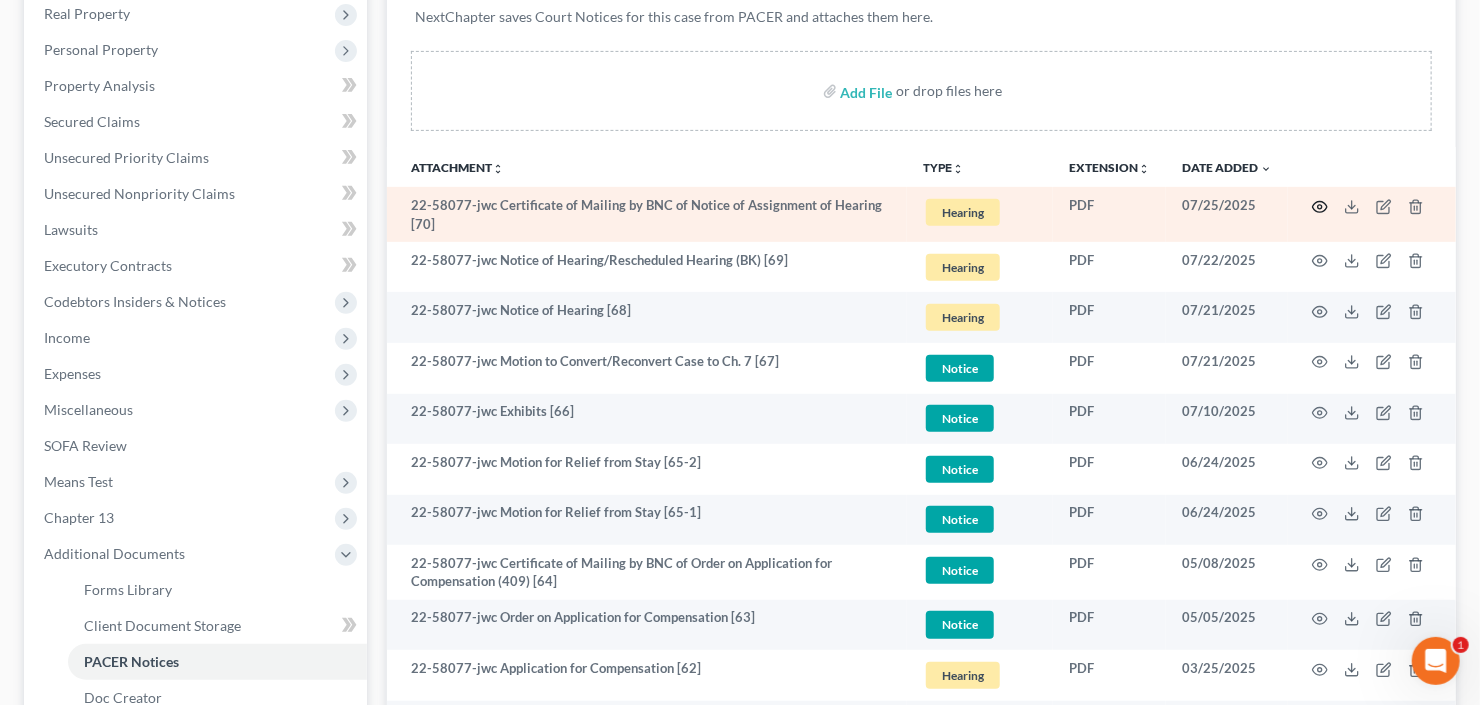 click 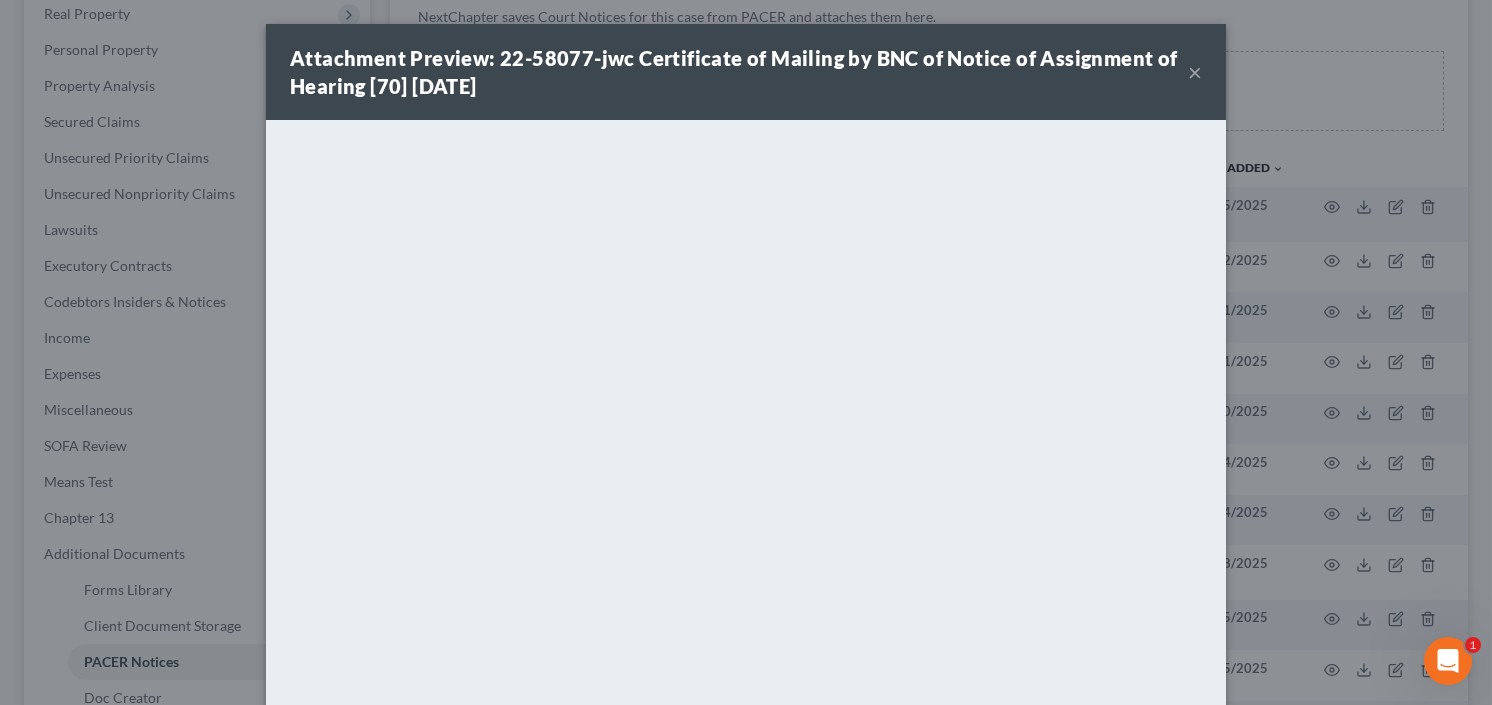 click on "×" at bounding box center (1195, 72) 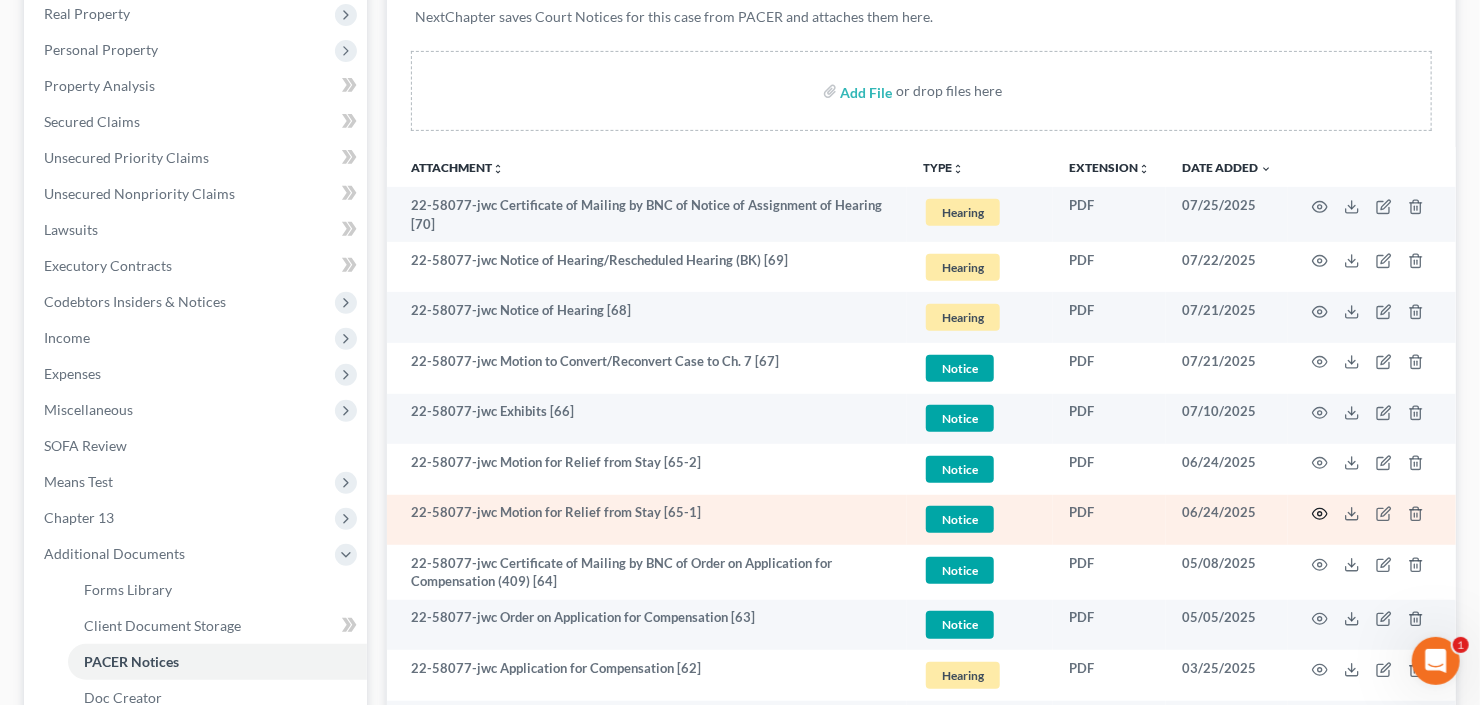click 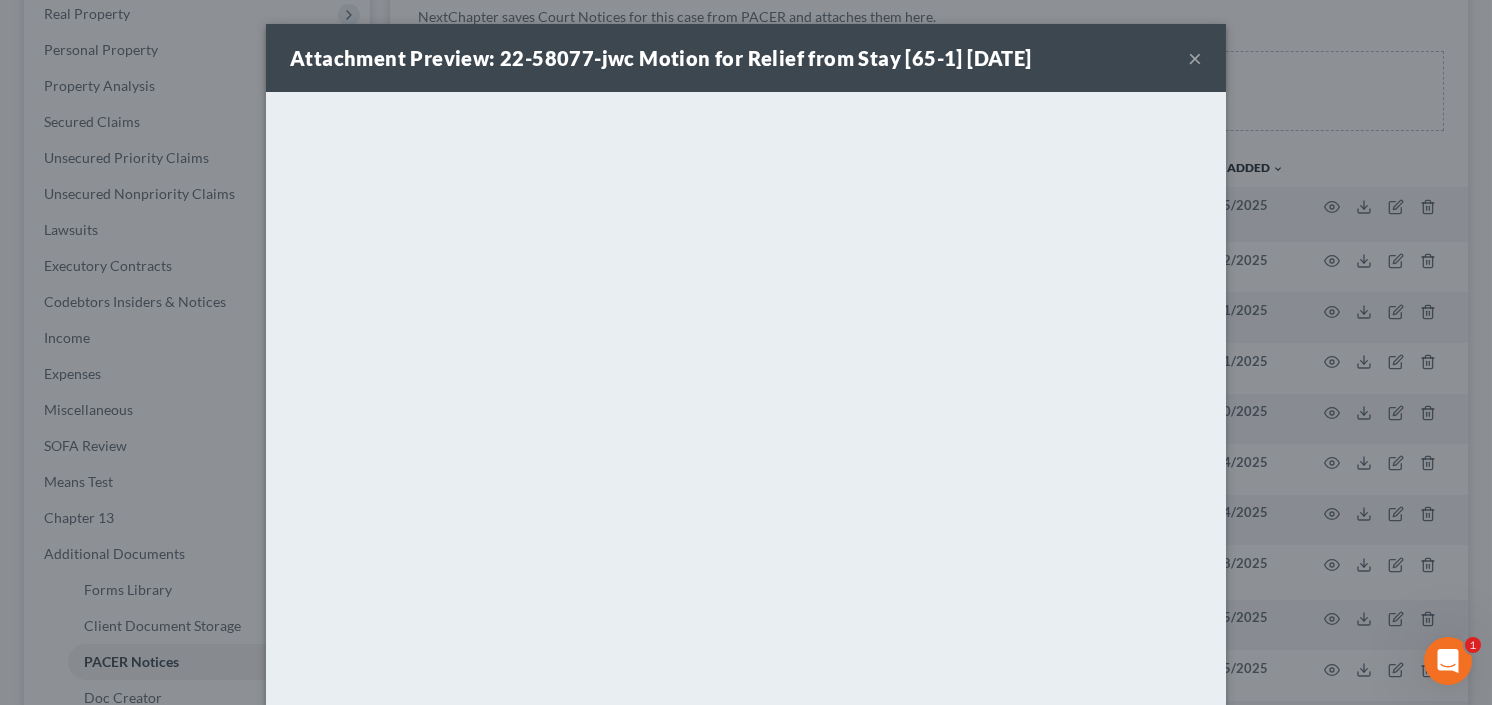 click on "×" at bounding box center [1195, 58] 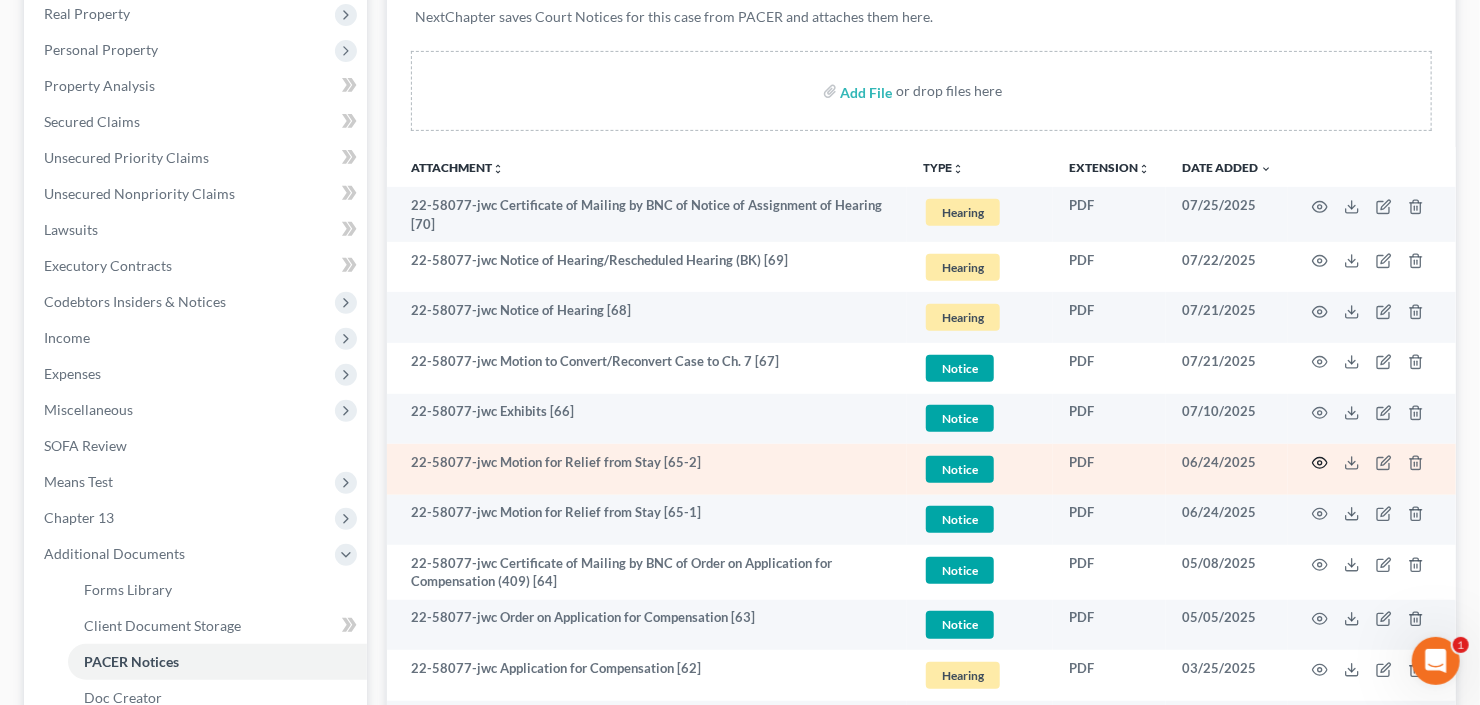 click 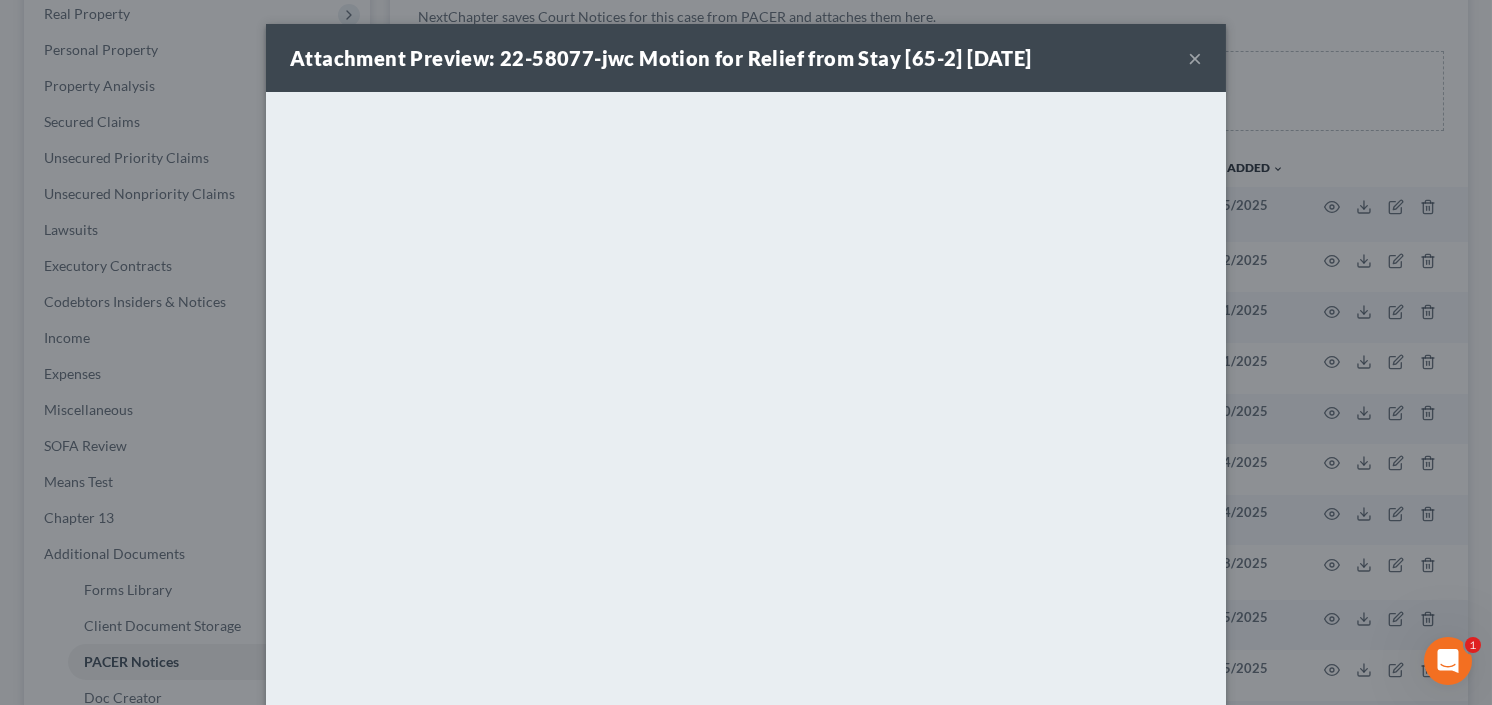 click on "×" at bounding box center (1195, 58) 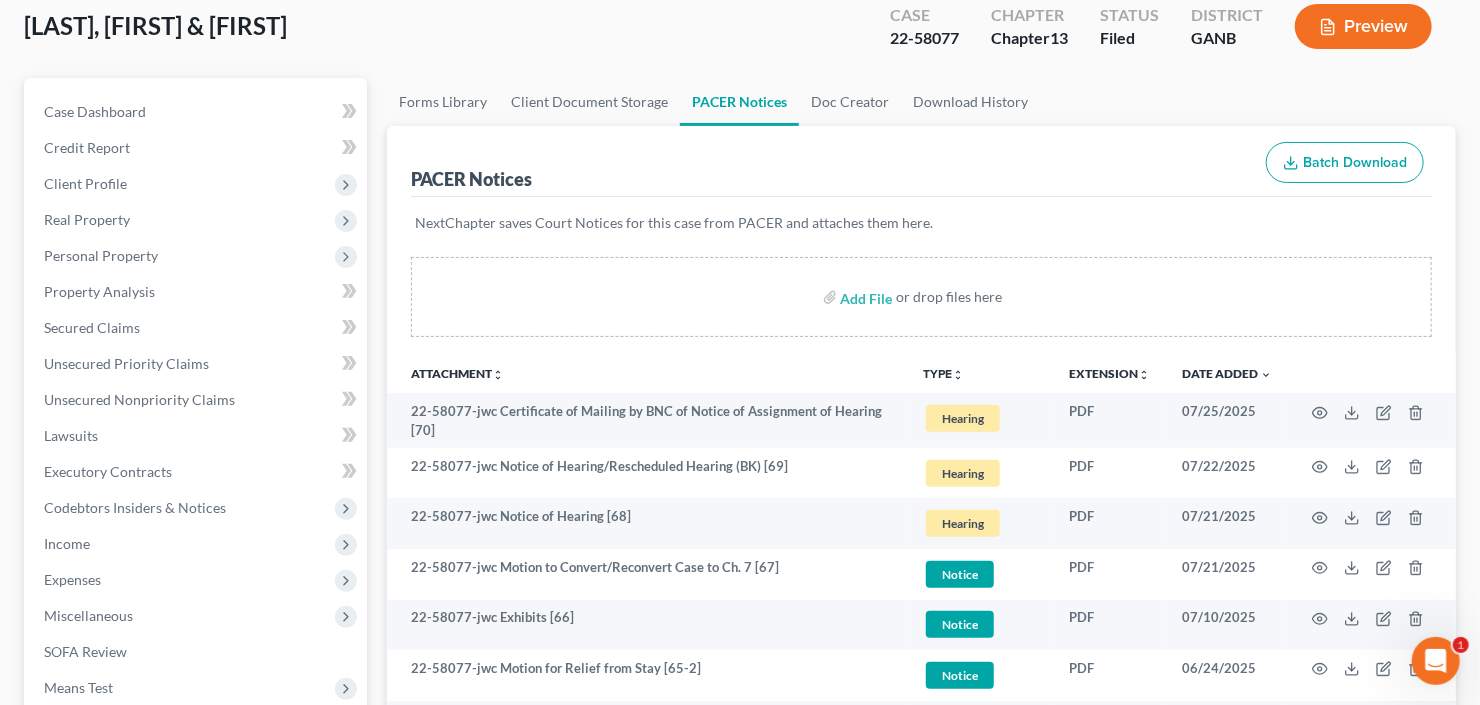 scroll, scrollTop: 0, scrollLeft: 0, axis: both 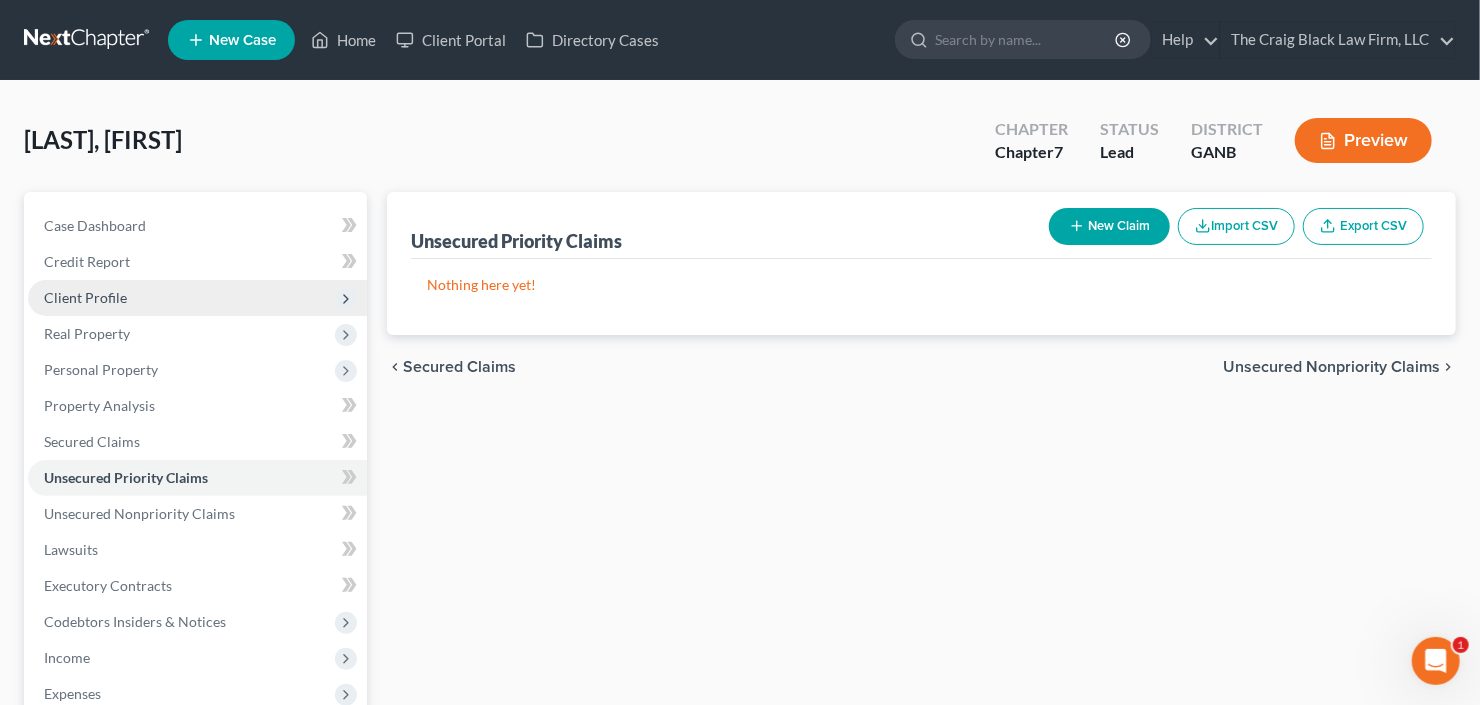 click on "Client Profile" at bounding box center [197, 298] 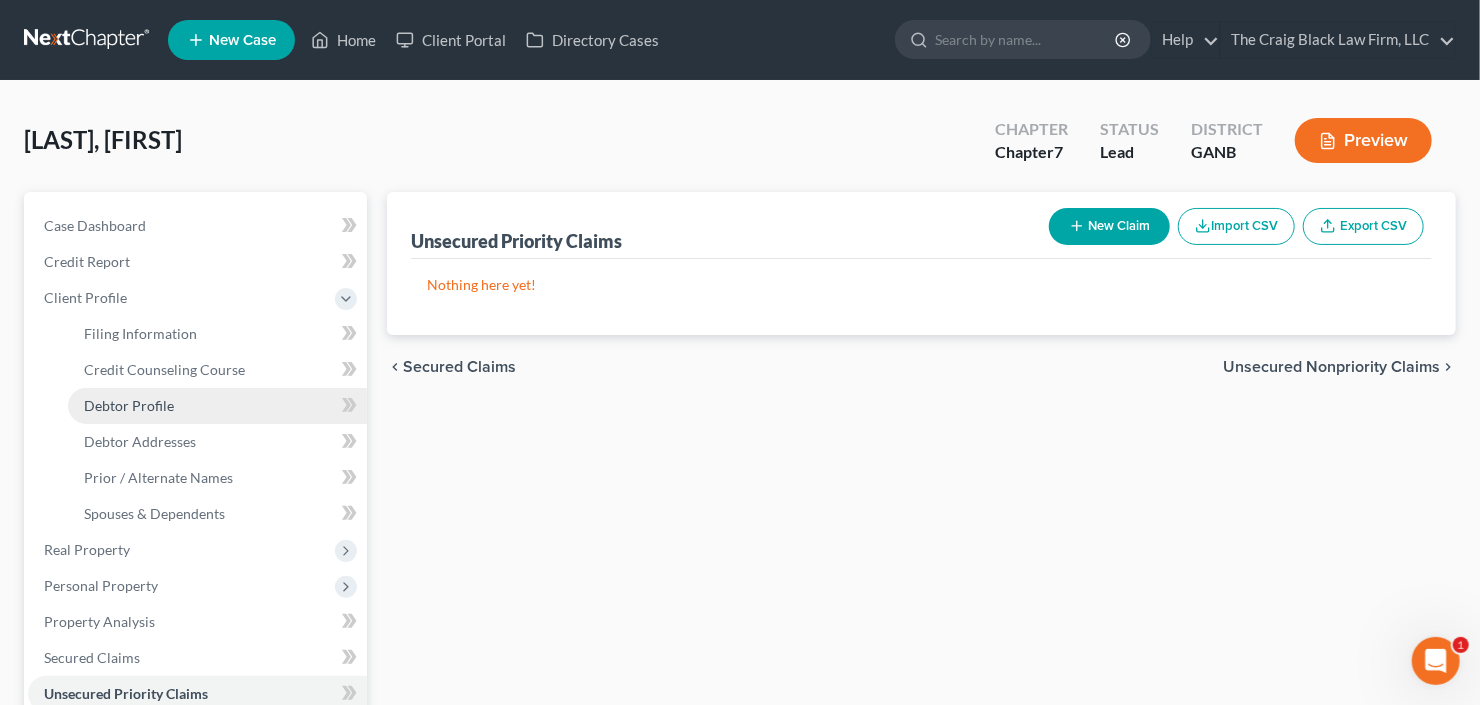 click on "Debtor Profile" at bounding box center (129, 405) 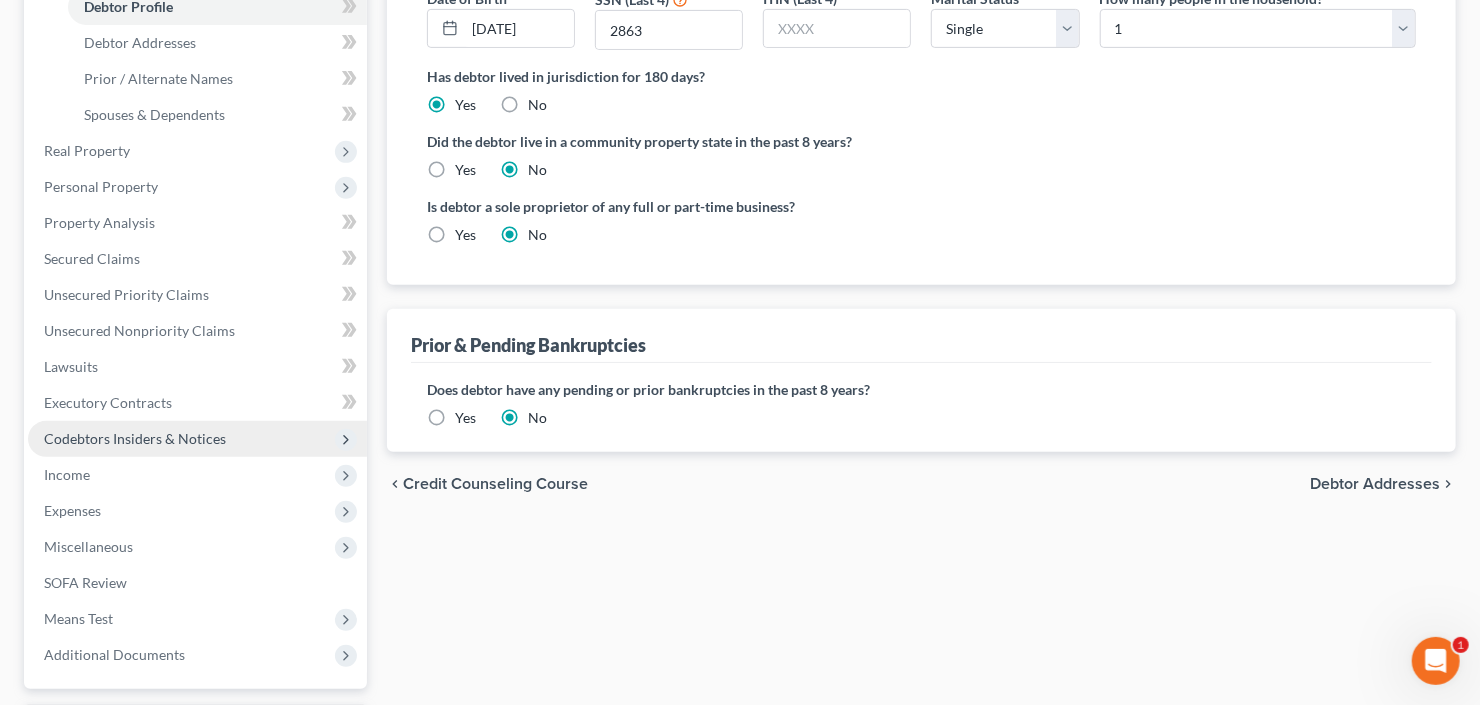 scroll, scrollTop: 400, scrollLeft: 0, axis: vertical 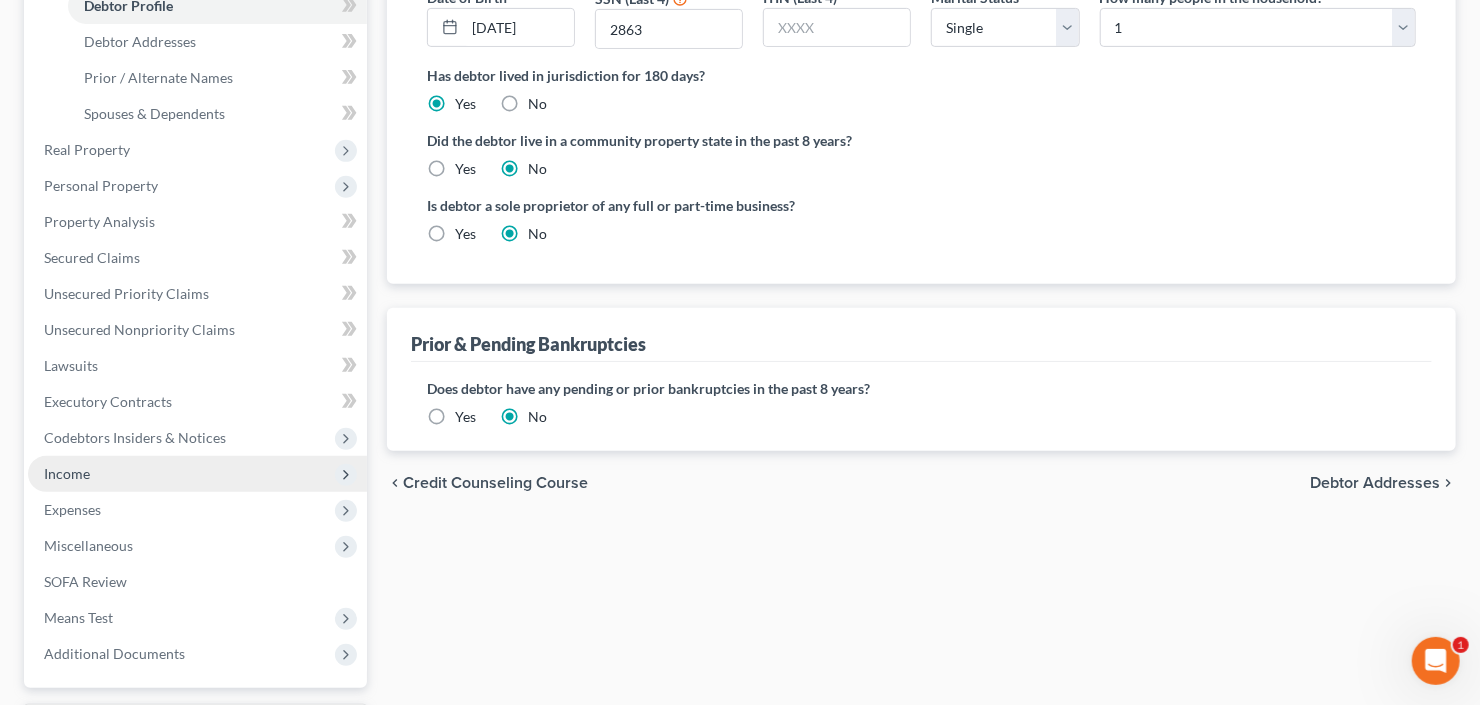 click on "Income" at bounding box center [197, 474] 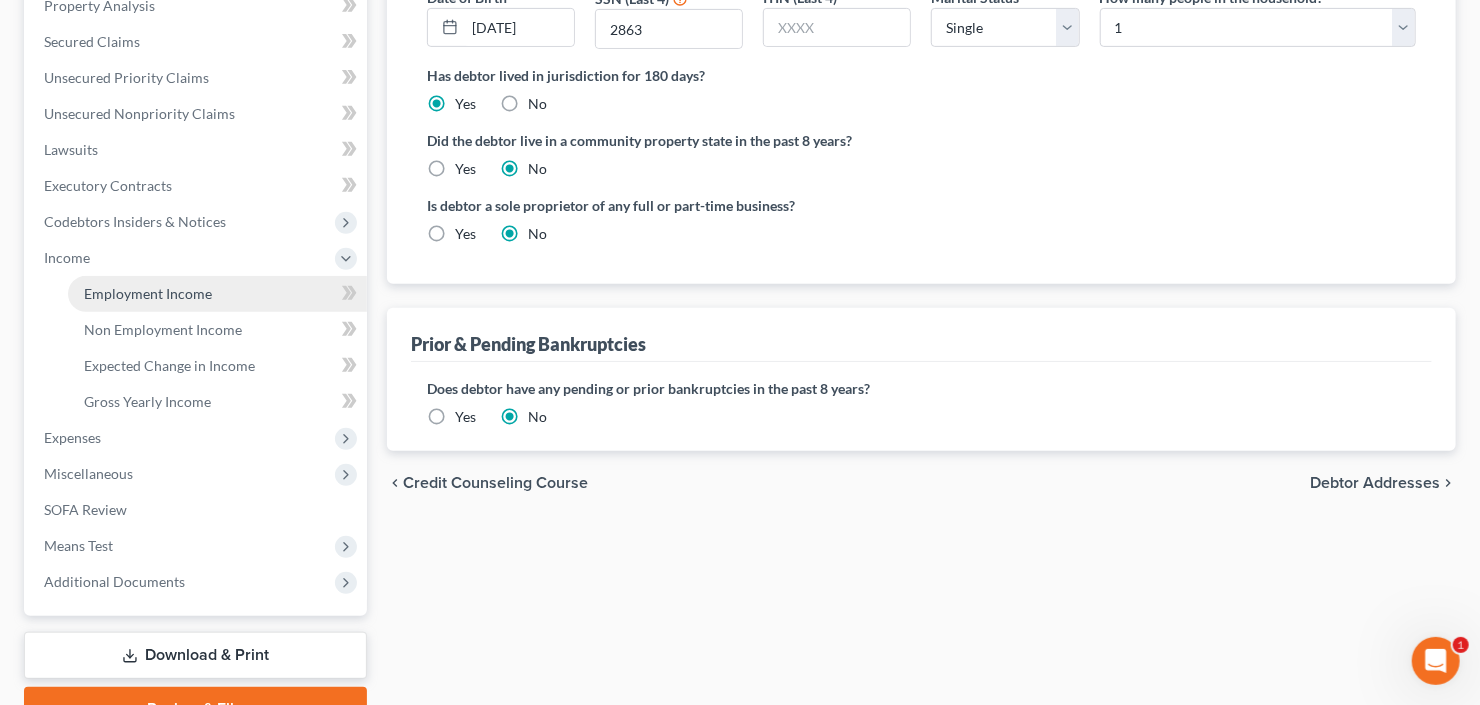 click on "Employment Income" at bounding box center (148, 293) 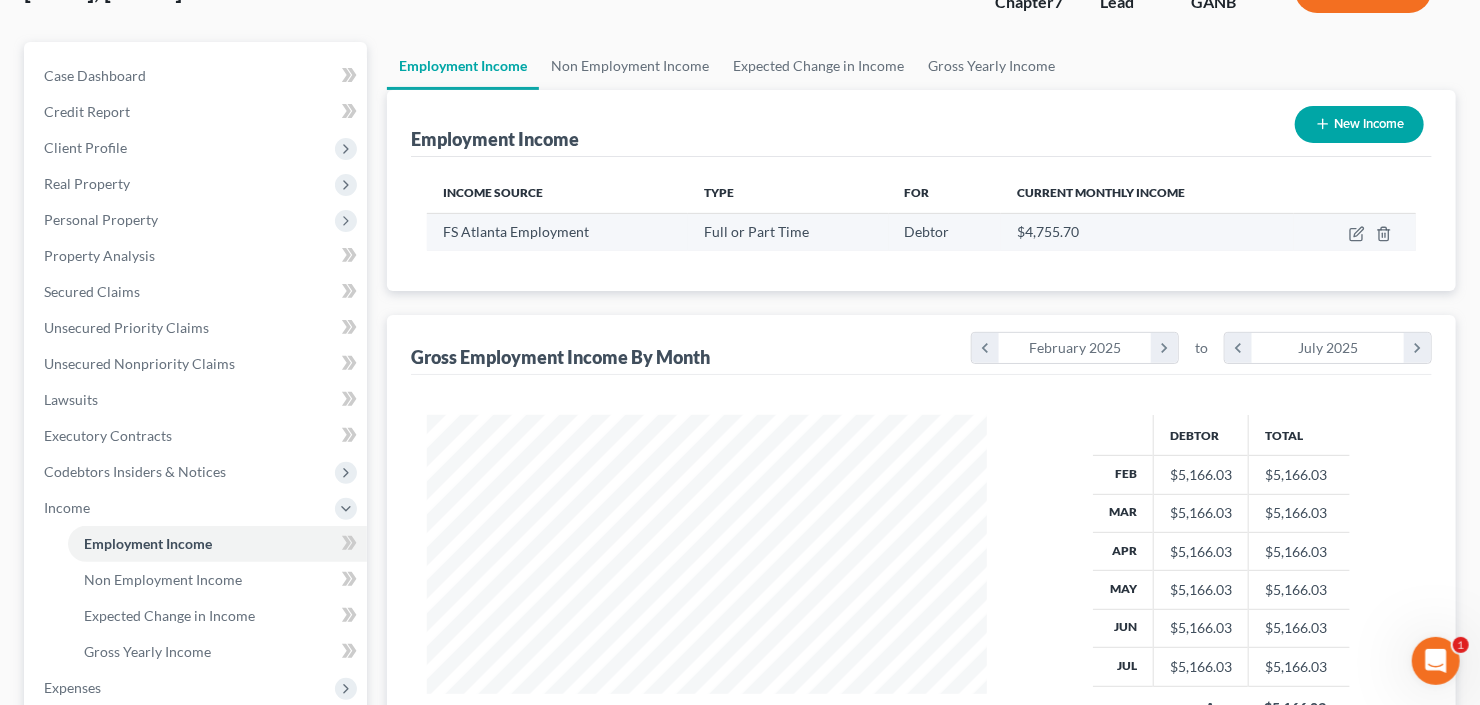 scroll, scrollTop: 10, scrollLeft: 0, axis: vertical 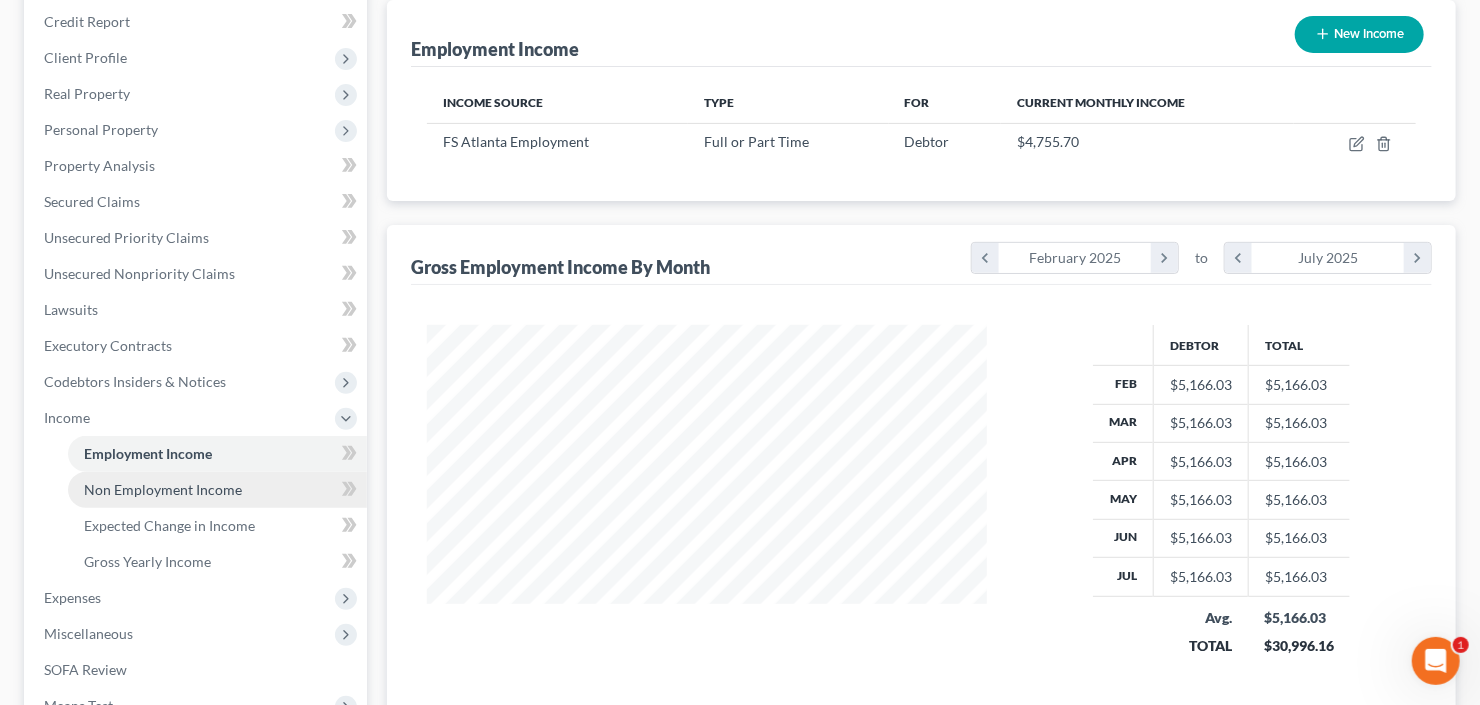 click on "Non Employment Income" at bounding box center (163, 489) 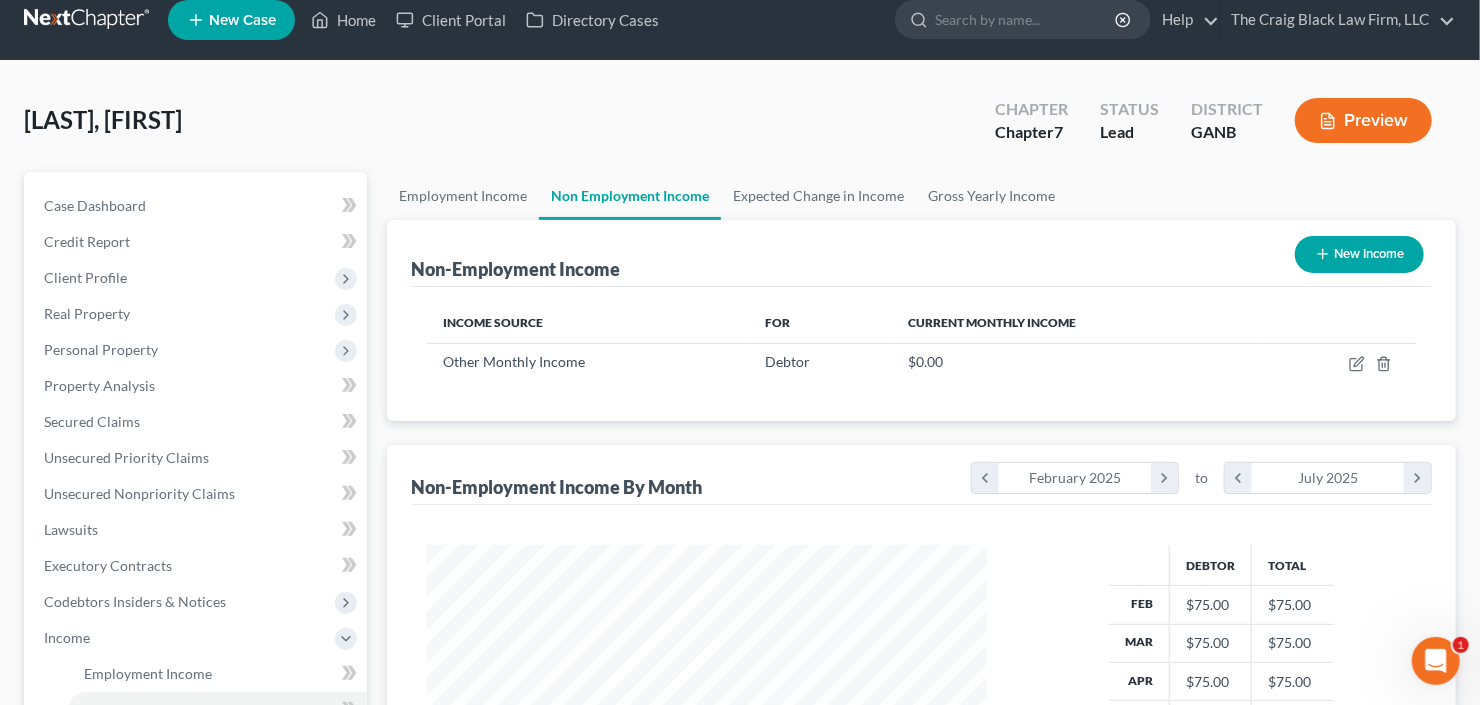 scroll, scrollTop: 0, scrollLeft: 0, axis: both 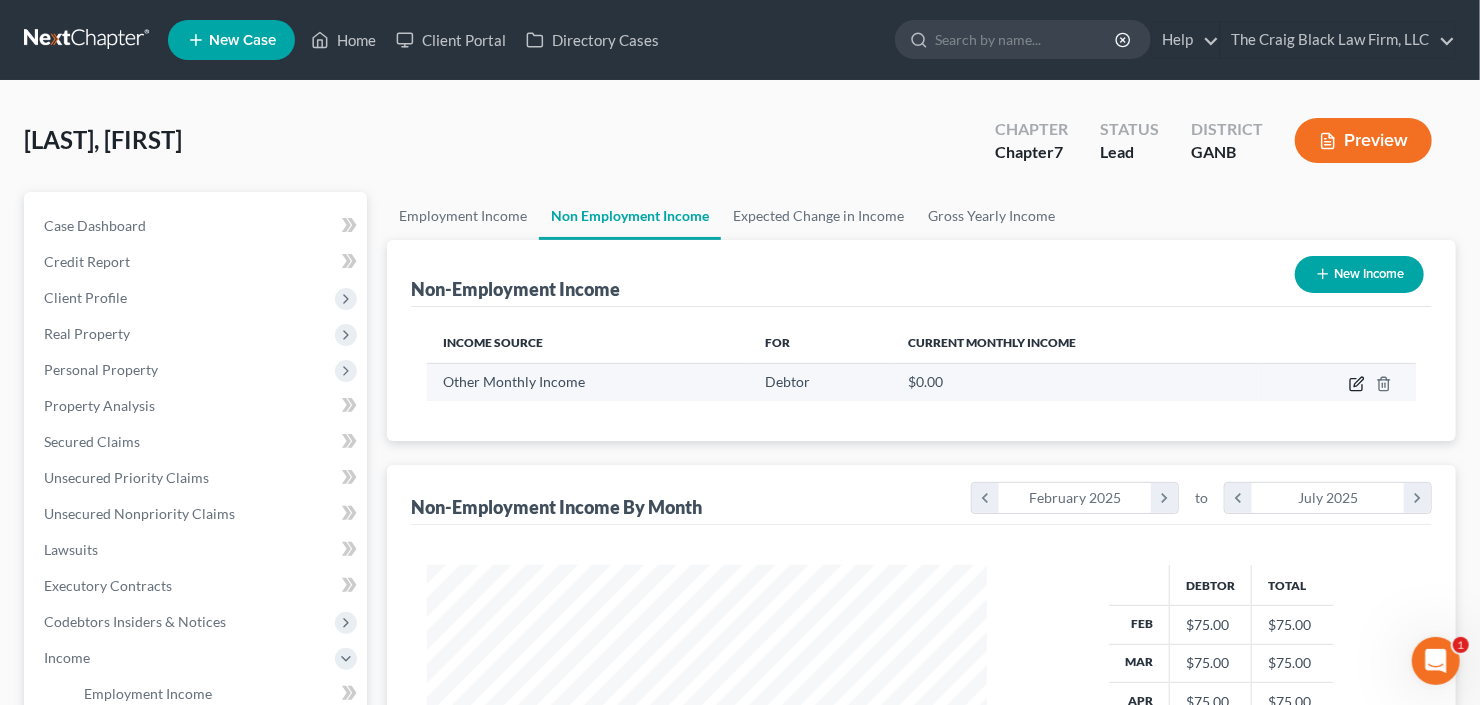 click 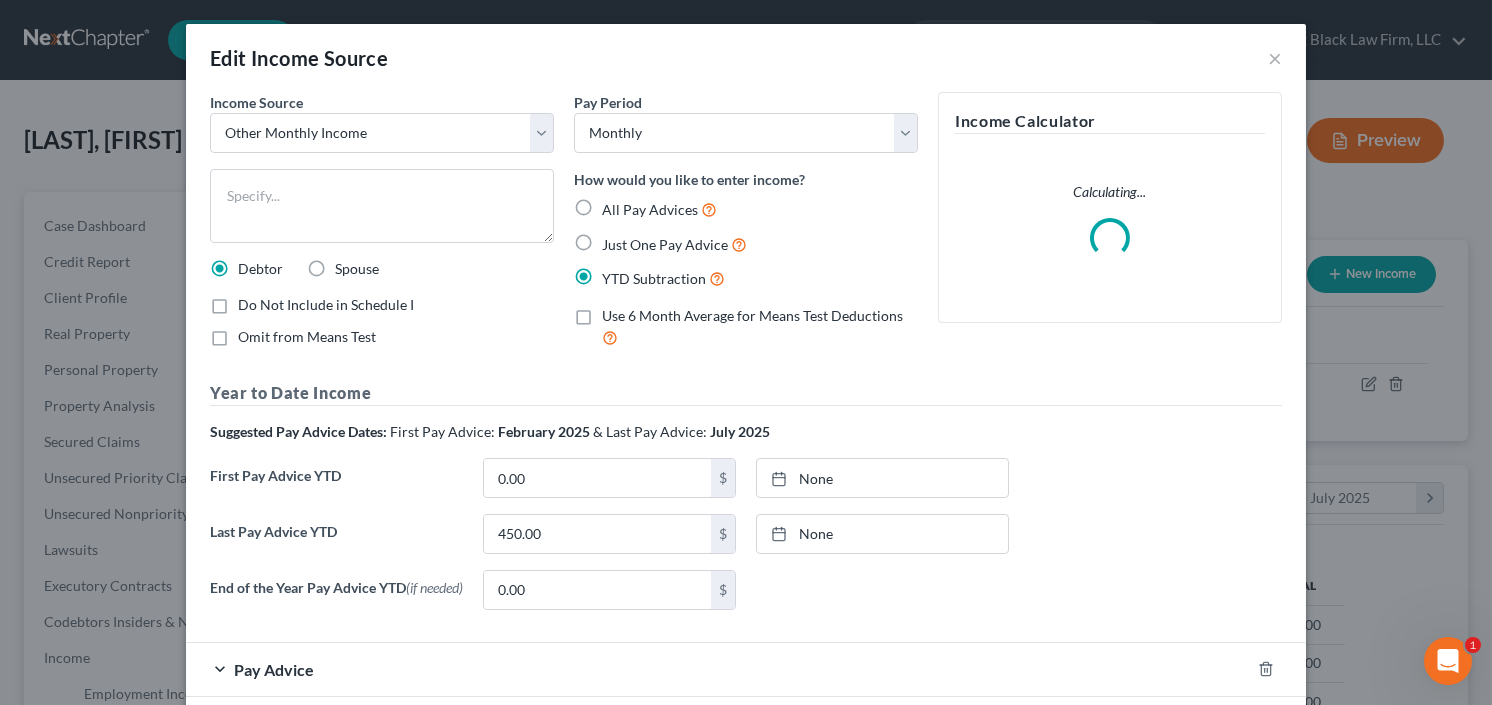 scroll, scrollTop: 999643, scrollLeft: 999394, axis: both 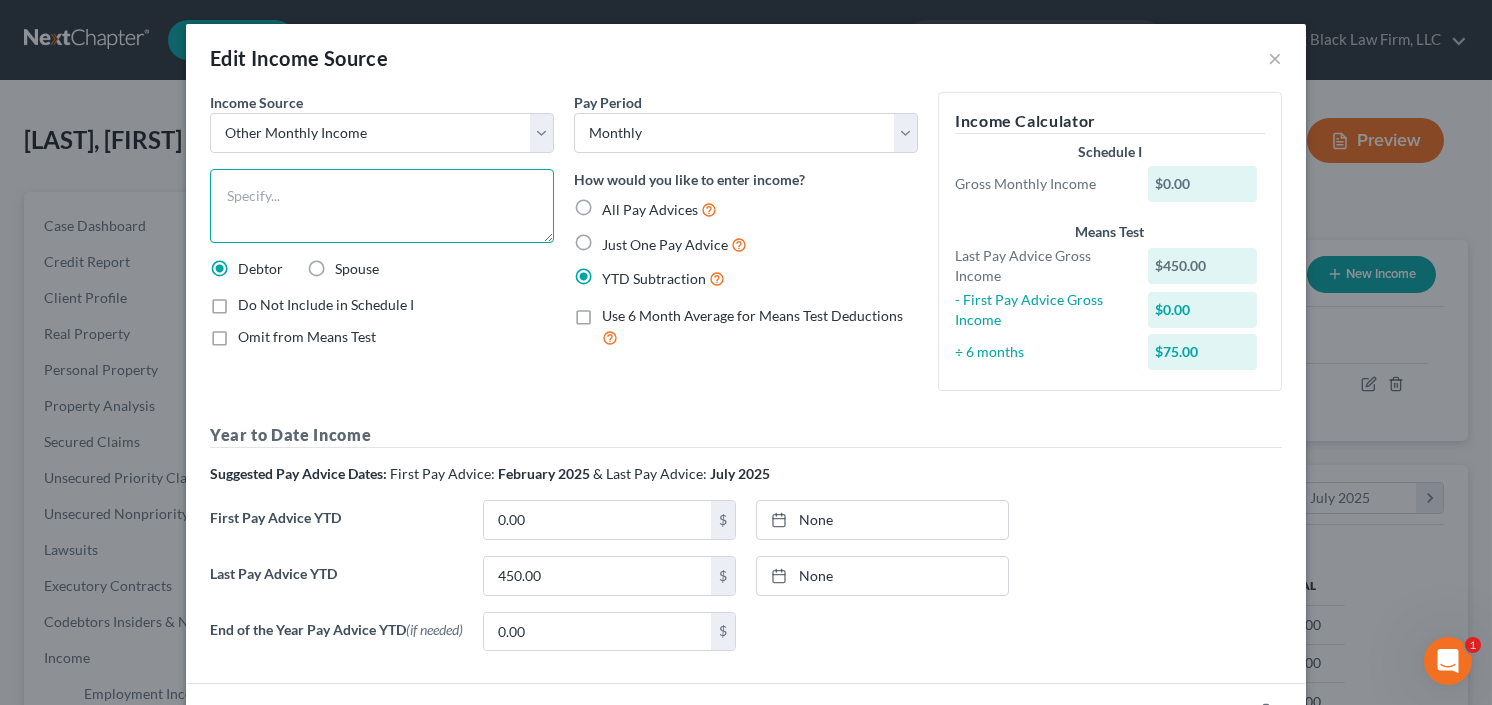click at bounding box center (382, 206) 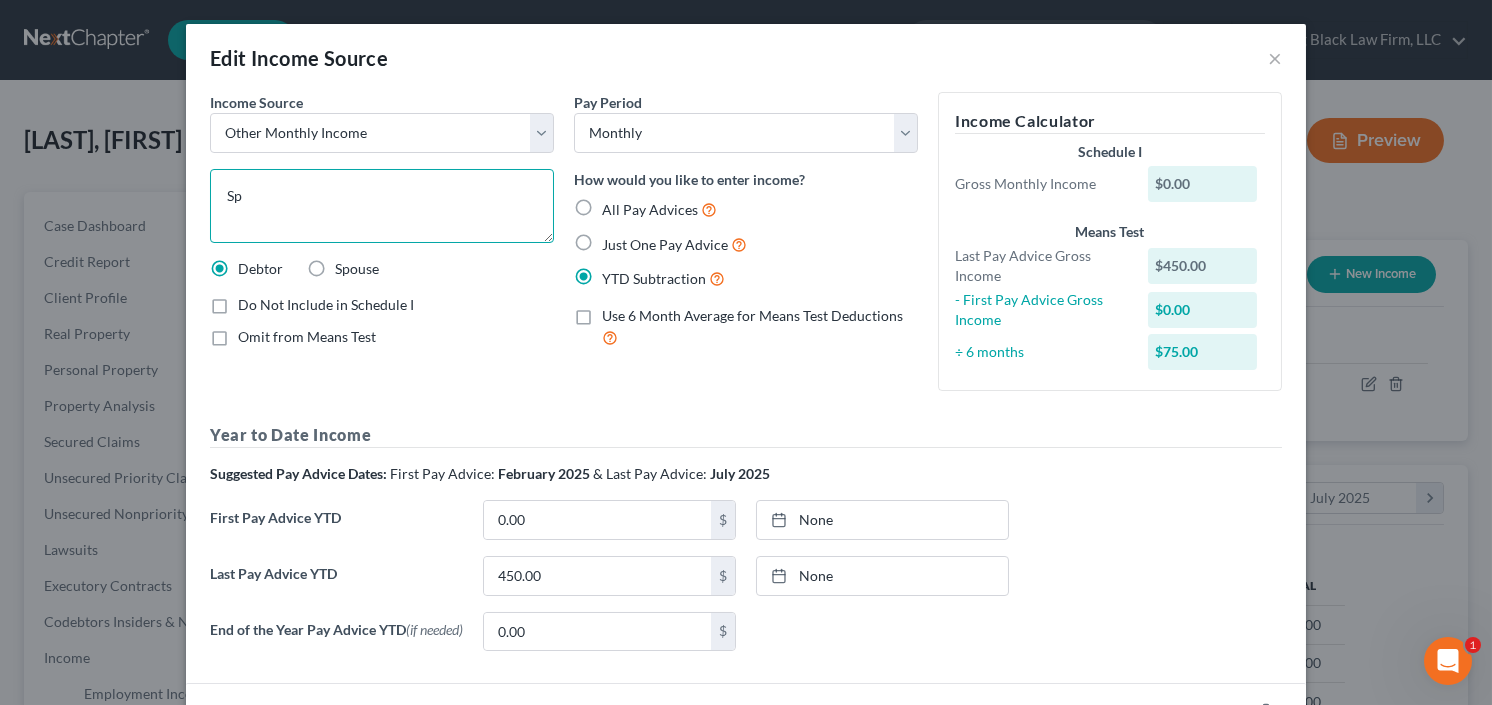 type on "S" 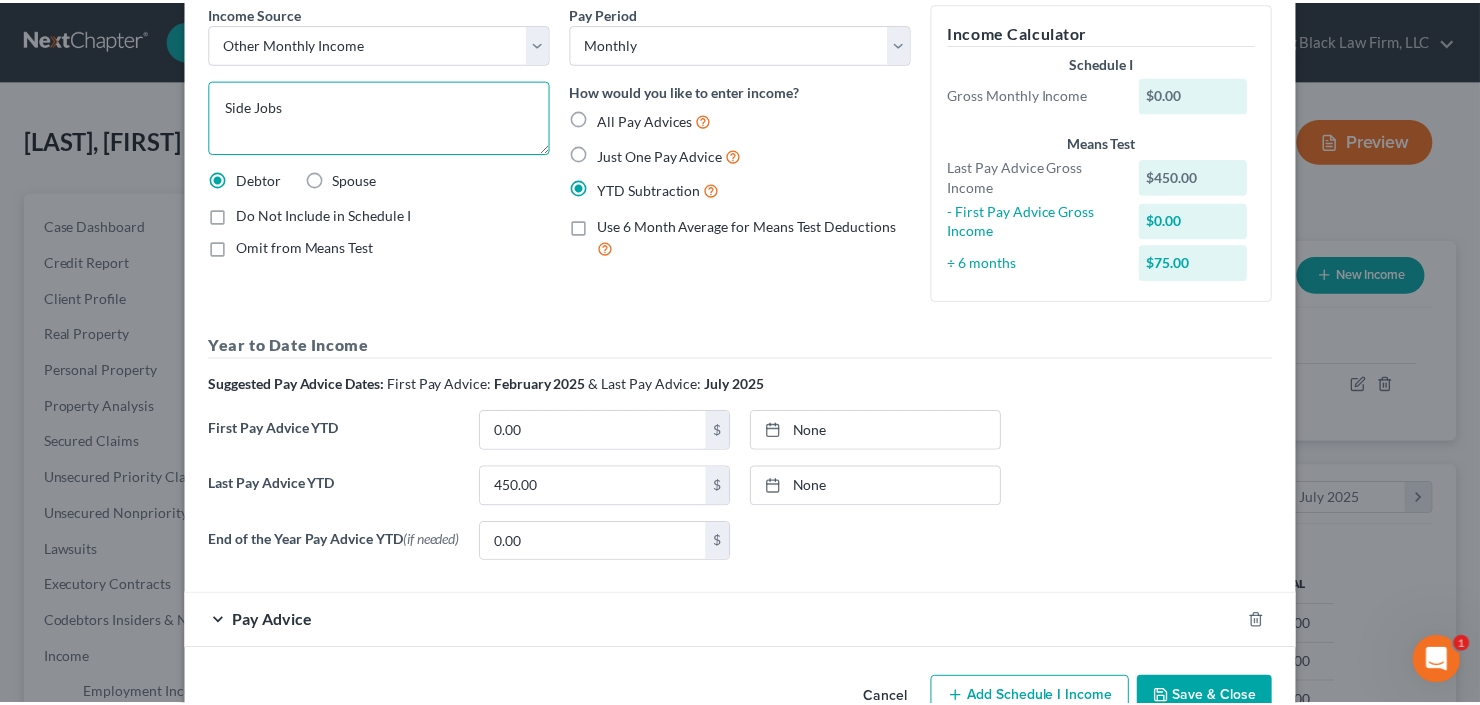 scroll, scrollTop: 144, scrollLeft: 0, axis: vertical 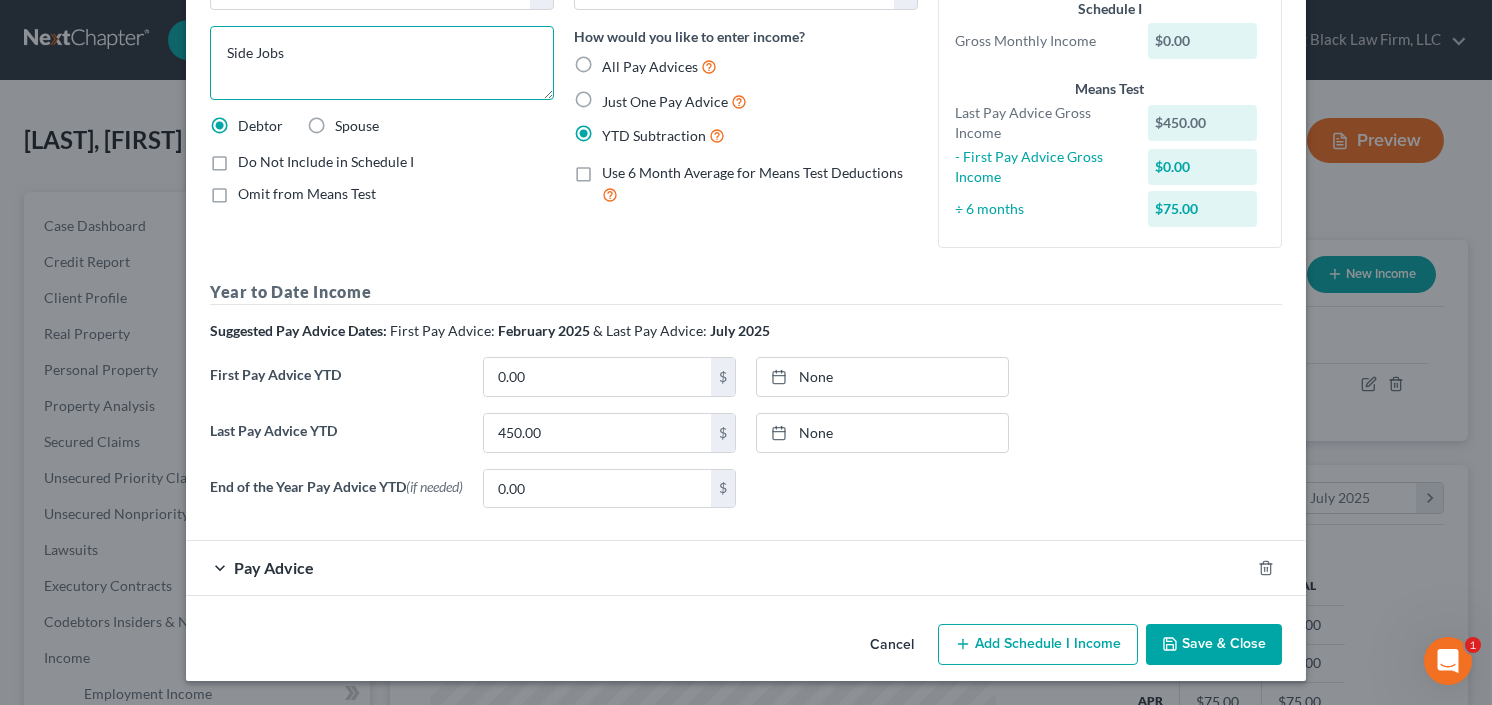 type on "Side Jobs" 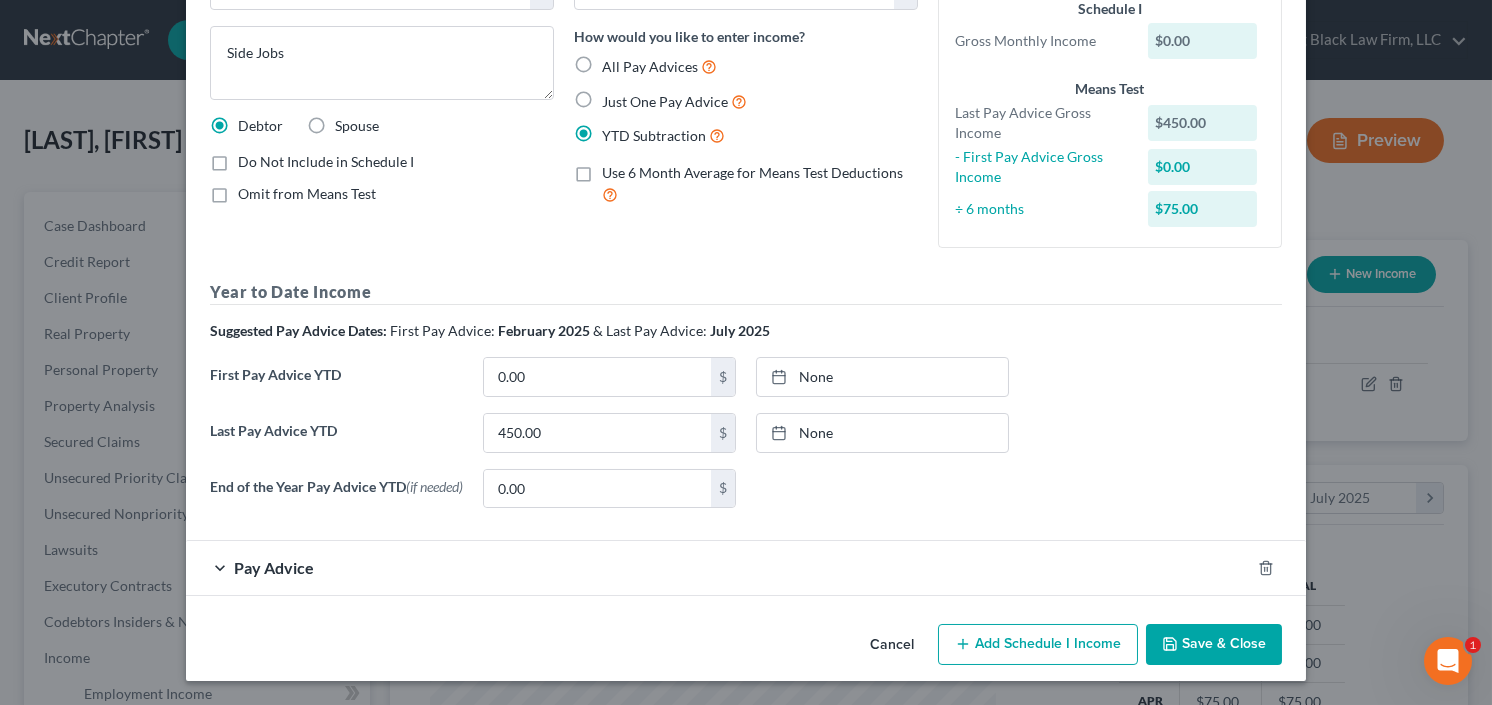 click on "Save & Close" at bounding box center (1214, 645) 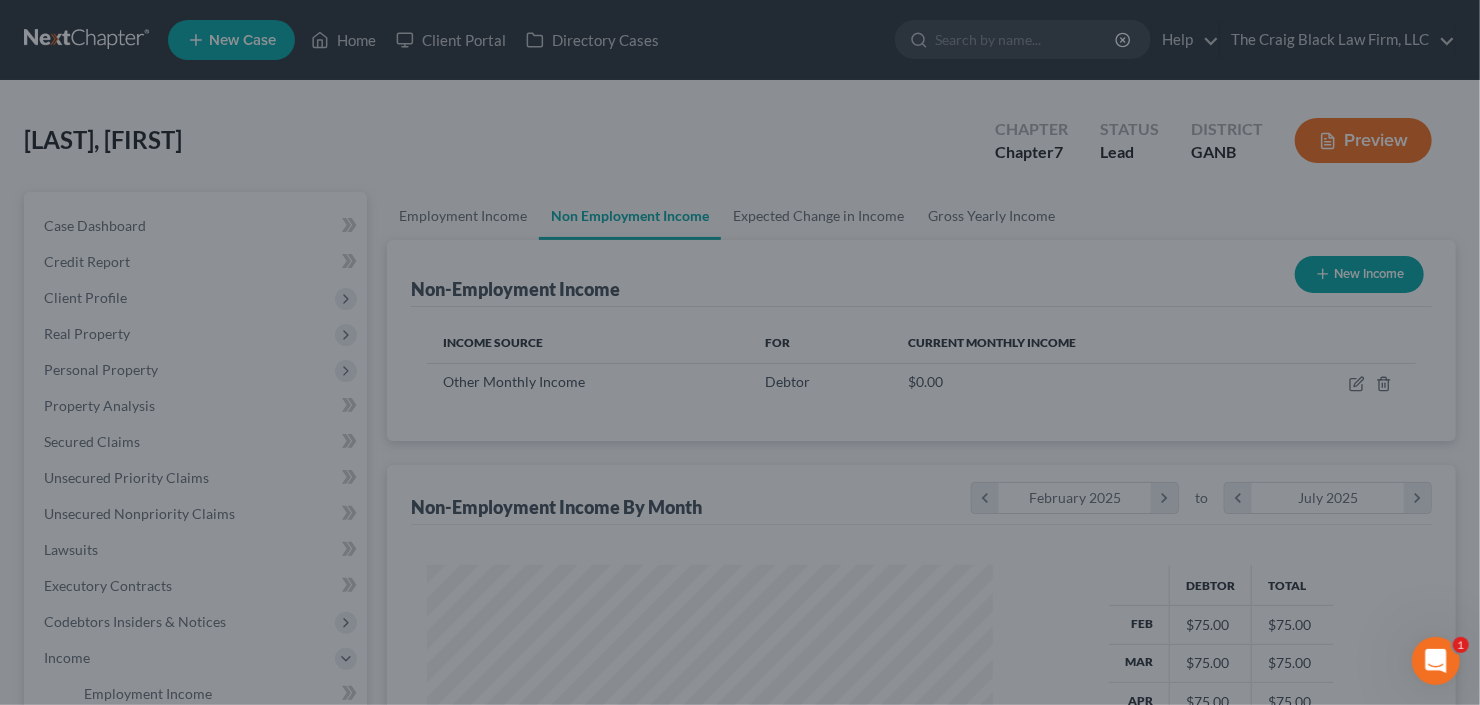 scroll, scrollTop: 357, scrollLeft: 600, axis: both 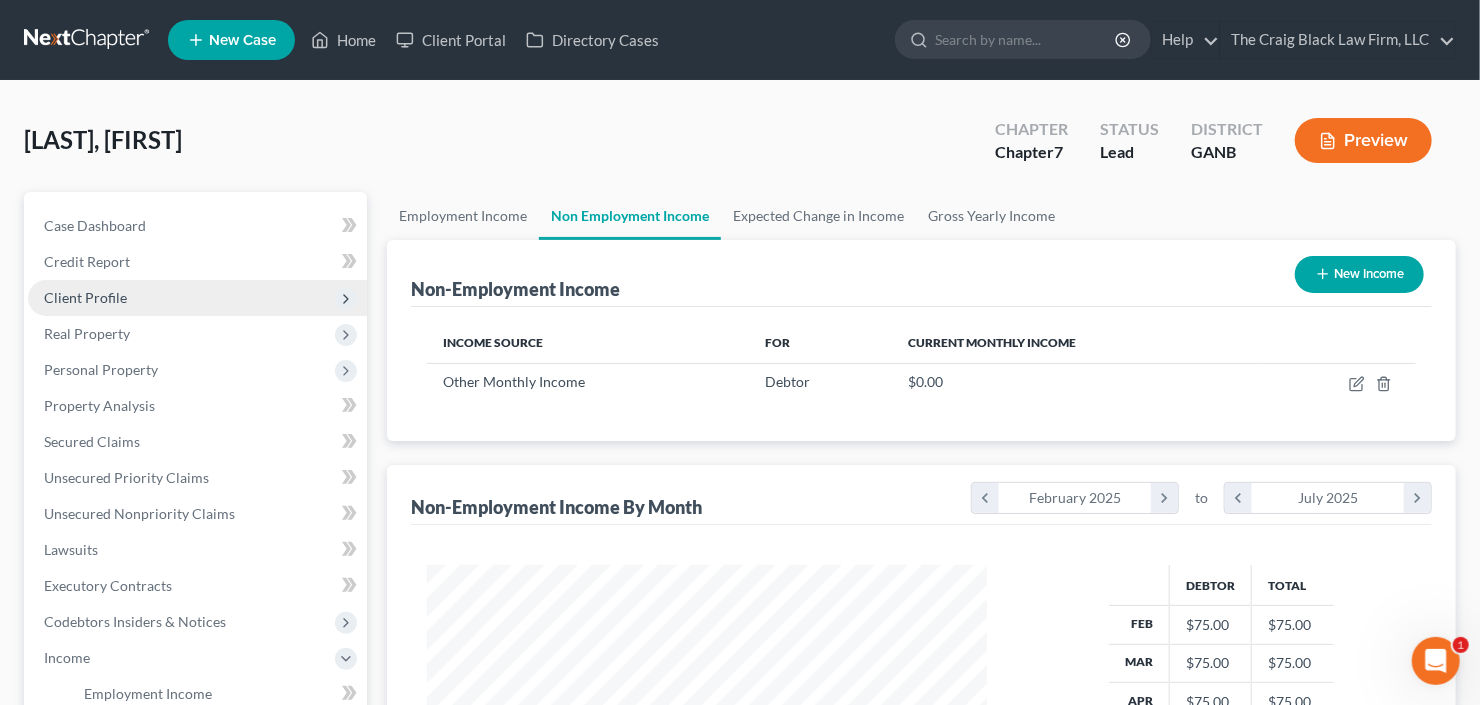 click on "Client Profile" at bounding box center [197, 298] 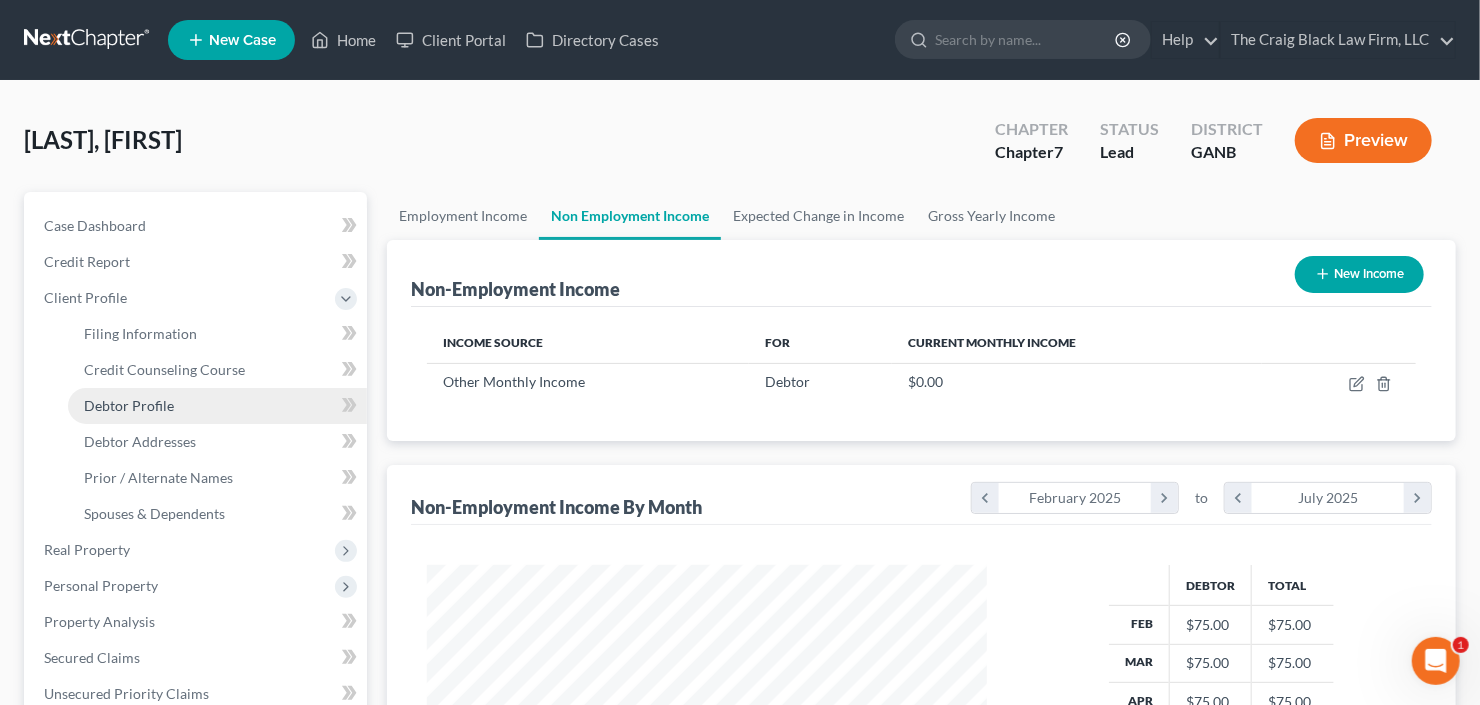 click on "Debtor Profile" at bounding box center [129, 405] 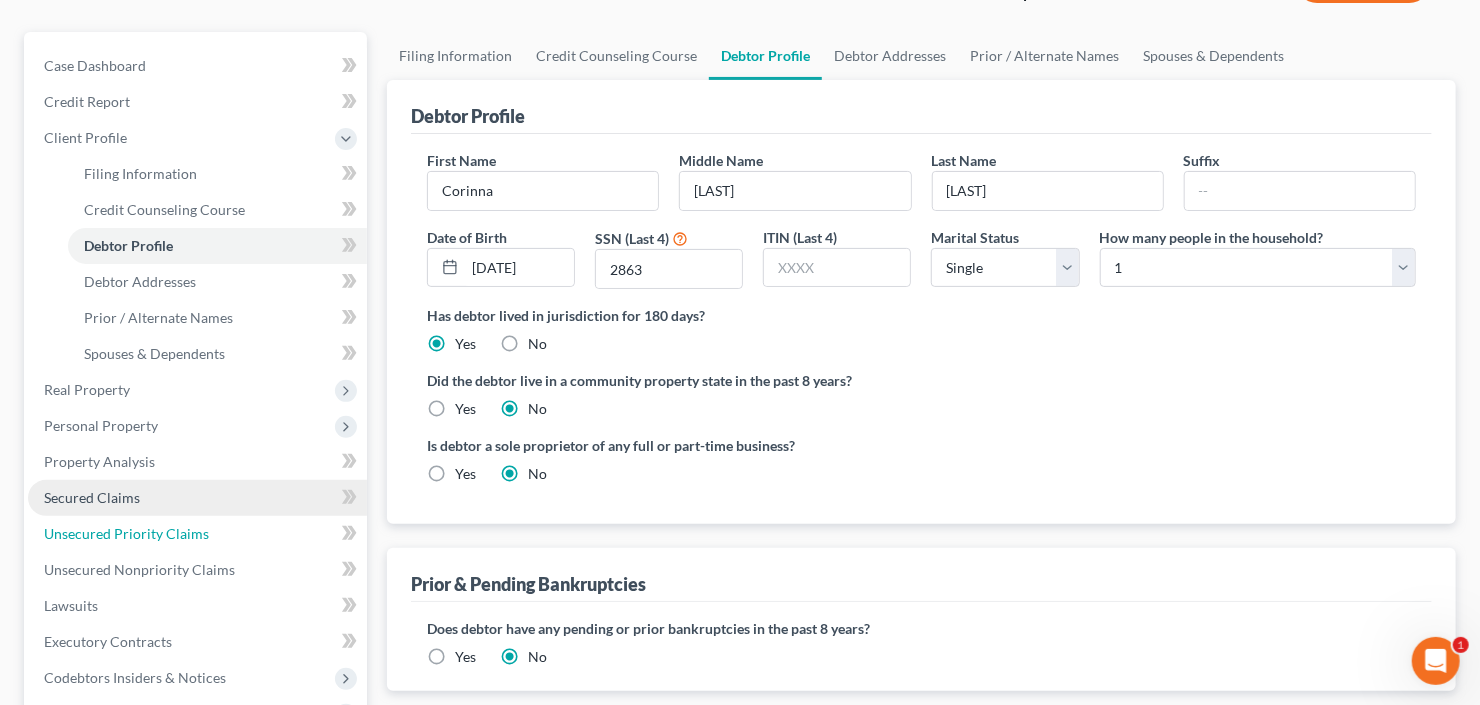 drag, startPoint x: 166, startPoint y: 531, endPoint x: 257, endPoint y: 512, distance: 92.96236 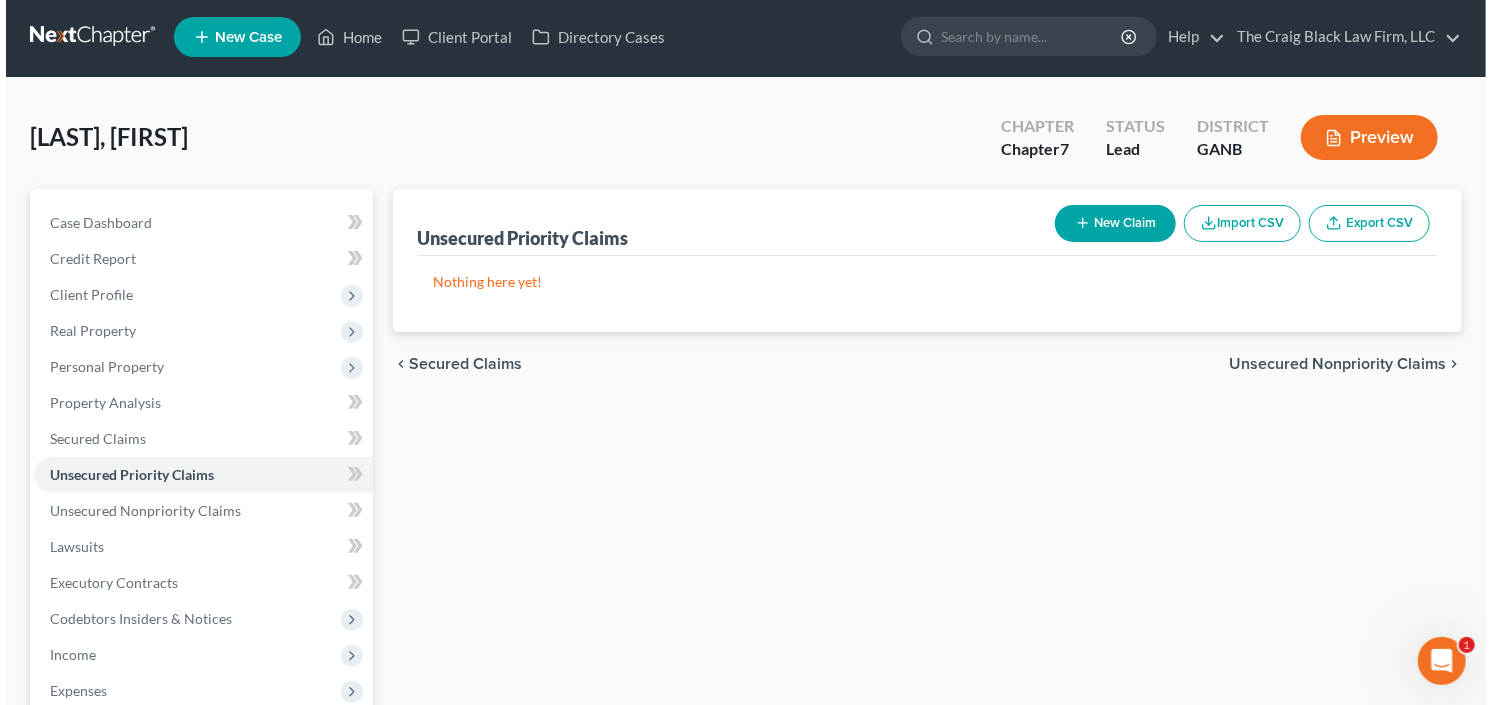 scroll, scrollTop: 0, scrollLeft: 0, axis: both 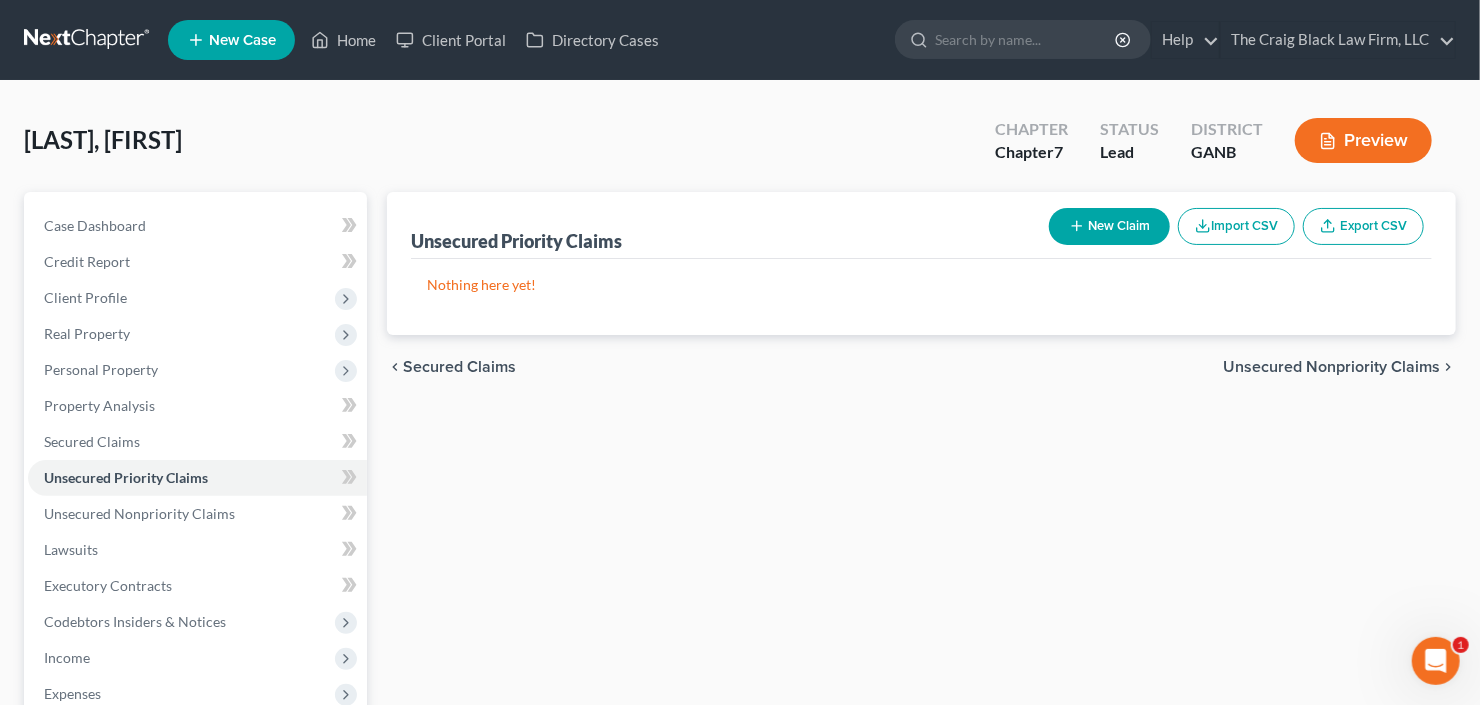 click on "New Claim" at bounding box center (1109, 226) 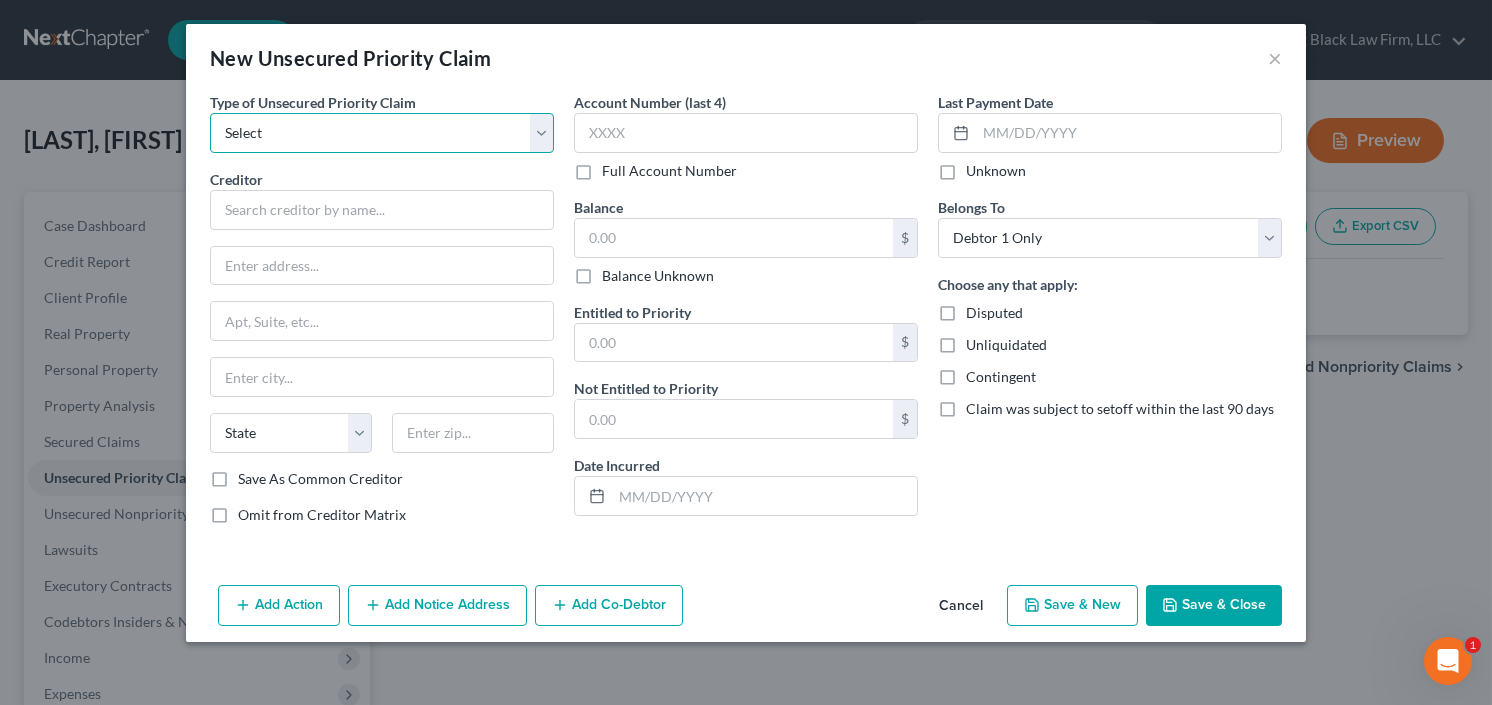click on "Select Taxes & Other Government Units Domestic Support Obligations Extensions of credit in an involuntary case Wages, Salaries, Commissions Contributions to employee benefits Certain farmers and fisherman Deposits by individuals Commitments to maintain capitals Claims for death or injury while intoxicated Other" at bounding box center (382, 133) 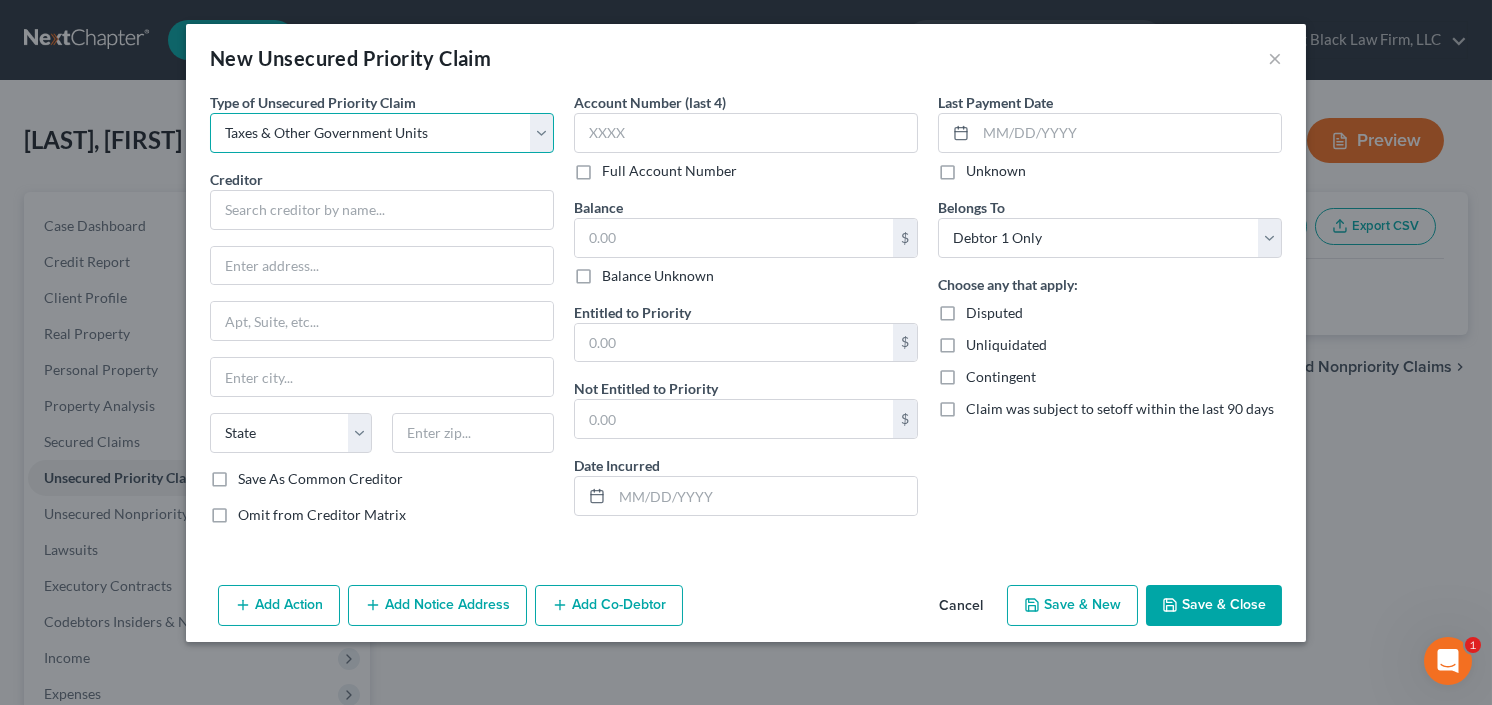 click on "Select Taxes & Other Government Units Domestic Support Obligations Extensions of credit in an involuntary case Wages, Salaries, Commissions Contributions to employee benefits Certain farmers and fisherman Deposits by individuals Commitments to maintain capitals Claims for death or injury while intoxicated Other" at bounding box center [382, 133] 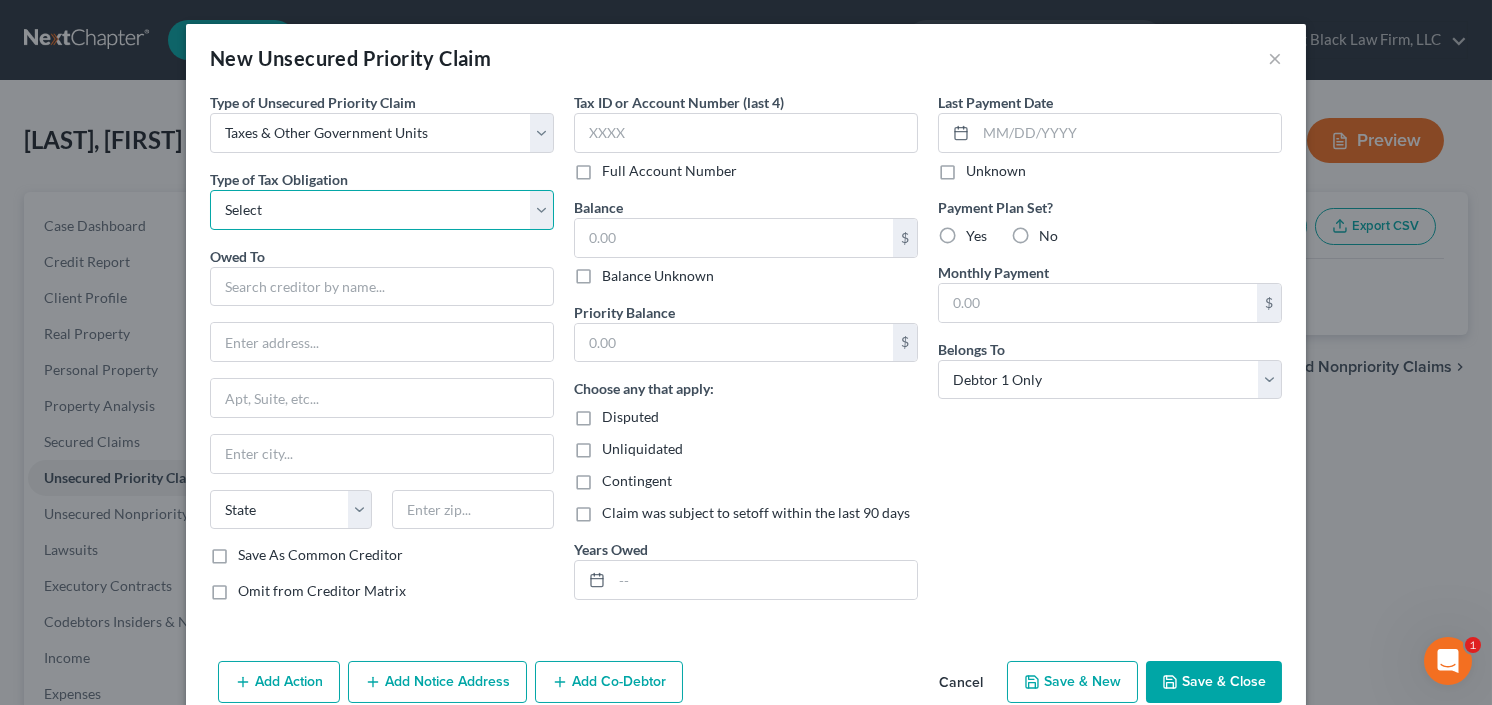click on "Select Federal City State Franchise Tax Board Other" at bounding box center (382, 210) 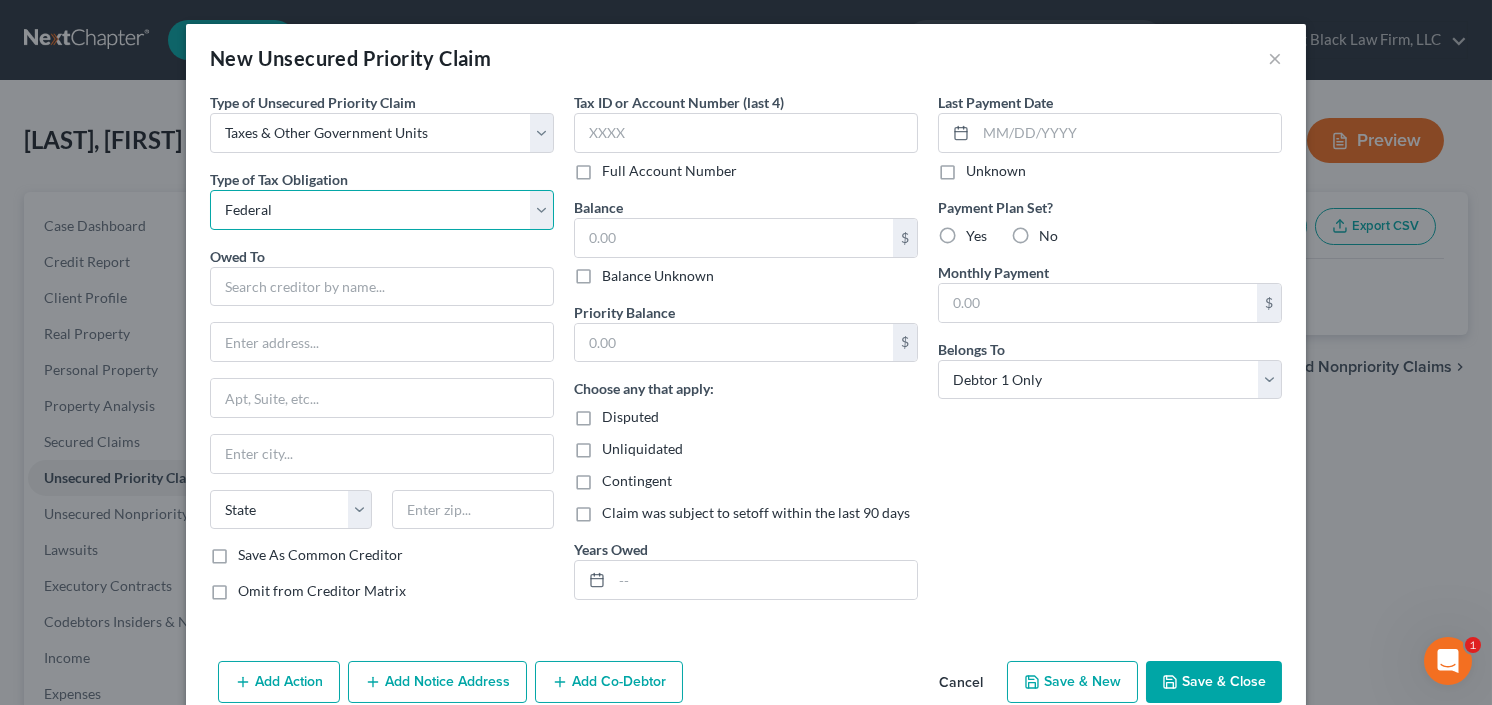 click on "Select Federal City State Franchise Tax Board Other" at bounding box center (382, 210) 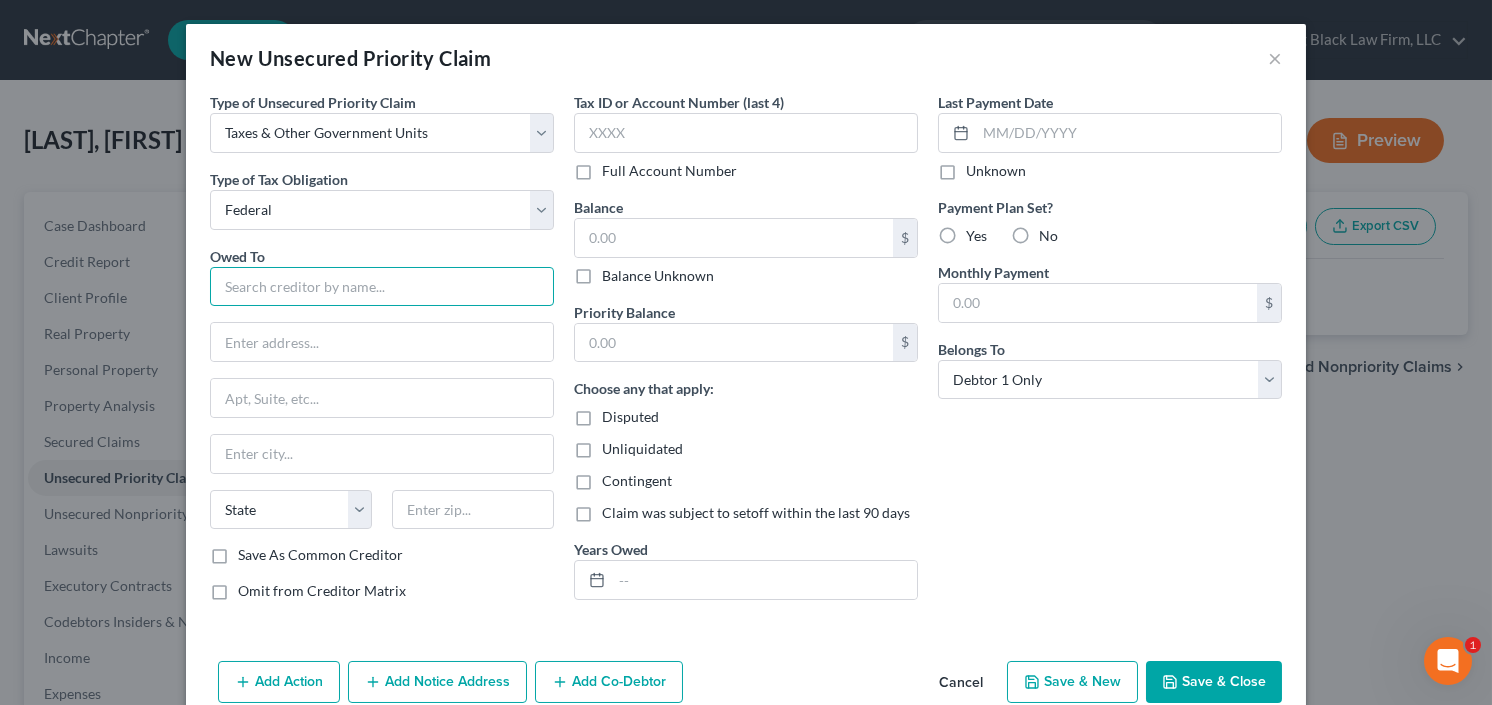 click at bounding box center [382, 287] 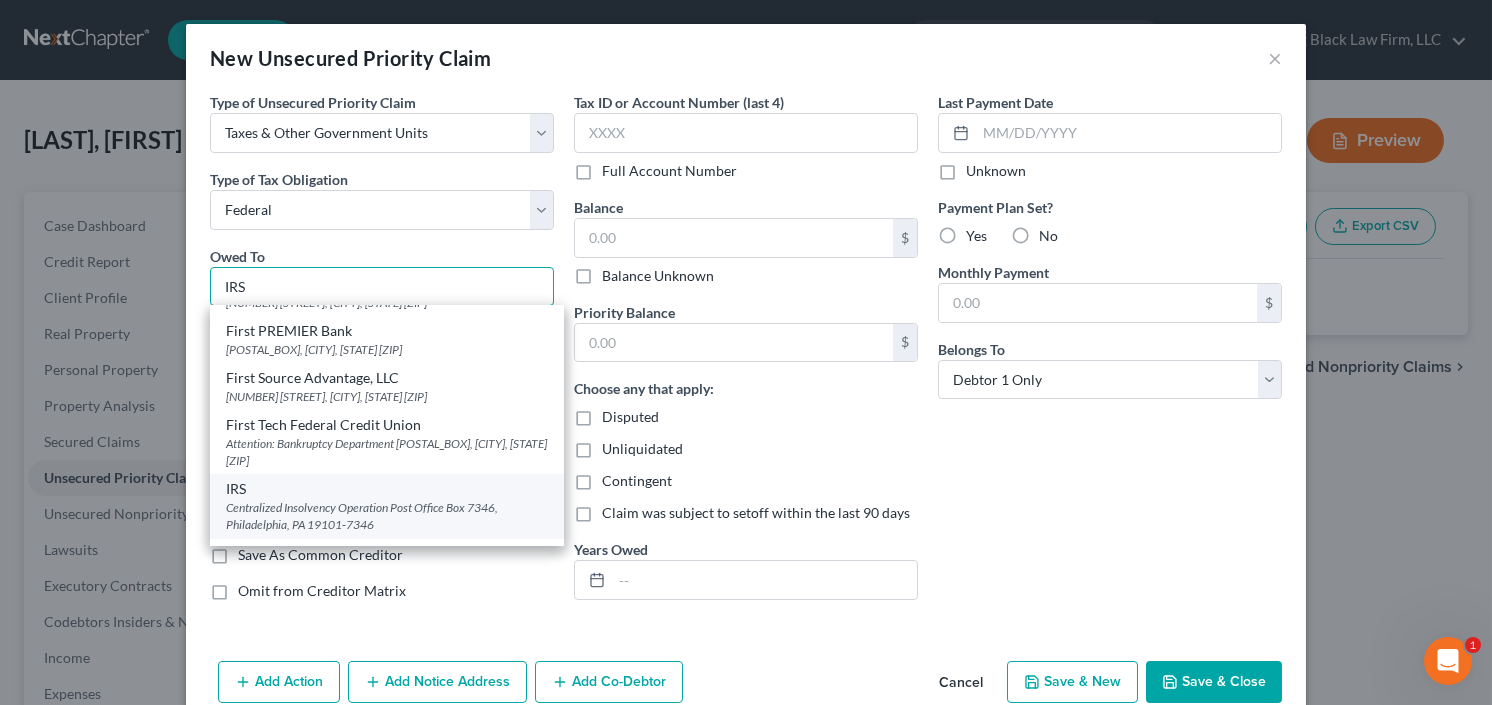 scroll, scrollTop: 160, scrollLeft: 0, axis: vertical 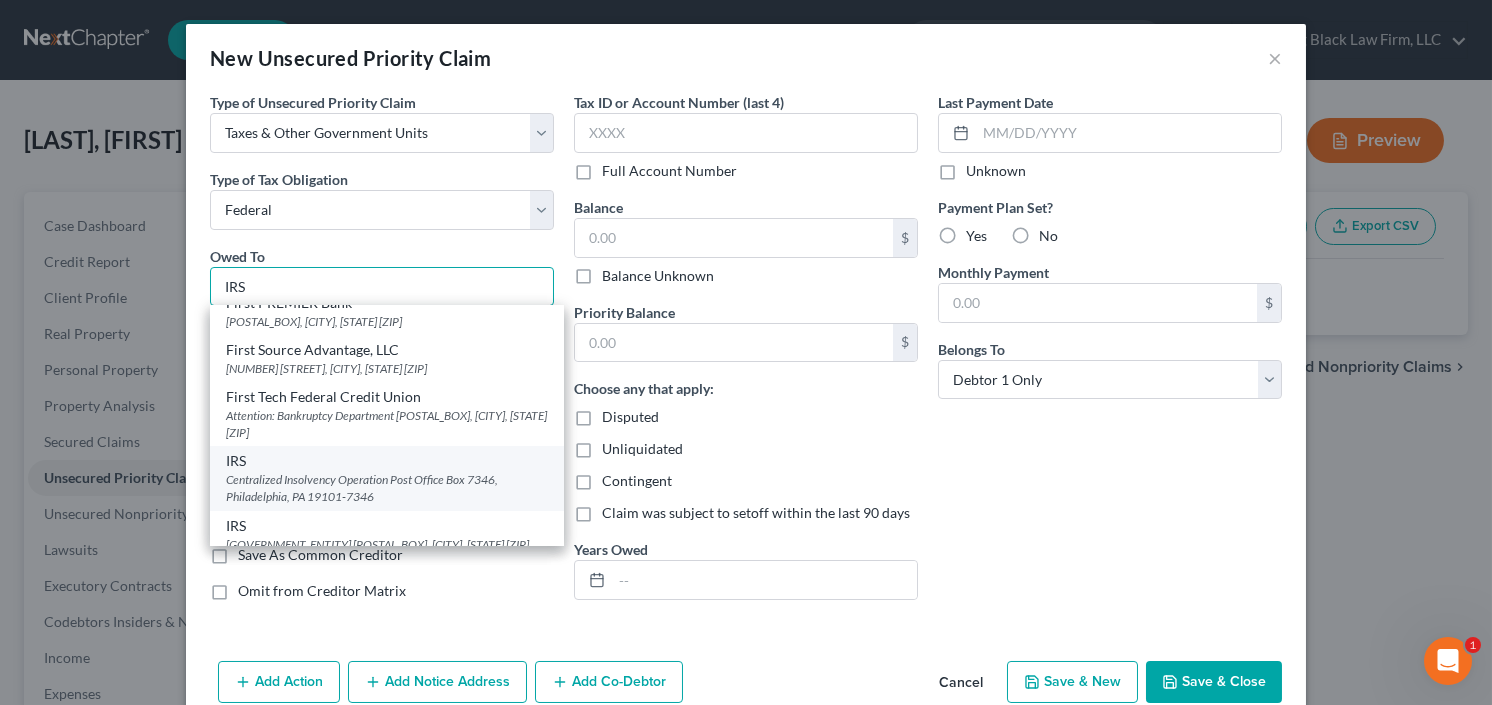 type on "IRS" 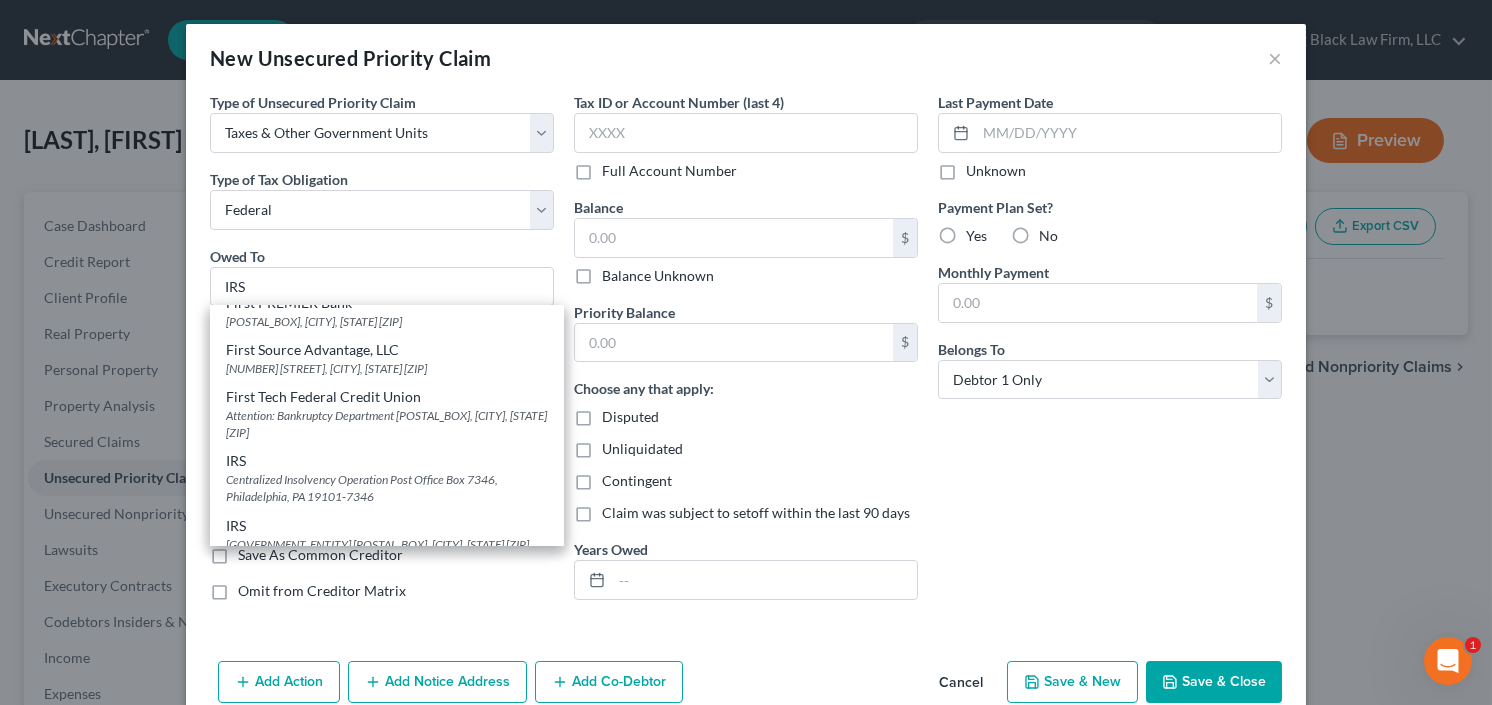 click on "Centralized Insolvency Operation Post Office Box 7346, Philadelphia, PA 19101-7346" at bounding box center (387, 488) 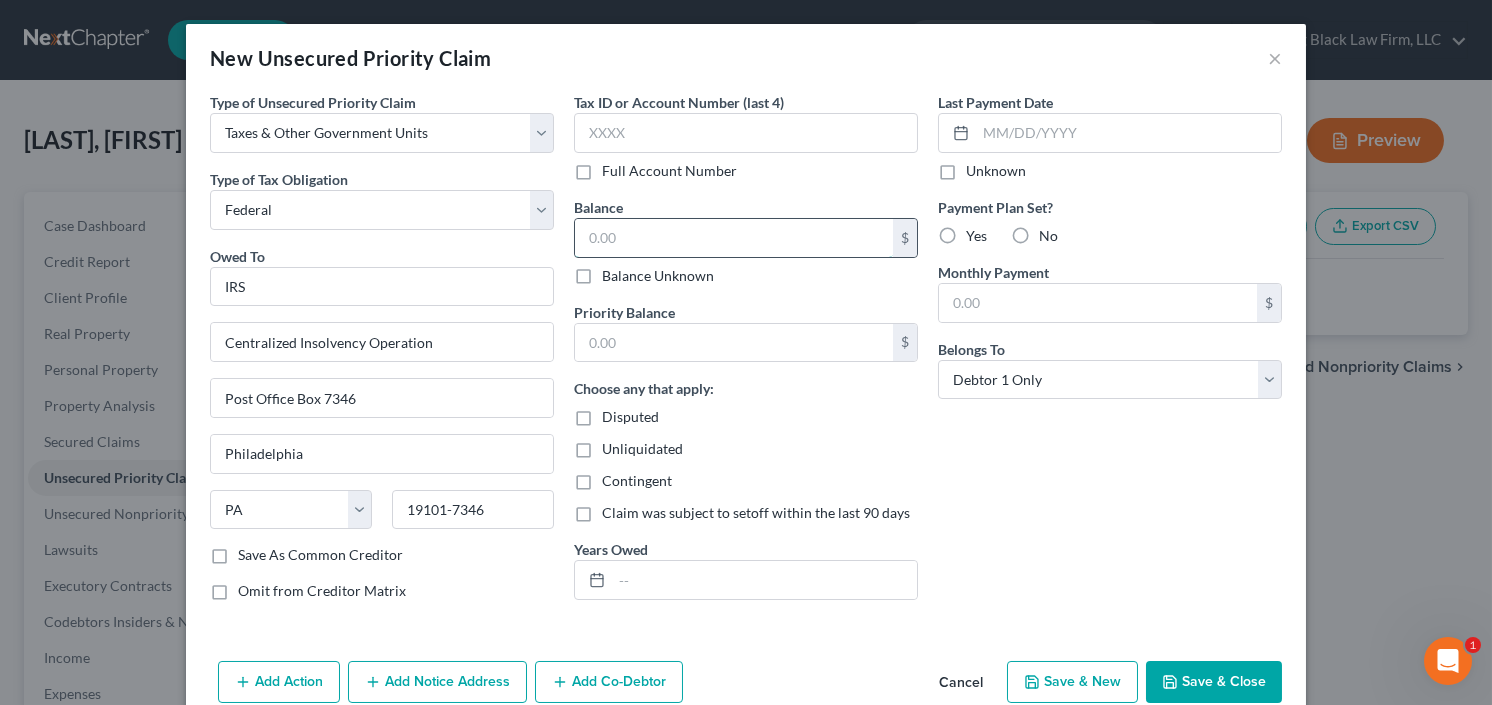 click at bounding box center (734, 238) 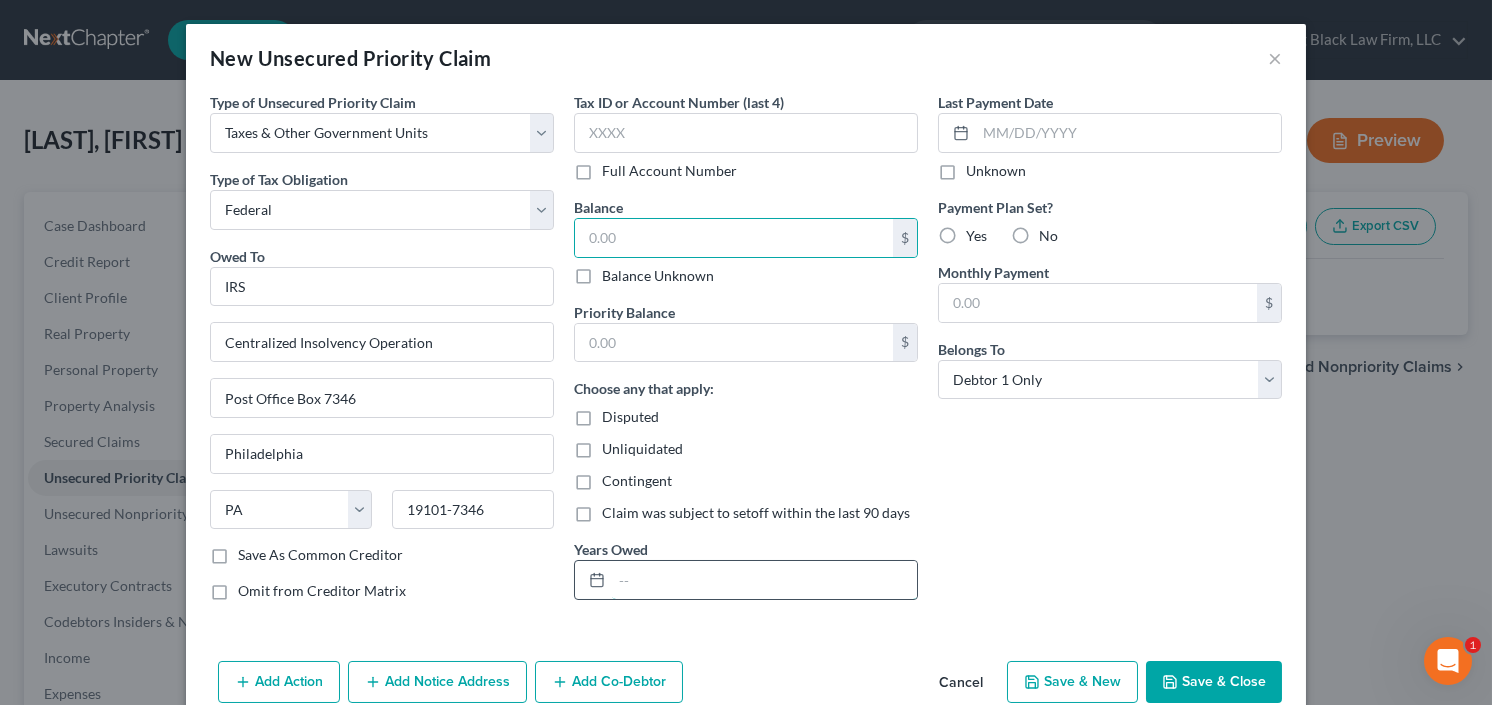 click at bounding box center (764, 580) 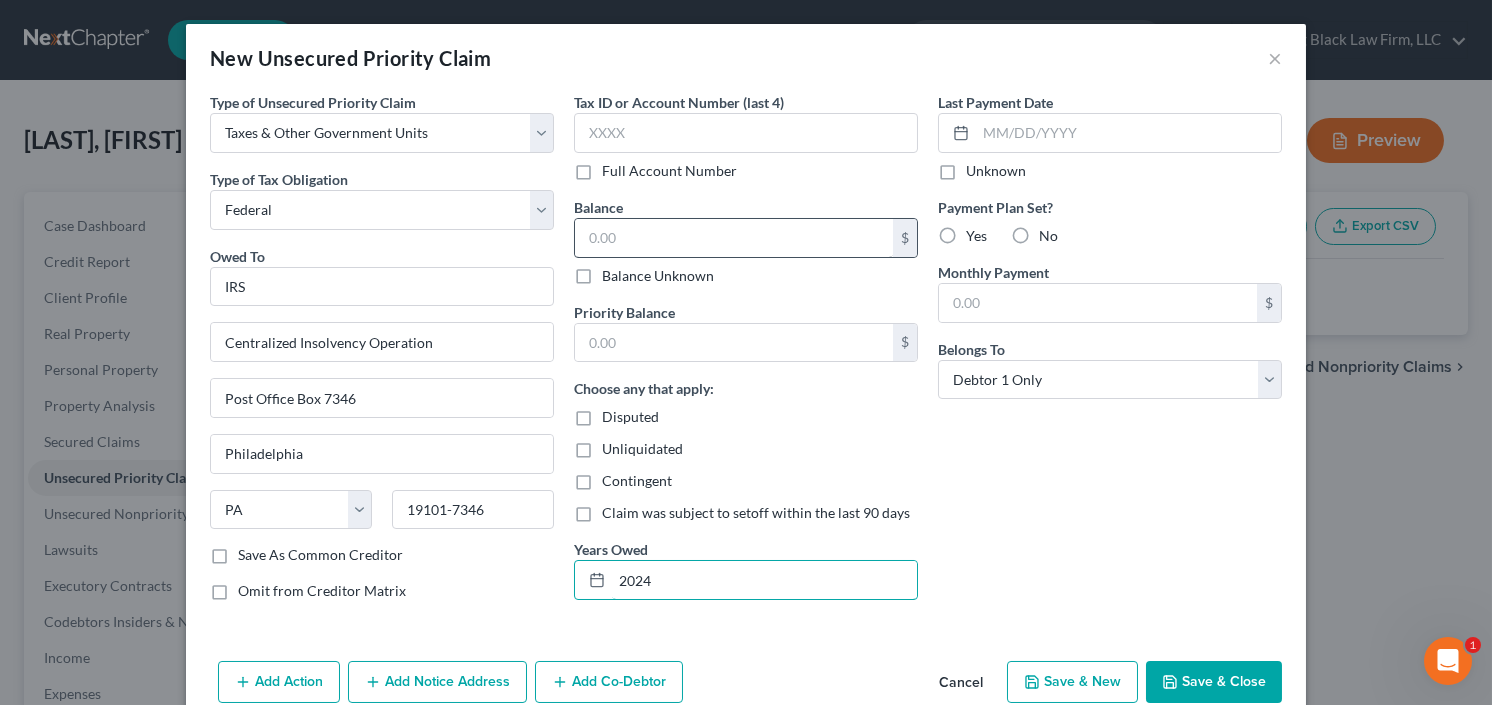 type on "2024" 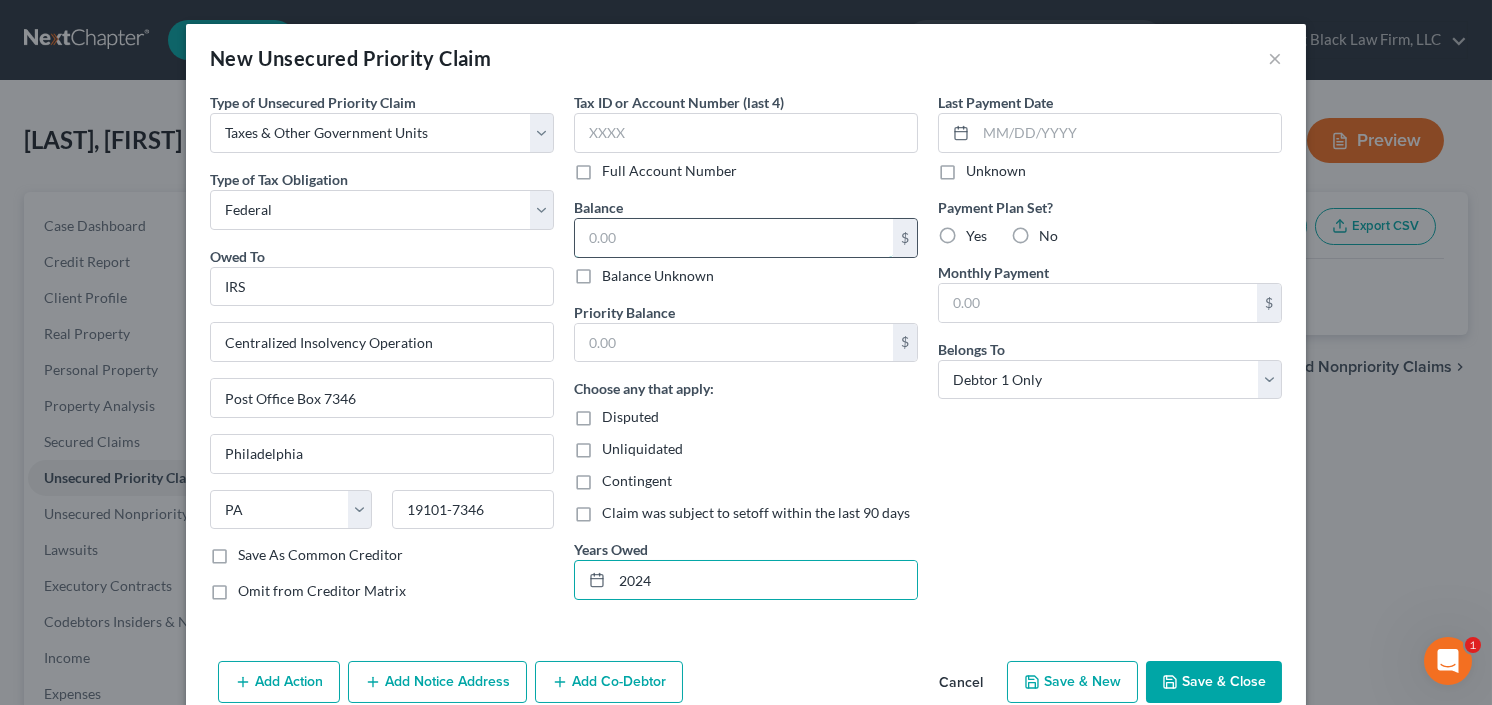 click at bounding box center (734, 238) 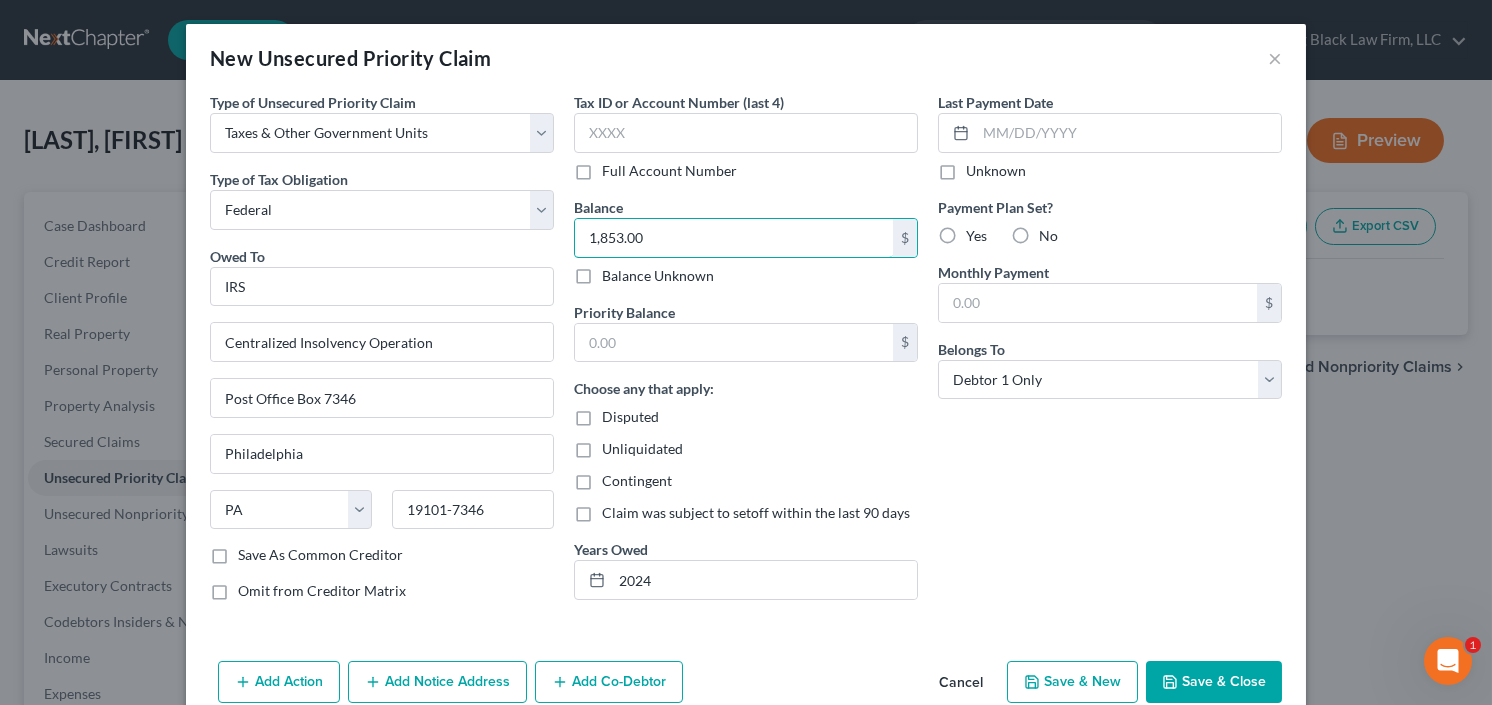 type on "1,853.00" 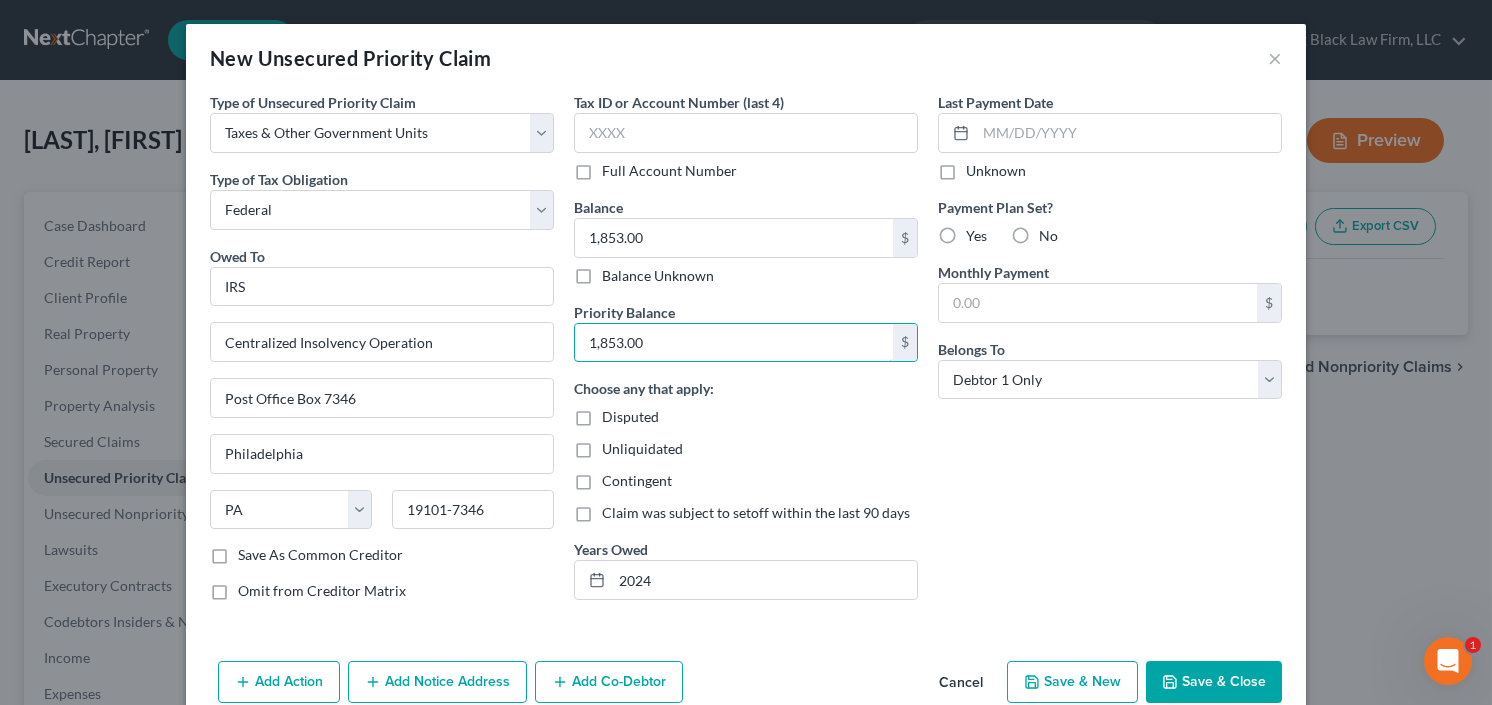 type on "1,853.00" 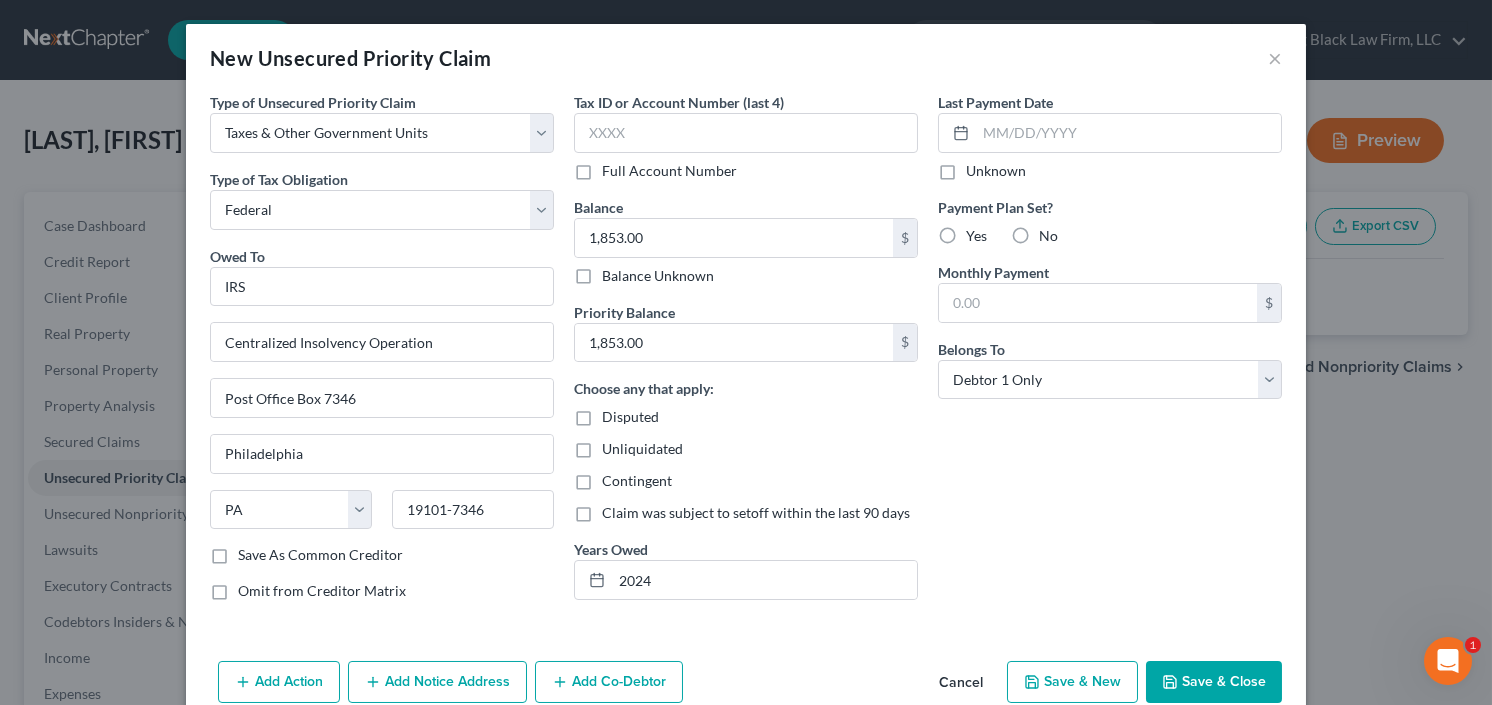 click on "Save & Close" at bounding box center [1214, 682] 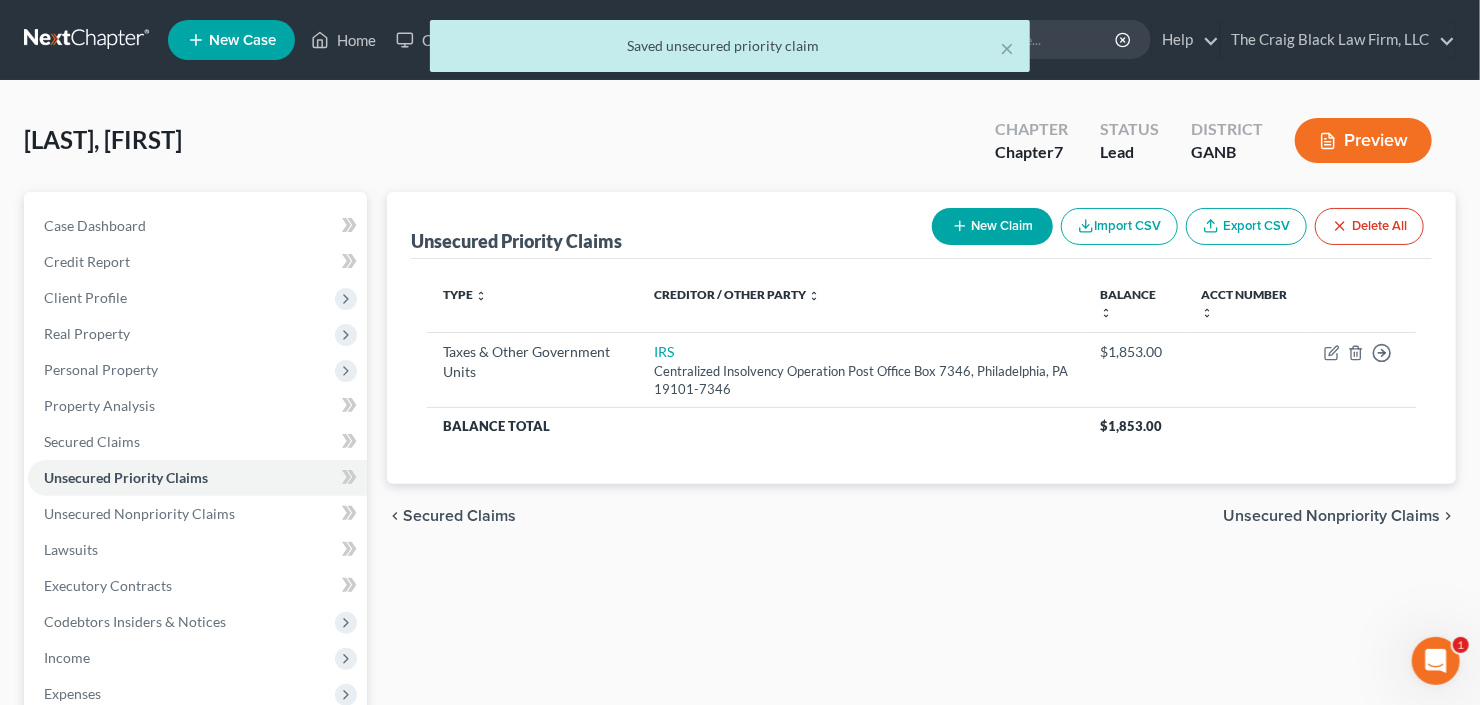 click on "New Claim" at bounding box center [992, 226] 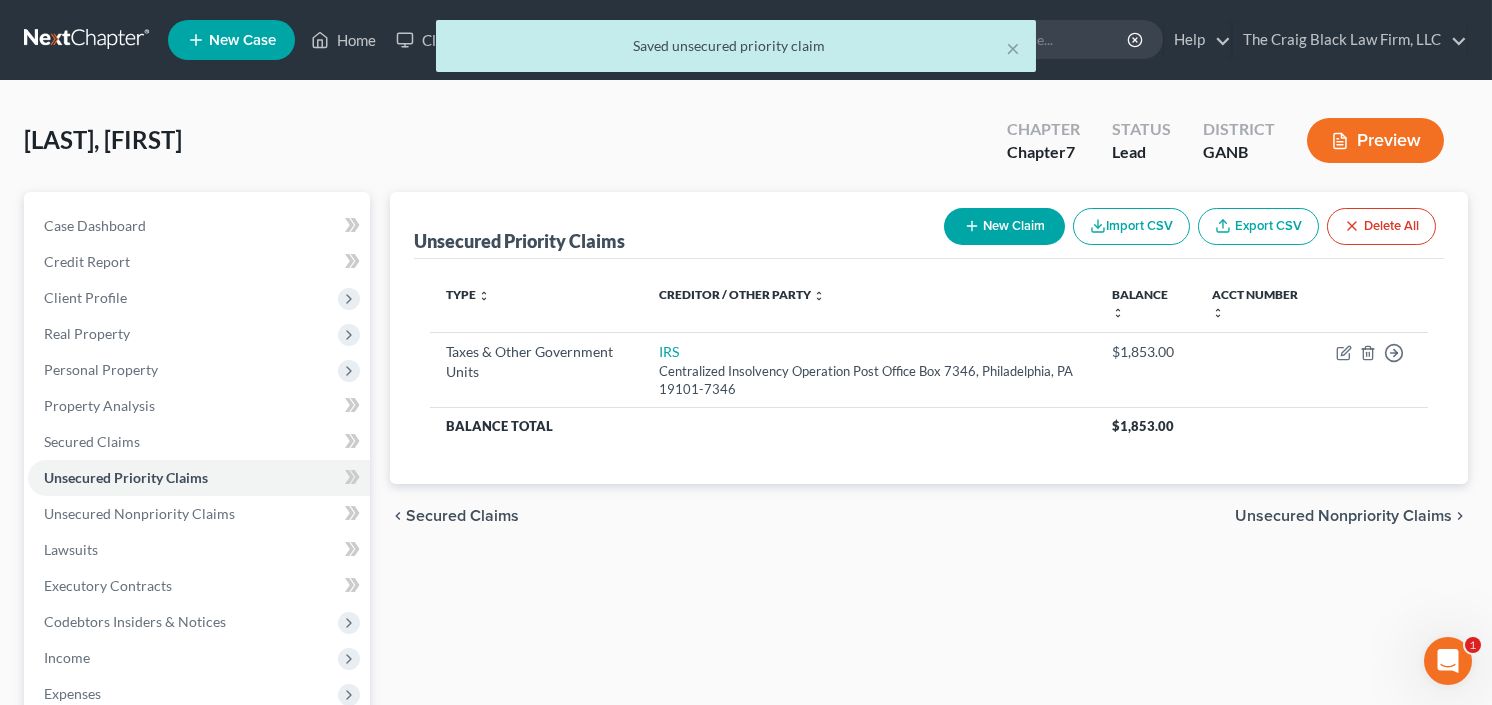 select on "0" 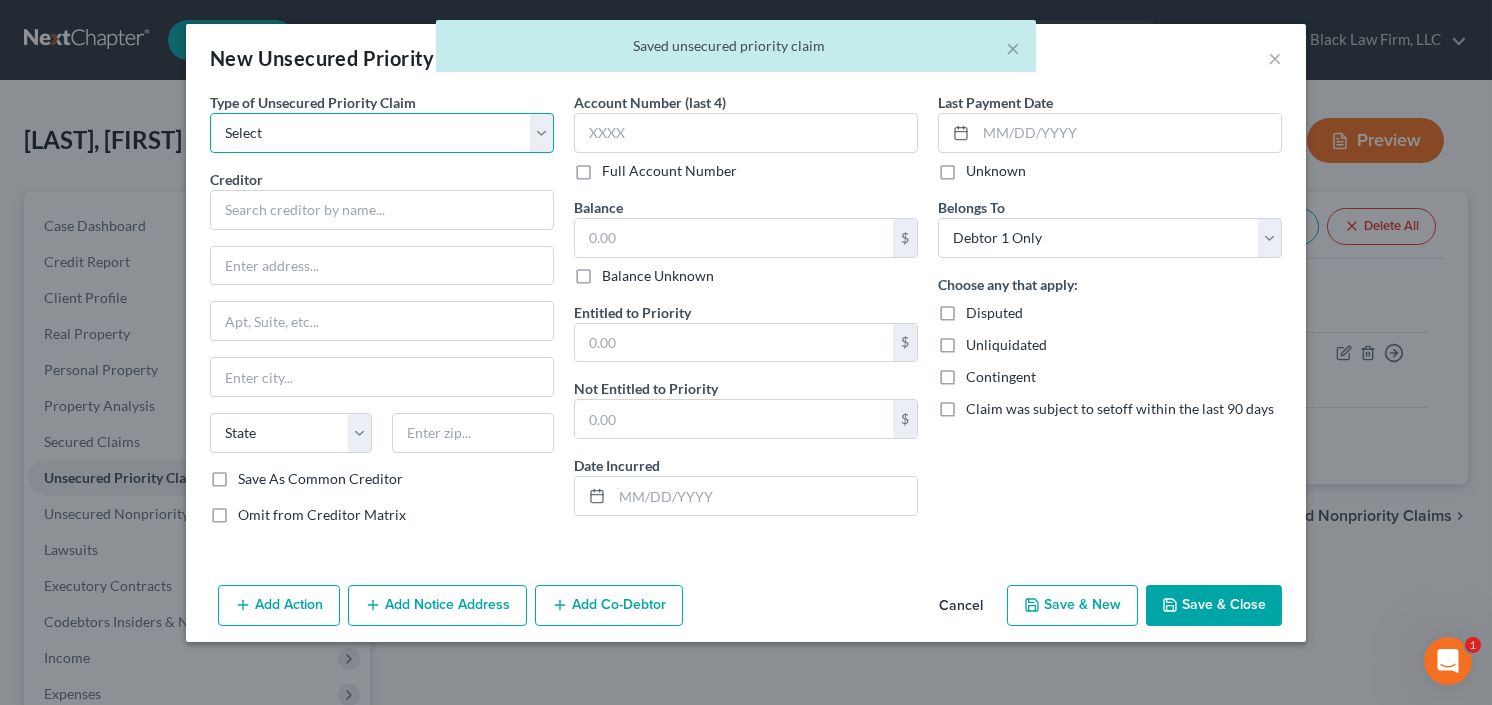 click on "Select Taxes & Other Government Units Domestic Support Obligations Extensions of credit in an involuntary case Wages, Salaries, Commissions Contributions to employee benefits Certain farmers and fisherman Deposits by individuals Commitments to maintain capitals Claims for death or injury while intoxicated Other" at bounding box center (382, 133) 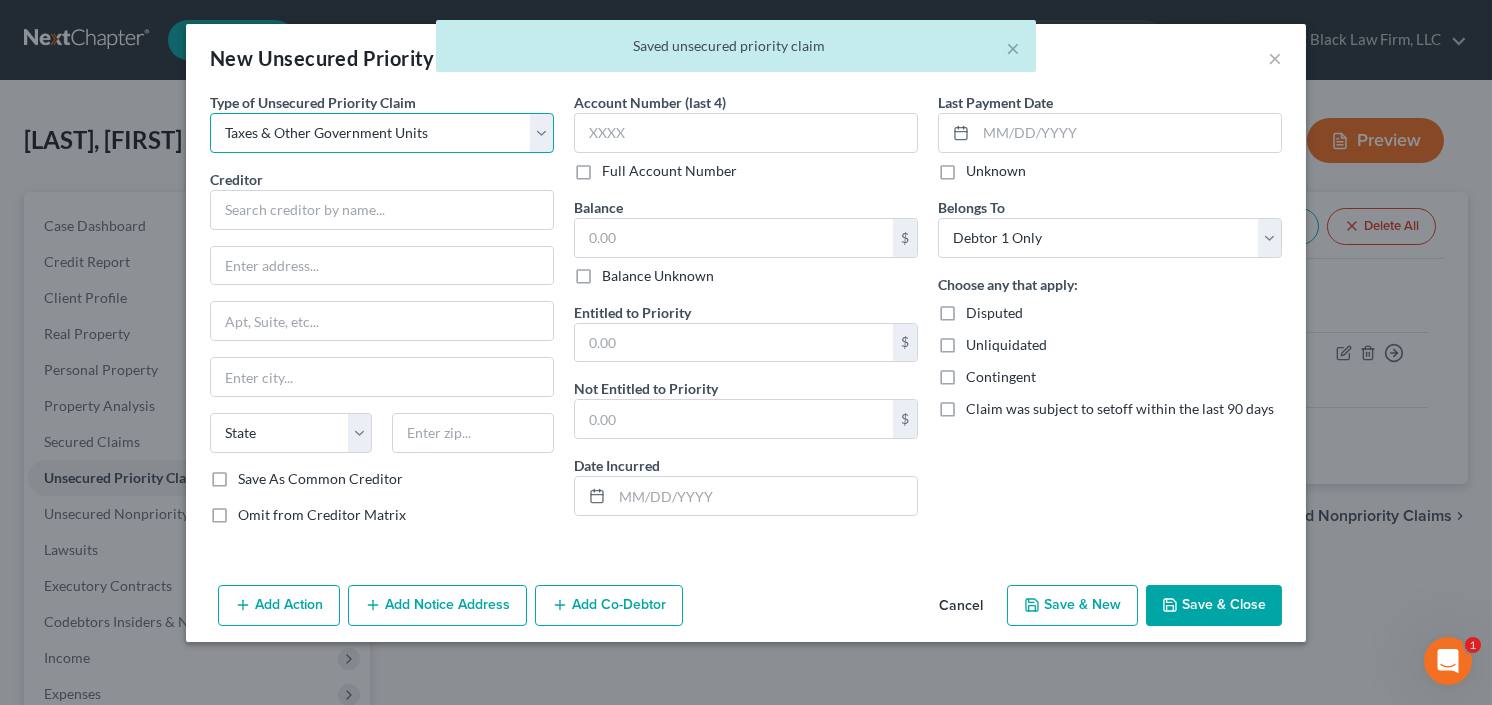 click on "Select Taxes & Other Government Units Domestic Support Obligations Extensions of credit in an involuntary case Wages, Salaries, Commissions Contributions to employee benefits Certain farmers and fisherman Deposits by individuals Commitments to maintain capitals Claims for death or injury while intoxicated Other" at bounding box center [382, 133] 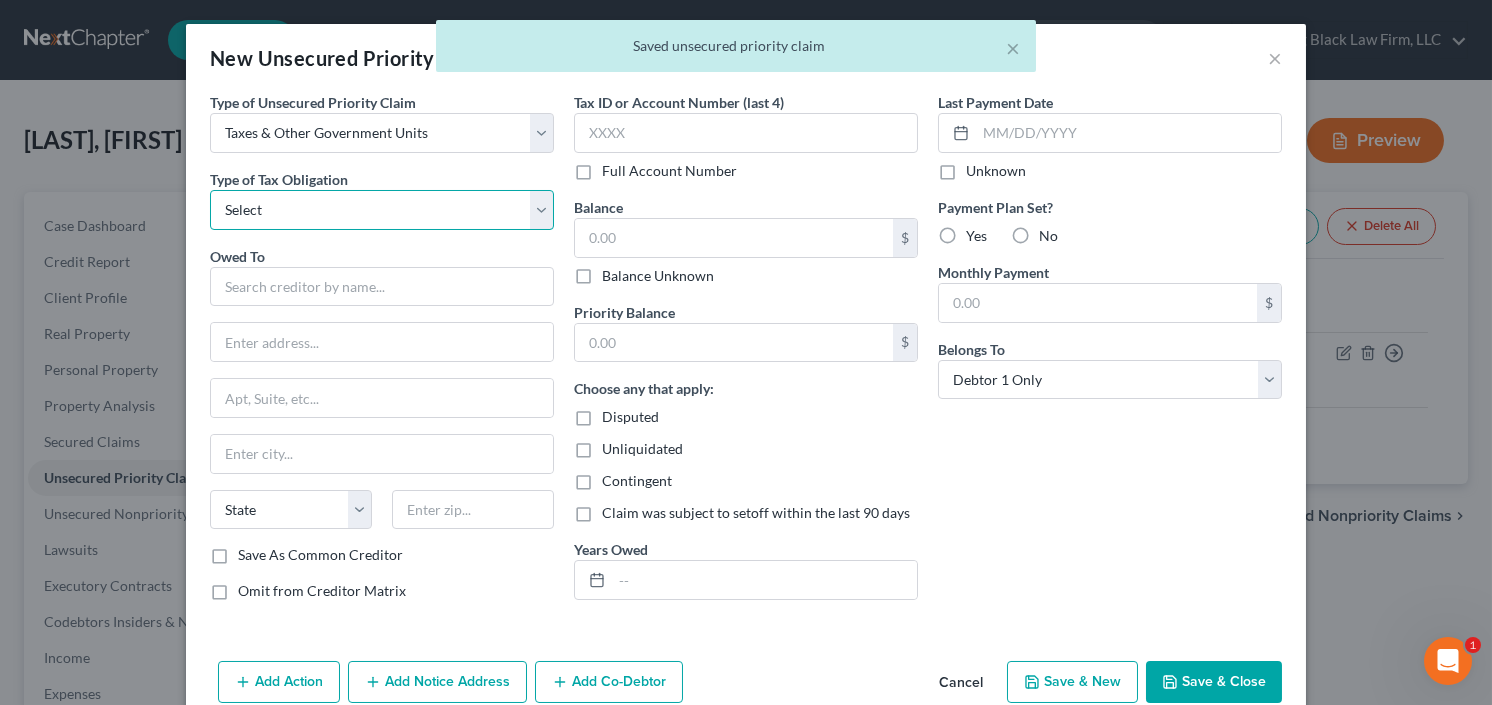 click on "Select Federal City State Franchise Tax Board Other" at bounding box center [382, 210] 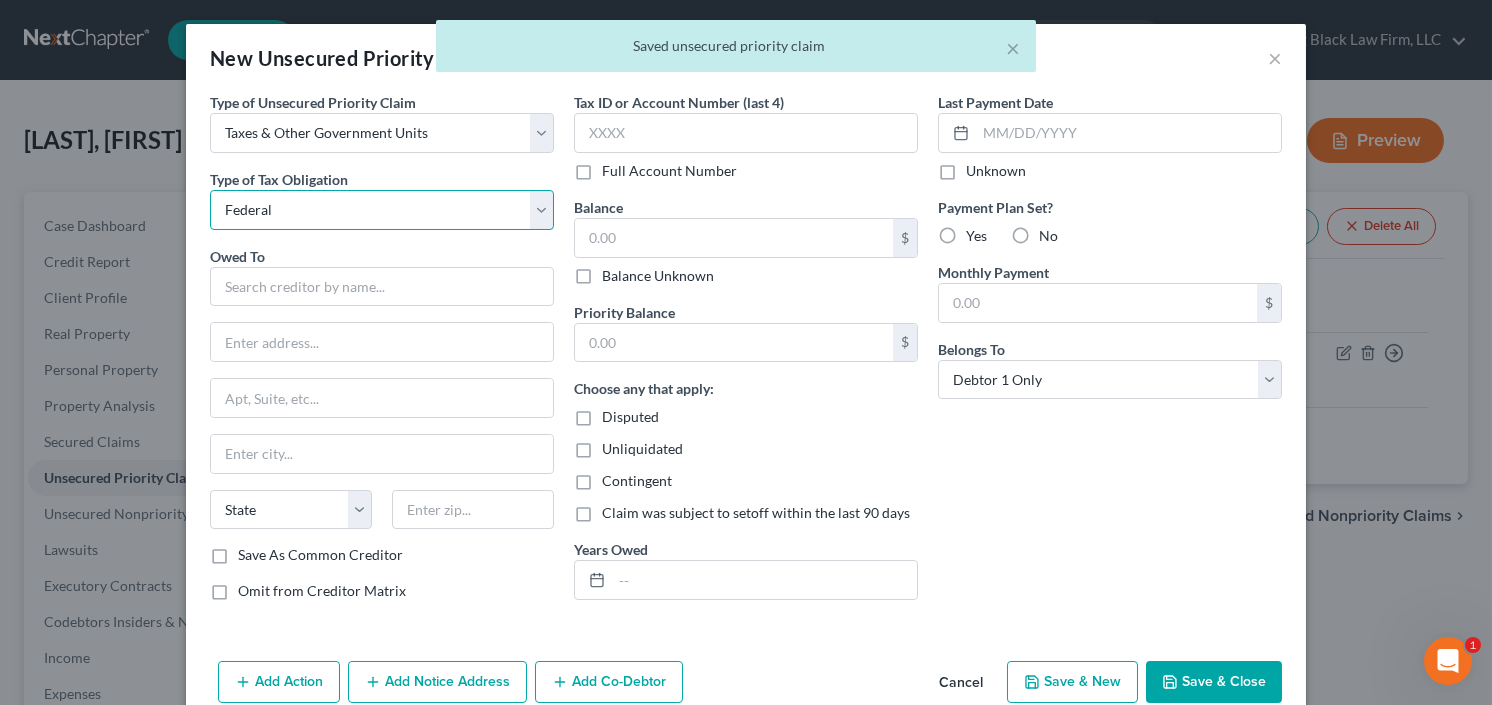 click on "Select Federal City State Franchise Tax Board Other" at bounding box center [382, 210] 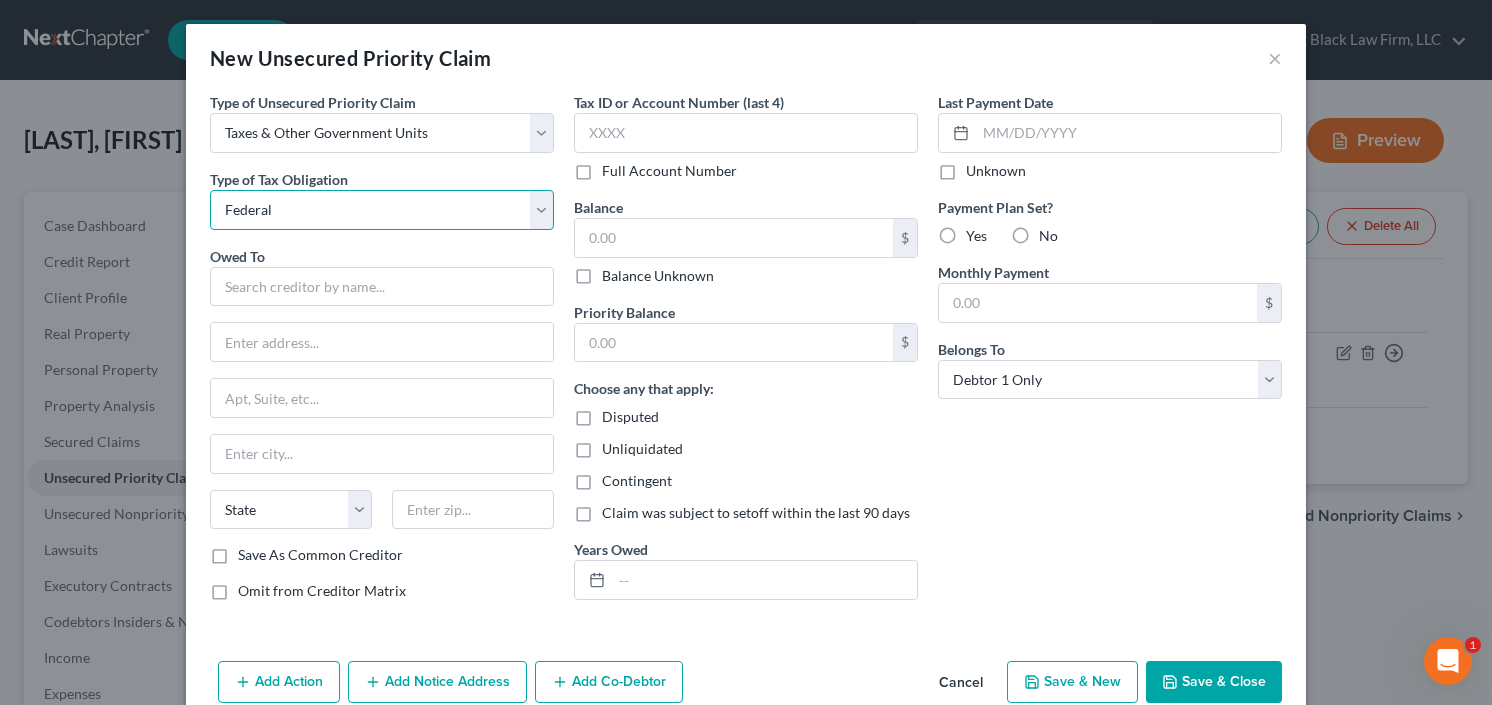 select on "2" 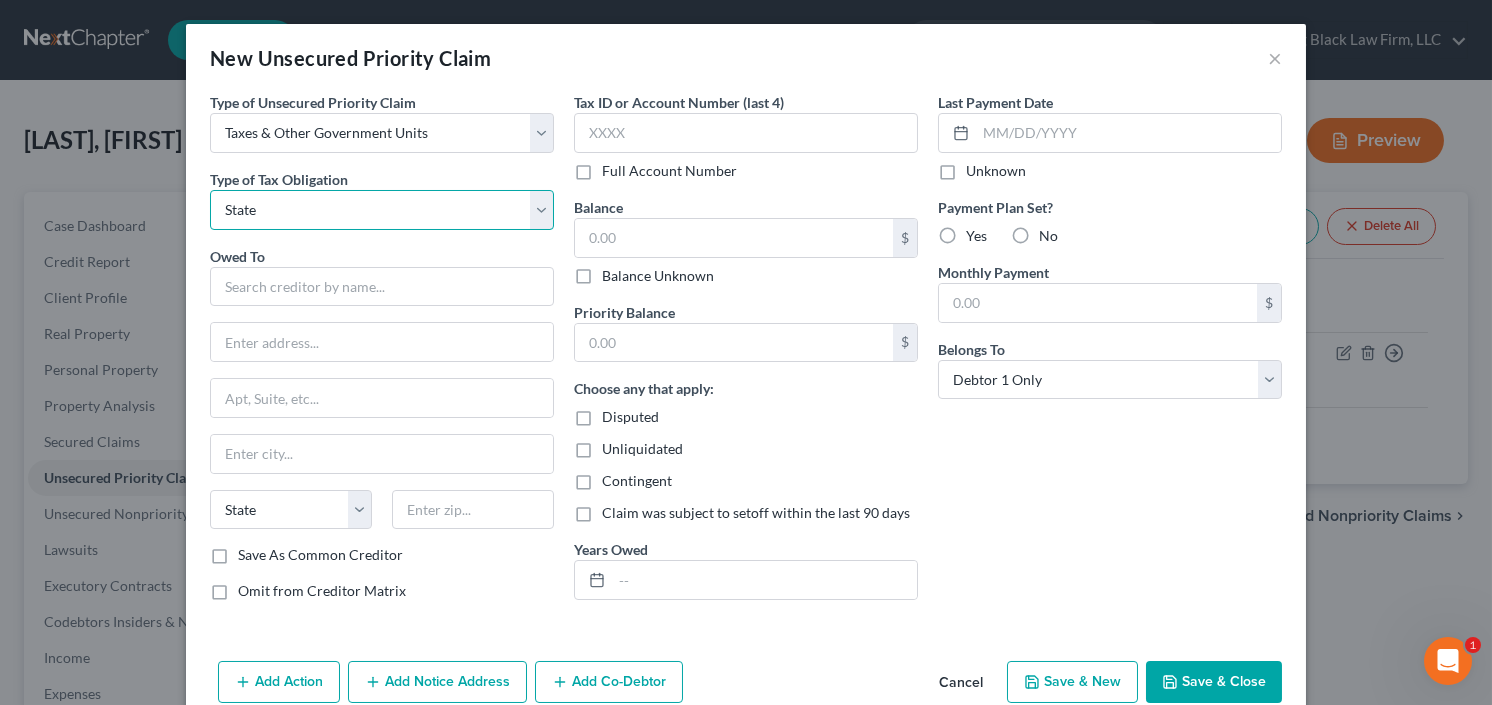 click on "Select Federal City State Franchise Tax Board Other" at bounding box center [382, 210] 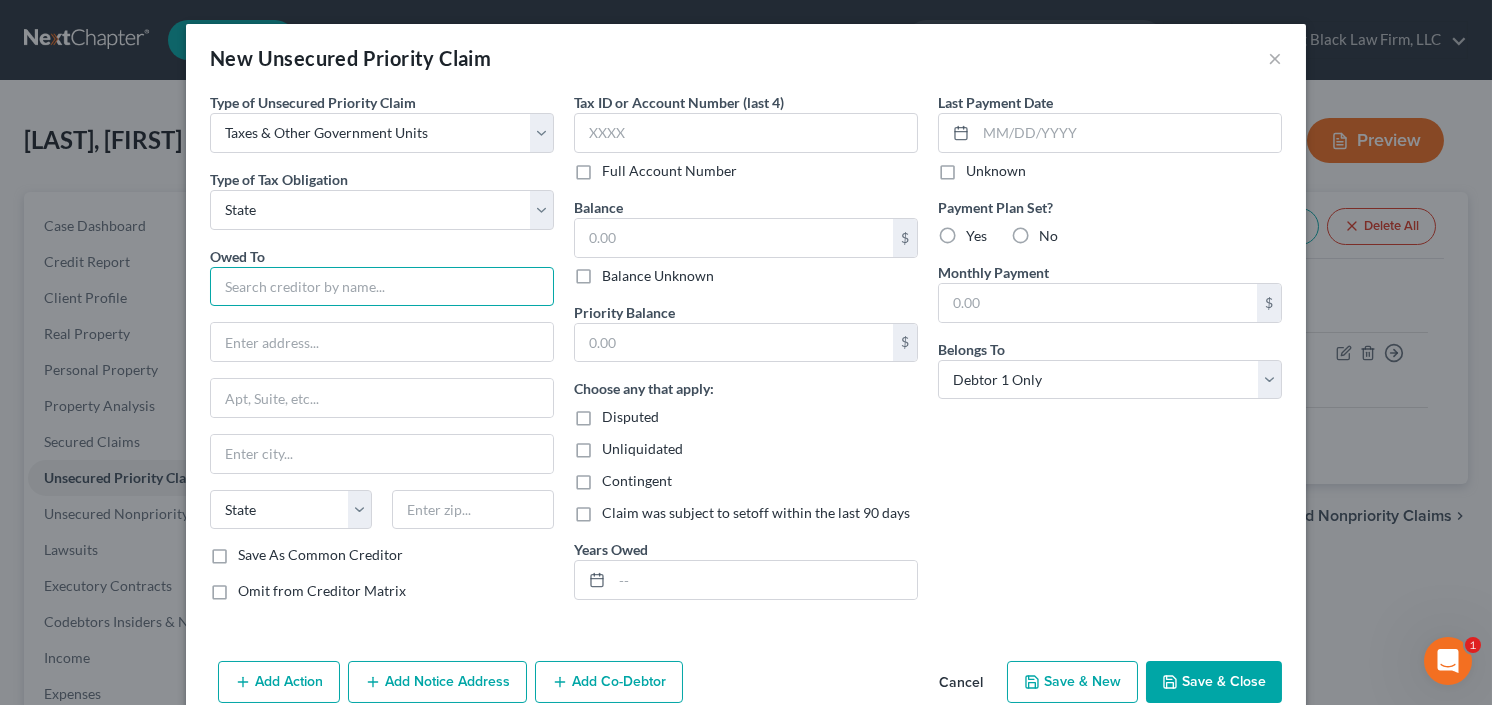 click at bounding box center [382, 287] 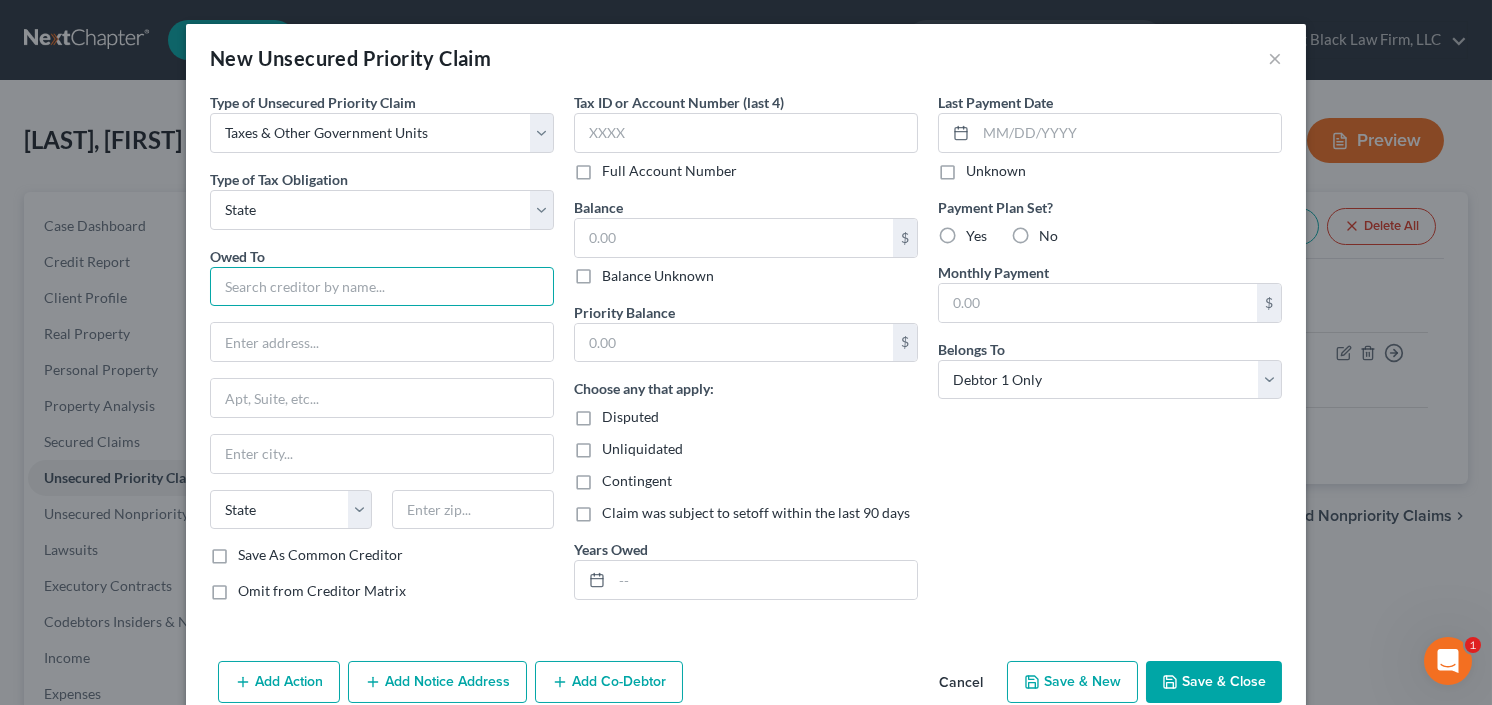 type on "S" 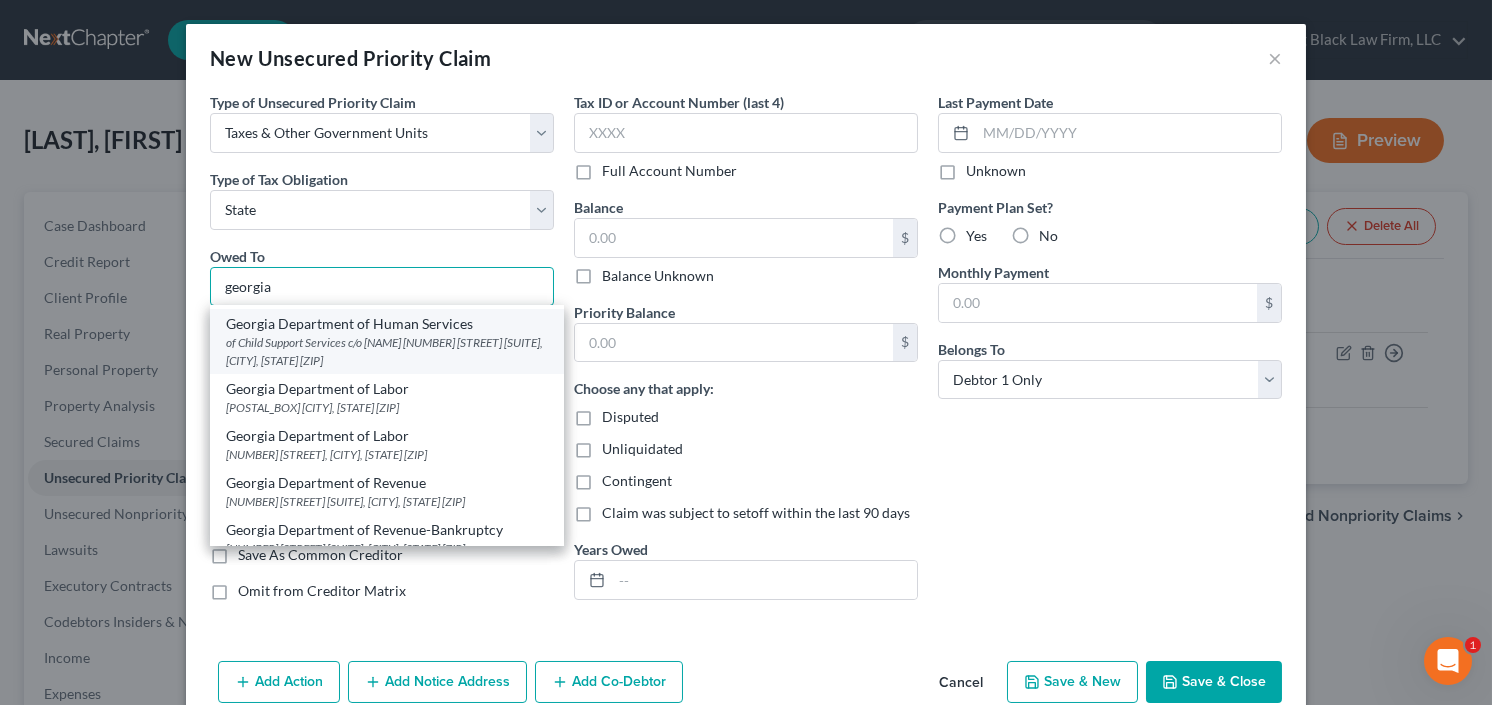 scroll, scrollTop: 80, scrollLeft: 0, axis: vertical 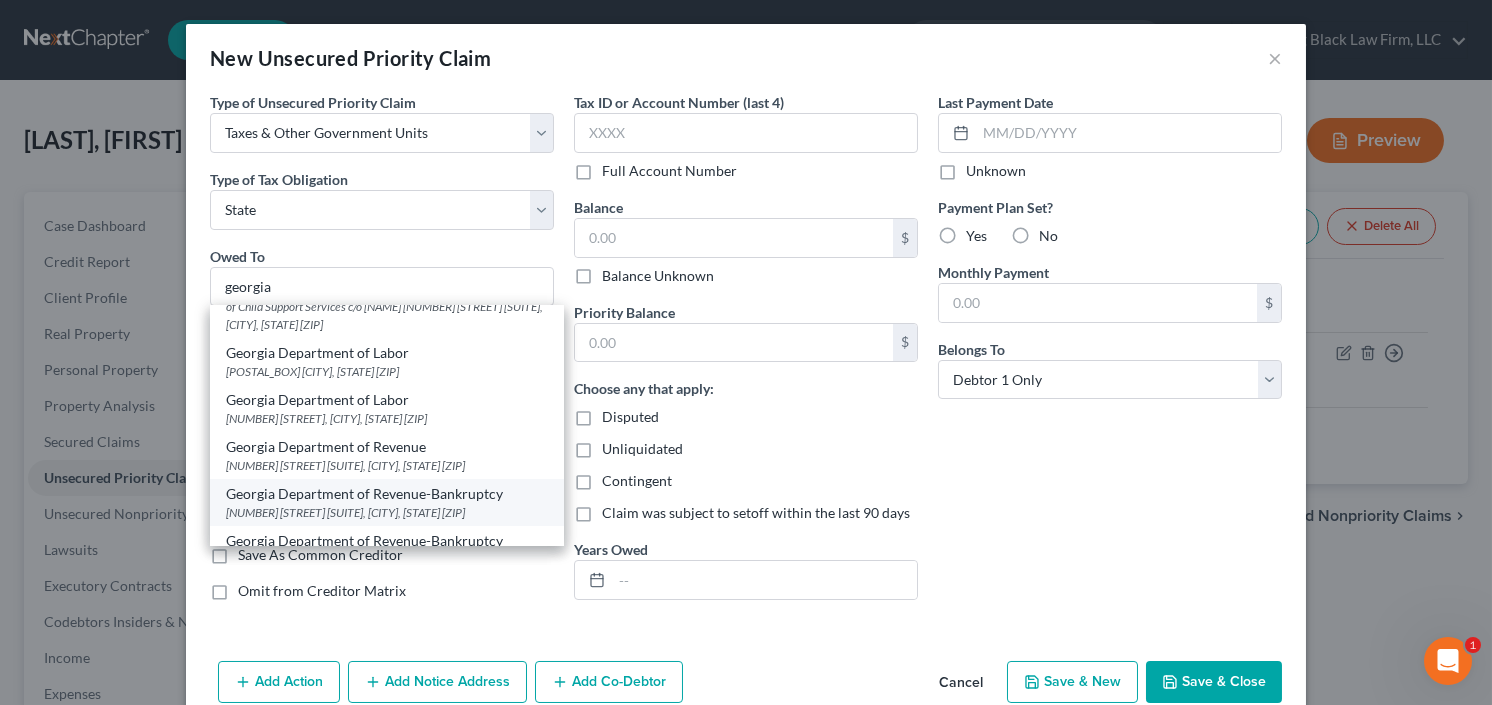 click on "[NUMBER] [STREET] [SUITE], [CITY], [STATE] [ZIP]" at bounding box center (387, 512) 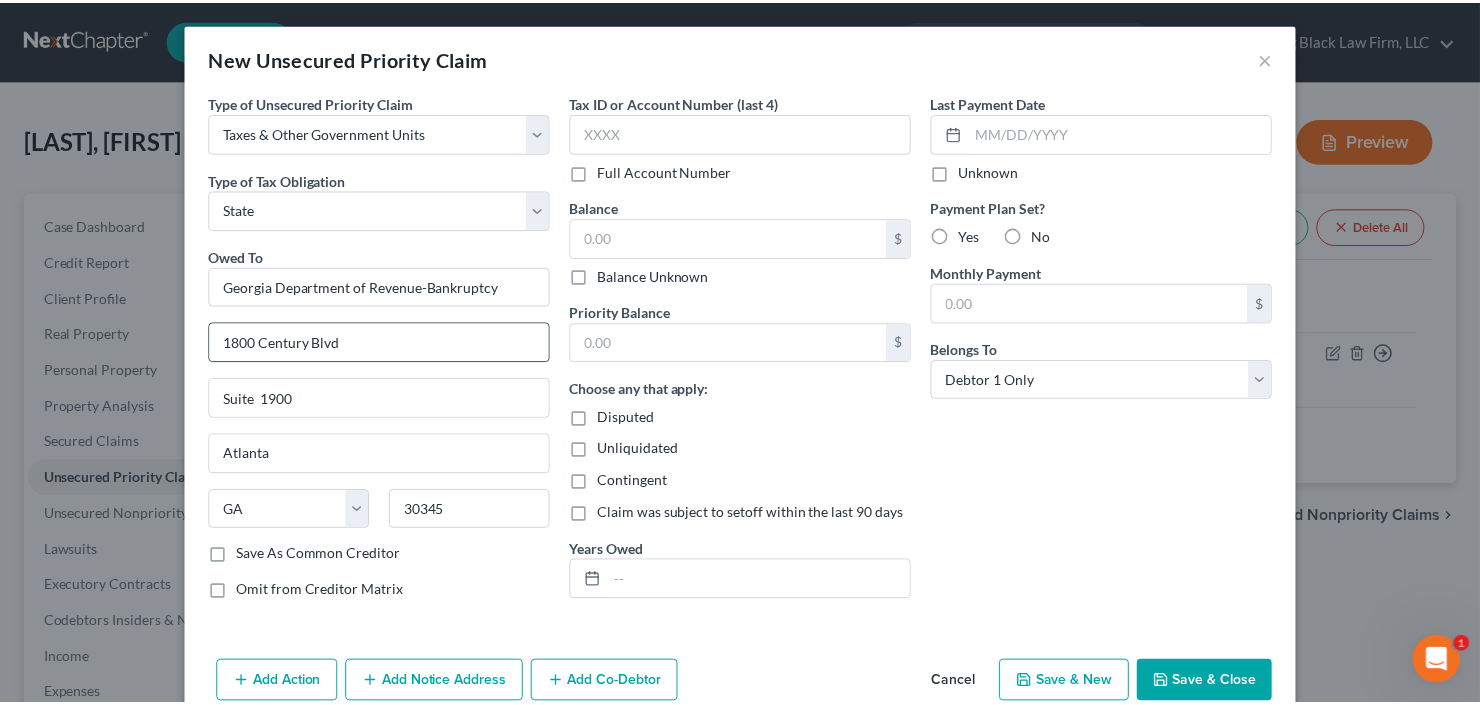 scroll, scrollTop: 0, scrollLeft: 0, axis: both 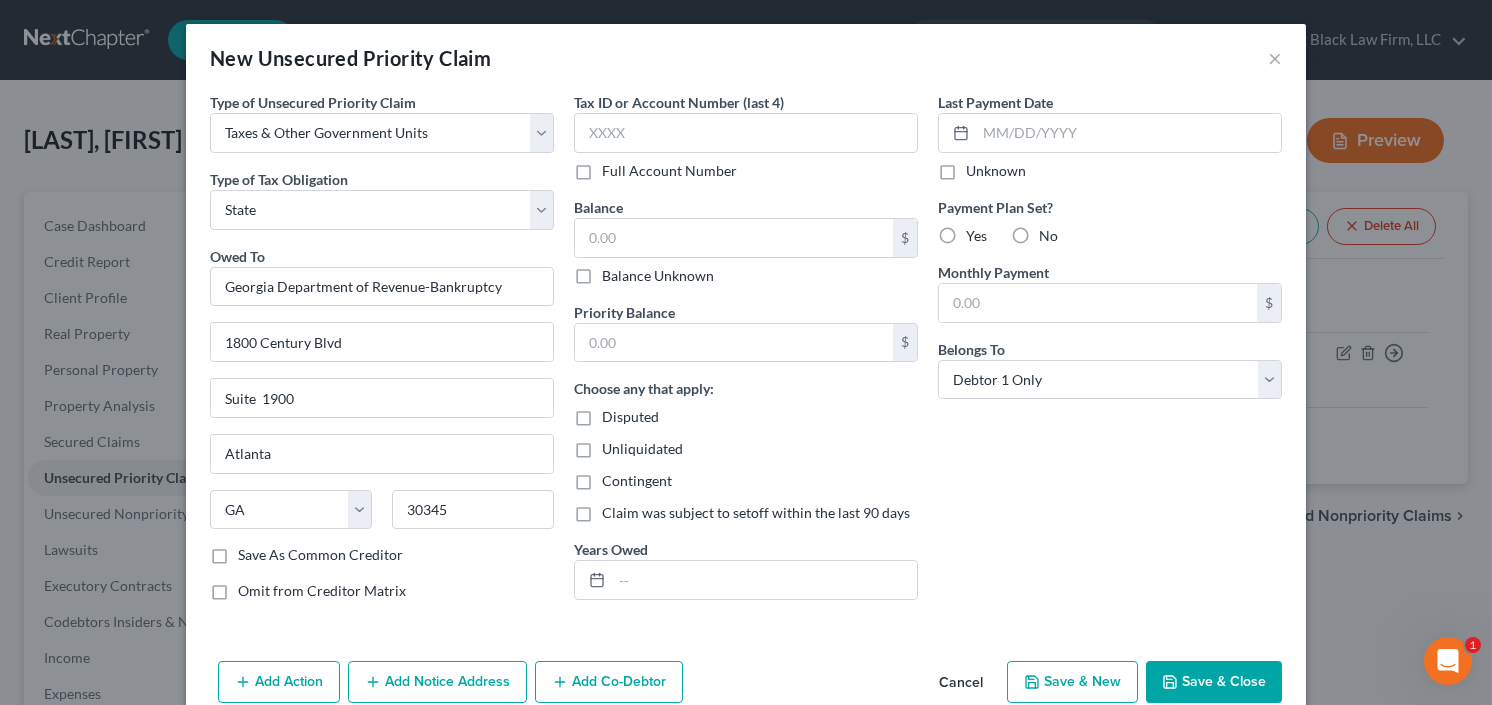 click on "$
Balance Unknown" at bounding box center (746, 252) 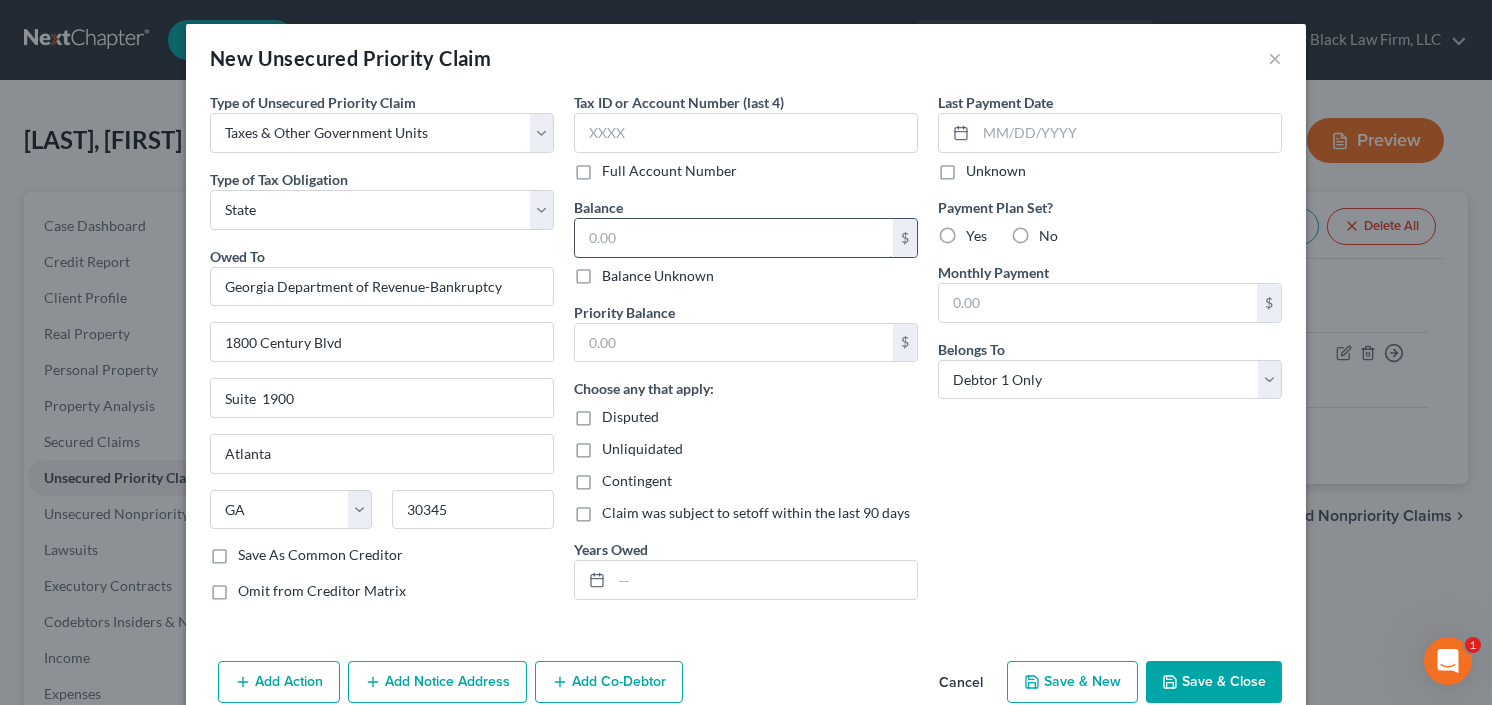 click at bounding box center (734, 238) 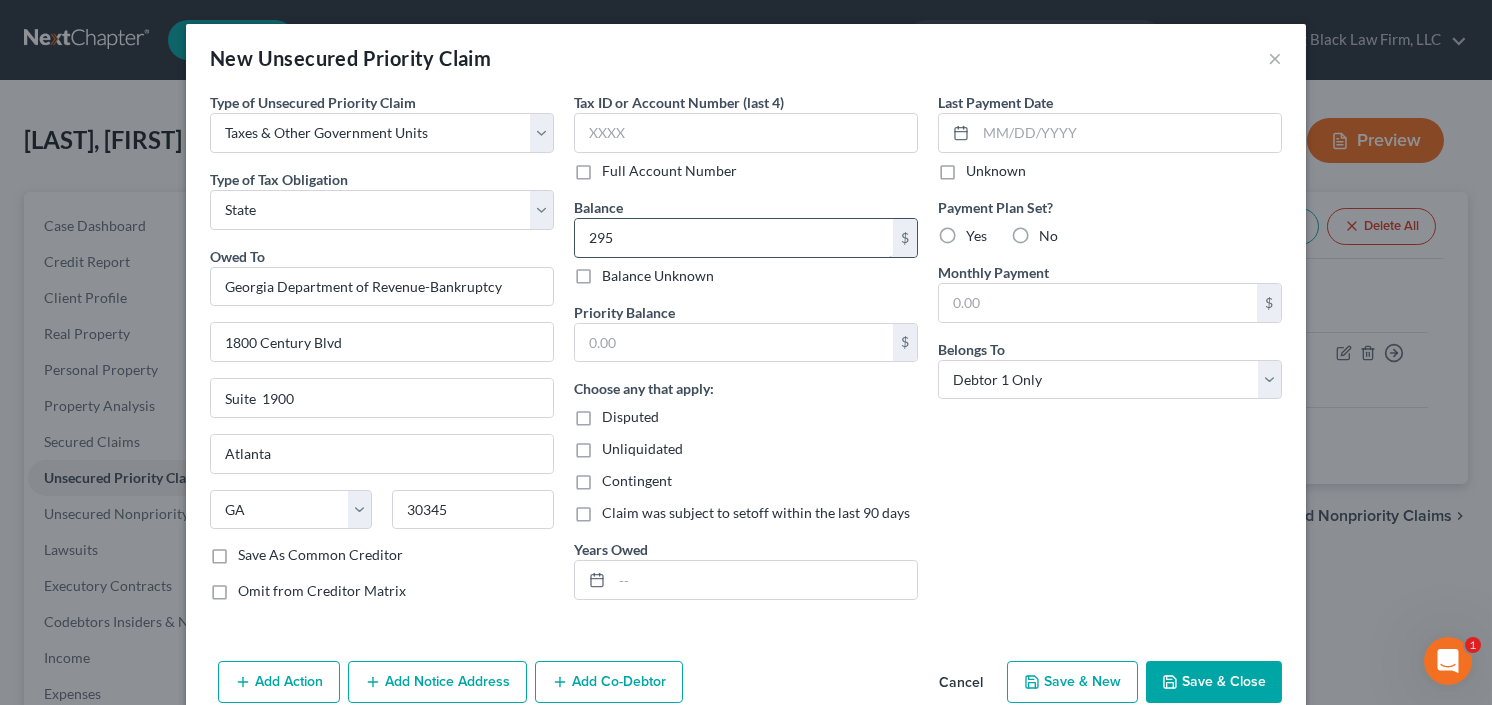 type on "295" 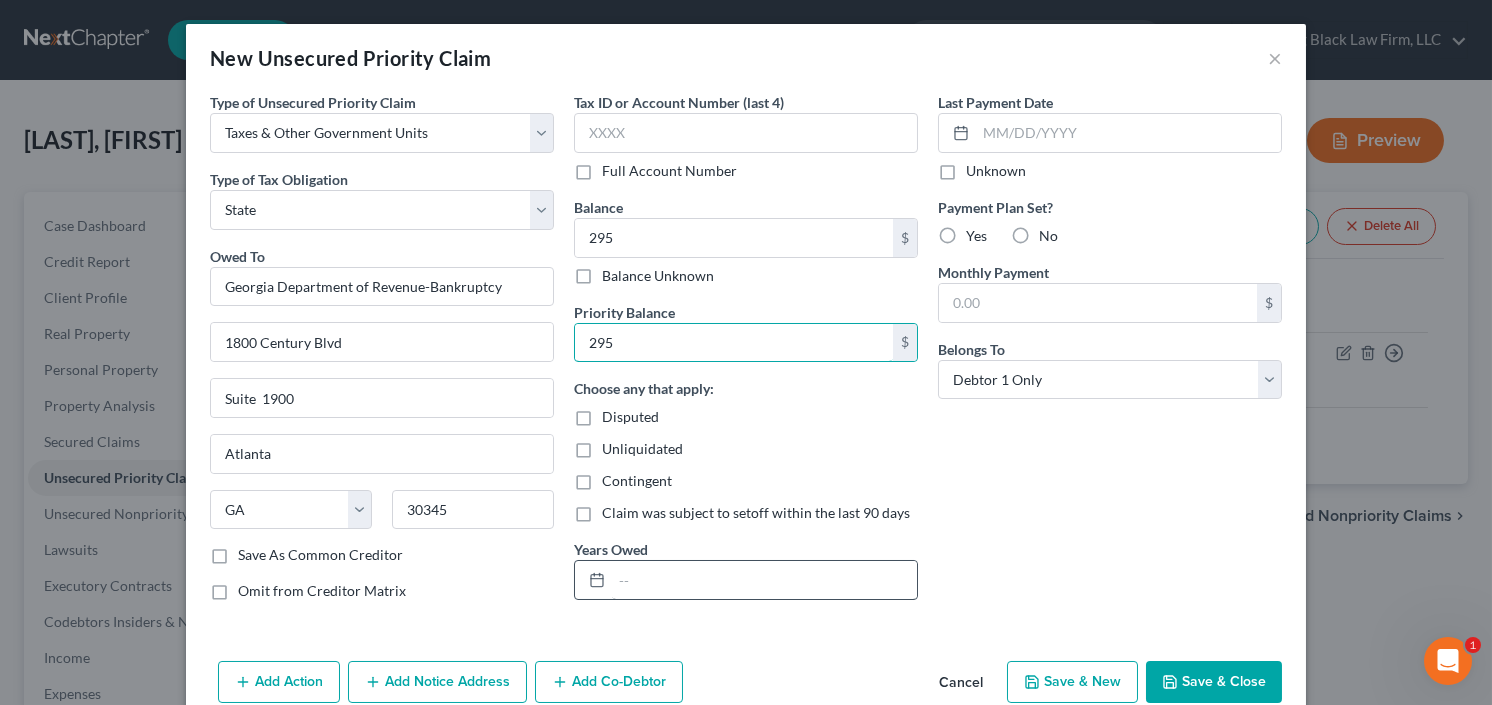 type on "295" 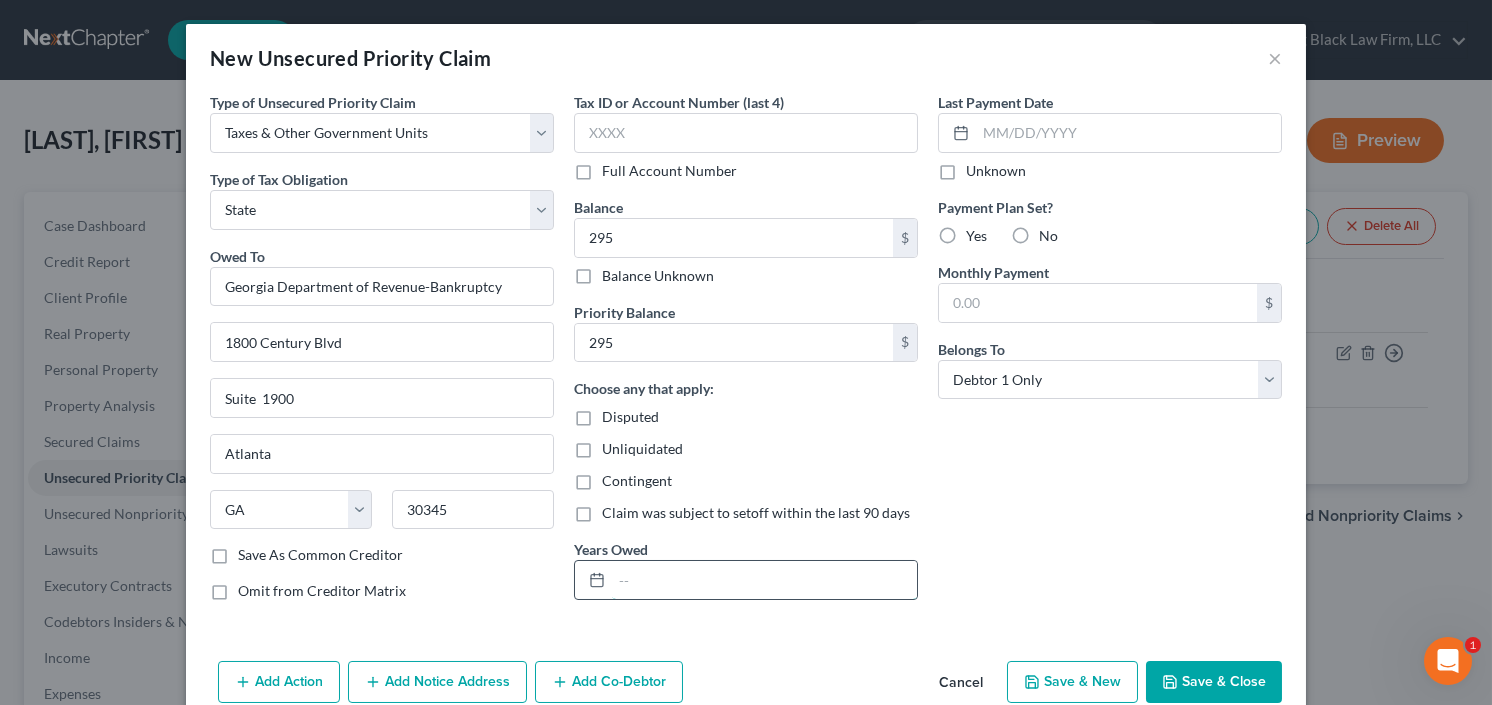 click at bounding box center (764, 580) 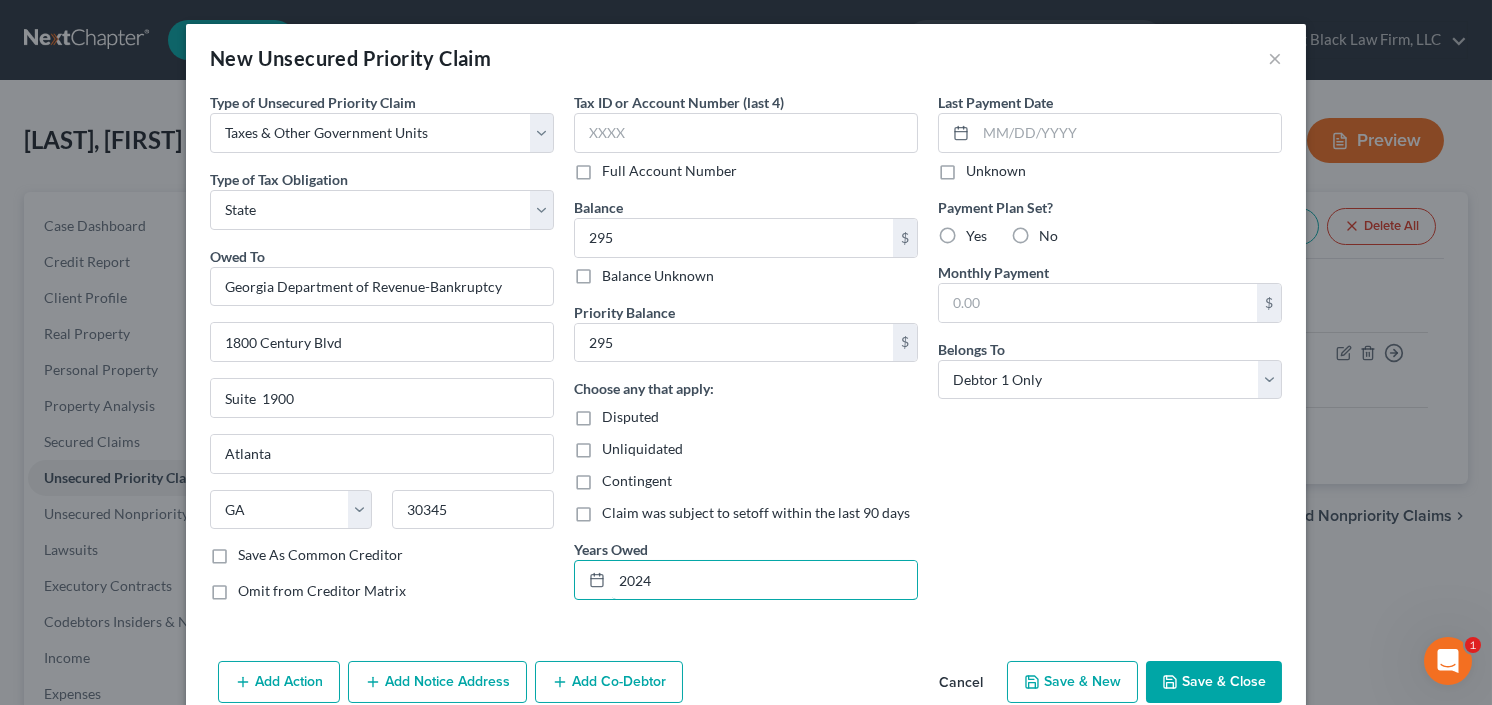 type on "2024" 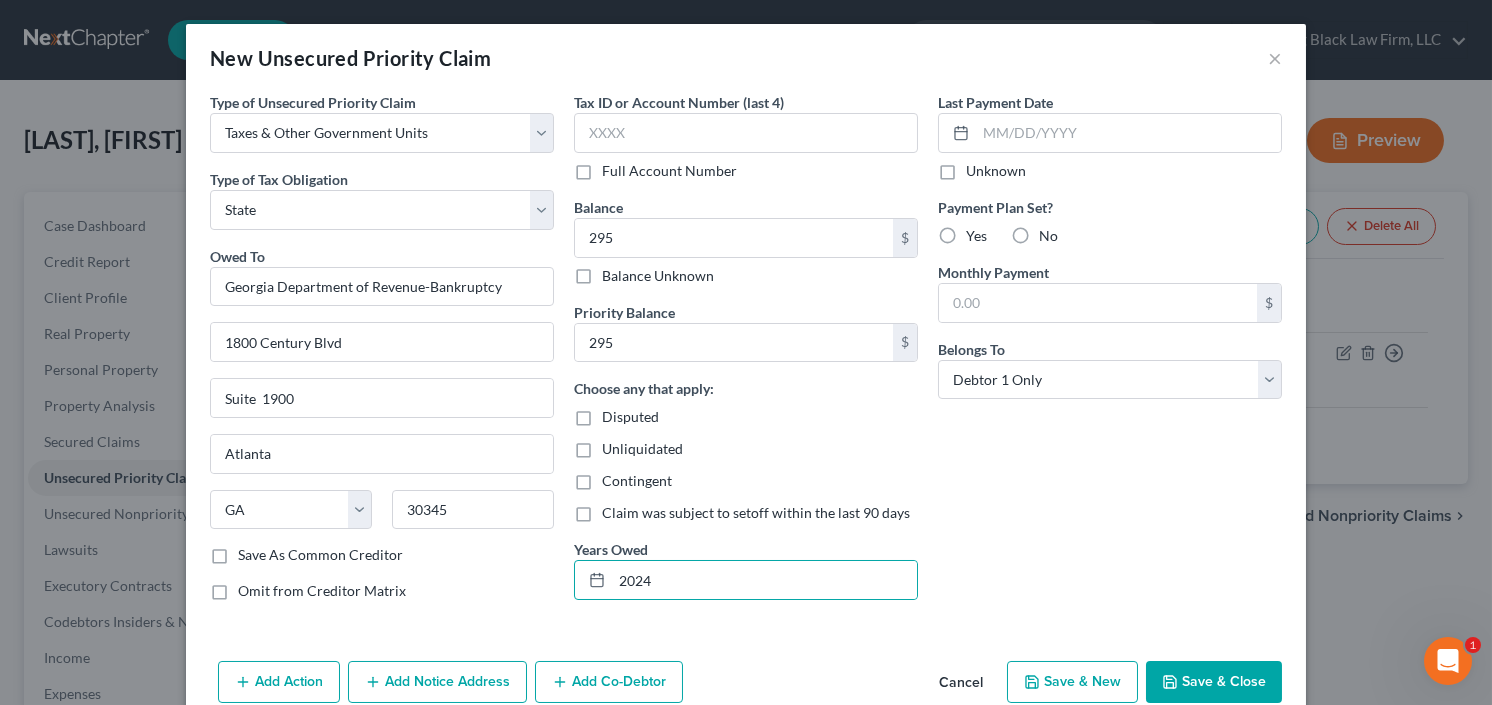 click on "Save & Close" at bounding box center [1214, 682] 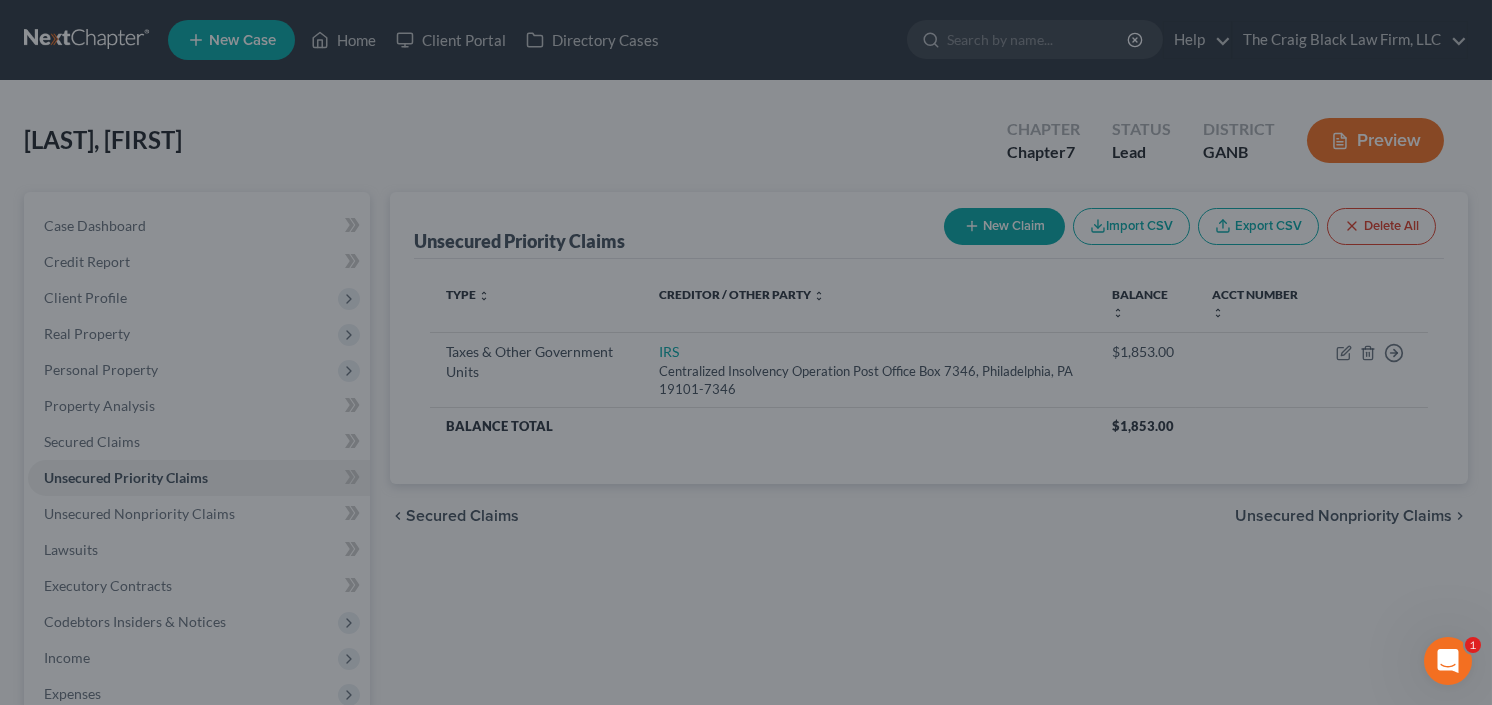 type on "295.00" 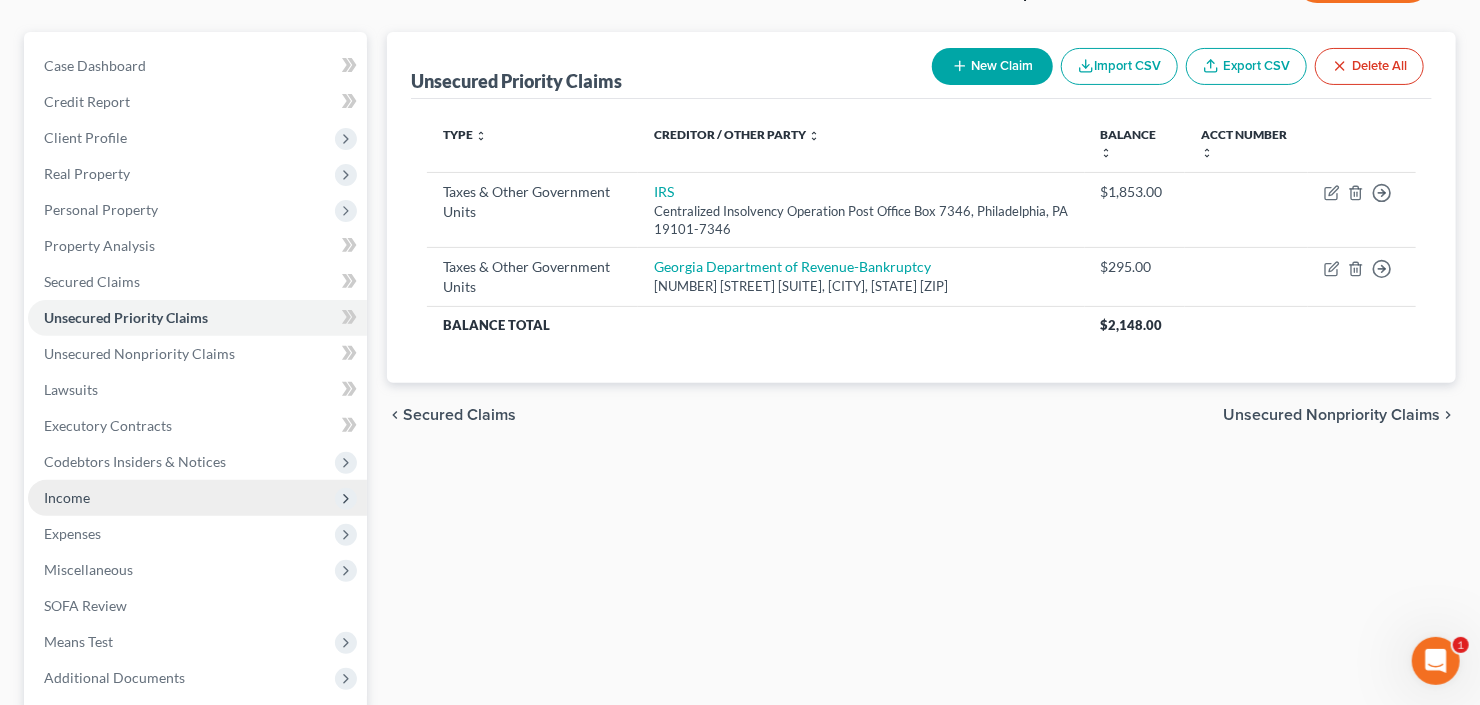 scroll, scrollTop: 240, scrollLeft: 0, axis: vertical 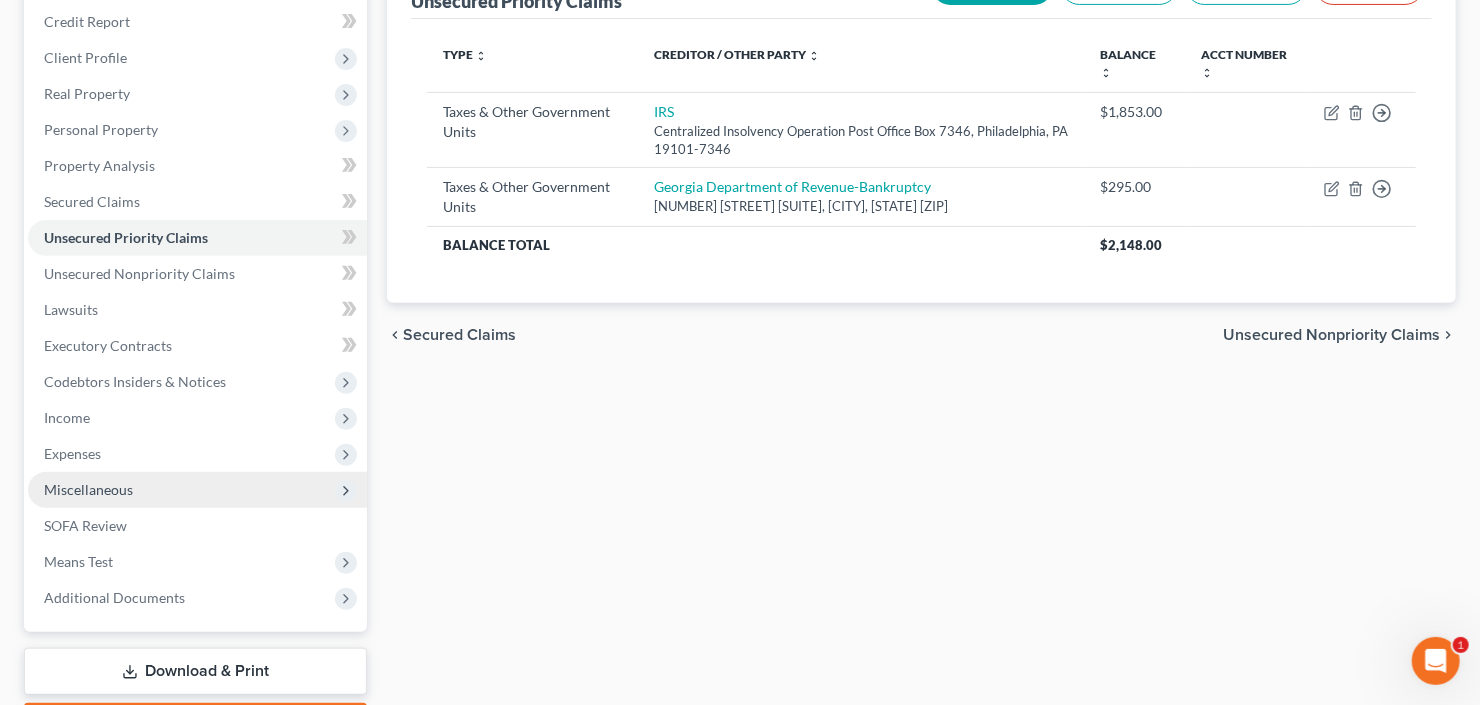 click on "Miscellaneous" at bounding box center (197, 490) 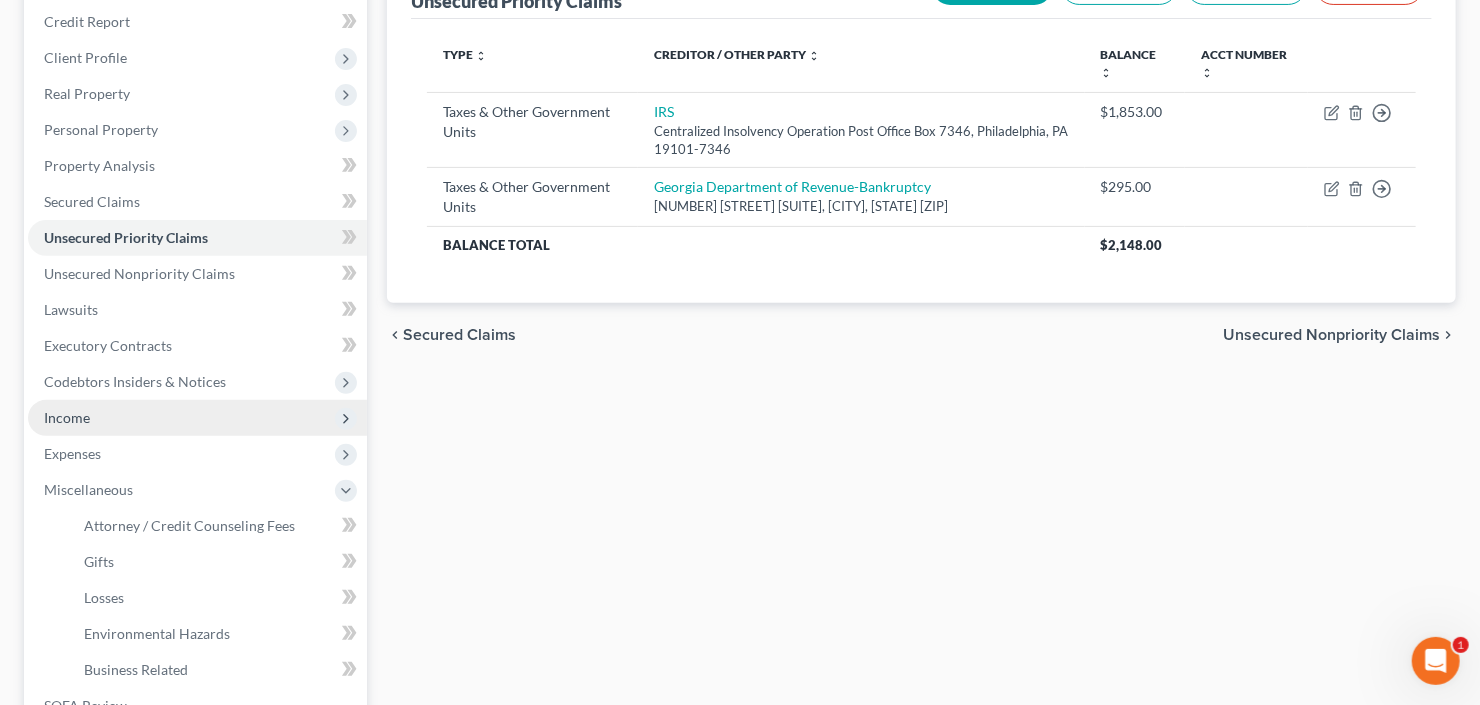 click on "Income" at bounding box center (197, 418) 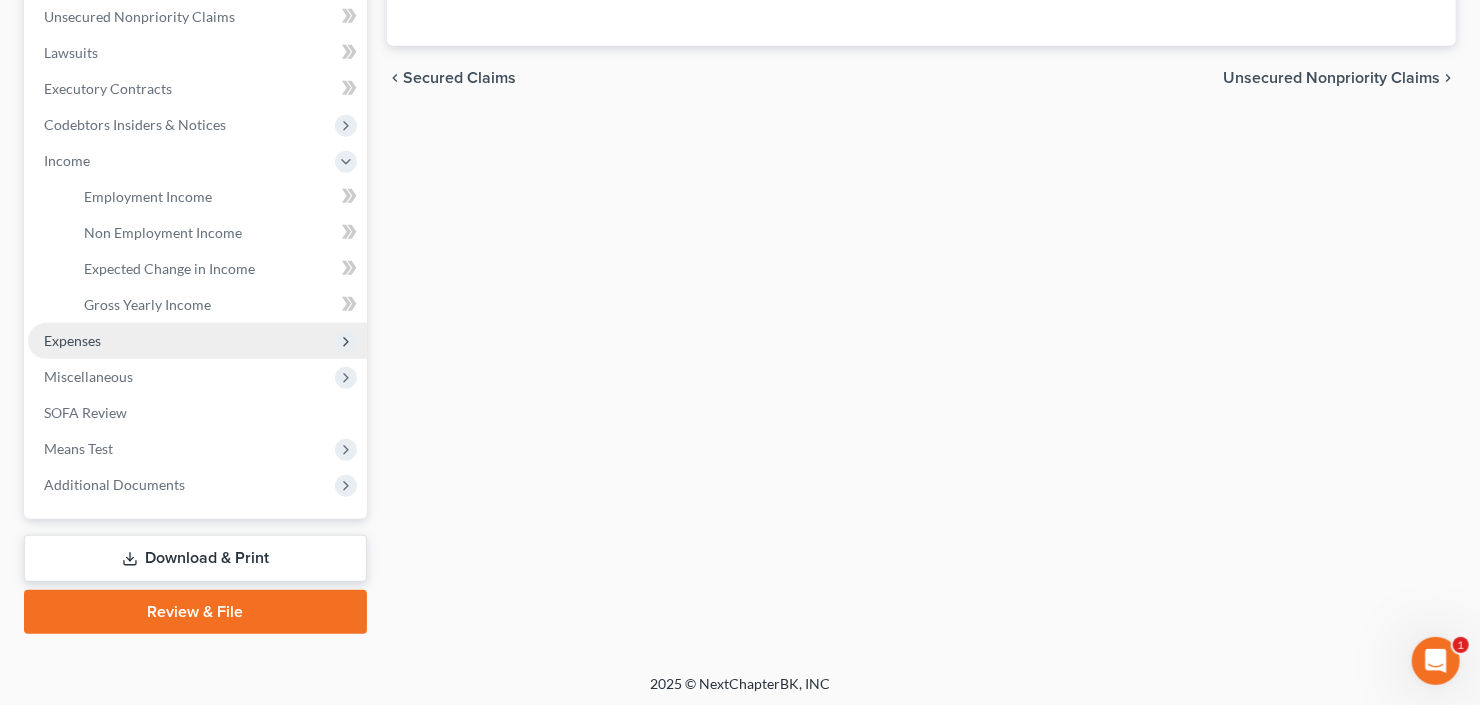 scroll, scrollTop: 498, scrollLeft: 0, axis: vertical 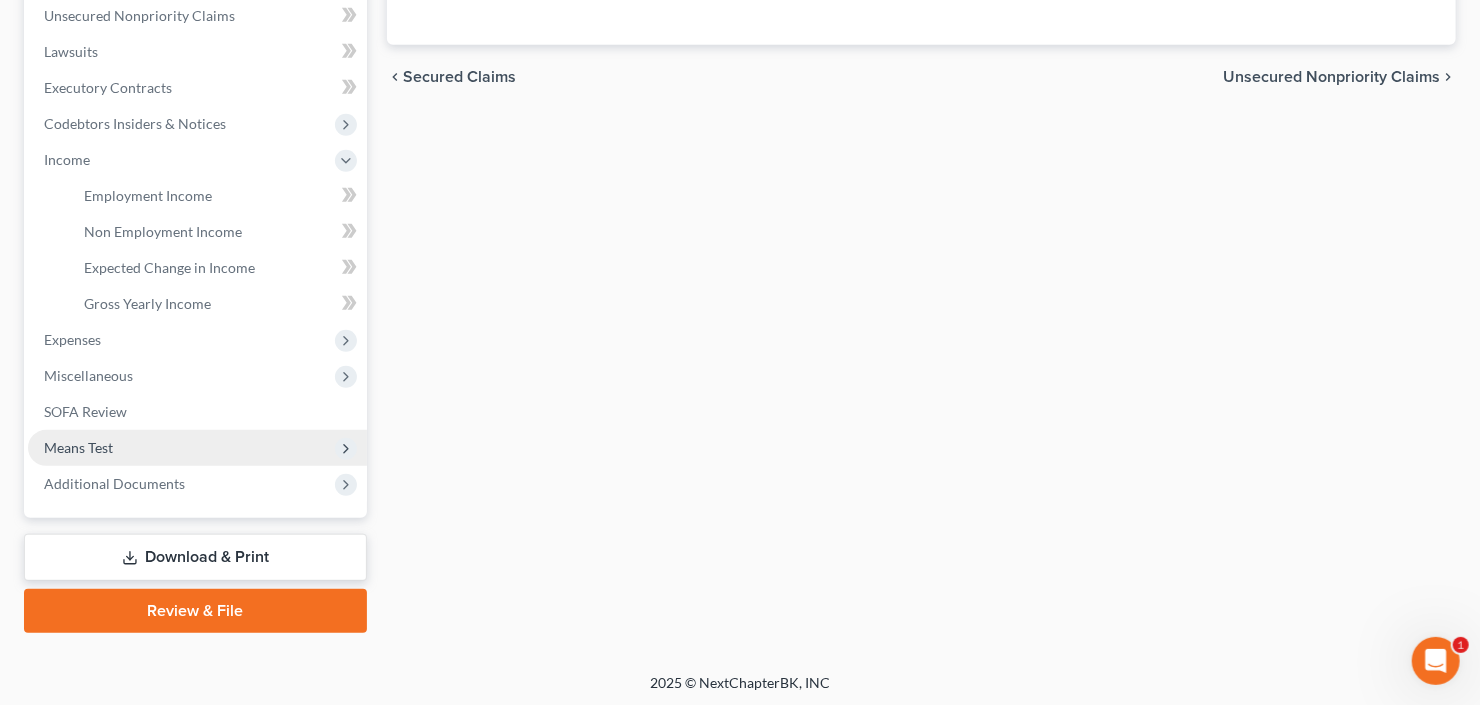 click on "Means Test" at bounding box center [197, 448] 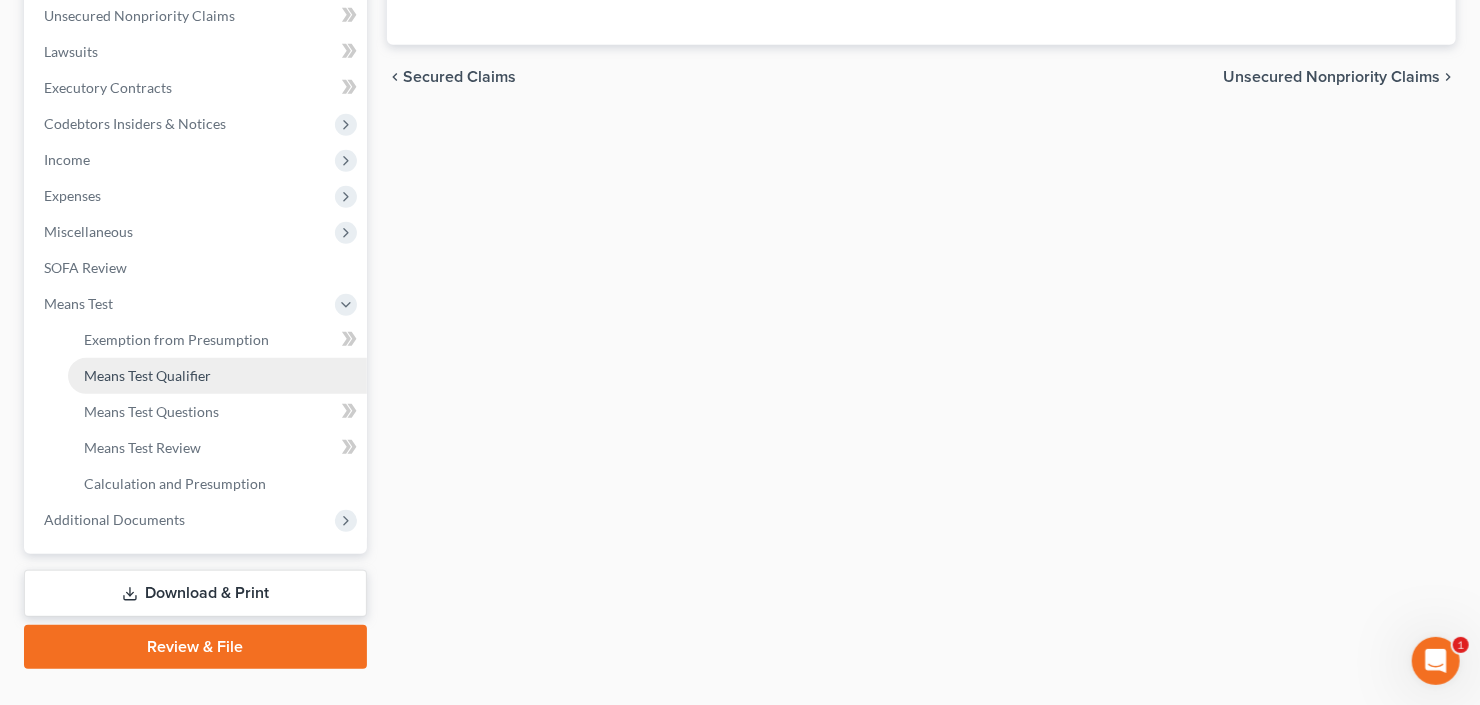 click on "Means Test Qualifier" at bounding box center [147, 375] 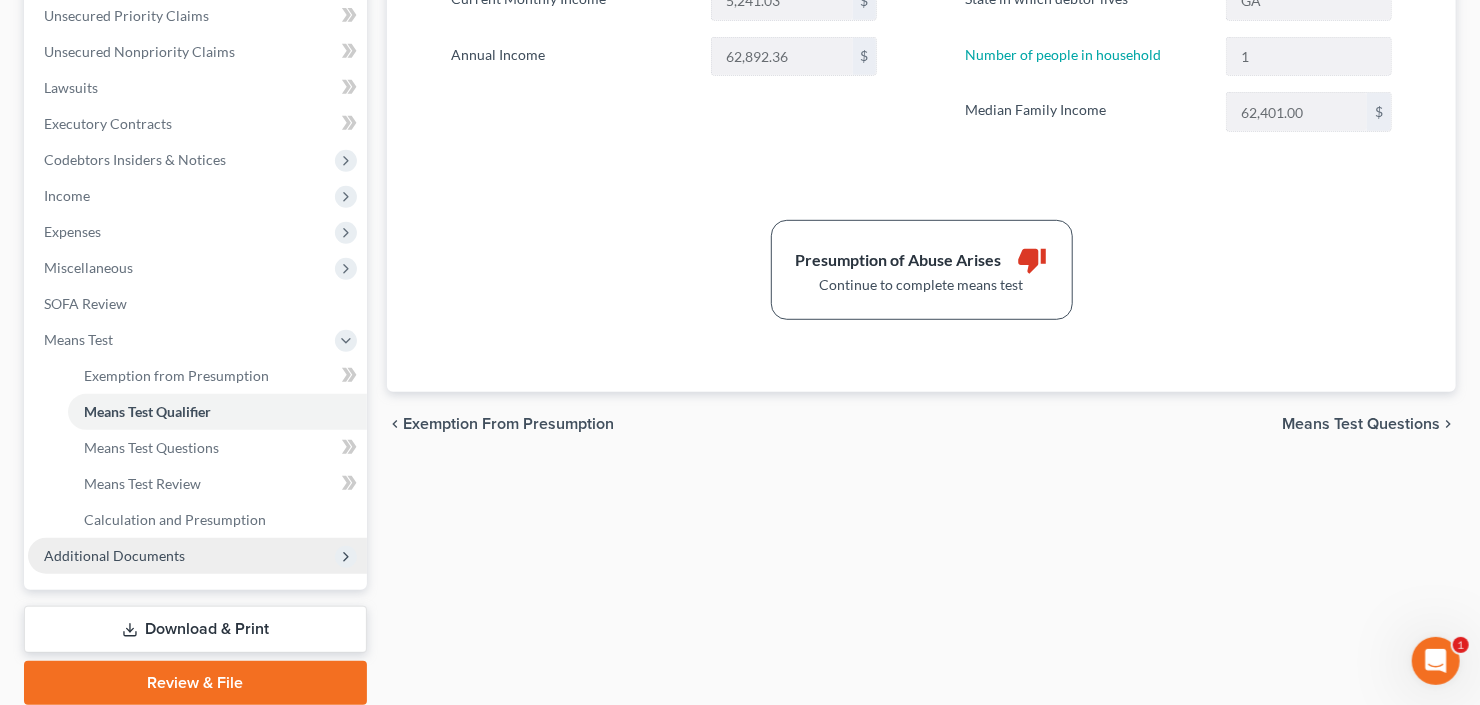 scroll, scrollTop: 535, scrollLeft: 0, axis: vertical 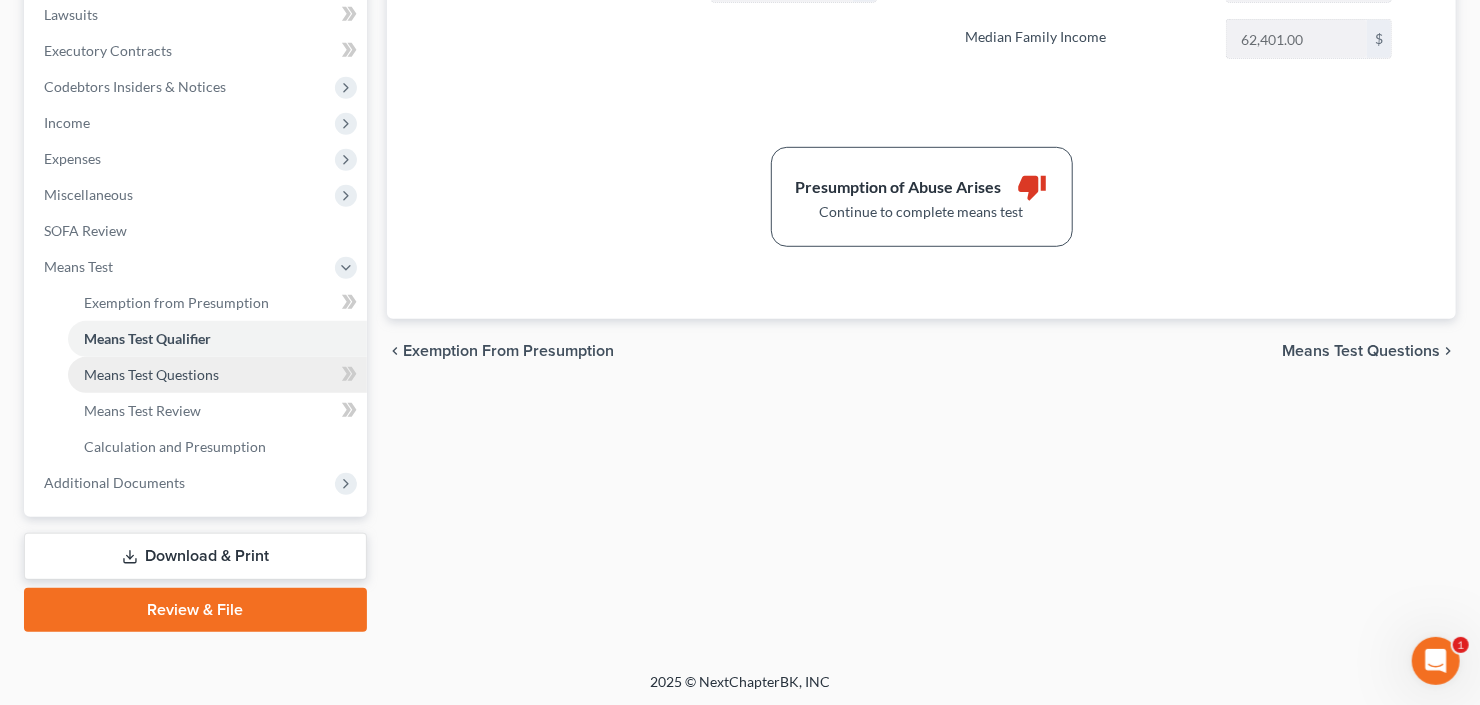 click on "Means Test Questions" at bounding box center [217, 375] 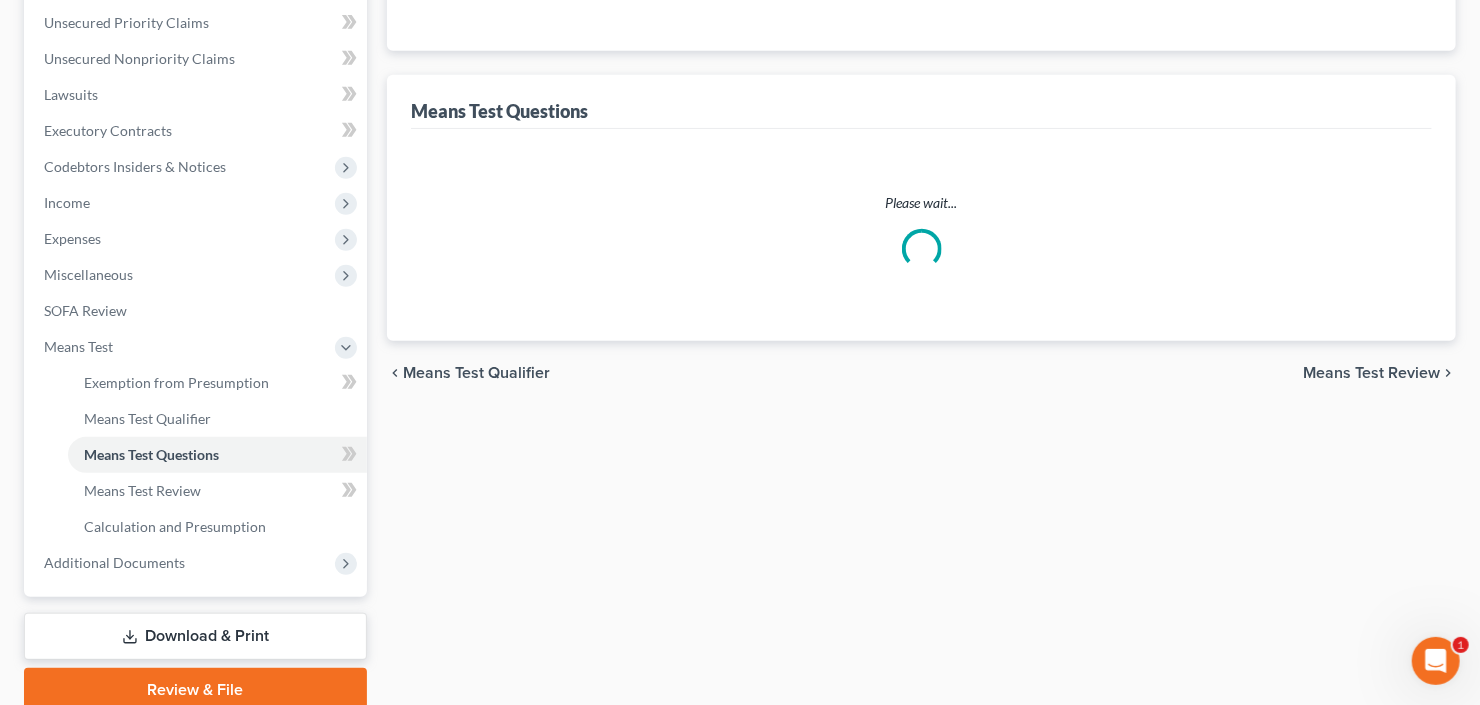 select on "0" 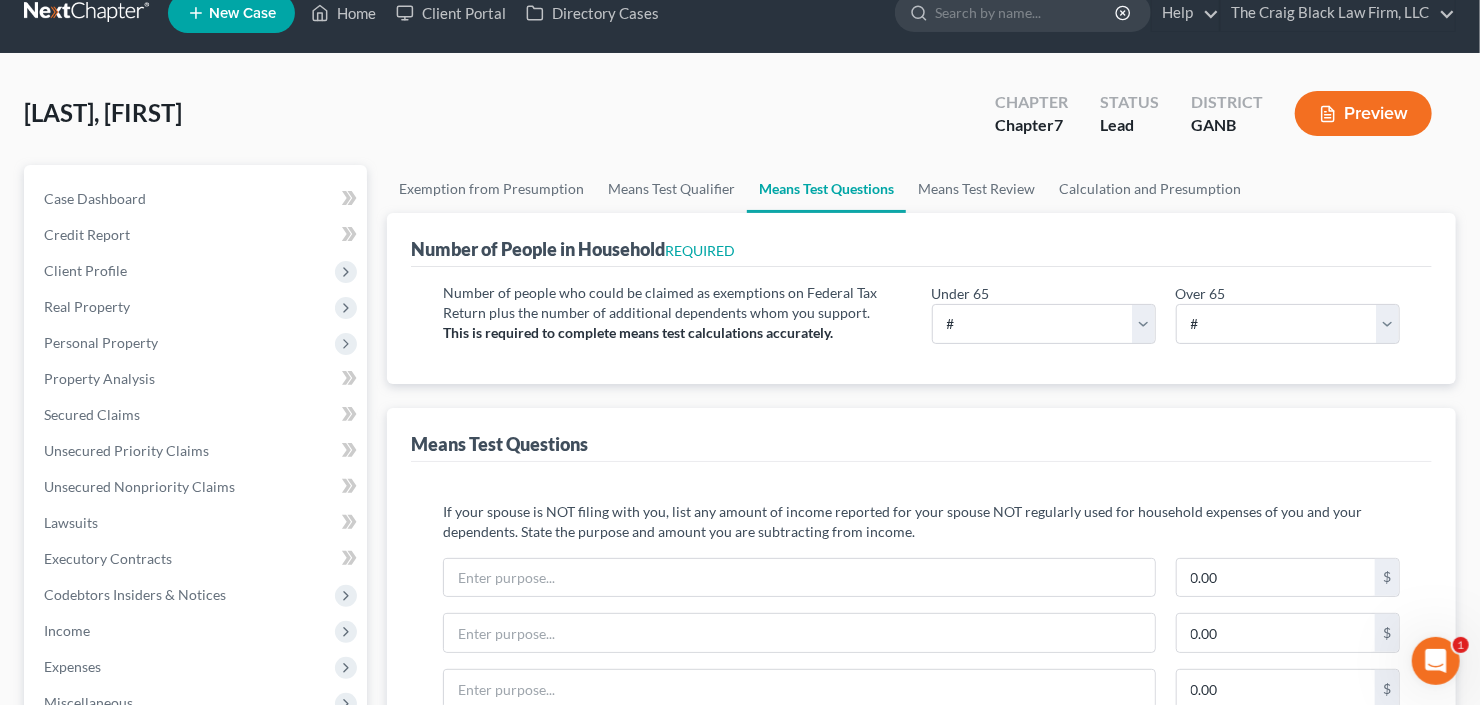 scroll, scrollTop: 0, scrollLeft: 0, axis: both 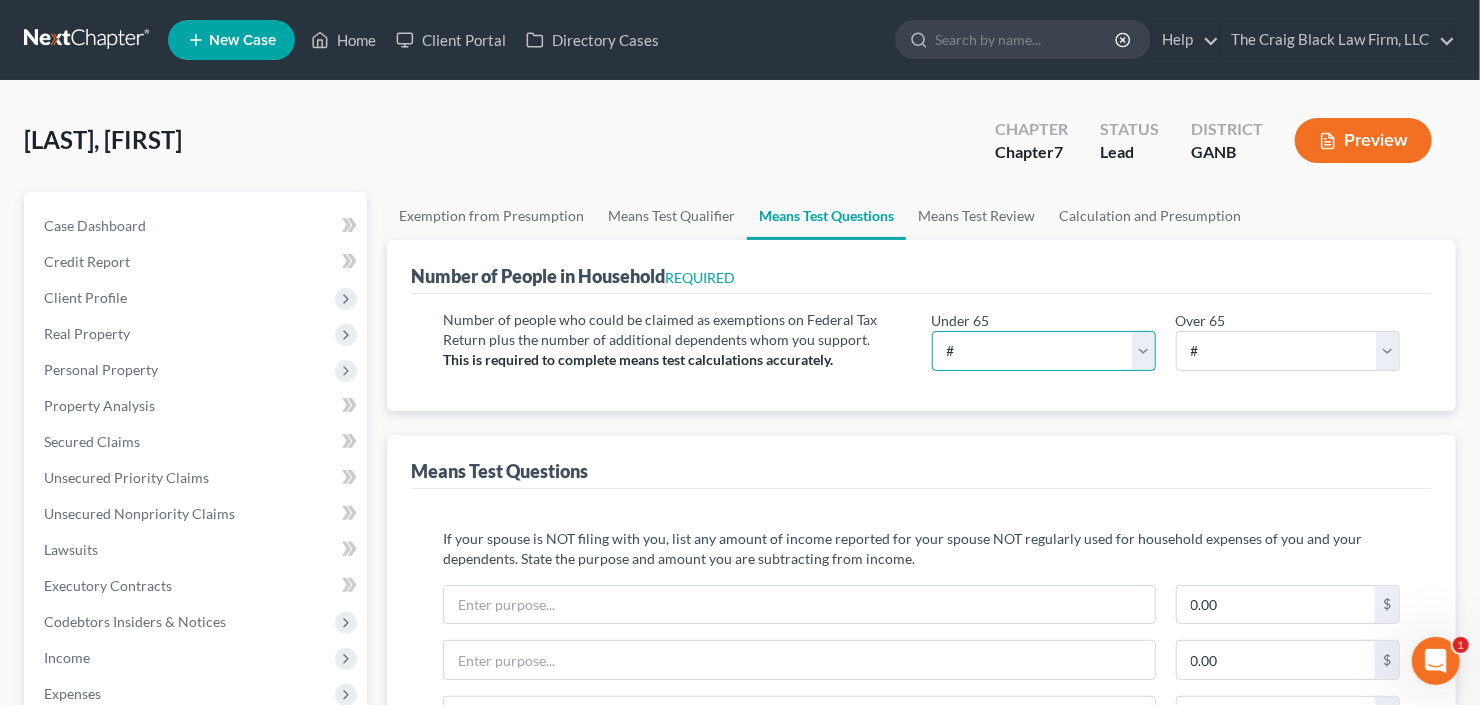 click on "# 0 1 2 3 4 5 6 7 8 9 10" at bounding box center (1044, 351) 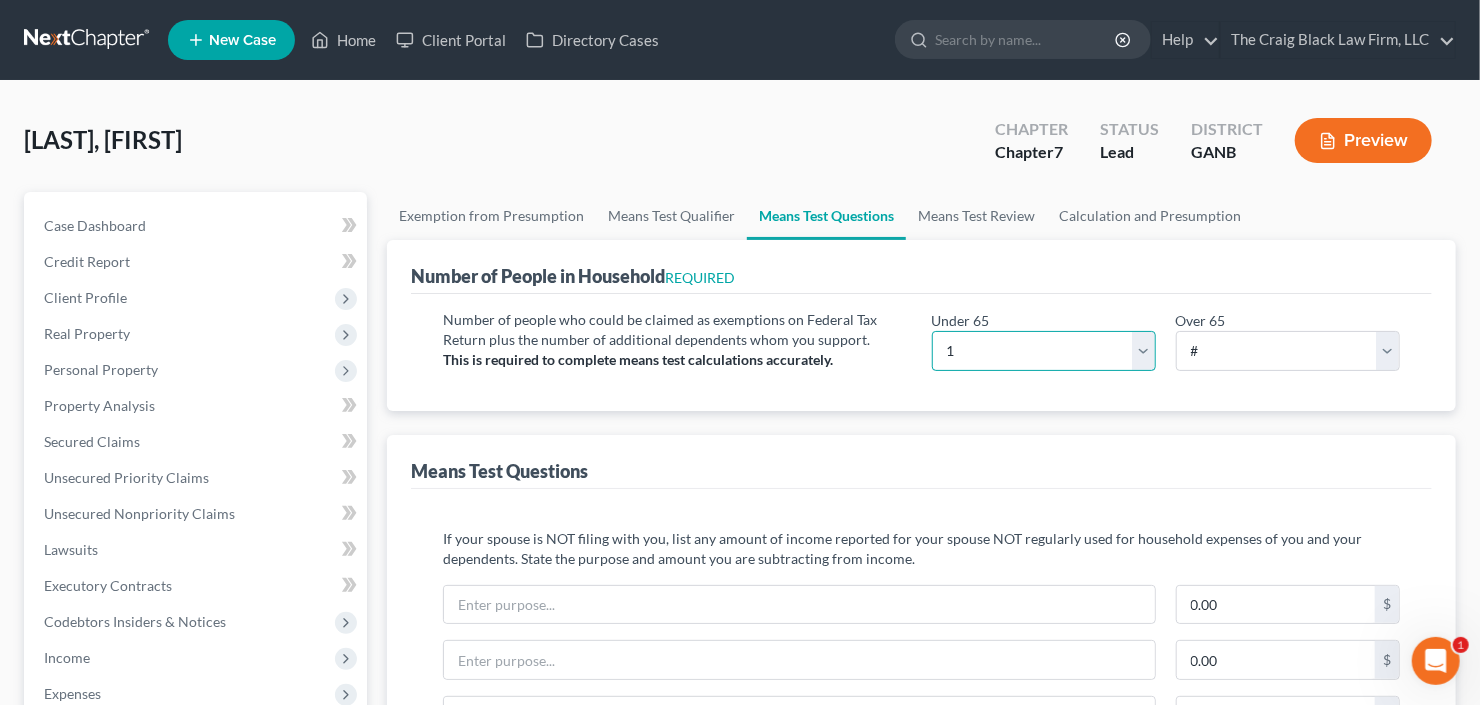 click on "# 0 1 2 3 4 5 6 7 8 9 10" at bounding box center [1044, 351] 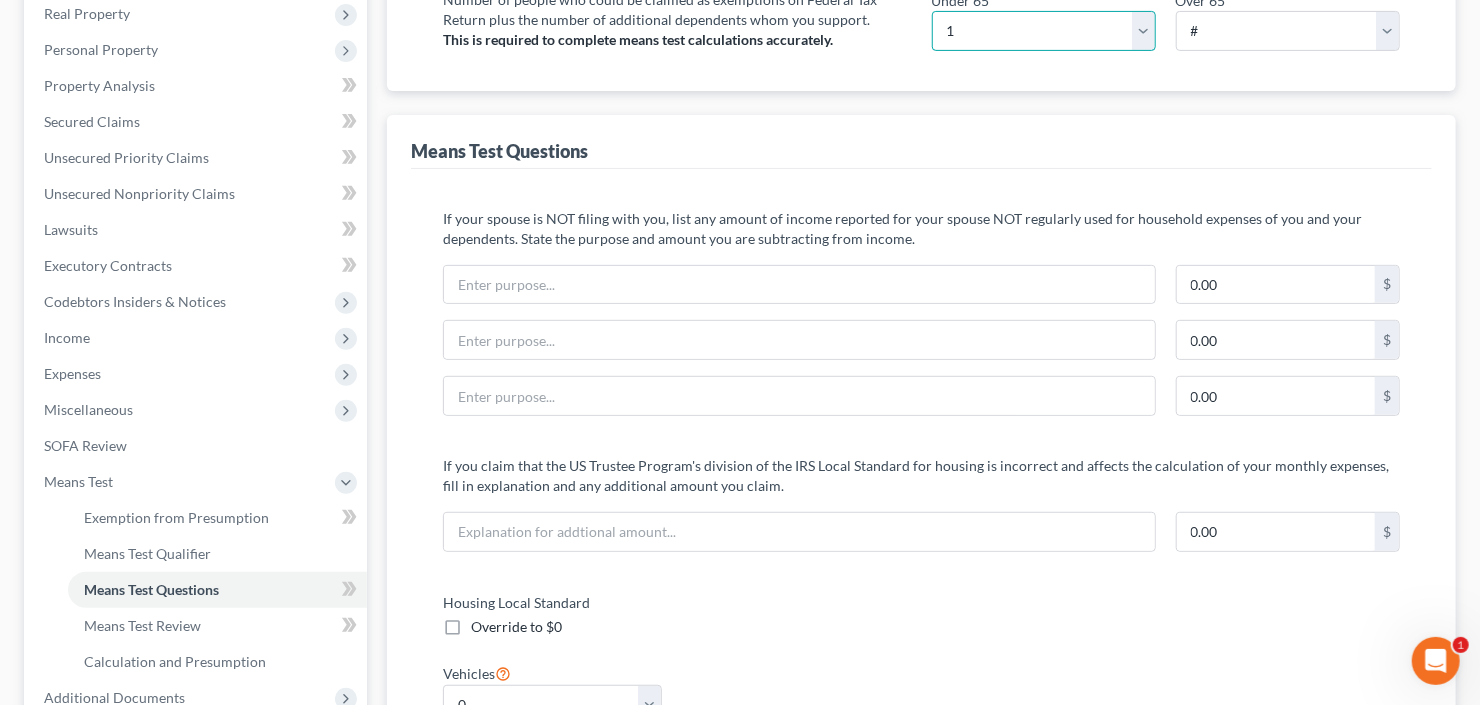 scroll, scrollTop: 560, scrollLeft: 0, axis: vertical 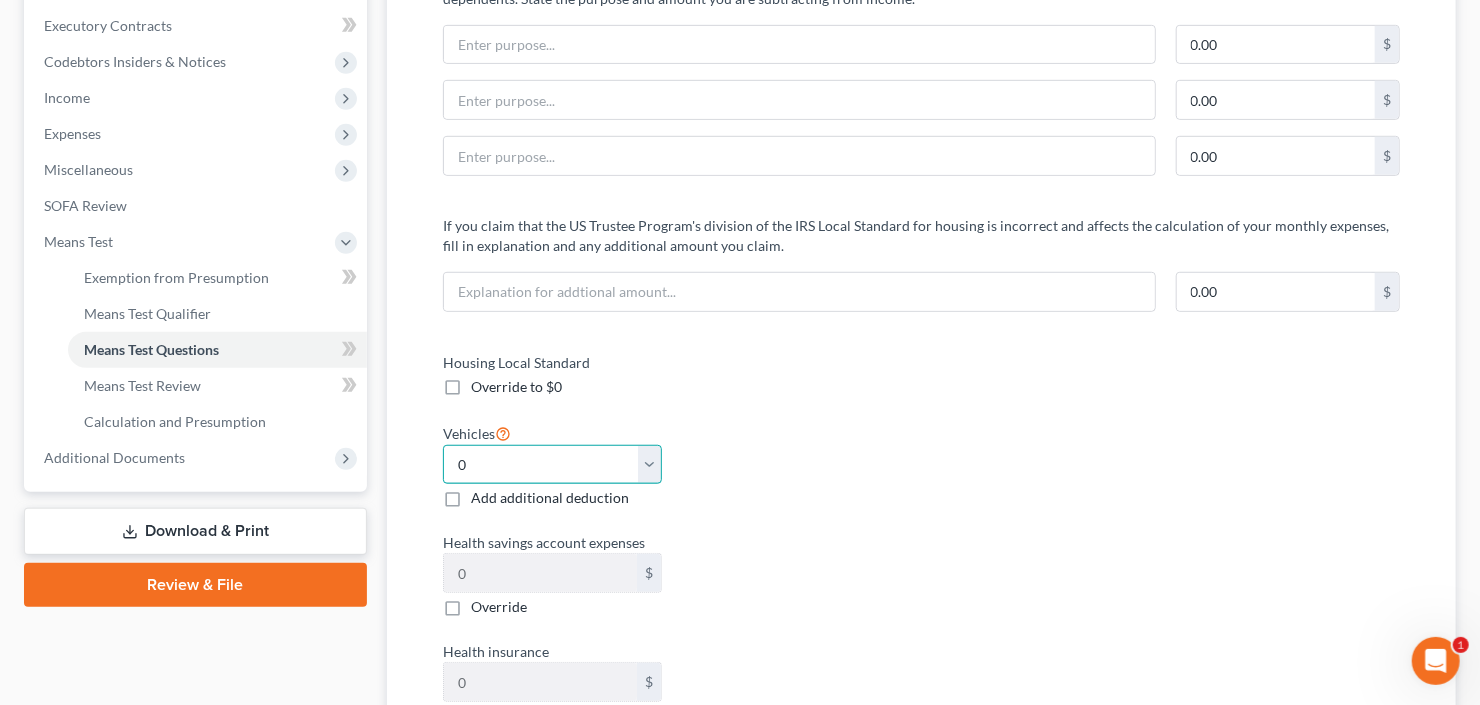 click on "Select 0 1 2 3 4 5" at bounding box center (552, 465) 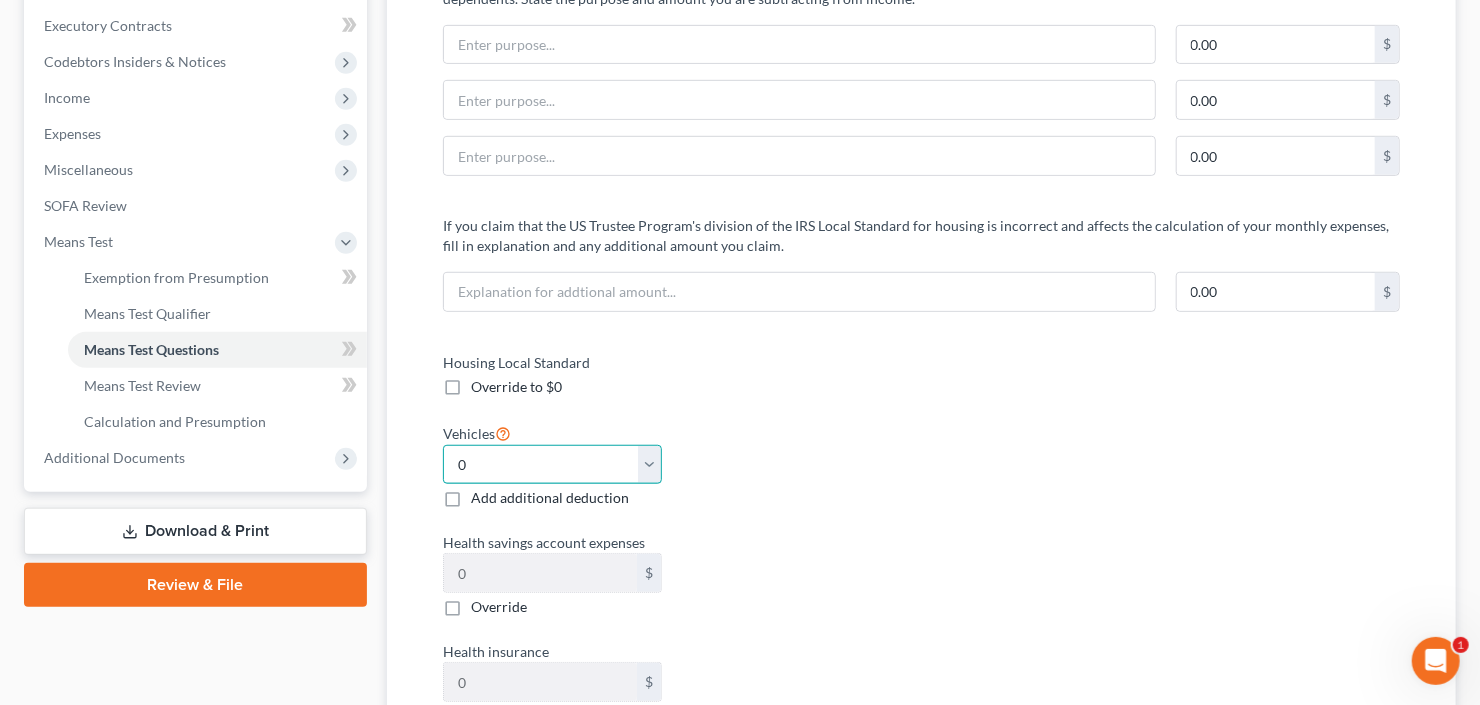 select on "1" 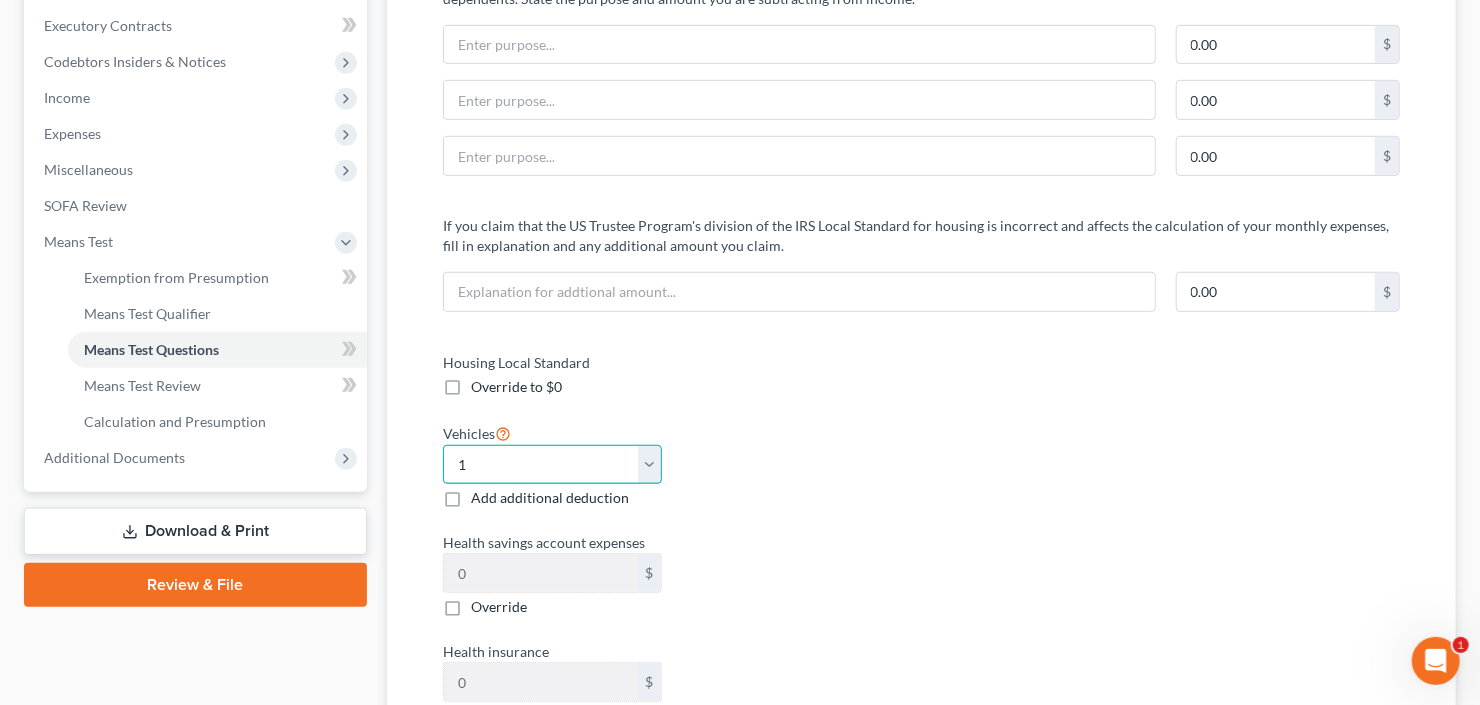 click on "Select 0 1 2 3 4 5" at bounding box center [552, 465] 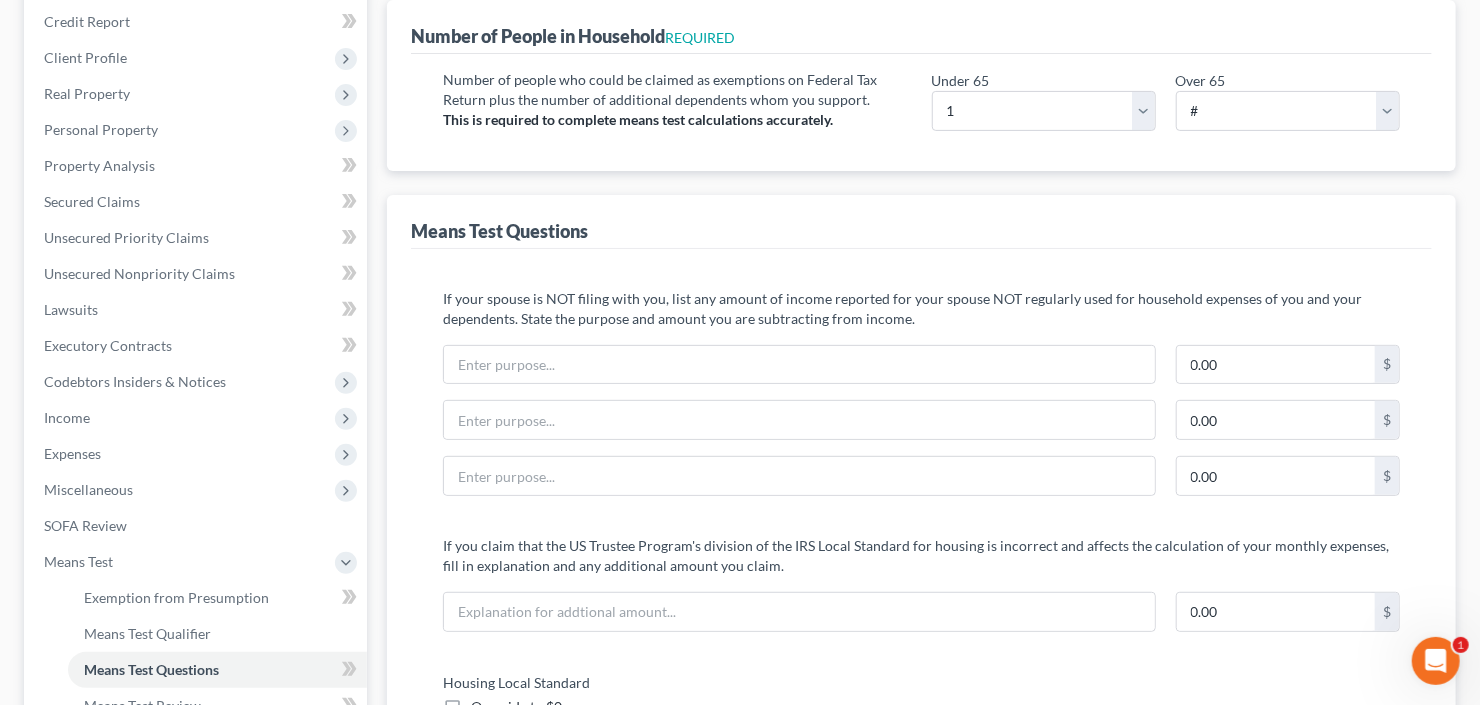 scroll, scrollTop: 0, scrollLeft: 0, axis: both 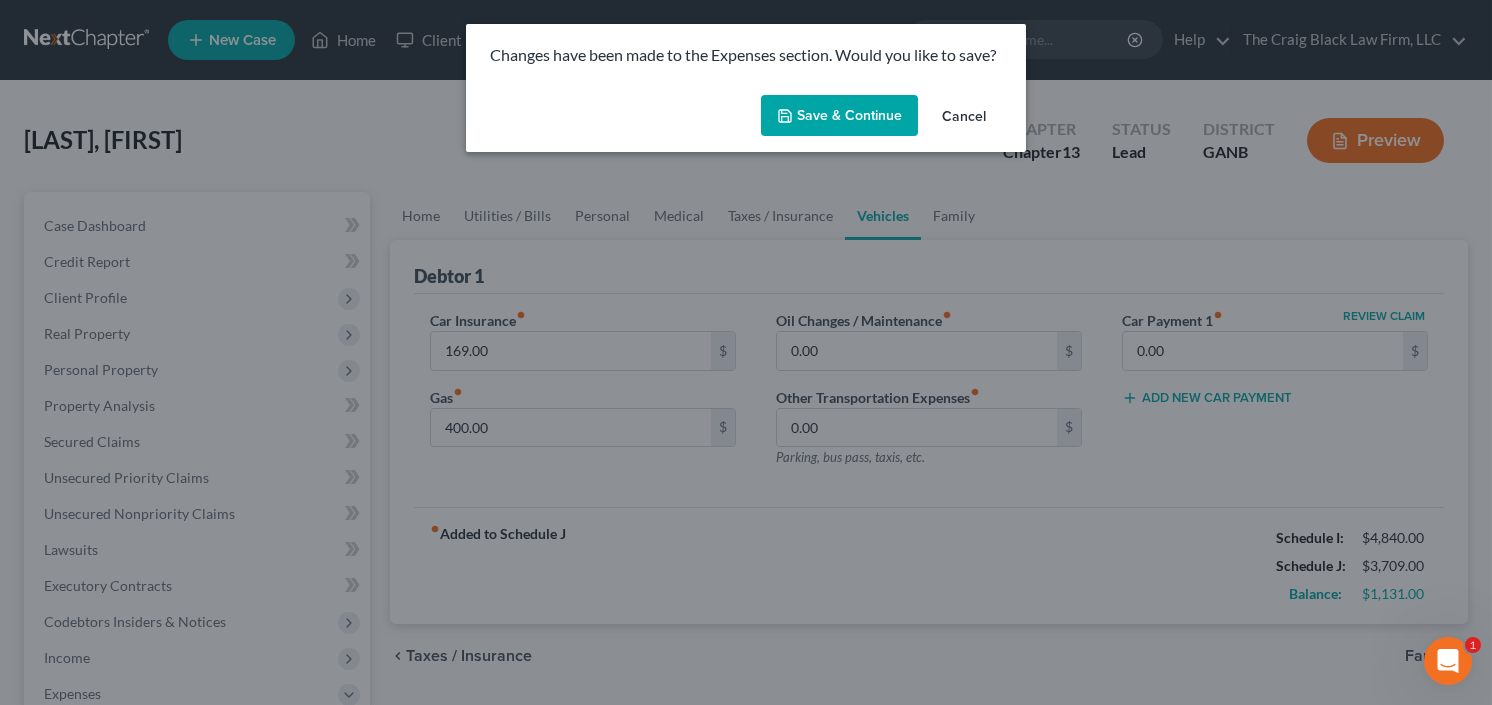 click on "Save & Continue" at bounding box center [839, 116] 